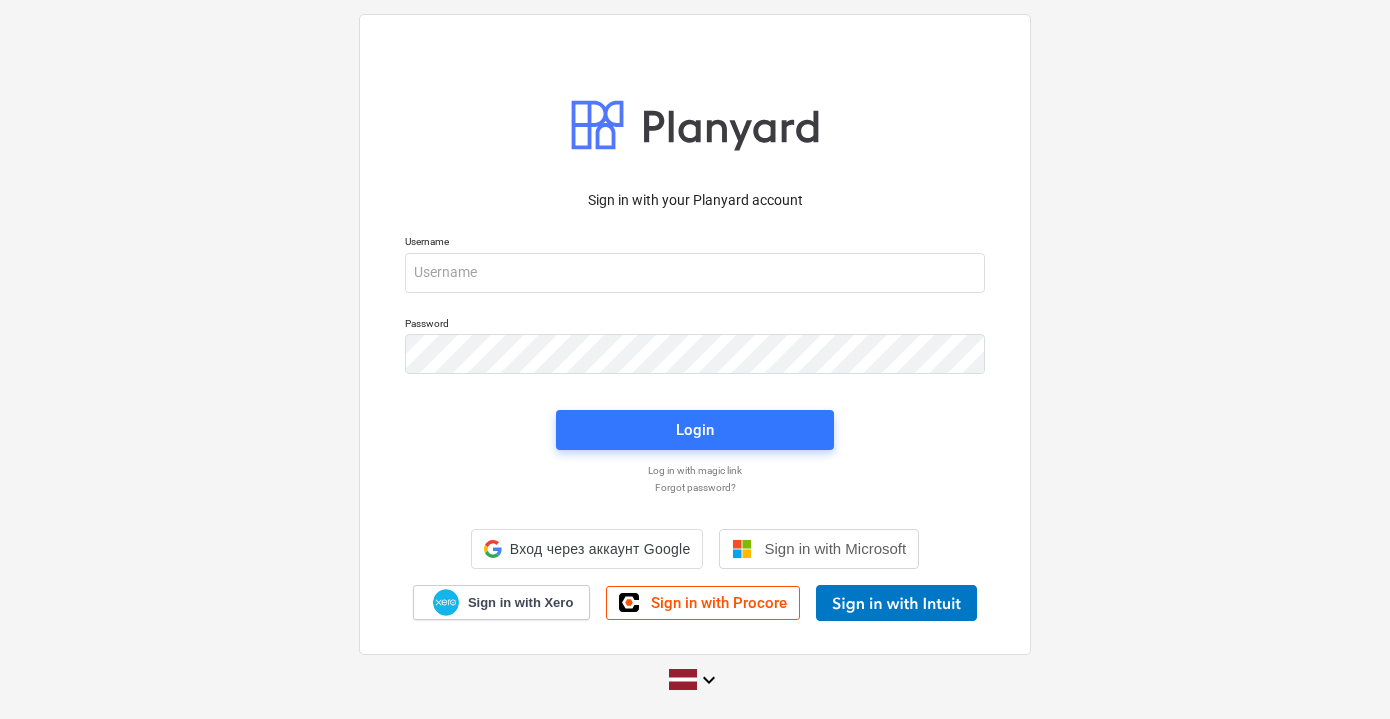 scroll, scrollTop: 0, scrollLeft: 0, axis: both 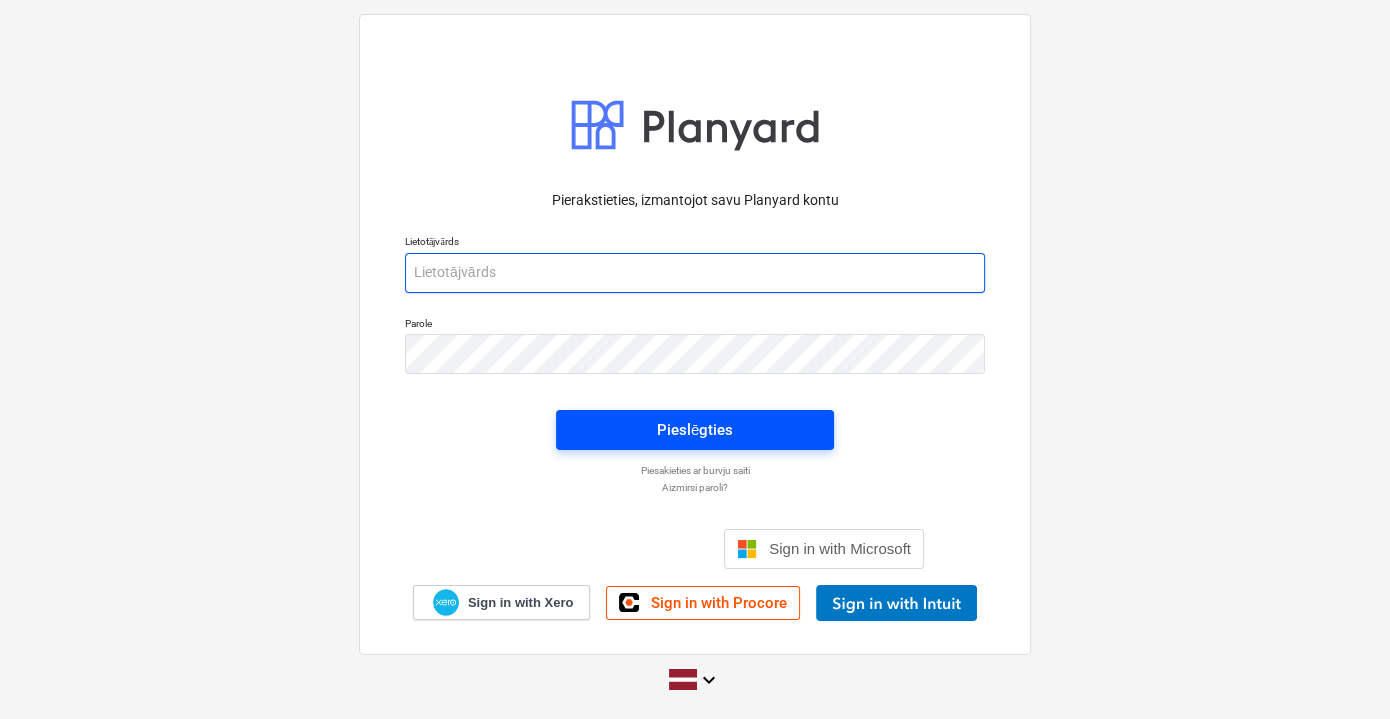 type on "[EMAIL_ADDRESS][PERSON_NAME][DOMAIN_NAME]" 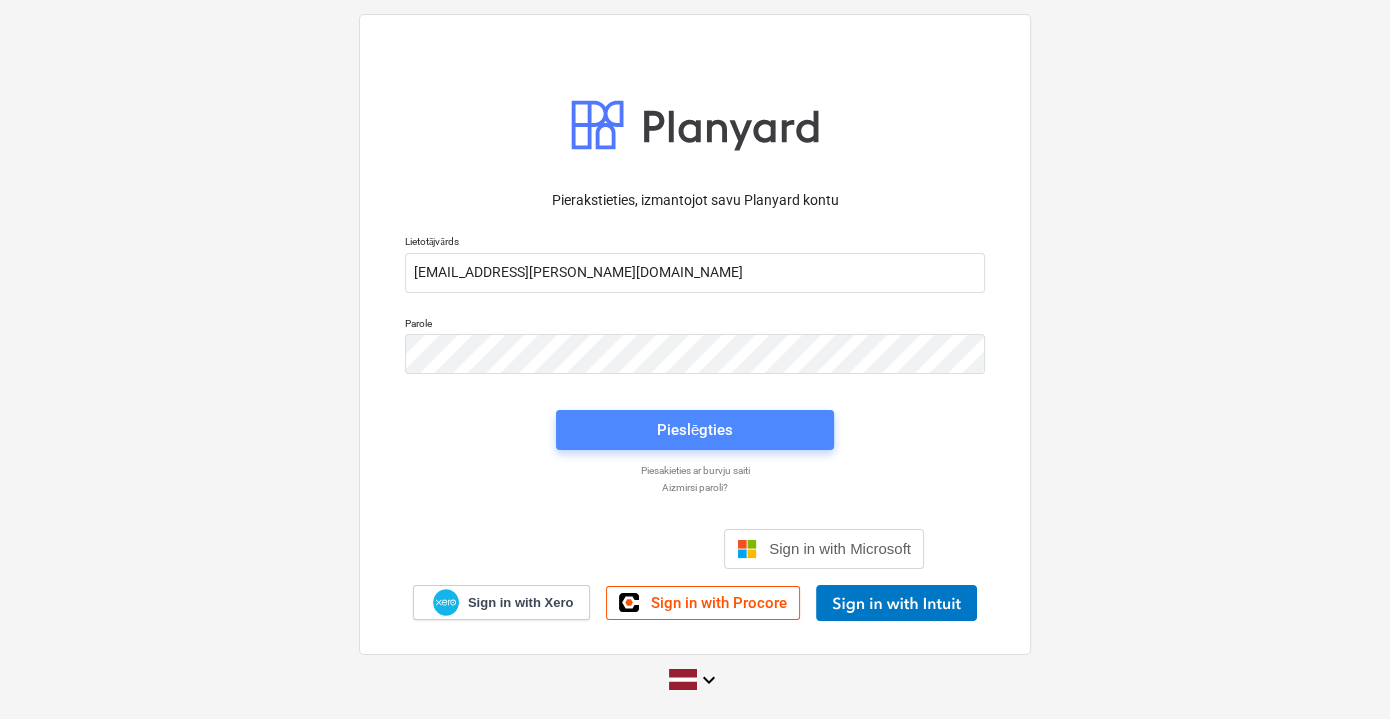 click on "Pieslēgties" at bounding box center (695, 430) 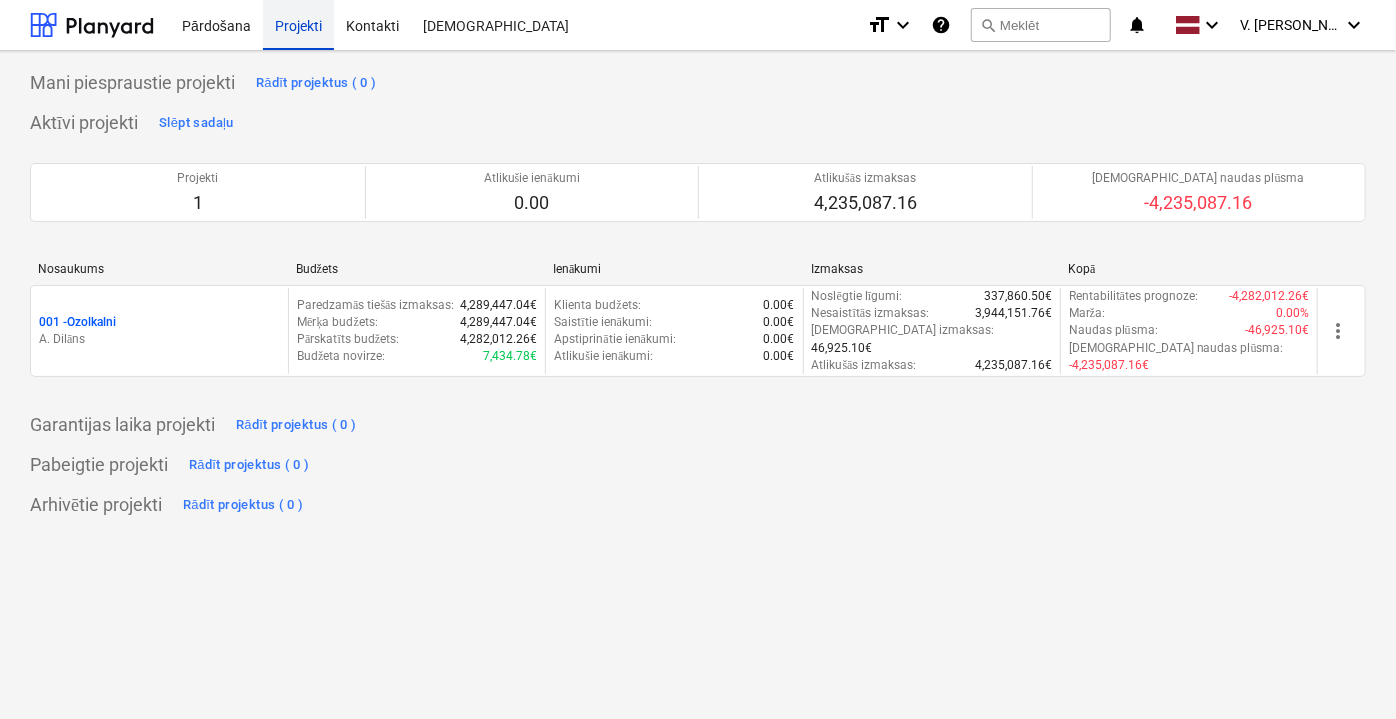 click on "Projekti" at bounding box center (298, 24) 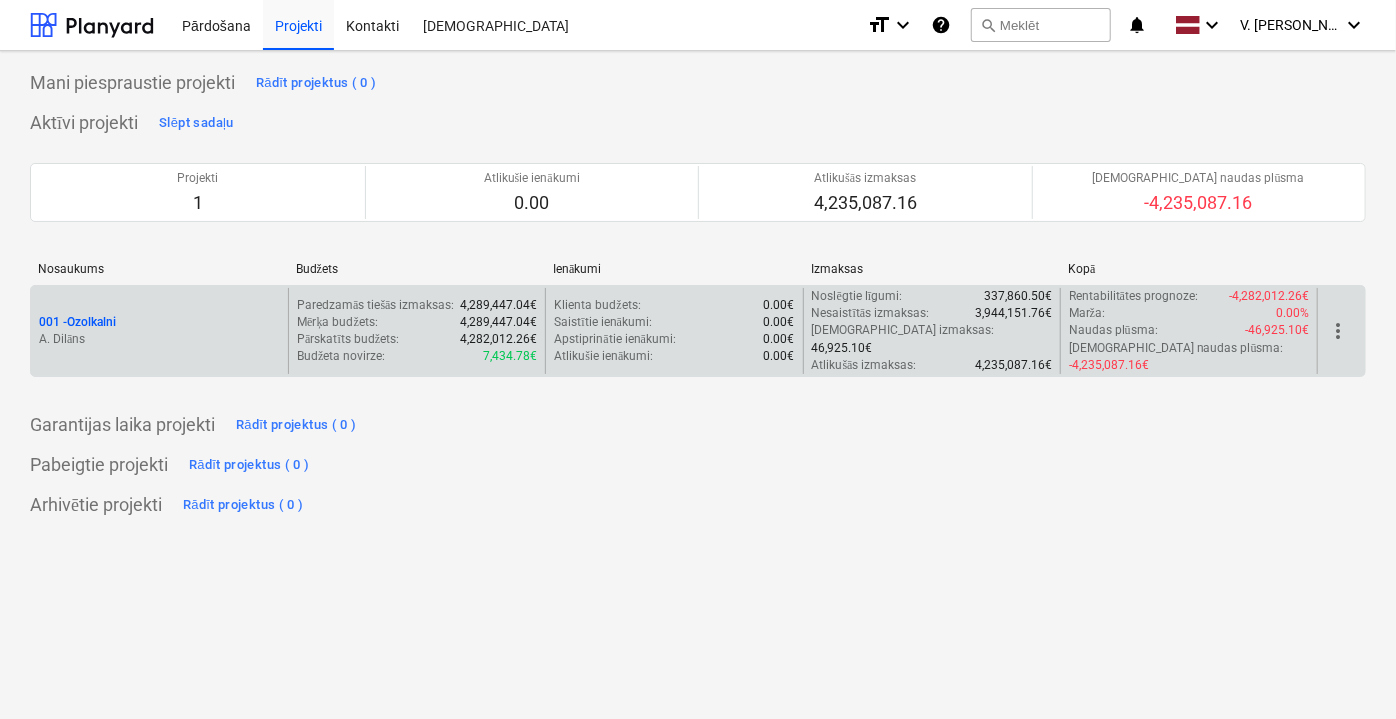 click on "A. Dilāns" at bounding box center [159, 339] 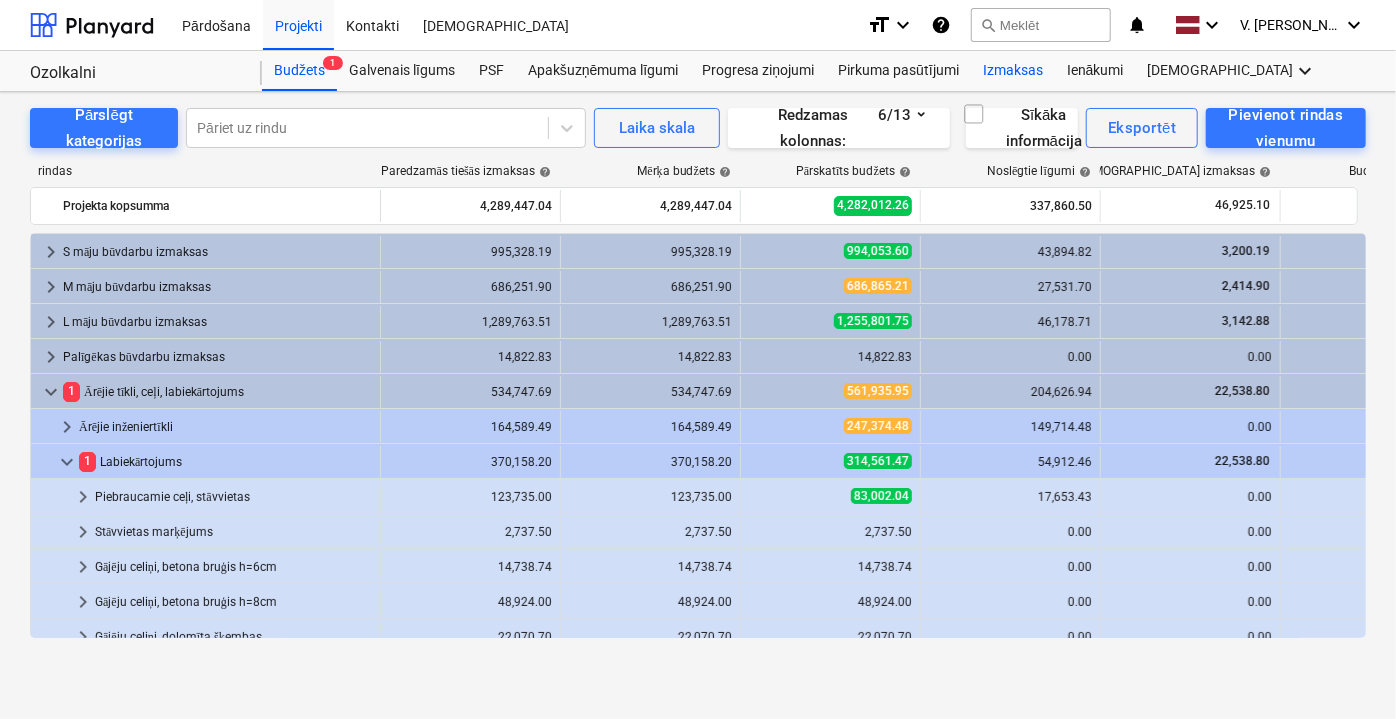 click on "Izmaksas" at bounding box center (1013, 71) 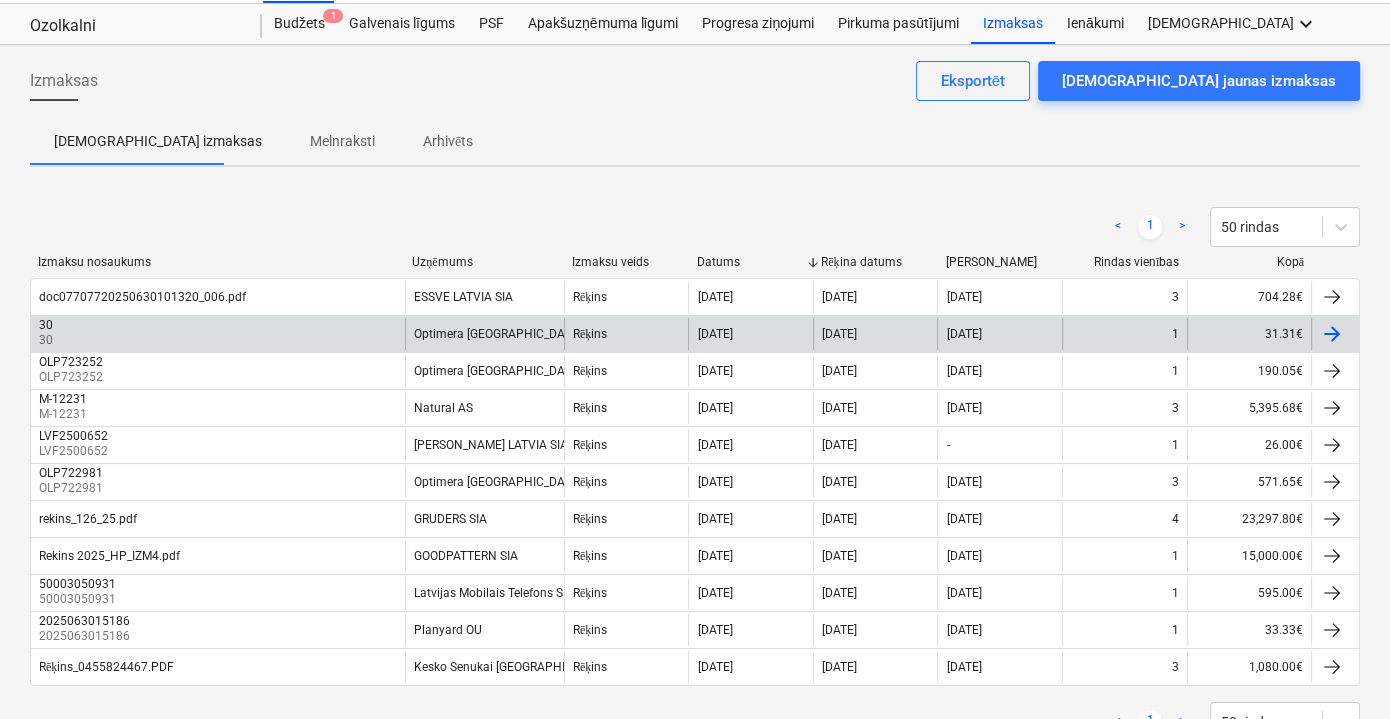scroll, scrollTop: 120, scrollLeft: 0, axis: vertical 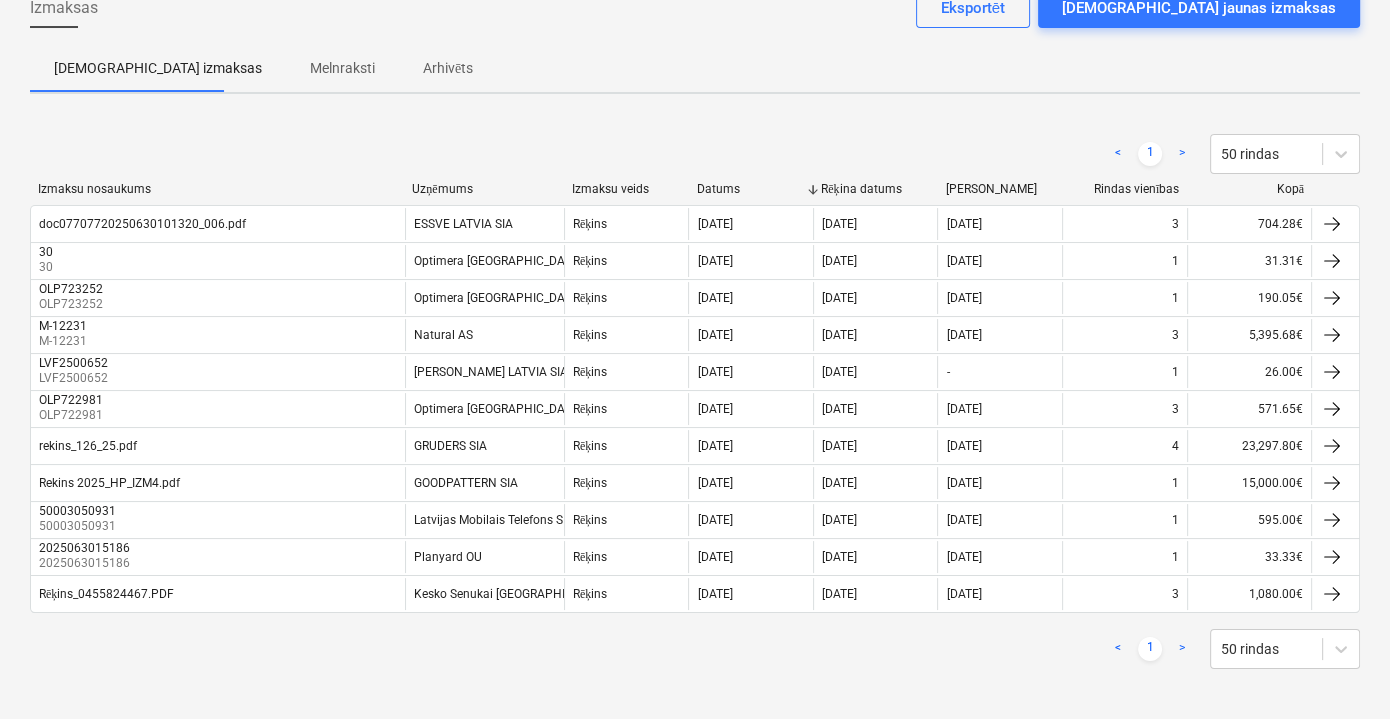 click on "Melnraksti" at bounding box center (342, 68) 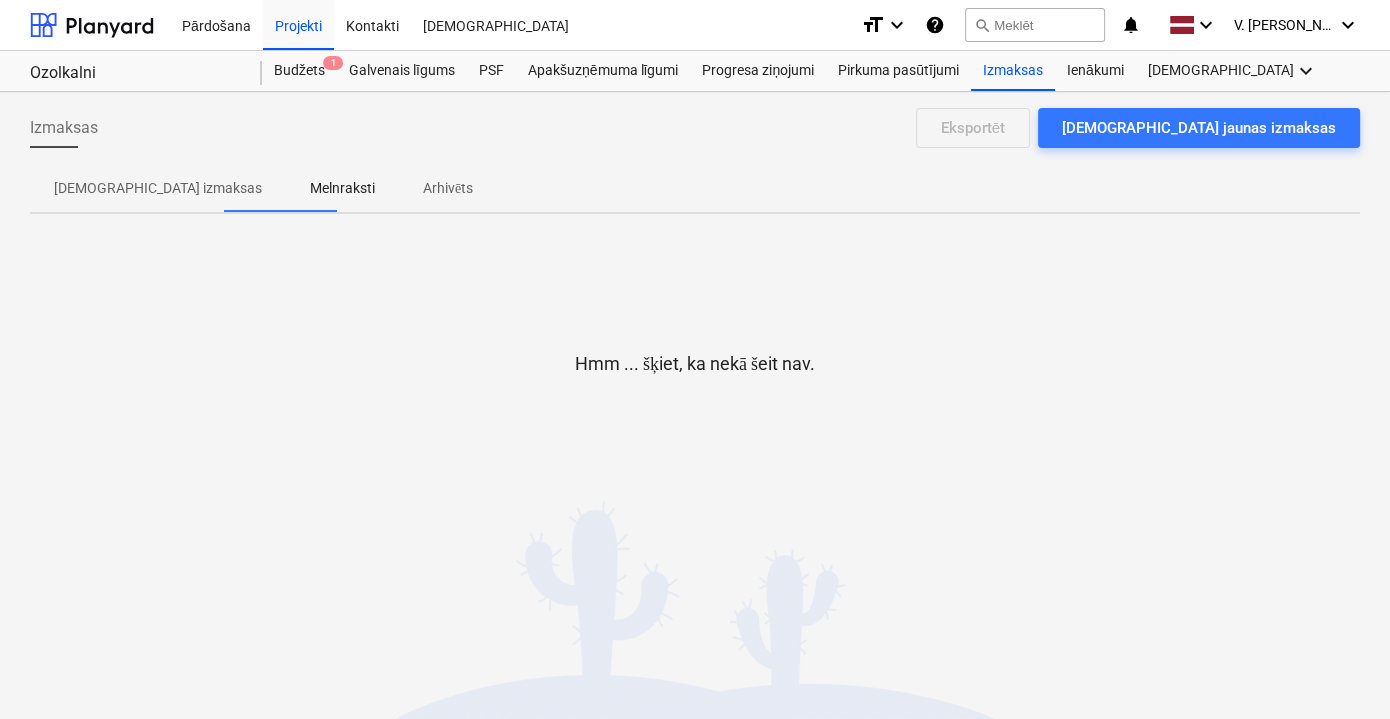 scroll, scrollTop: 0, scrollLeft: 0, axis: both 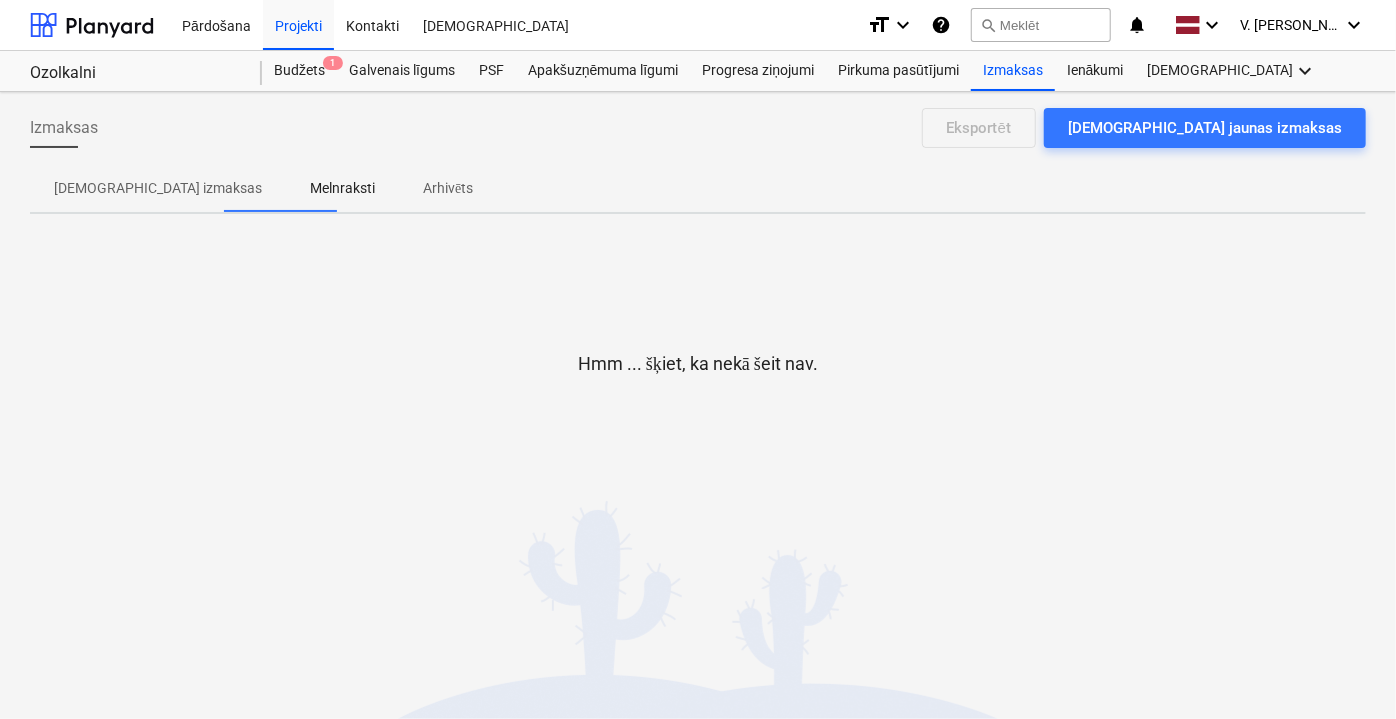 click on "[DEMOGRAPHIC_DATA] izmaksas" at bounding box center [158, 188] 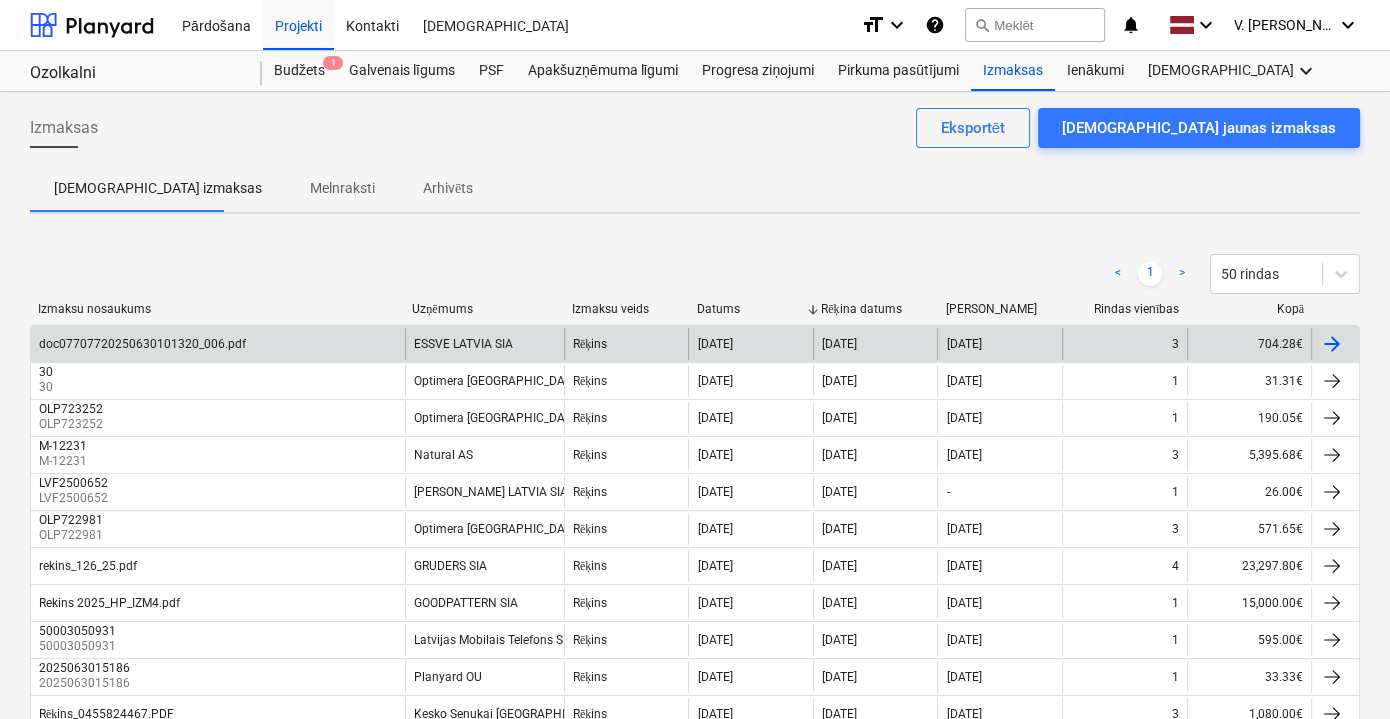 scroll, scrollTop: 0, scrollLeft: 0, axis: both 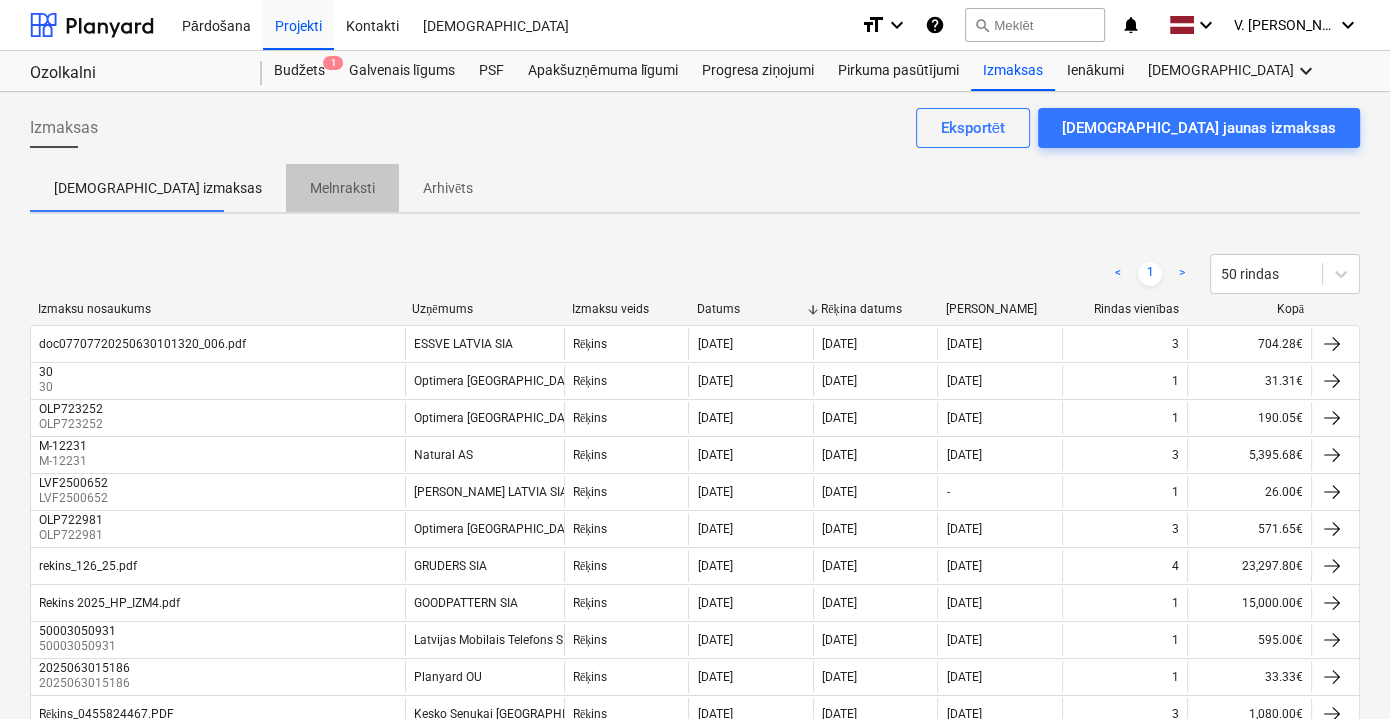 click on "Melnraksti" at bounding box center (342, 188) 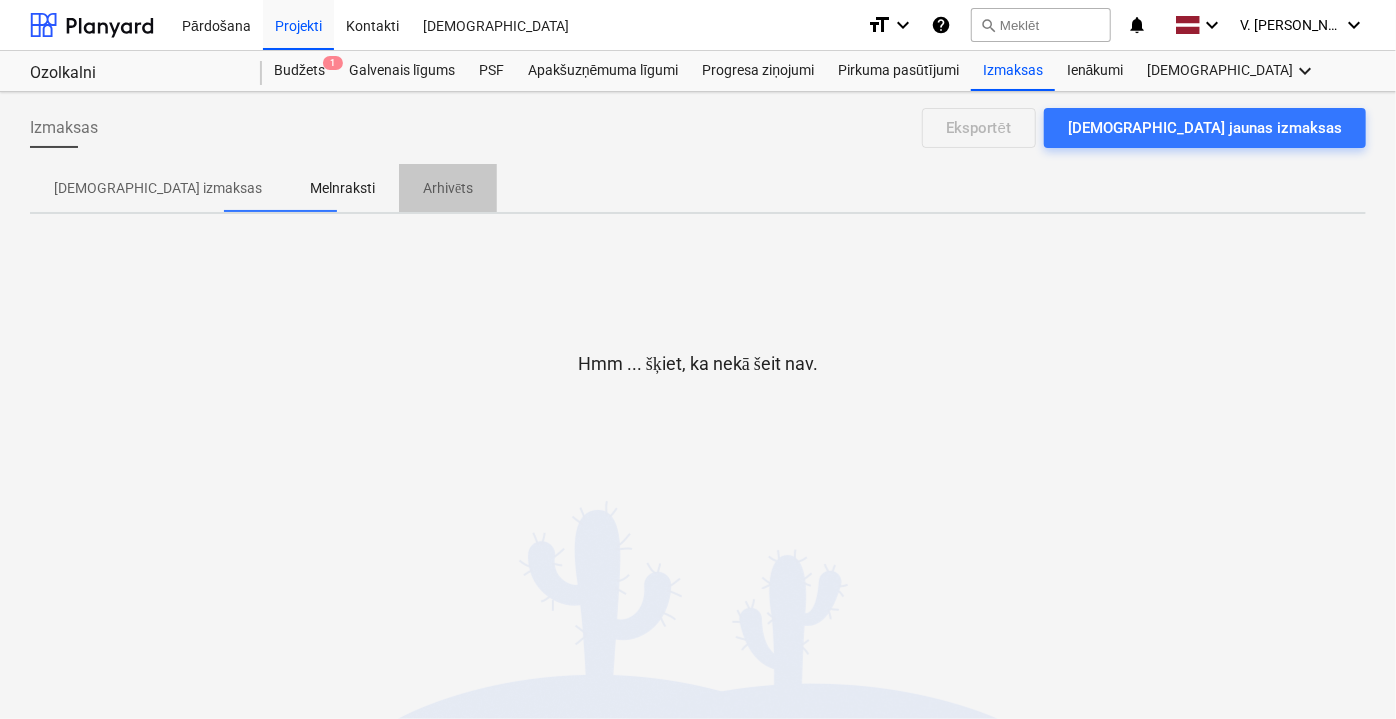 click on "Arhivēts" at bounding box center [448, 188] 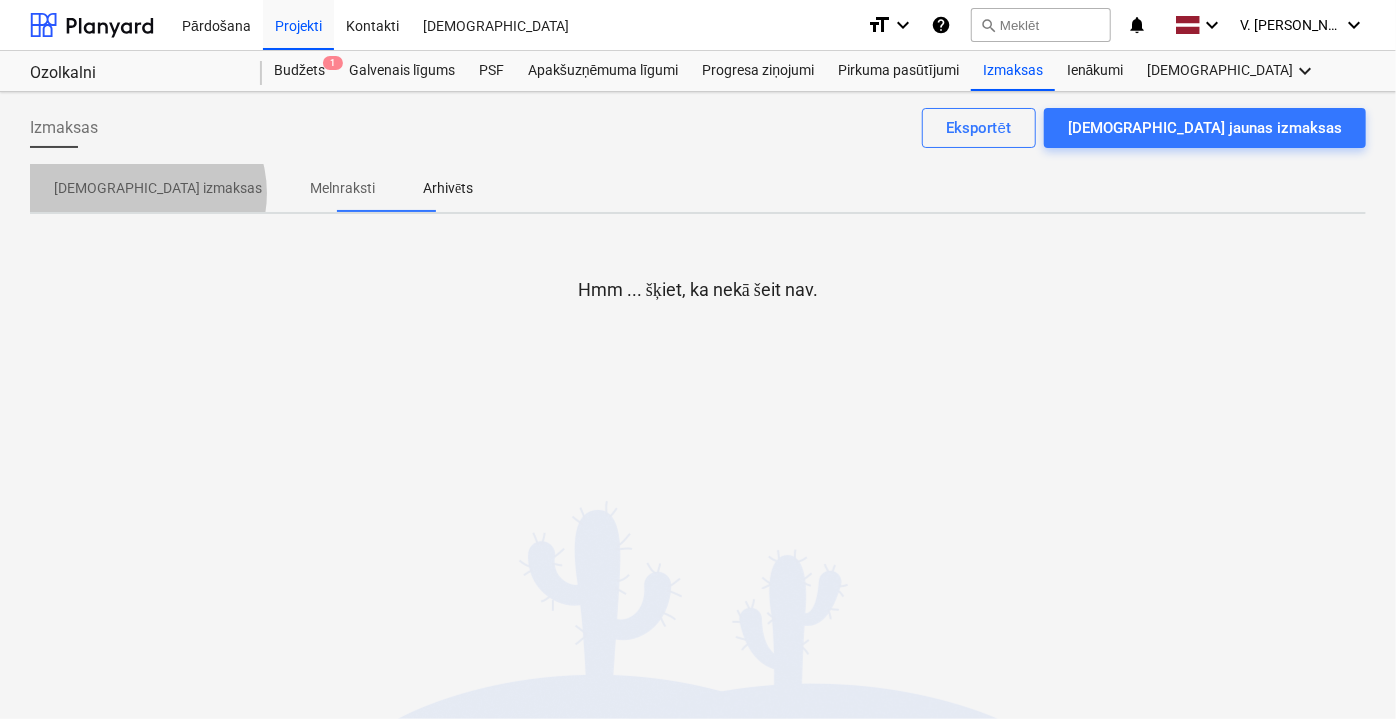 click on "[DEMOGRAPHIC_DATA] izmaksas" at bounding box center [158, 188] 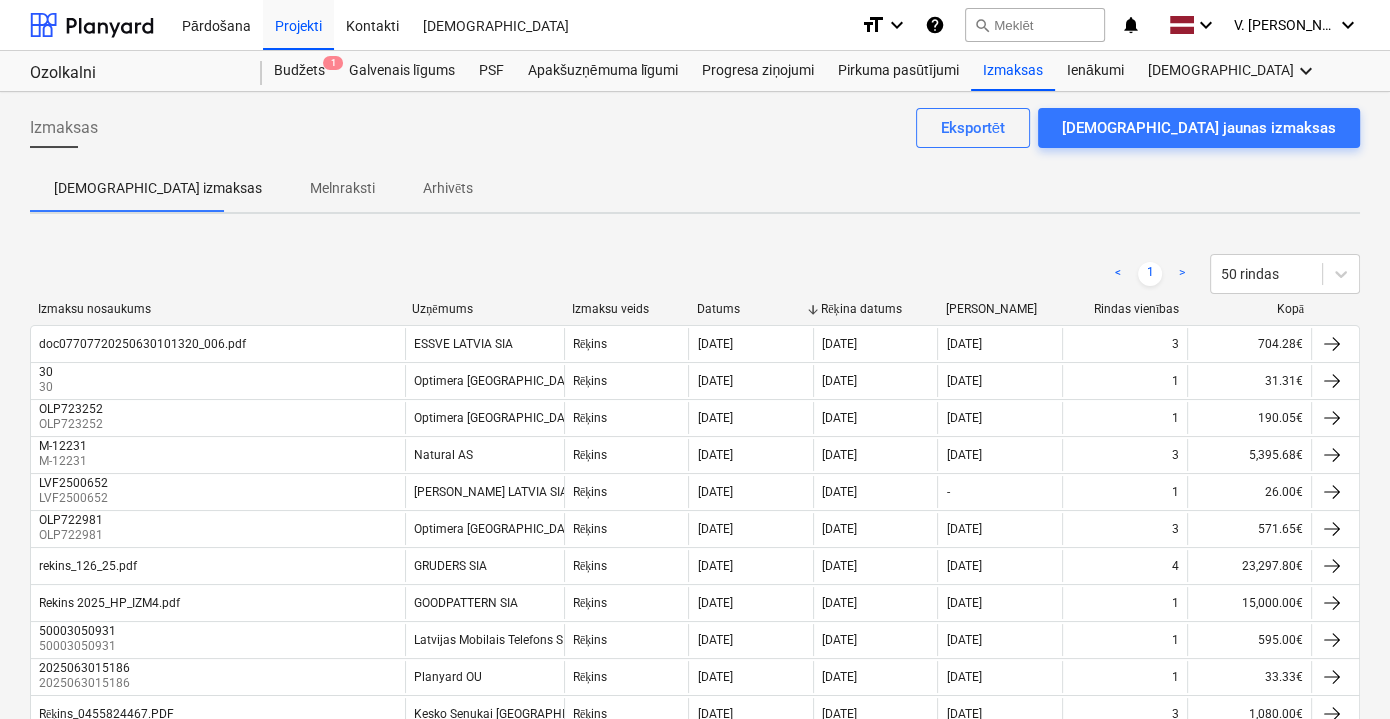 click on "Melnraksti" at bounding box center (342, 188) 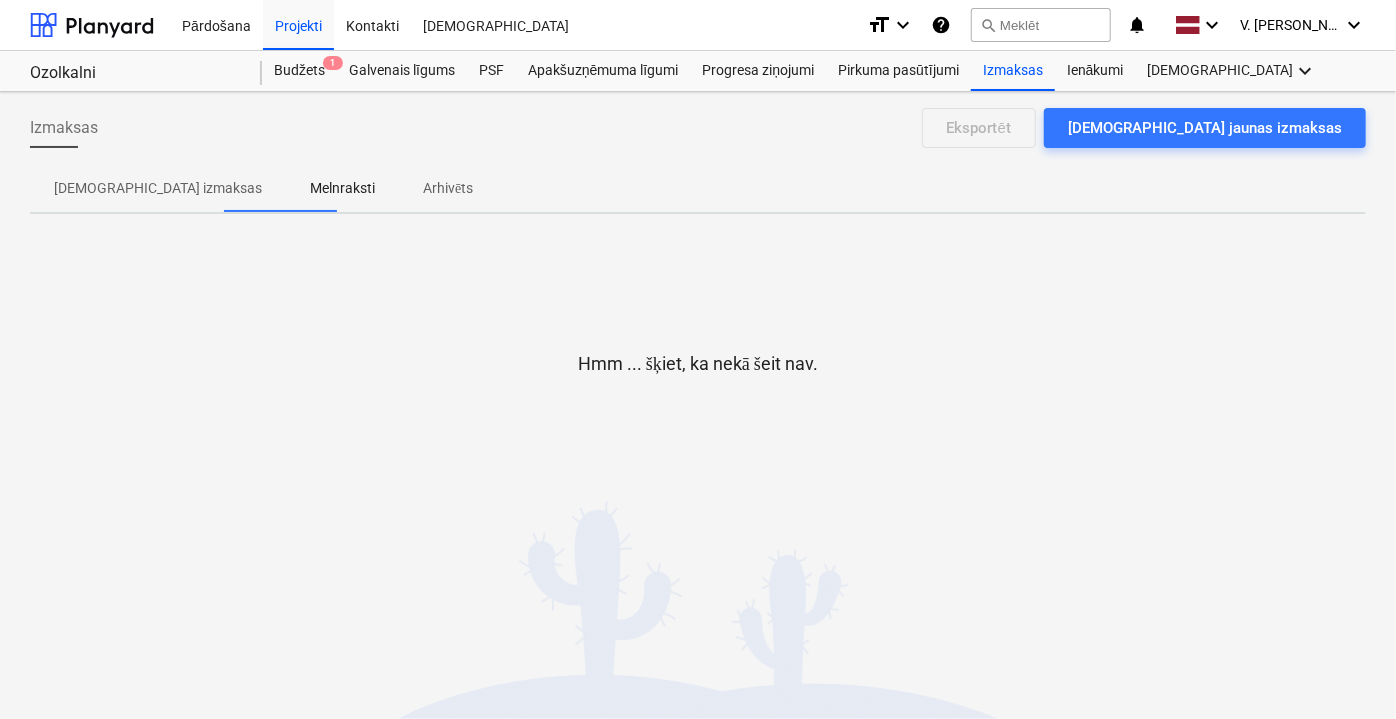 click on "Hmm ... šķiet, ka nekā šeit nav." at bounding box center [698, 380] 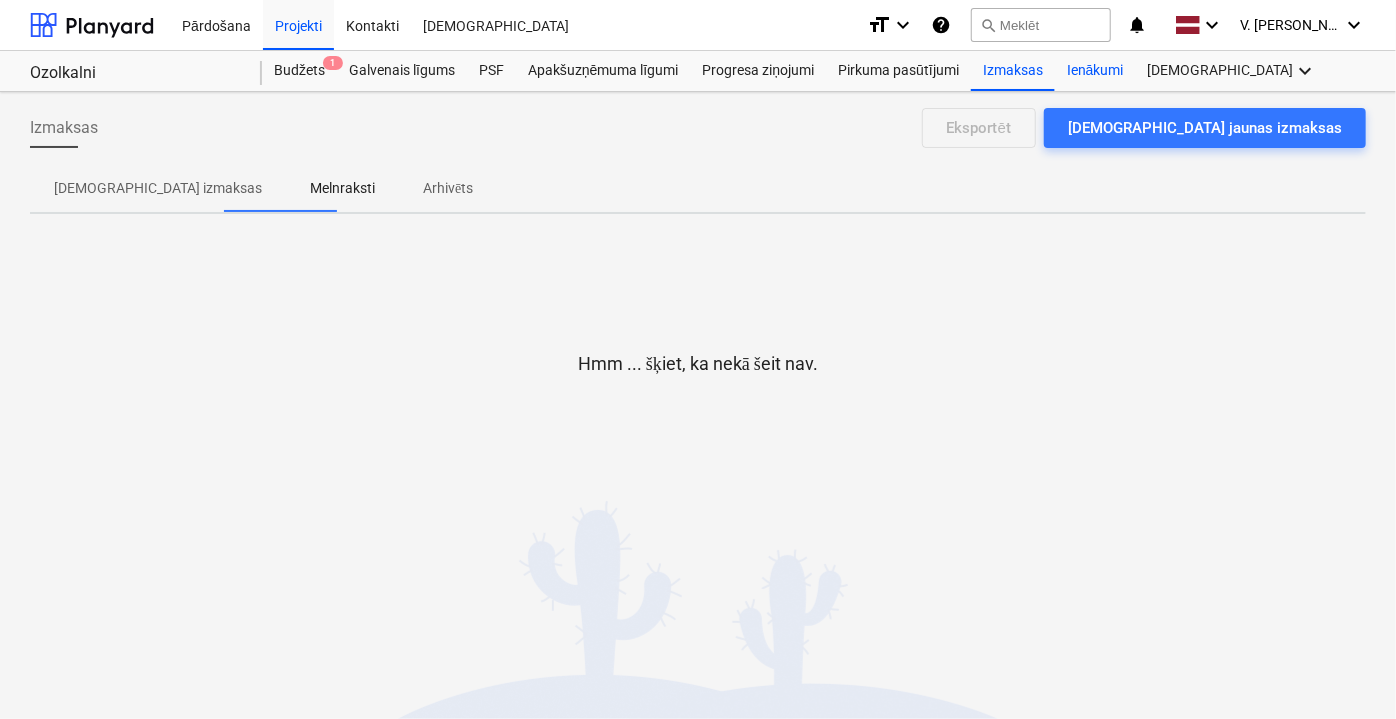 click on "Ienākumi" at bounding box center [1095, 71] 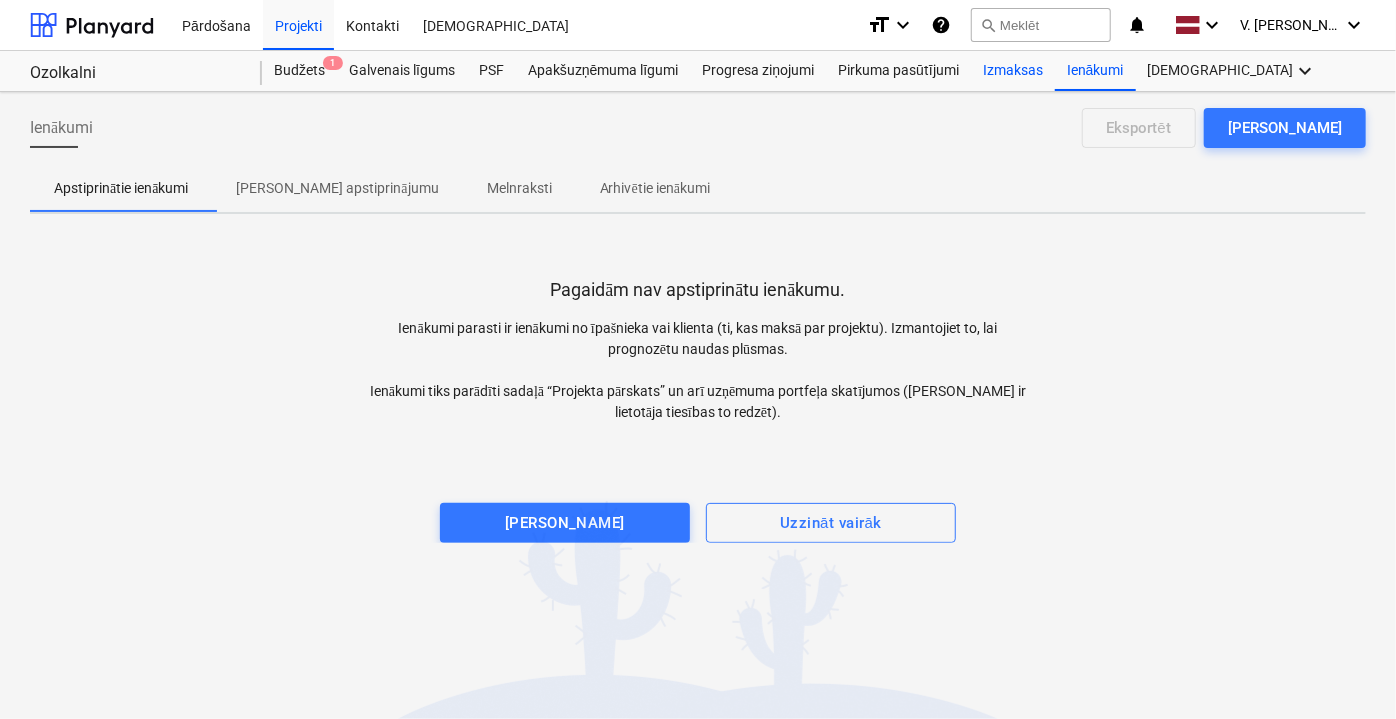 click on "Izmaksas" at bounding box center [1013, 71] 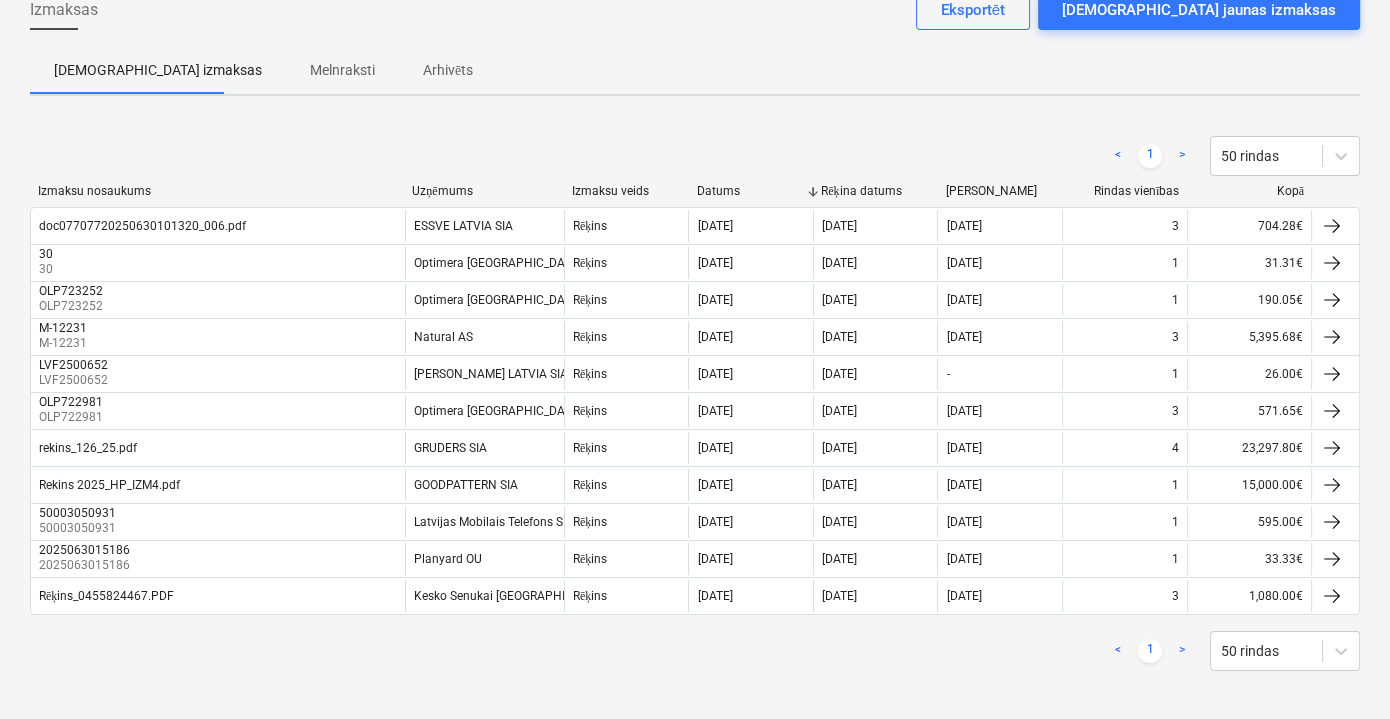 scroll, scrollTop: 120, scrollLeft: 0, axis: vertical 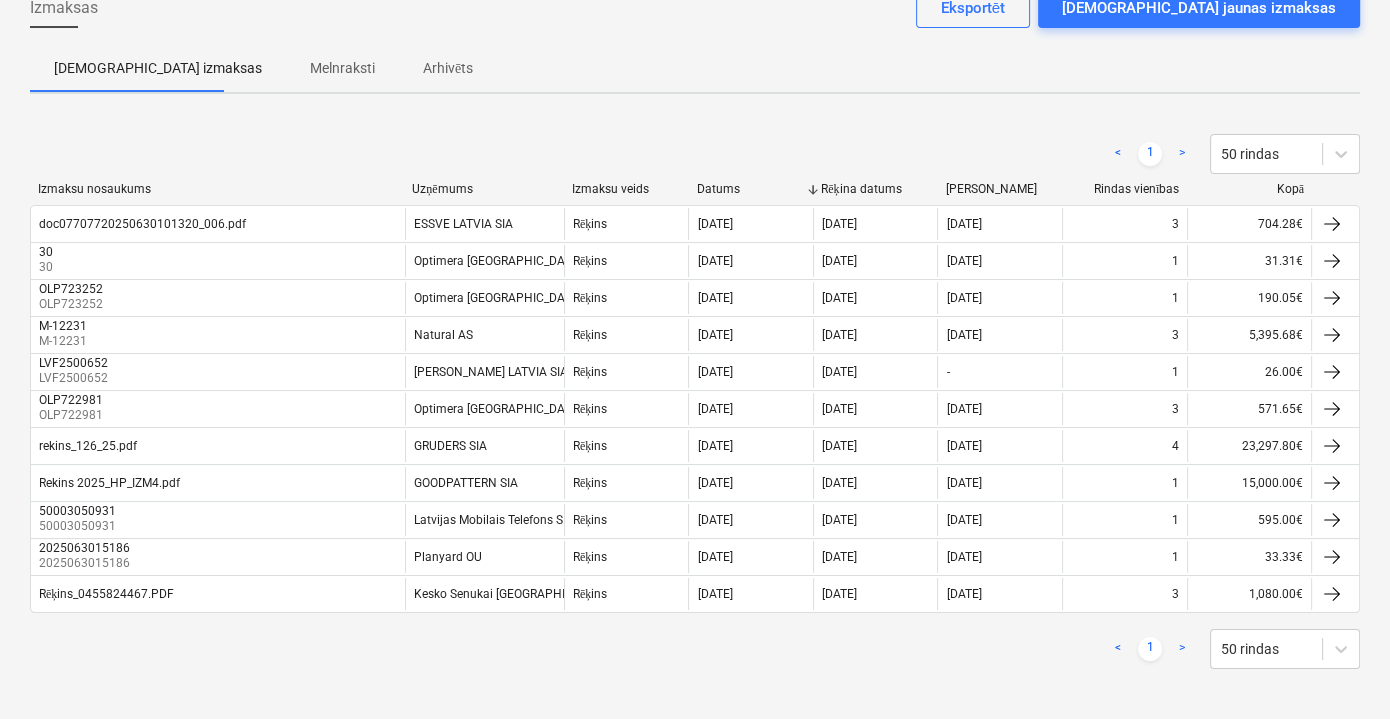 click on "Arhivēts" at bounding box center [448, 68] 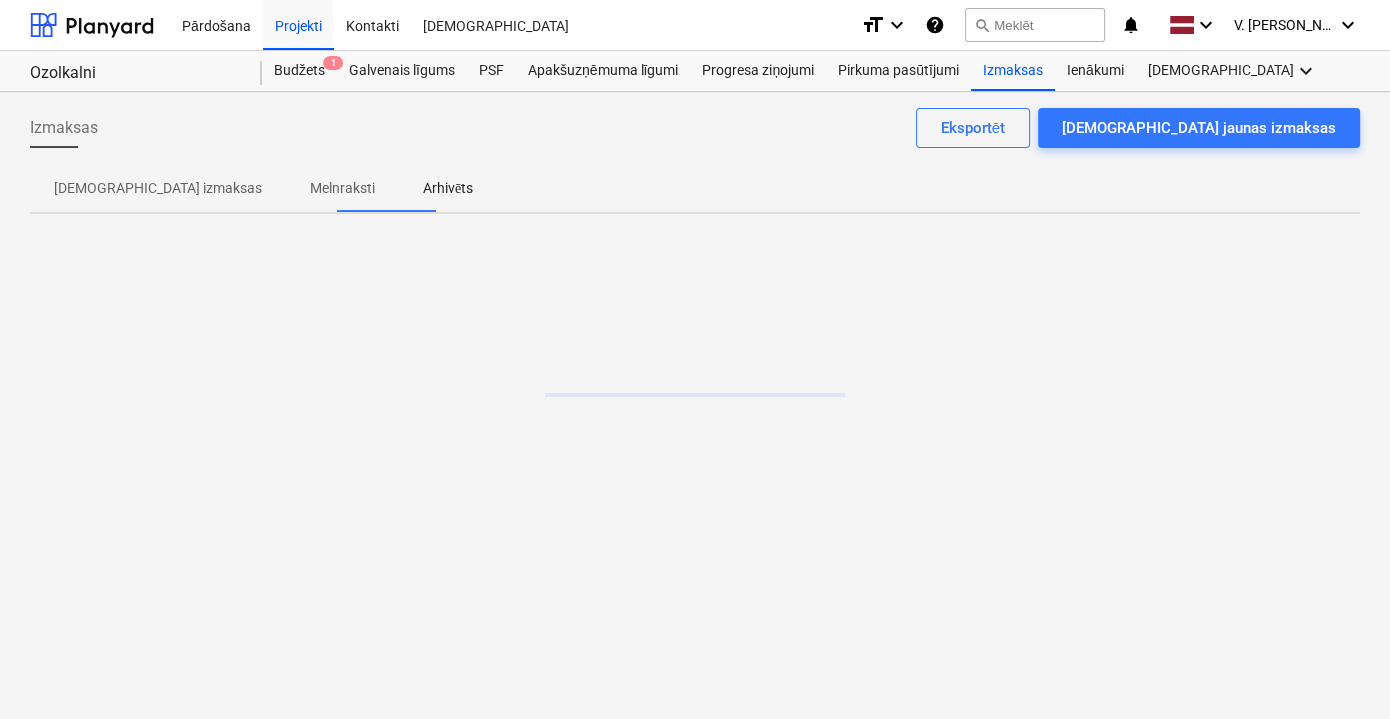 scroll, scrollTop: 0, scrollLeft: 0, axis: both 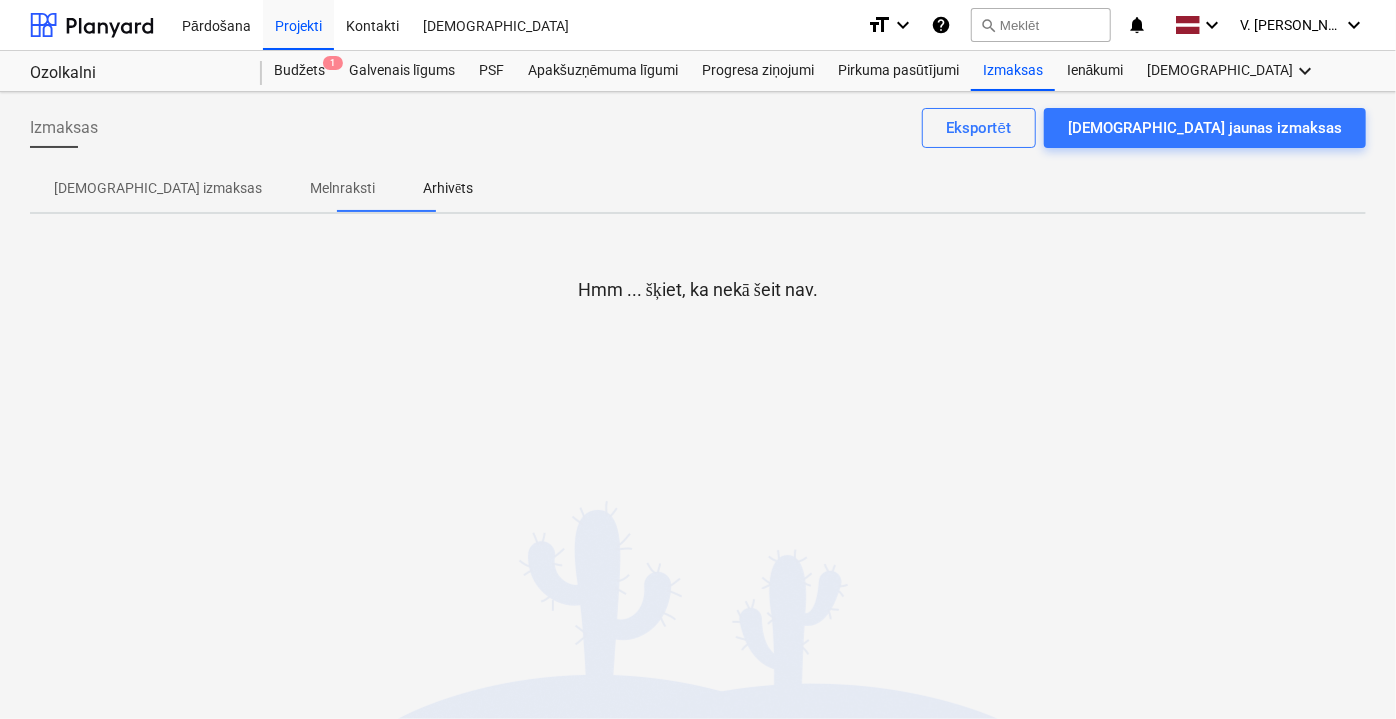 click on "Melnraksti" at bounding box center [342, 188] 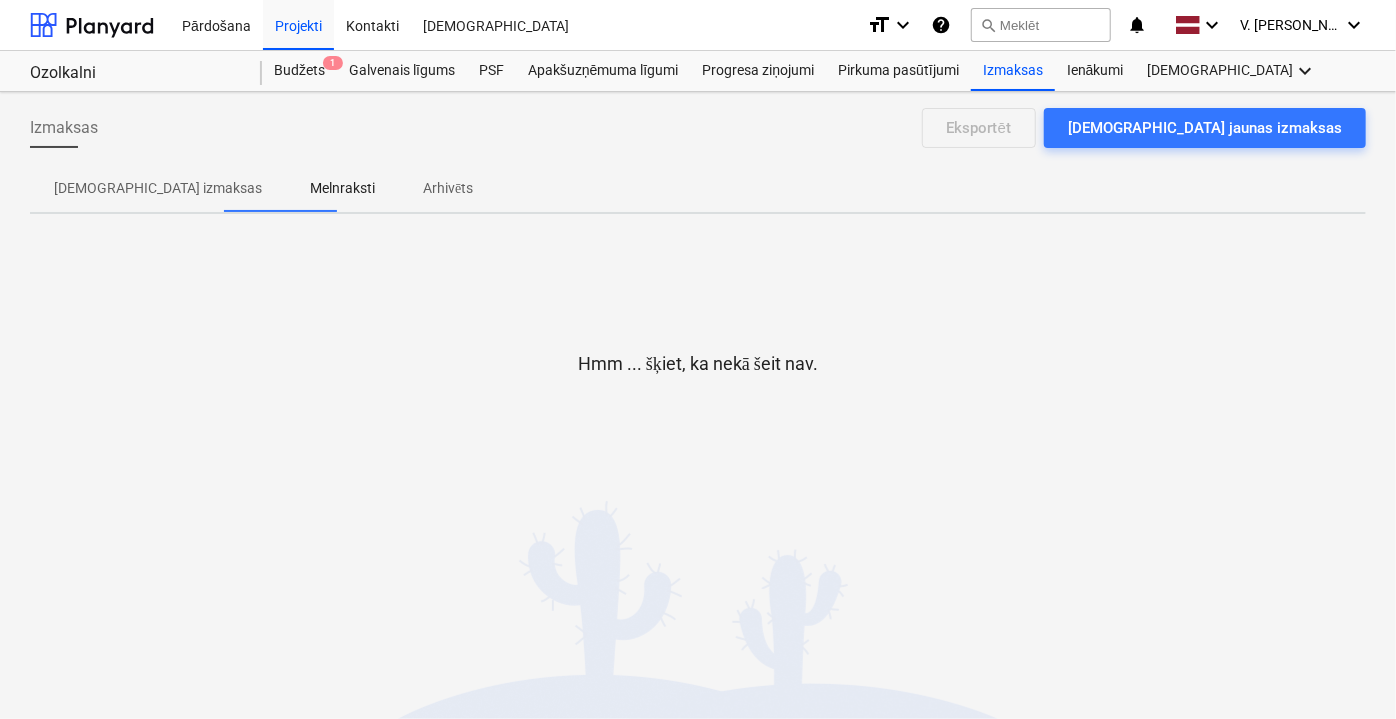 click on "Arhivēts" at bounding box center (448, 188) 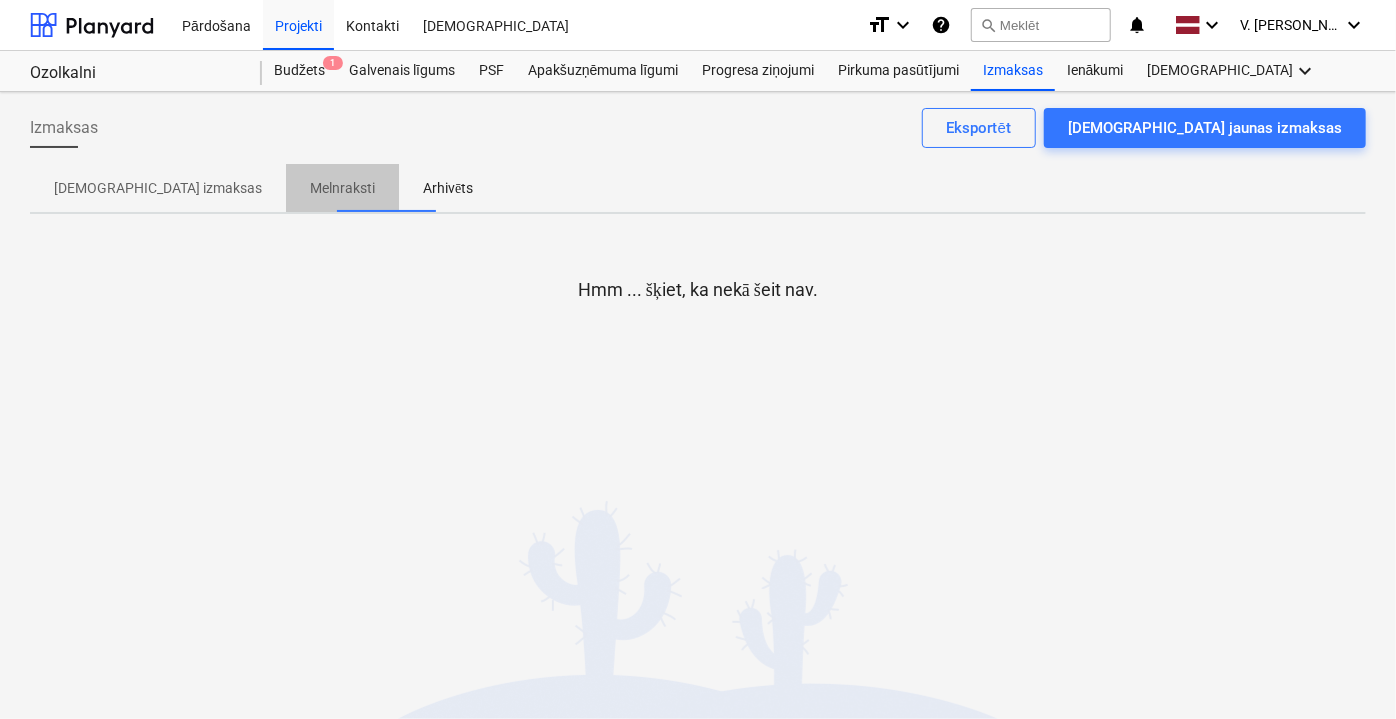 click on "Melnraksti" at bounding box center [342, 188] 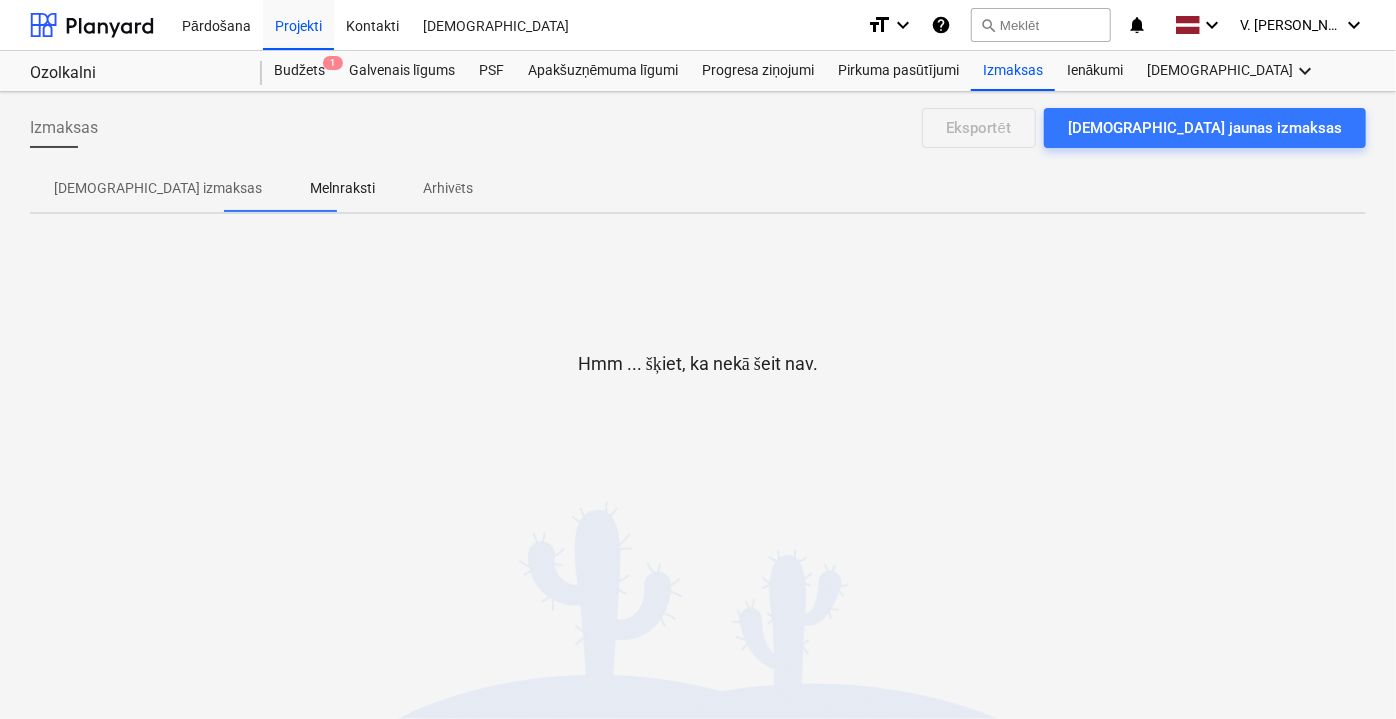 click on "[DEMOGRAPHIC_DATA] izmaksas" at bounding box center (158, 188) 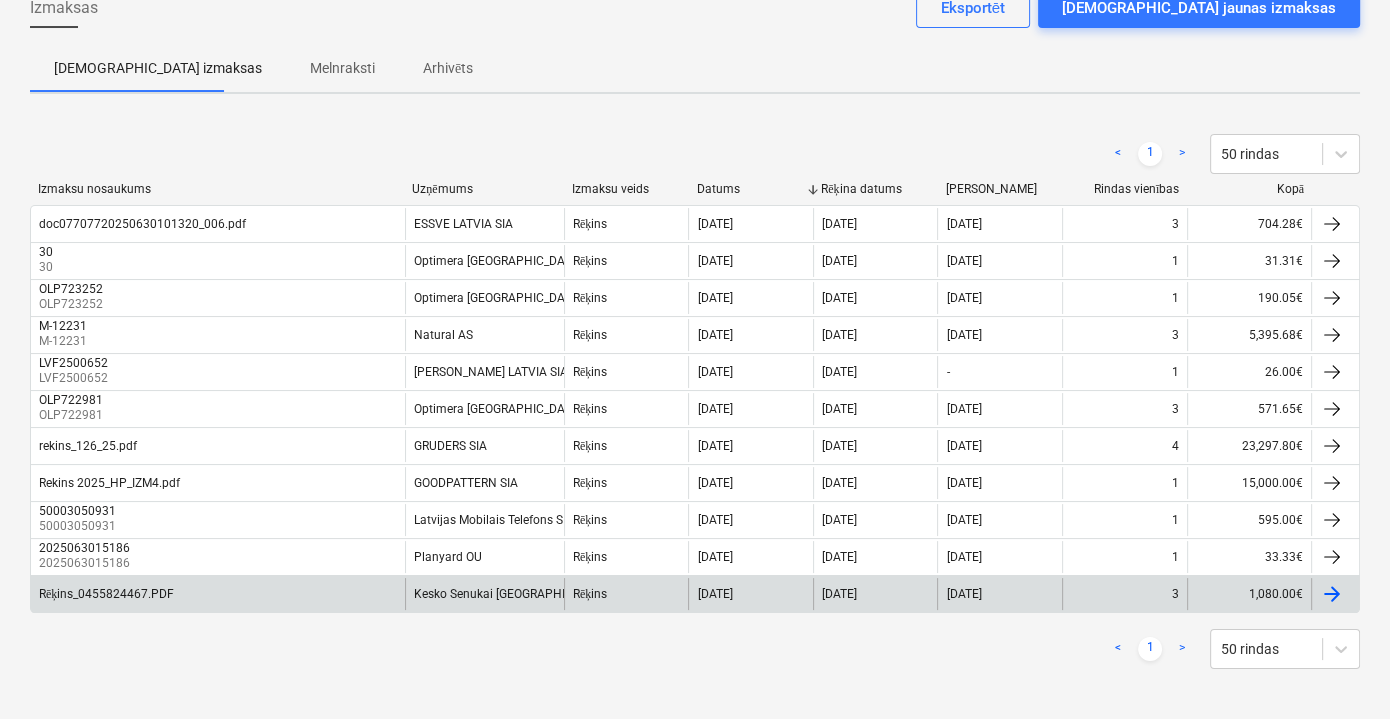 scroll, scrollTop: 0, scrollLeft: 0, axis: both 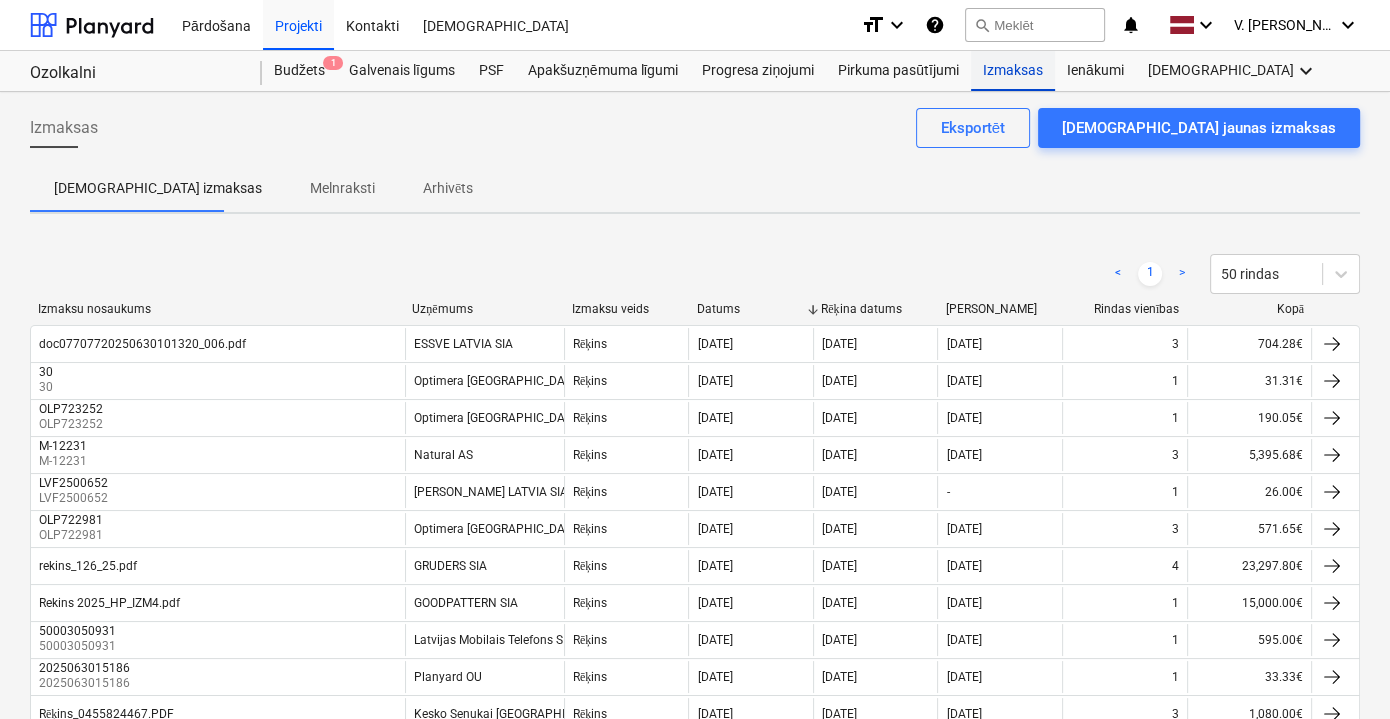 click on "Izmaksas" at bounding box center (1013, 71) 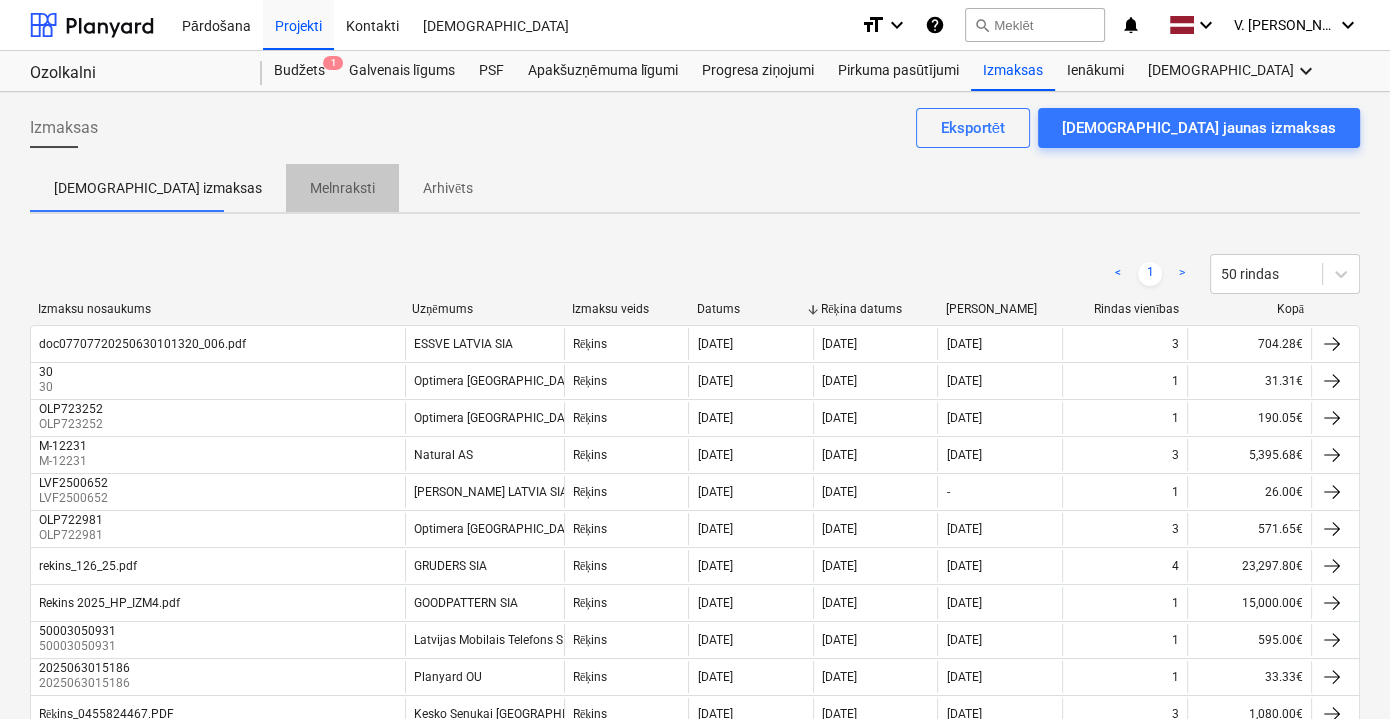 click on "Melnraksti" at bounding box center [342, 188] 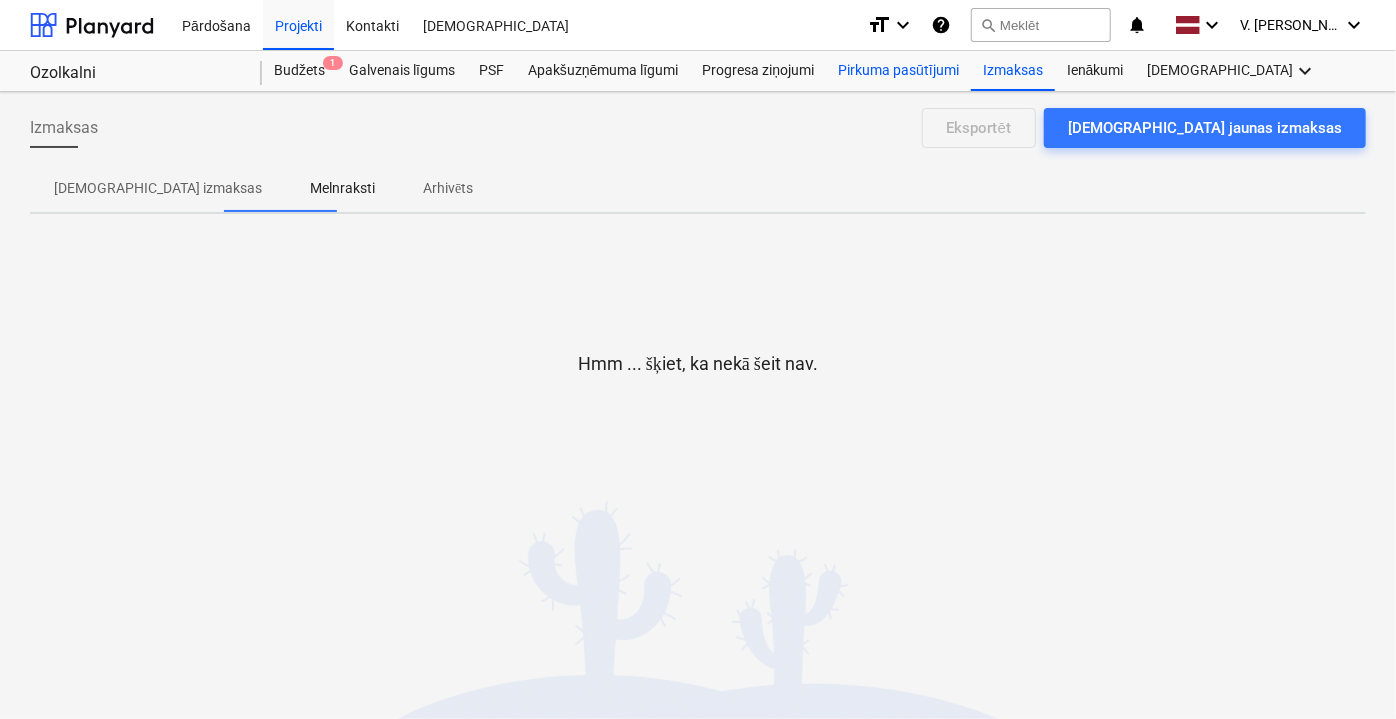 click on "Pirkuma pasūtījumi" at bounding box center (898, 71) 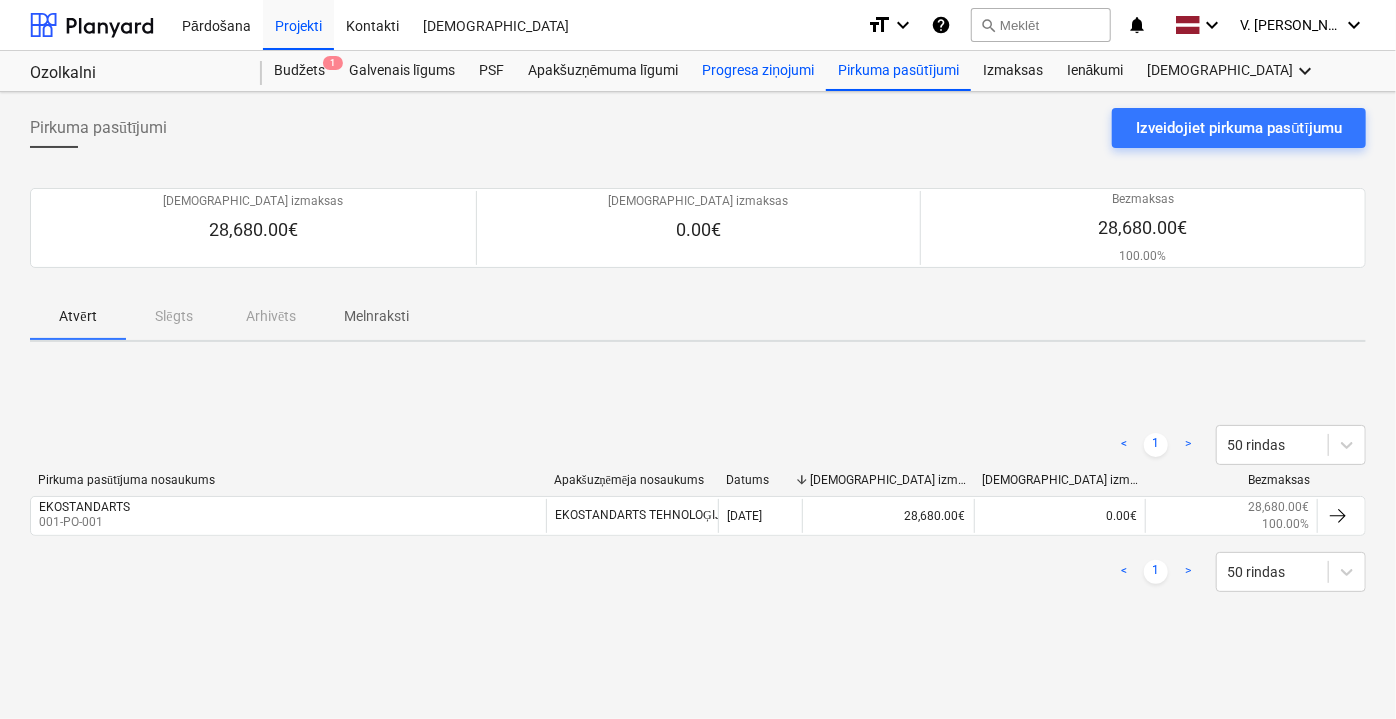 click on "Progresa ziņojumi" at bounding box center [758, 71] 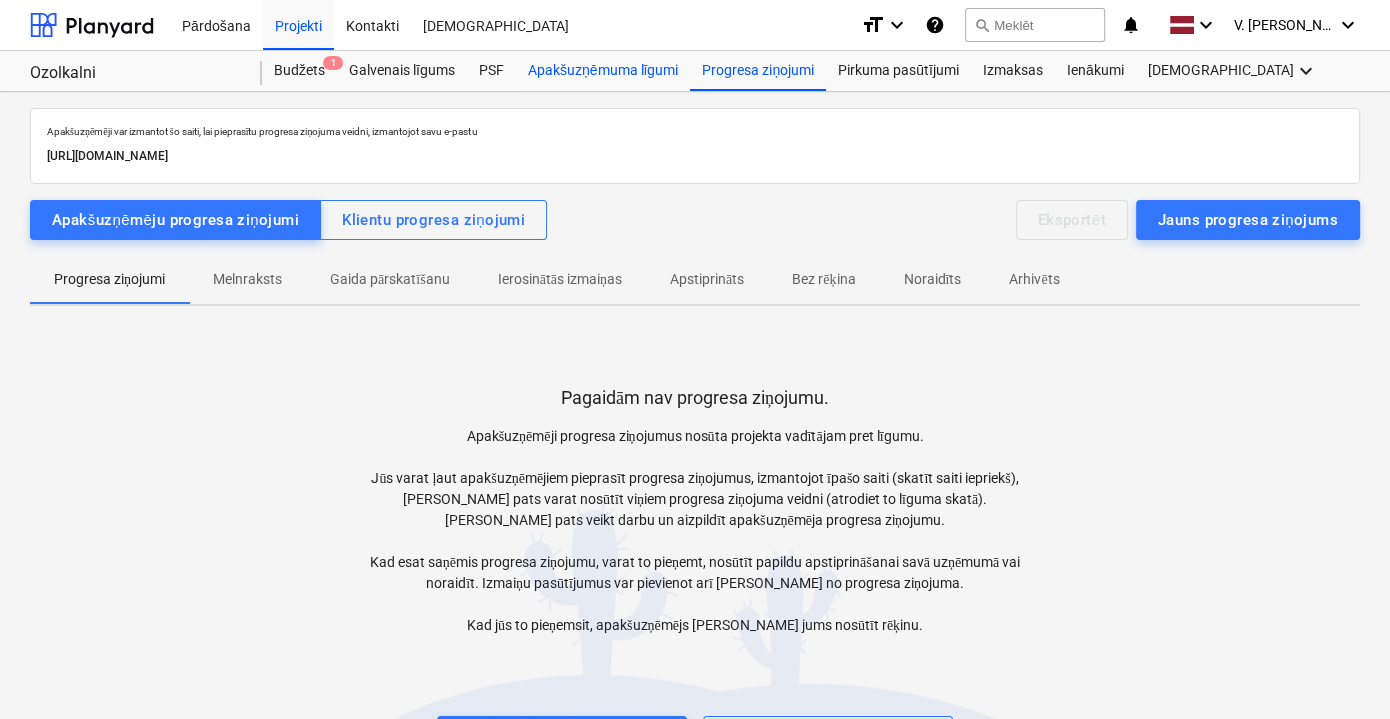 click on "Apakšuzņēmuma līgumi" at bounding box center (603, 71) 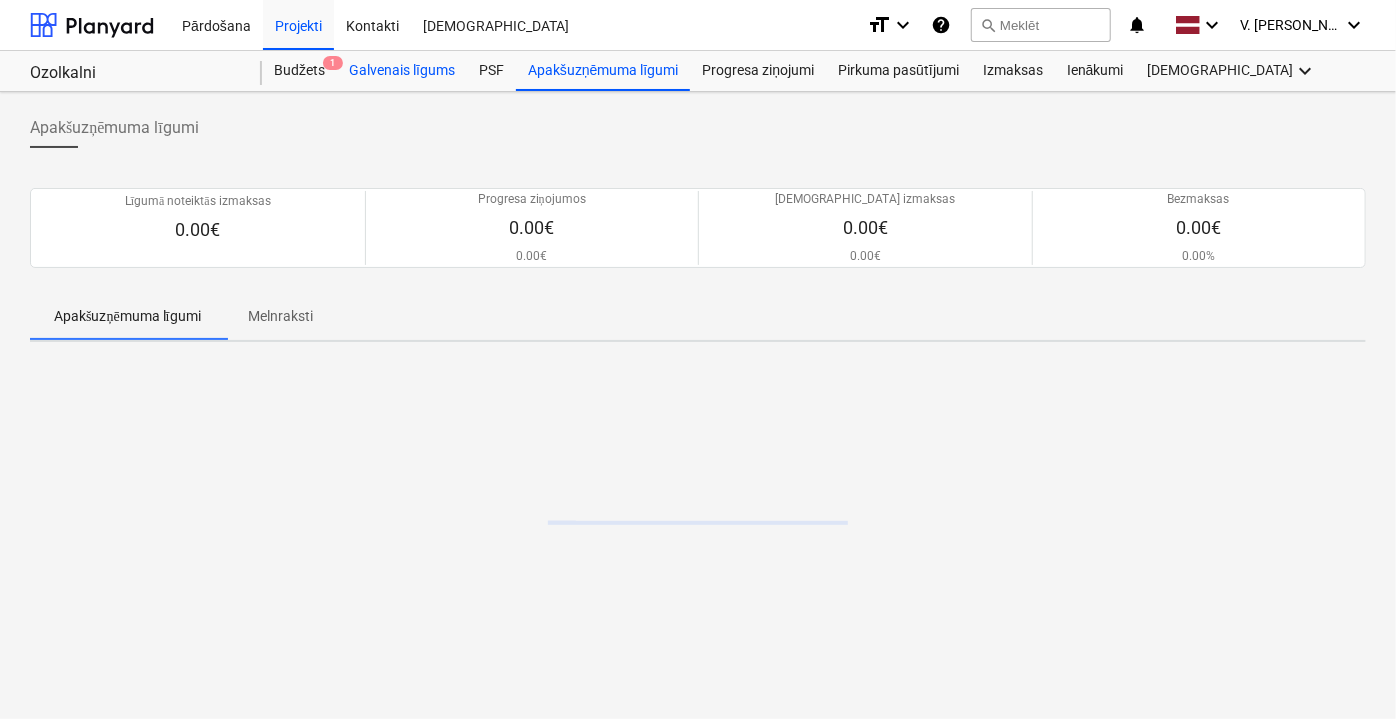 click on "Galvenais līgums" at bounding box center (402, 71) 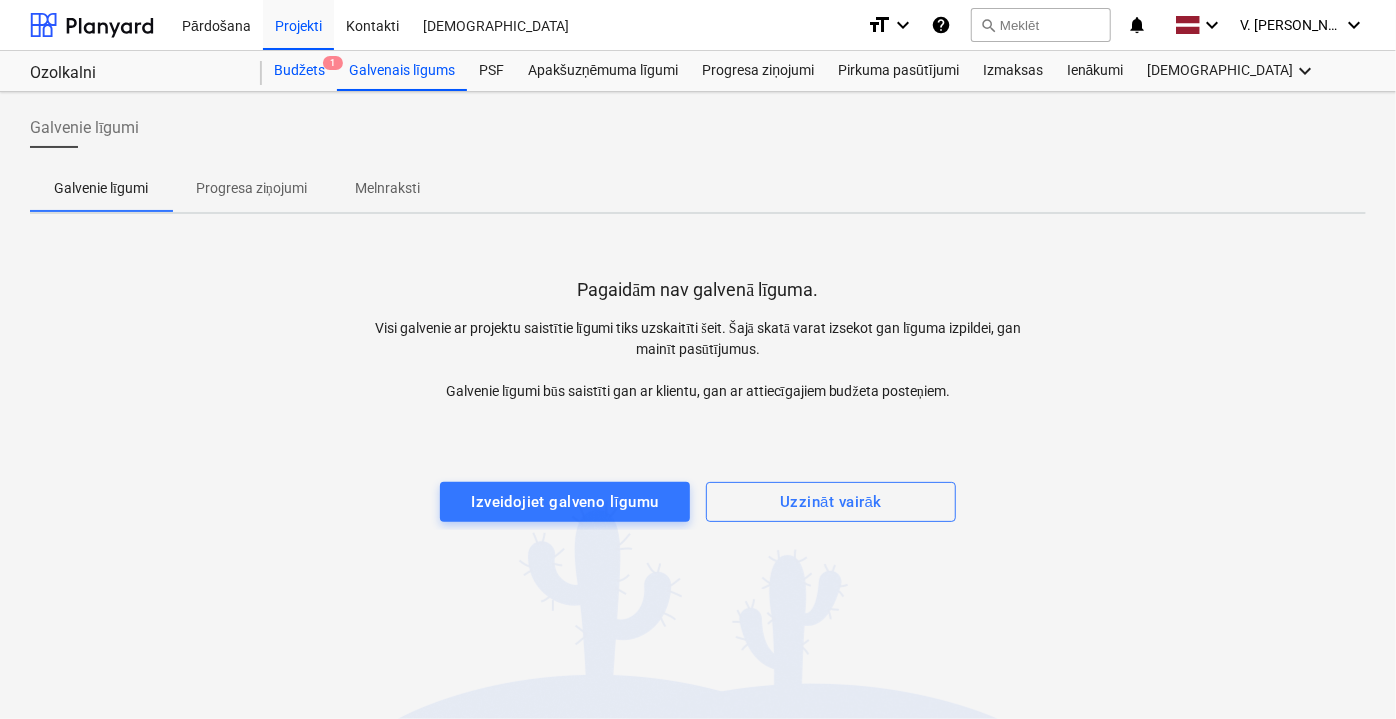 click on "Budžets 1" at bounding box center [299, 71] 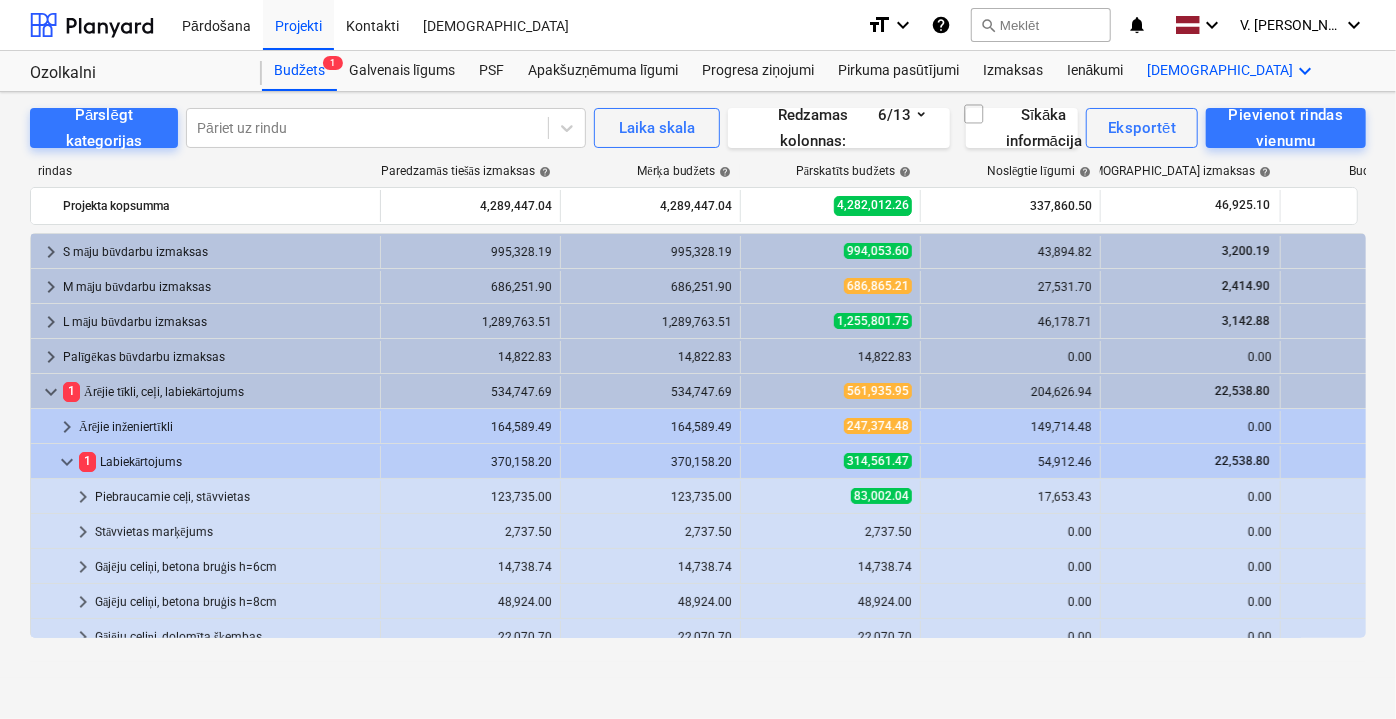 click on "Vairāk keyboard_arrow_down" at bounding box center (1233, 71) 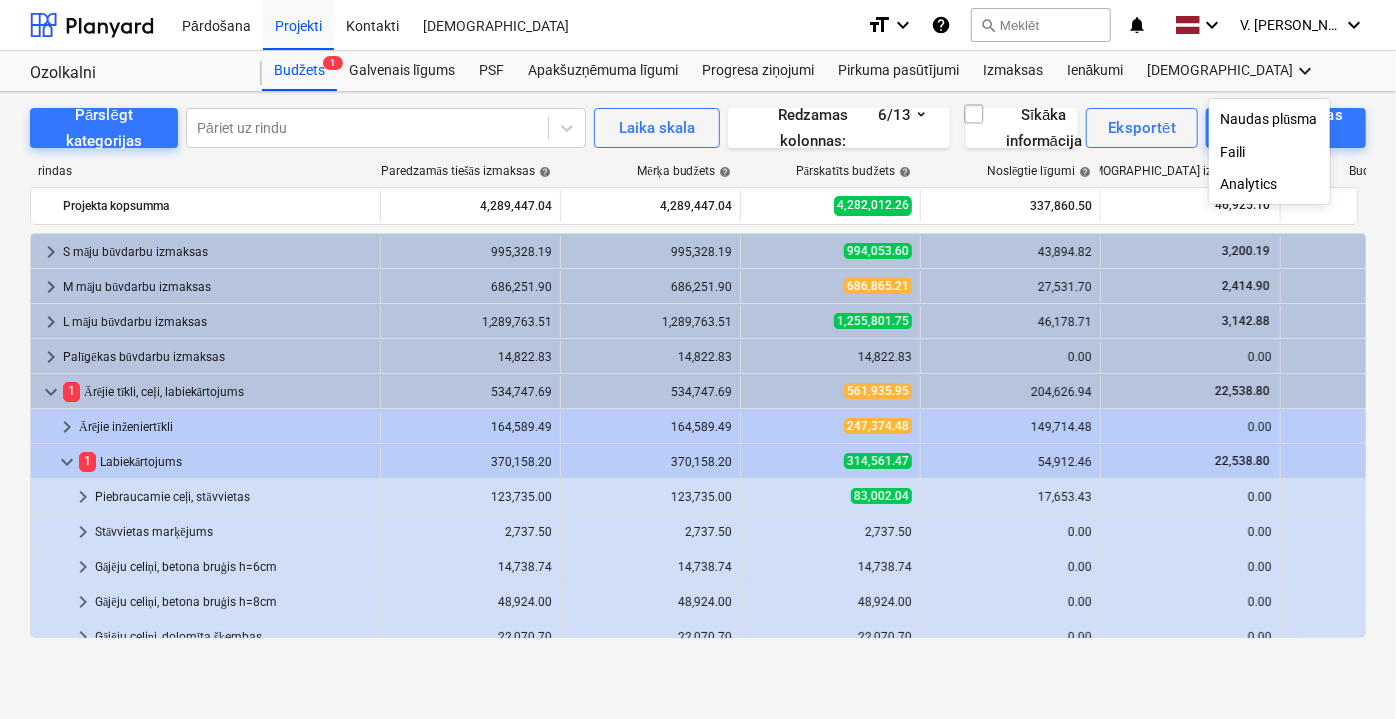 click at bounding box center [698, 359] 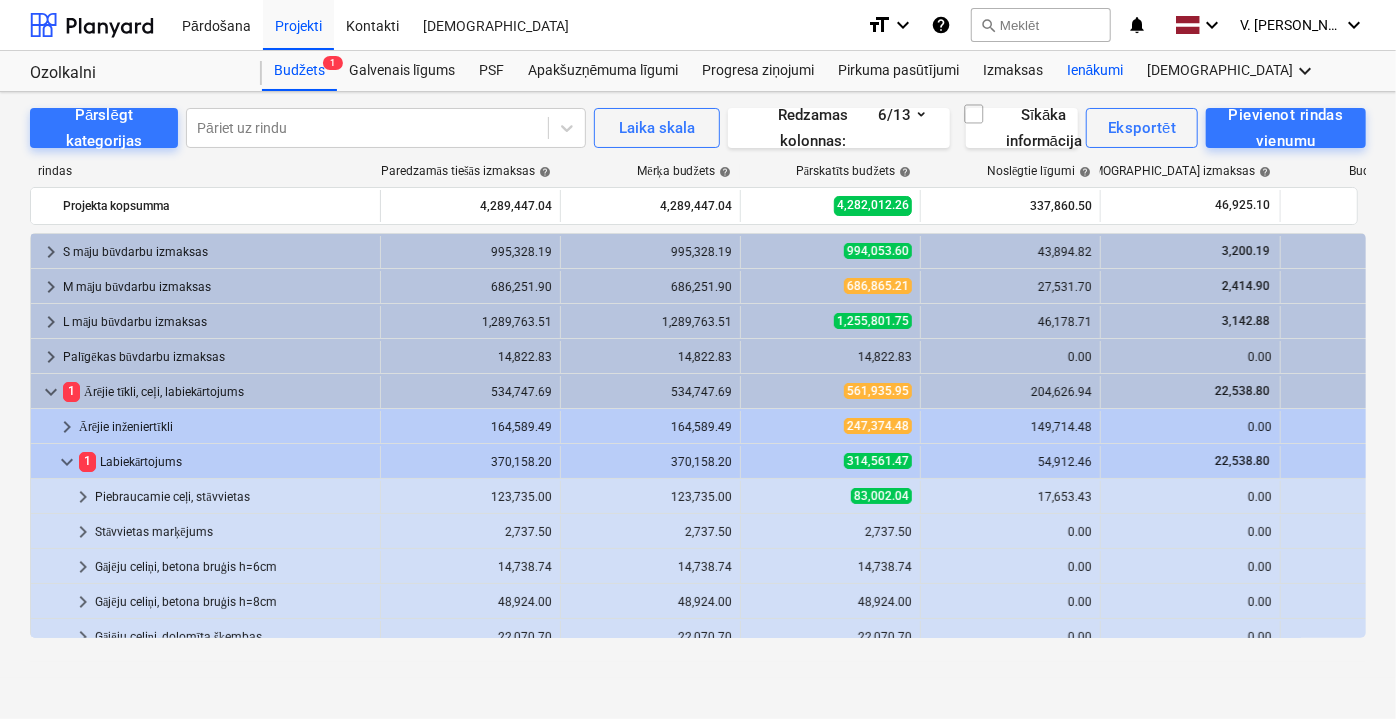 click on "Ienākumi" at bounding box center (1095, 71) 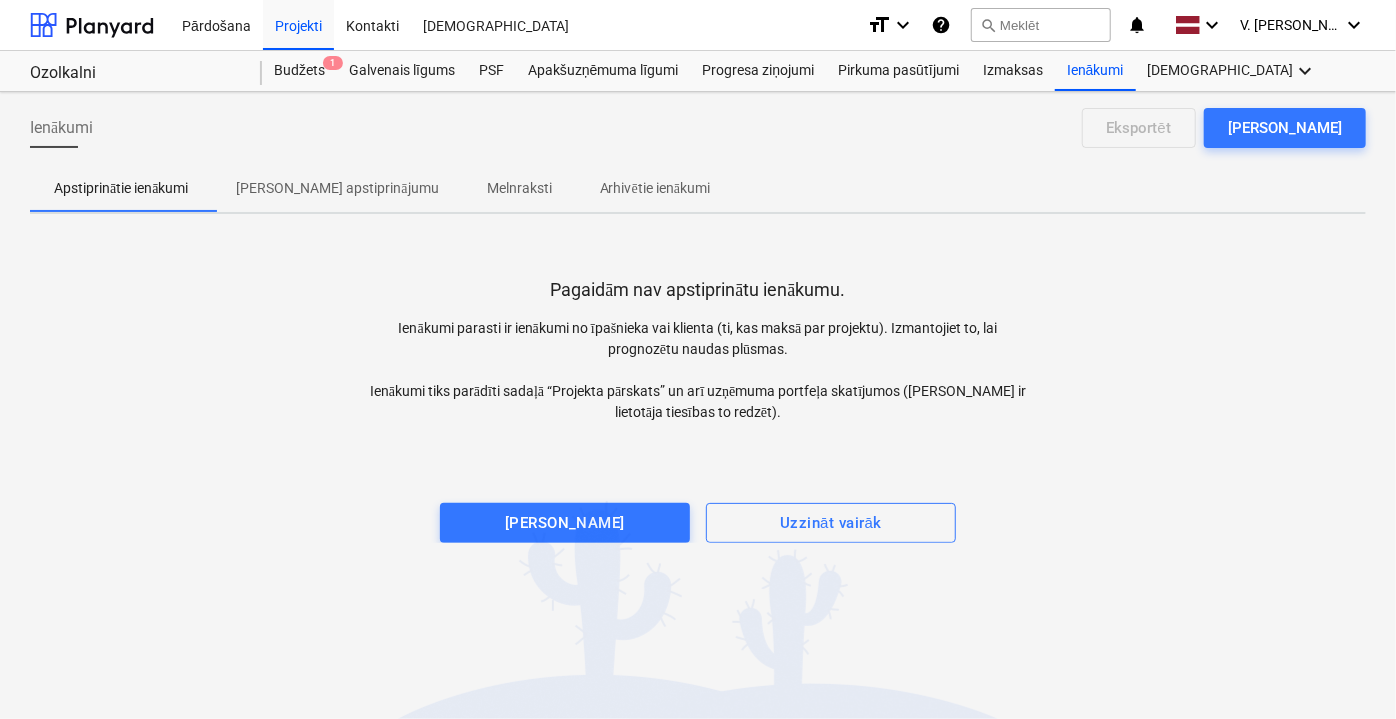 click on "[PERSON_NAME] apstiprinājumu" at bounding box center [337, 188] 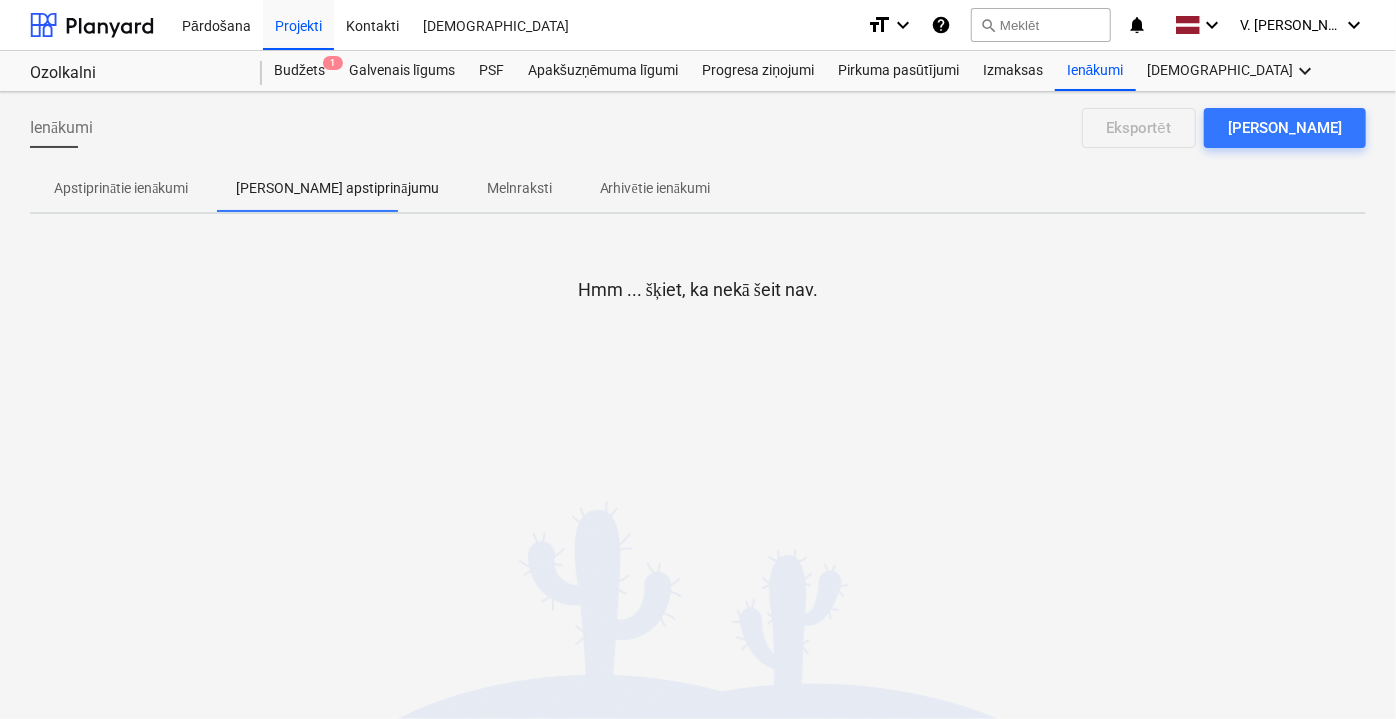 click on "Melnraksti" at bounding box center (519, 188) 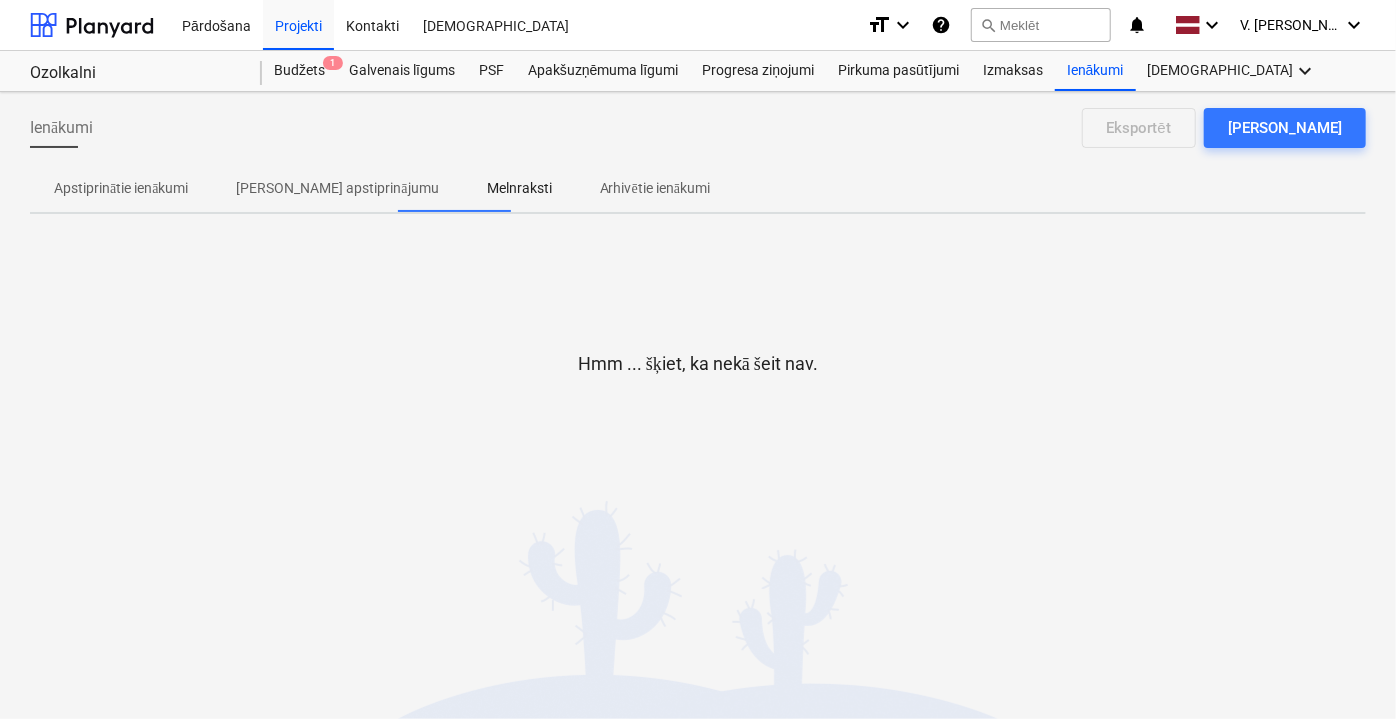 click on "Arhivētie ienākumi" at bounding box center [655, 188] 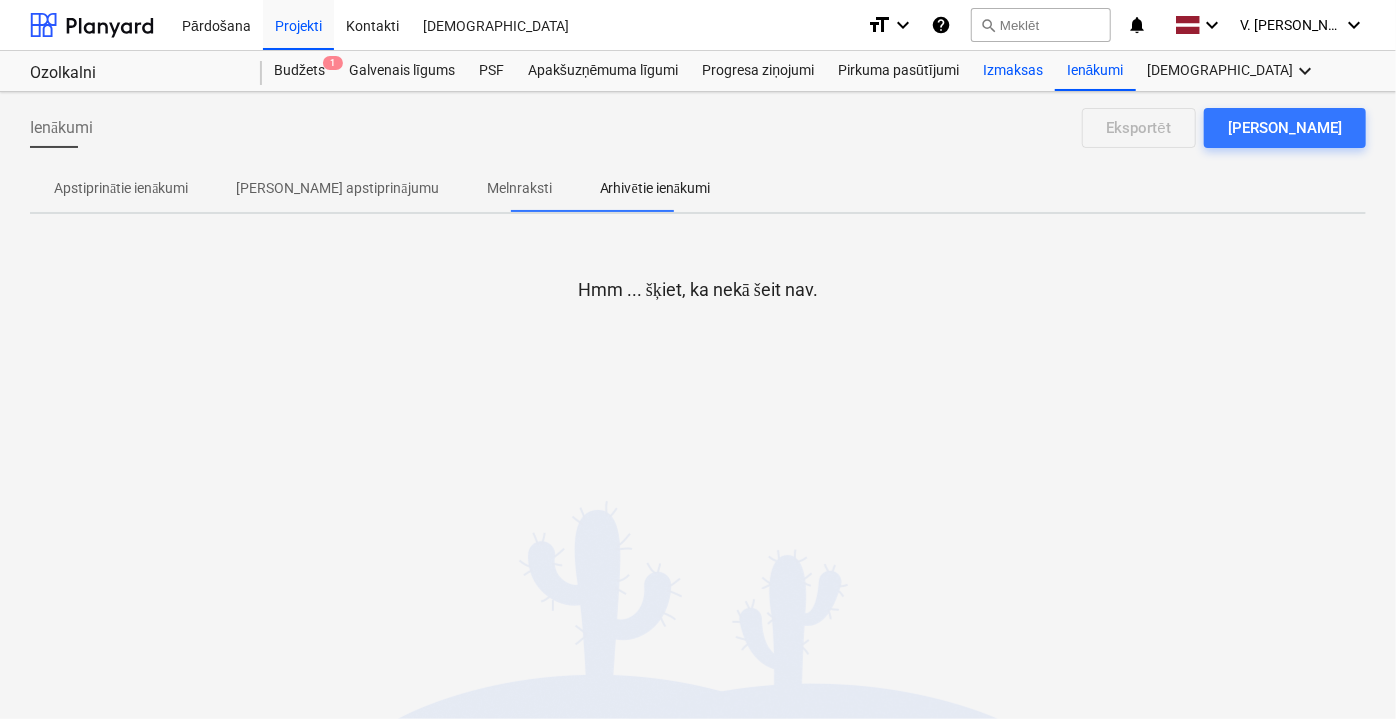 click on "Izmaksas" at bounding box center (1013, 71) 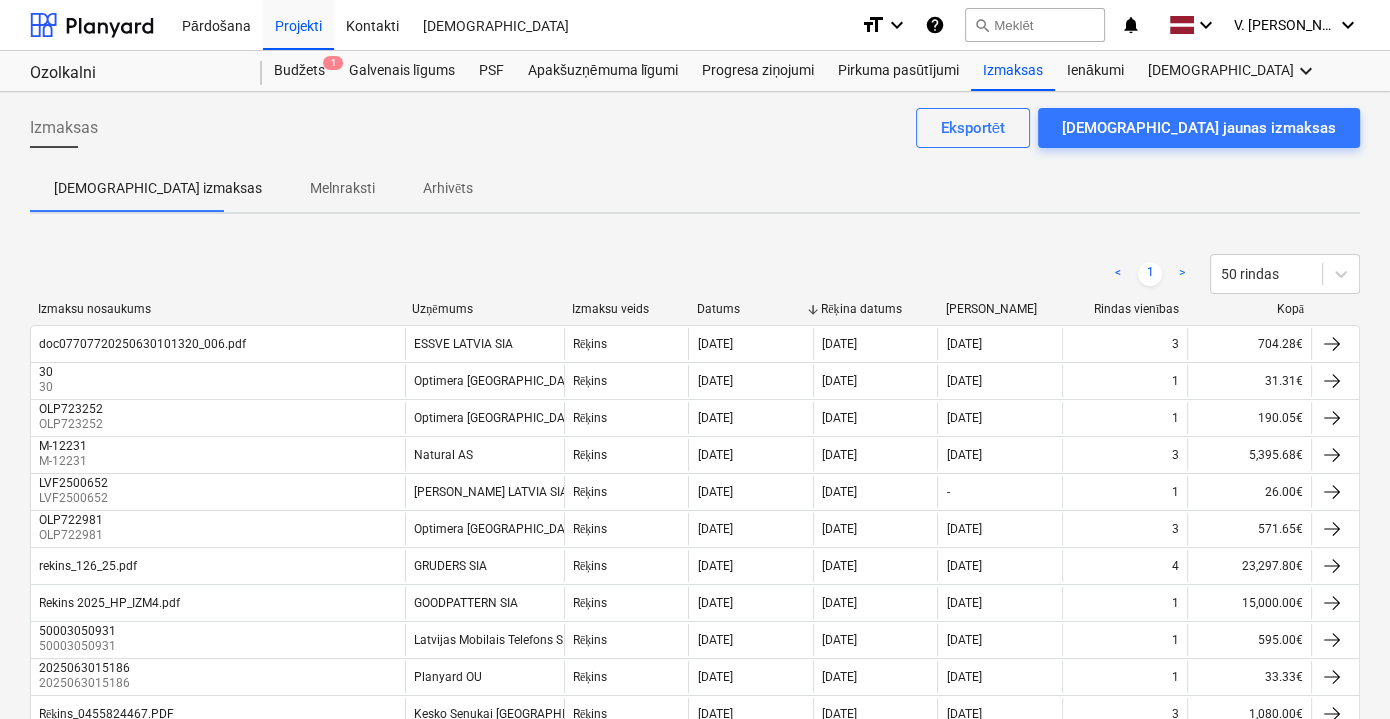 scroll, scrollTop: 0, scrollLeft: 0, axis: both 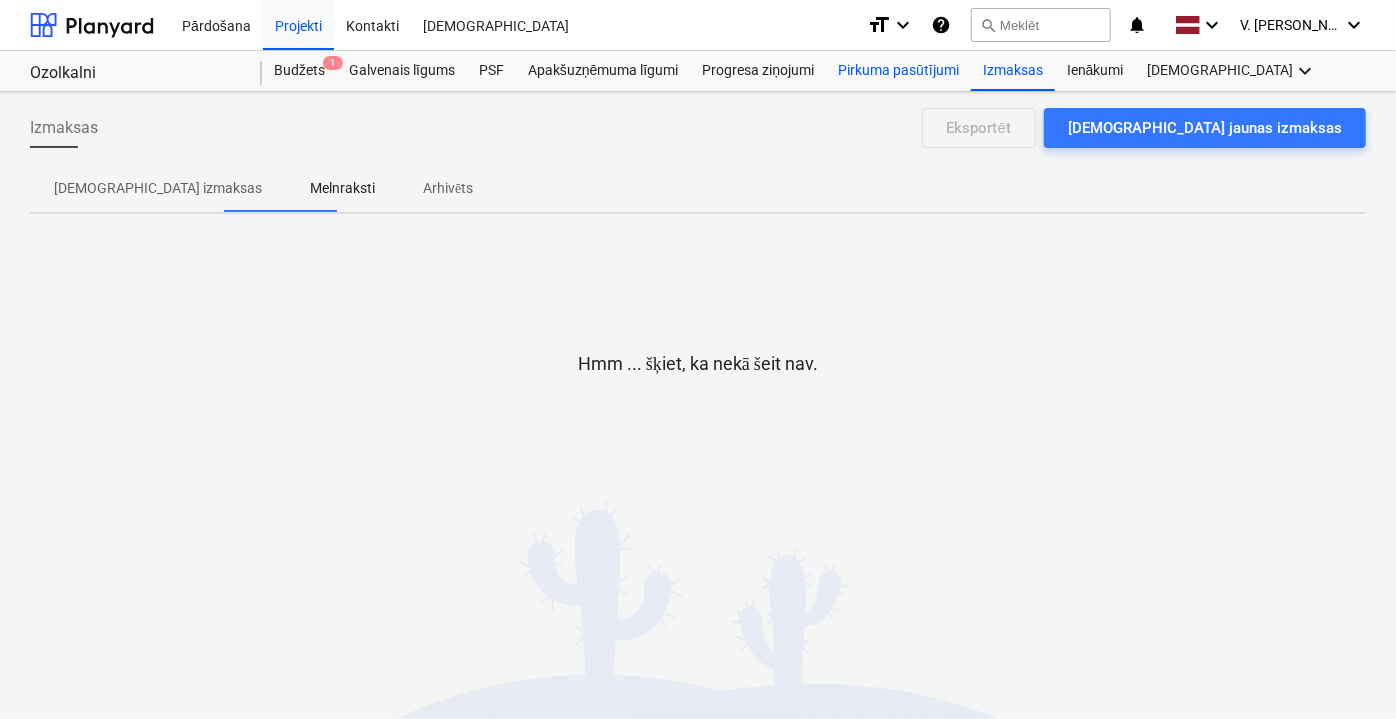 click on "Pirkuma pasūtījumi" at bounding box center (898, 71) 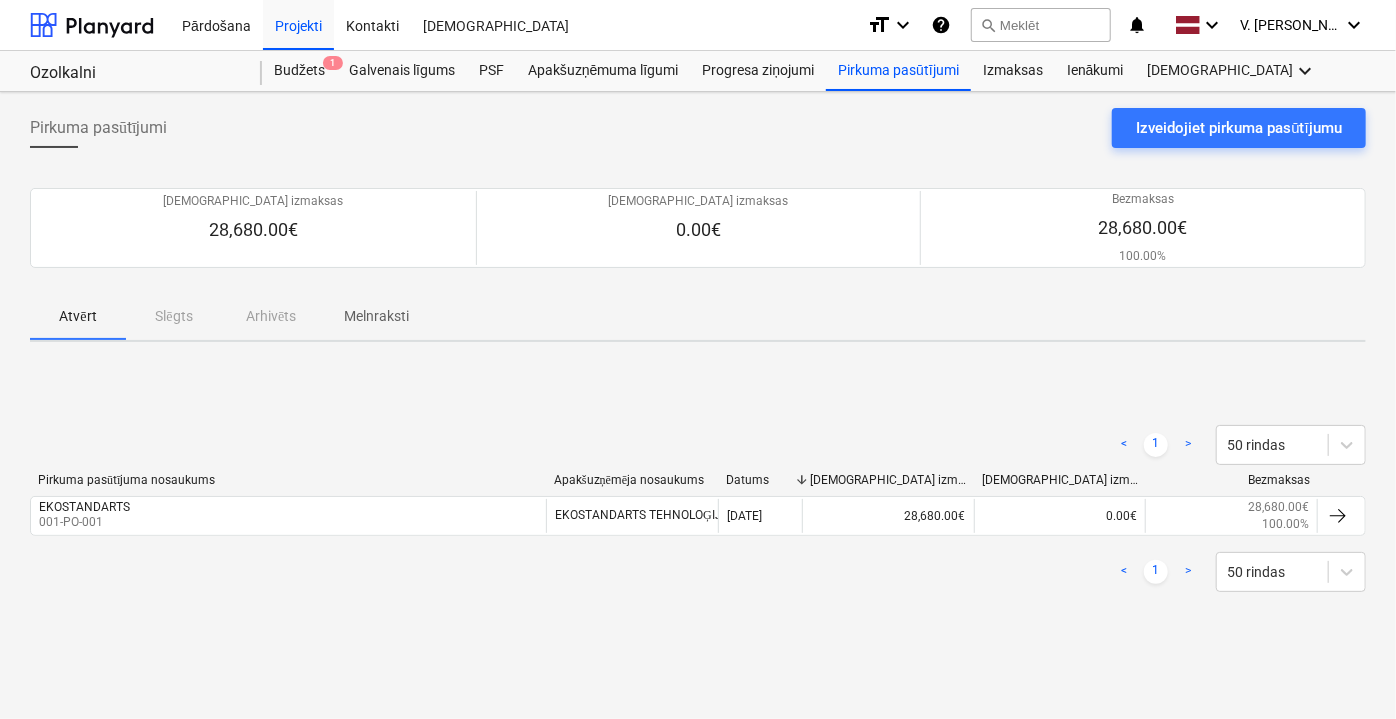 click on "Melnraksti" at bounding box center (376, 316) 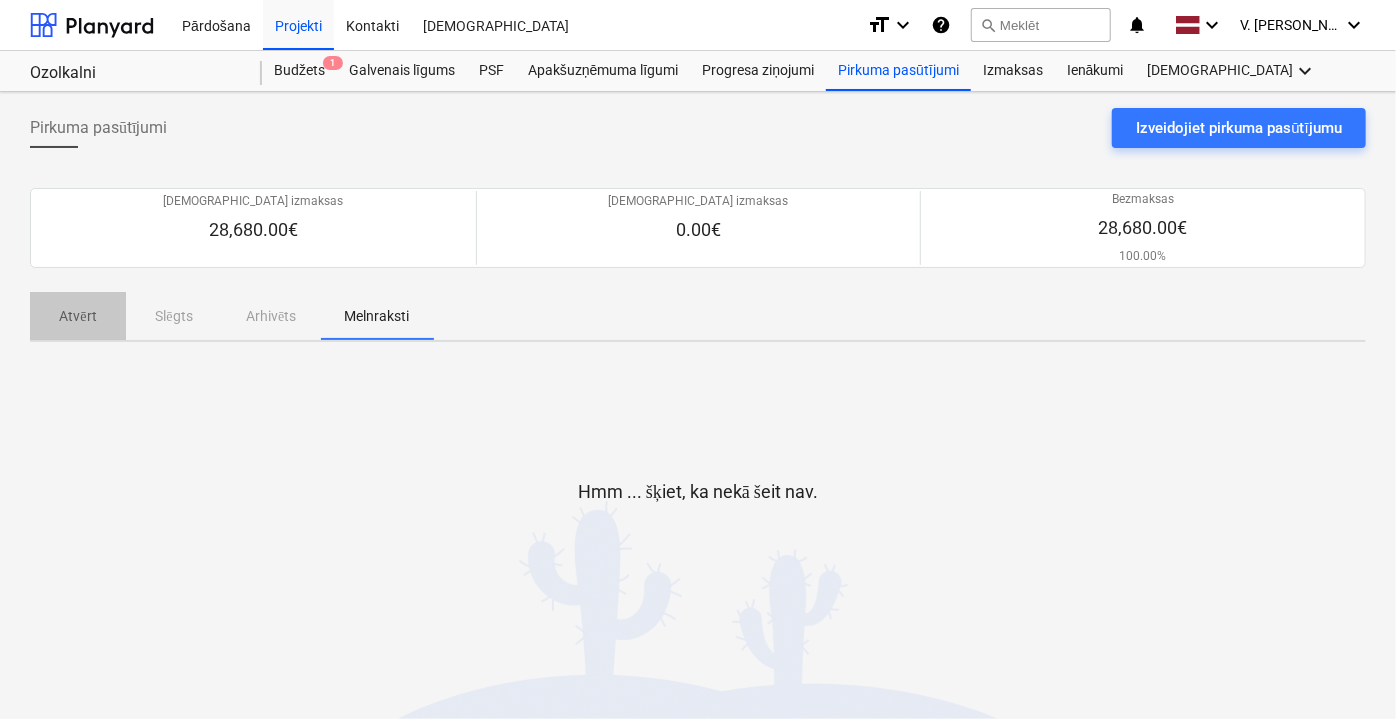 click on "Atvērt" at bounding box center (78, 316) 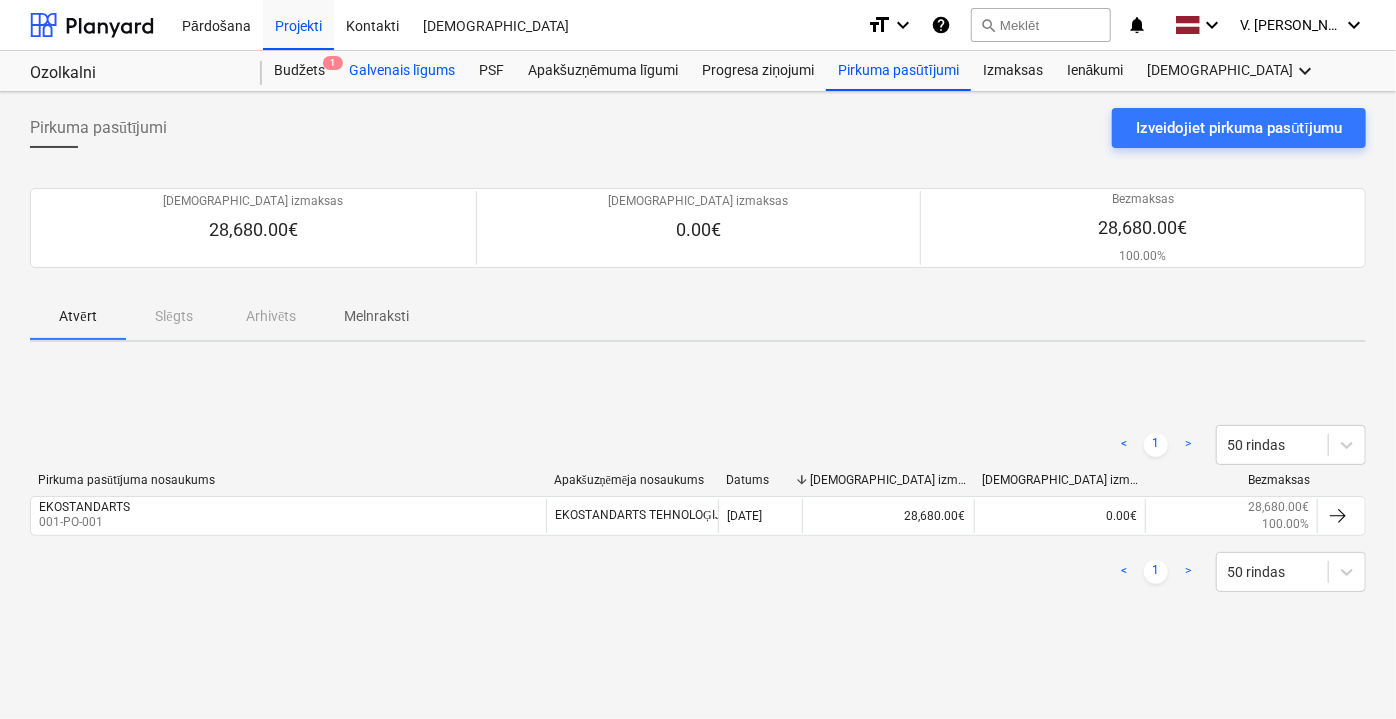 click on "Galvenais līgums" at bounding box center (402, 71) 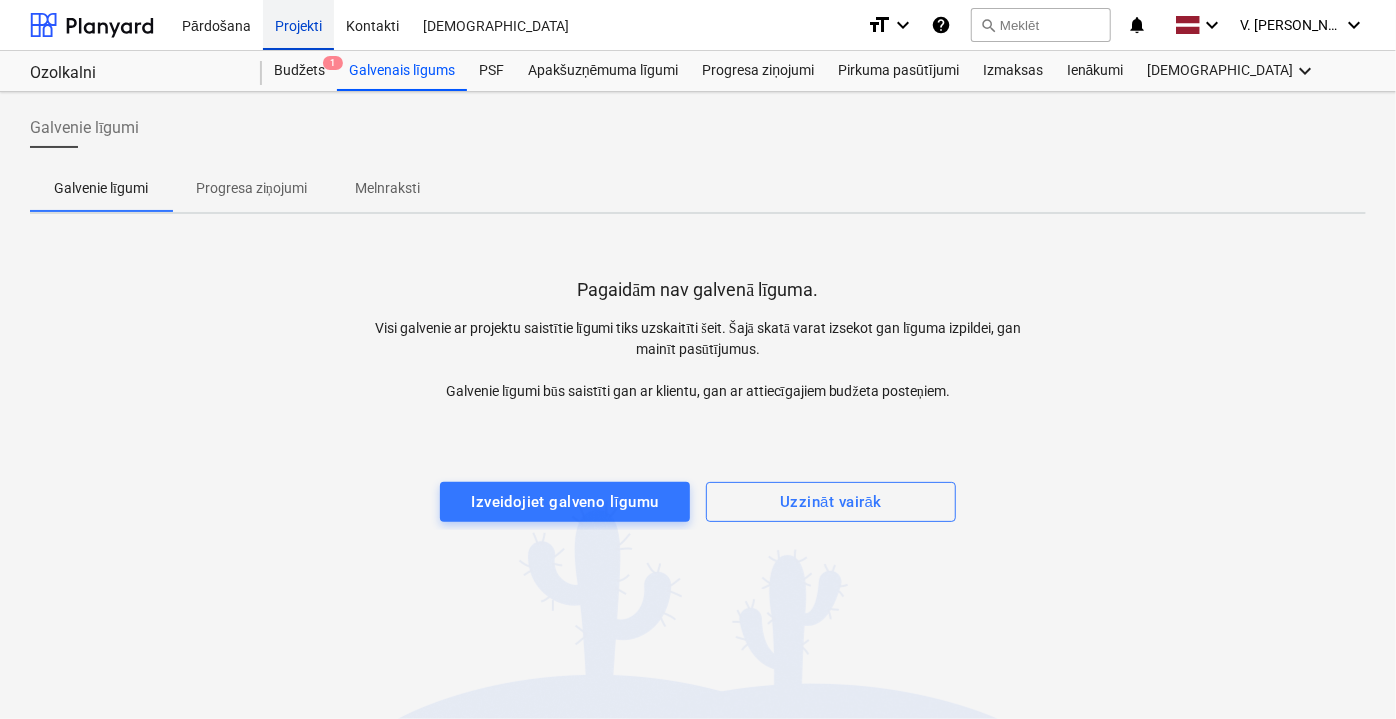 click on "Projekti" at bounding box center (298, 24) 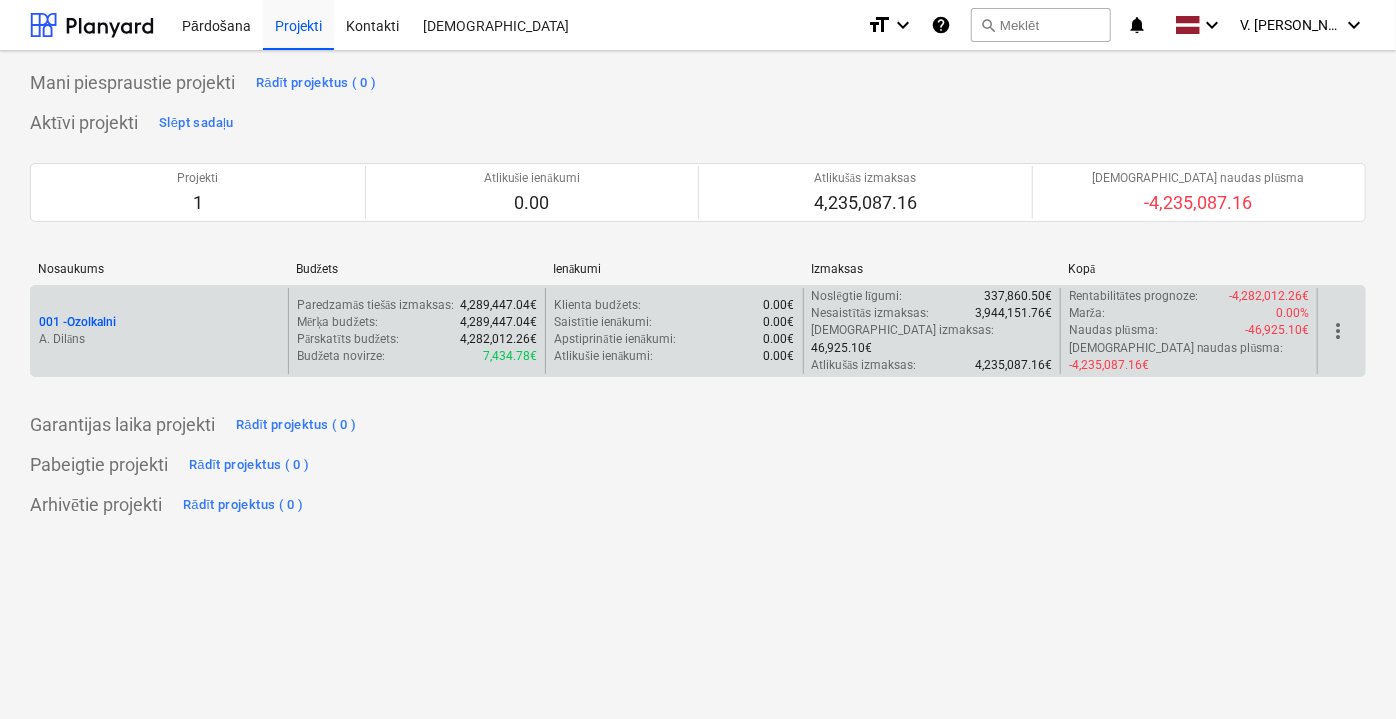 click on "001 -  Ozolkalni" at bounding box center (159, 322) 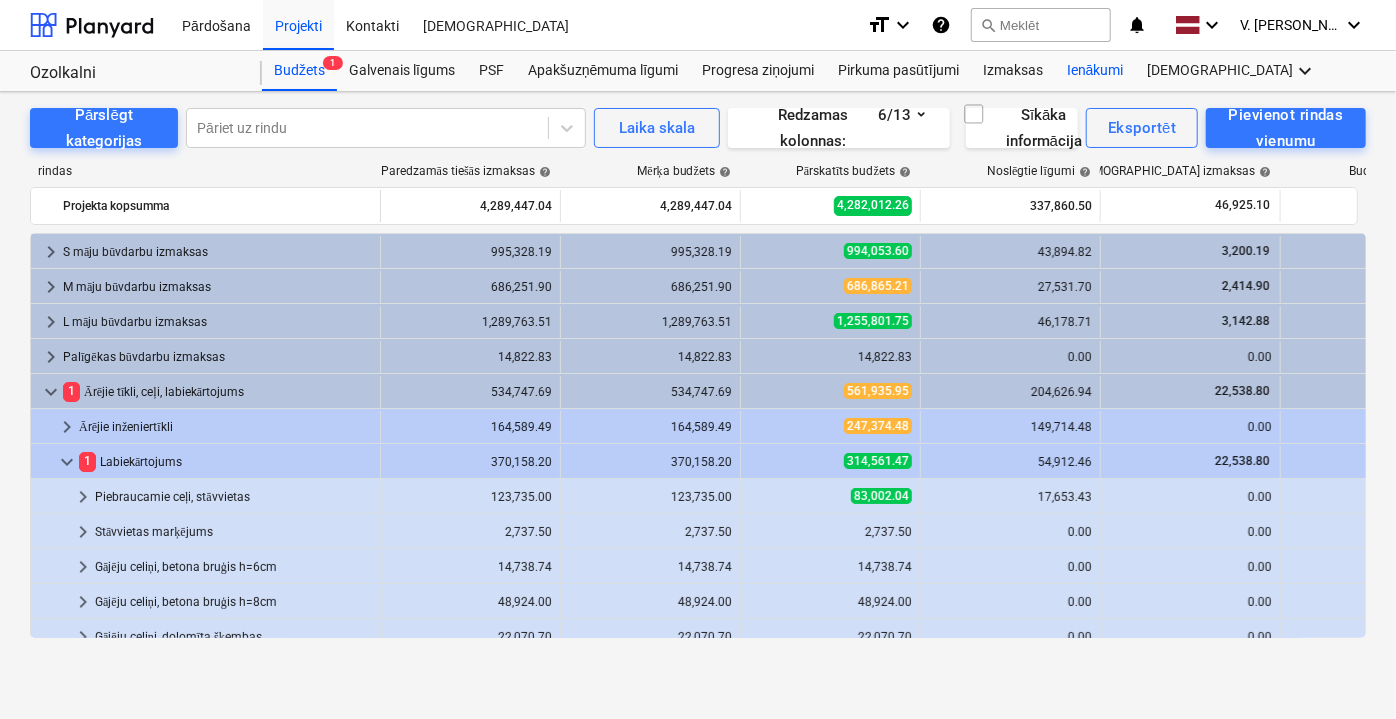 click on "Ienākumi" at bounding box center [1095, 71] 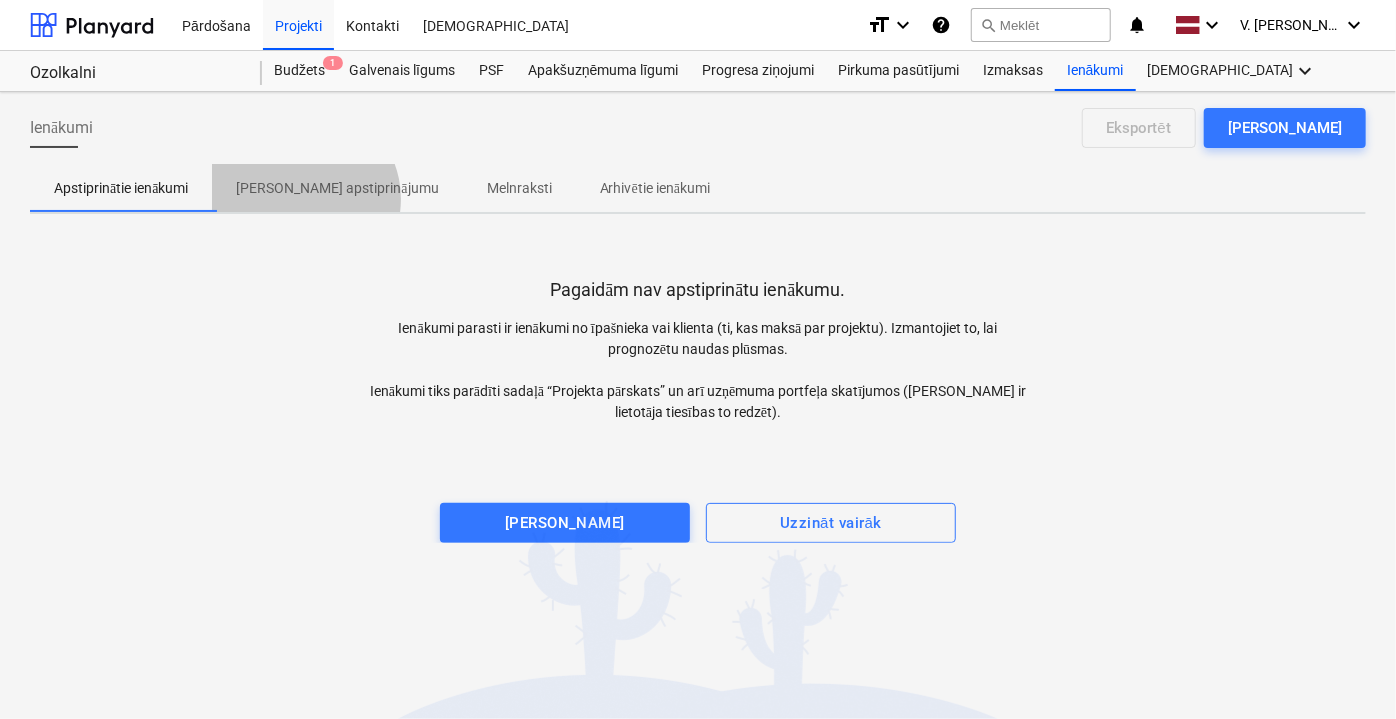 click on "[PERSON_NAME] apstiprinājumu" at bounding box center [337, 188] 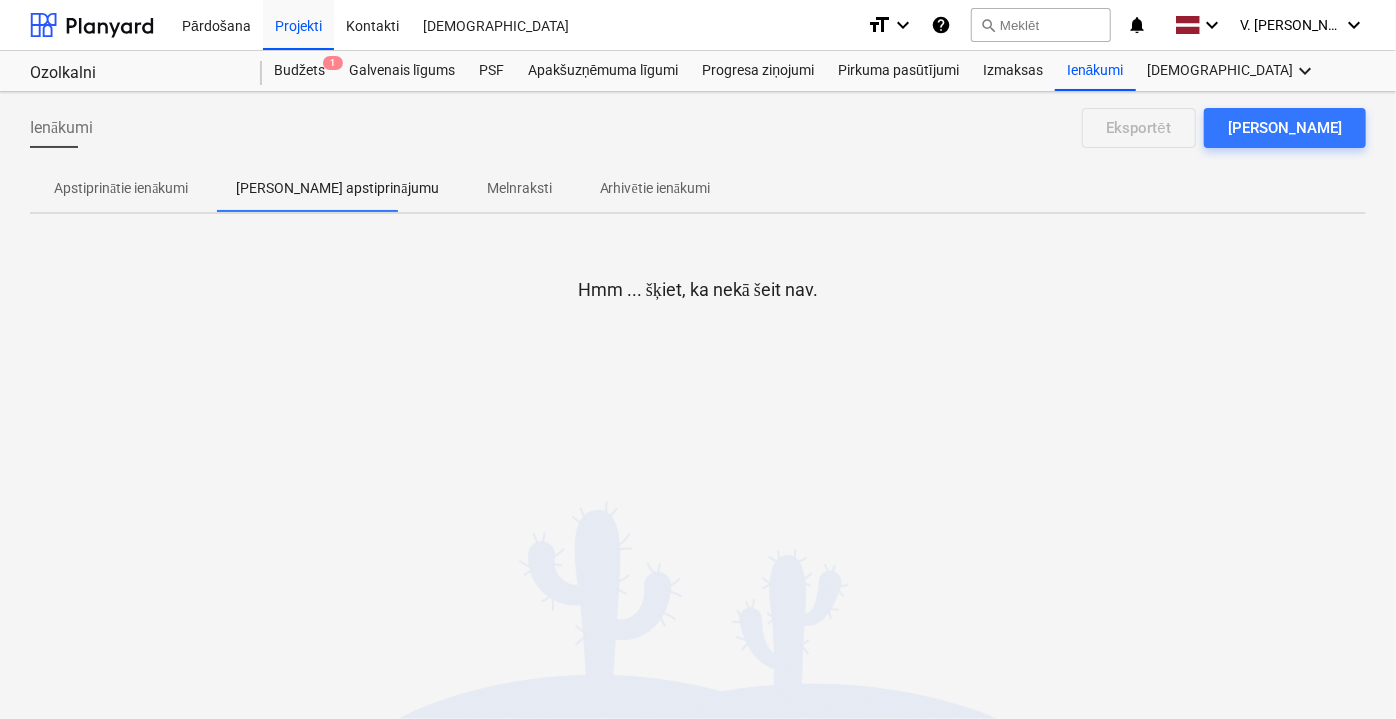click on "Melnraksti" at bounding box center [519, 188] 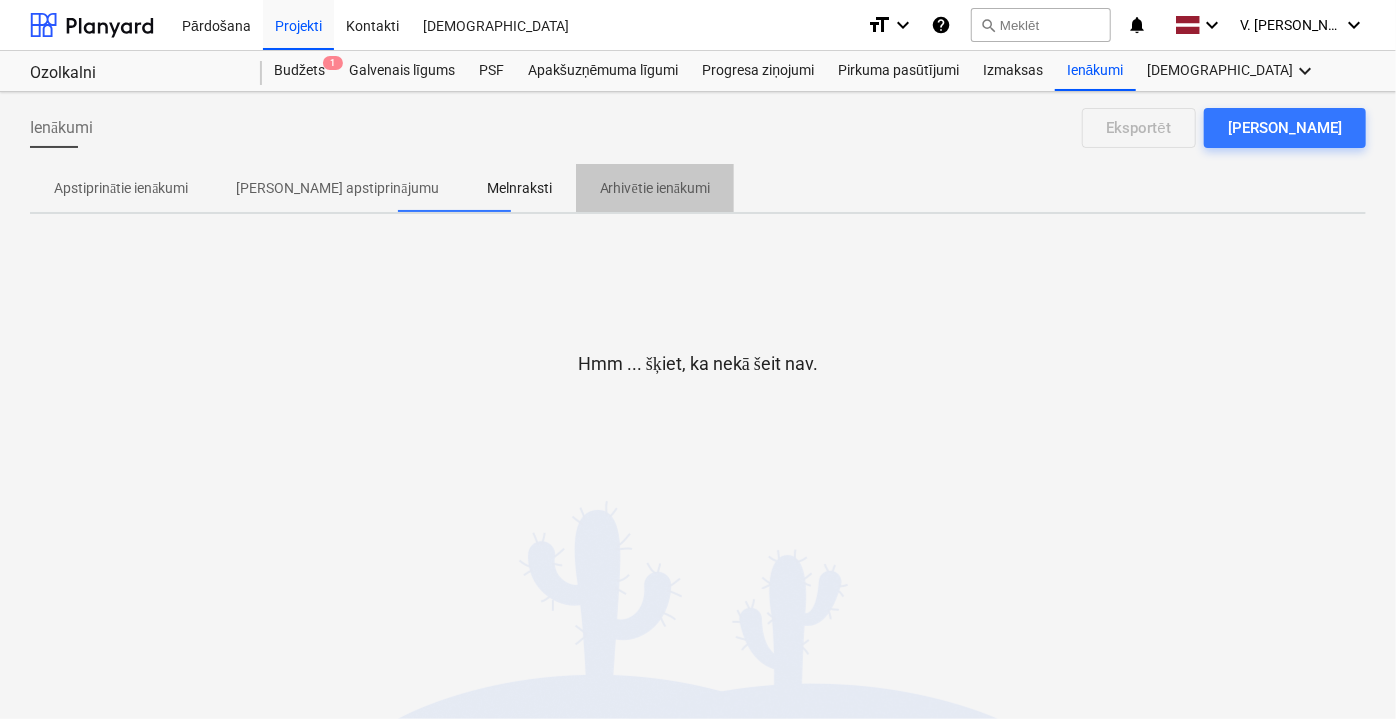click on "Arhivētie ienākumi" at bounding box center (655, 188) 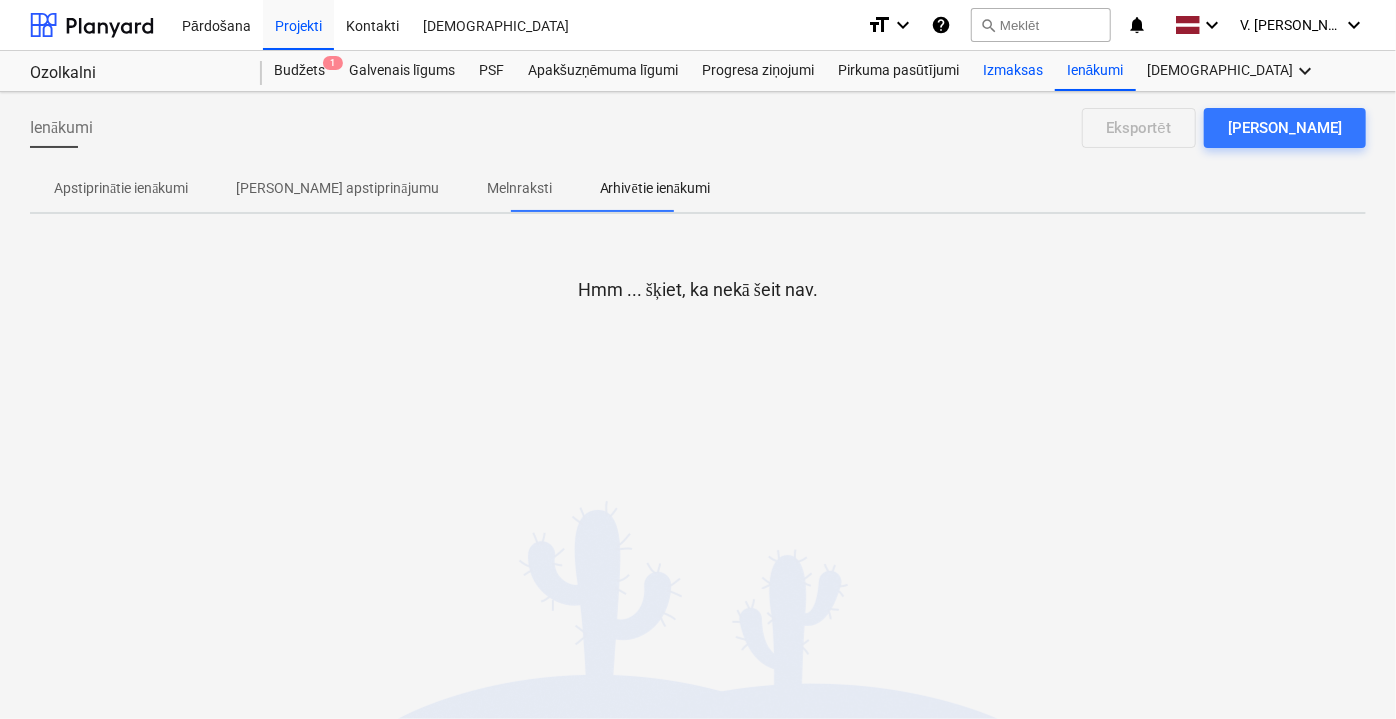 click on "Izmaksas" at bounding box center [1013, 71] 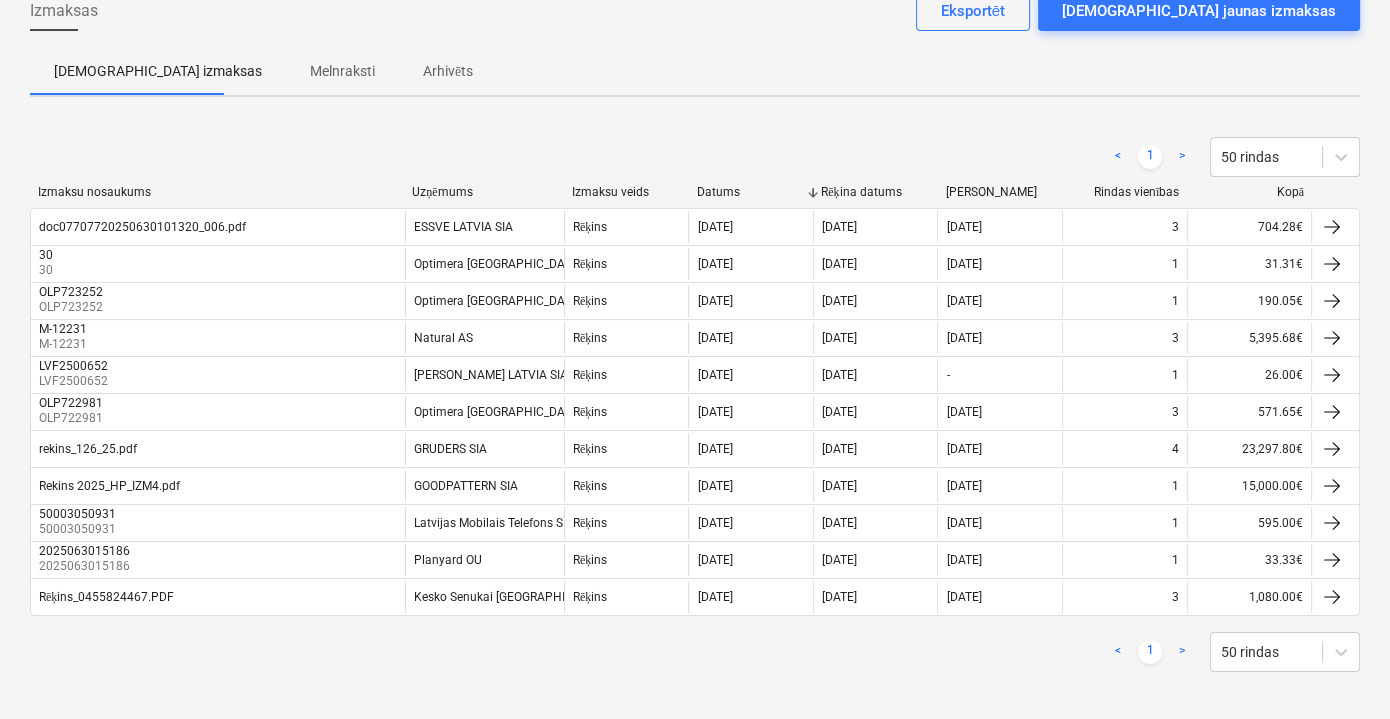 scroll, scrollTop: 120, scrollLeft: 0, axis: vertical 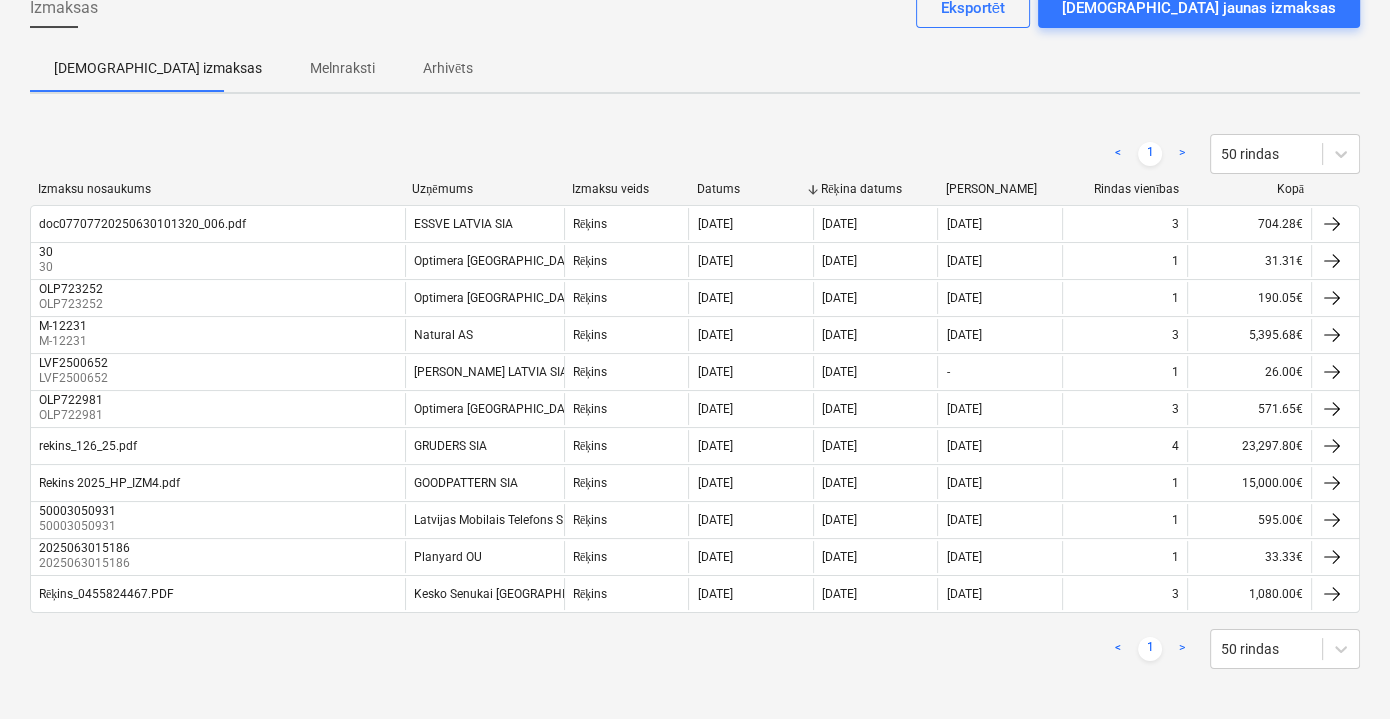 click on ">" at bounding box center [1182, 649] 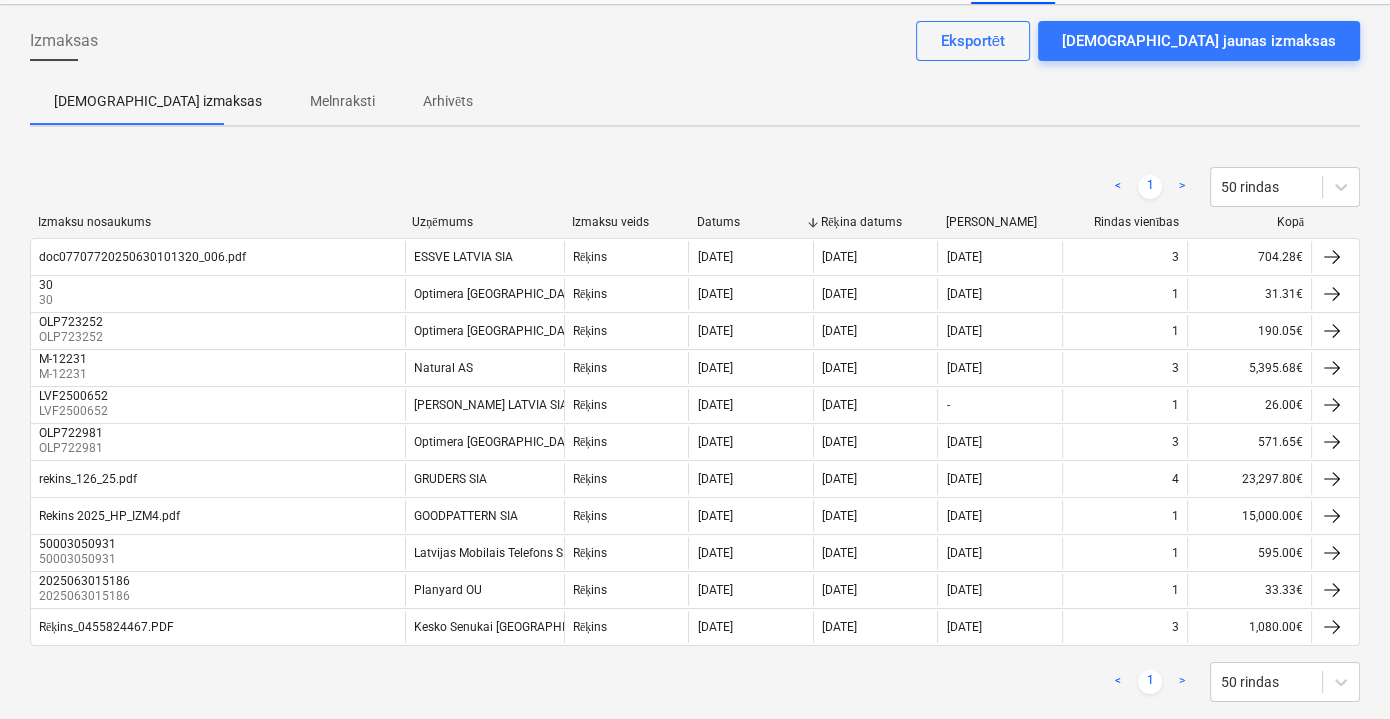 scroll, scrollTop: 29, scrollLeft: 0, axis: vertical 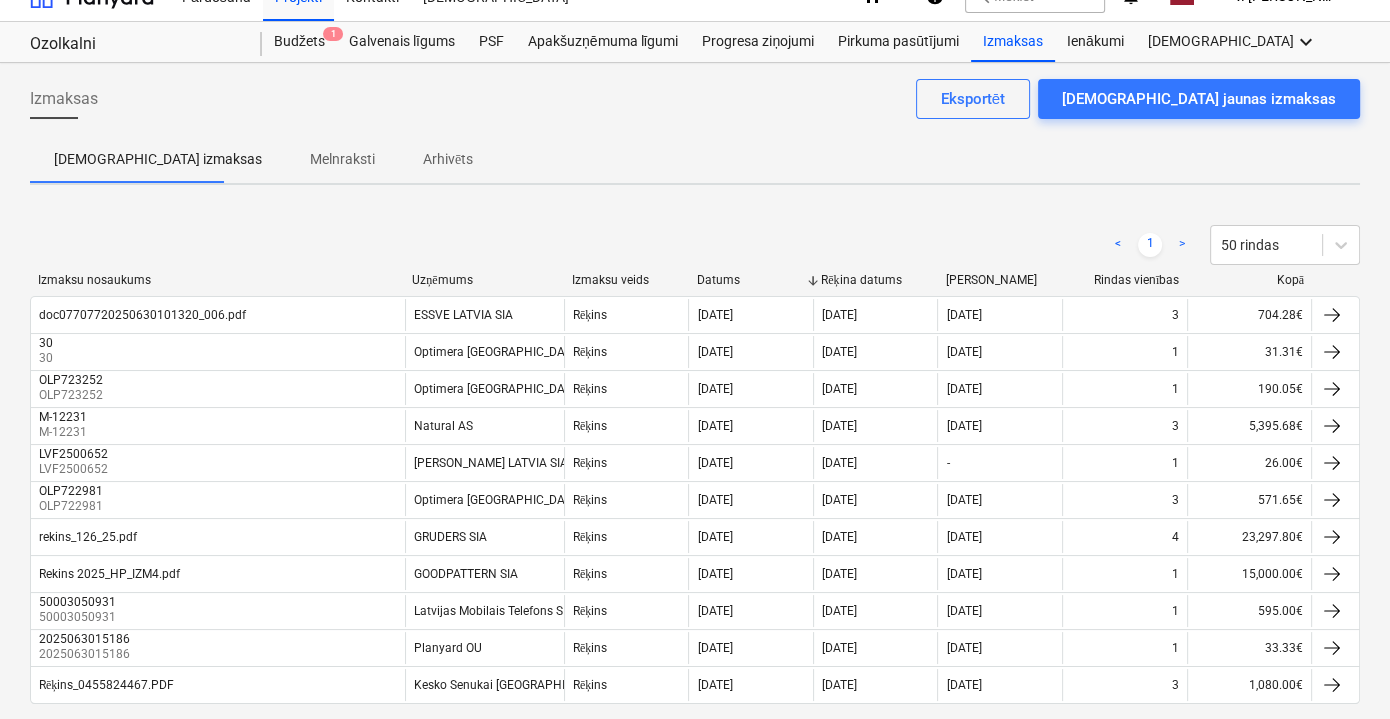 click on "Melnraksti" at bounding box center (342, 159) 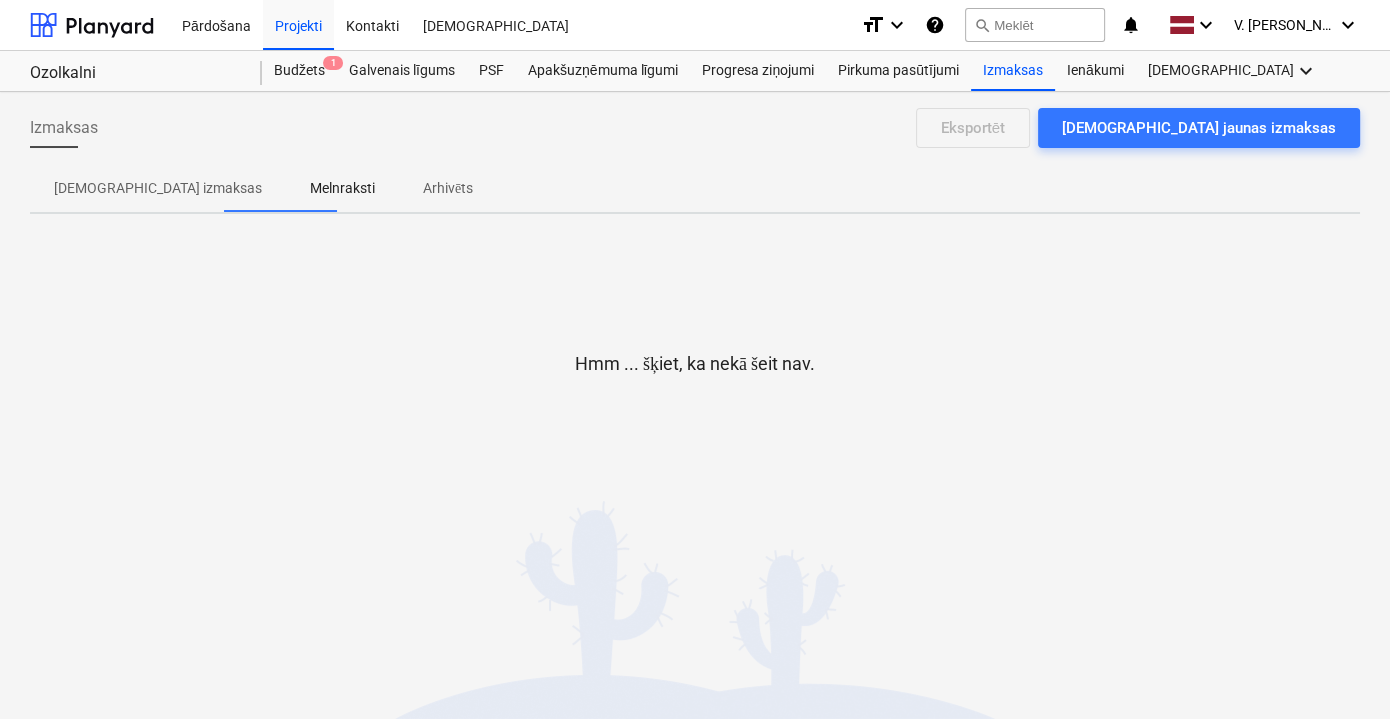 scroll, scrollTop: 0, scrollLeft: 0, axis: both 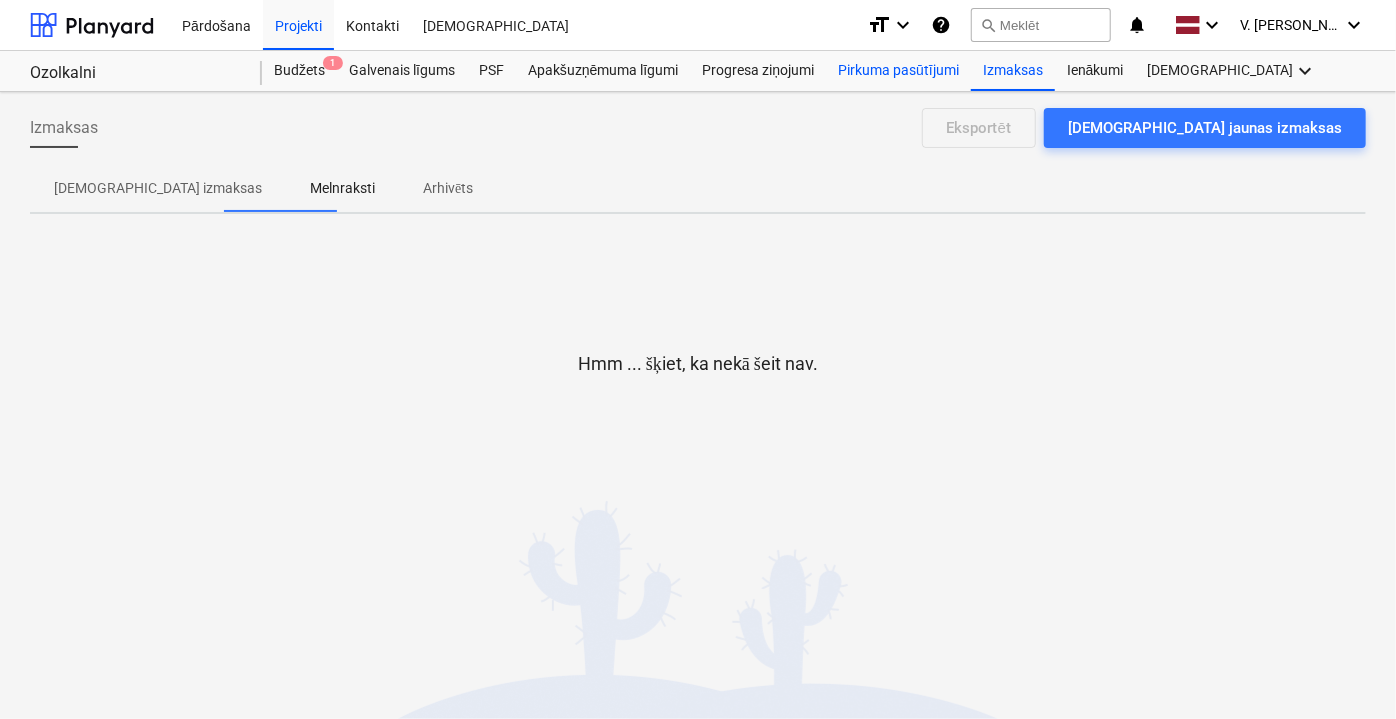 click on "Pirkuma pasūtījumi" at bounding box center (898, 71) 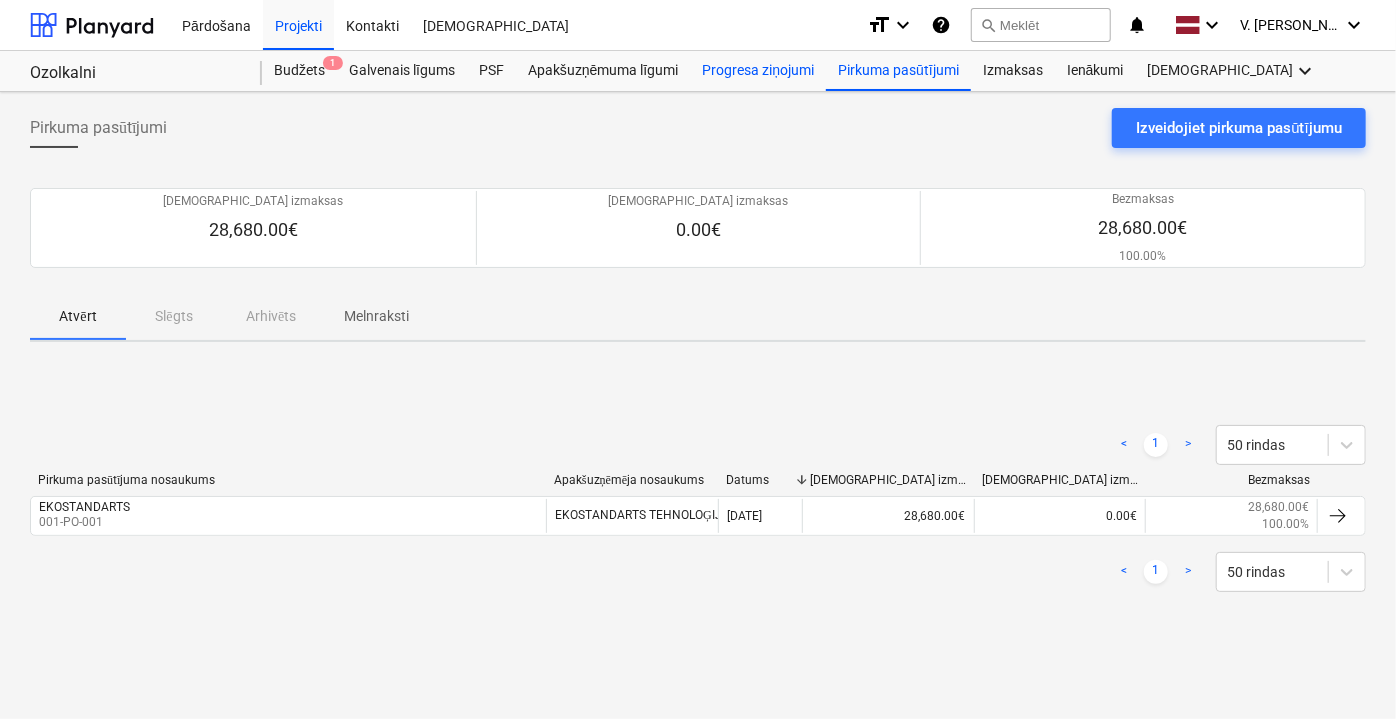click on "Progresa ziņojumi" at bounding box center [758, 71] 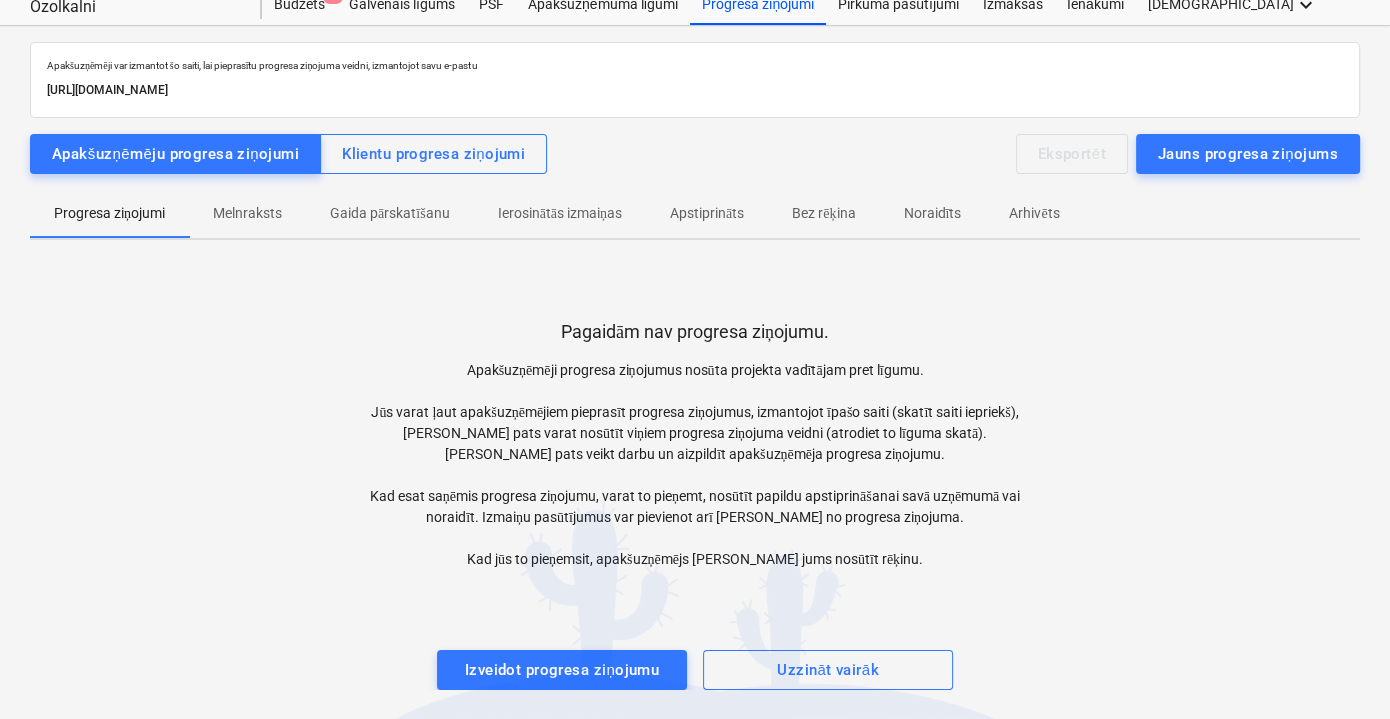 scroll, scrollTop: 0, scrollLeft: 0, axis: both 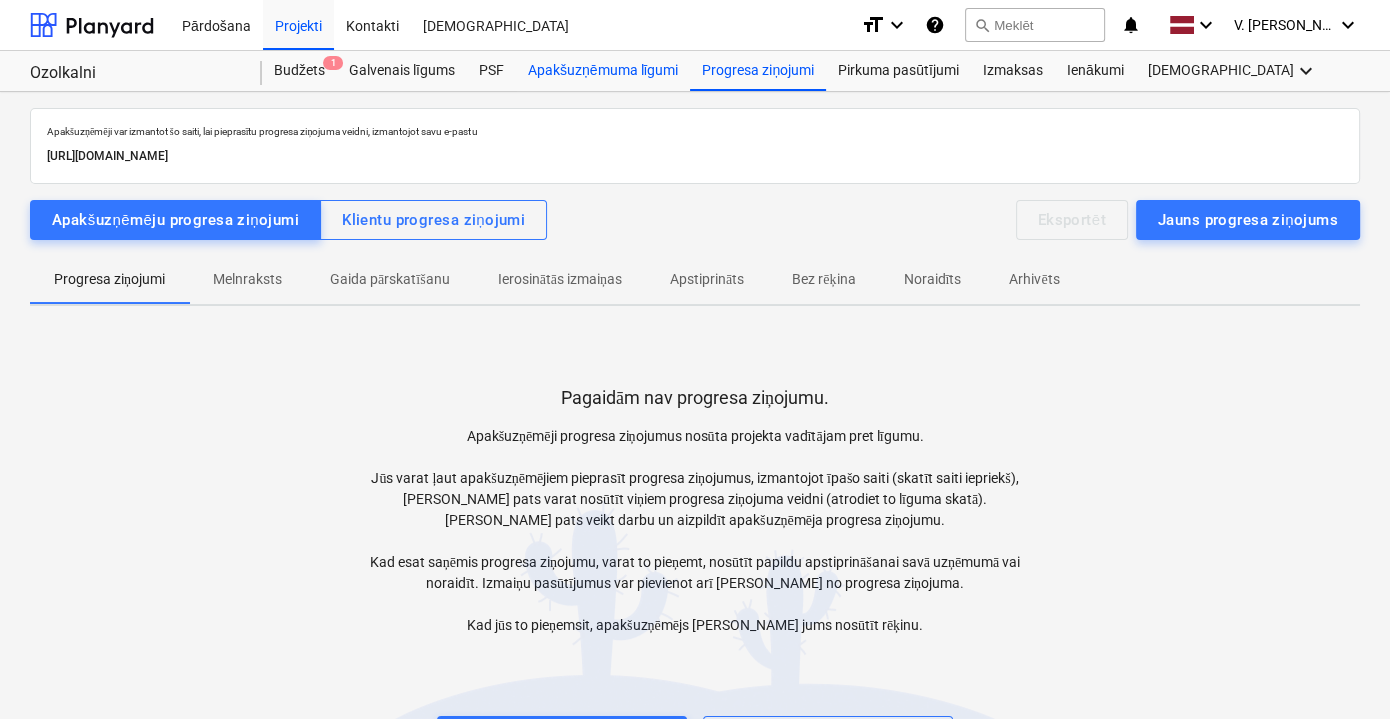 click on "Apakšuzņēmuma līgumi" at bounding box center [603, 71] 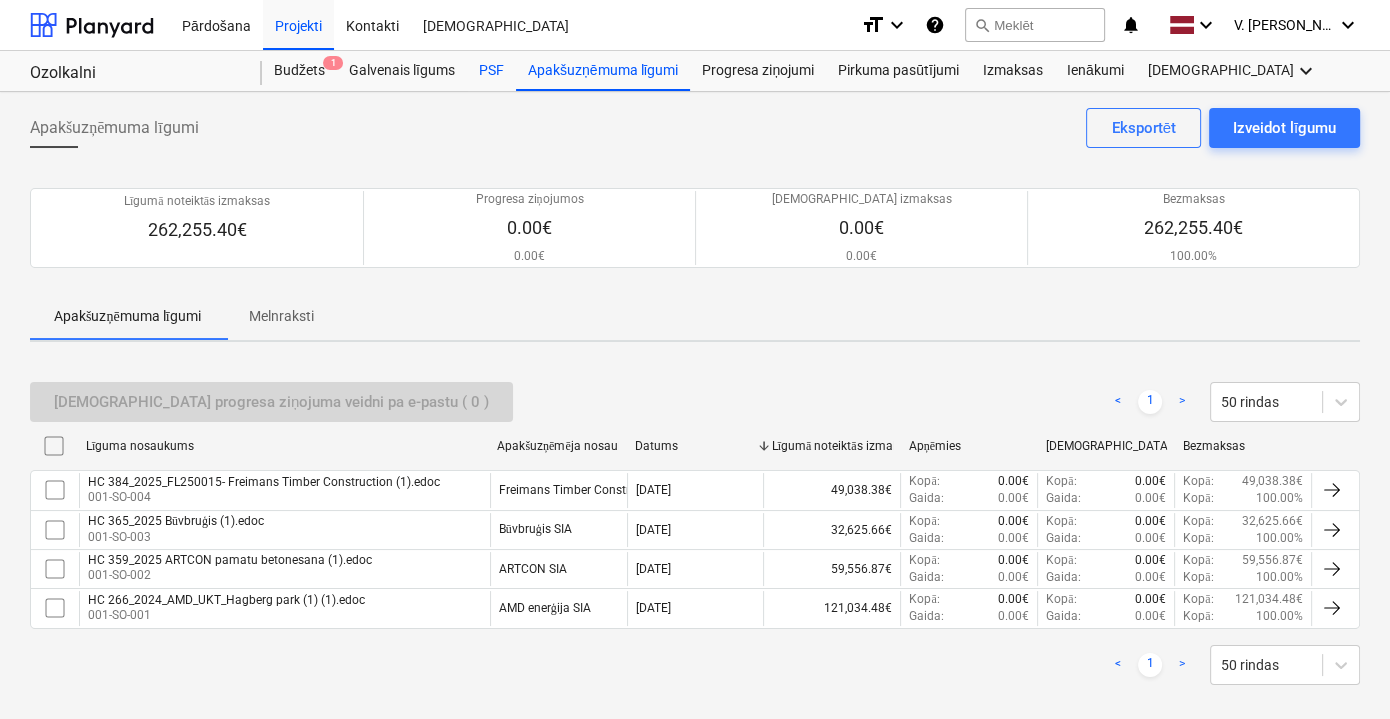 click on "PSF" at bounding box center [491, 71] 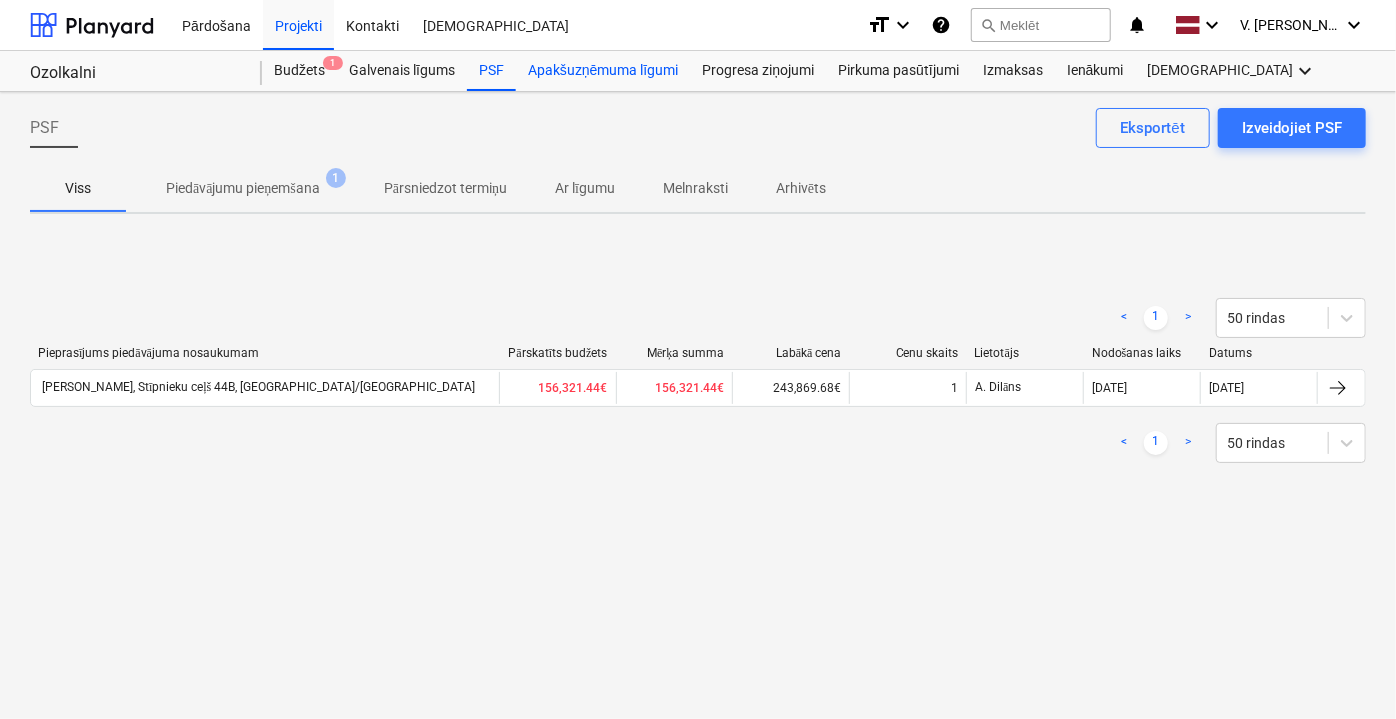 click on "Apakšuzņēmuma līgumi" at bounding box center (603, 71) 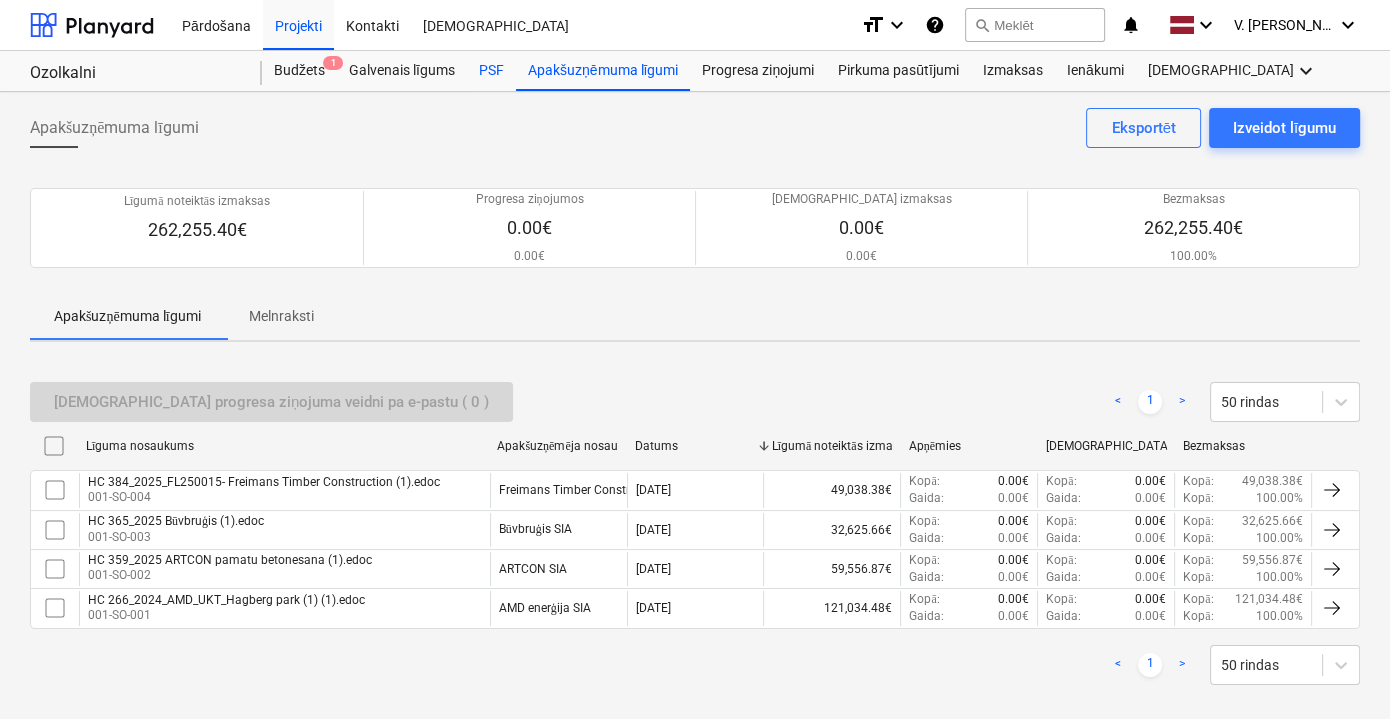 click on "PSF" at bounding box center [491, 71] 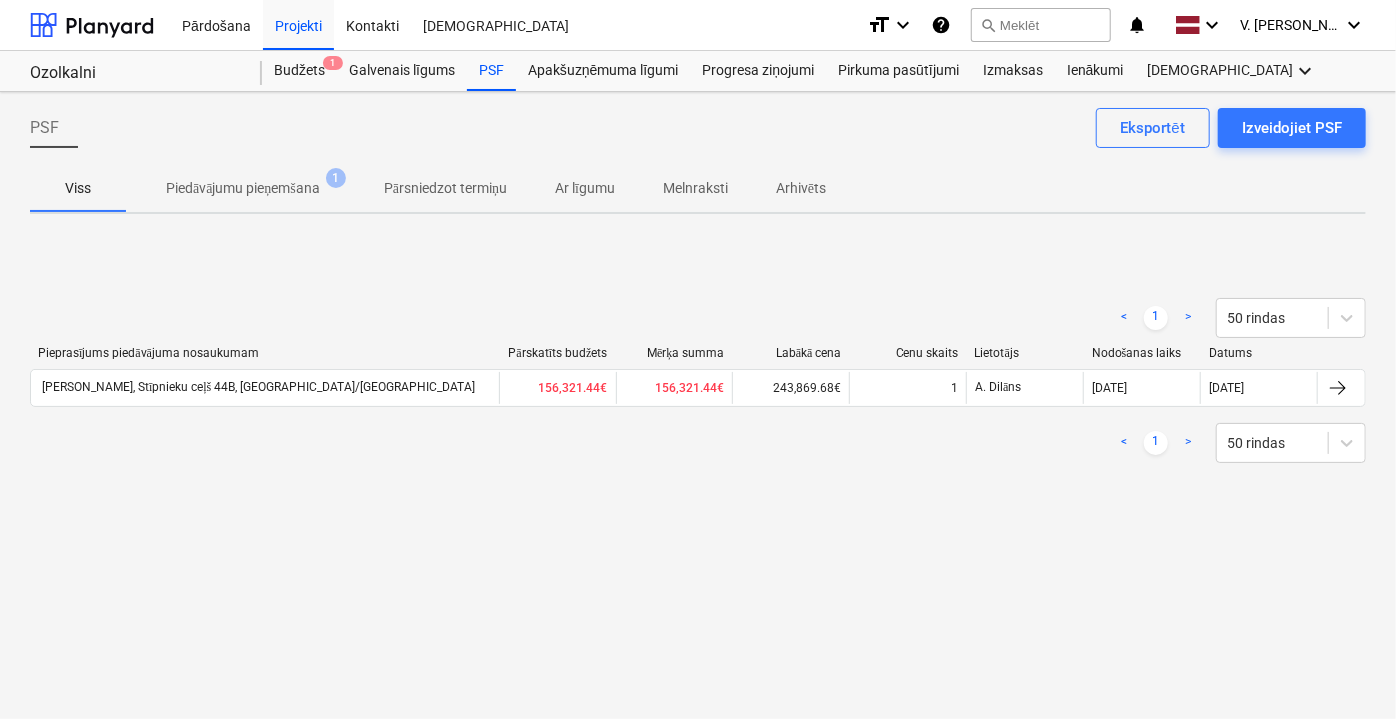 click on "Pārsniedzot termiņu" at bounding box center (445, 188) 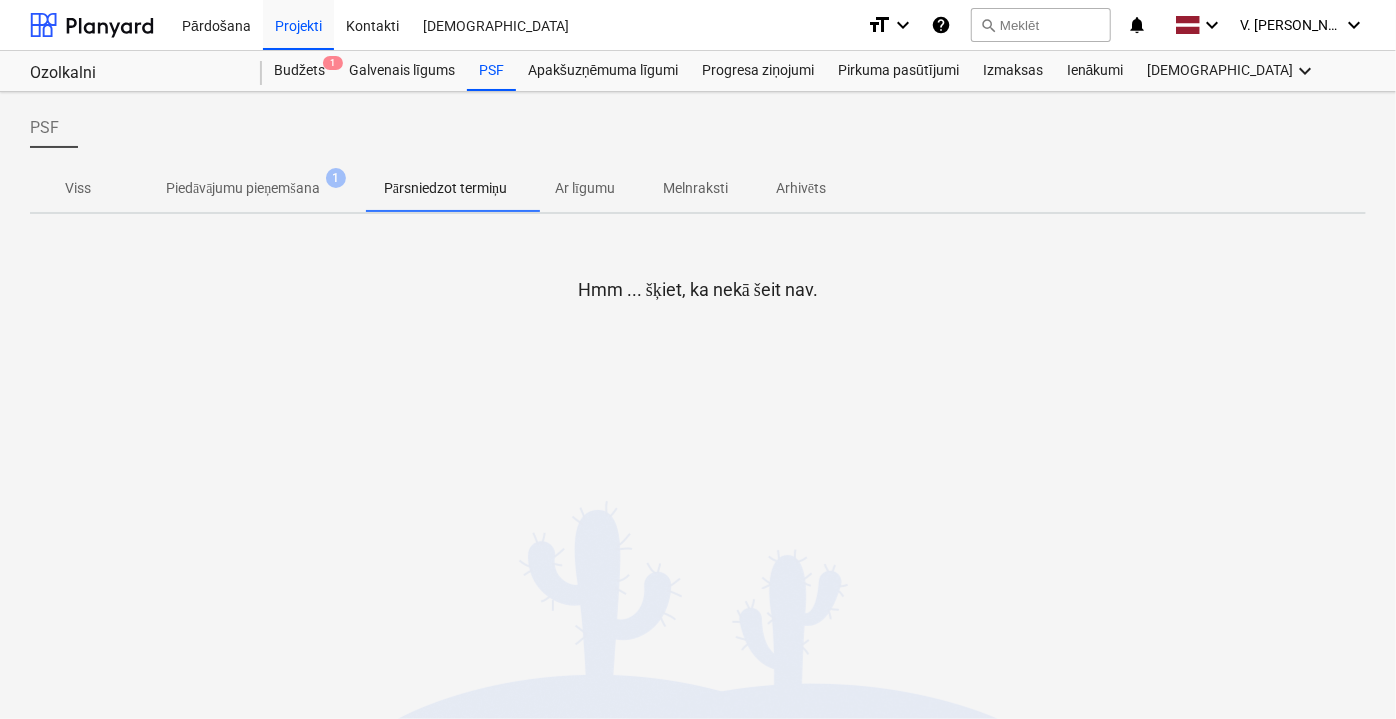 click on "Melnraksti" at bounding box center (695, 188) 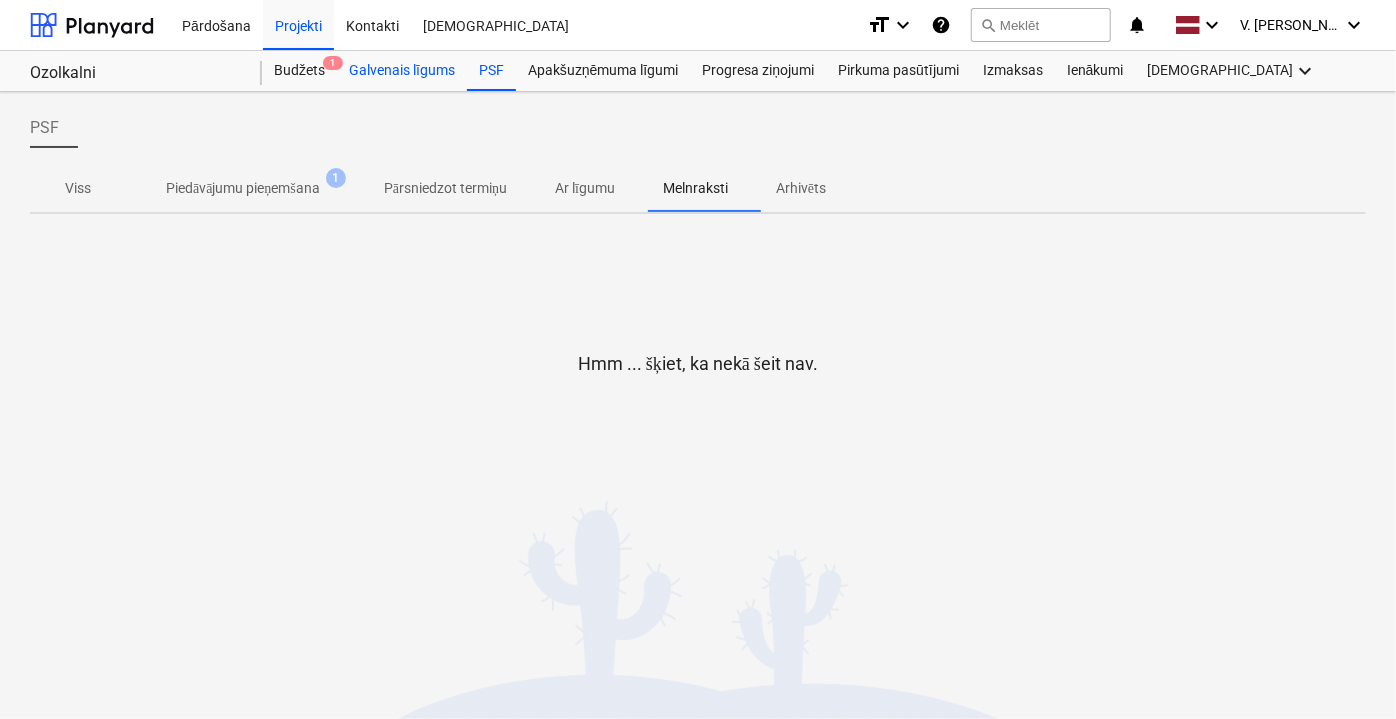 click on "Galvenais līgums" at bounding box center (402, 71) 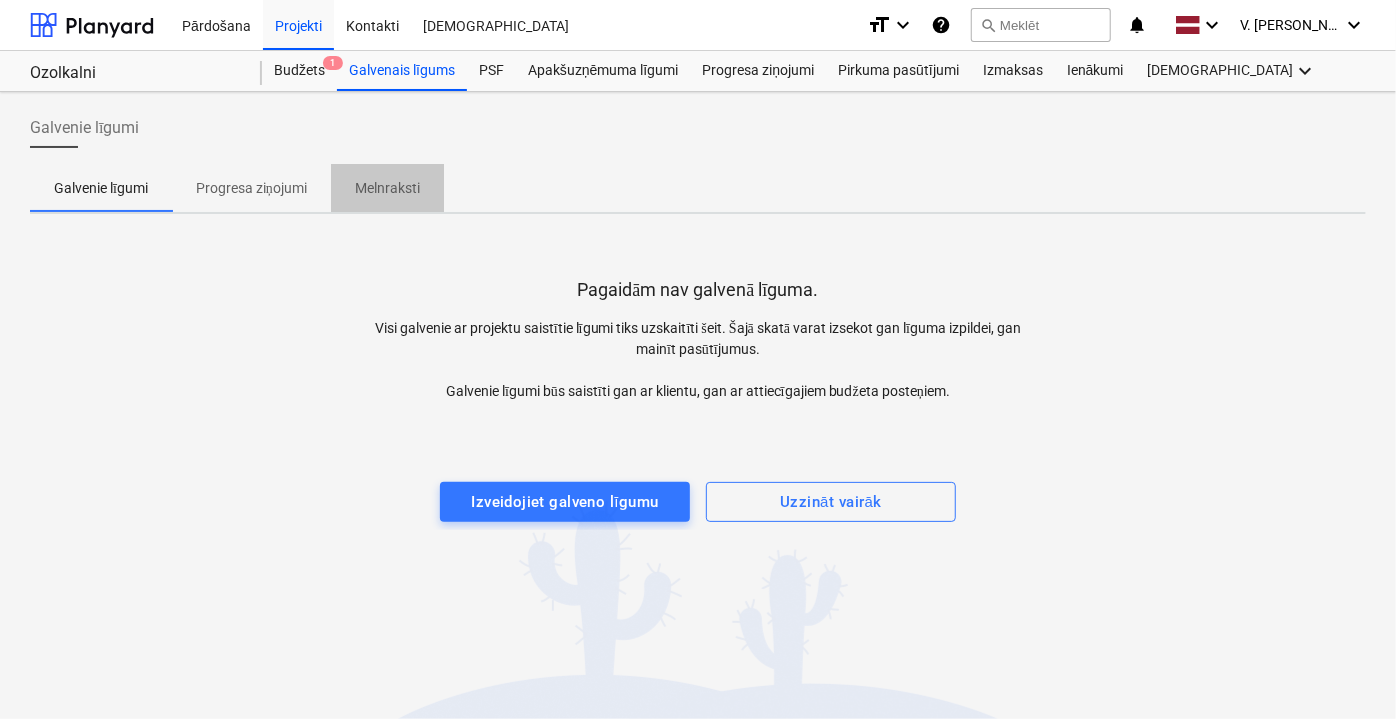 click on "Melnraksti" at bounding box center (387, 188) 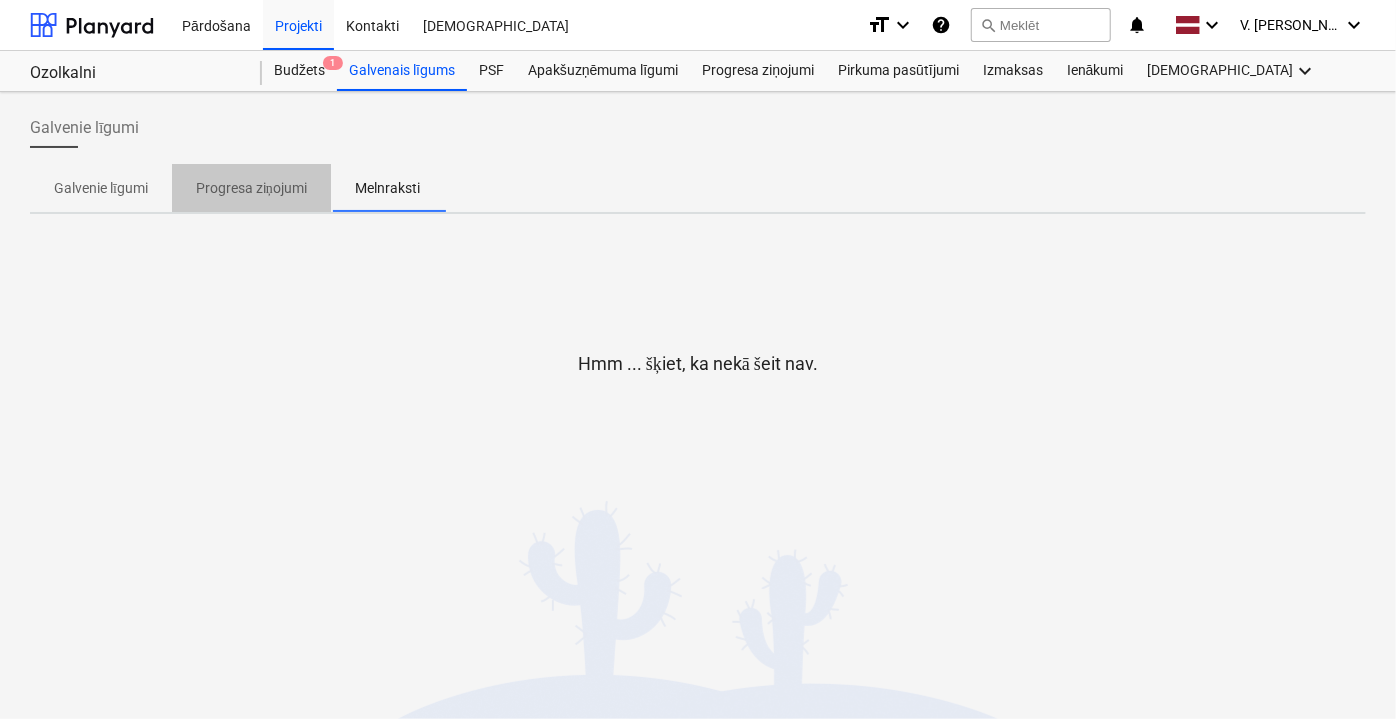 click on "Progresa ziņojumi" at bounding box center (251, 188) 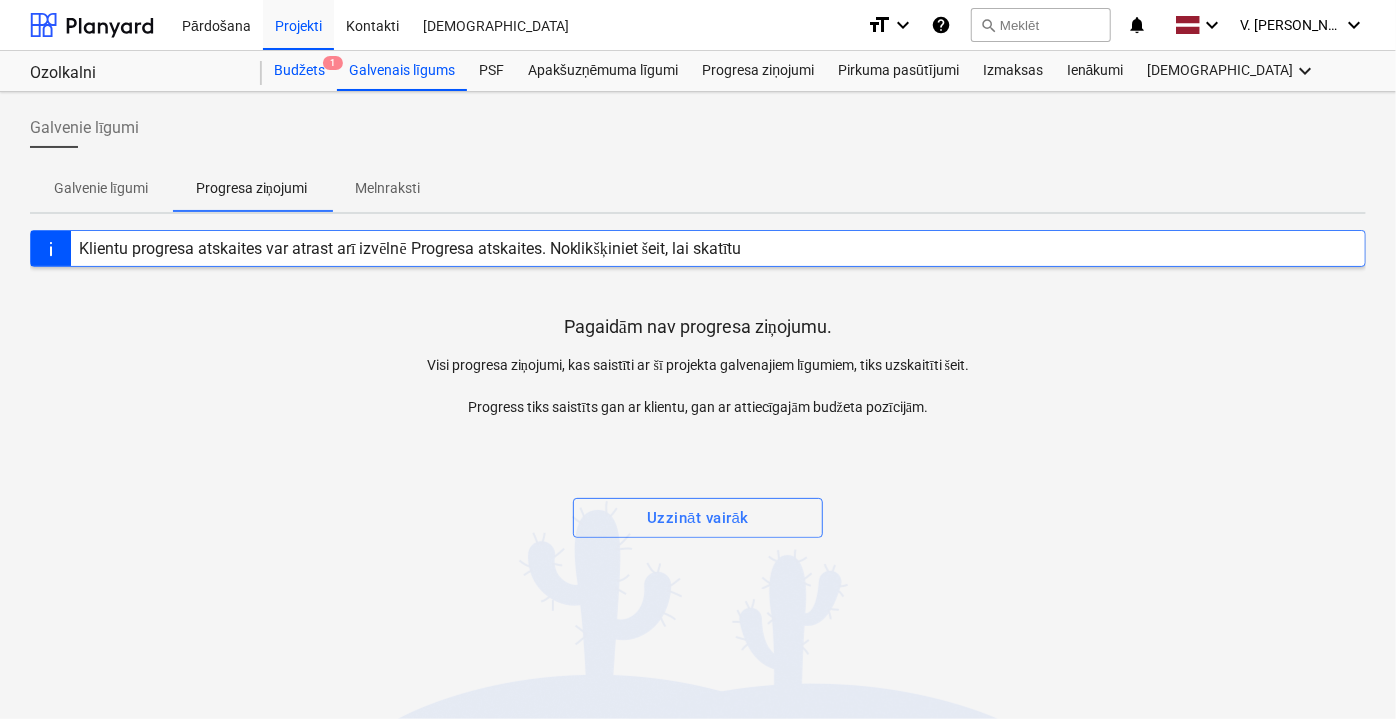 click on "Budžets 1" at bounding box center [299, 71] 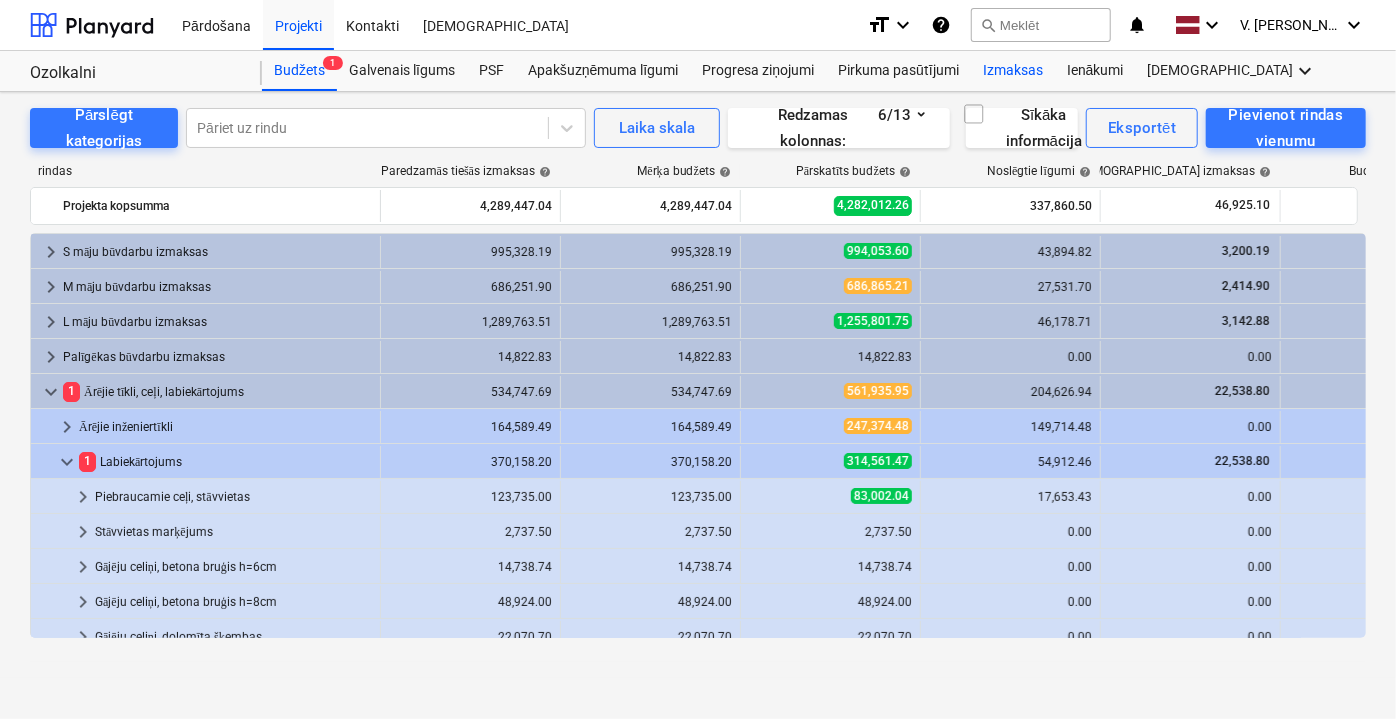 click on "Izmaksas" at bounding box center [1013, 71] 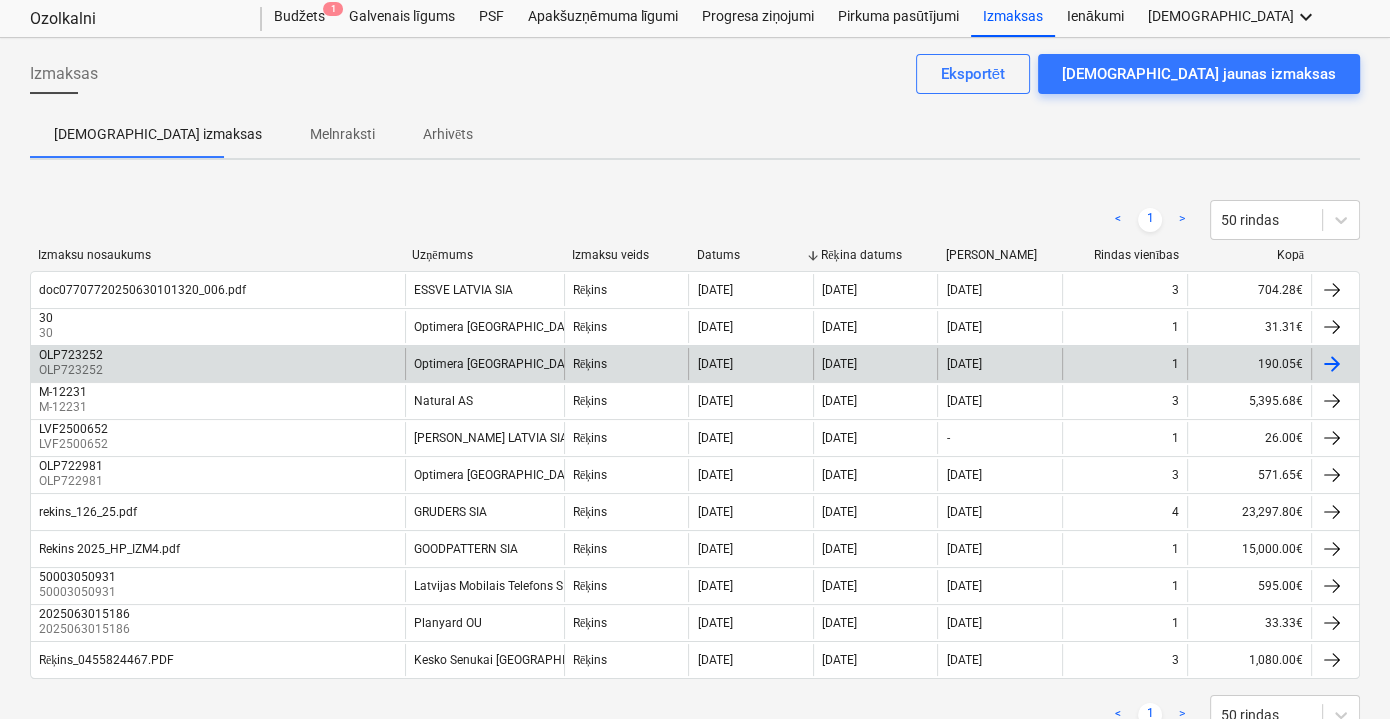scroll, scrollTop: 0, scrollLeft: 0, axis: both 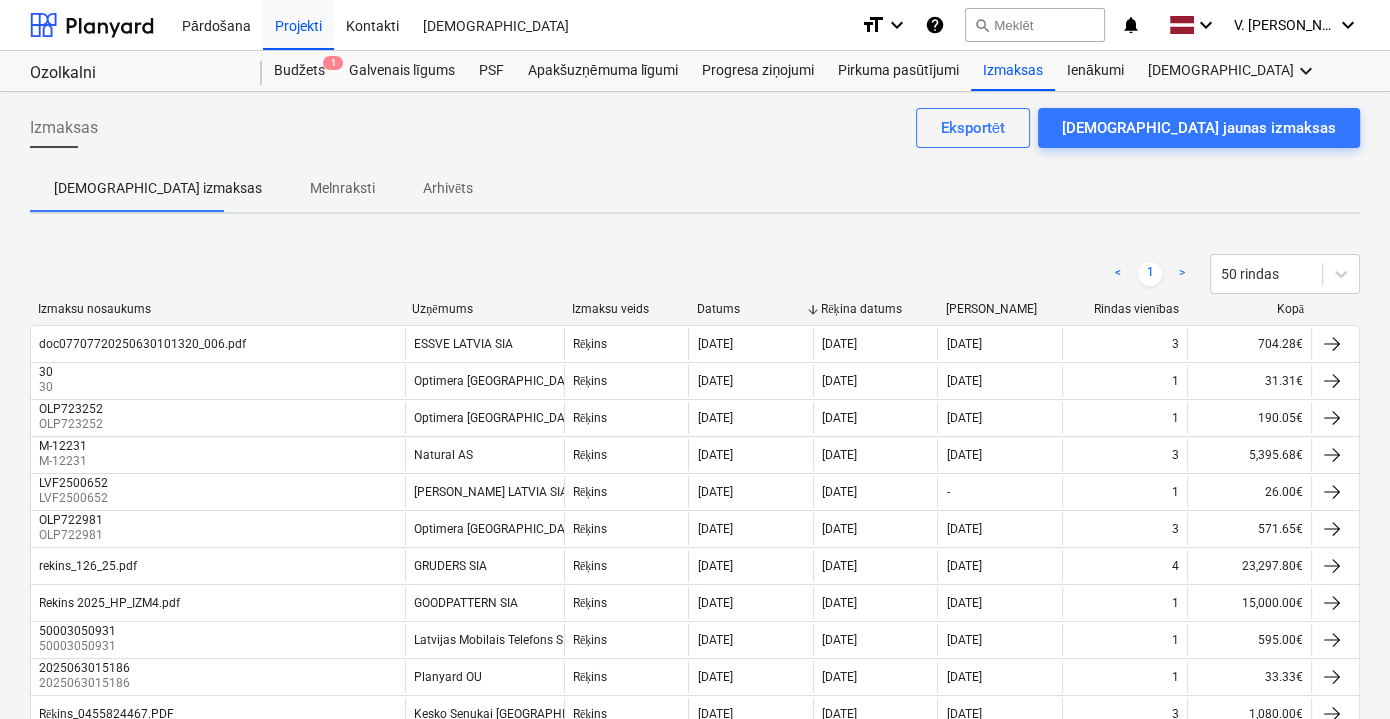 click on "Melnraksti" at bounding box center (342, 188) 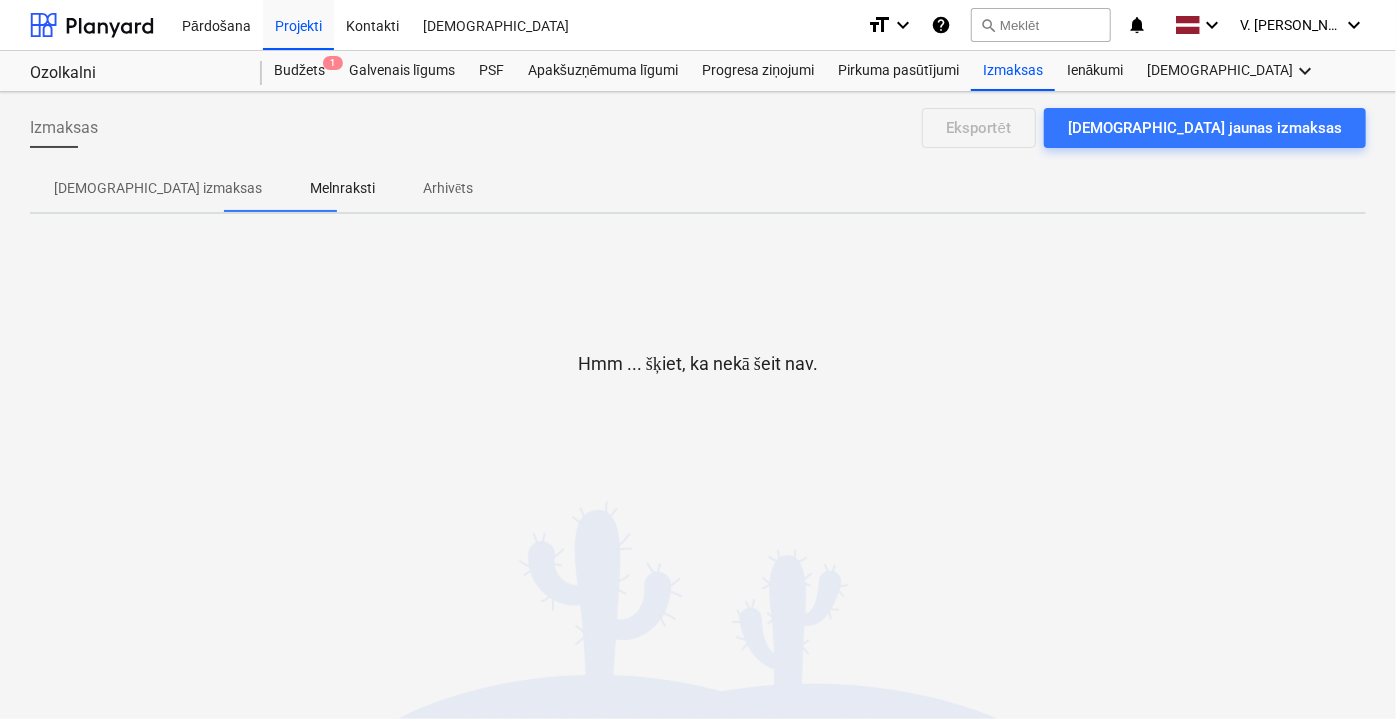 click on "Arhivēts" at bounding box center (448, 188) 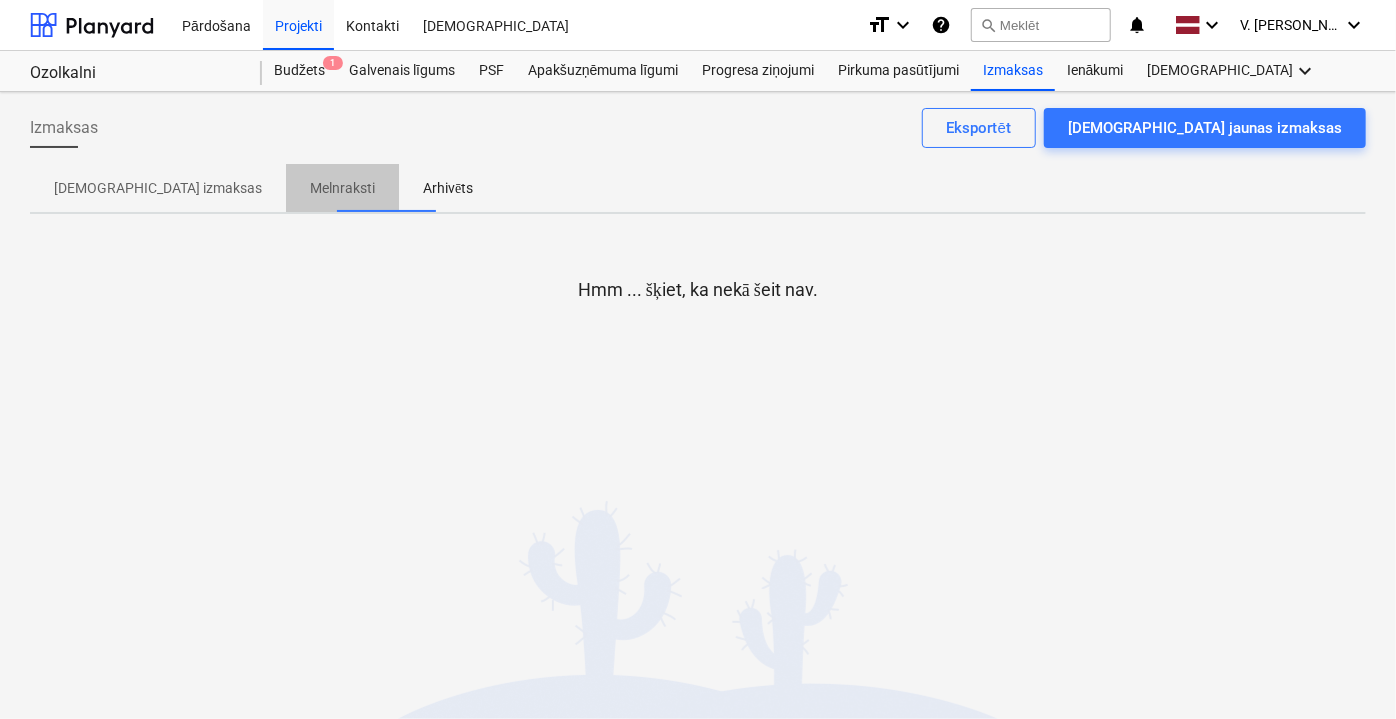 click on "Melnraksti" at bounding box center (342, 188) 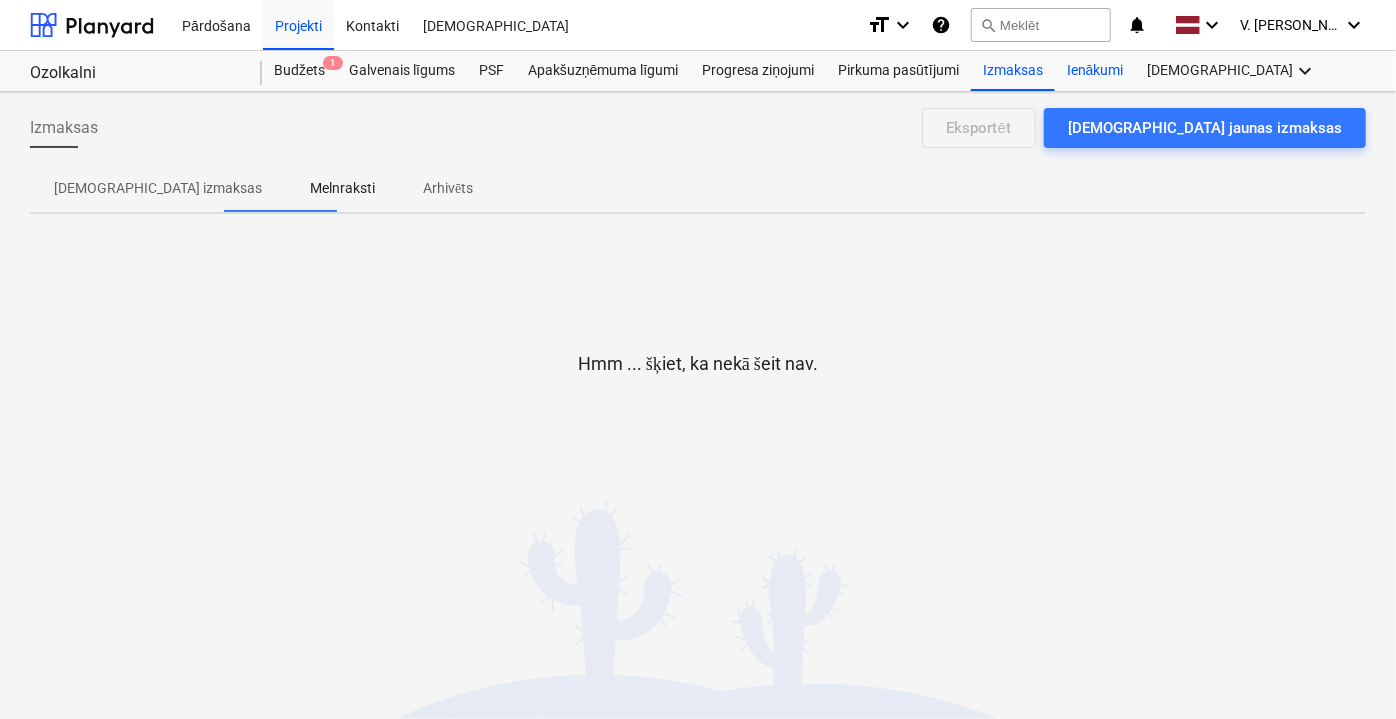 click on "Ienākumi" at bounding box center [1095, 71] 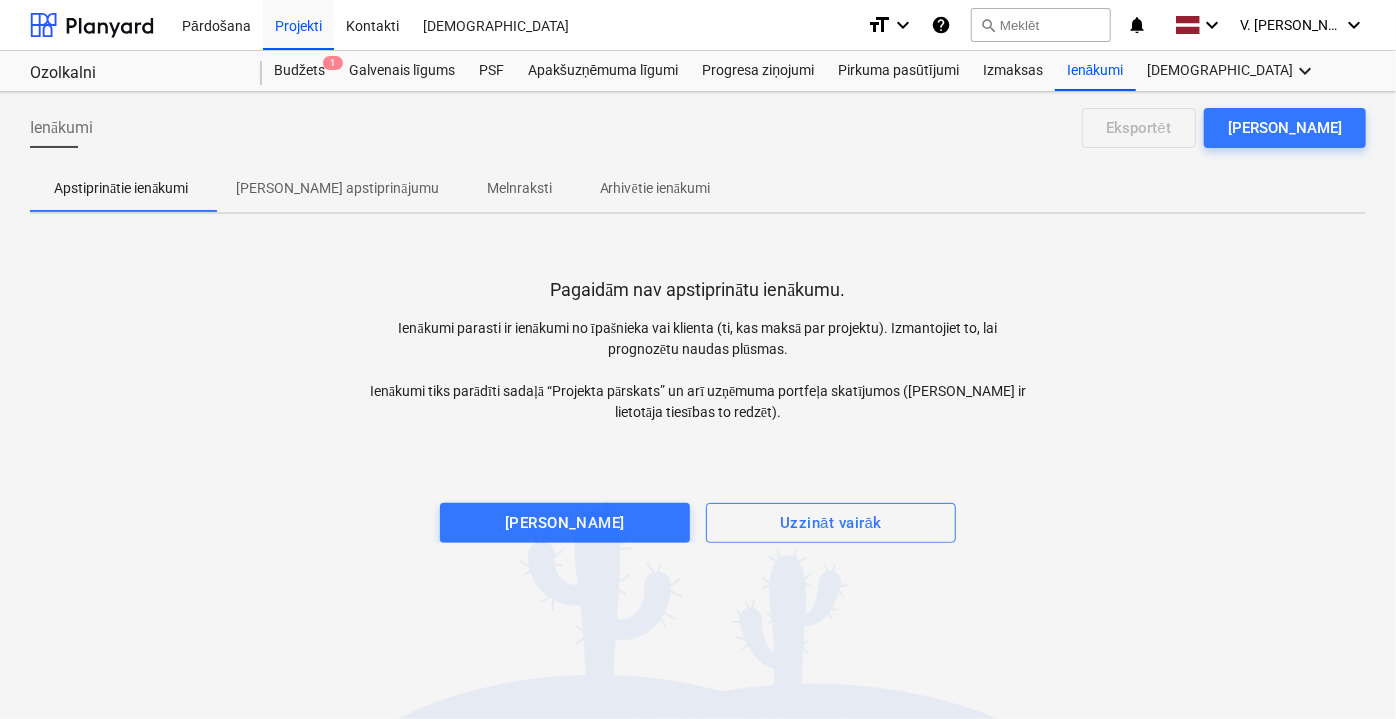 click on "Melnraksti" at bounding box center (519, 188) 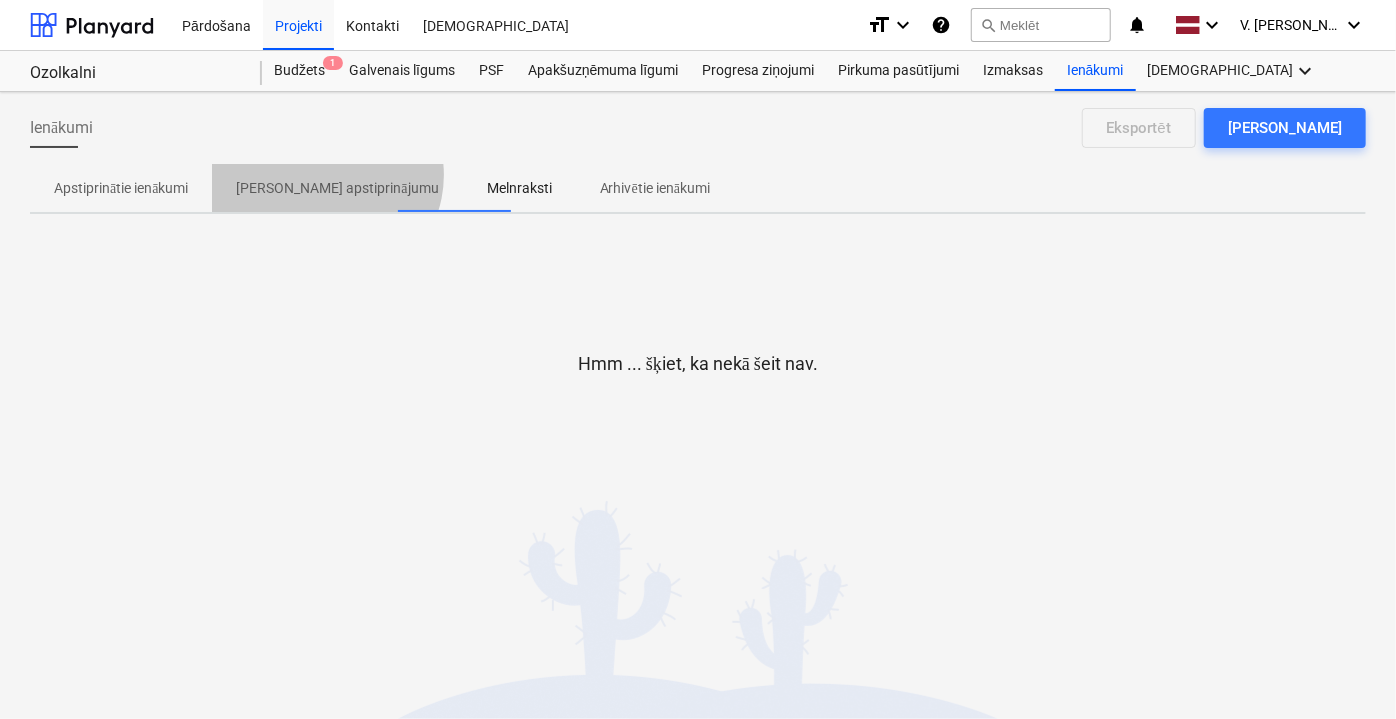 click on "[PERSON_NAME] apstiprinājumu" at bounding box center [337, 188] 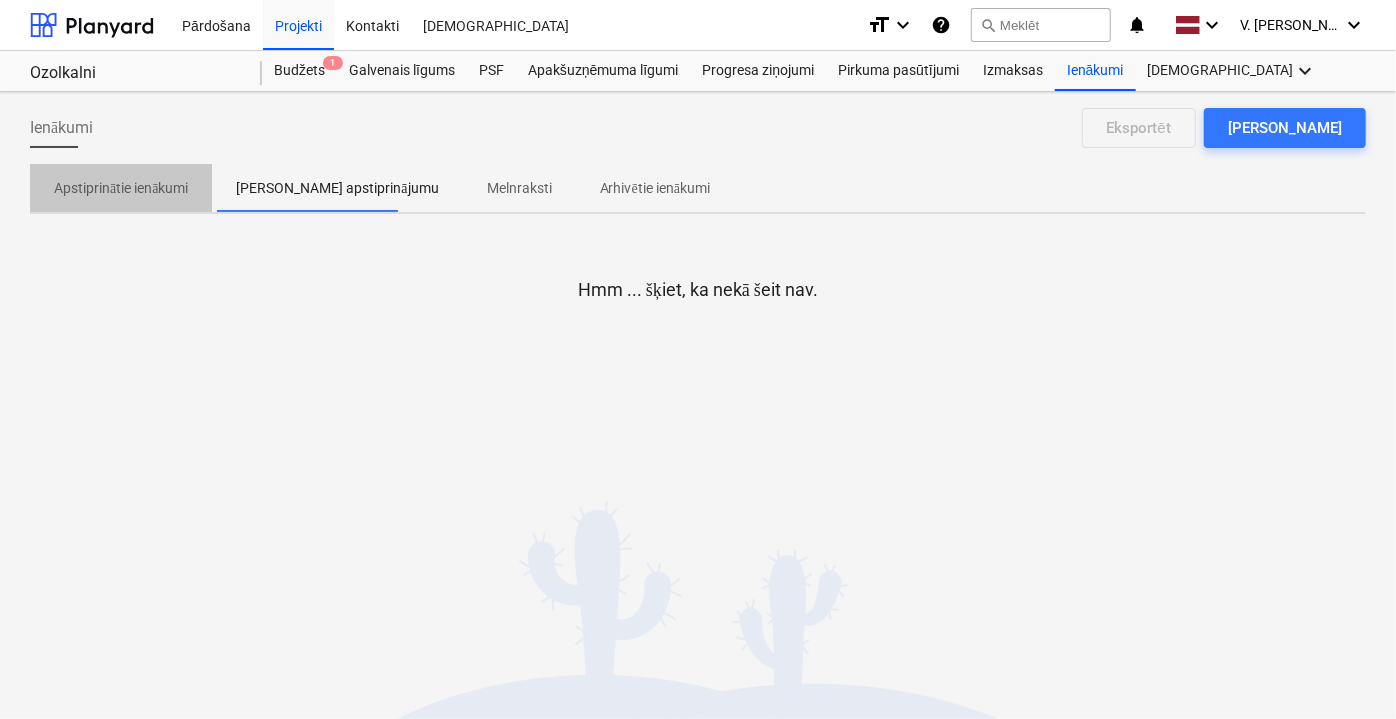 click on "Apstiprinātie ienākumi" at bounding box center (121, 188) 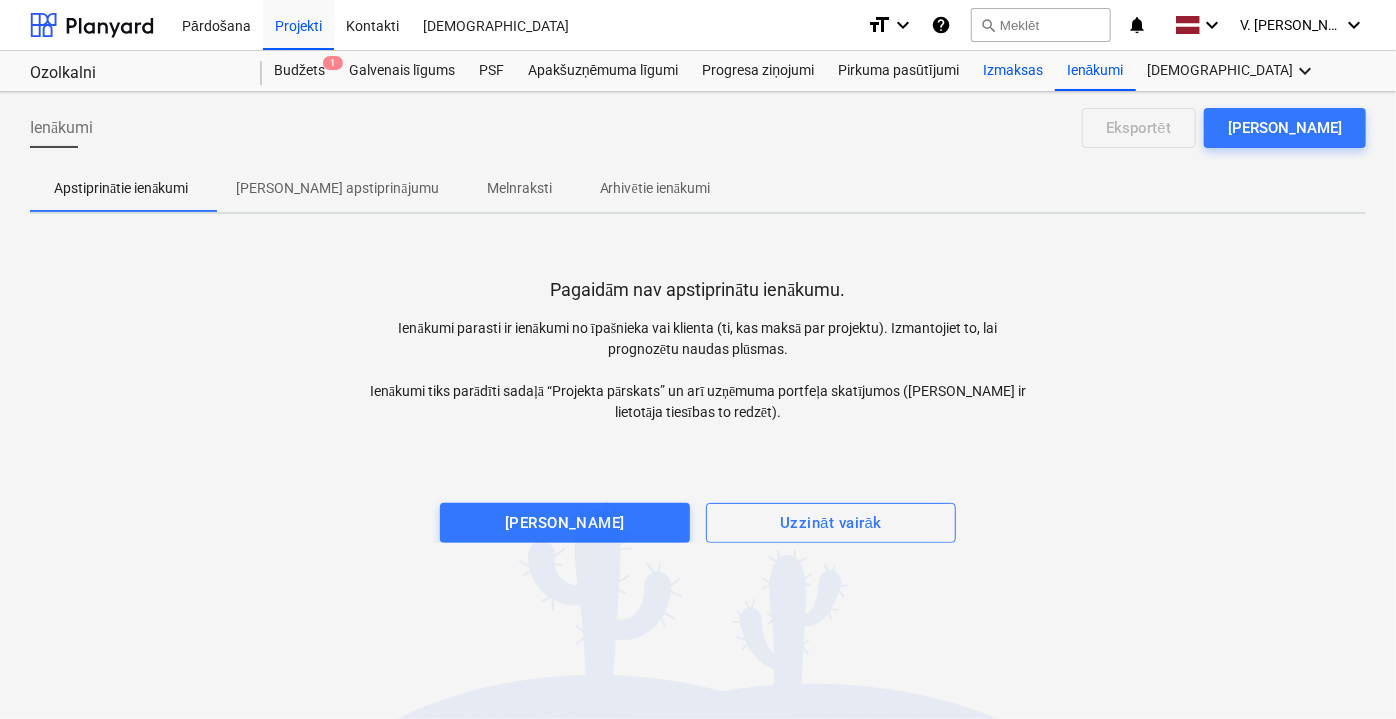click on "Izmaksas" at bounding box center (1013, 71) 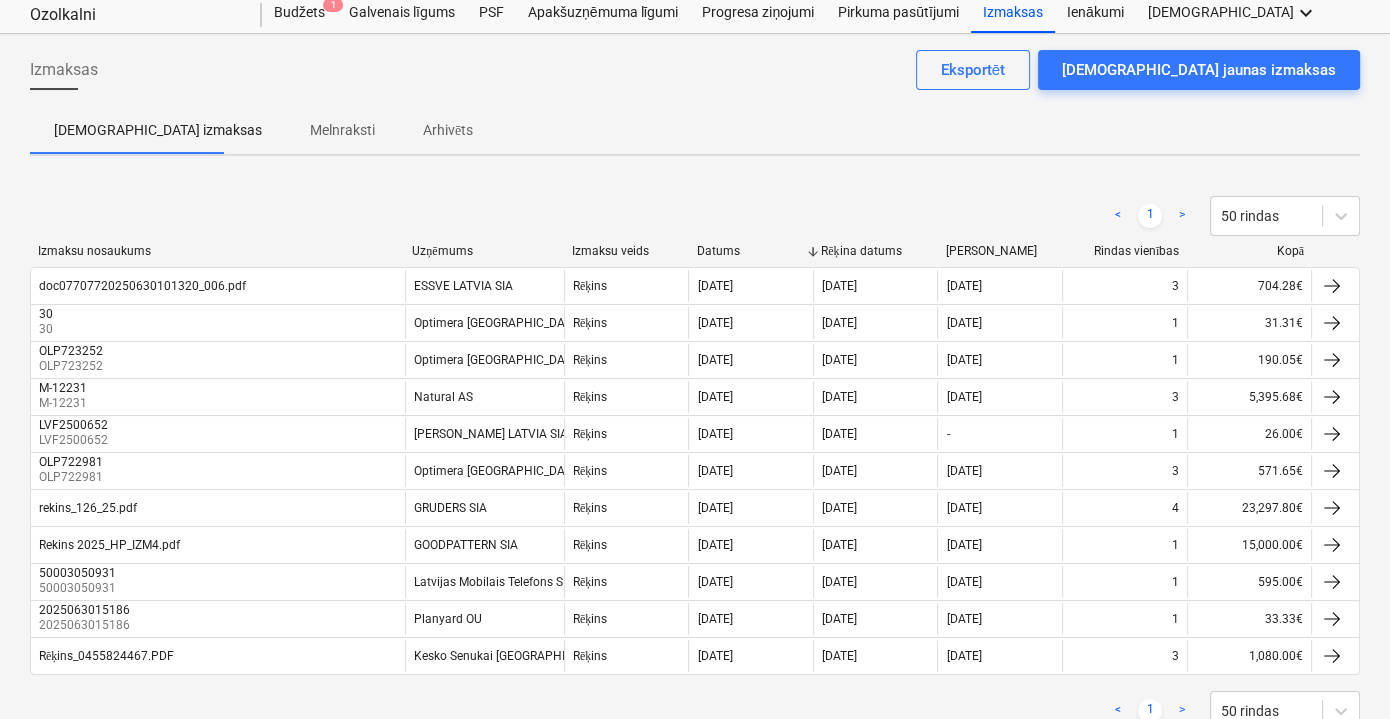 scroll, scrollTop: 0, scrollLeft: 0, axis: both 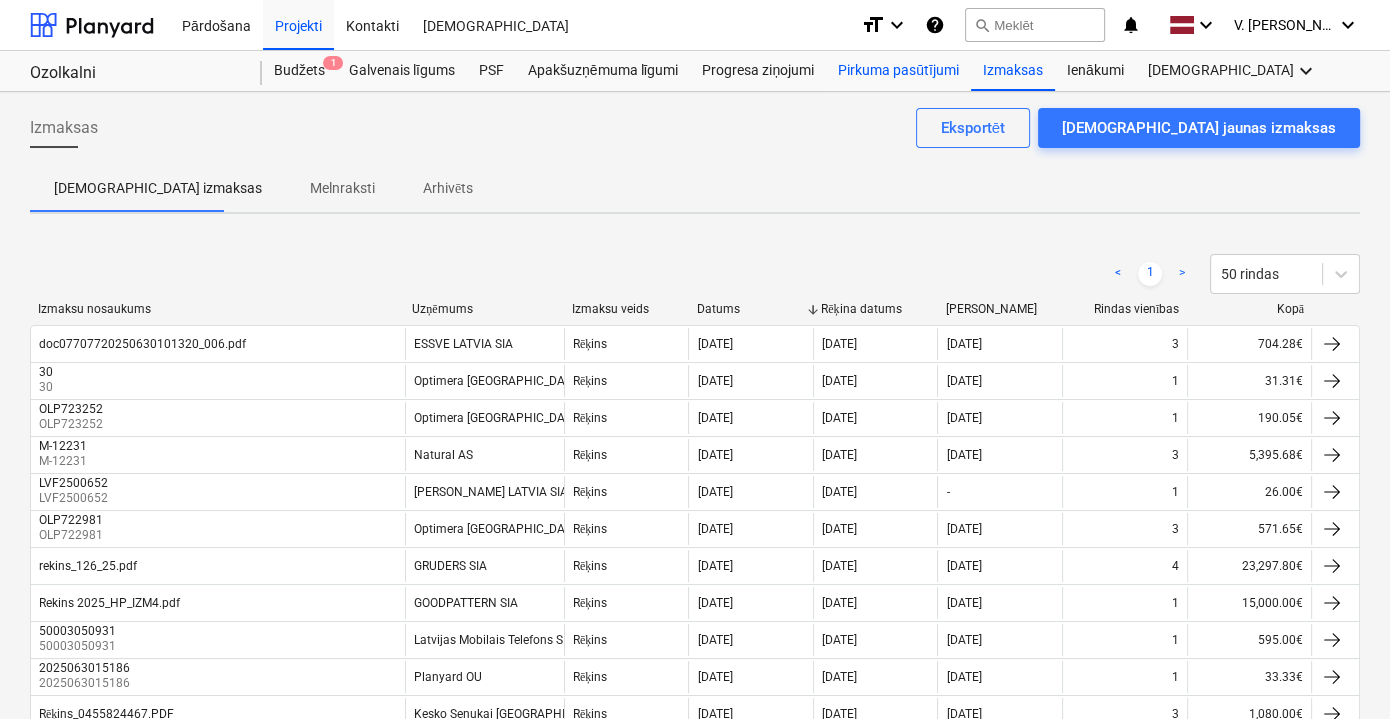click on "Pirkuma pasūtījumi" at bounding box center [898, 71] 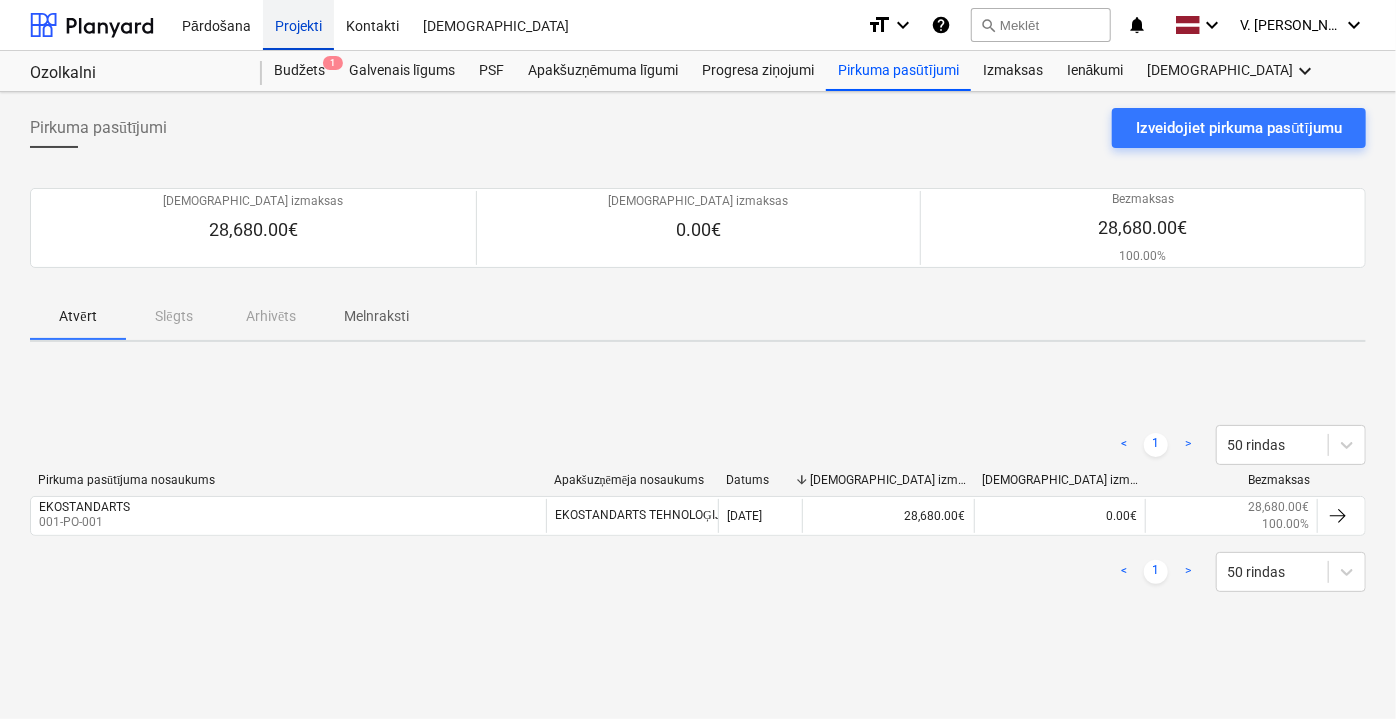 click on "Projekti" at bounding box center (298, 24) 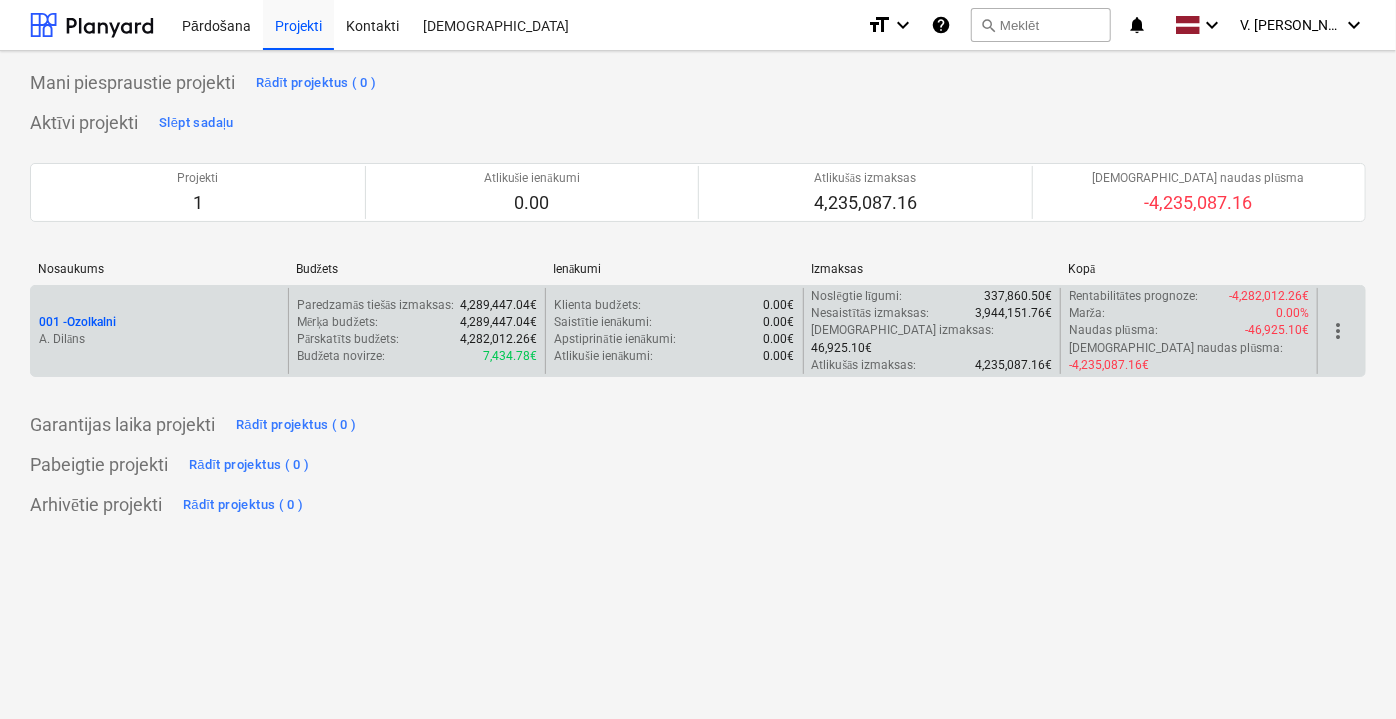 click on "001 -  Ozolkalni" at bounding box center (159, 322) 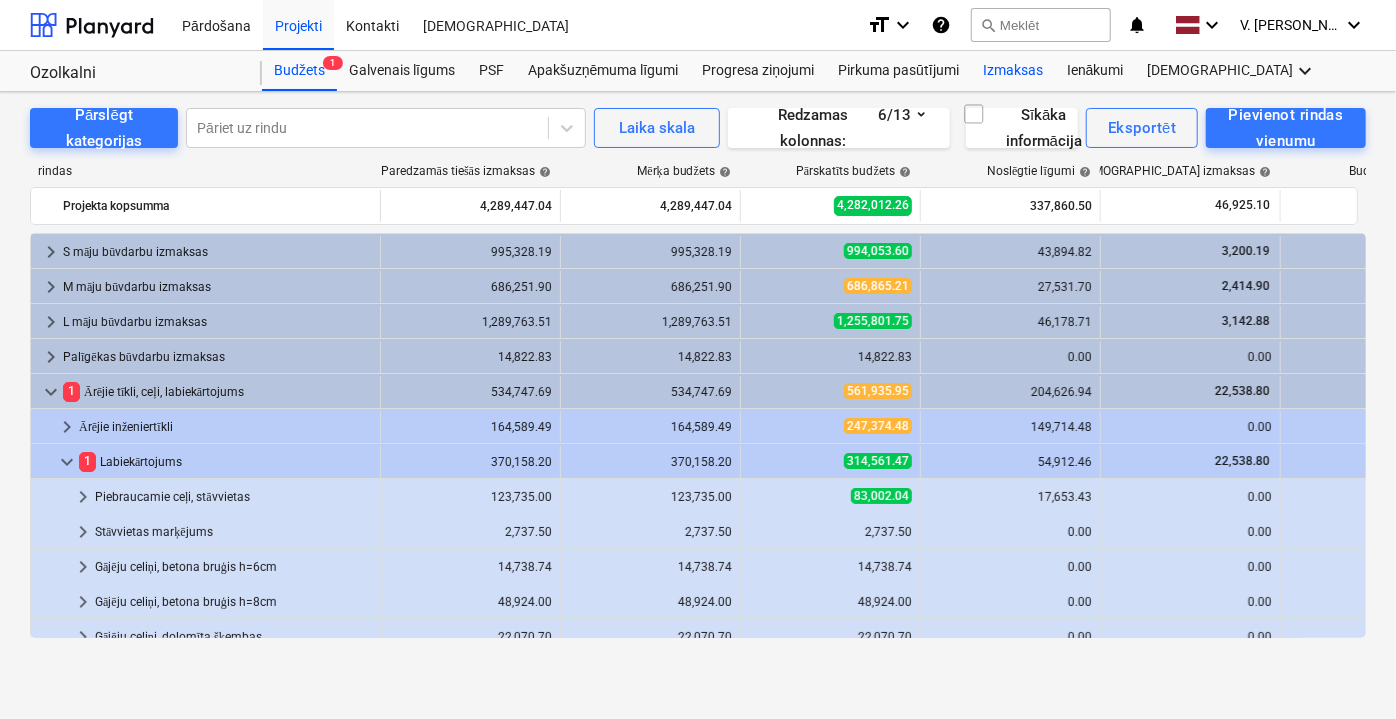 click on "Izmaksas" at bounding box center [1013, 71] 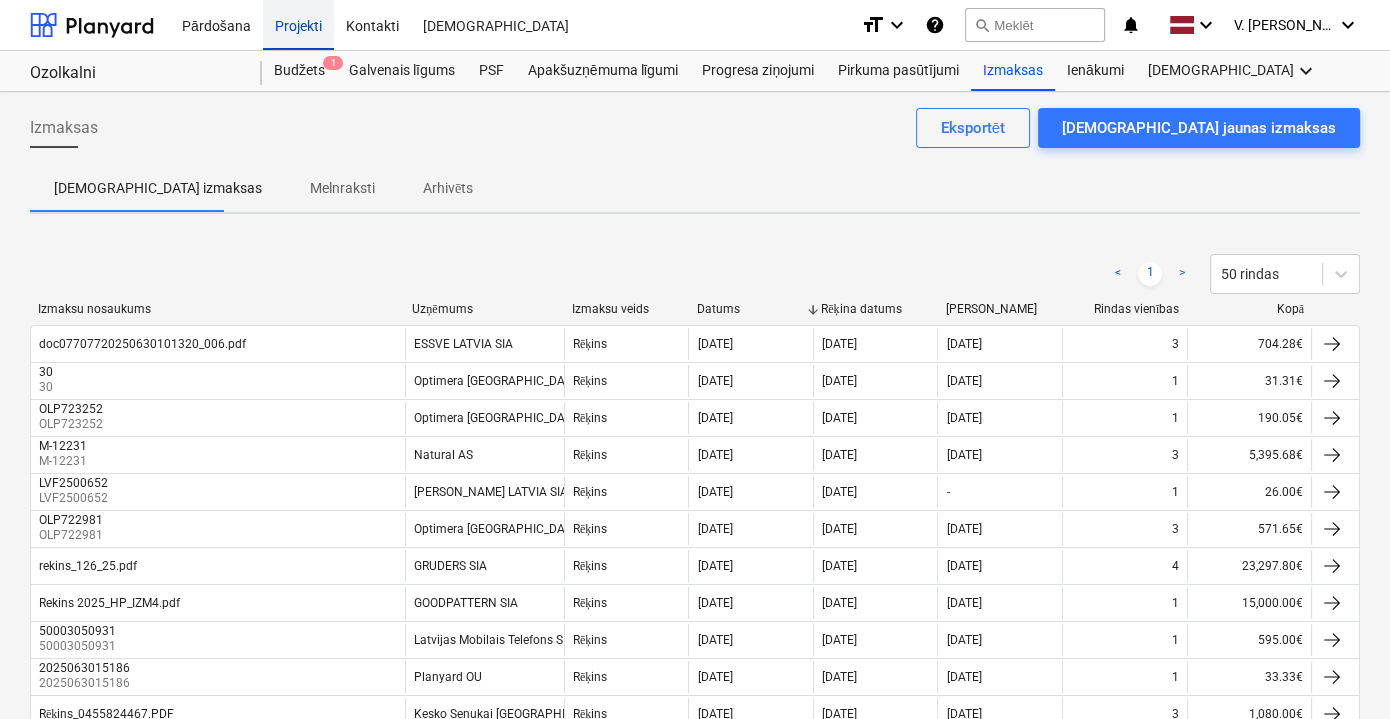 click on "Projekti" at bounding box center [298, 24] 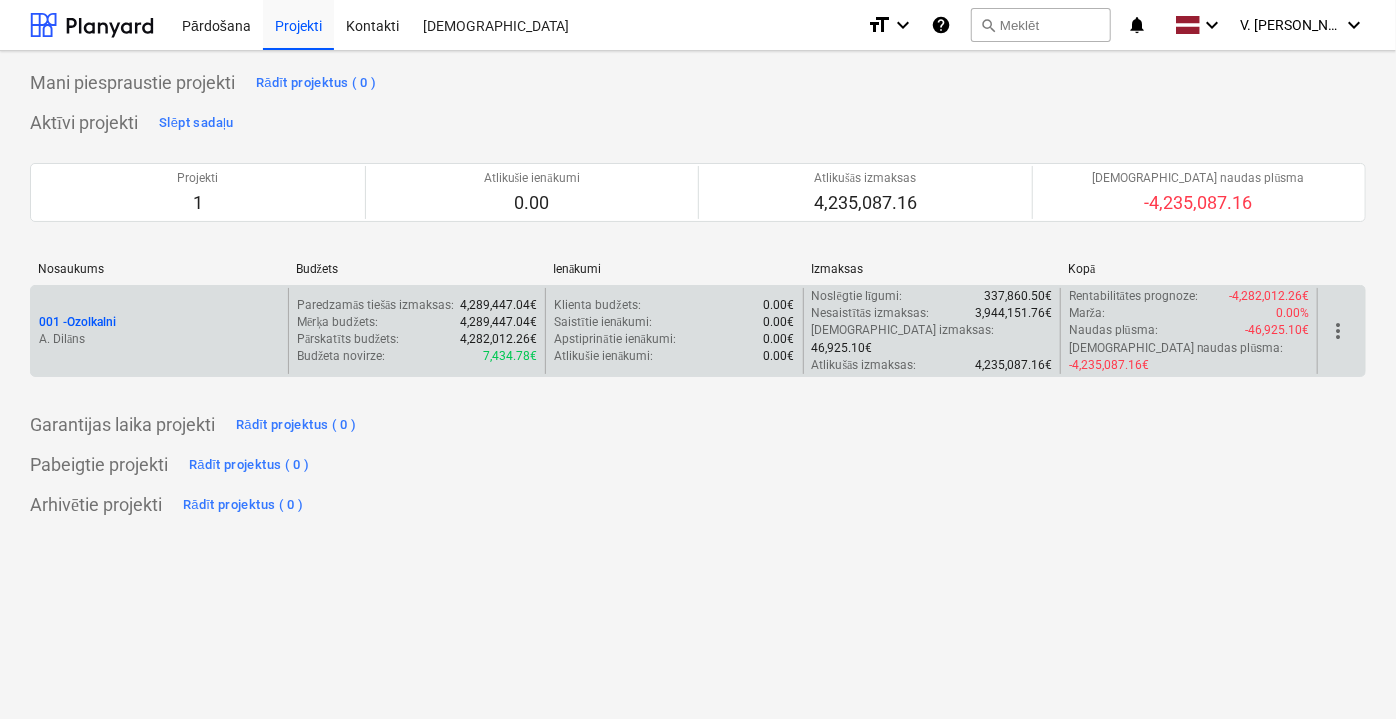 click on "A. Dilāns" at bounding box center [159, 339] 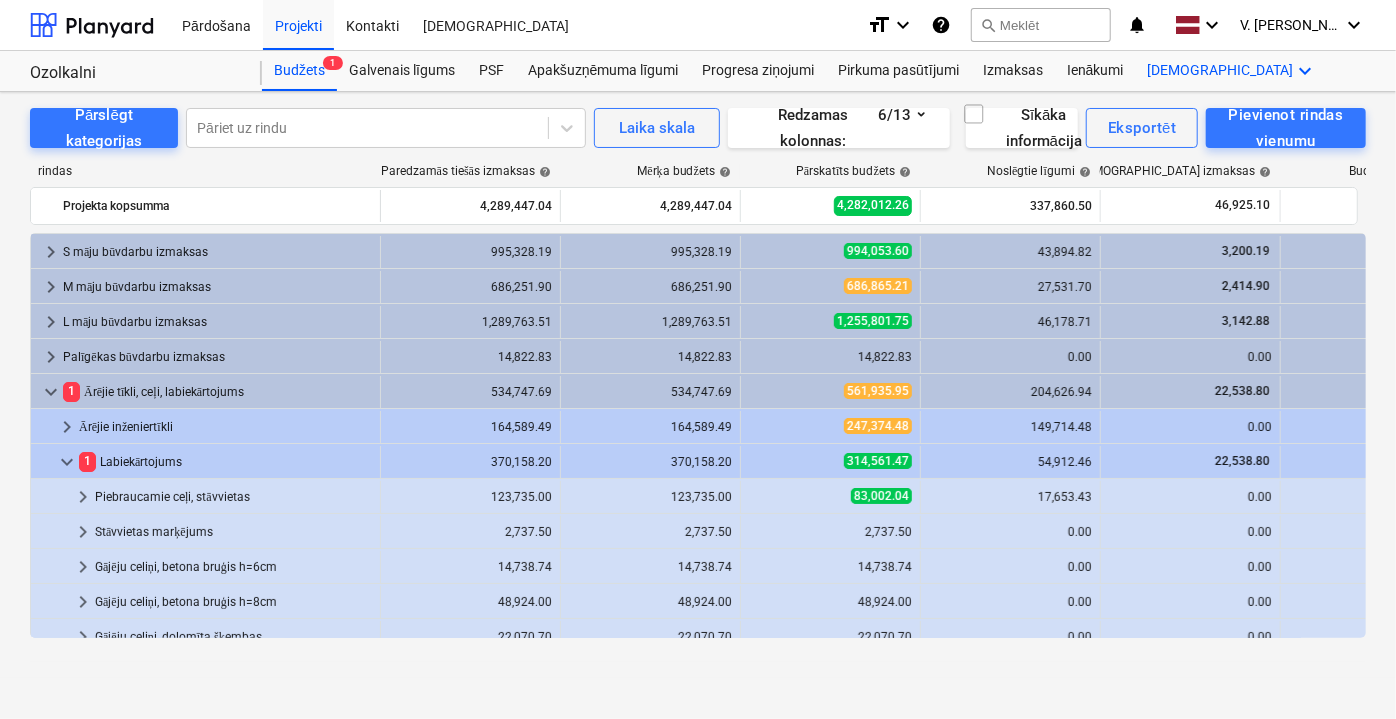 click on "Vairāk keyboard_arrow_down" at bounding box center (1233, 71) 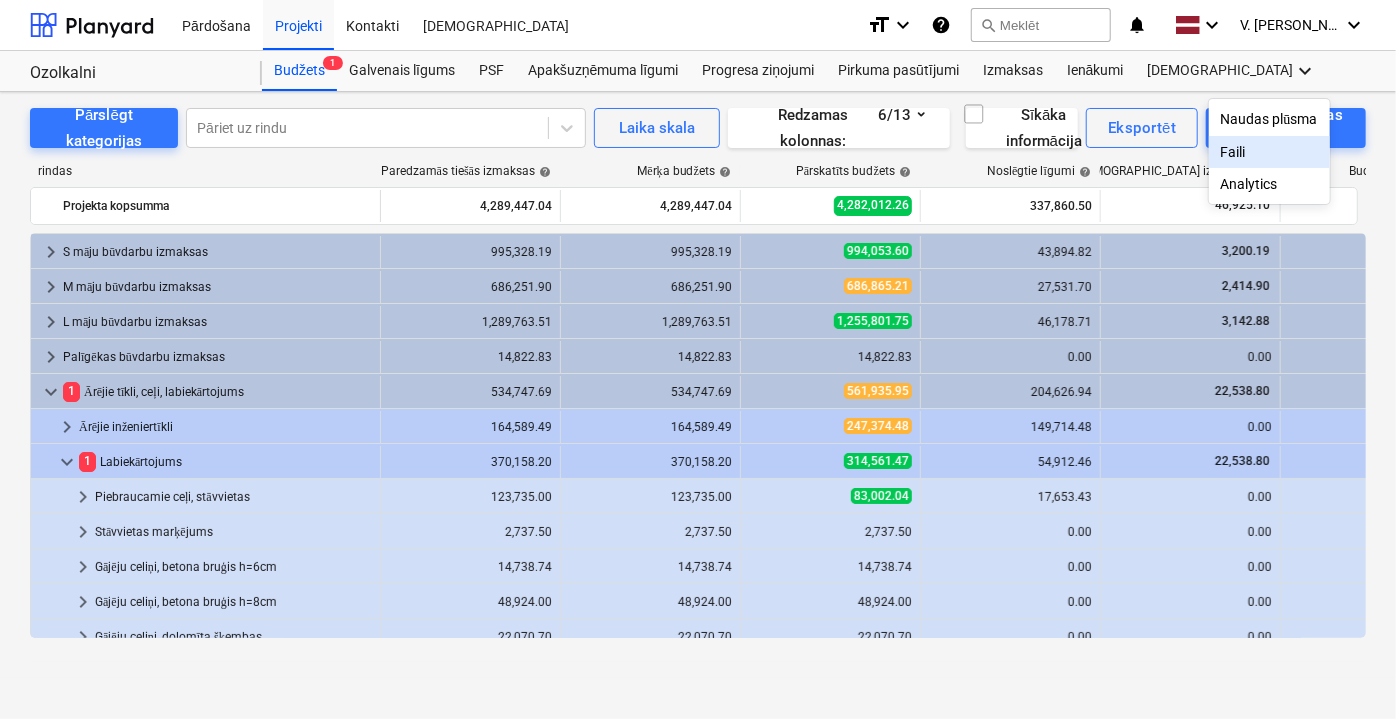 click on "Faili" at bounding box center (1269, 152) 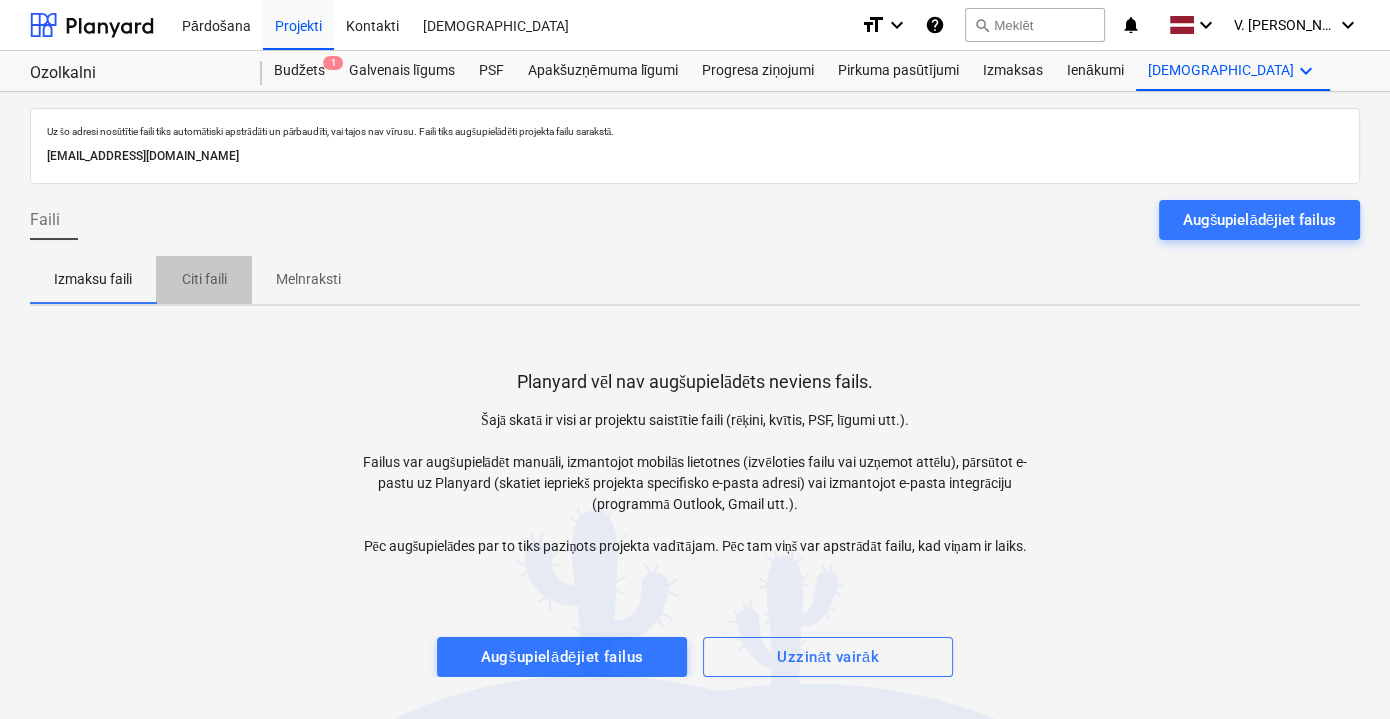 click on "Citi faili" at bounding box center [204, 279] 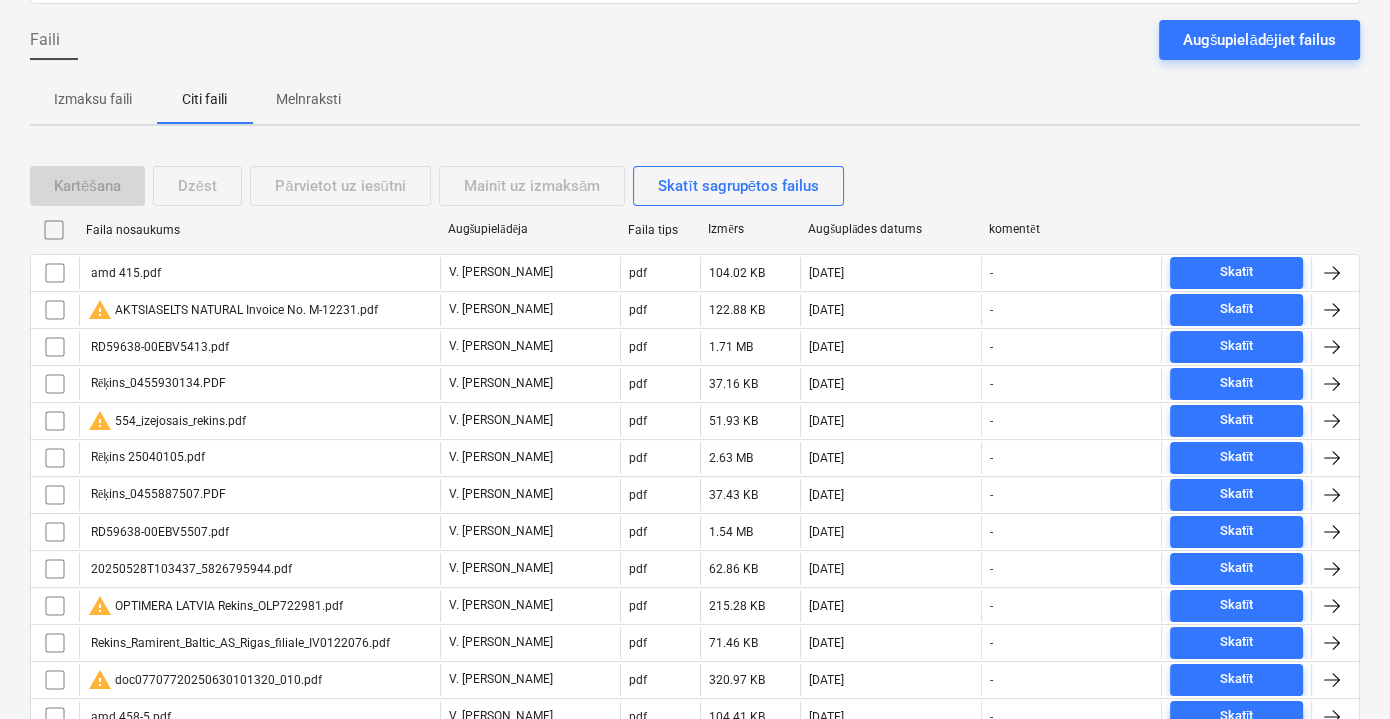 scroll, scrollTop: 0, scrollLeft: 0, axis: both 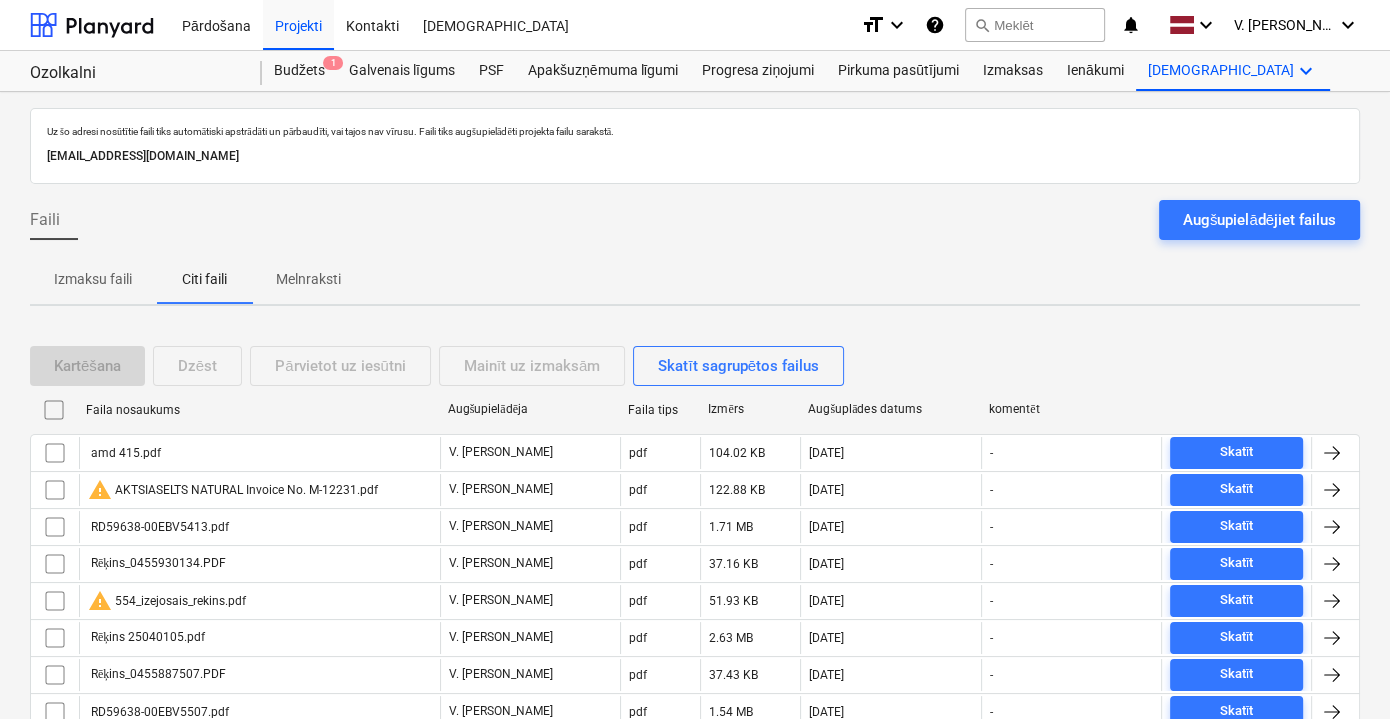 click on "Melnraksti" at bounding box center [308, 279] 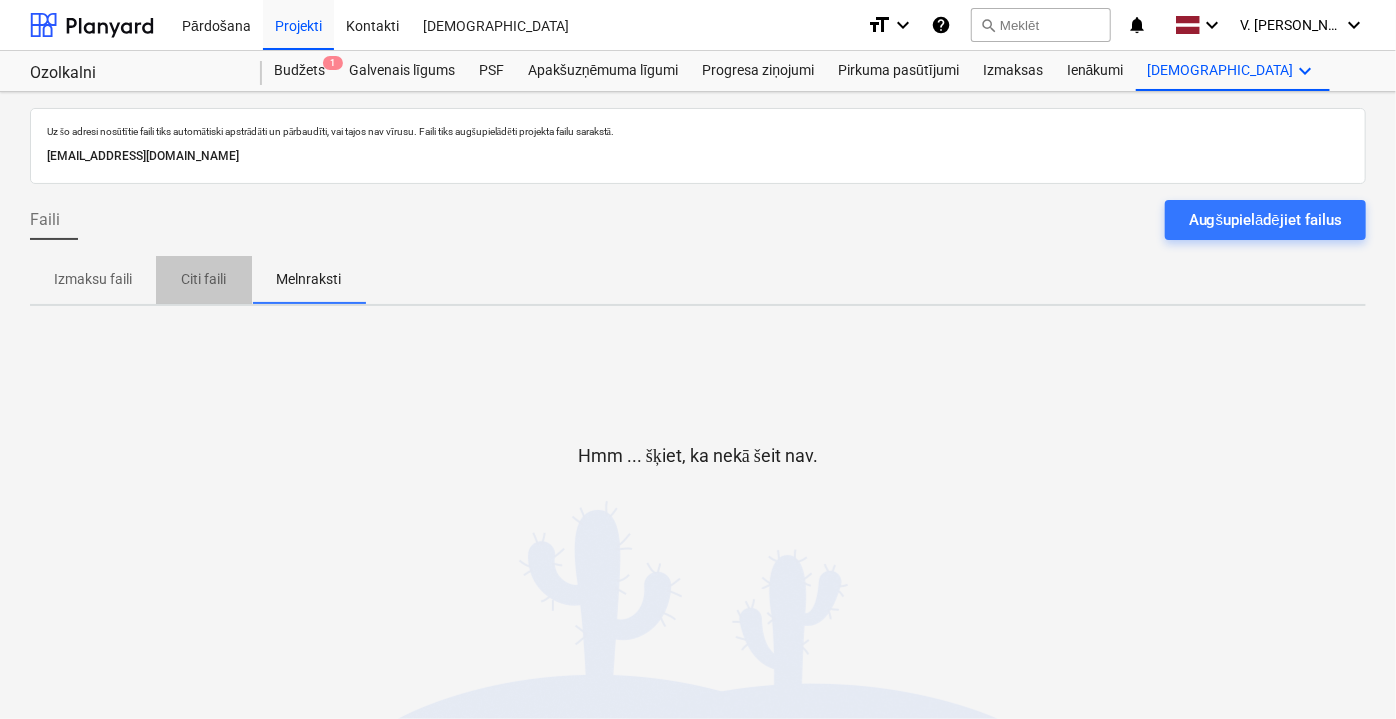 click on "Citi faili" at bounding box center [204, 279] 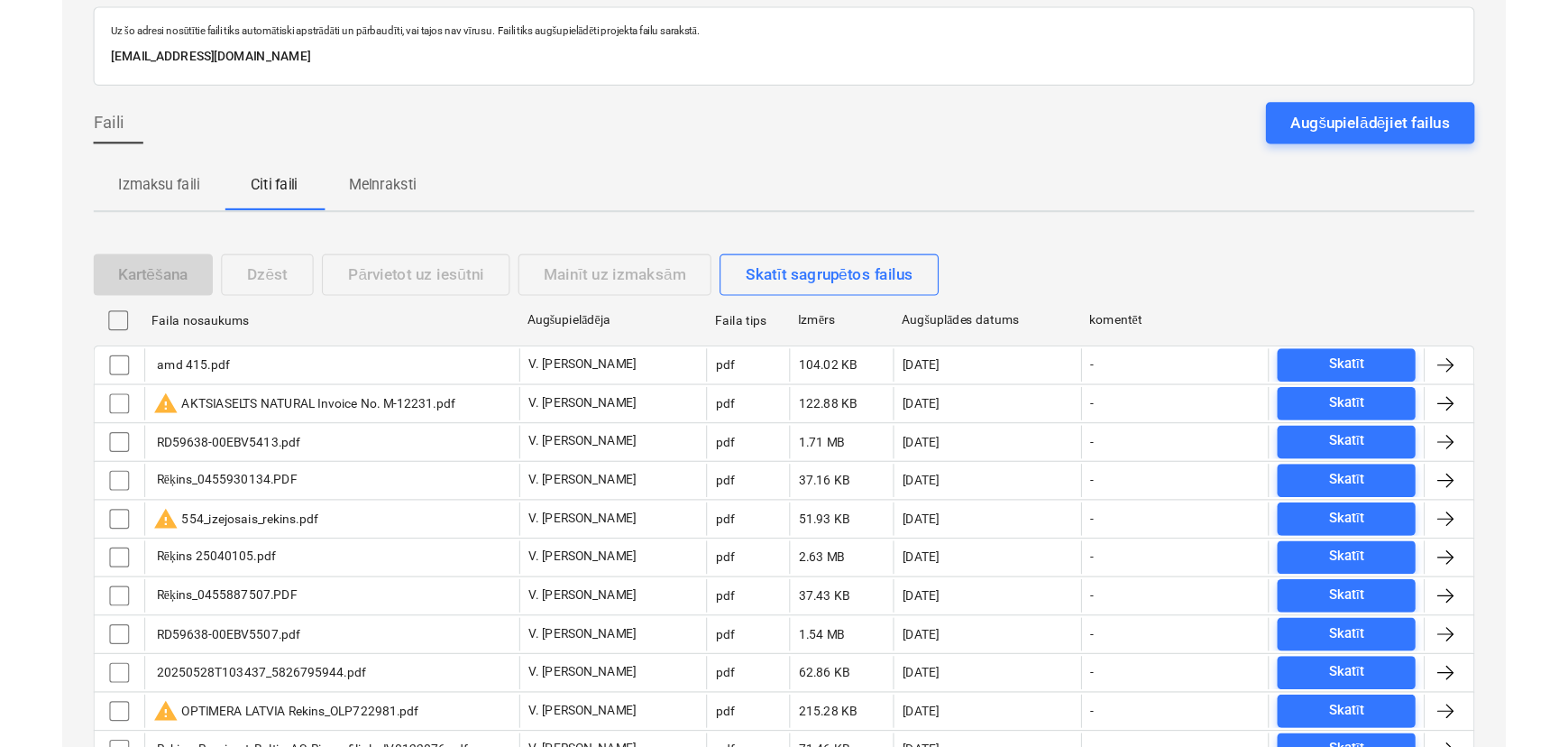 scroll, scrollTop: 0, scrollLeft: 0, axis: both 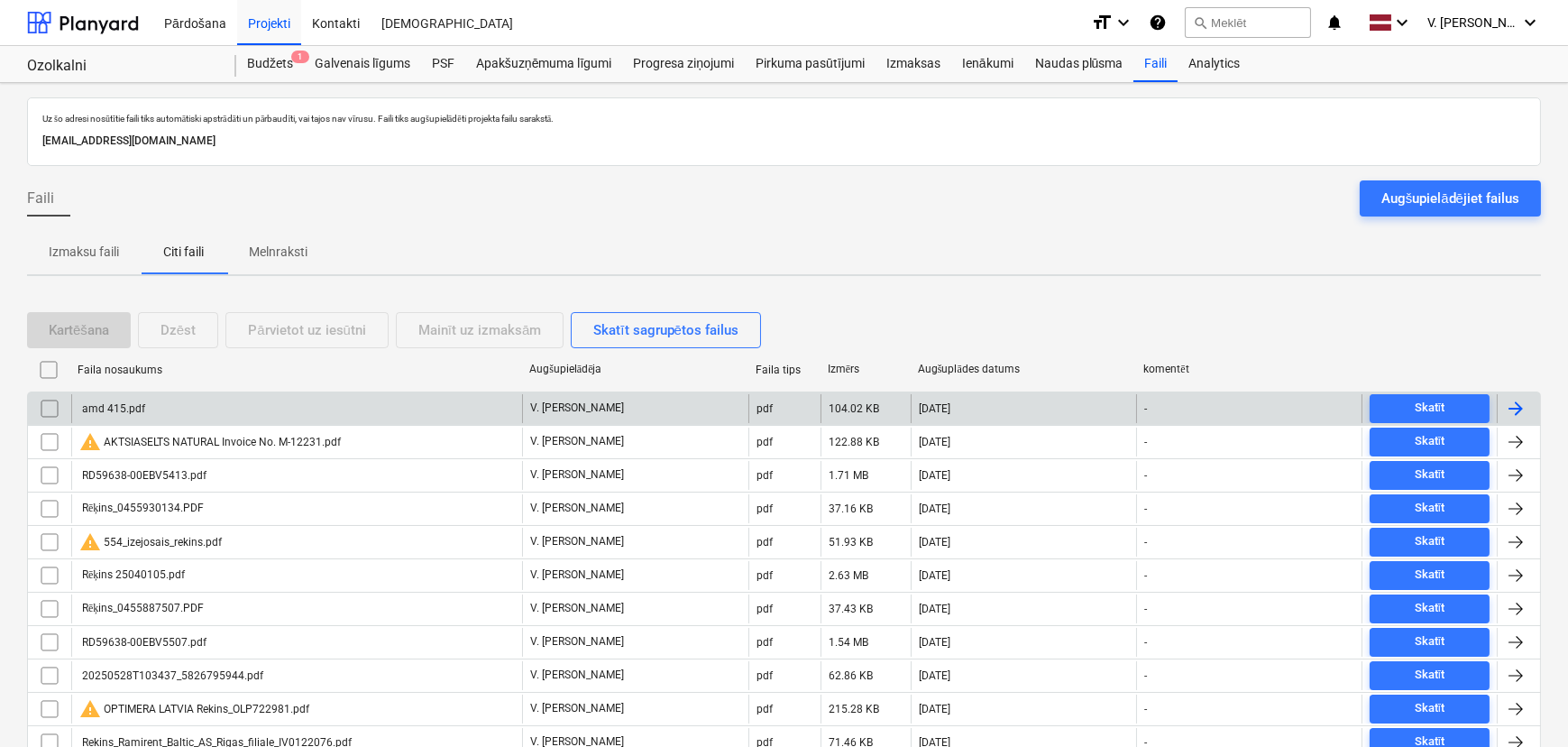 click on "amd 415.pdf" at bounding box center [112, 409] 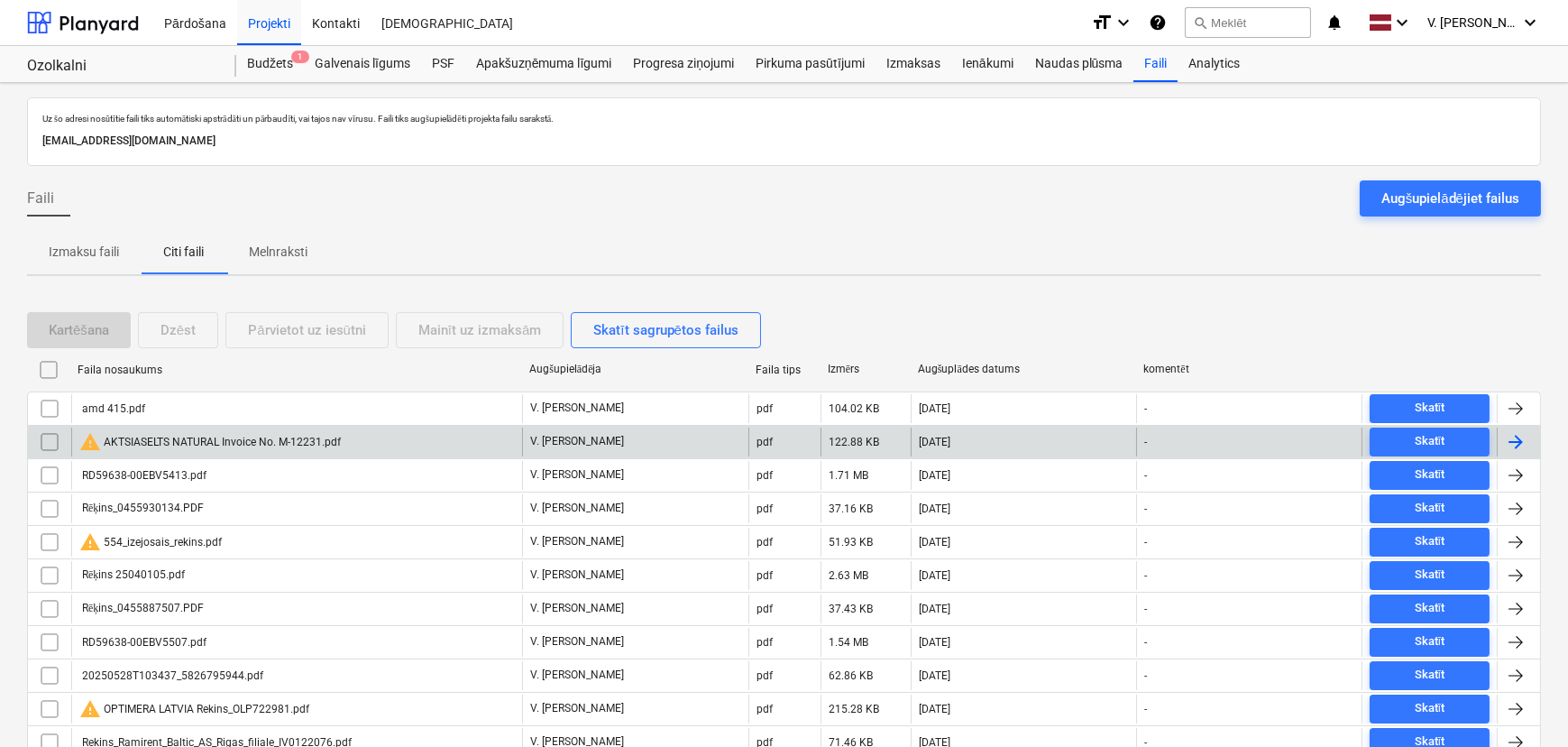 click on "warning   AKTSIASELTS NATURAL Invoice No. M-12231.pdf" at bounding box center [210, 442] 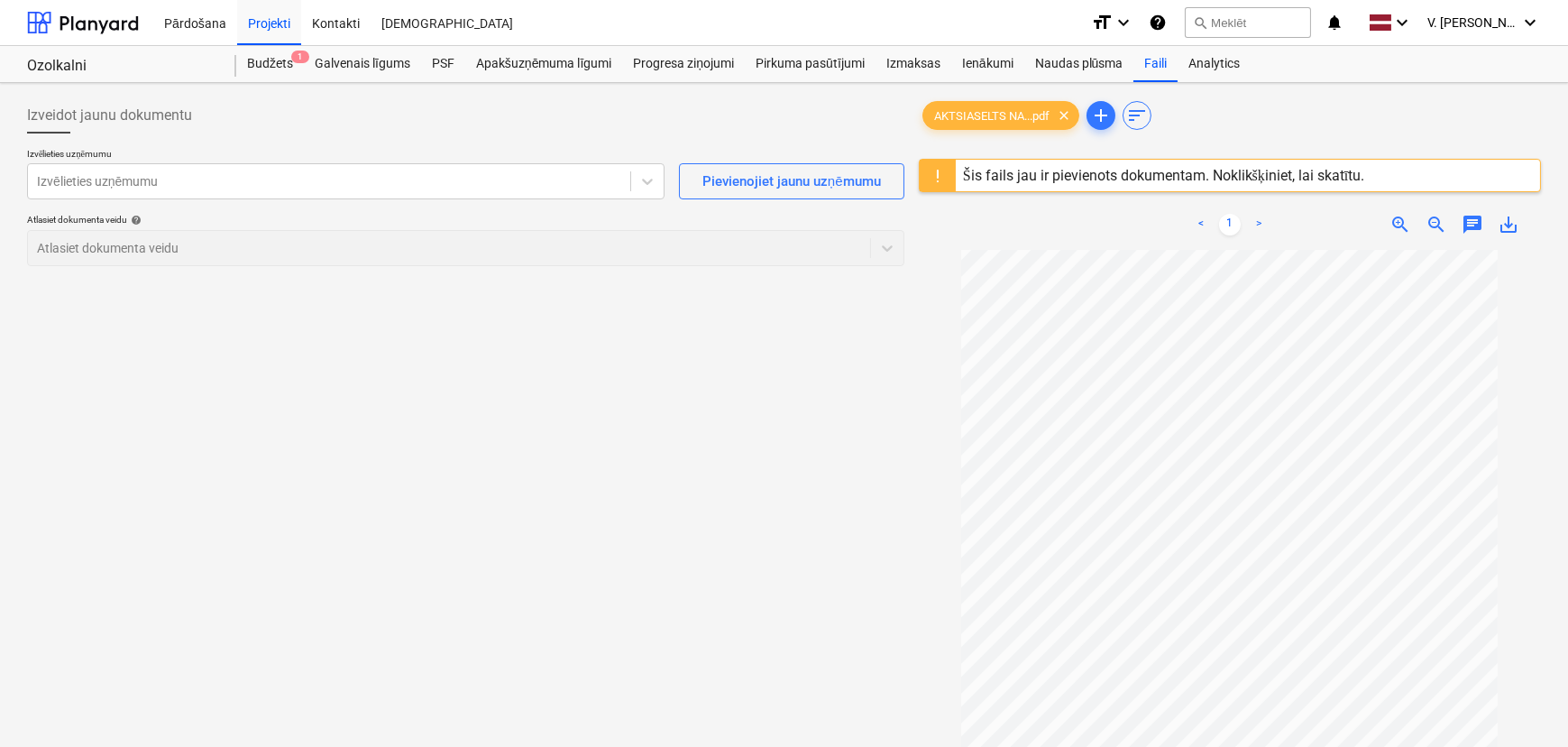 scroll, scrollTop: 0, scrollLeft: 0, axis: both 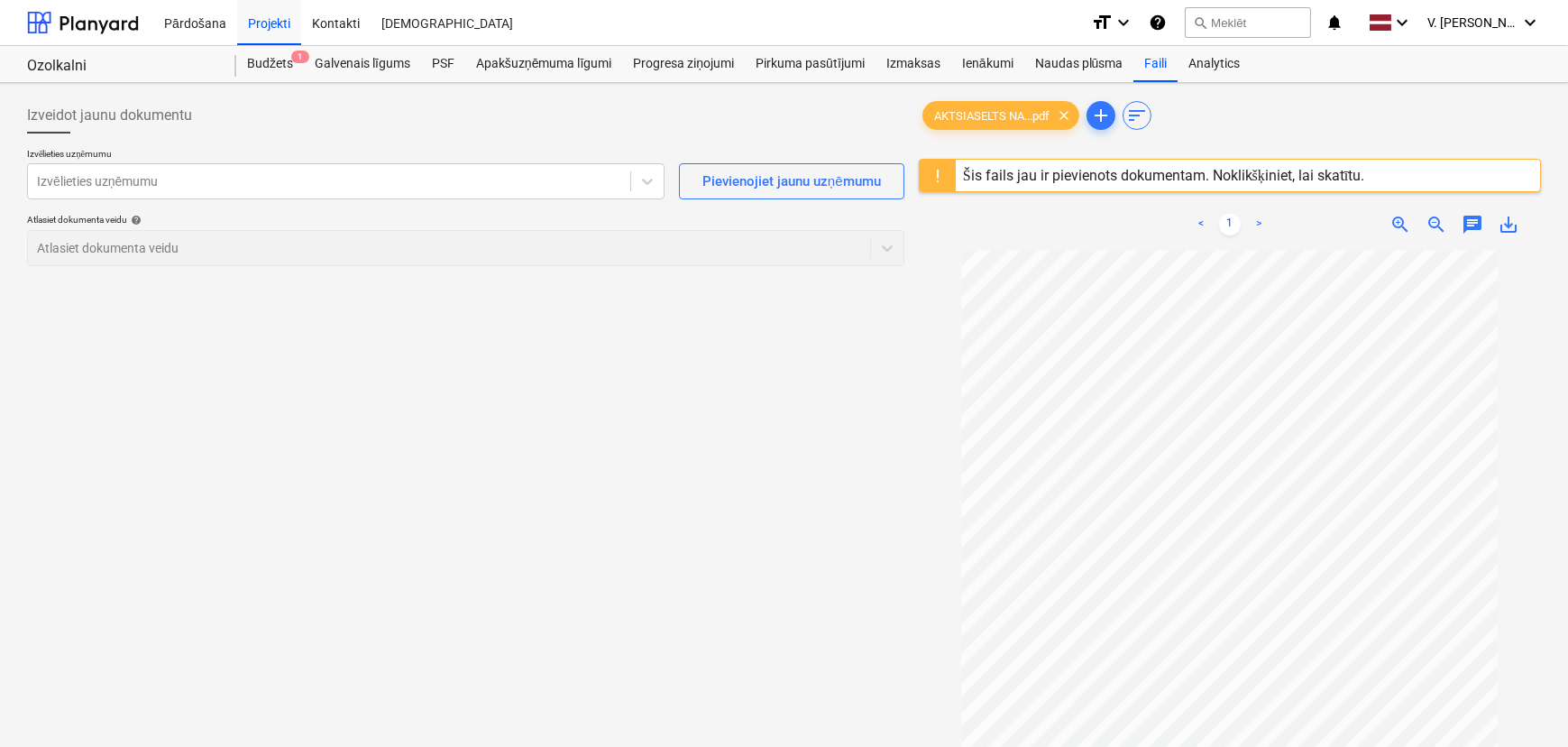 click on "Šis fails jau ir pievienots dokumentam. Noklikšķiniet, lai skatītu." at bounding box center [1164, 175] 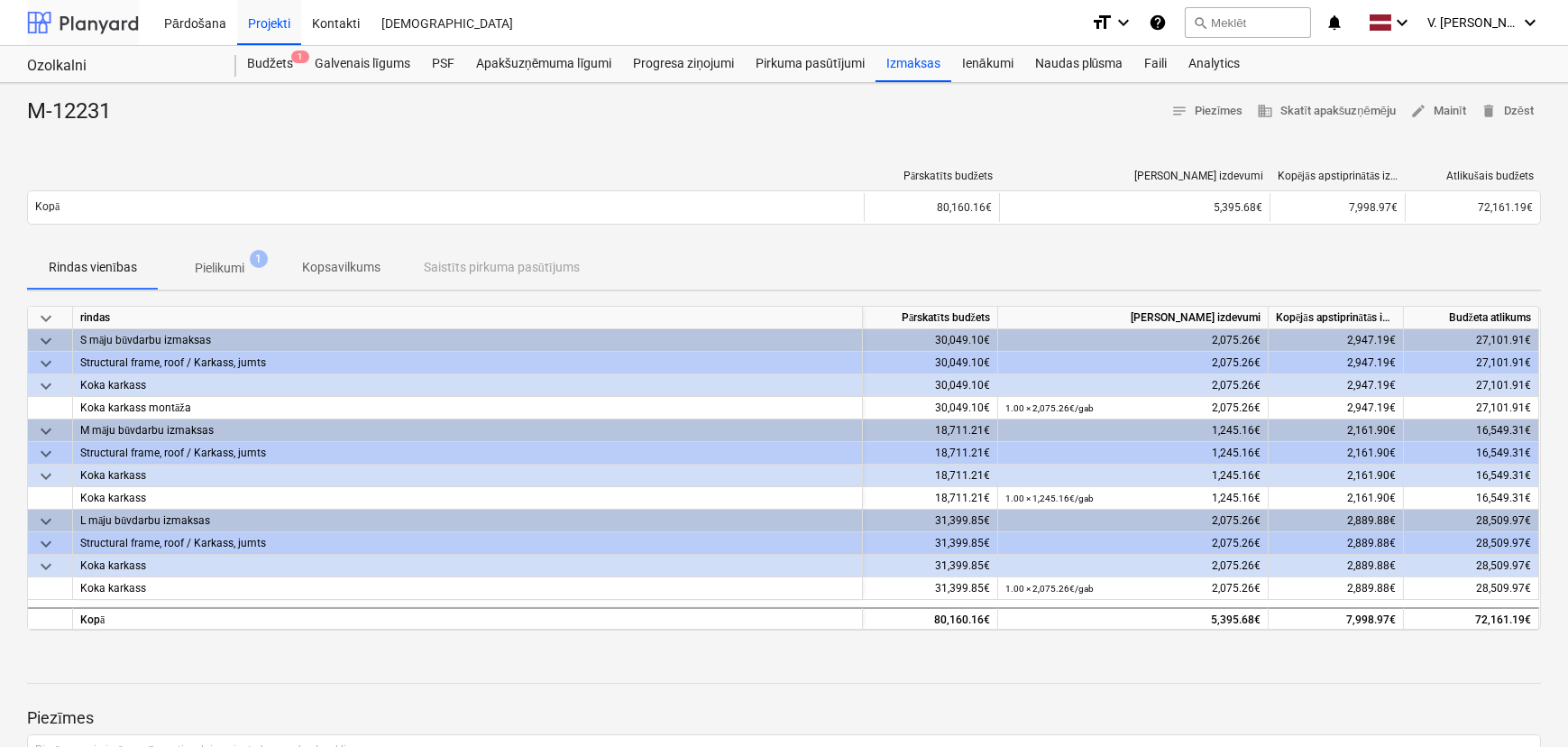 scroll, scrollTop: 0, scrollLeft: 0, axis: both 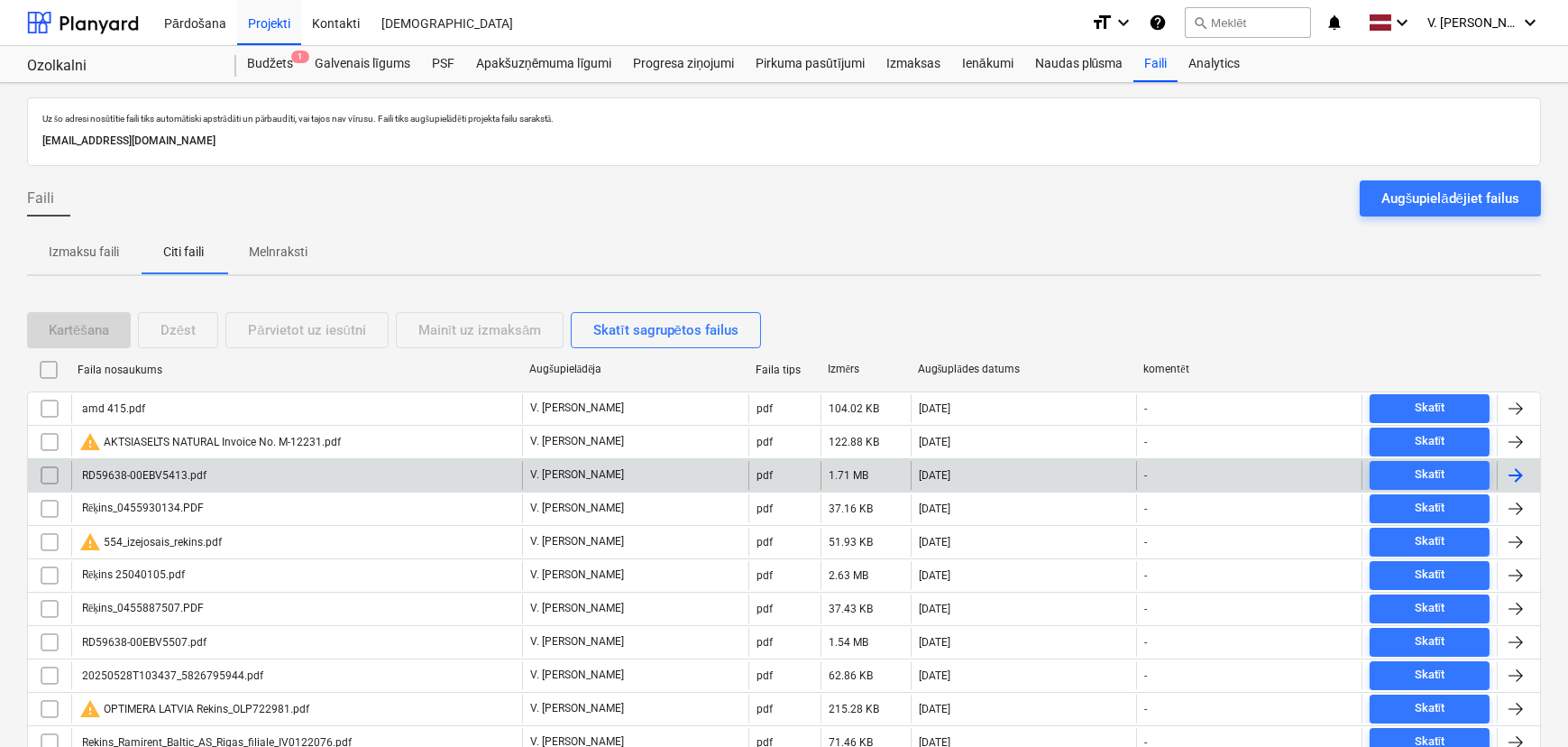 click on "RD59638-00EBV5413.pdf" at bounding box center (297, 475) 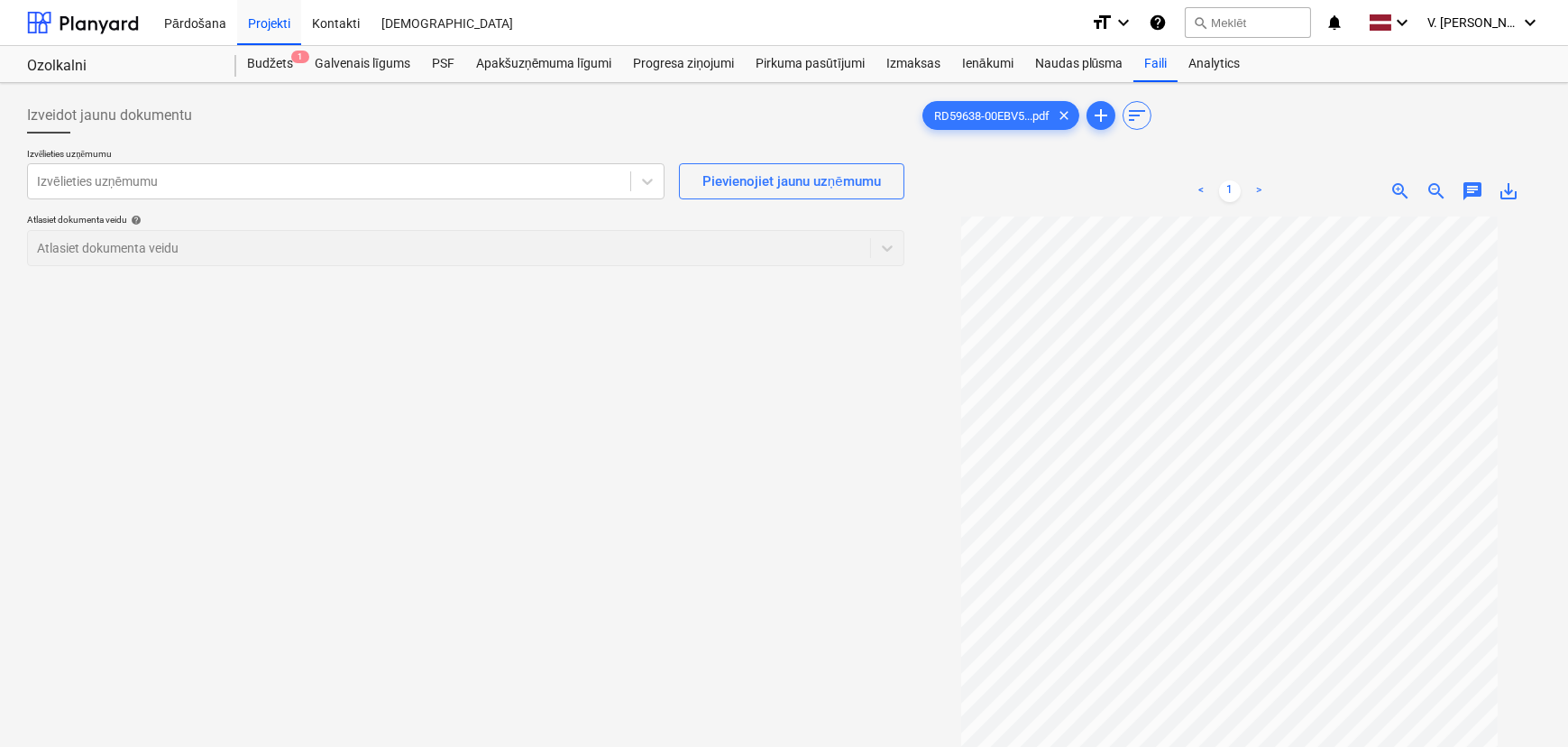 scroll, scrollTop: 0, scrollLeft: 0, axis: both 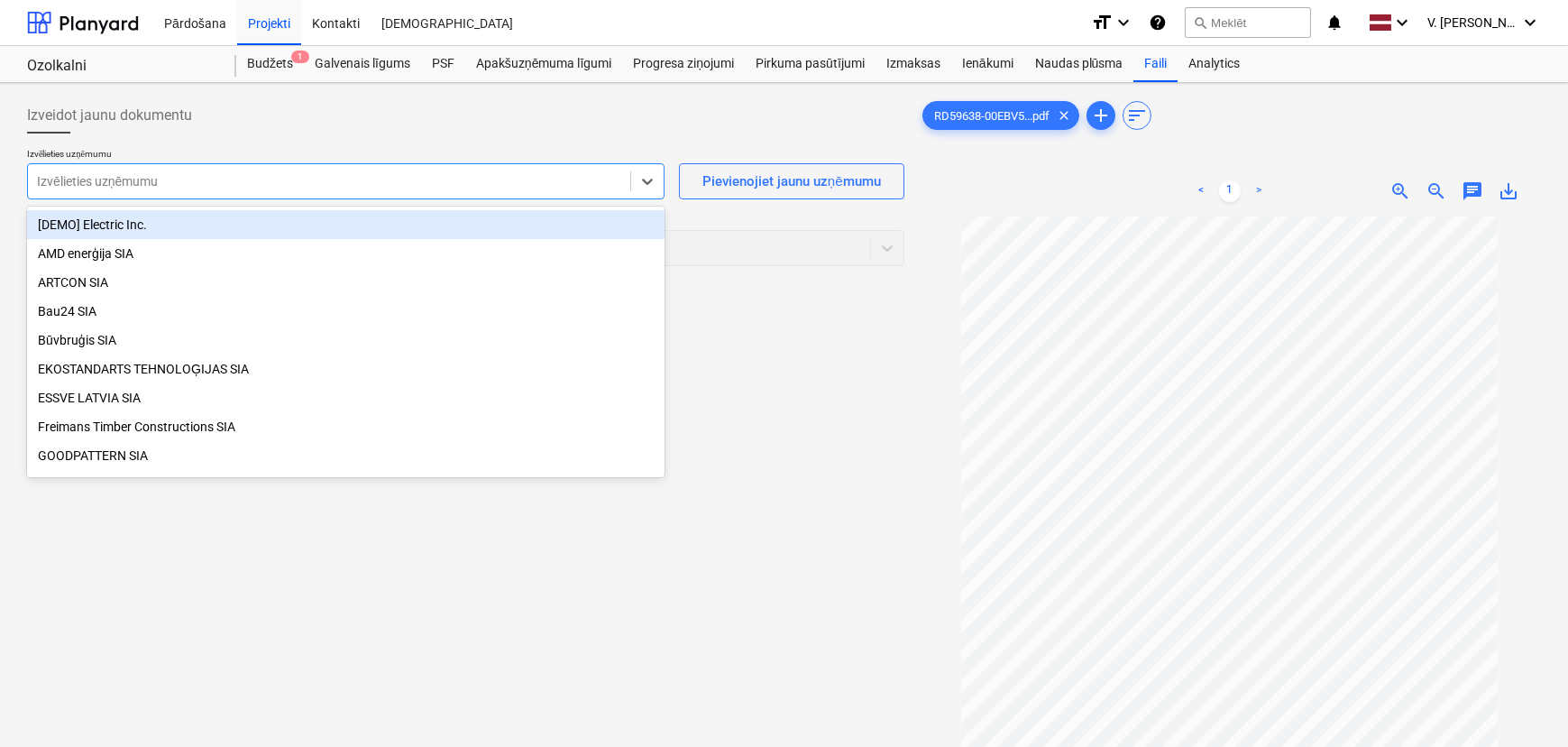 click at bounding box center (329, 181) 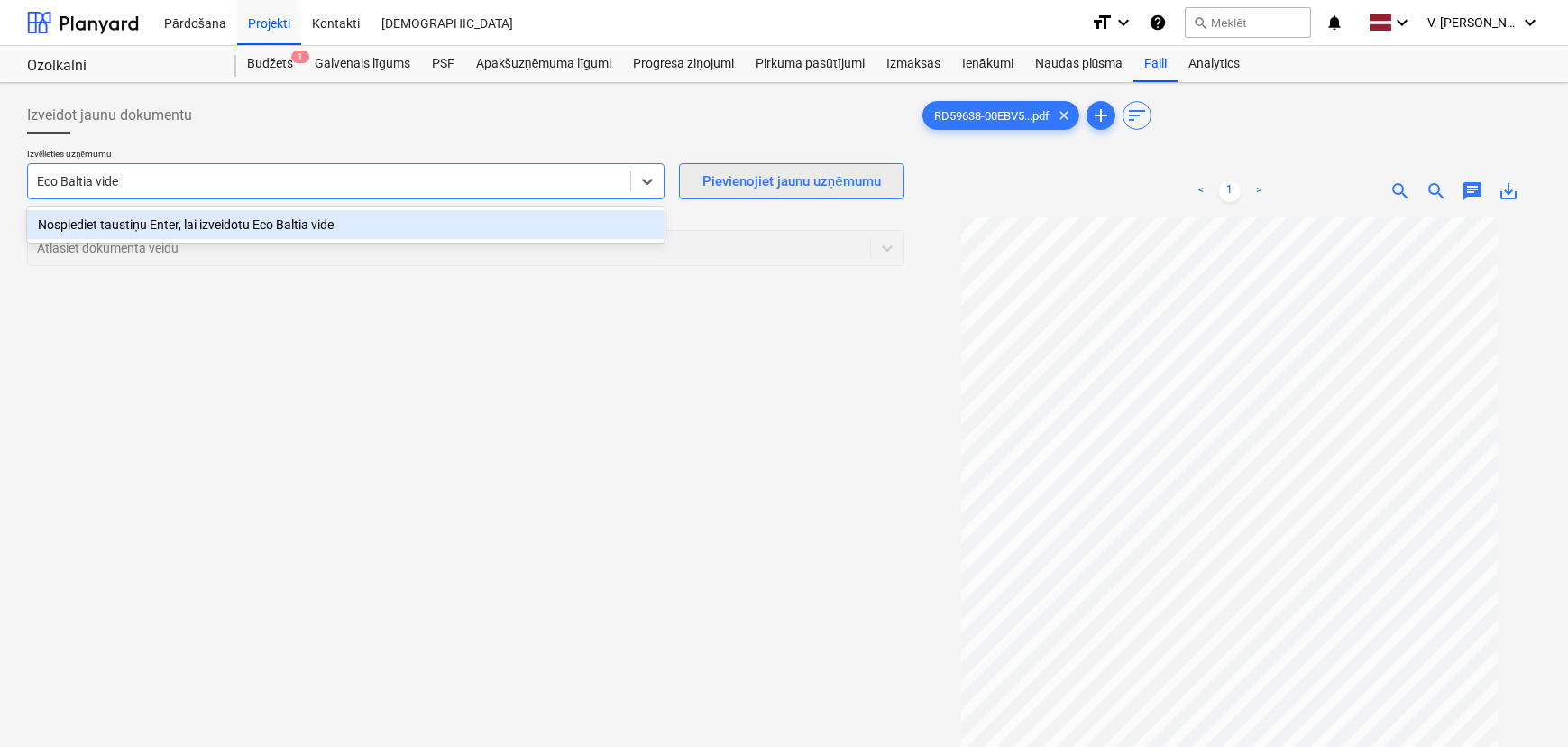 type on "Eco Baltia vide" 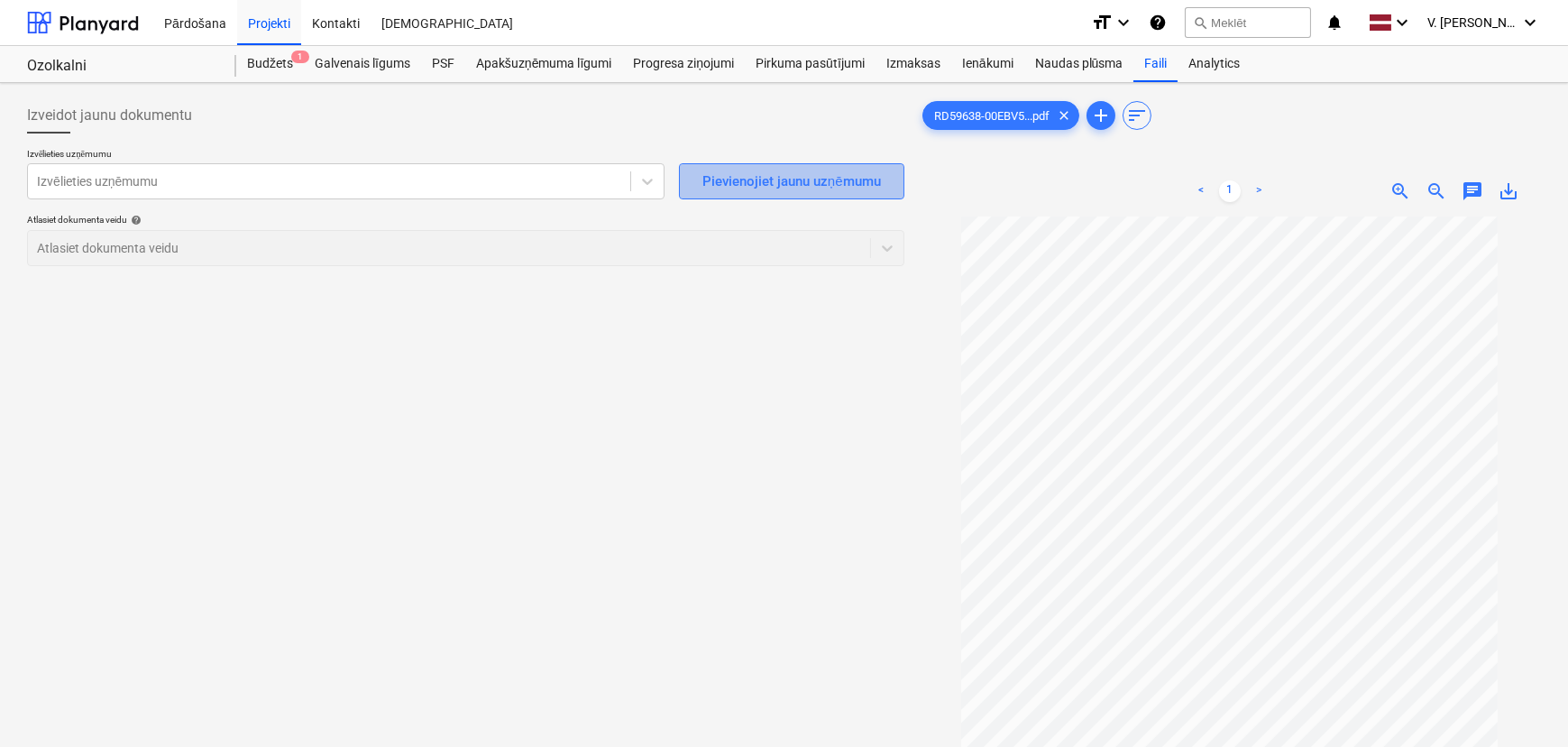 click on "Pievienojiet jaunu uzņēmumu" at bounding box center (792, 181) 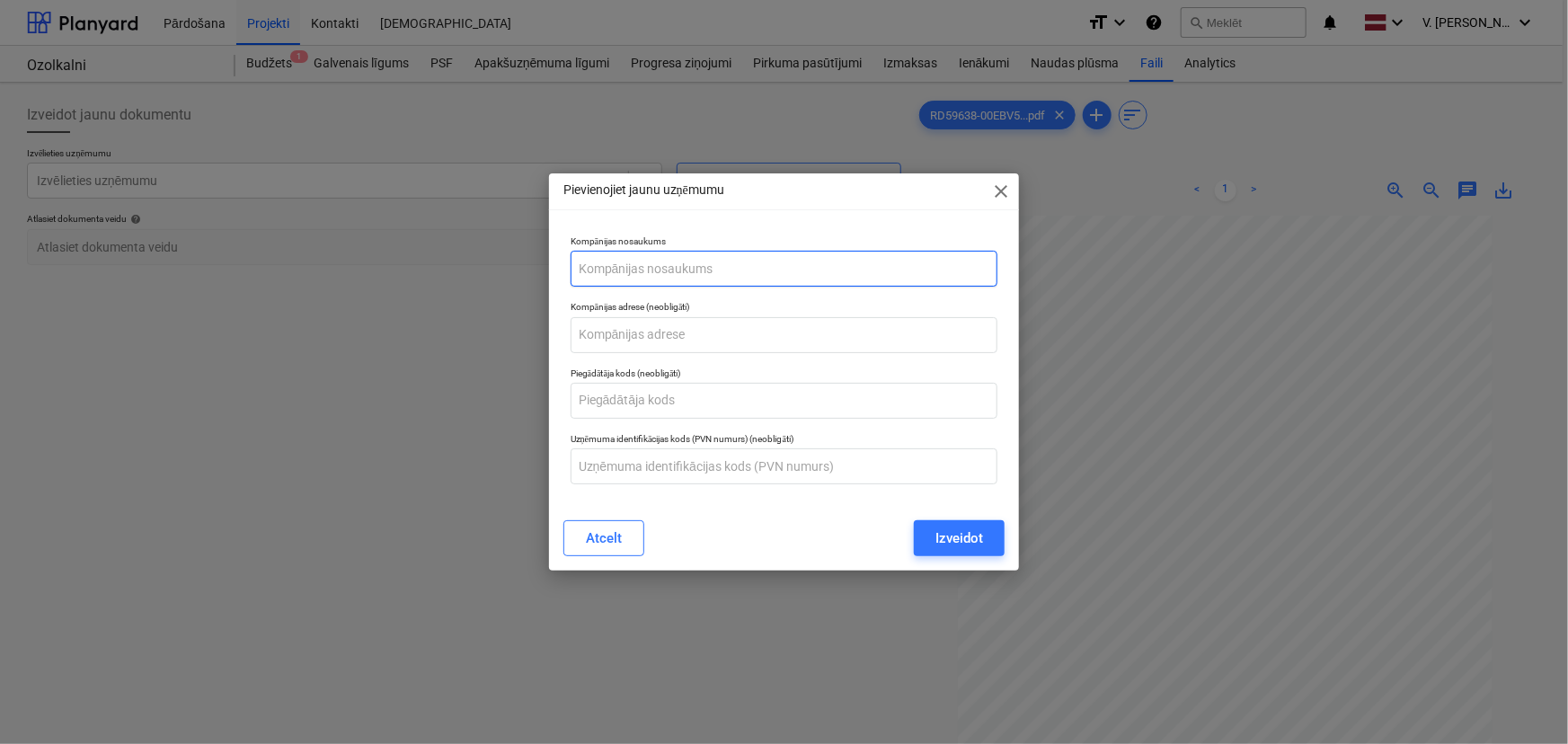 click at bounding box center (784, 269) 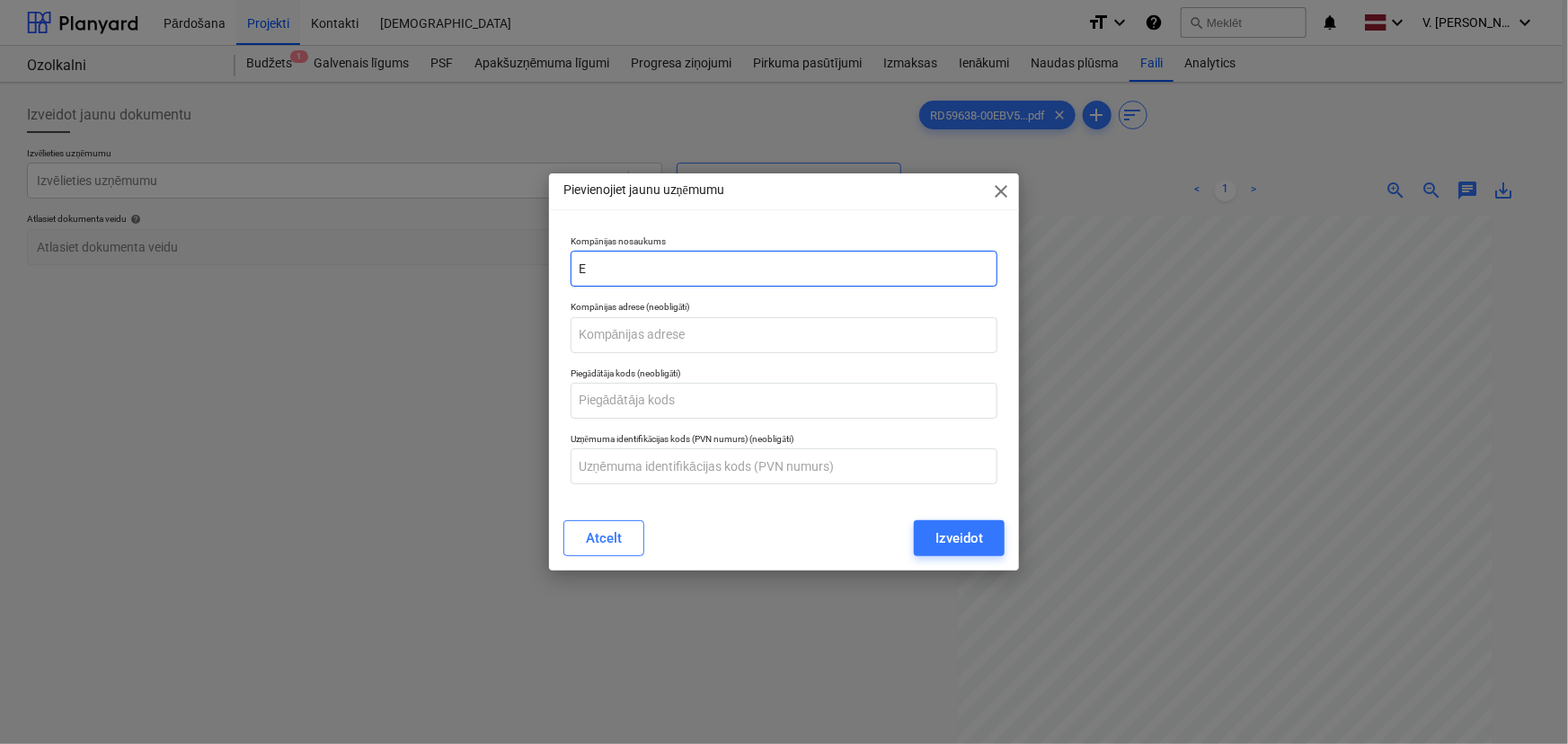 type on "E" 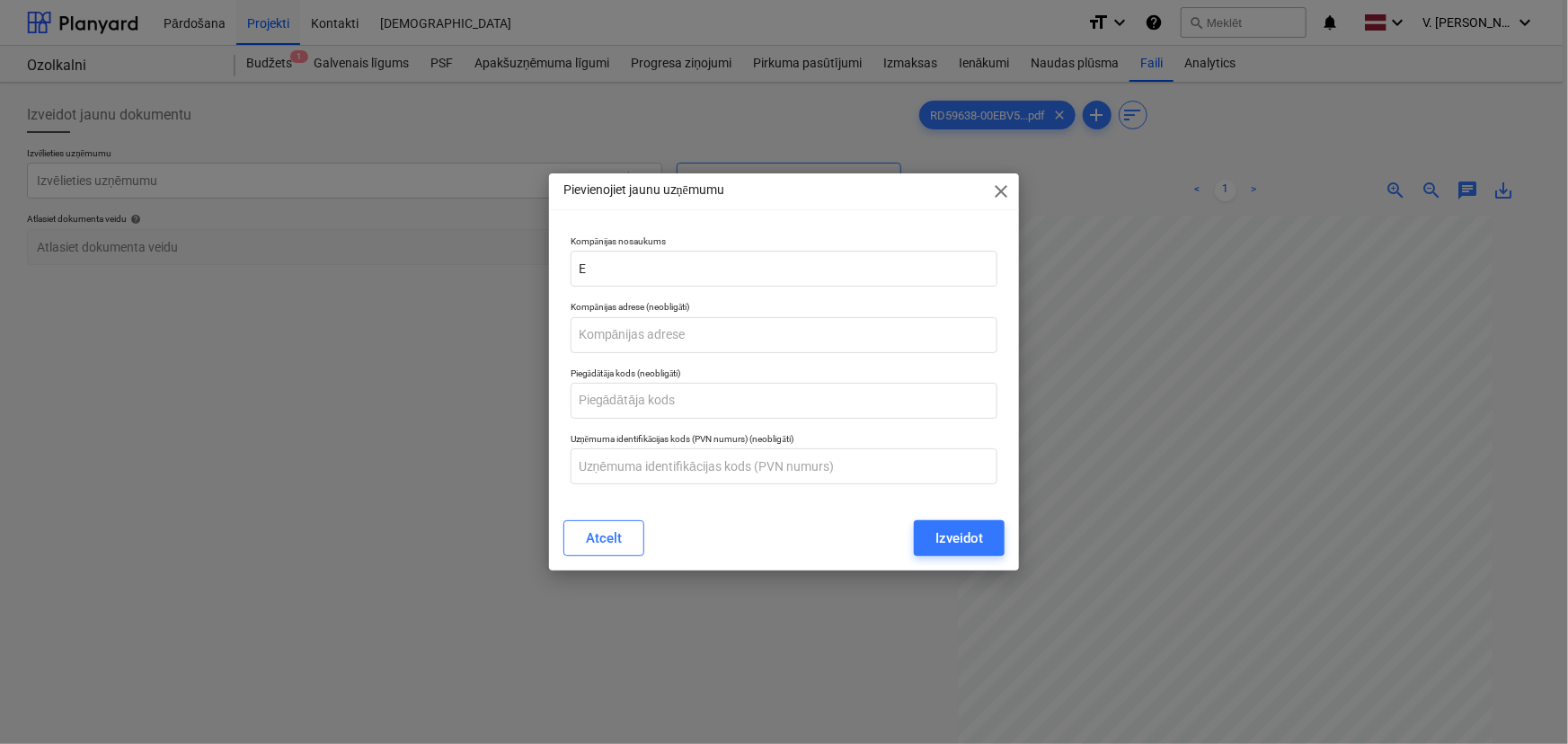 click on "close" at bounding box center (1001, 191) 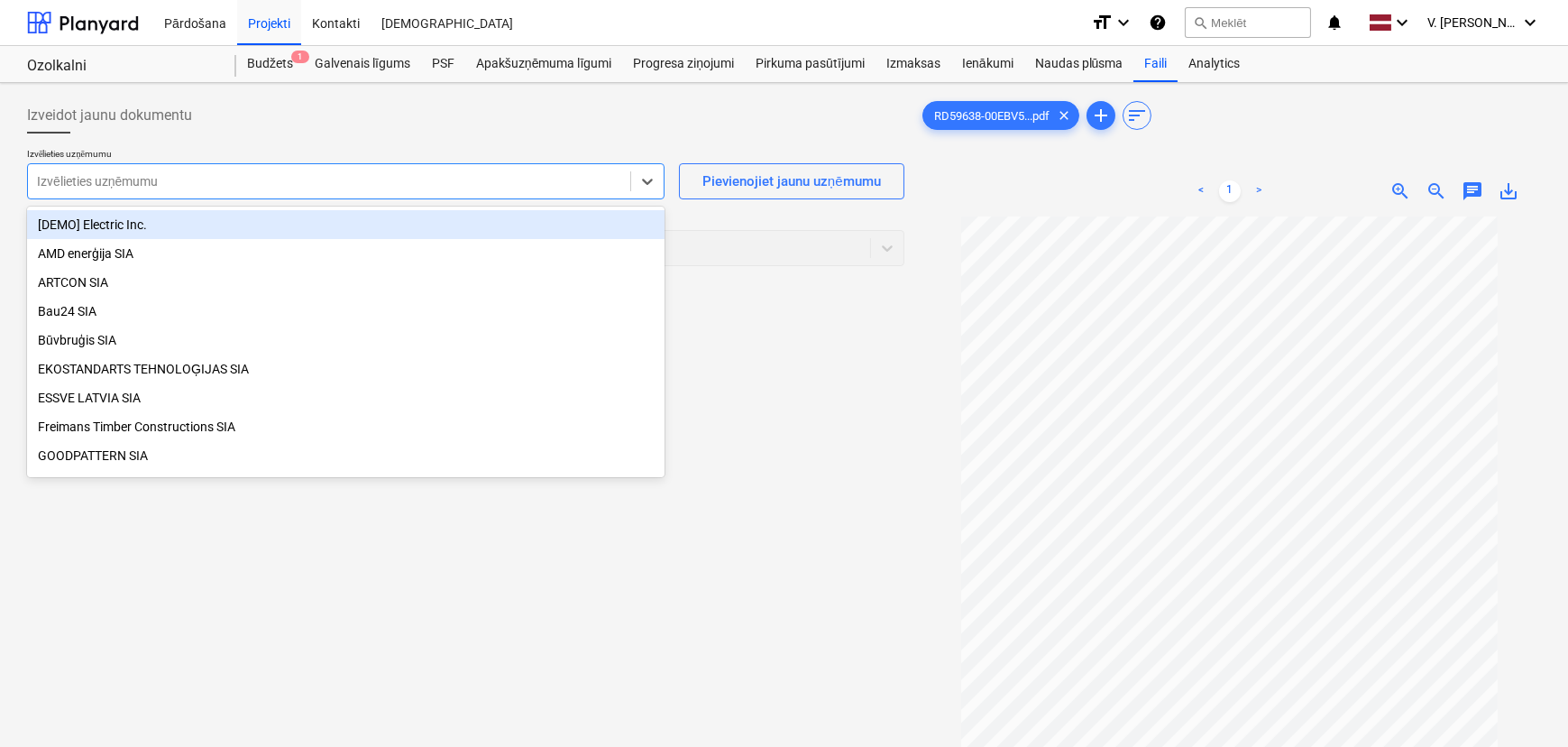 click at bounding box center (329, 181) 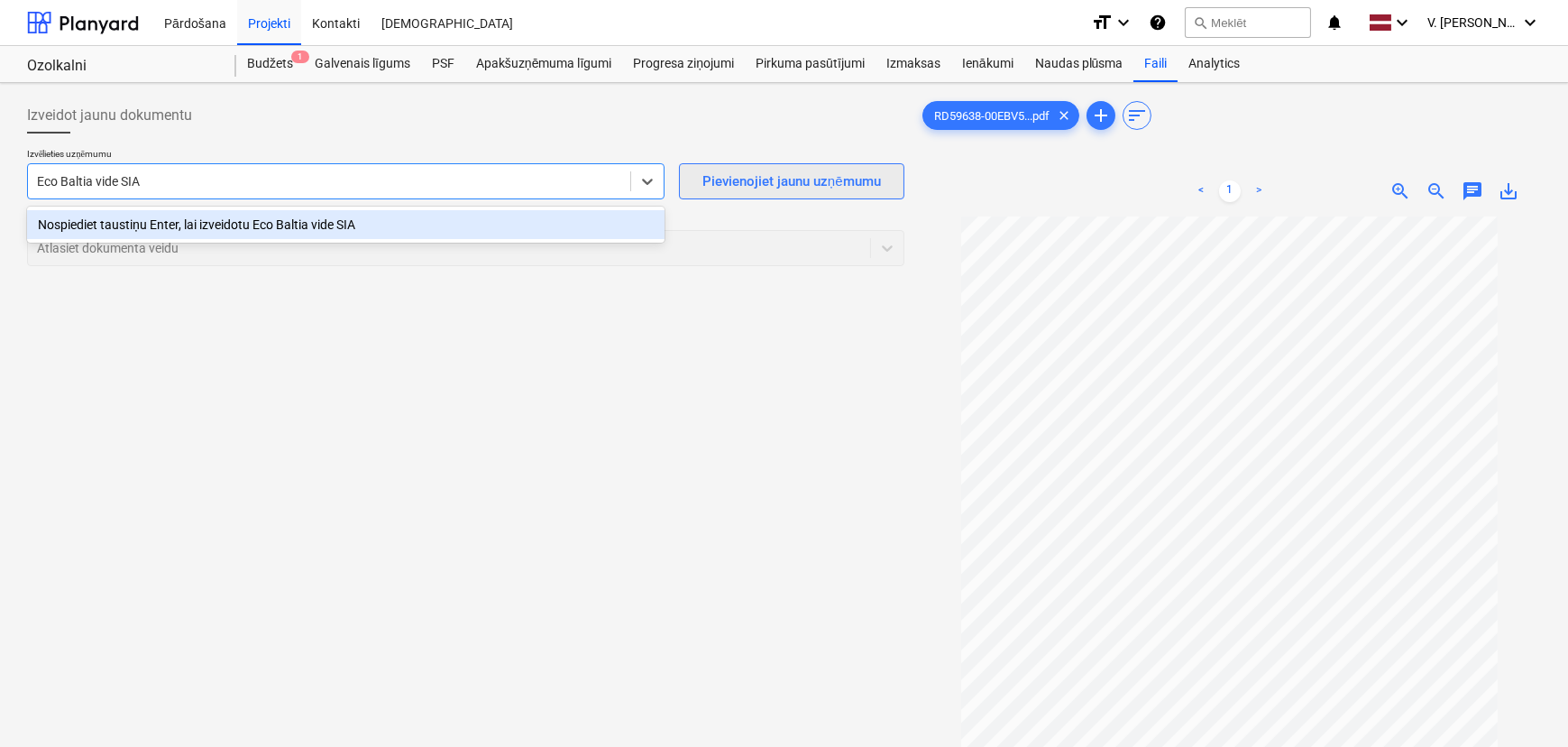 type on "Eco Baltia vide SIA" 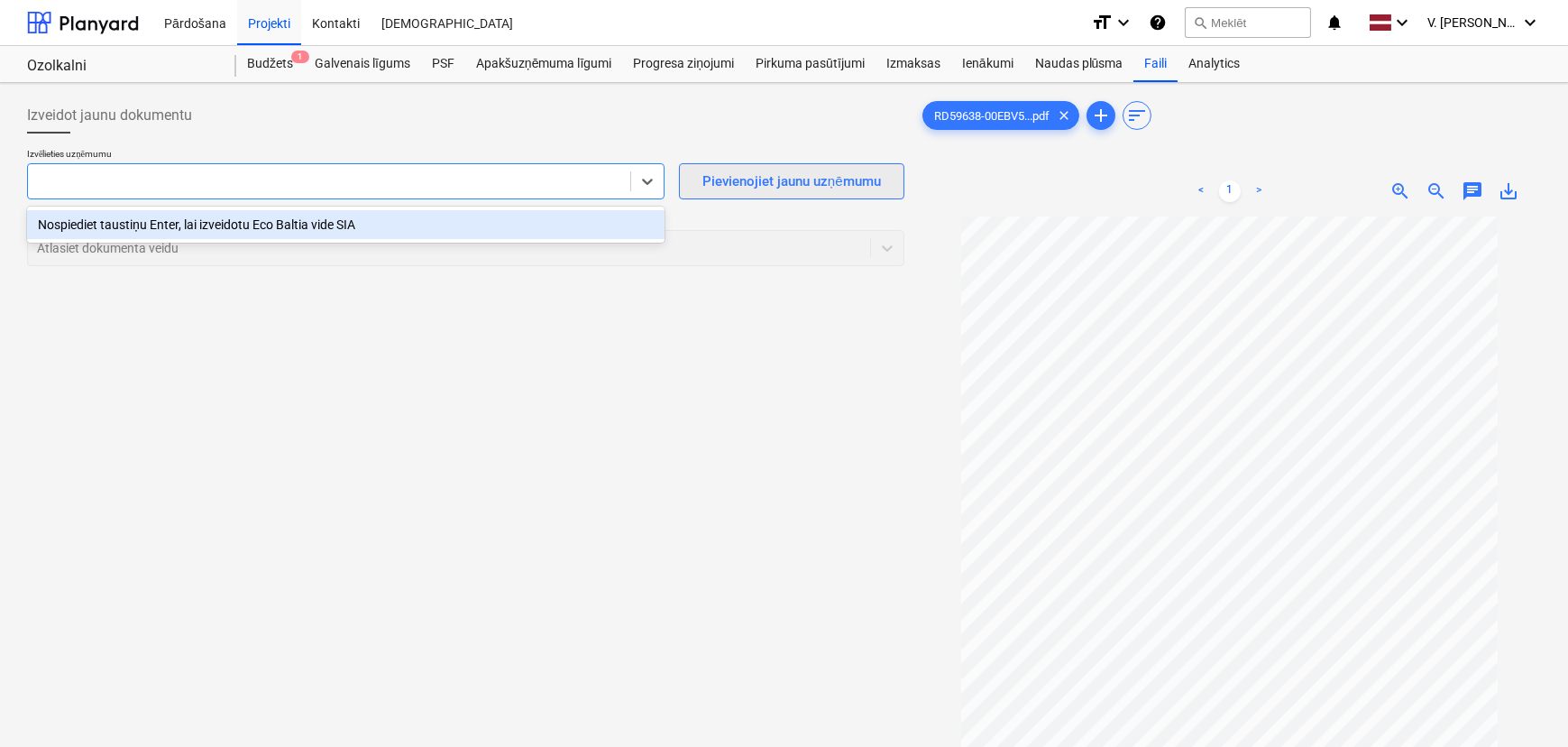 click on "Pievienojiet jaunu uzņēmumu" at bounding box center [792, 181] 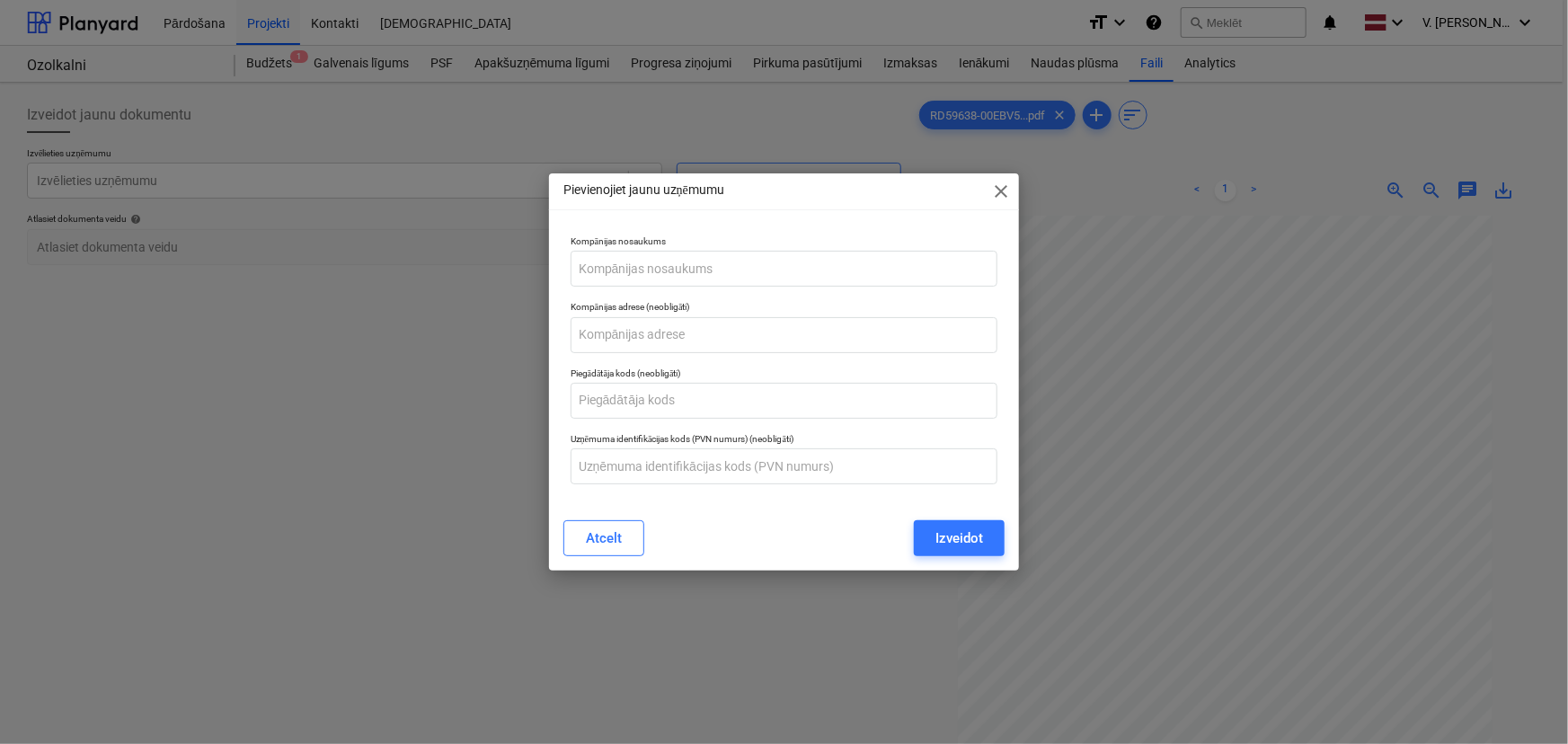 click on "close" at bounding box center [1001, 191] 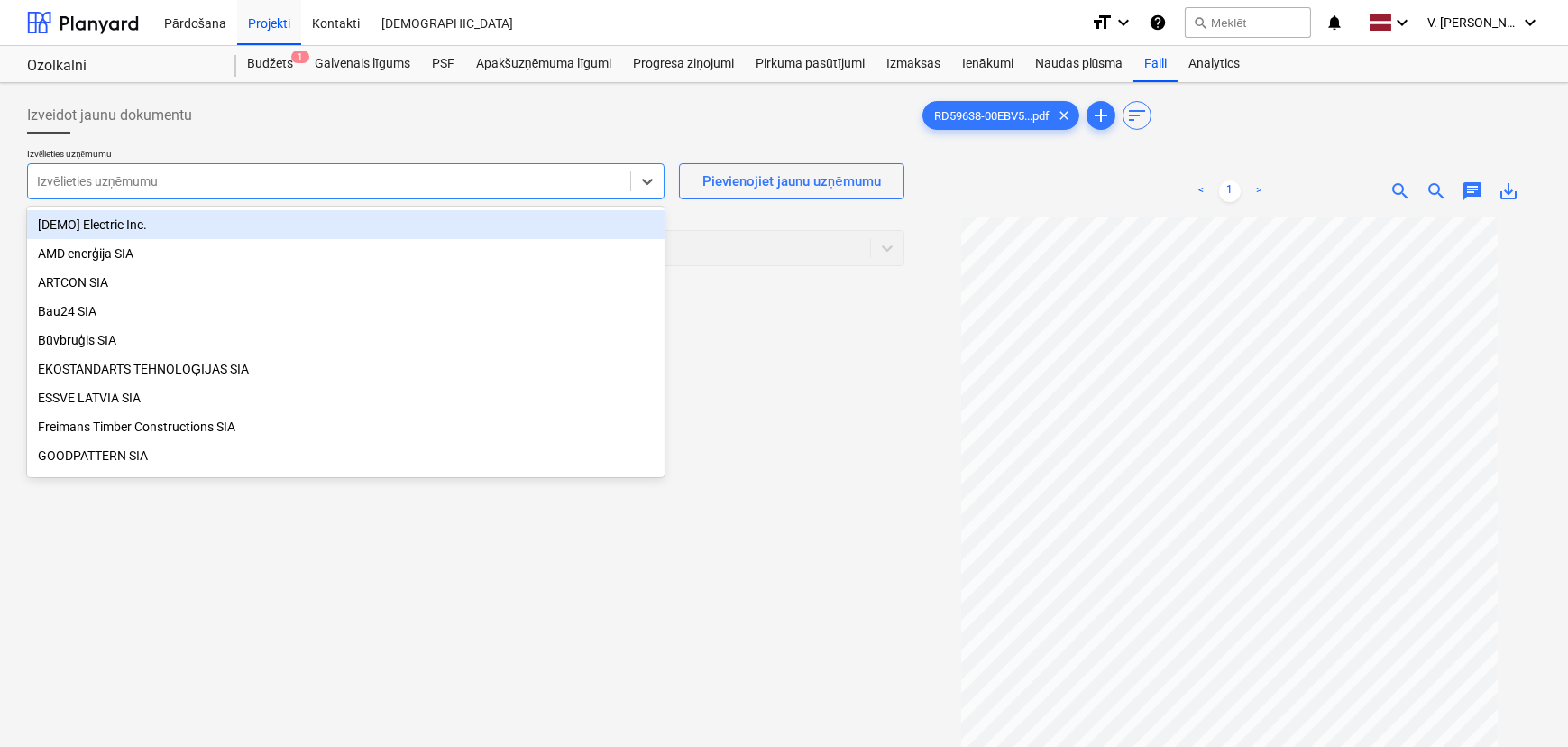 click on "Izvēlieties uzņēmumu" at bounding box center [329, 181] 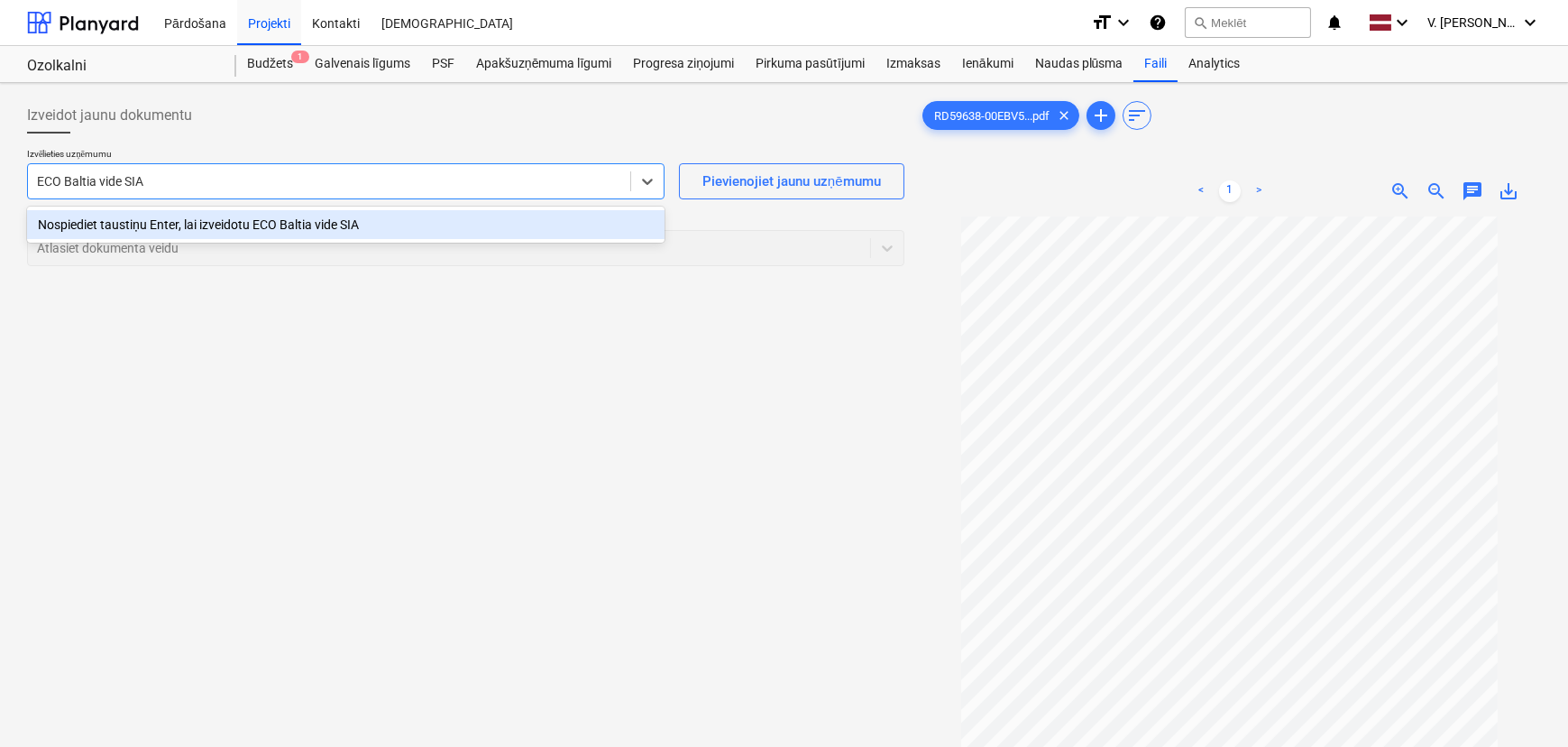 drag, startPoint x: 57, startPoint y: 180, endPoint x: 44, endPoint y: 178, distance: 13.1529464 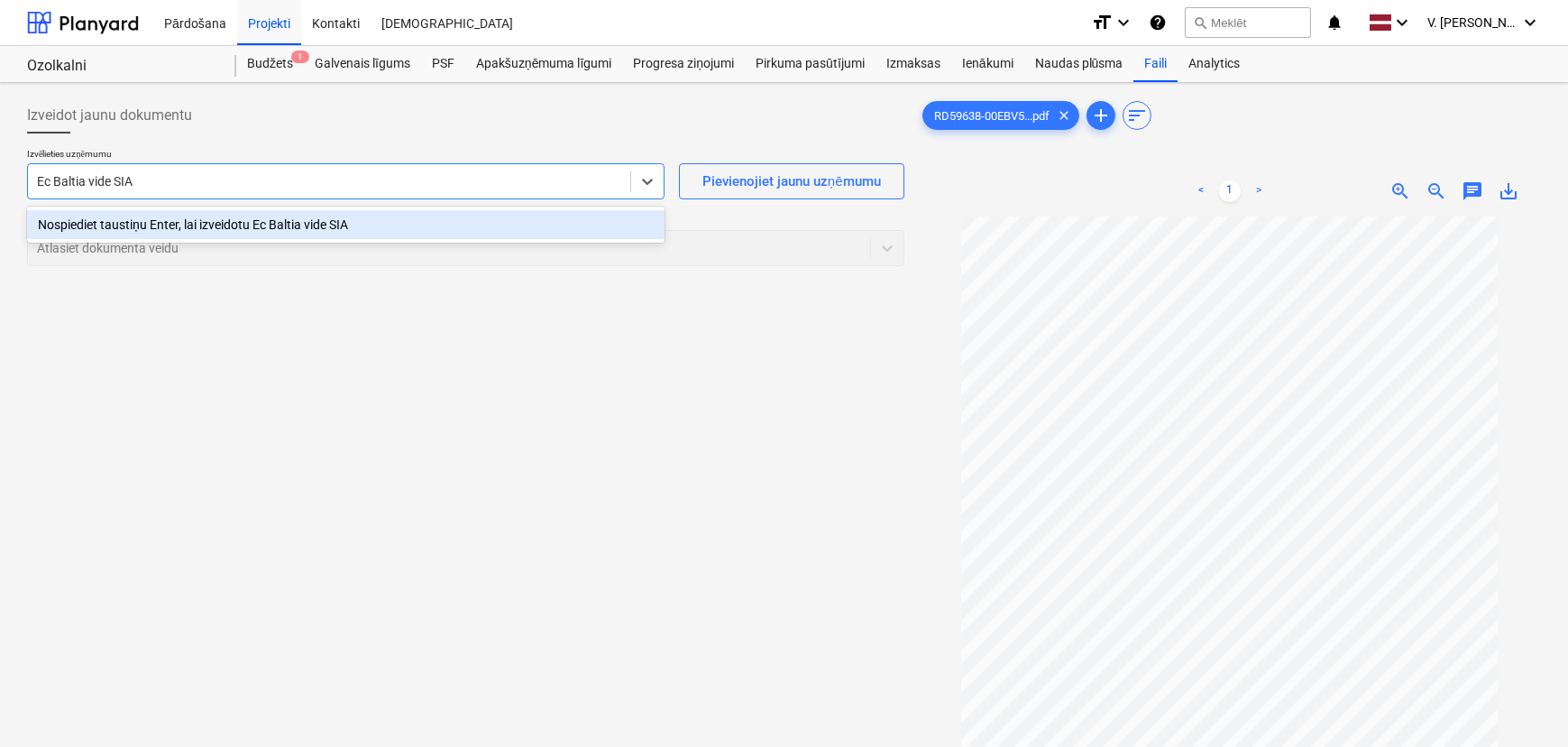 type on "Eco Baltia vide SIA" 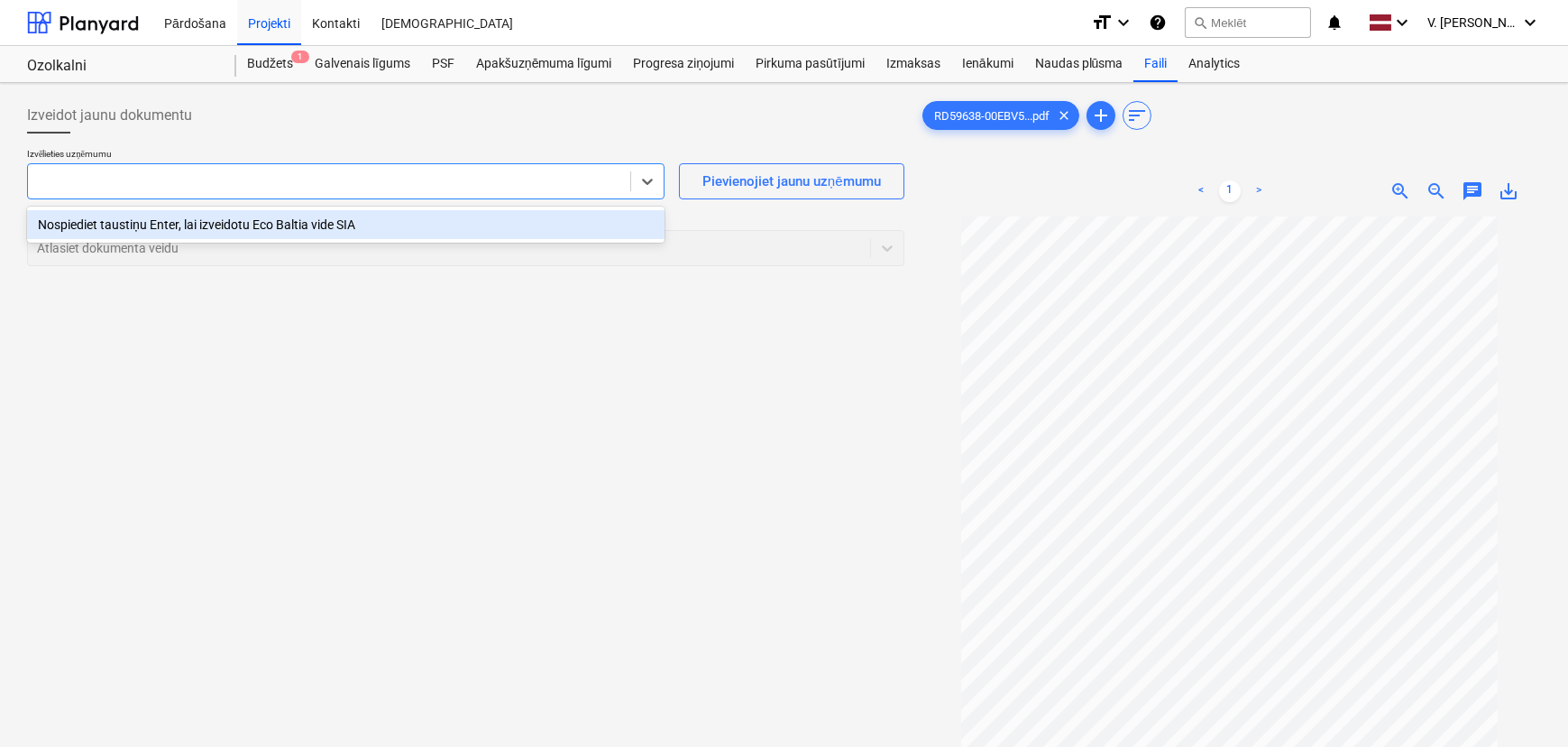 click at bounding box center (329, 181) 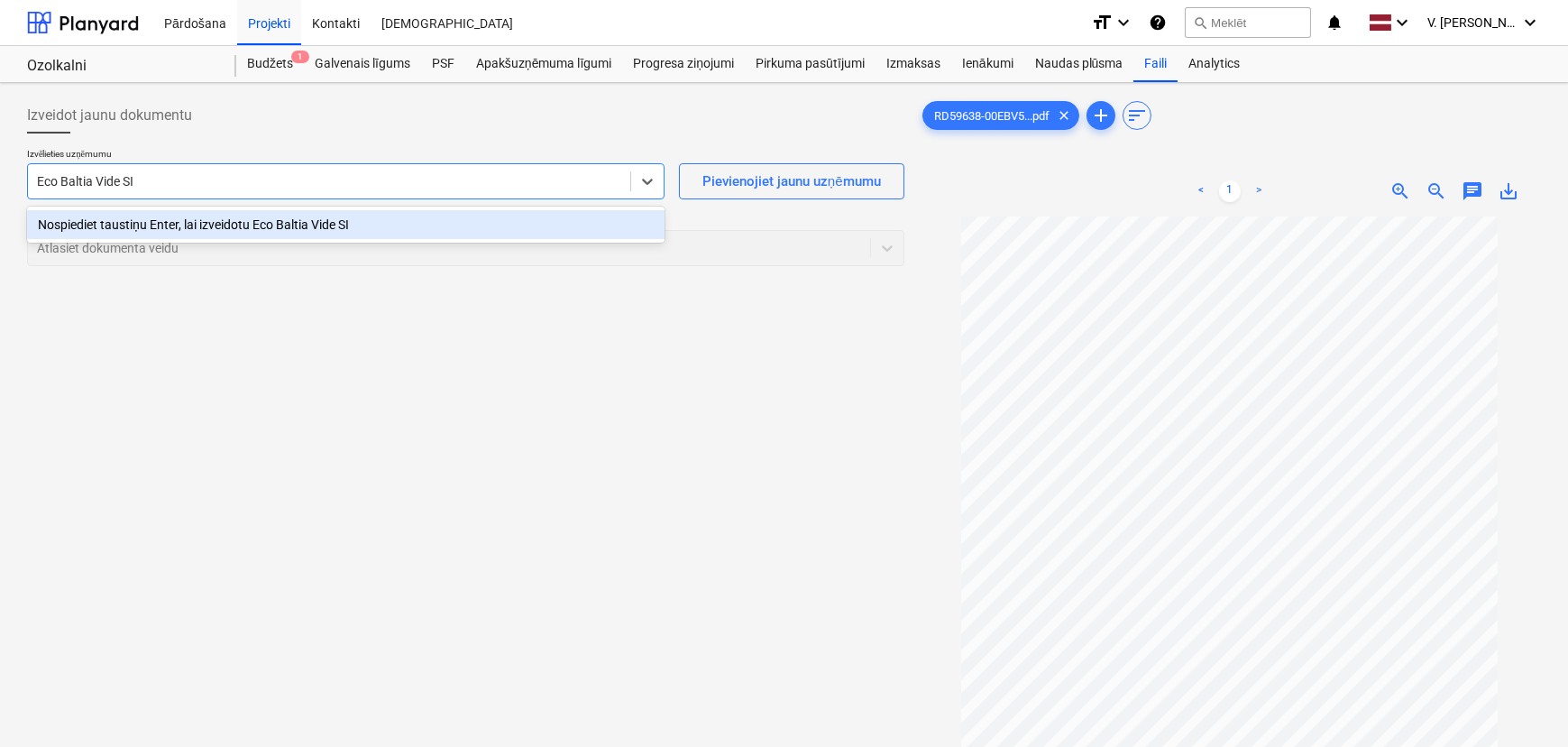 type on "Eco Baltia Vide SIA" 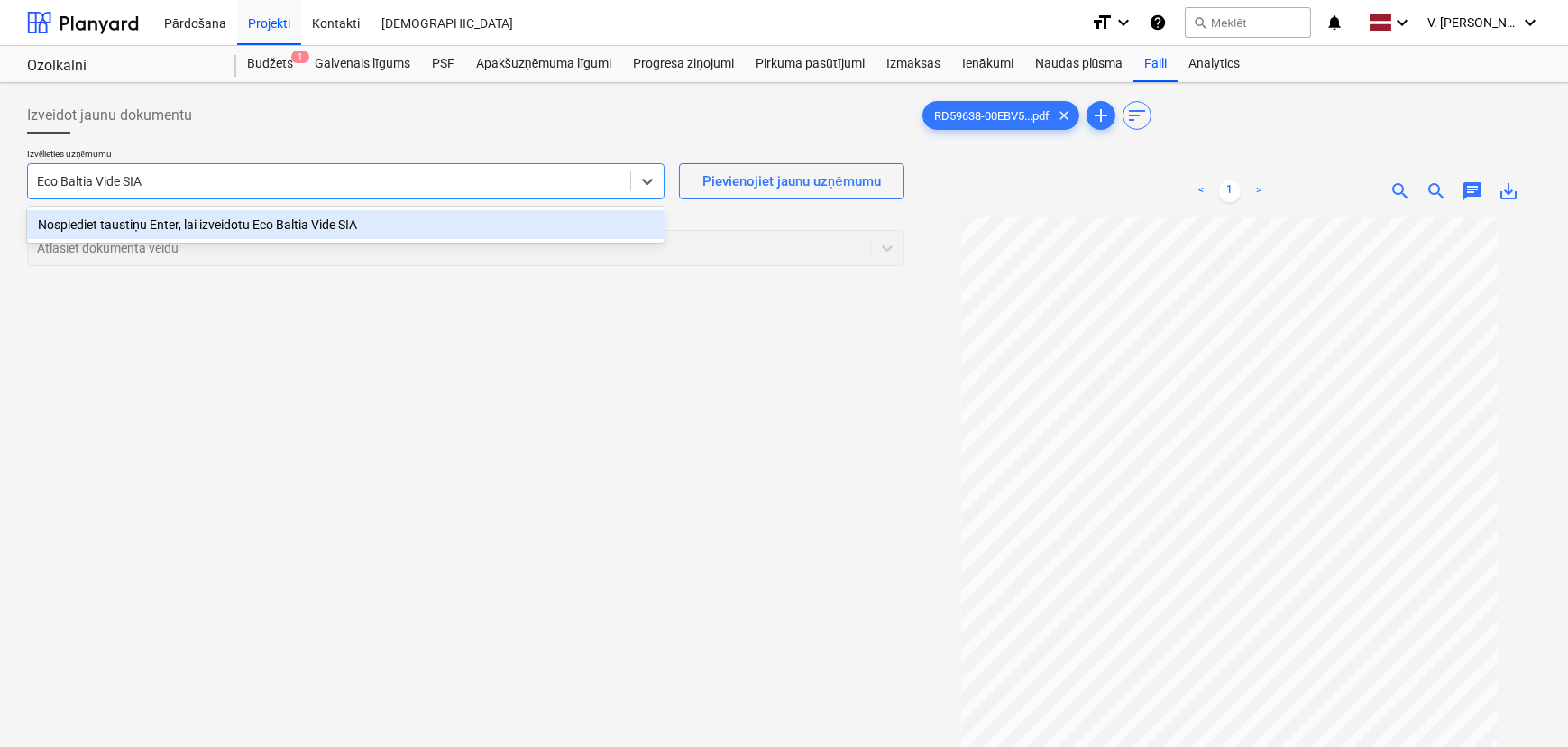 type 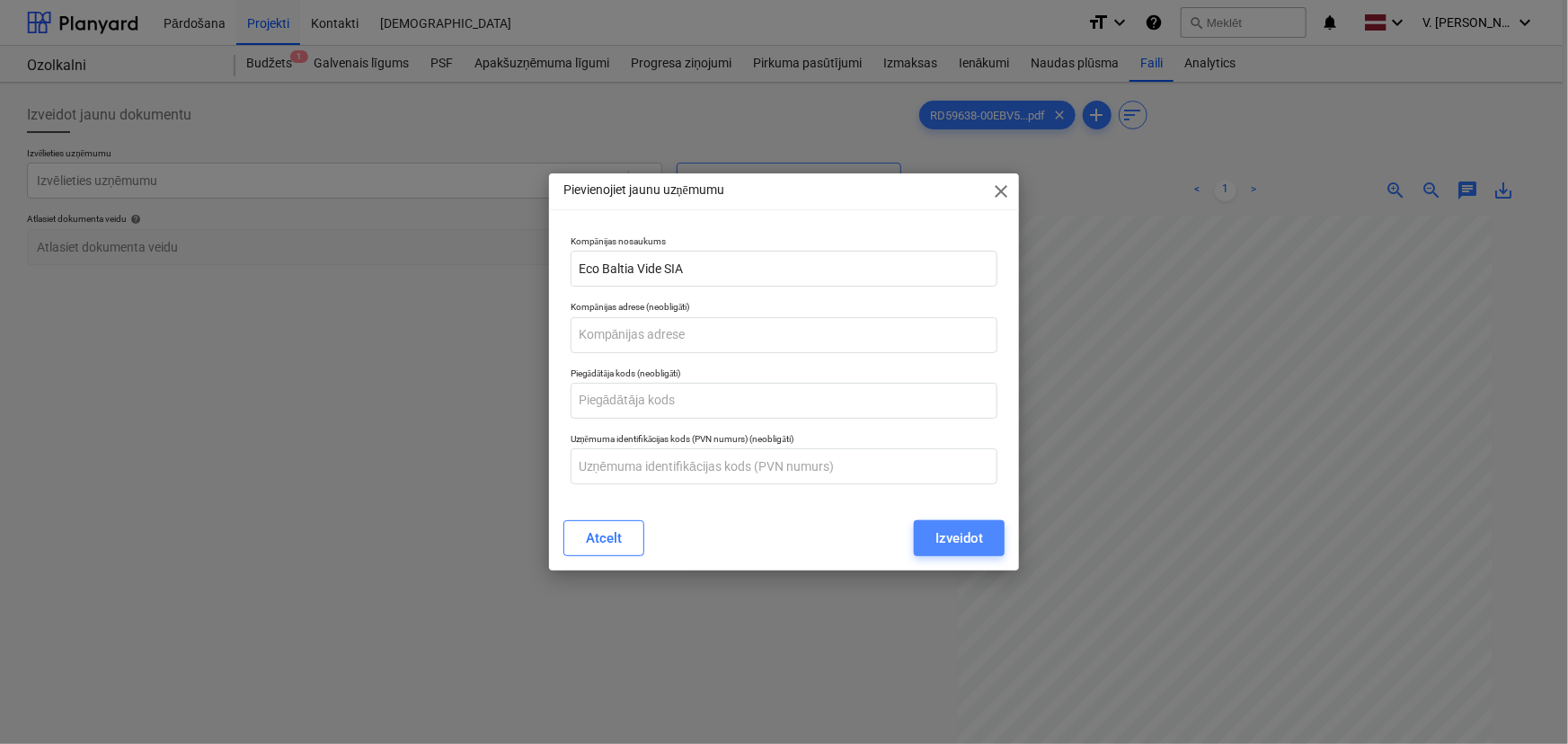 click on "Izveidot" at bounding box center (959, 538) 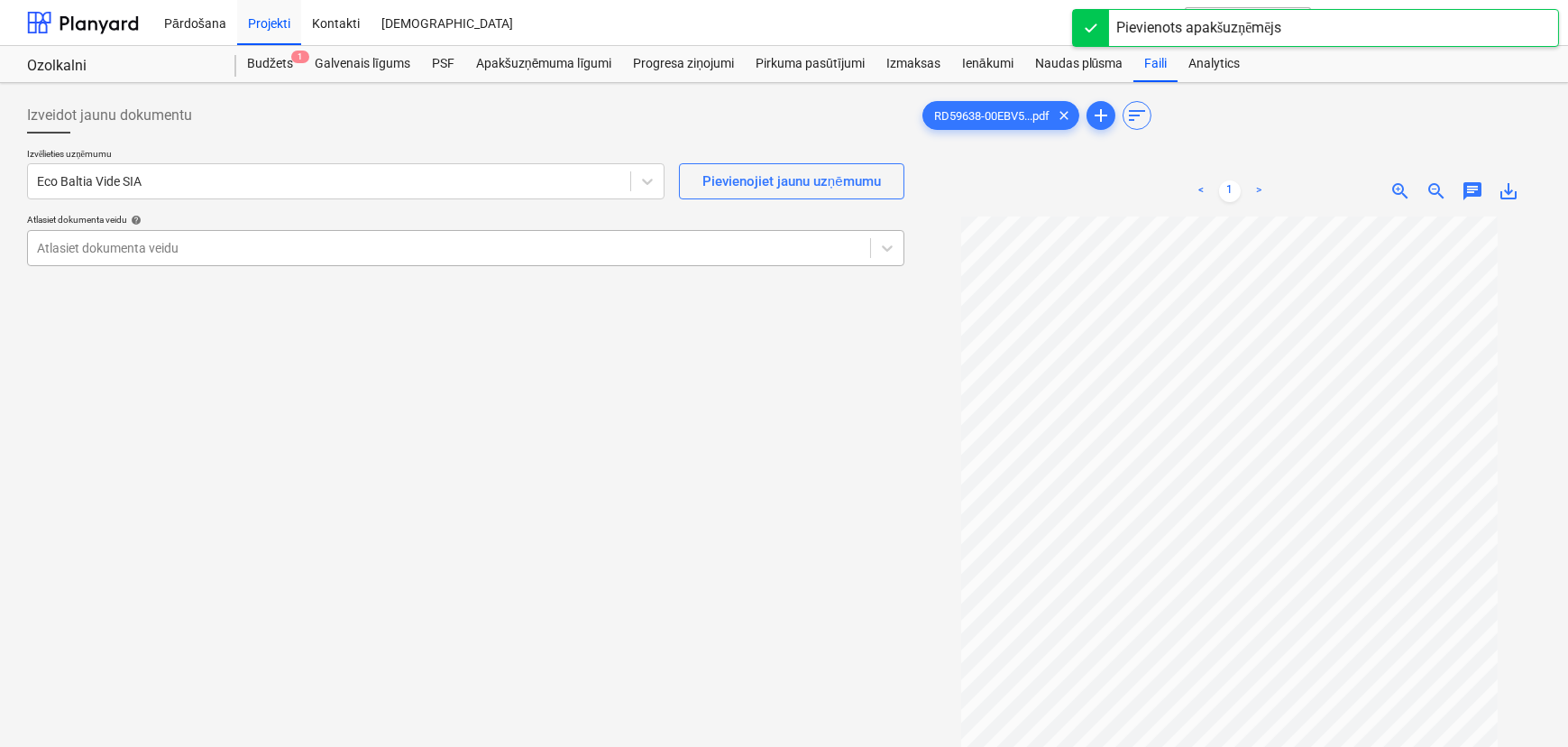 click at bounding box center (449, 248) 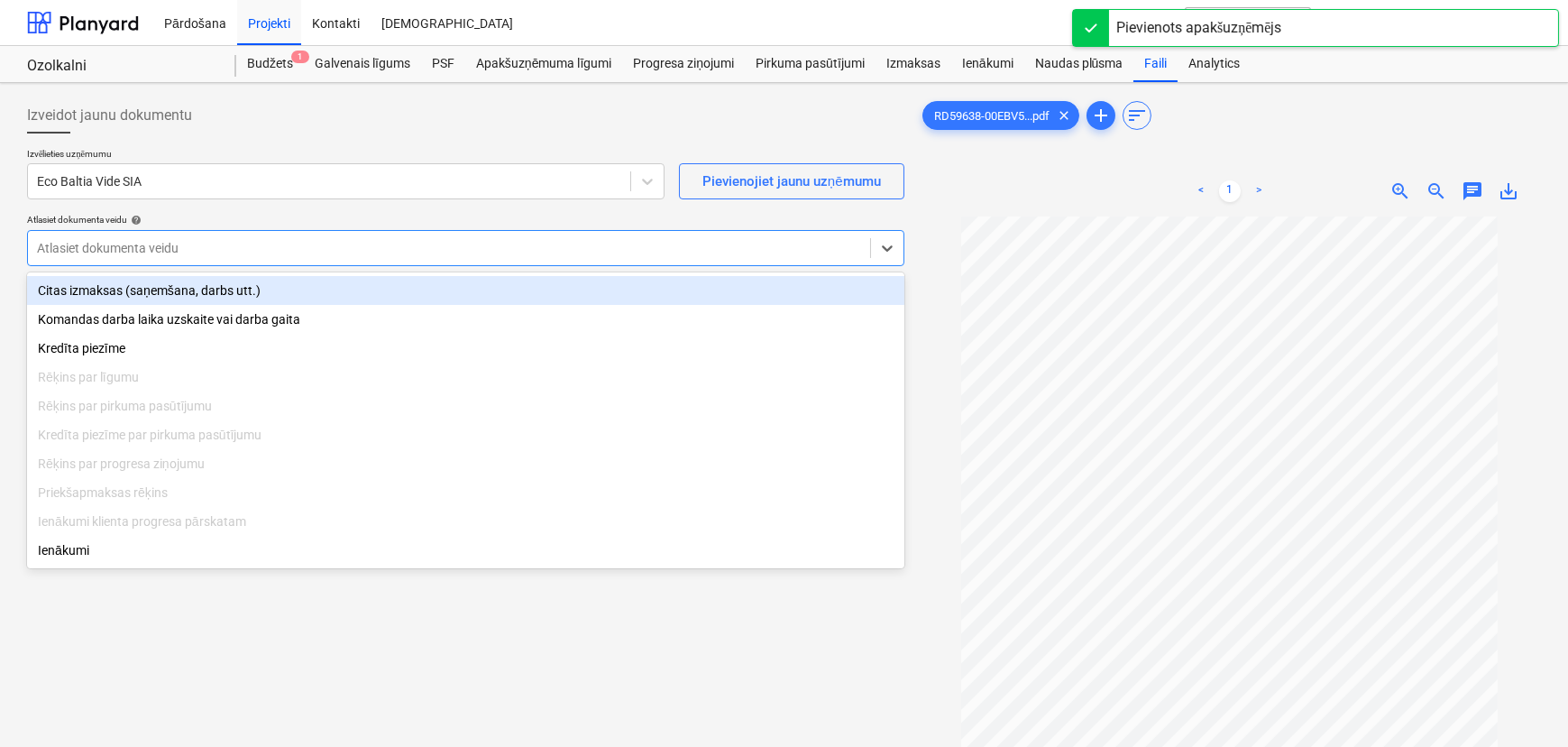 click on "Citas izmaksas (saņemšana, darbs utt.)" at bounding box center (465, 290) 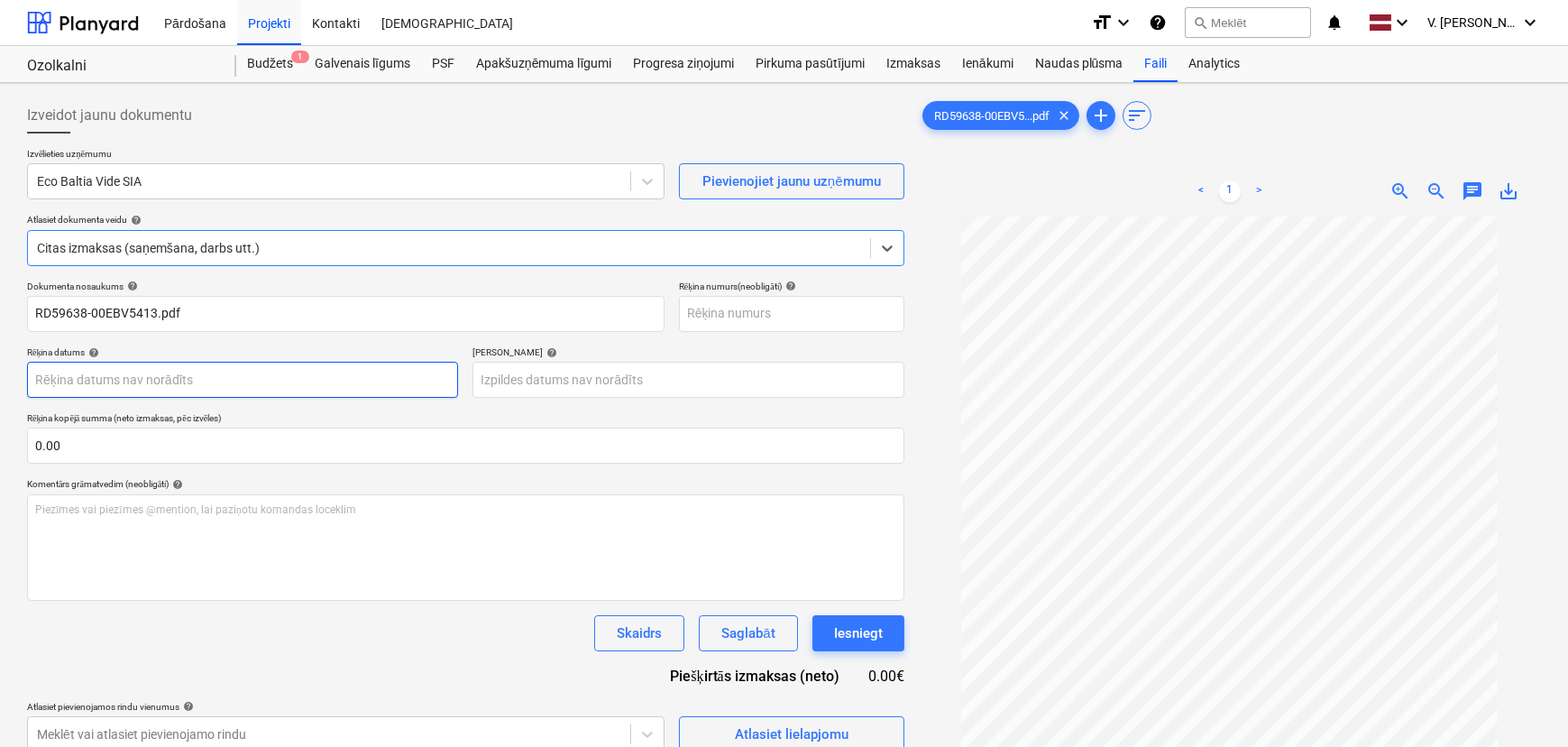 click on "Pārdošana Projekti Kontakti Iesūtne format_size keyboard_arrow_down help search Meklēt notifications 0 keyboard_arrow_down V. Filipčenko keyboard_arrow_down Ozolkalni Ozolkalni Budžets 1 Galvenais līgums PSF Apakšuzņēmuma līgumi Progresa ziņojumi Pirkuma pasūtījumi Izmaksas Ienākumi Naudas plūsma Faili Analytics Izveidot jaunu dokumentu Izvēlieties uzņēmumu Eco Baltia Vide SIA   Pievienojiet jaunu uzņēmumu Atlasiet dokumenta veidu help option Citas izmaksas (saņemšana, darbs utt.), selected.   Select is focused ,type to refine list, press Down to open the menu,  Citas izmaksas (saņemšana, darbs utt.) Dokumenta nosaukums help RD59638-00EBV5413.pdf Rēķina numurs  (neobligāti) help Rēķina datums help Press the down arrow key to interact with the calendar and
select a date. Press the question mark key to get the keyboard shortcuts for changing dates. Termiņš help Rēķina kopējā summa (neto izmaksas, pēc izvēles) 0.00 Komentārs grāmatvedim (neobligāti) help ﻿ help" at bounding box center [784, 374] 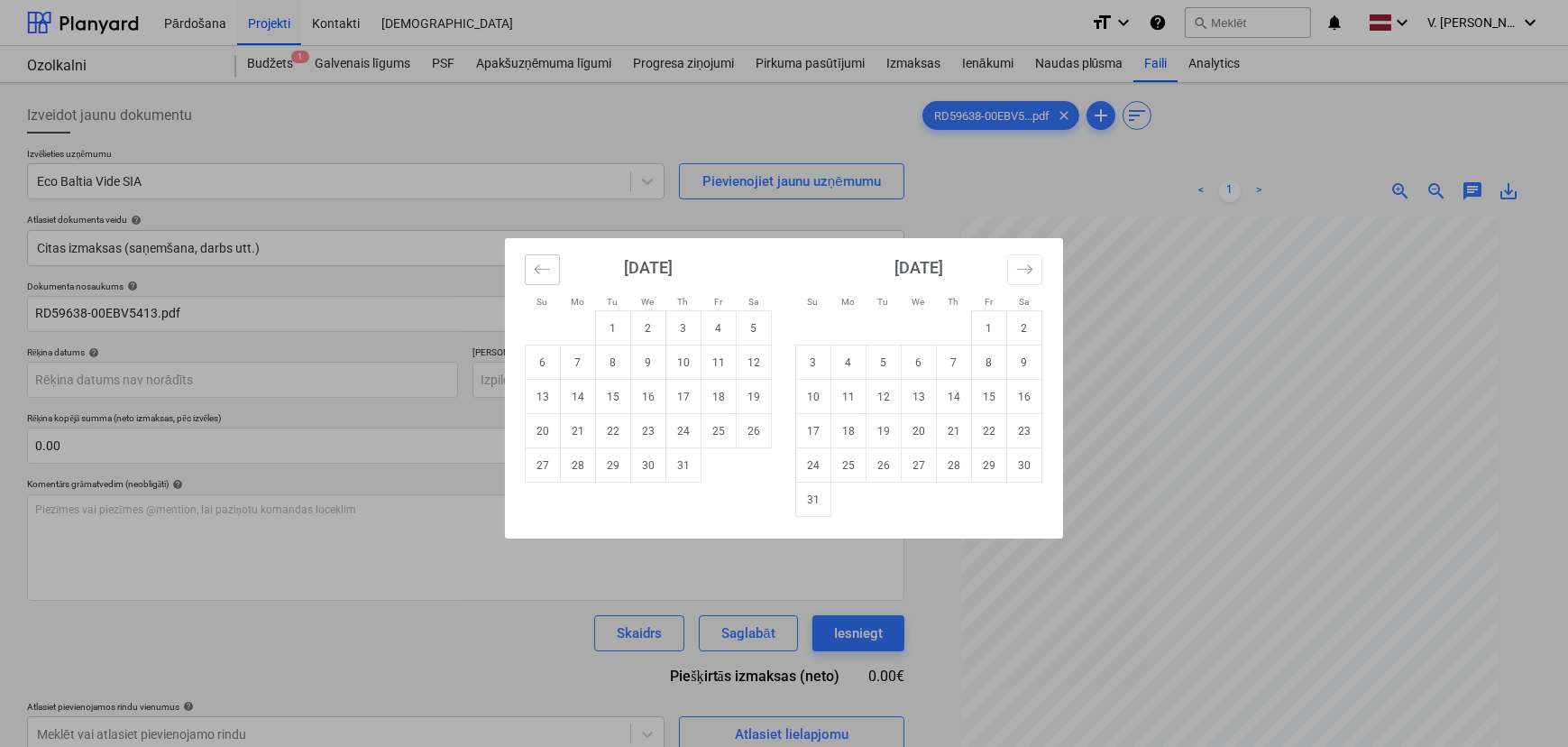 click at bounding box center [542, 270] 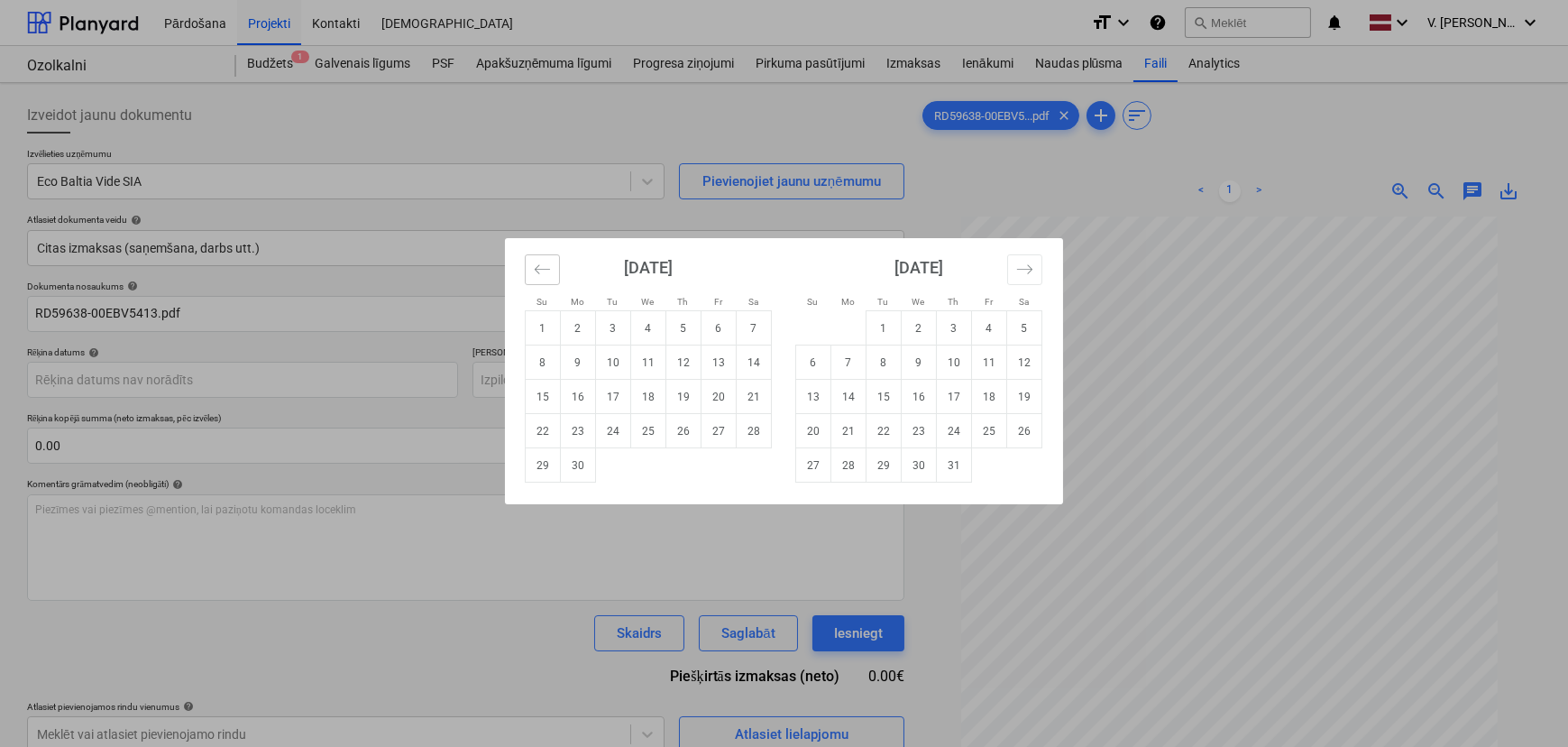 click at bounding box center (542, 270) 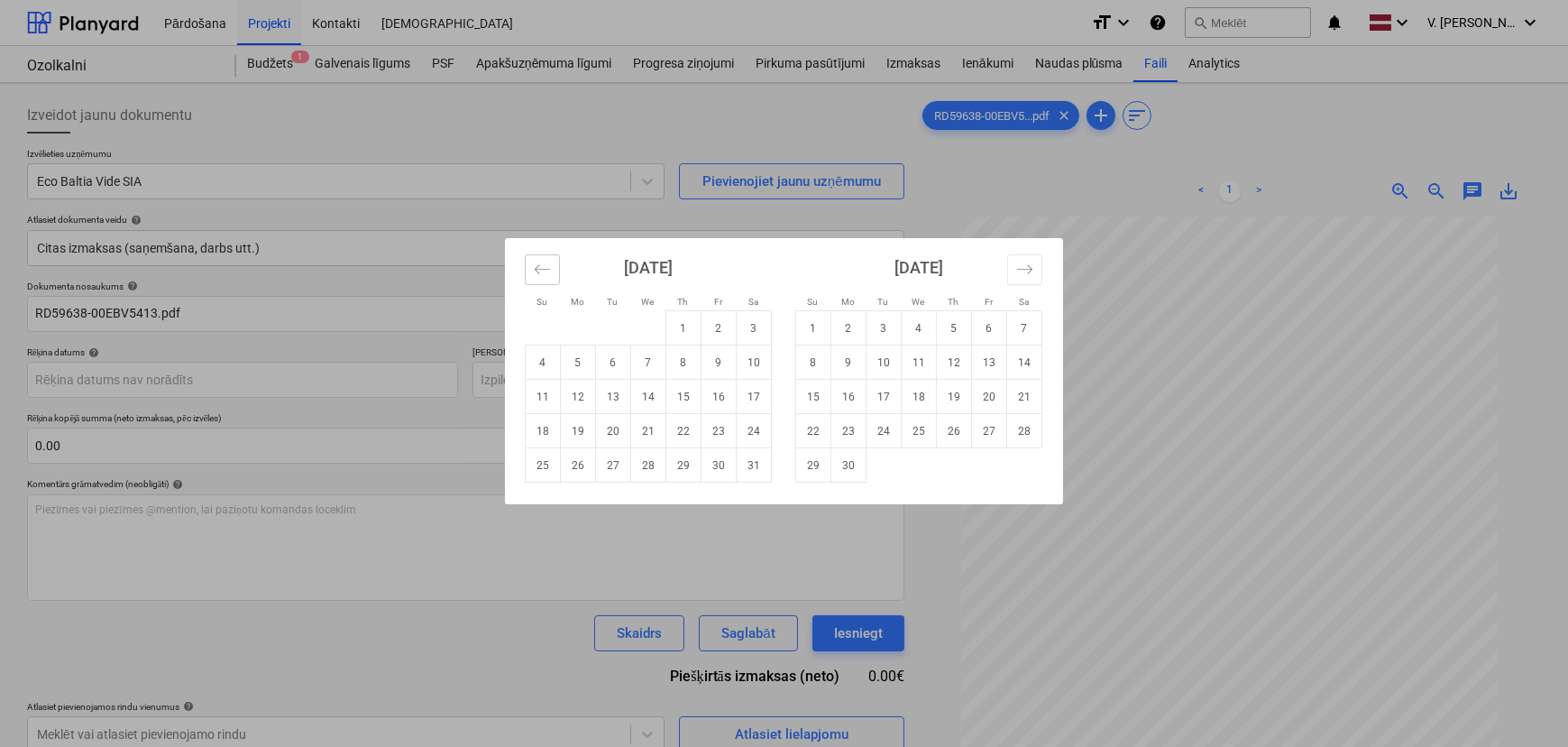 click at bounding box center (542, 270) 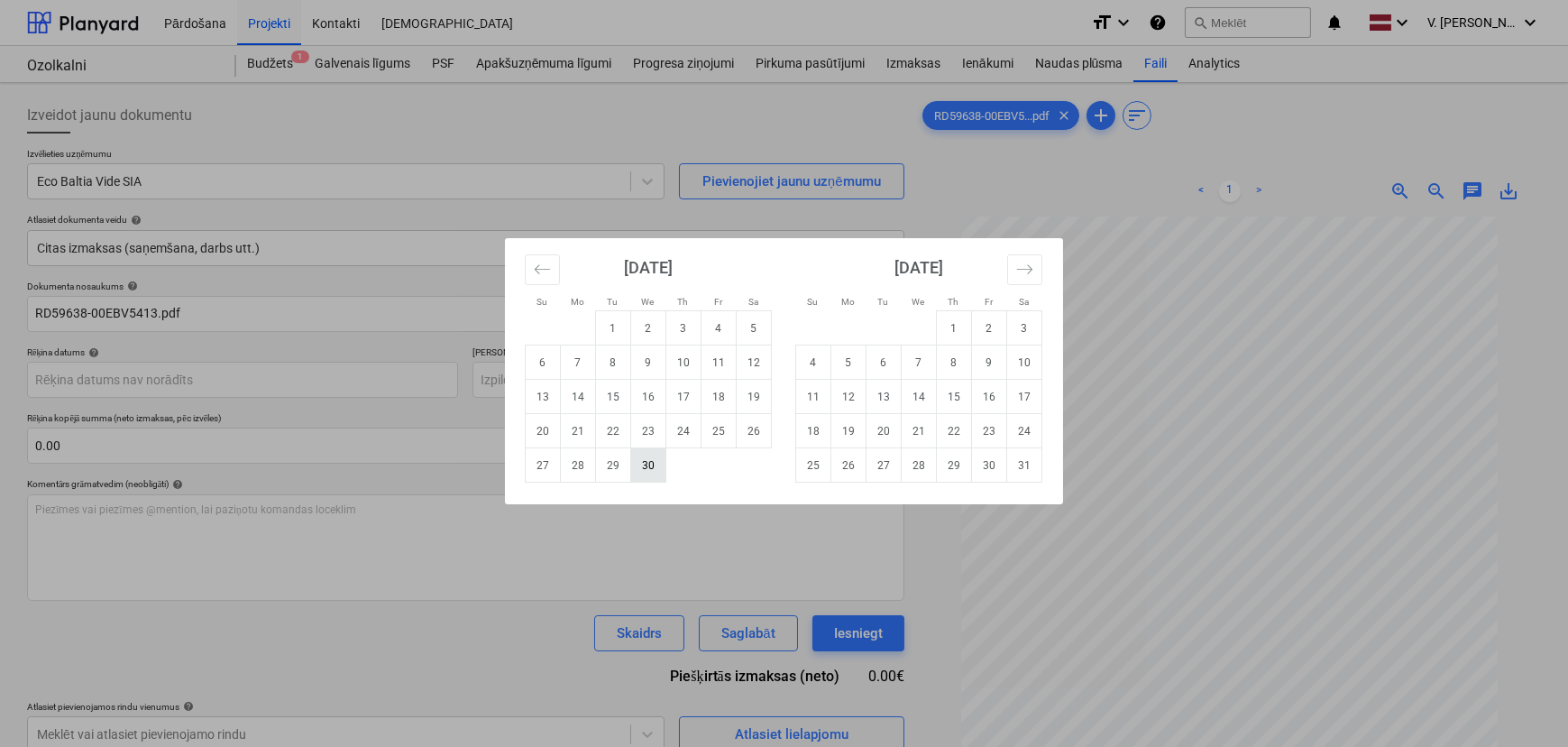 click on "30" at bounding box center (648, 466) 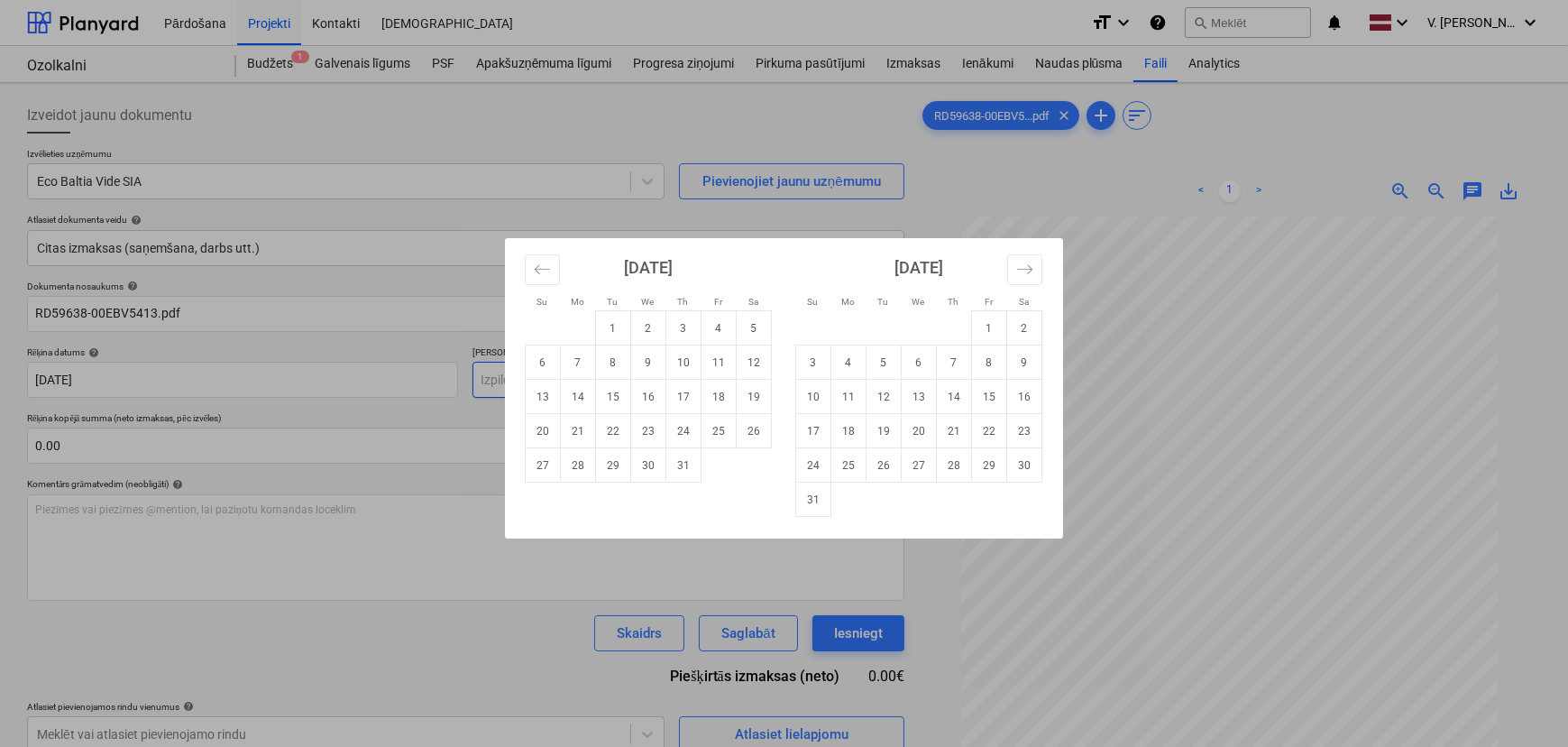 click on "Pārdošana Projekti Kontakti Iesūtne format_size keyboard_arrow_down help search Meklēt notifications 0 keyboard_arrow_down V. Filipčenko keyboard_arrow_down Ozolkalni Ozolkalni Budžets 1 Galvenais līgums PSF Apakšuzņēmuma līgumi Progresa ziņojumi Pirkuma pasūtījumi Izmaksas Ienākumi Naudas plūsma Faili Analytics Izveidot jaunu dokumentu Izvēlieties uzņēmumu Eco Baltia Vide SIA   Pievienojiet jaunu uzņēmumu Atlasiet dokumenta veidu help Citas izmaksas (saņemšana, darbs utt.) Dokumenta nosaukums help RD59638-00EBV5413.pdf Rēķina numurs  (neobligāti) help Rēķina datums help [DATE] [DATE] Press the down arrow key to interact with the calendar and
select a date. Press the question mark key to get the keyboard shortcuts for changing dates. Termiņš help Press the down arrow key to interact with the calendar and
select a date. Press the question mark key to get the keyboard shortcuts for changing dates. Rēķina kopējā summa (neto izmaksas, pēc izvēles) 0.00 help <" at bounding box center (784, 374) 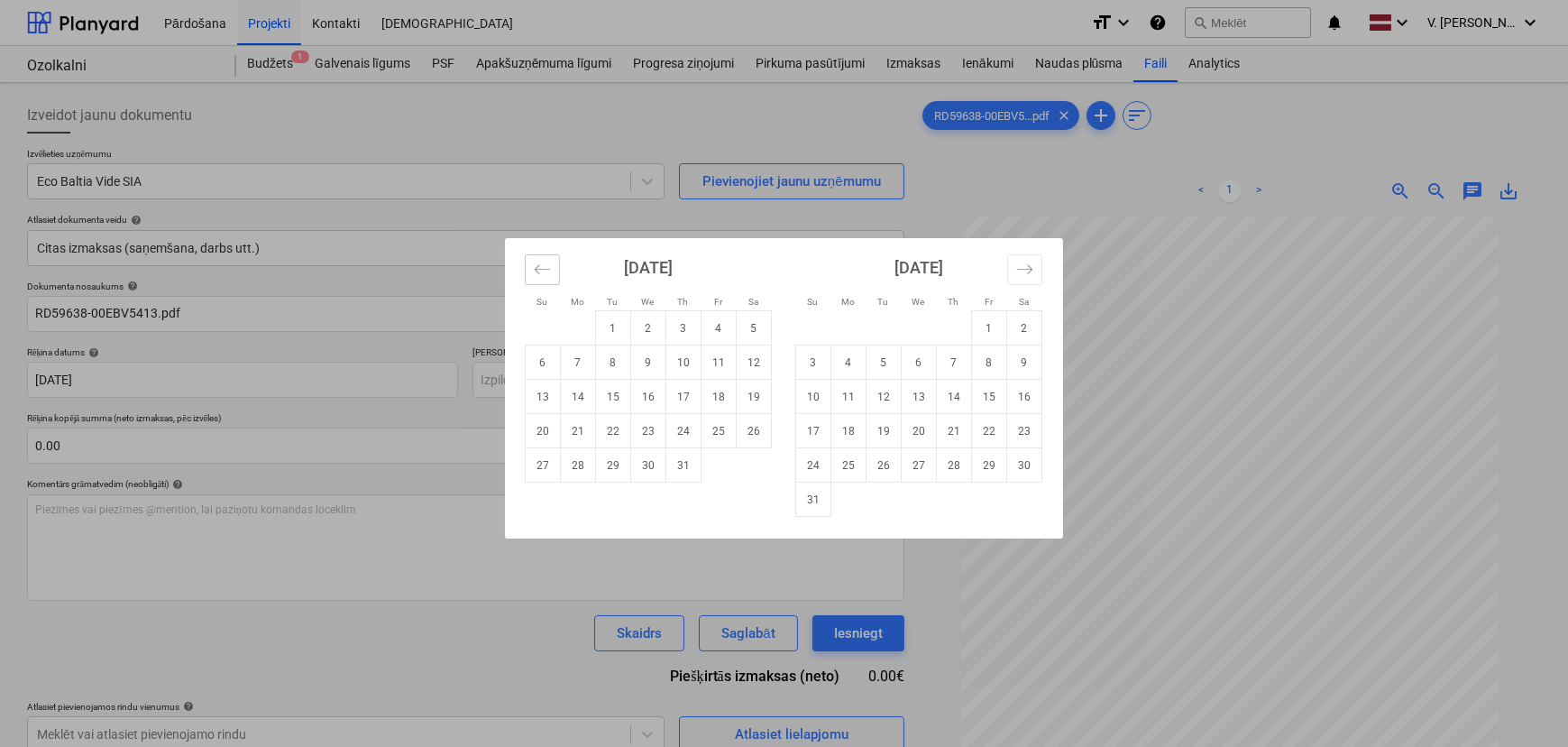 click 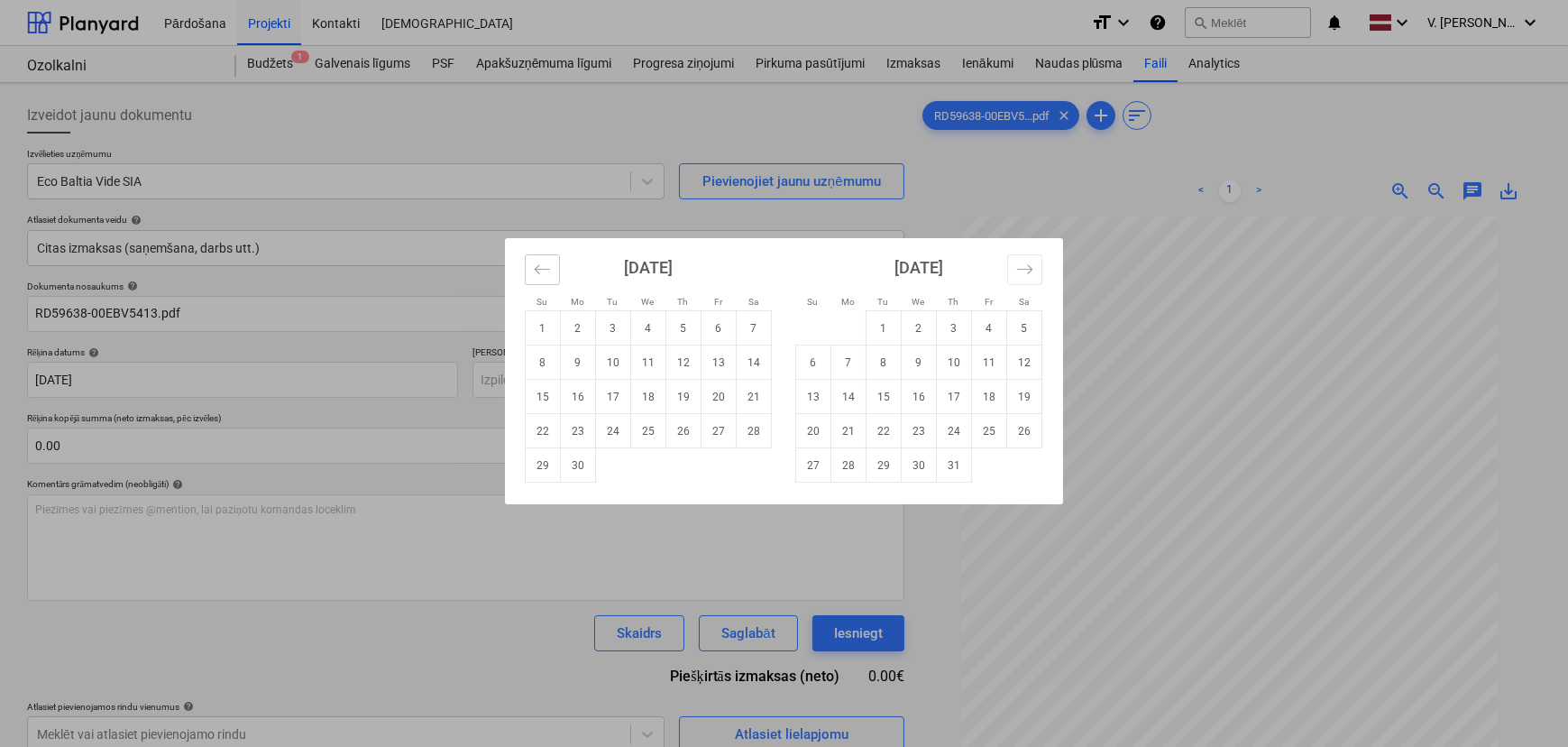 click at bounding box center [542, 270] 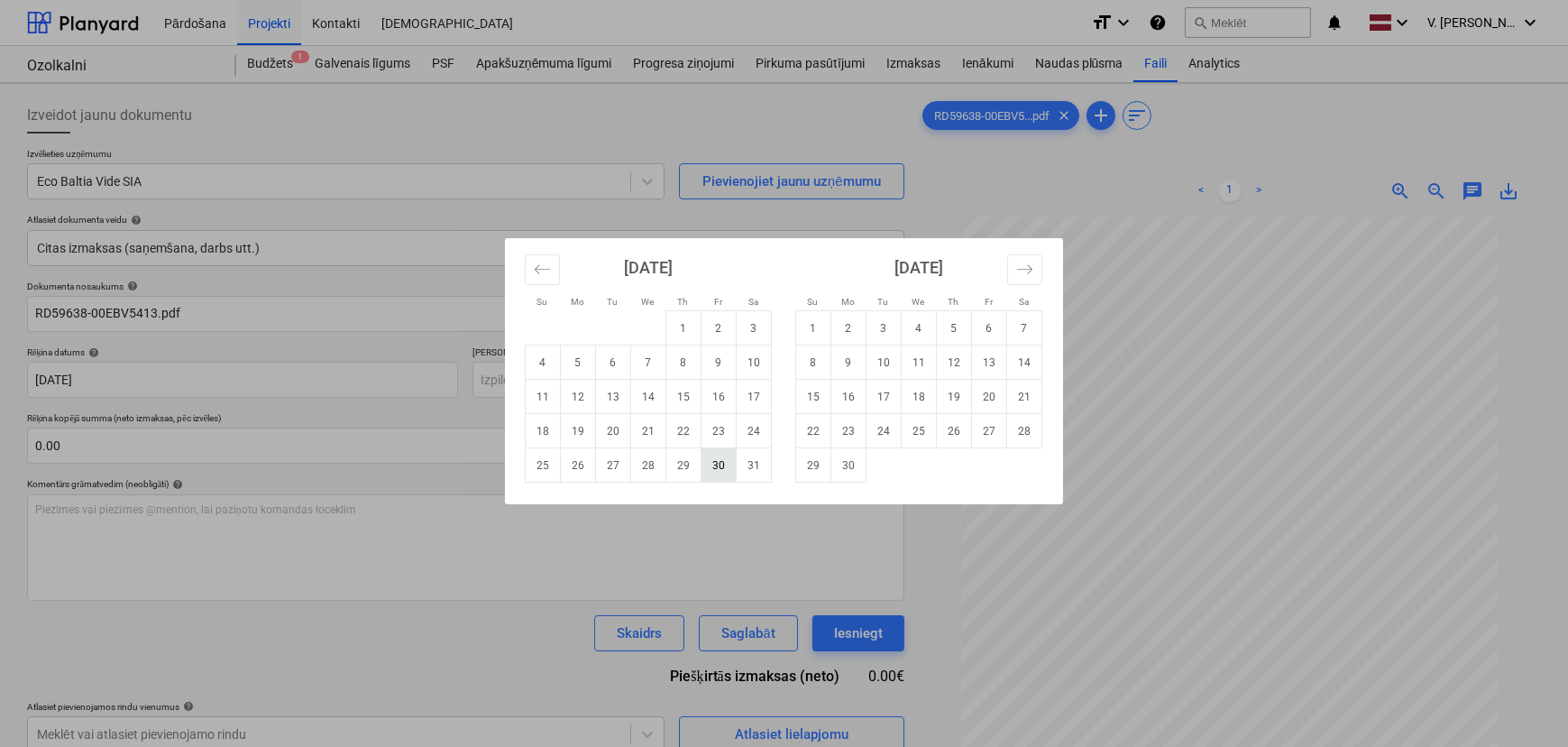 click on "30" at bounding box center [719, 466] 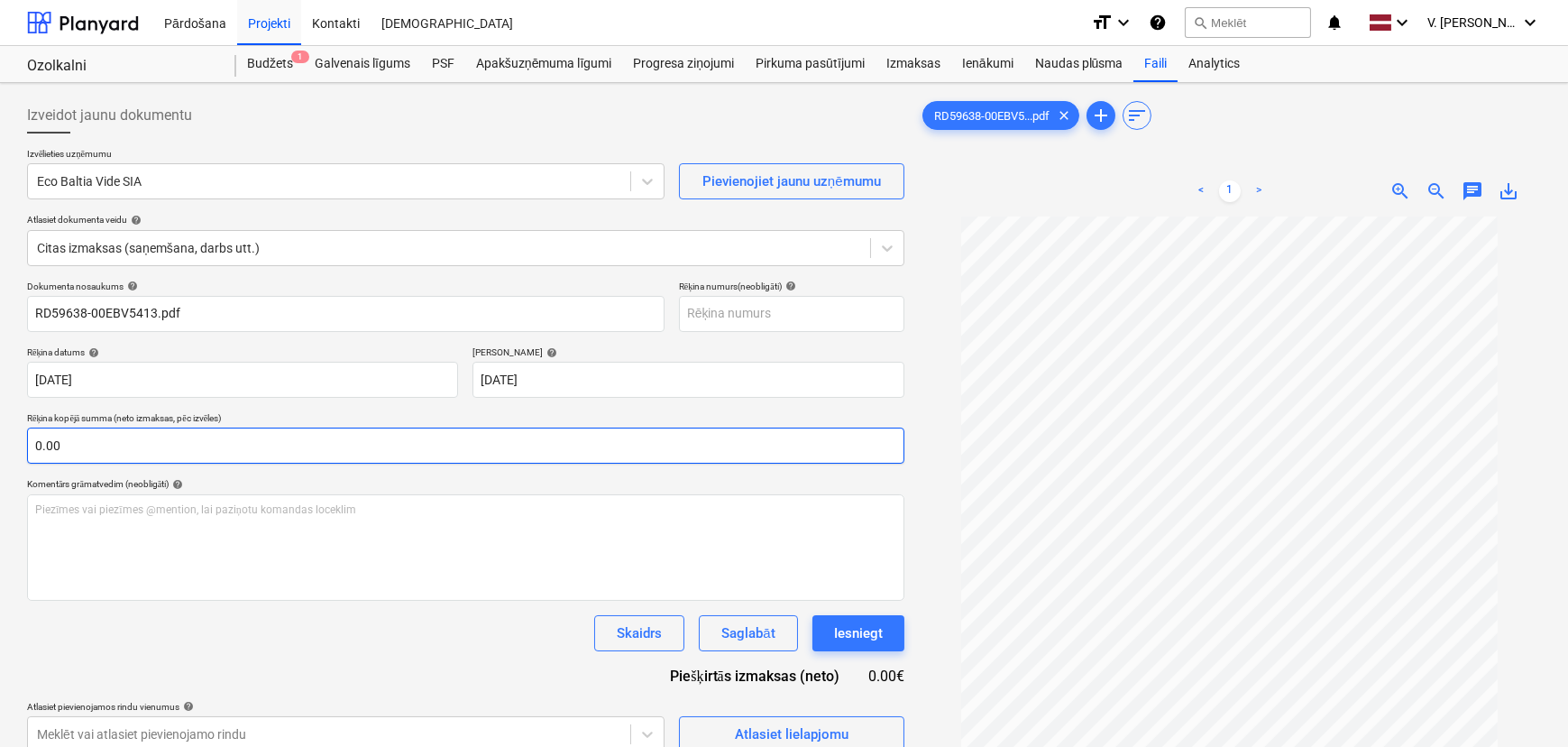 type 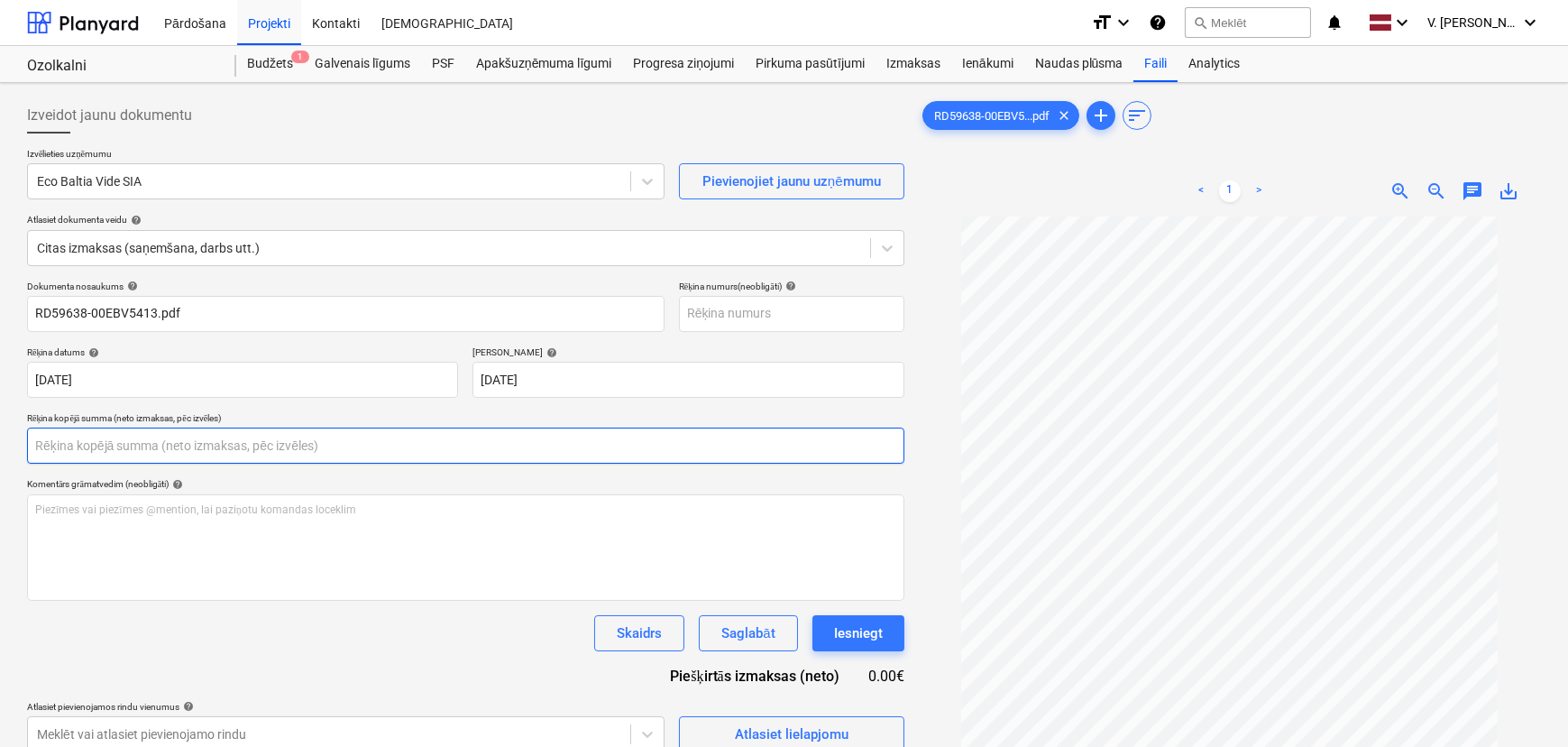 click at bounding box center (465, 446) 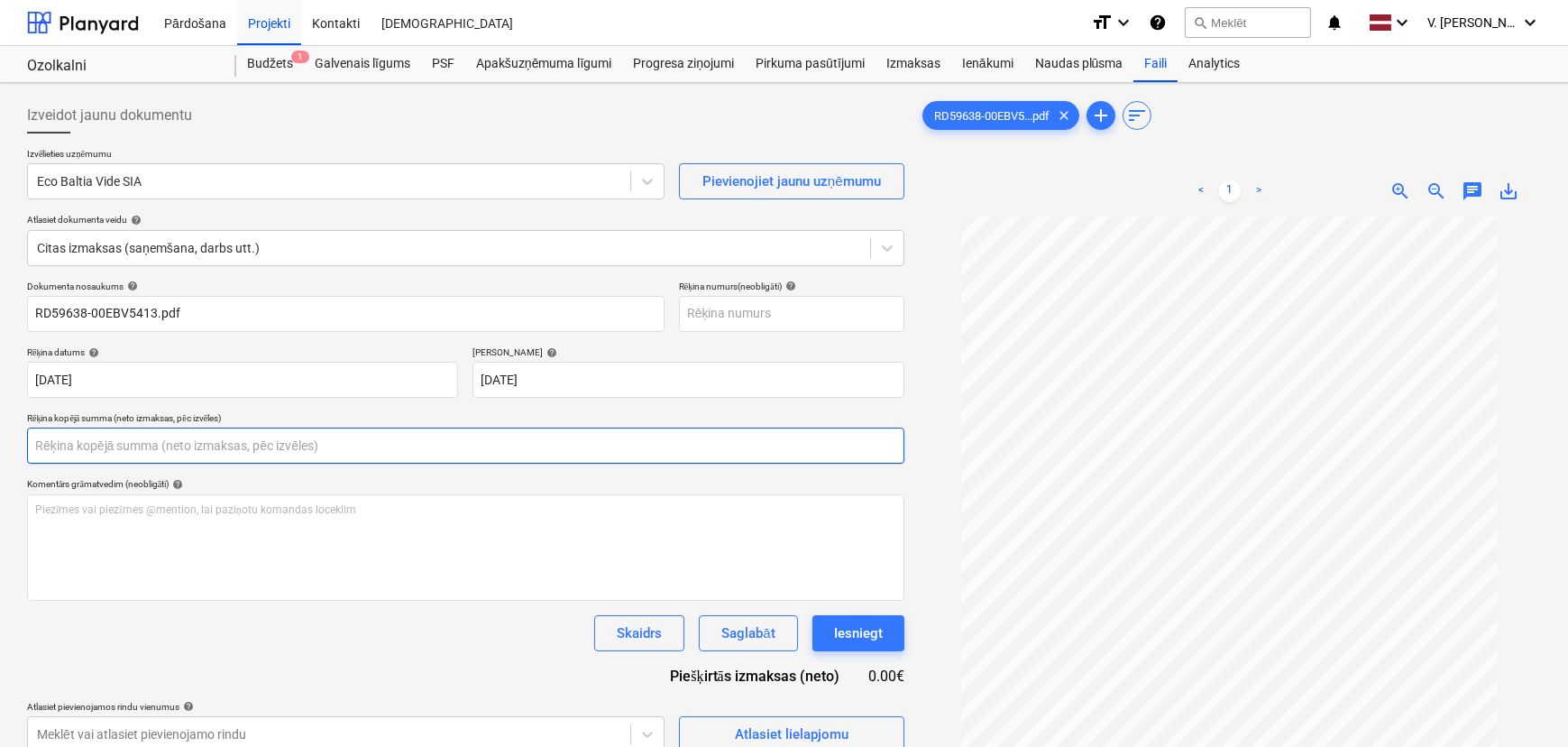 scroll, scrollTop: 163, scrollLeft: 0, axis: vertical 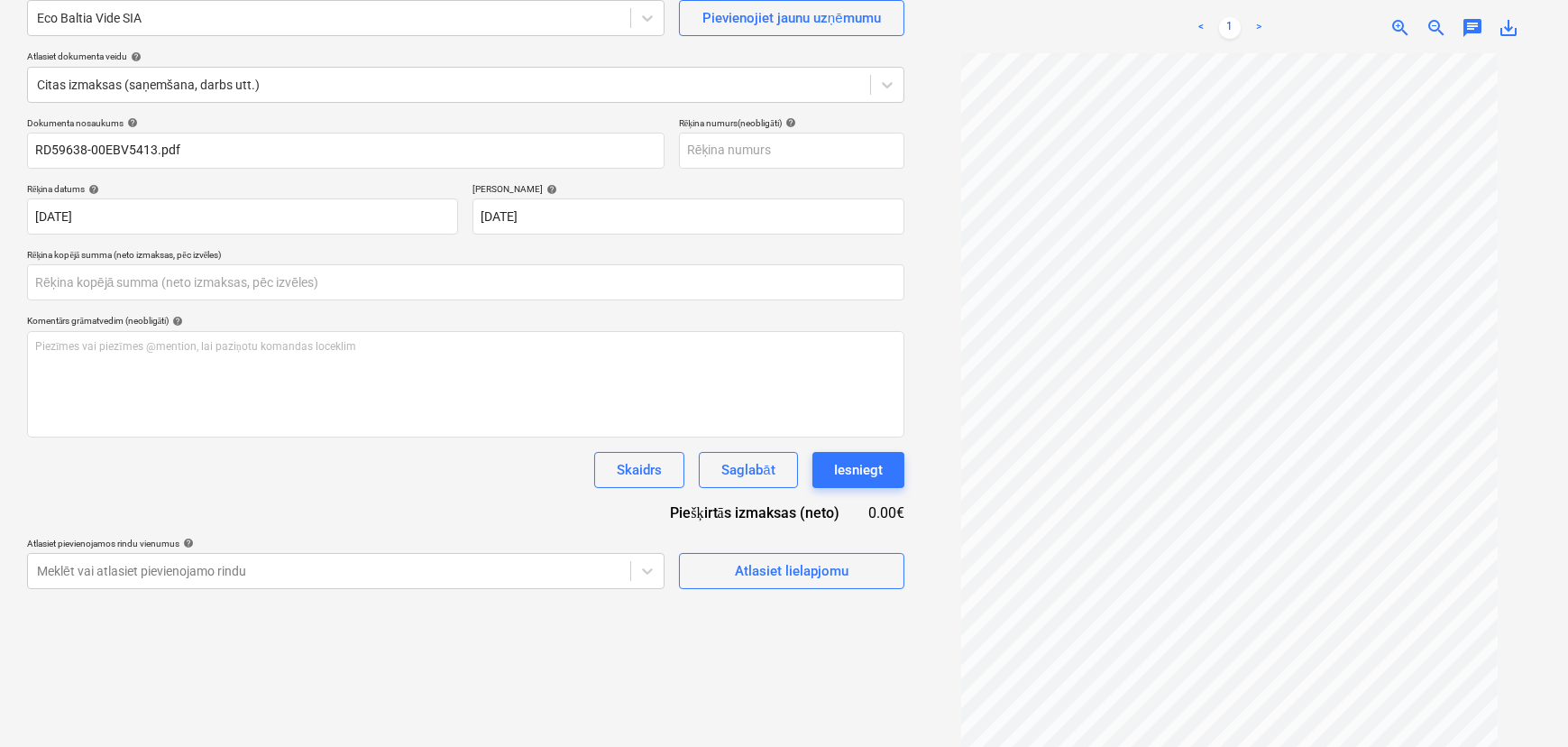 click on "Skaidrs Saglabāt Iesniegt" at bounding box center [465, 470] 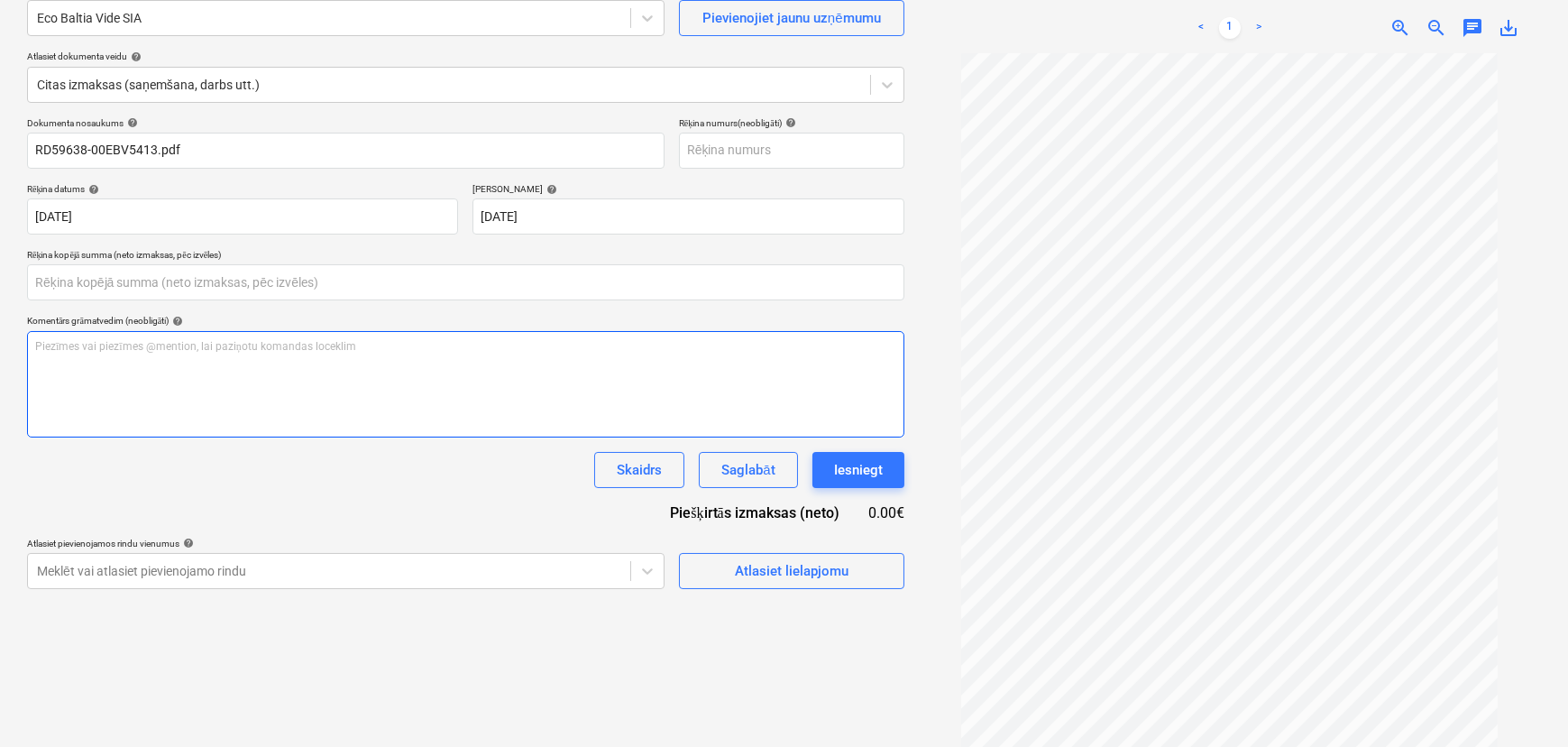 click on "Piezīmes vai piezīmes @mention, lai paziņotu komandas loceklim ﻿" at bounding box center [465, 384] 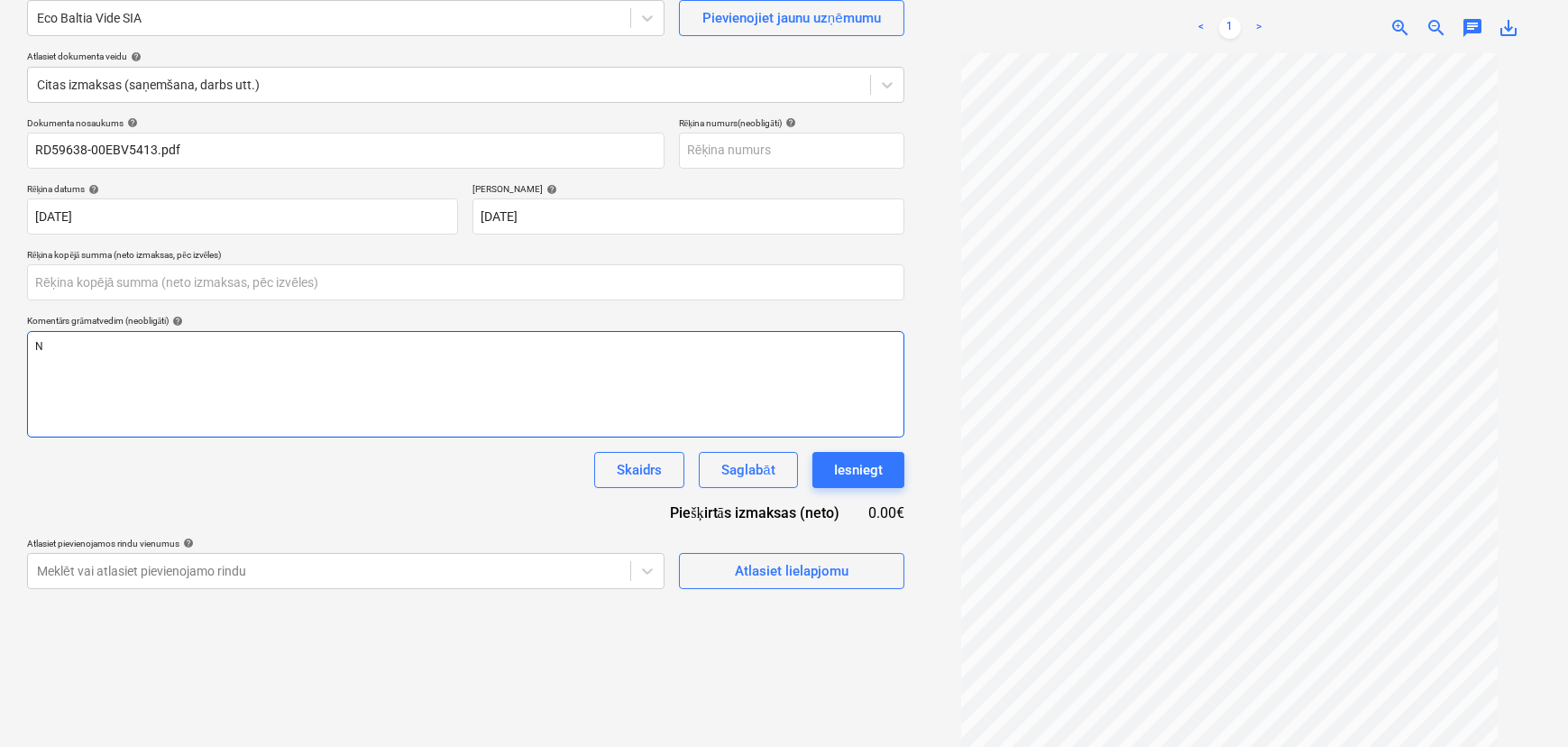 type 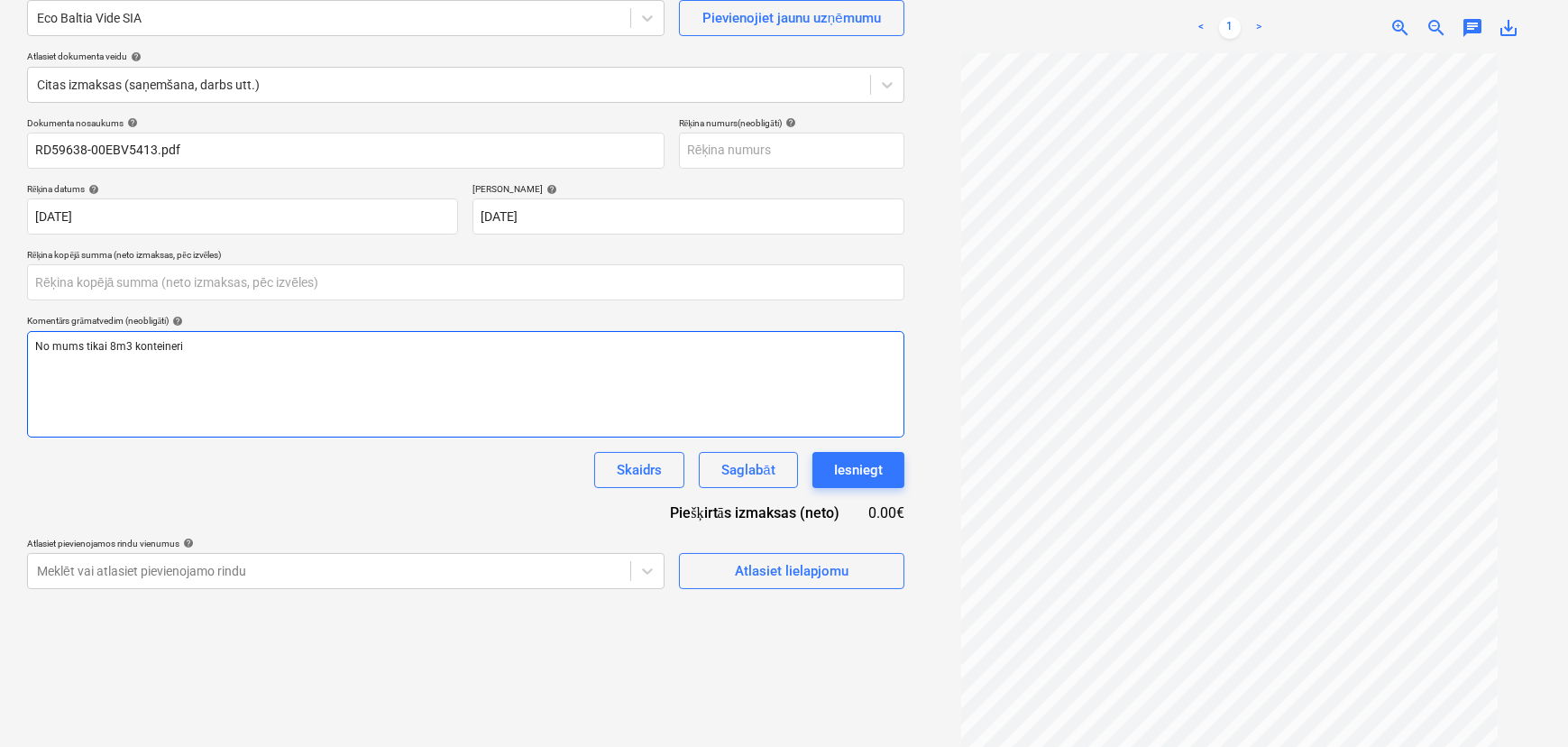 click on "No mums tikai 8m3 konteineri" at bounding box center (109, 346) 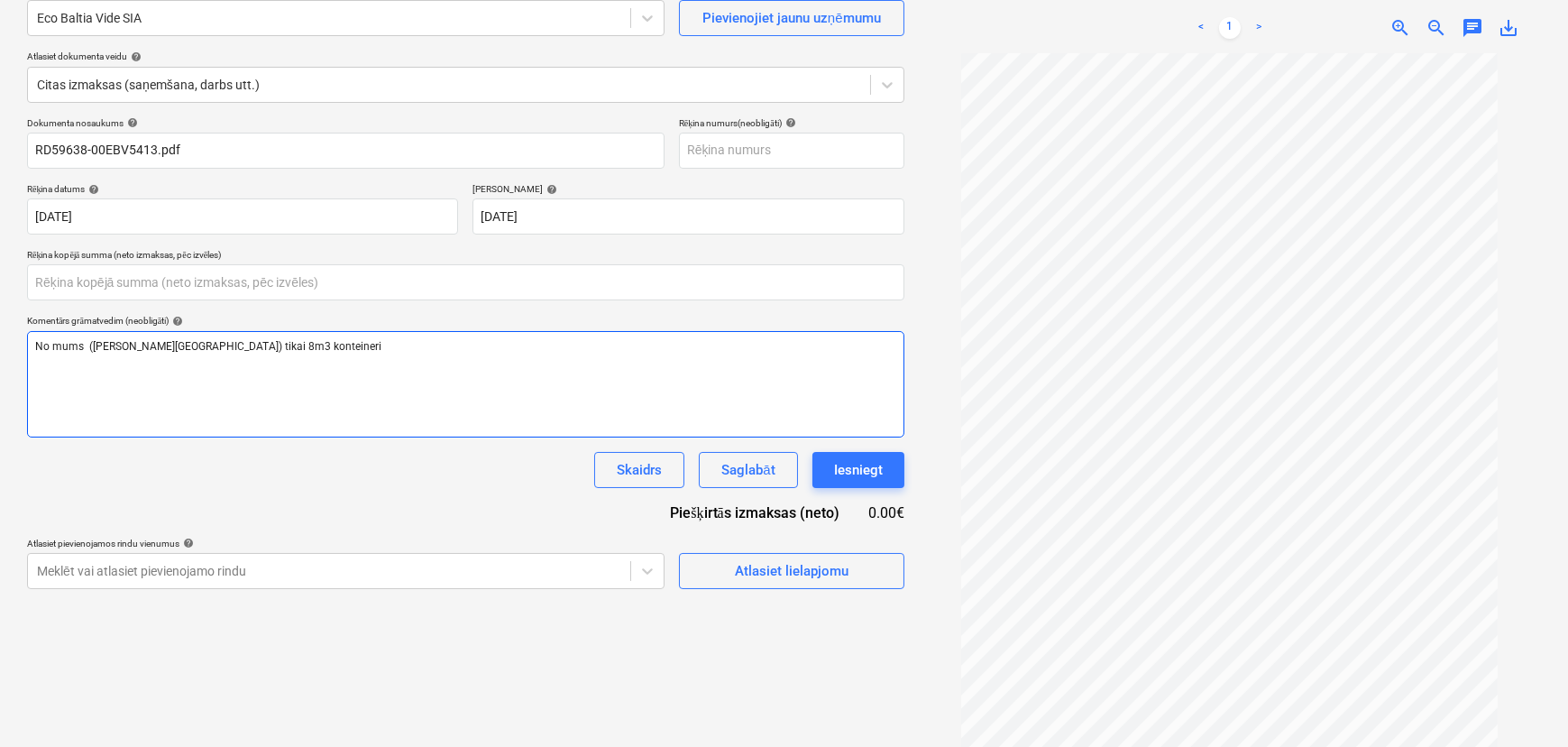 click on "No mums  ([PERSON_NAME][GEOGRAPHIC_DATA]) tikai 8m3 konteineri" at bounding box center (208, 346) 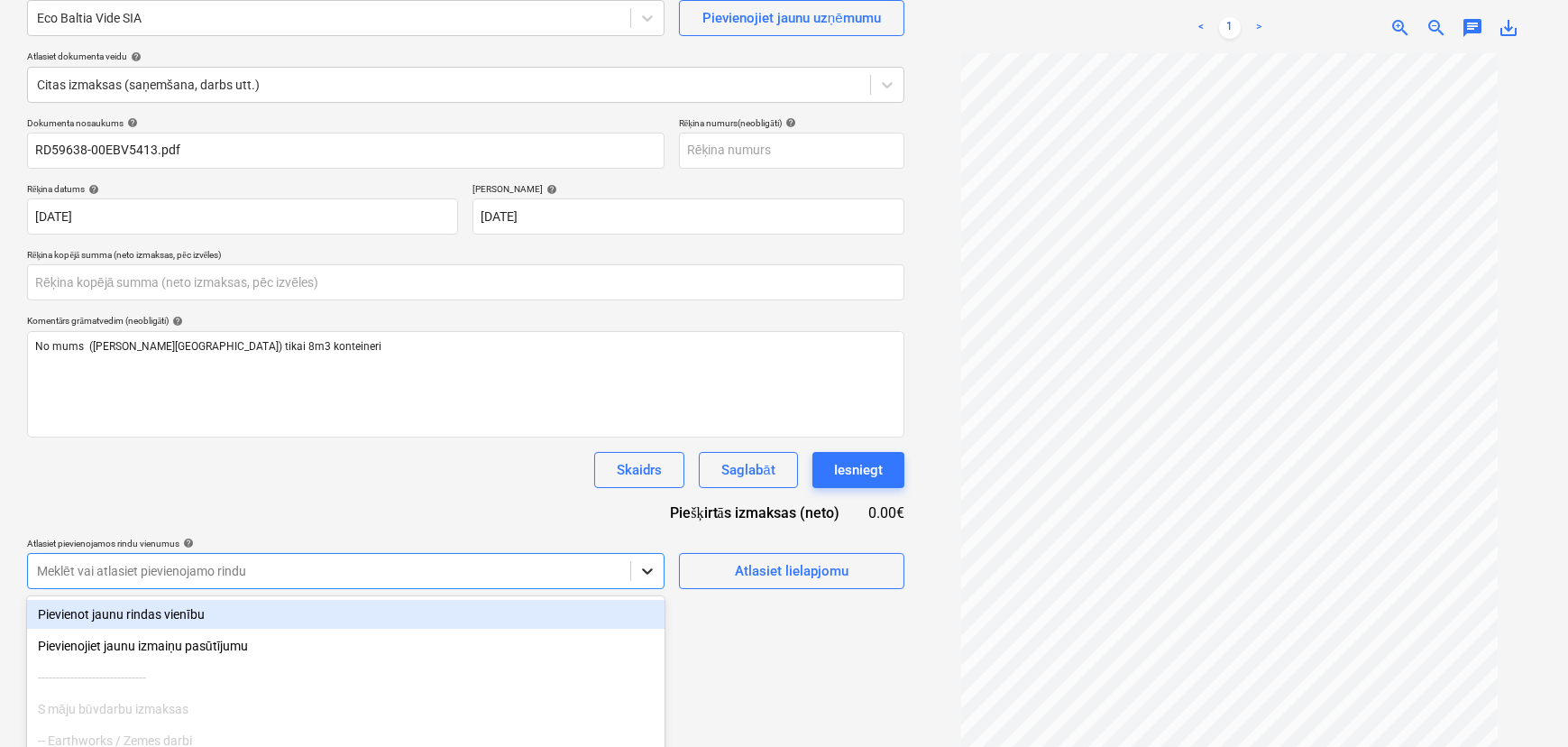 scroll, scrollTop: 286, scrollLeft: 0, axis: vertical 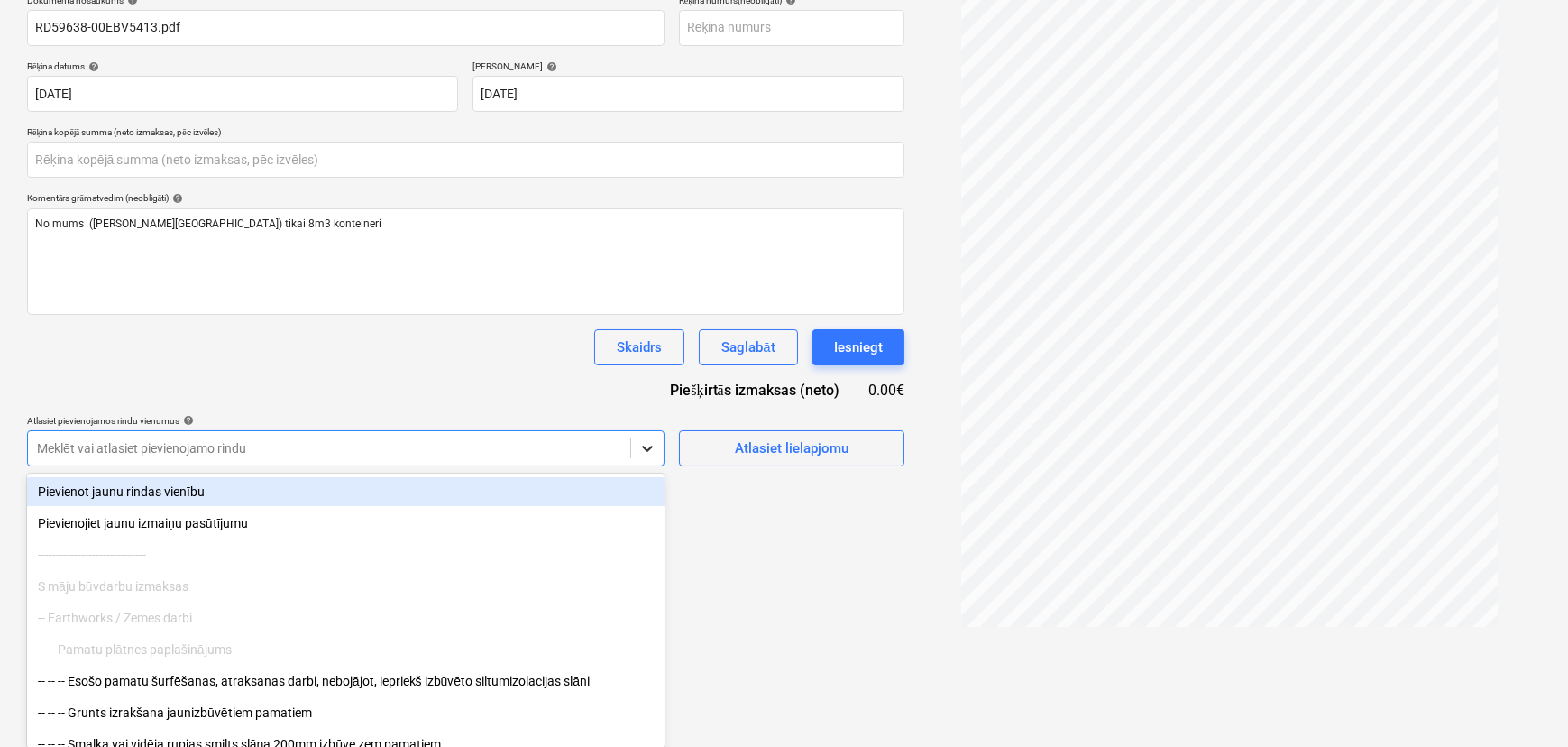 click on "Pārdošana Projekti Kontakti Iesūtne format_size keyboard_arrow_down help search Meklēt notifications 0 keyboard_arrow_down V. Filipčenko keyboard_arrow_down Ozolkalni Ozolkalni Budžets 1 Galvenais līgums PSF Apakšuzņēmuma līgumi Progresa ziņojumi Pirkuma pasūtījumi Izmaksas Ienākumi Naudas plūsma Faili Analytics Izveidot jaunu dokumentu Izvēlieties uzņēmumu Eco Baltia Vide SIA   Pievienojiet jaunu uzņēmumu Atlasiet dokumenta veidu help Citas izmaksas (saņemšana, darbs utt.) Dokumenta nosaukums help RD59638-00EBV5413.pdf Rēķina numurs  (neobligāti) help Rēķina datums help [DATE] [DATE] Press the down arrow key to interact with the calendar and
select a date. Press the question mark key to get the keyboard shortcuts for changing dates. Termiņš help [DATE] [DATE] Press the down arrow key to interact with the calendar and
select a date. Press the question mark key to get the keyboard shortcuts for changing dates. Komentārs grāmatvedim (neobligāti) help" at bounding box center [784, 88] 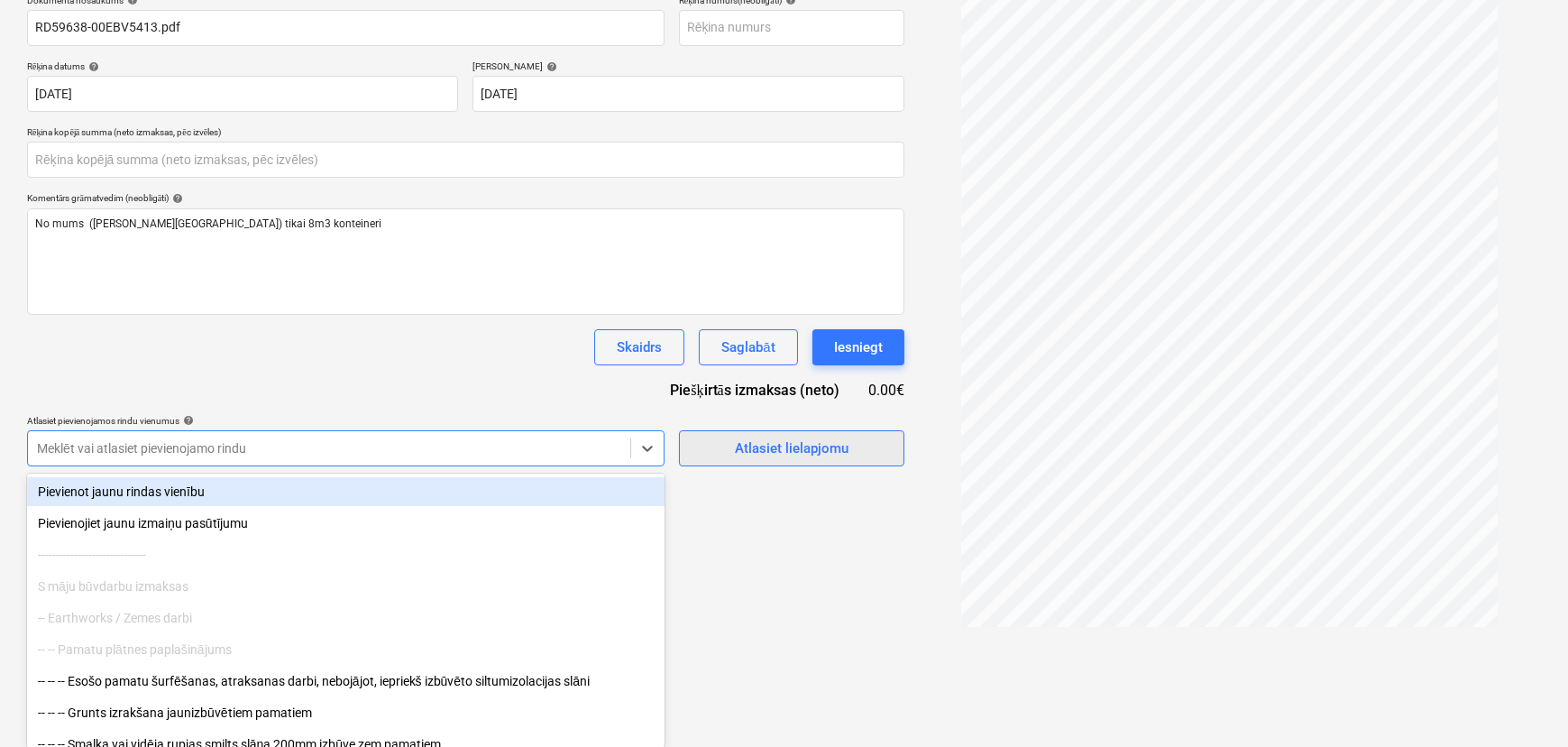 click on "Dokumenta nosaukums help RD59638-00EBV5413.pdf Rēķina numurs  (neobligāti) help Rēķina datums help [DATE] [DATE] Press the down arrow key to interact with the calendar and
select a date. Press the question mark key to get the keyboard shortcuts for changing dates. Termiņš help [DATE] [DATE] Press the down arrow key to interact with the calendar and
select a date. Press the question mark key to get the keyboard shortcuts for changing dates. Rēķina kopējā summa (neto izmaksas, pēc izvēles) Komentārs grāmatvedim (neobligāti) help No mums  ([PERSON_NAME][GEOGRAPHIC_DATA]) tikai 8m3 konteineri Skaidrs Saglabāt Iesniegt Piešķirtās izmaksas (neto) 0.00€ Atlasiet pievienojamos rindu vienumus help option Pievienot jaunu rindas vienību focused, 1 of 631. 631 results available. Use Up and Down to choose options, press Enter to select the currently focused option, press Escape to exit the menu, press Tab to select the option and exit the menu. Meklēt vai atlasiet pievienojamo rindu" at bounding box center [465, 230] 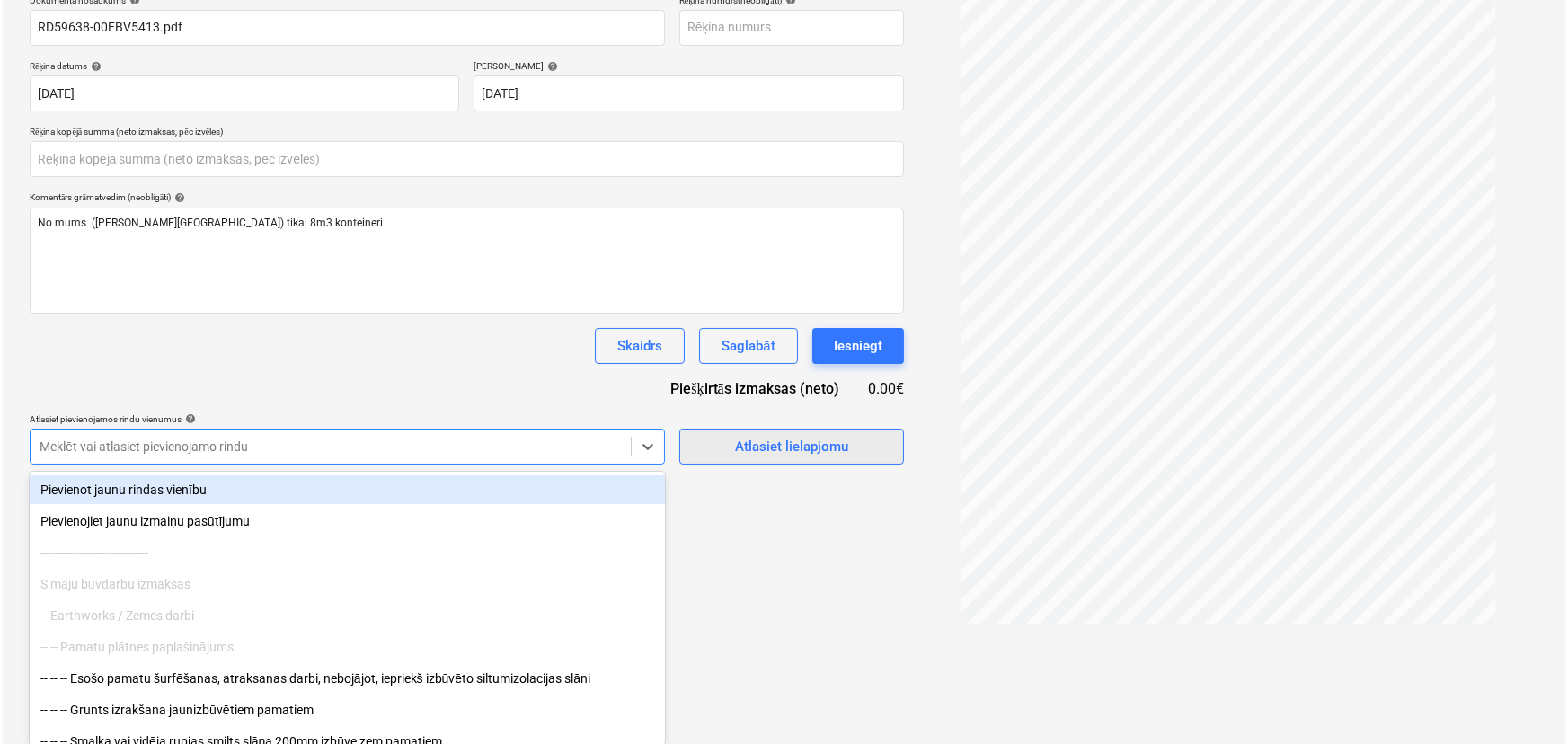 scroll, scrollTop: 180, scrollLeft: 0, axis: vertical 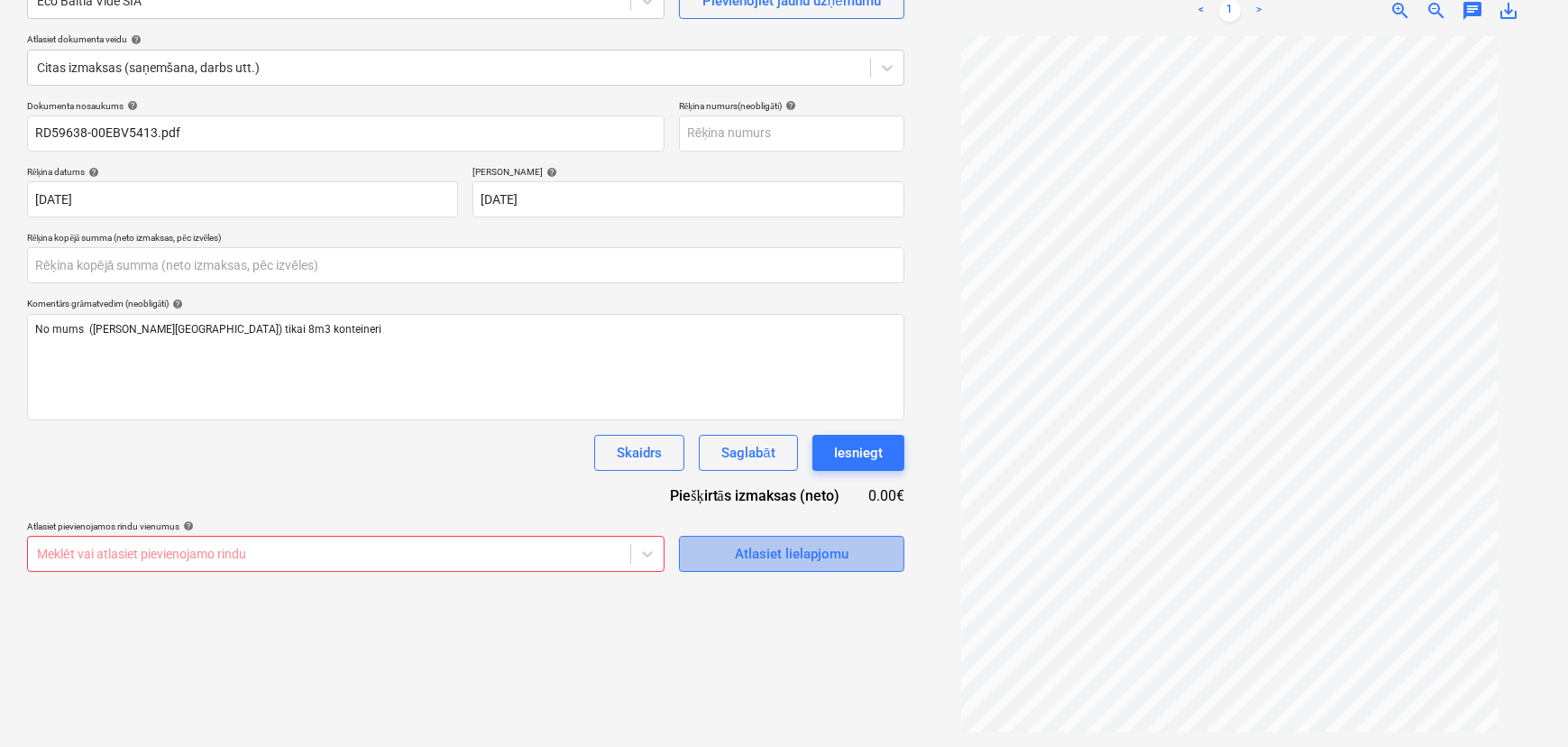 click on "Atlasiet lielapjomu" at bounding box center (792, 554) 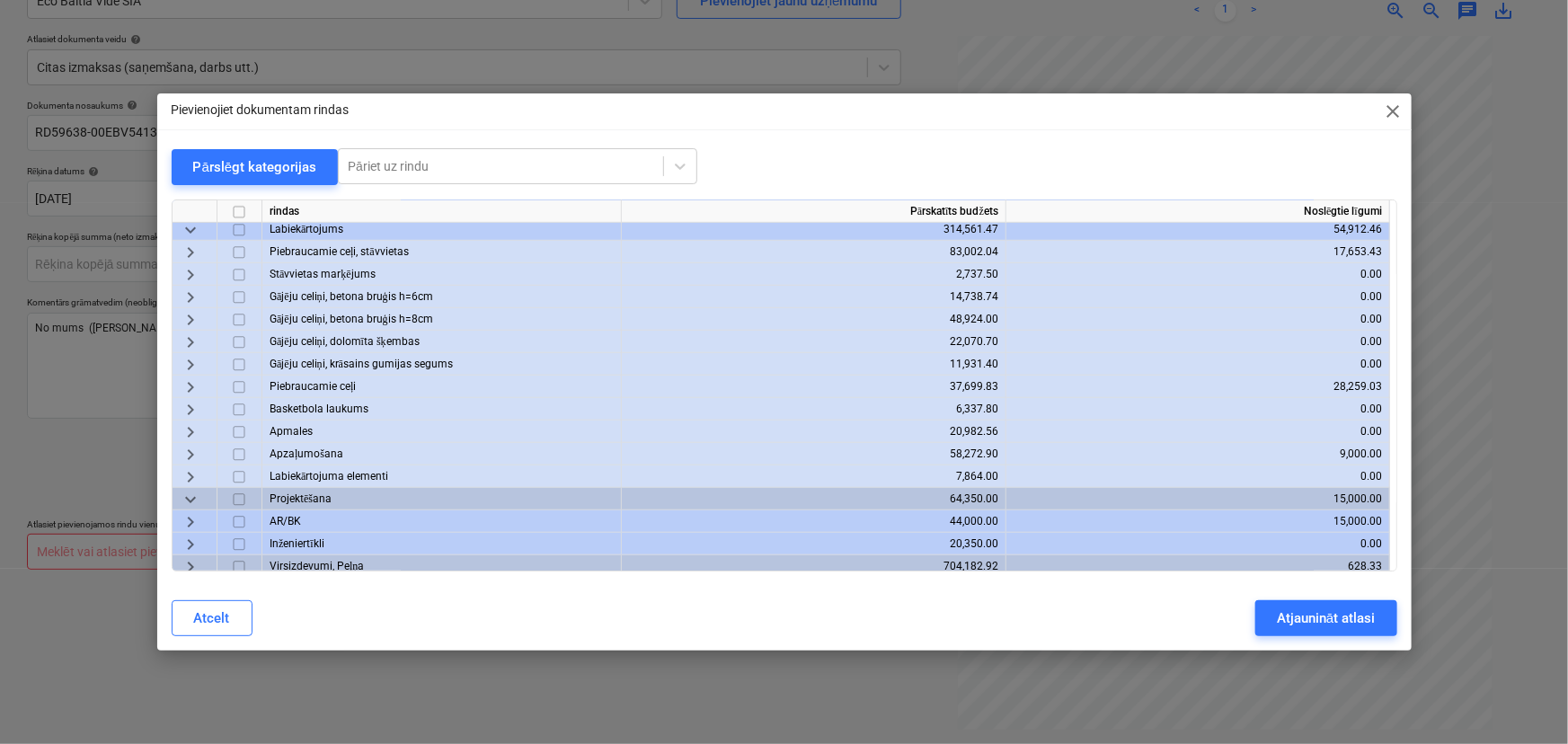 scroll, scrollTop: 617, scrollLeft: 0, axis: vertical 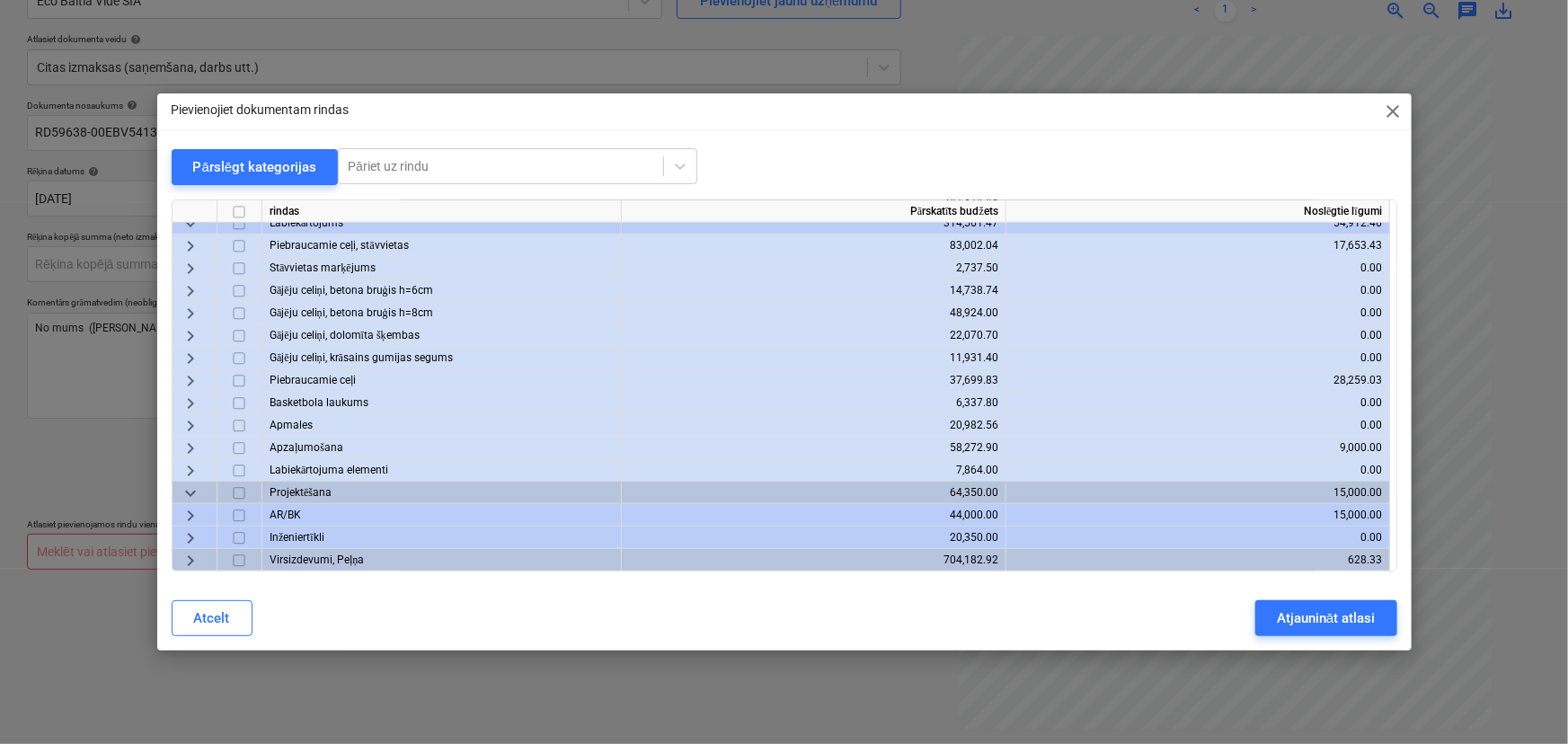 click on "keyboard_arrow_right" at bounding box center (190, 561) 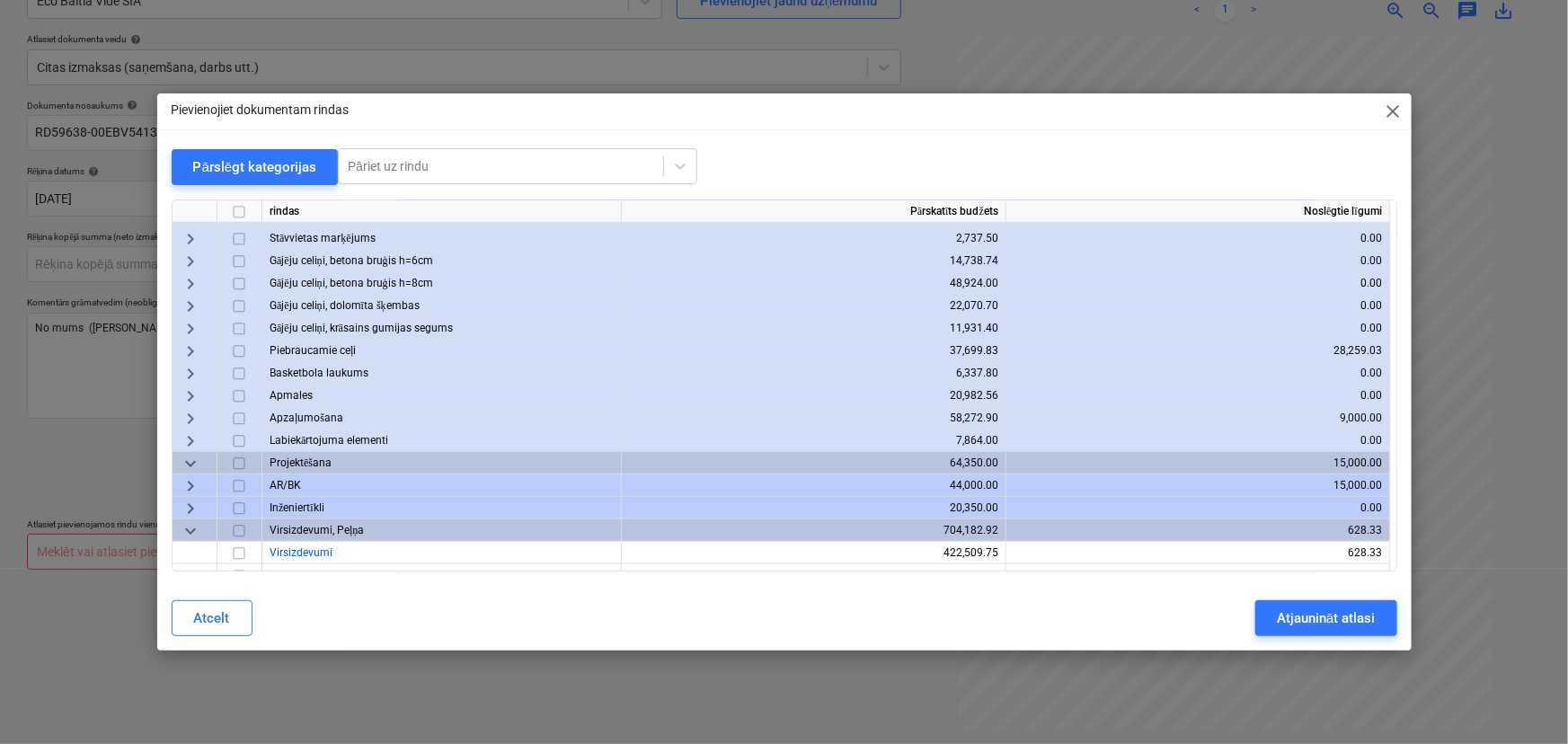 scroll, scrollTop: 662, scrollLeft: 0, axis: vertical 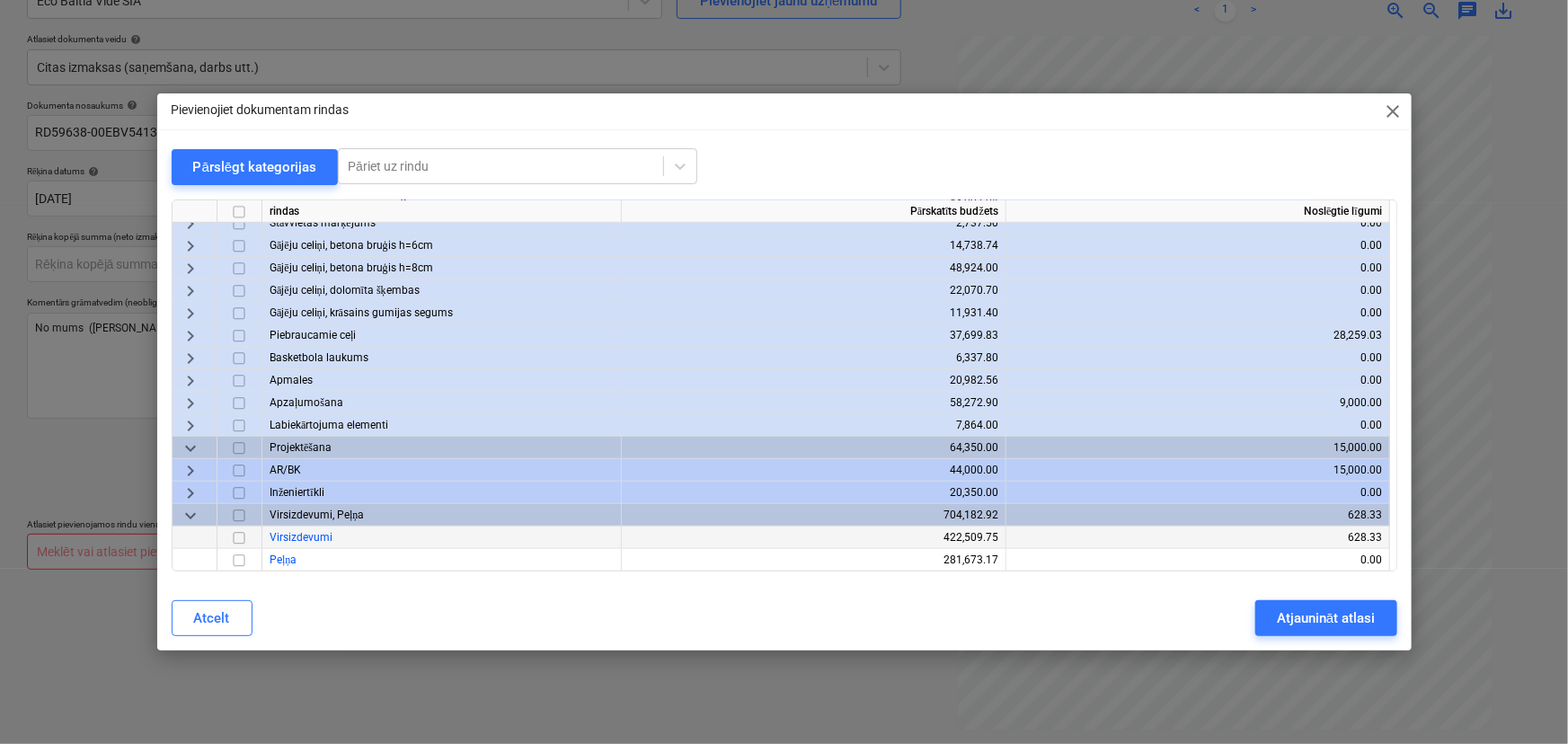 click at bounding box center (239, 538) 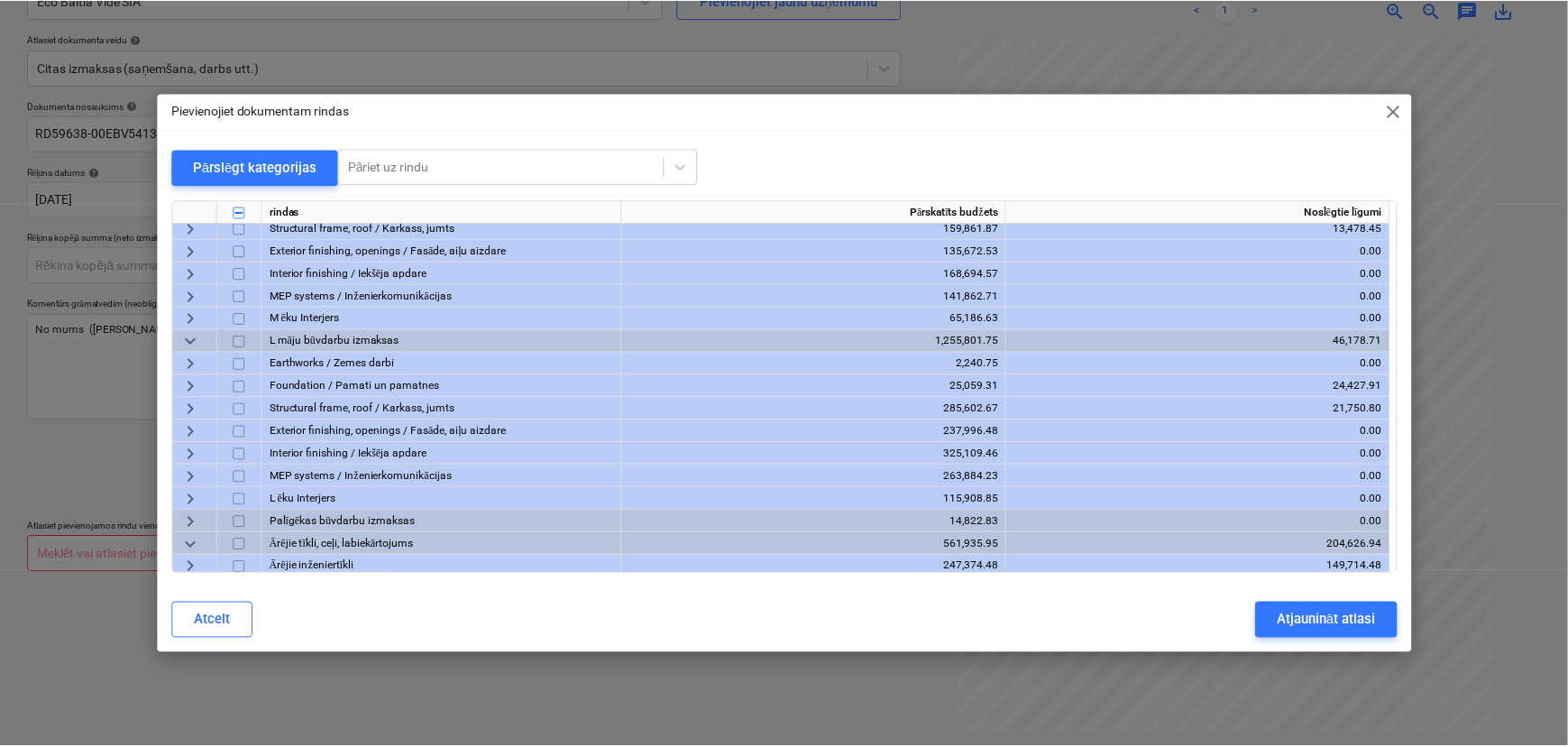 scroll, scrollTop: 665, scrollLeft: 0, axis: vertical 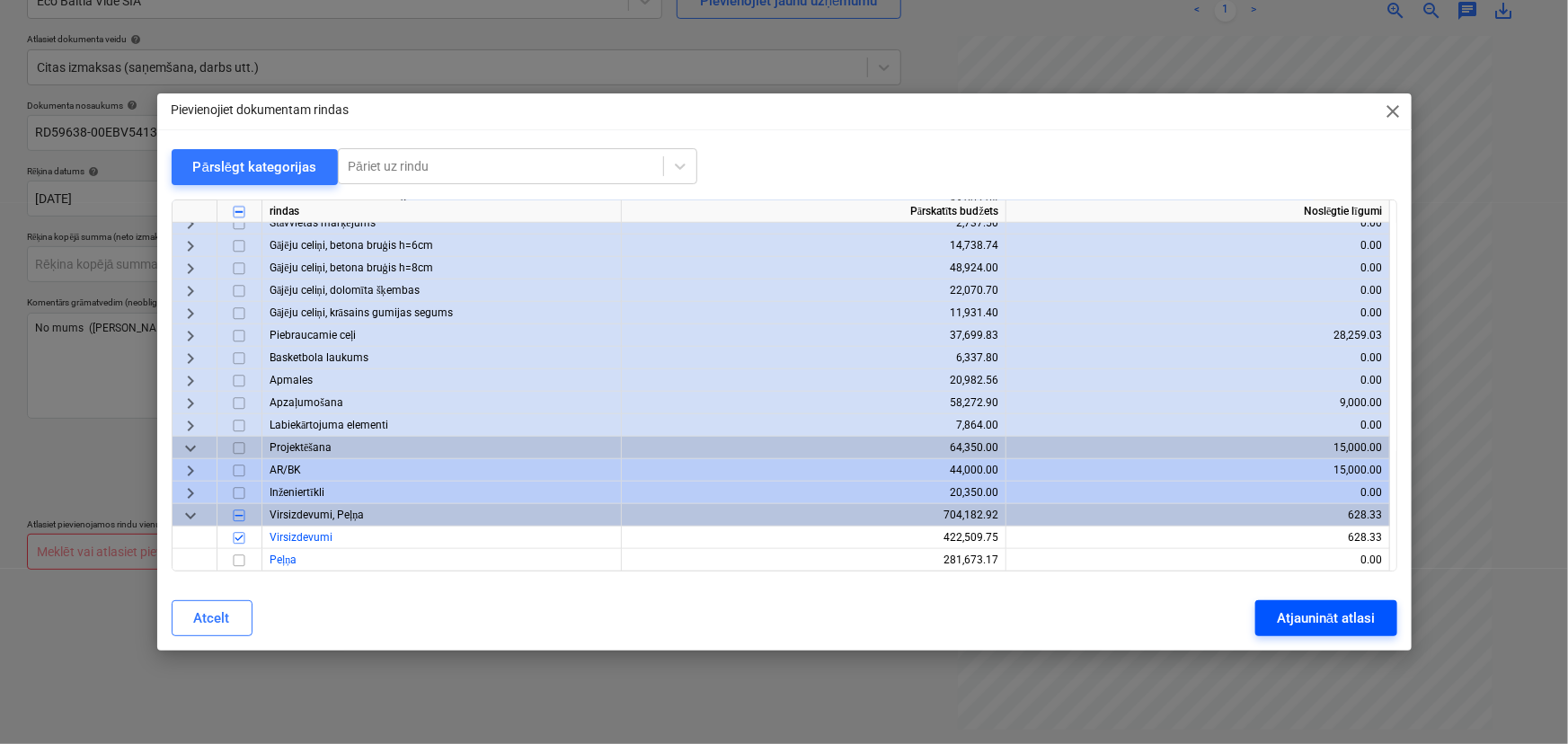click on "Atjaunināt atlasi" at bounding box center (1325, 618) 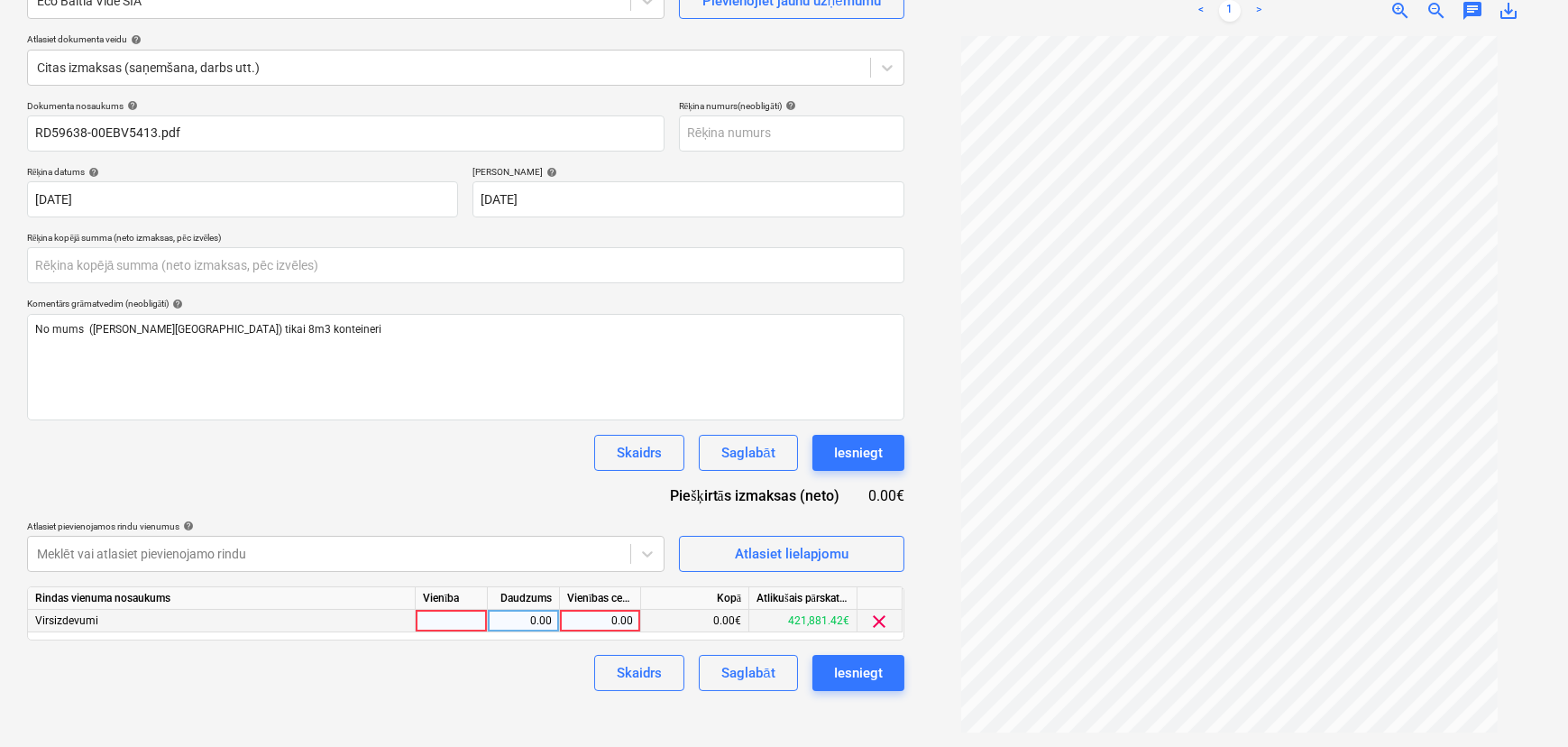 click on "0.00" at bounding box center [600, 621] 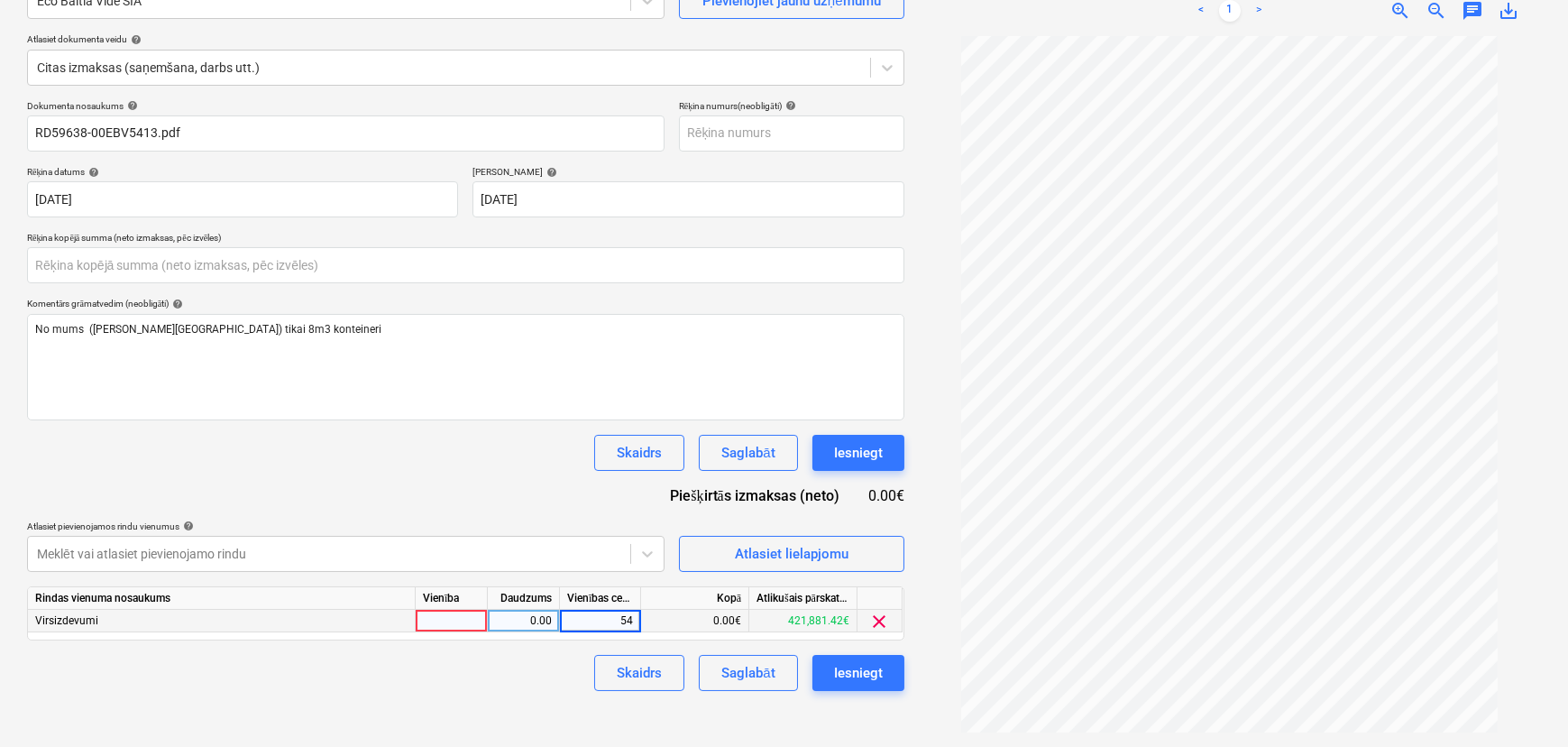 type on "543" 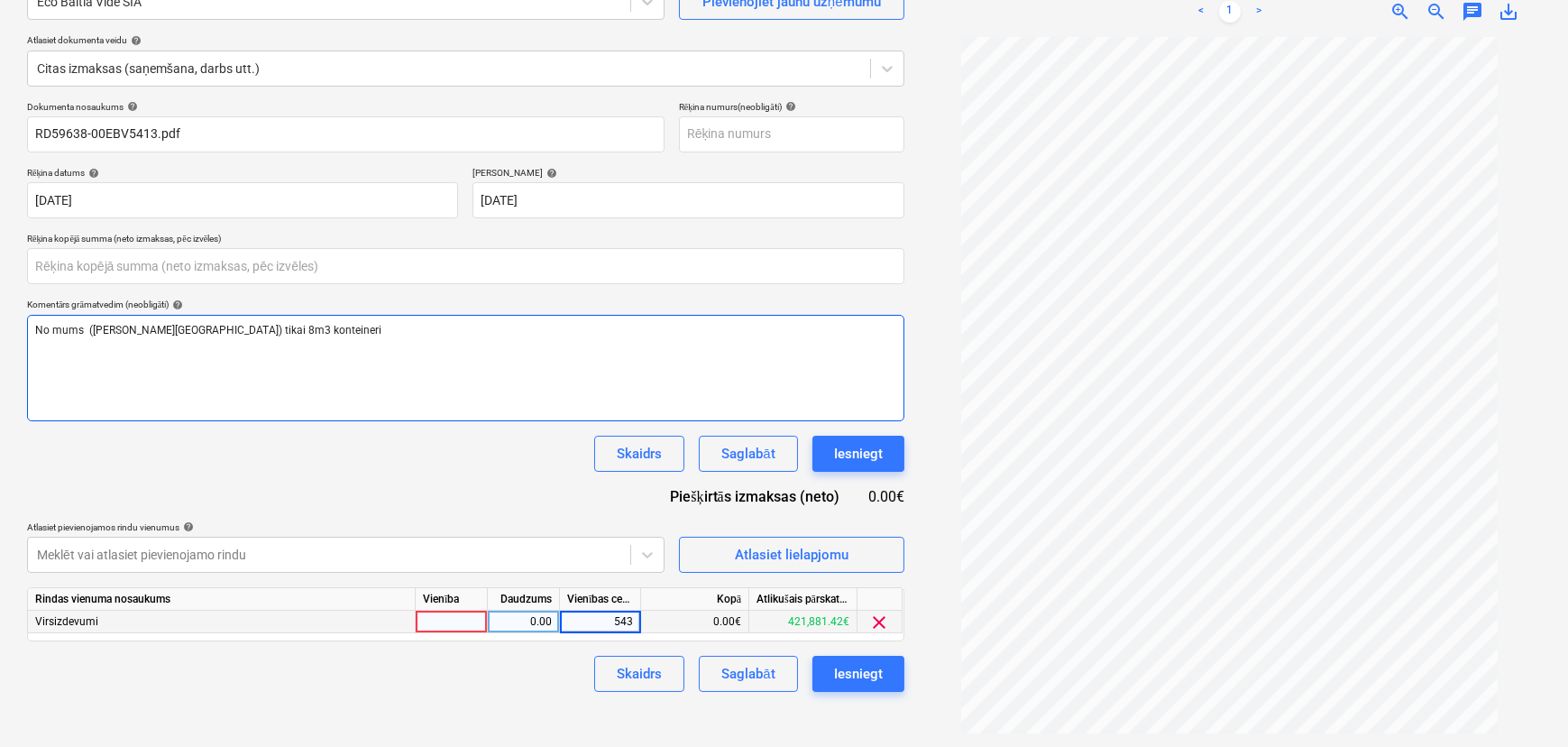 scroll, scrollTop: 180, scrollLeft: 0, axis: vertical 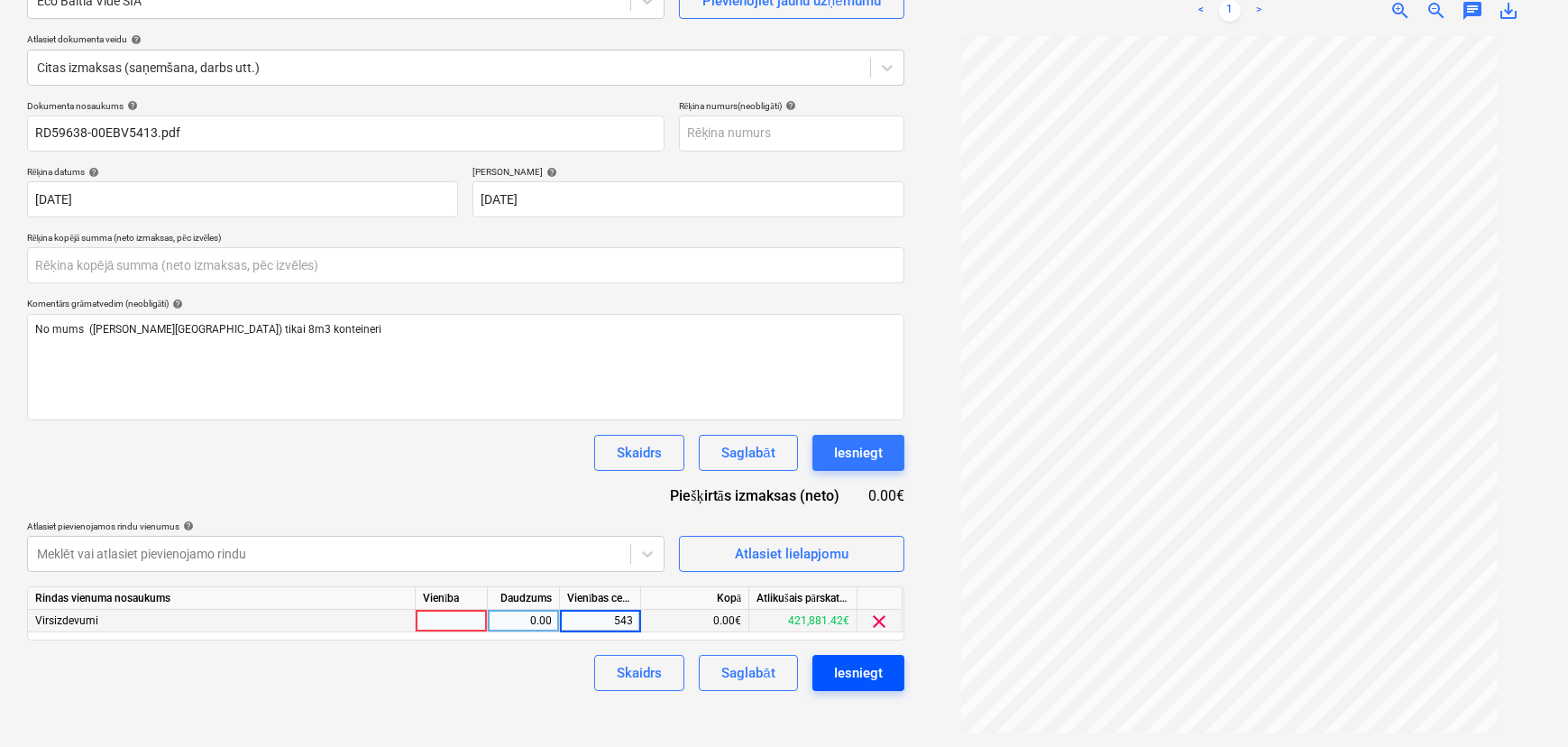 click on "Iesniegt" at bounding box center (858, 673) 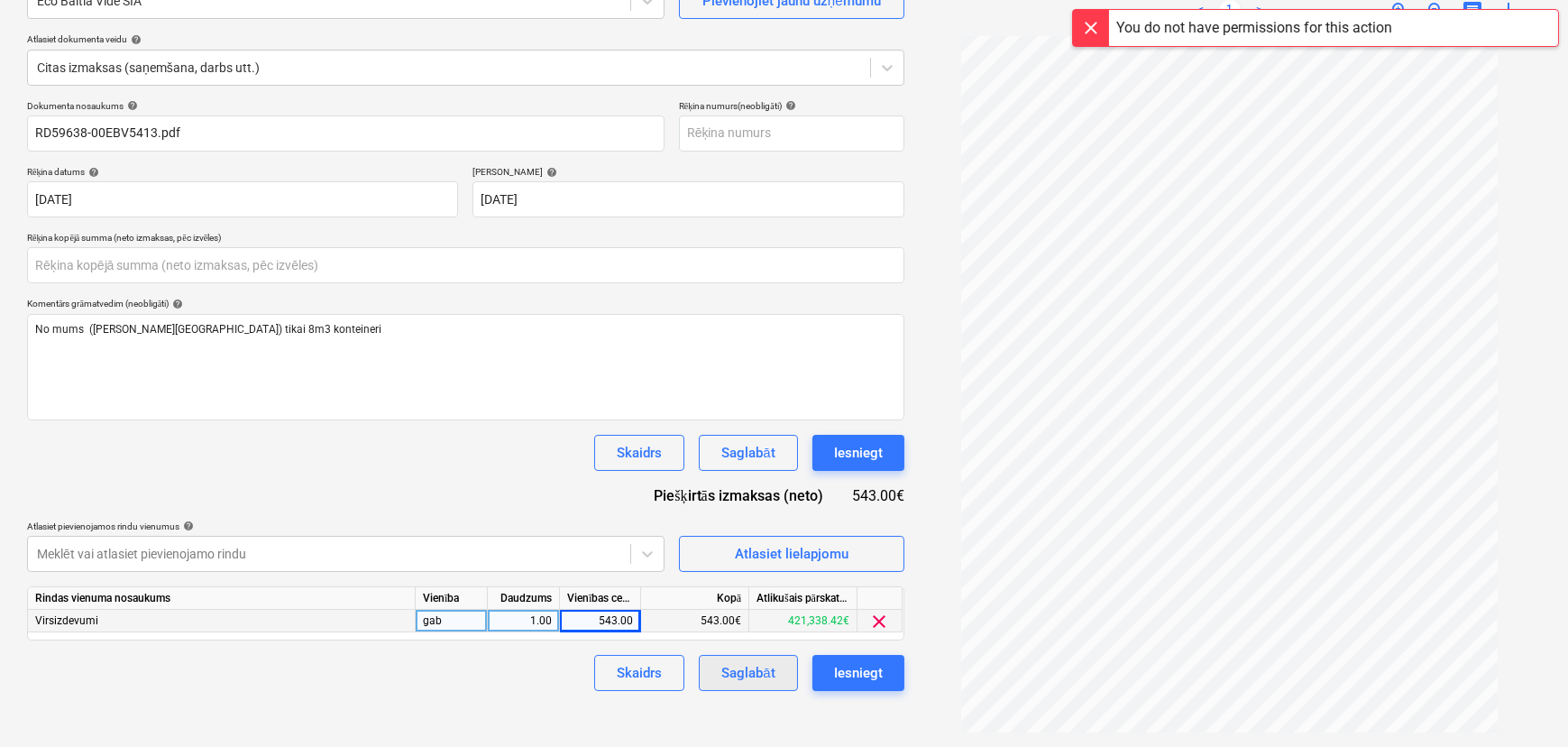 click on "Saglabāt" at bounding box center (747, 673) 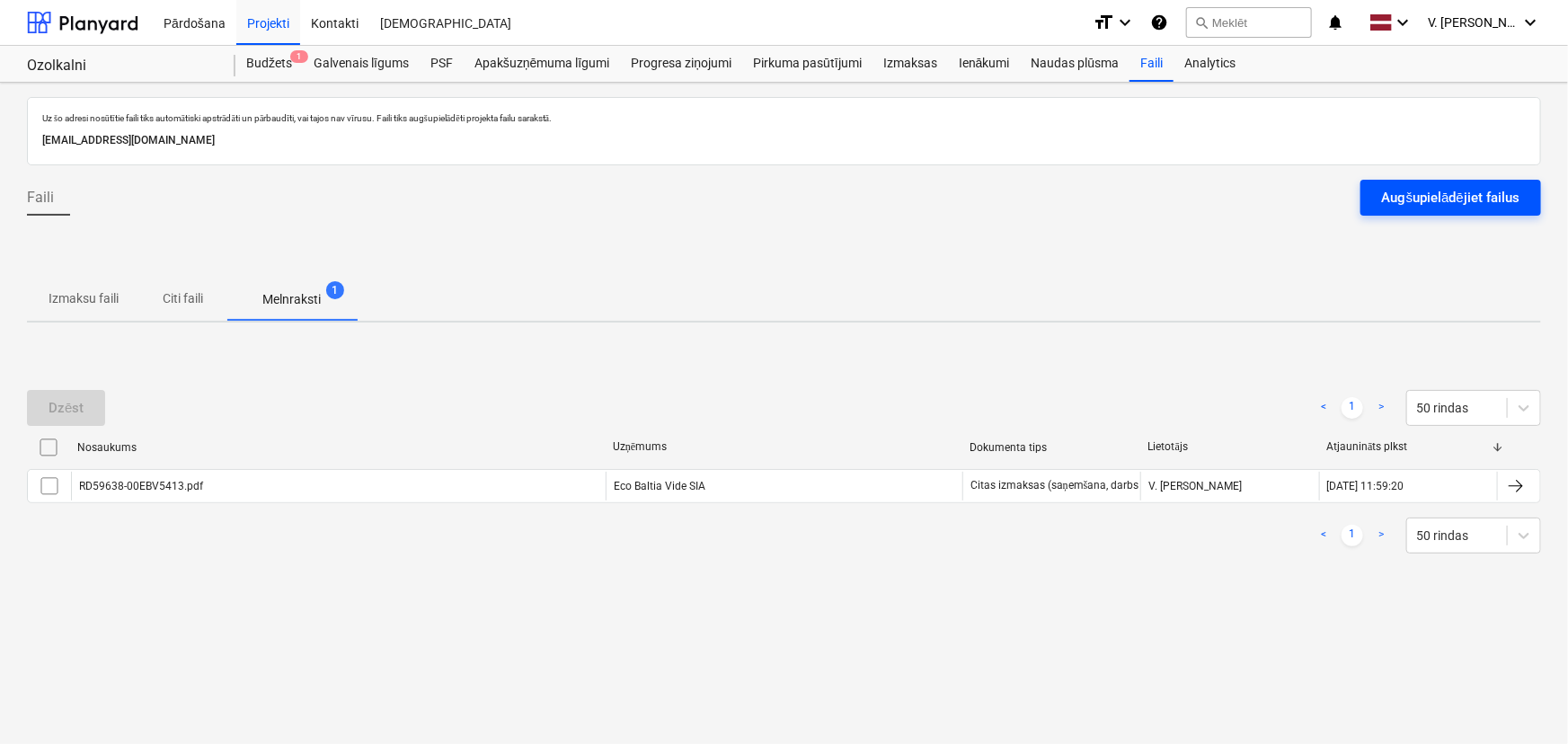 click on "Augšupielādējiet failus" at bounding box center (1450, 198) 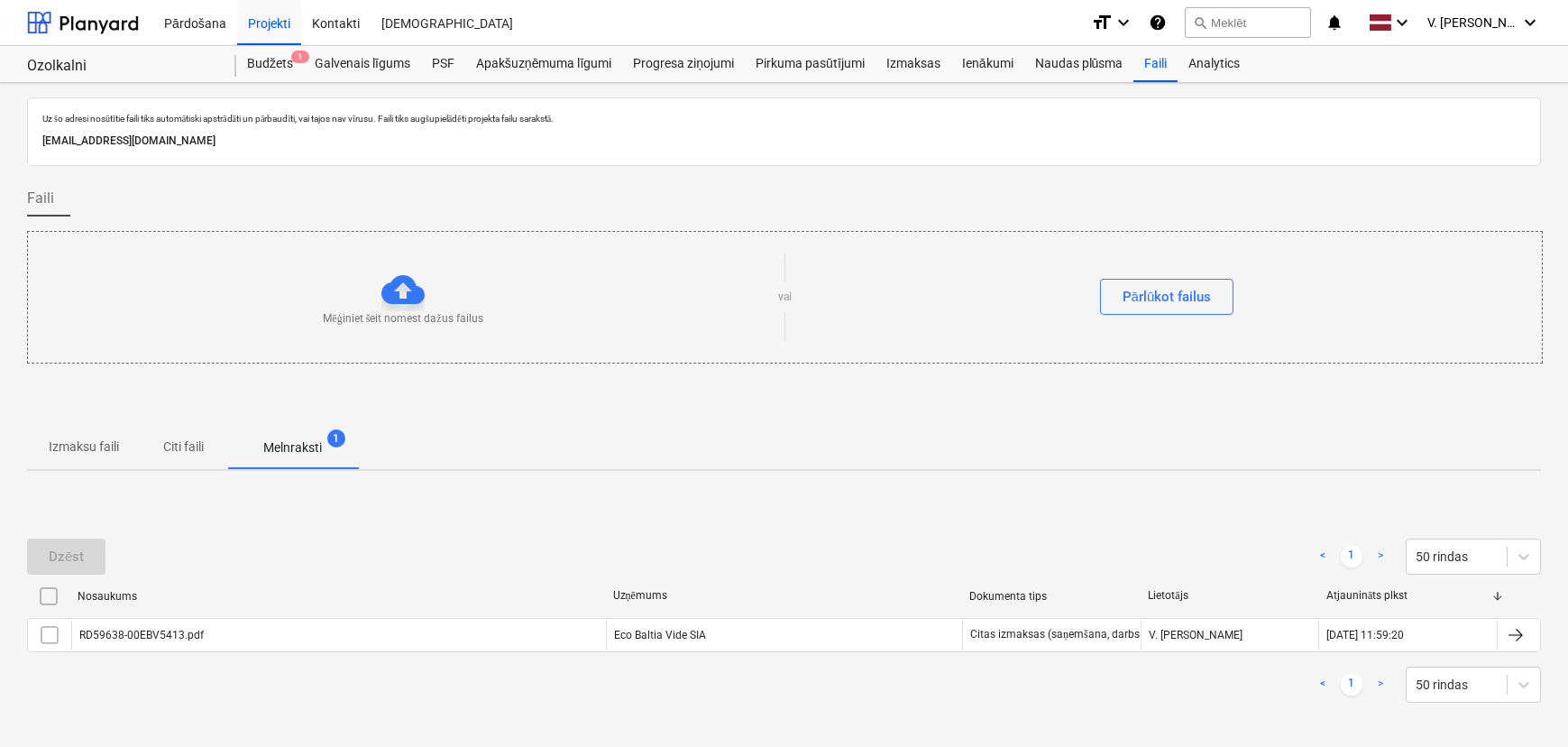 click on "Citi faili" at bounding box center (184, 447) 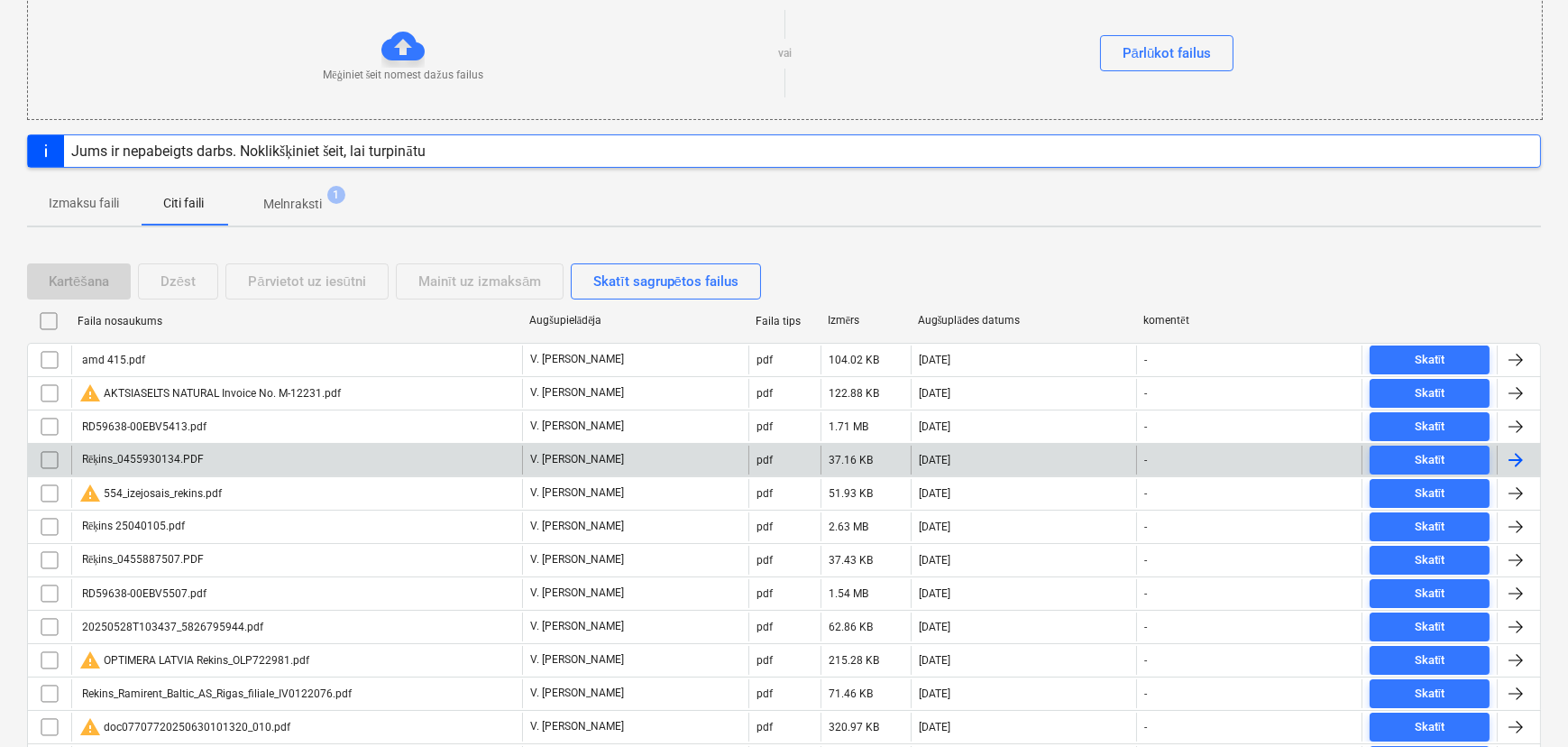 scroll, scrollTop: 245, scrollLeft: 0, axis: vertical 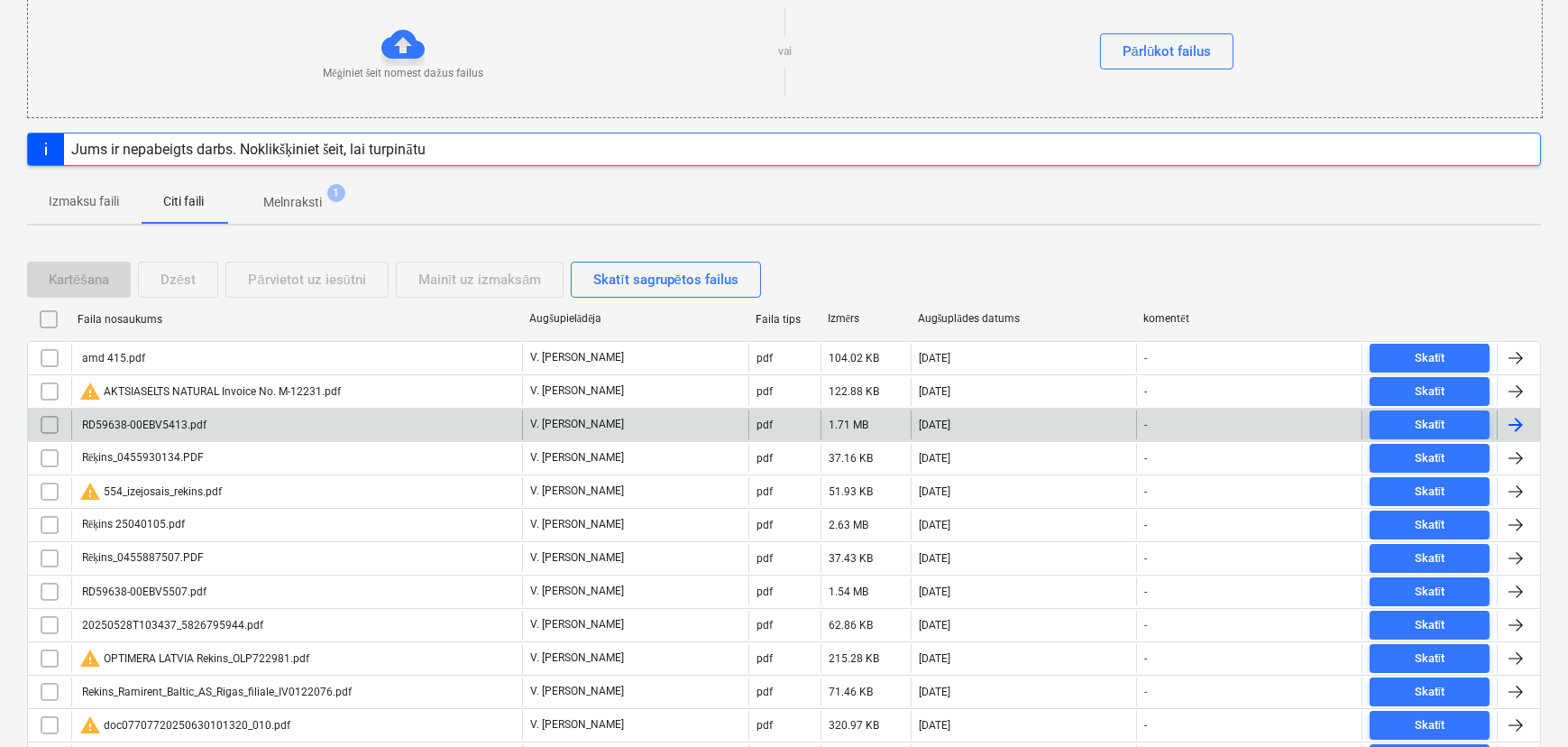 click on "RD59638-00EBV5413.pdf" at bounding box center (142, 425) 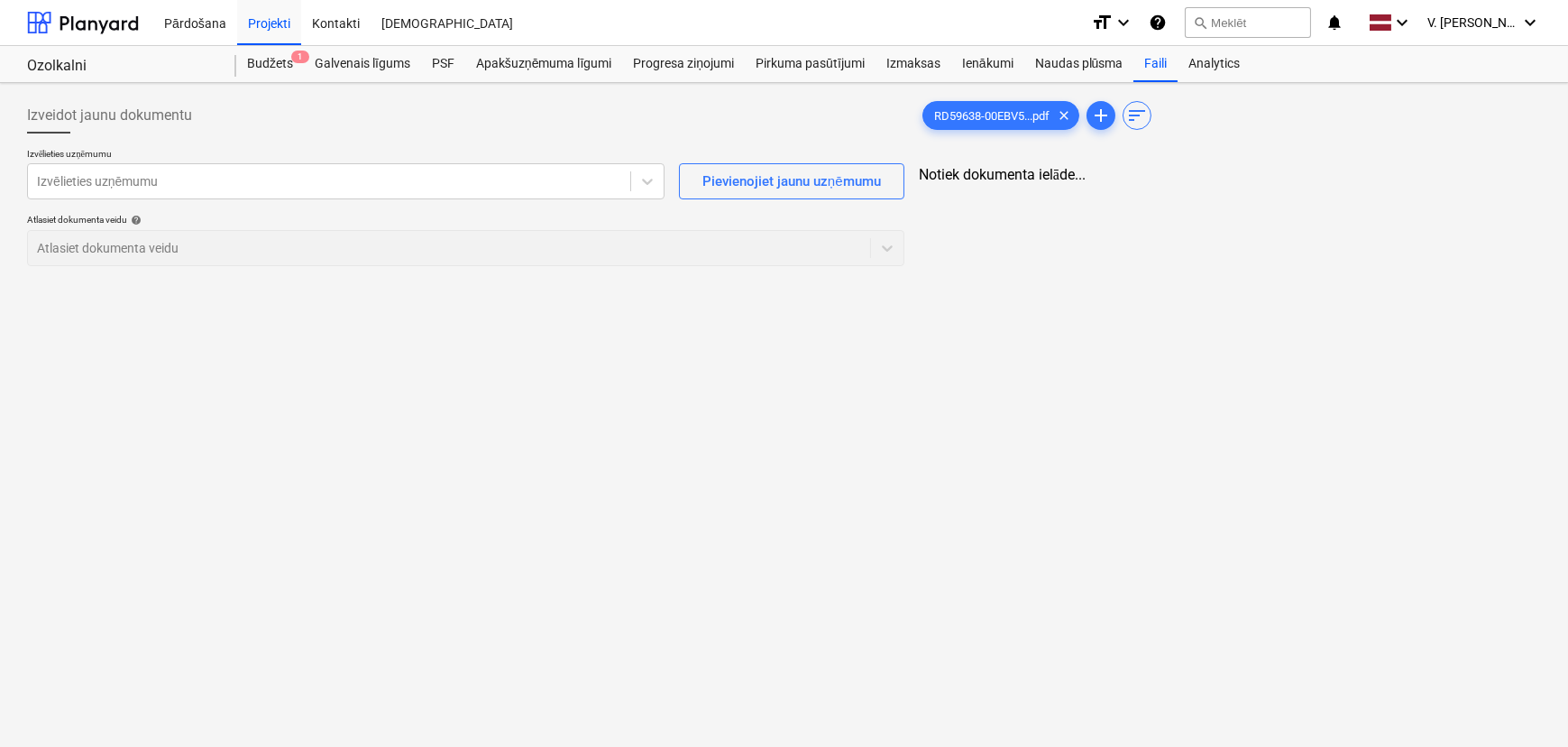 scroll, scrollTop: 0, scrollLeft: 0, axis: both 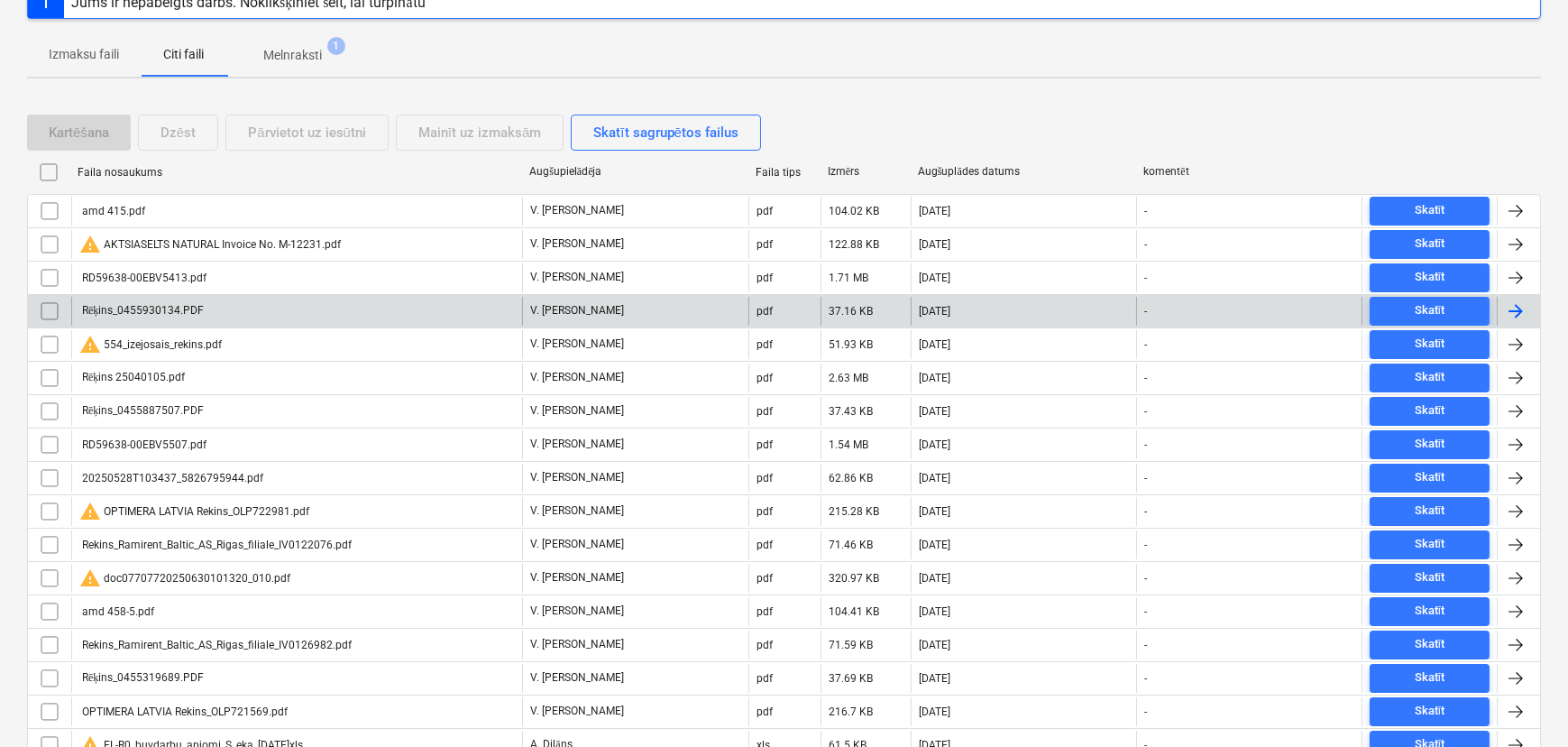 click on "Rēķins_0455930134.PDF" at bounding box center (297, 311) 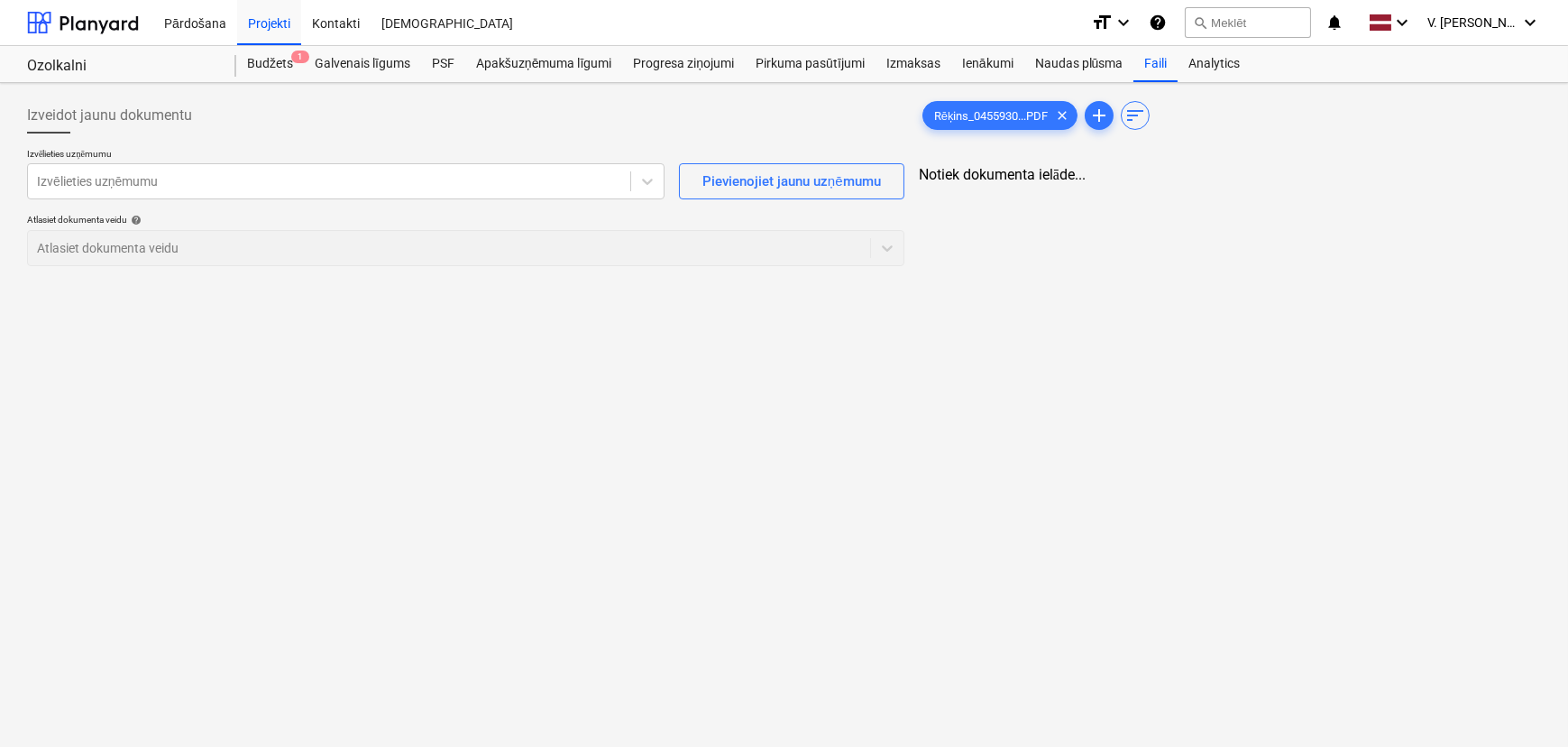 scroll, scrollTop: 0, scrollLeft: 0, axis: both 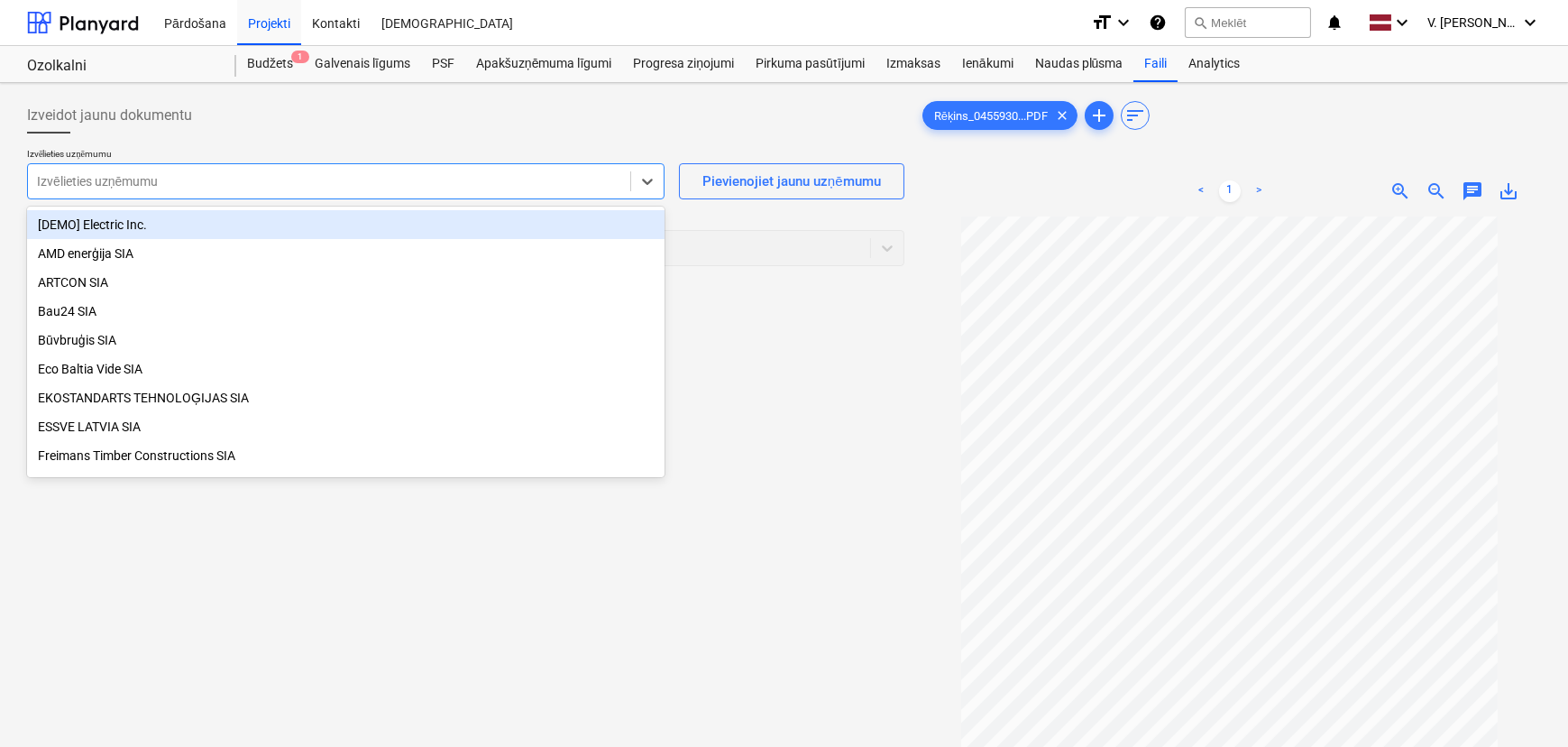 click at bounding box center [329, 181] 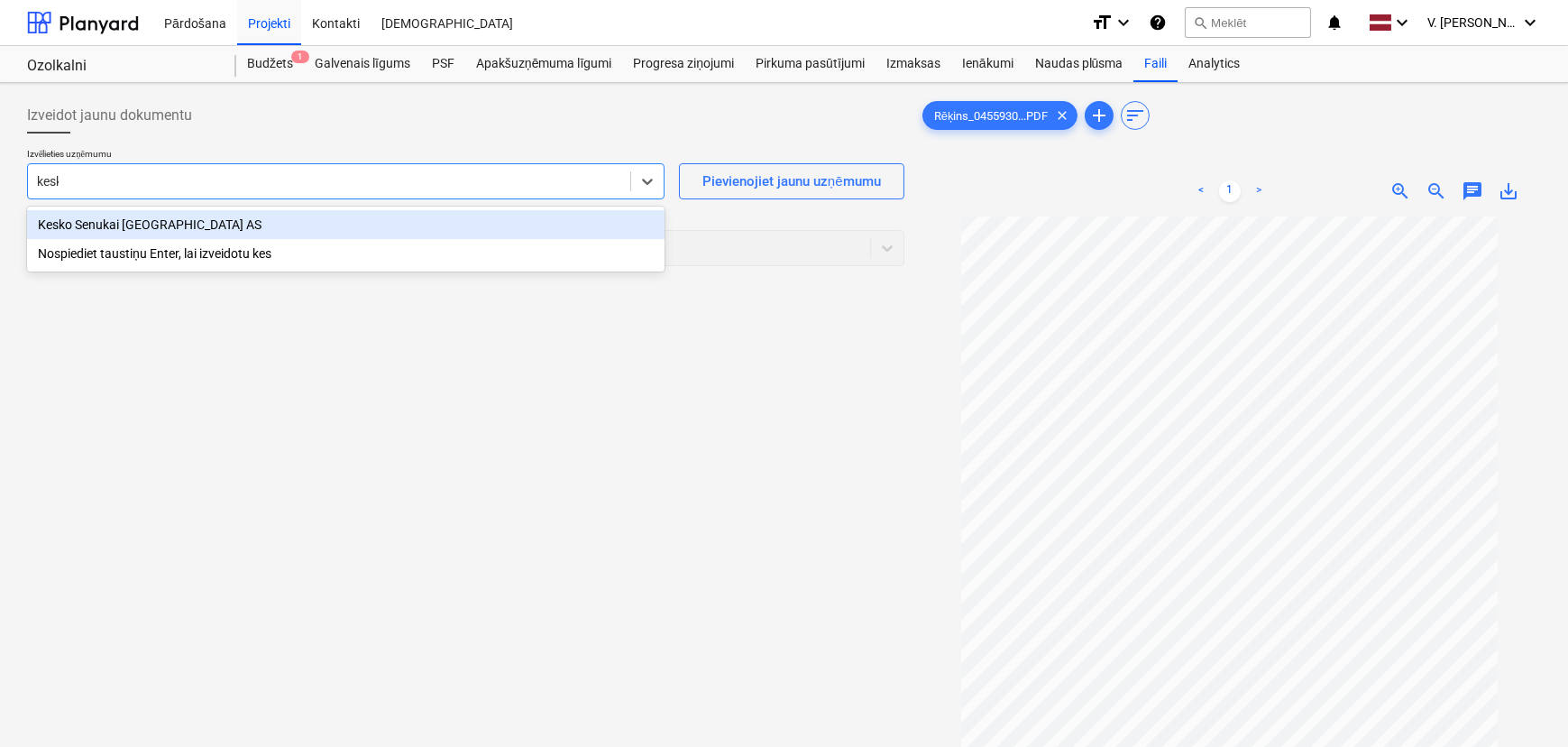 type on "kesko" 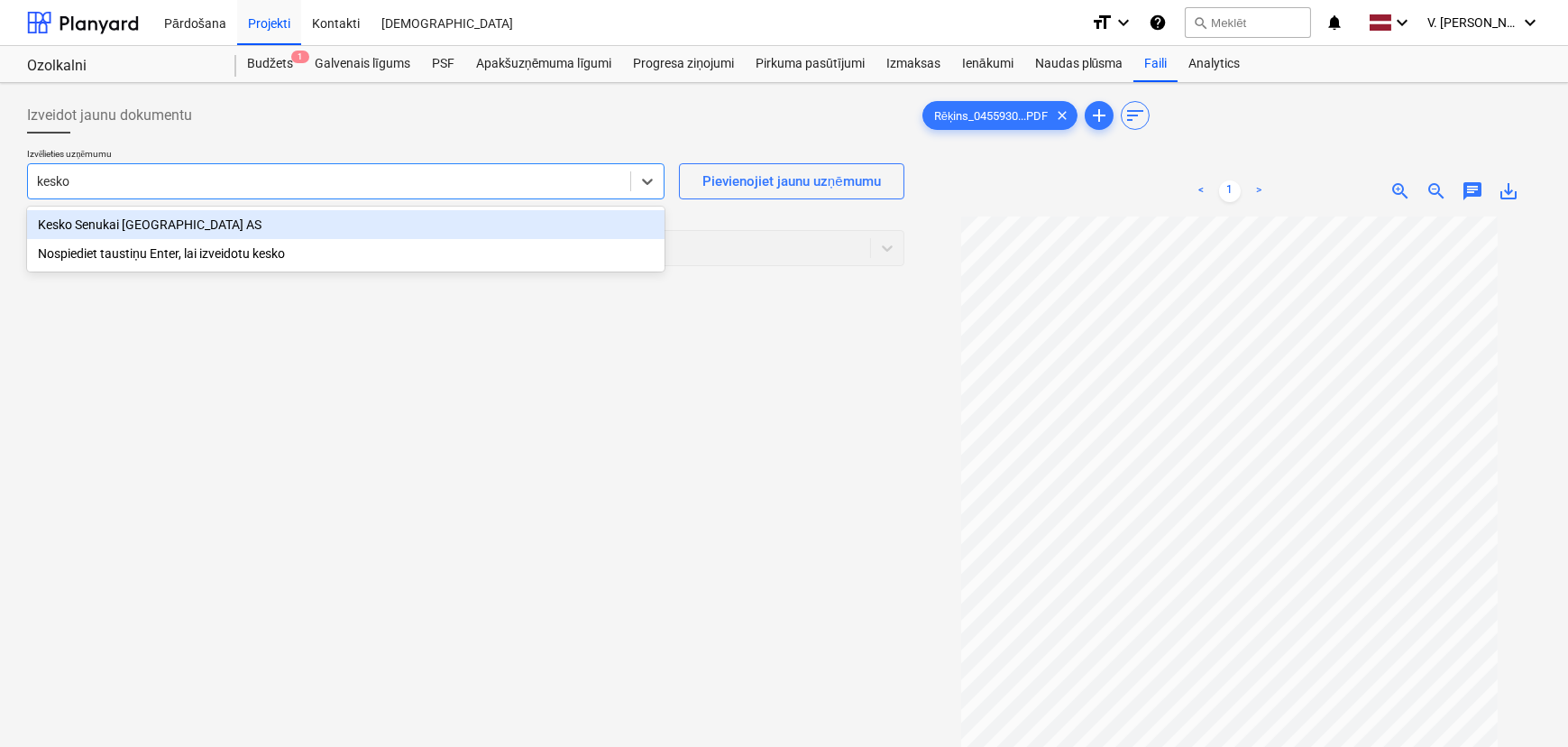 click on "Kesko Senukai [GEOGRAPHIC_DATA] AS" at bounding box center [345, 225] 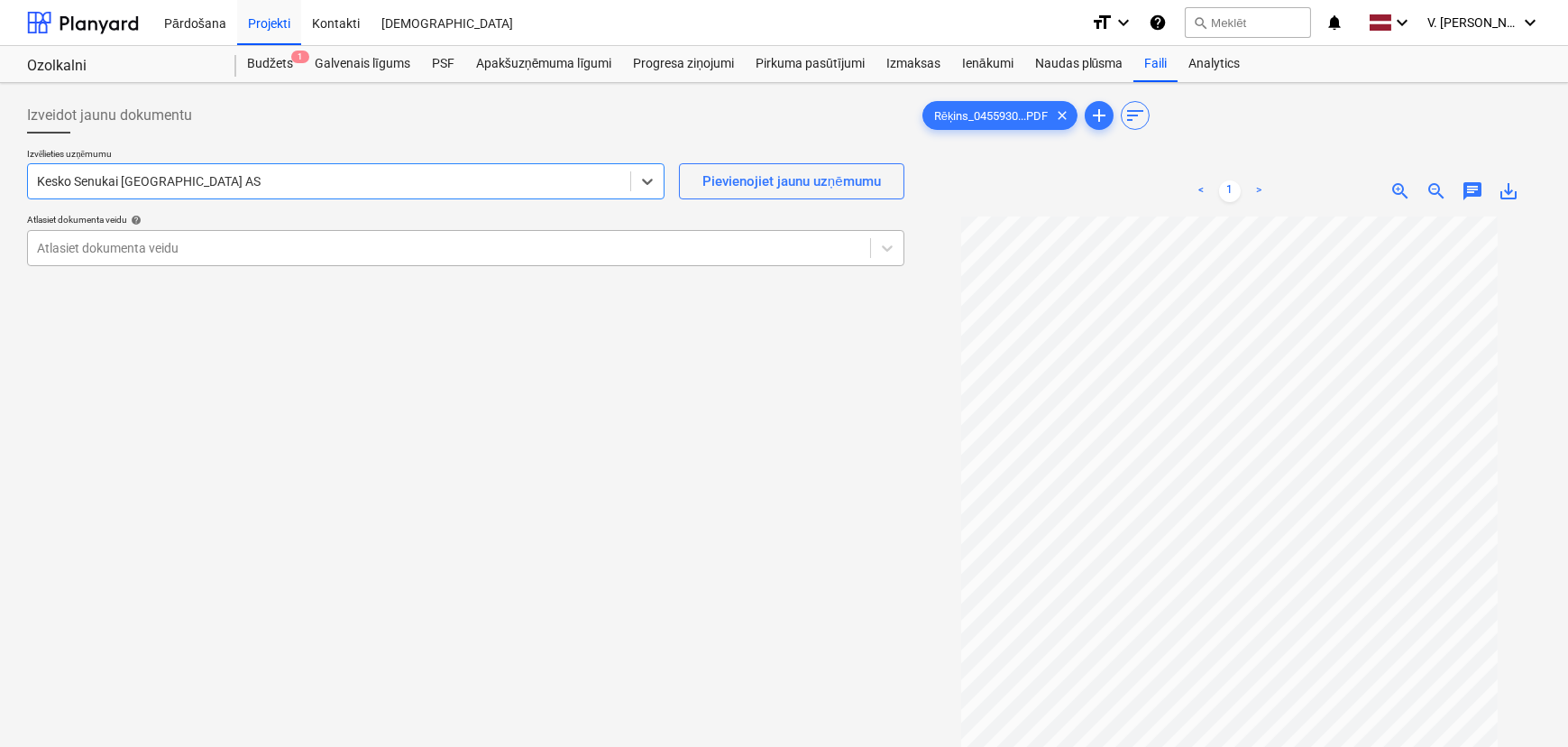 click at bounding box center [449, 248] 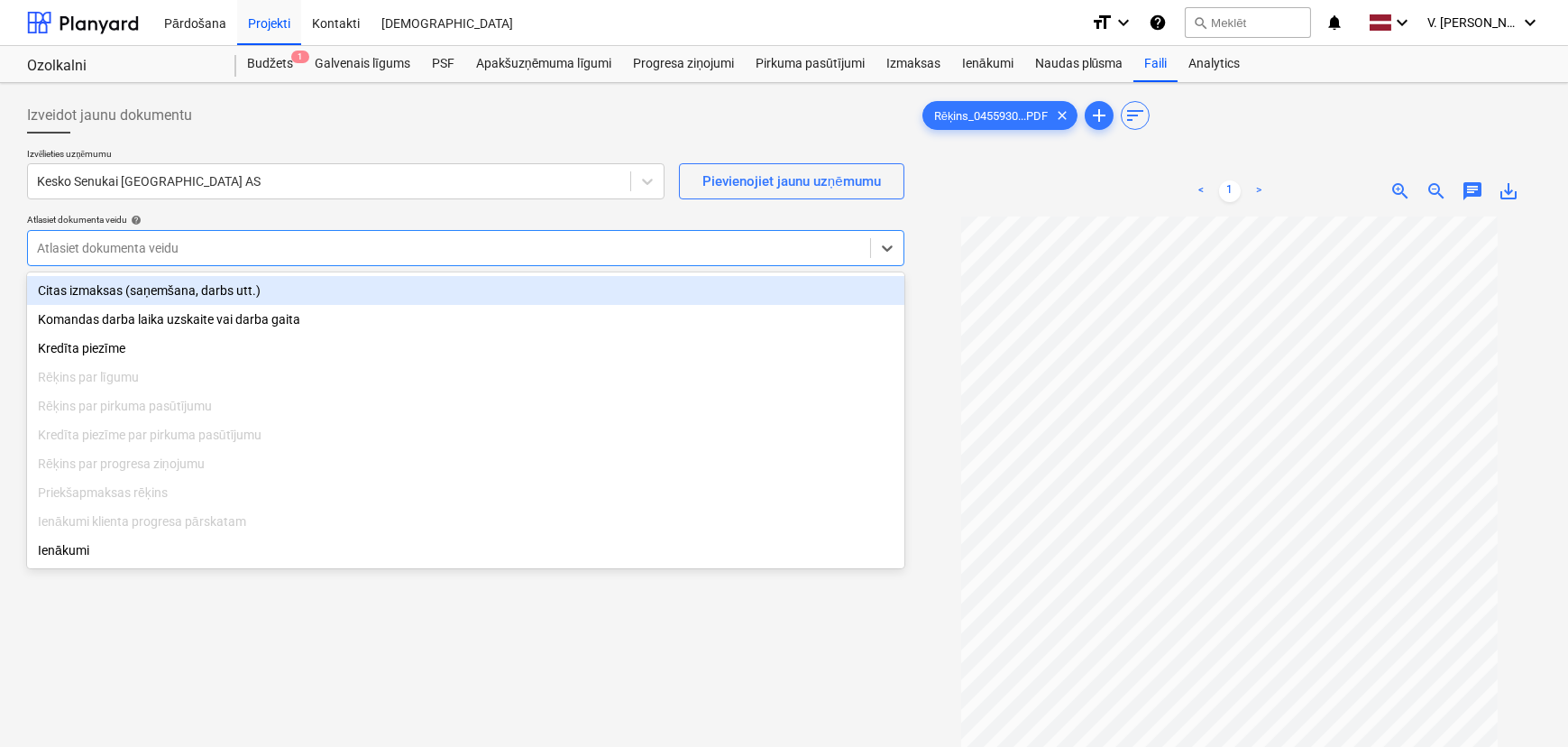 click on "Citas izmaksas (saņemšana, darbs utt.)" at bounding box center [465, 290] 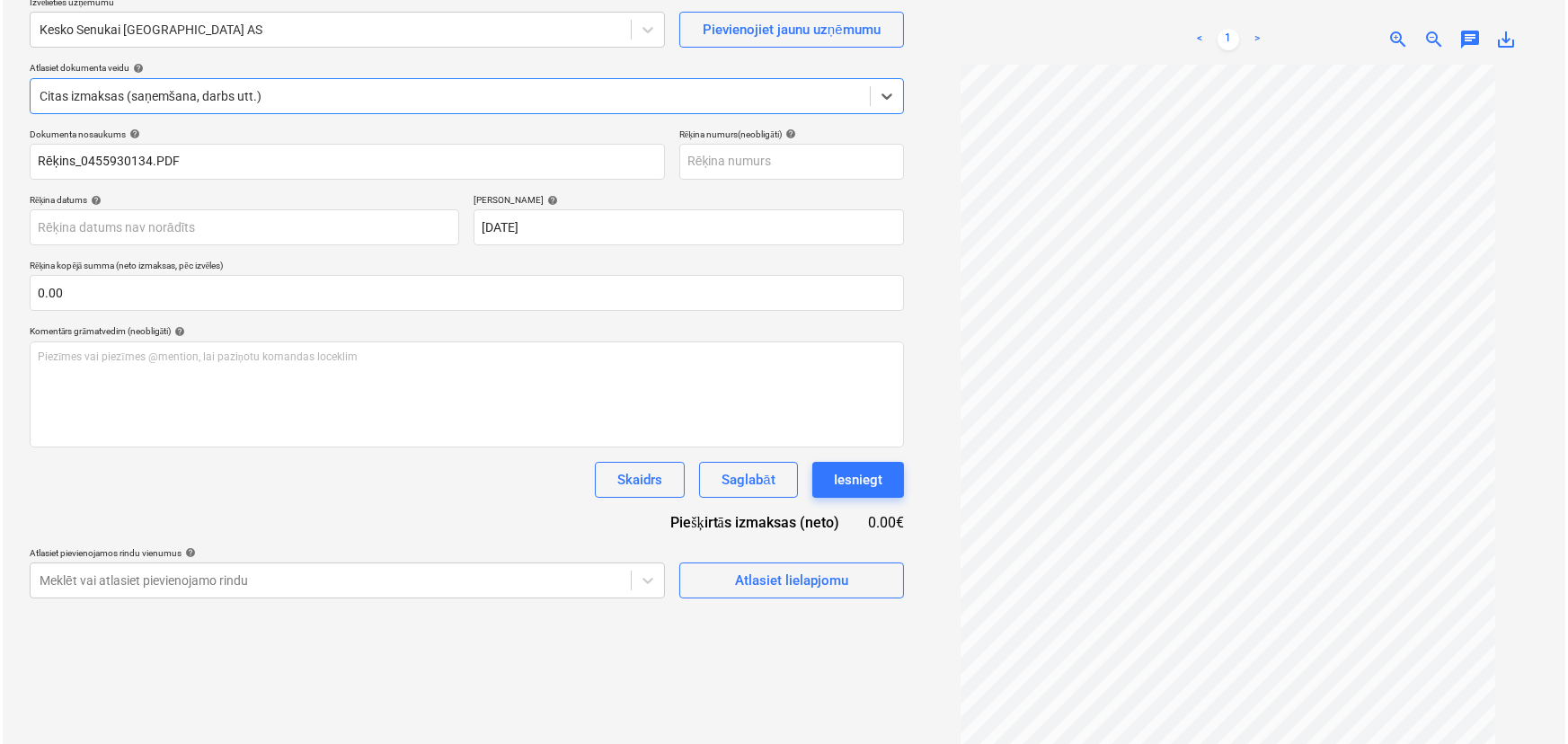 scroll, scrollTop: 163, scrollLeft: 0, axis: vertical 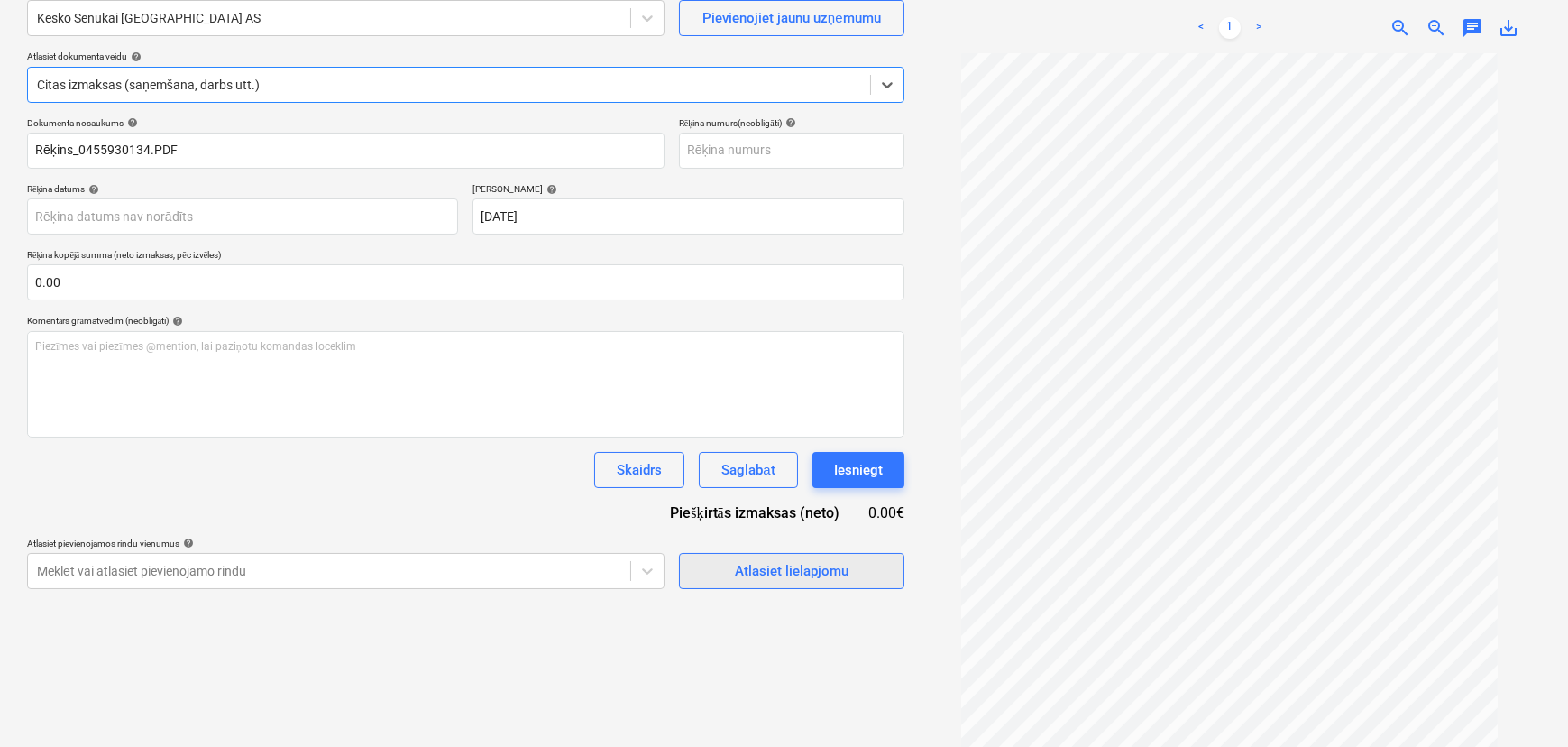 click on "Atlasiet lielapjomu" at bounding box center (792, 571) 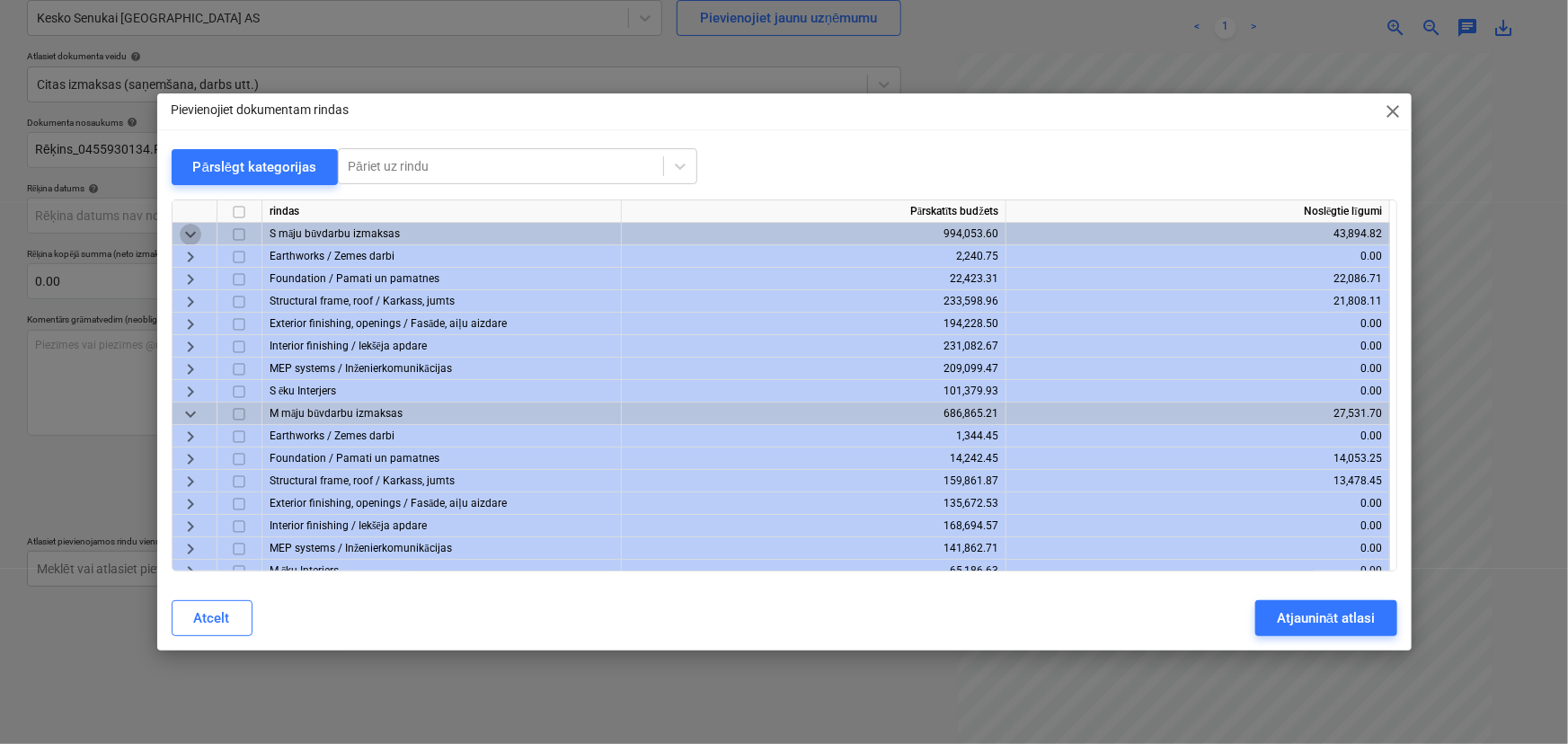 click on "keyboard_arrow_down" at bounding box center (190, 235) 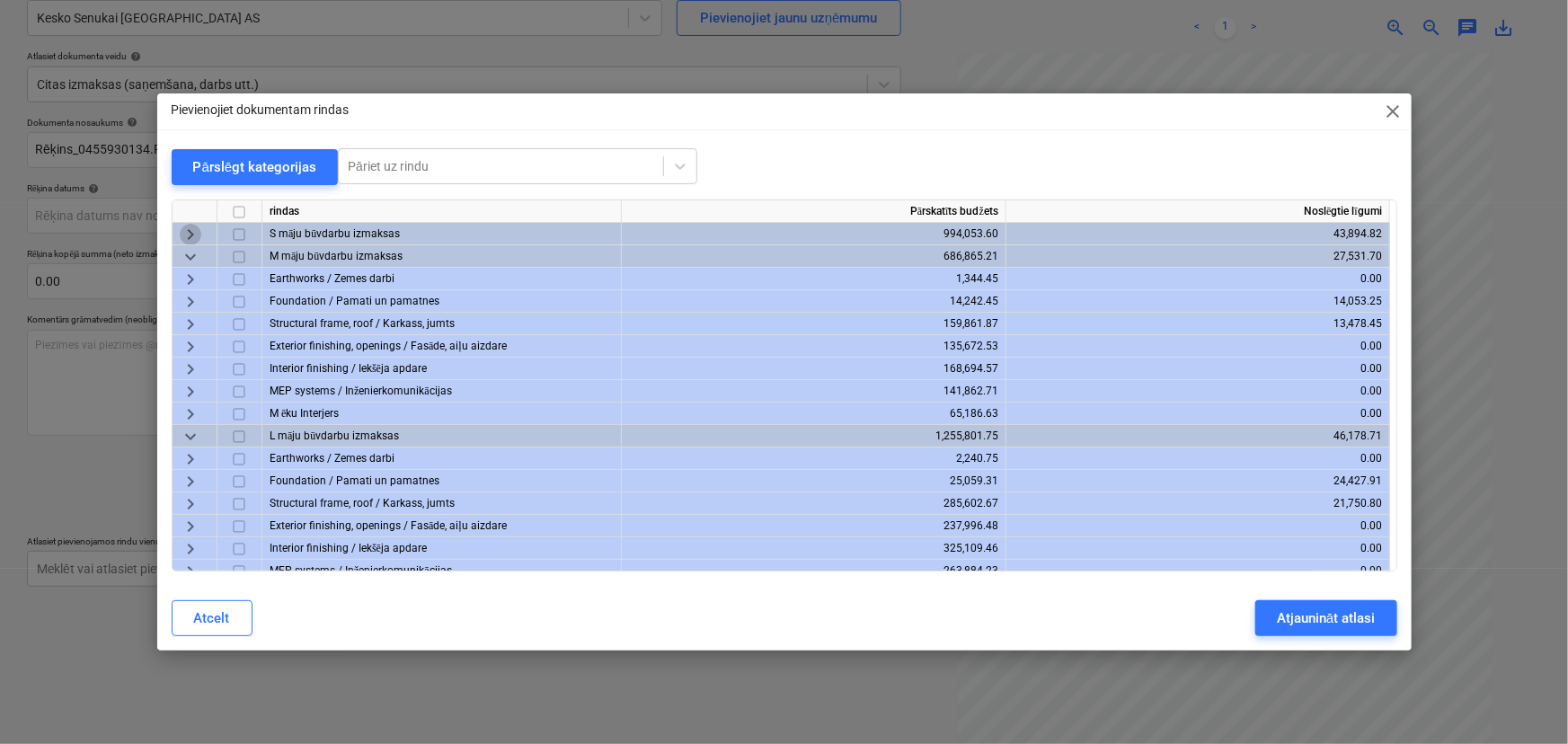 click on "keyboard_arrow_right" at bounding box center (190, 235) 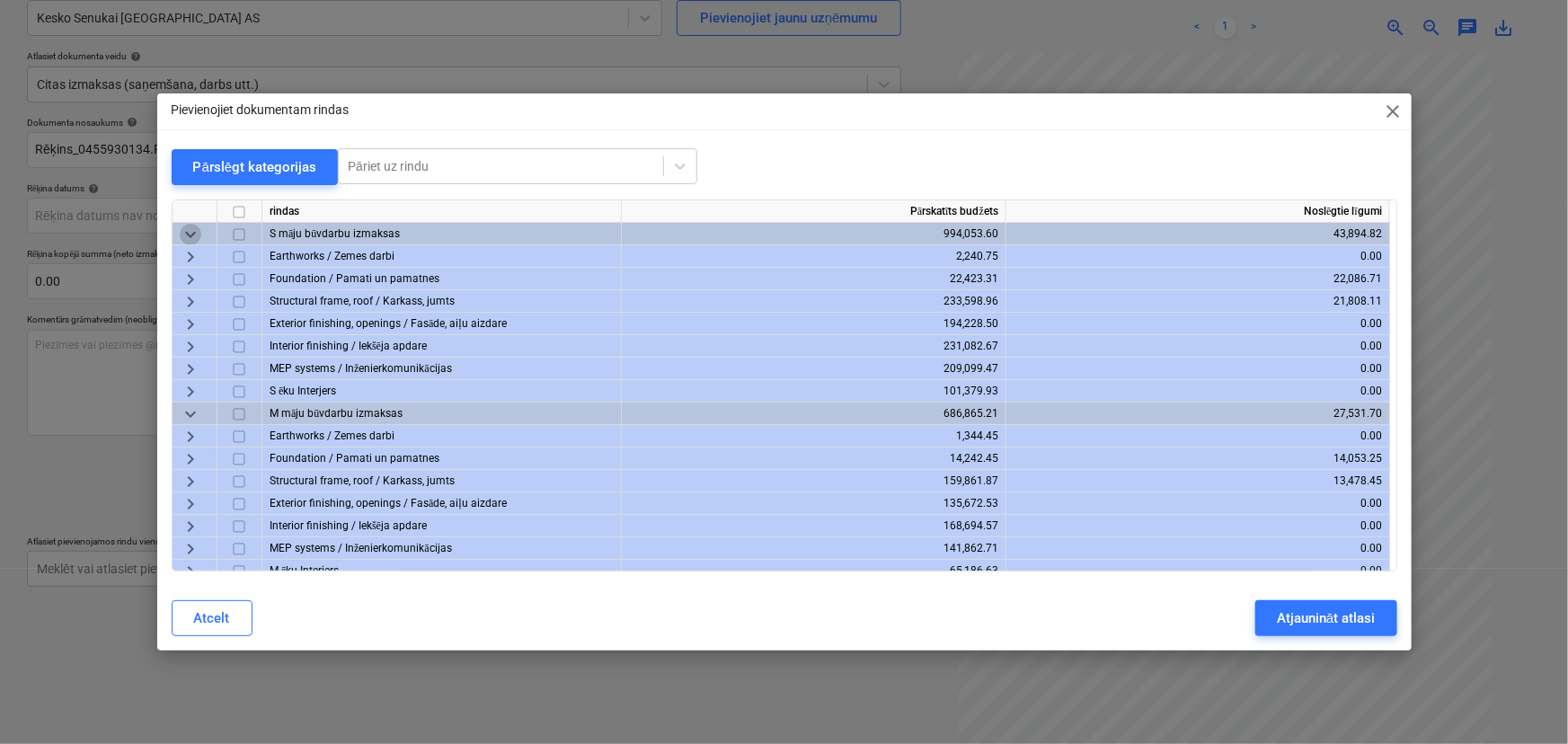 click on "keyboard_arrow_down" at bounding box center [190, 235] 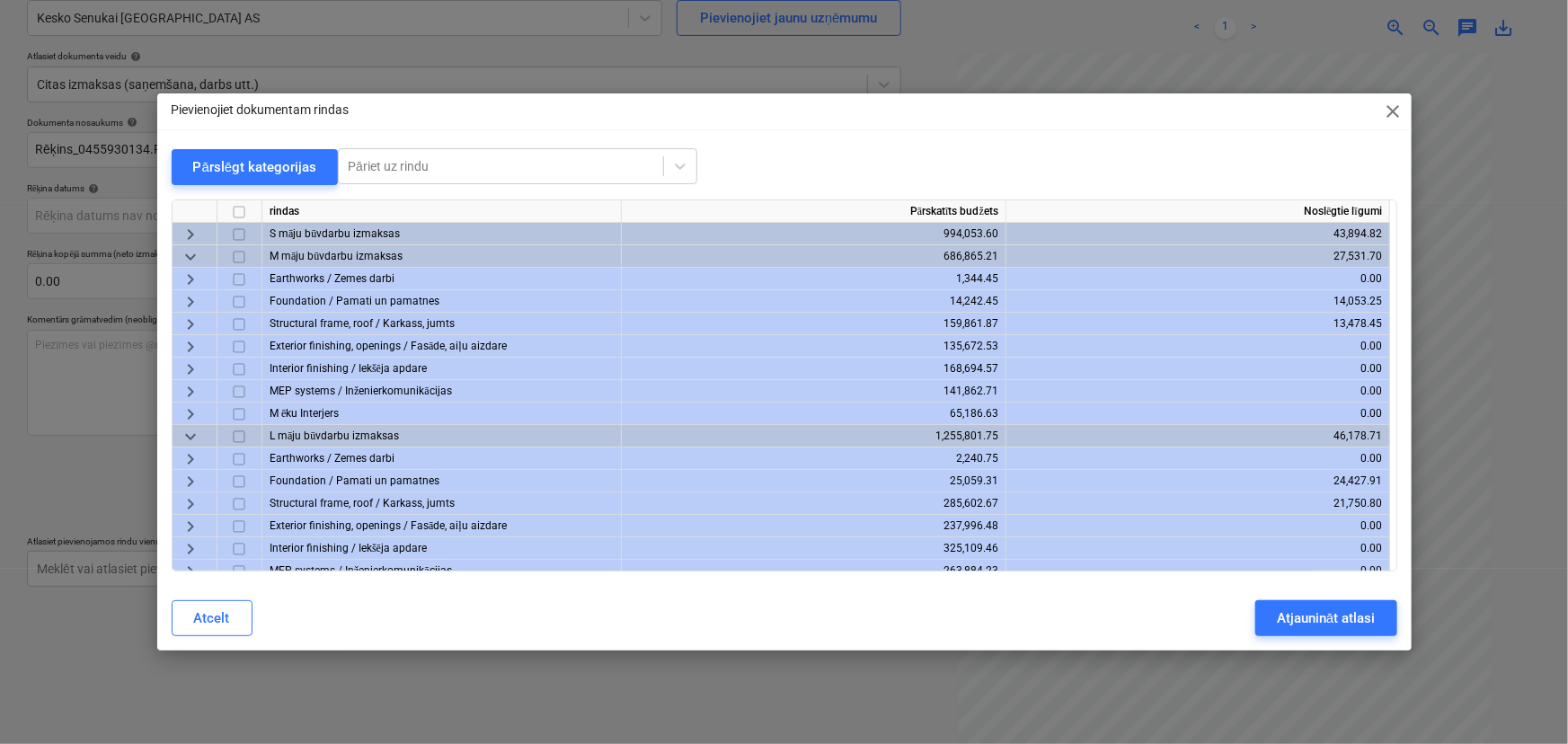 click on "keyboard_arrow_right" at bounding box center [190, 235] 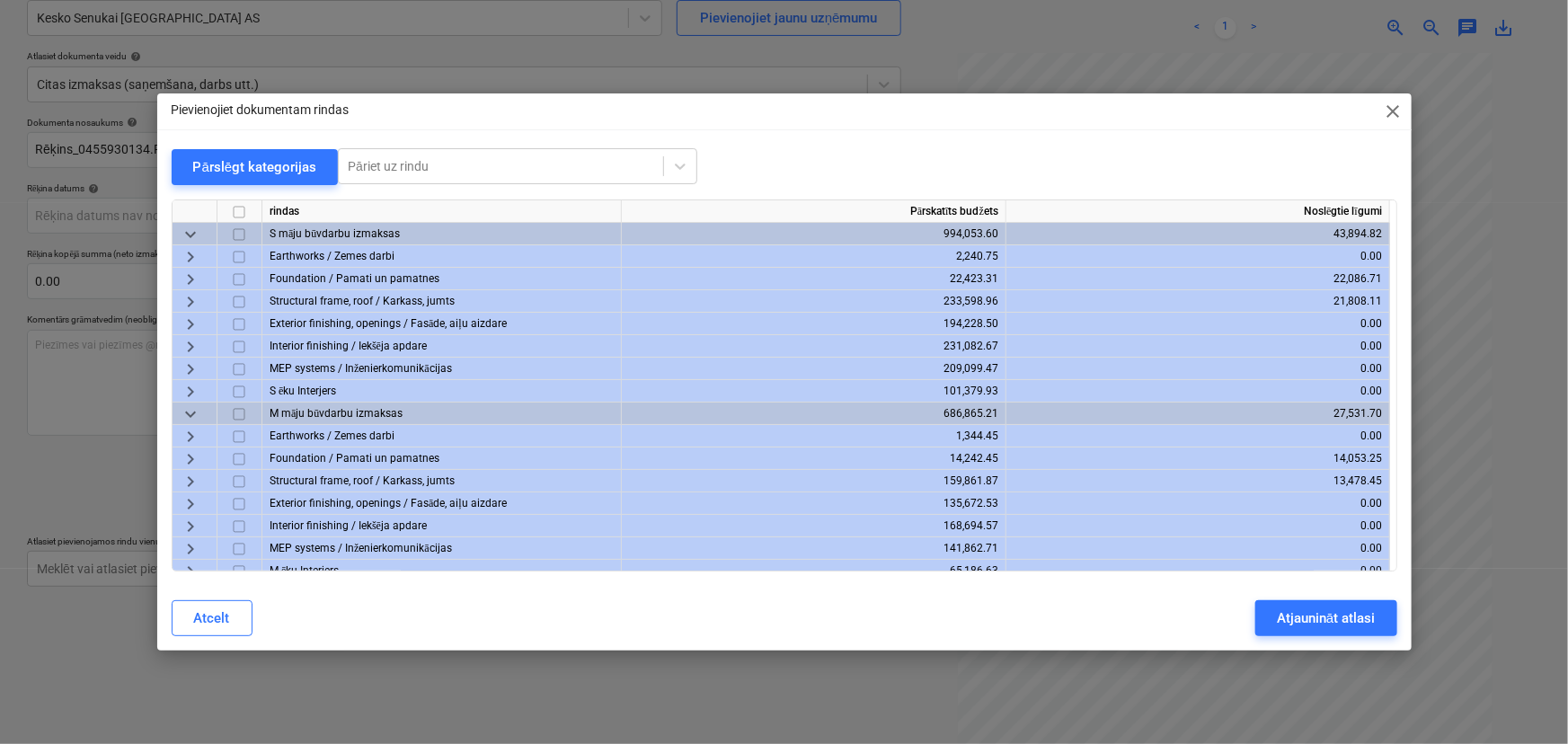 click on "keyboard_arrow_down" at bounding box center [190, 235] 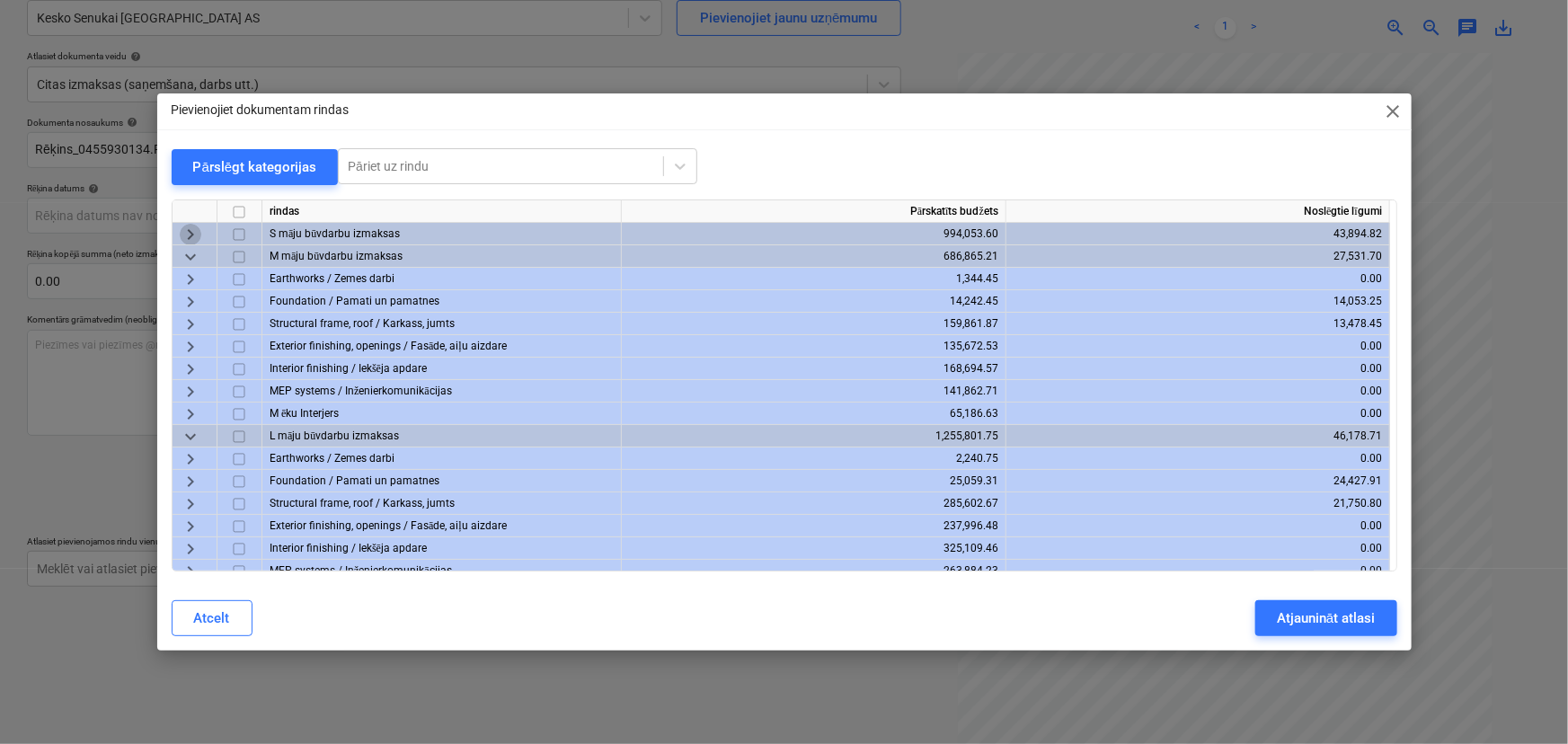 click on "keyboard_arrow_right" at bounding box center (190, 235) 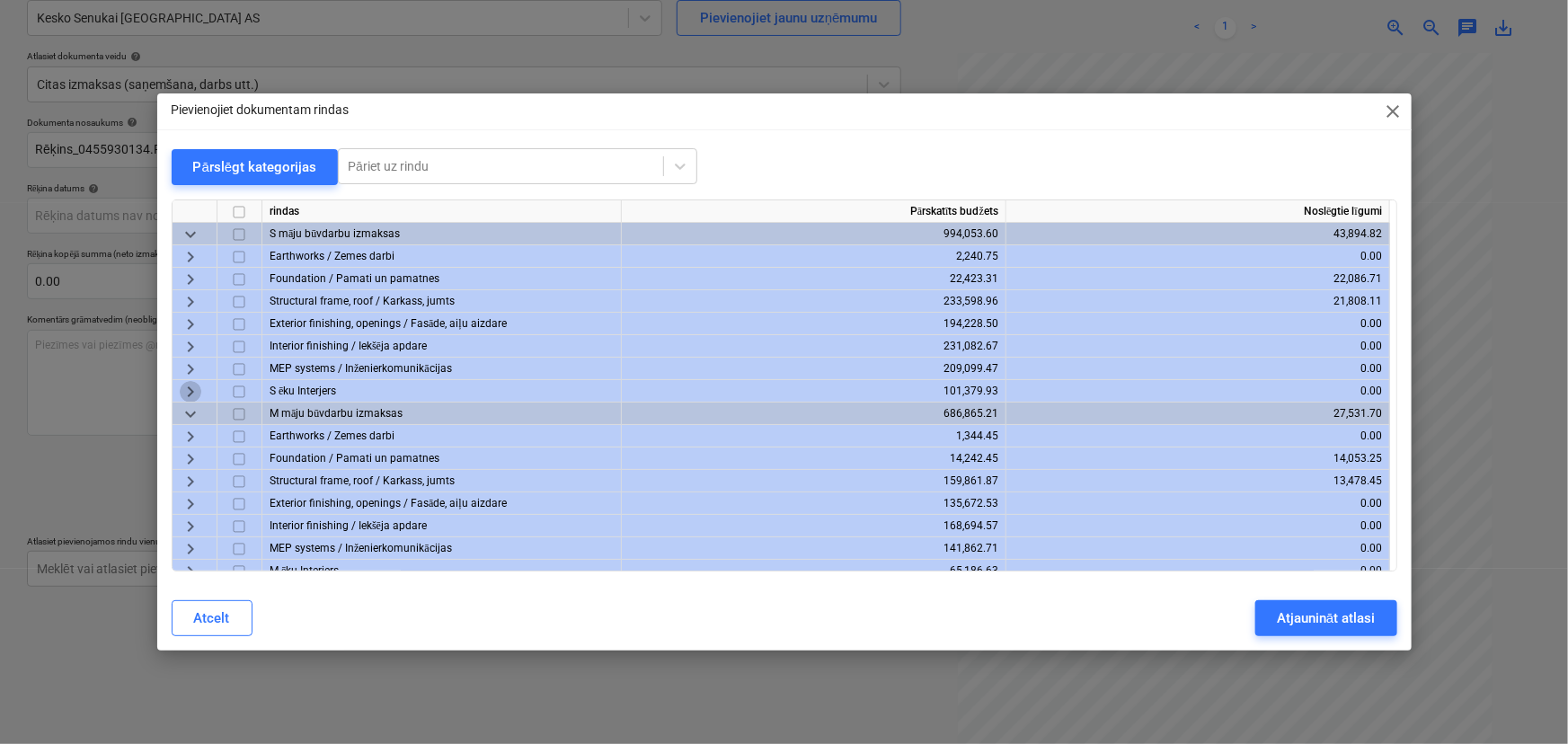 click on "keyboard_arrow_right" at bounding box center [190, 392] 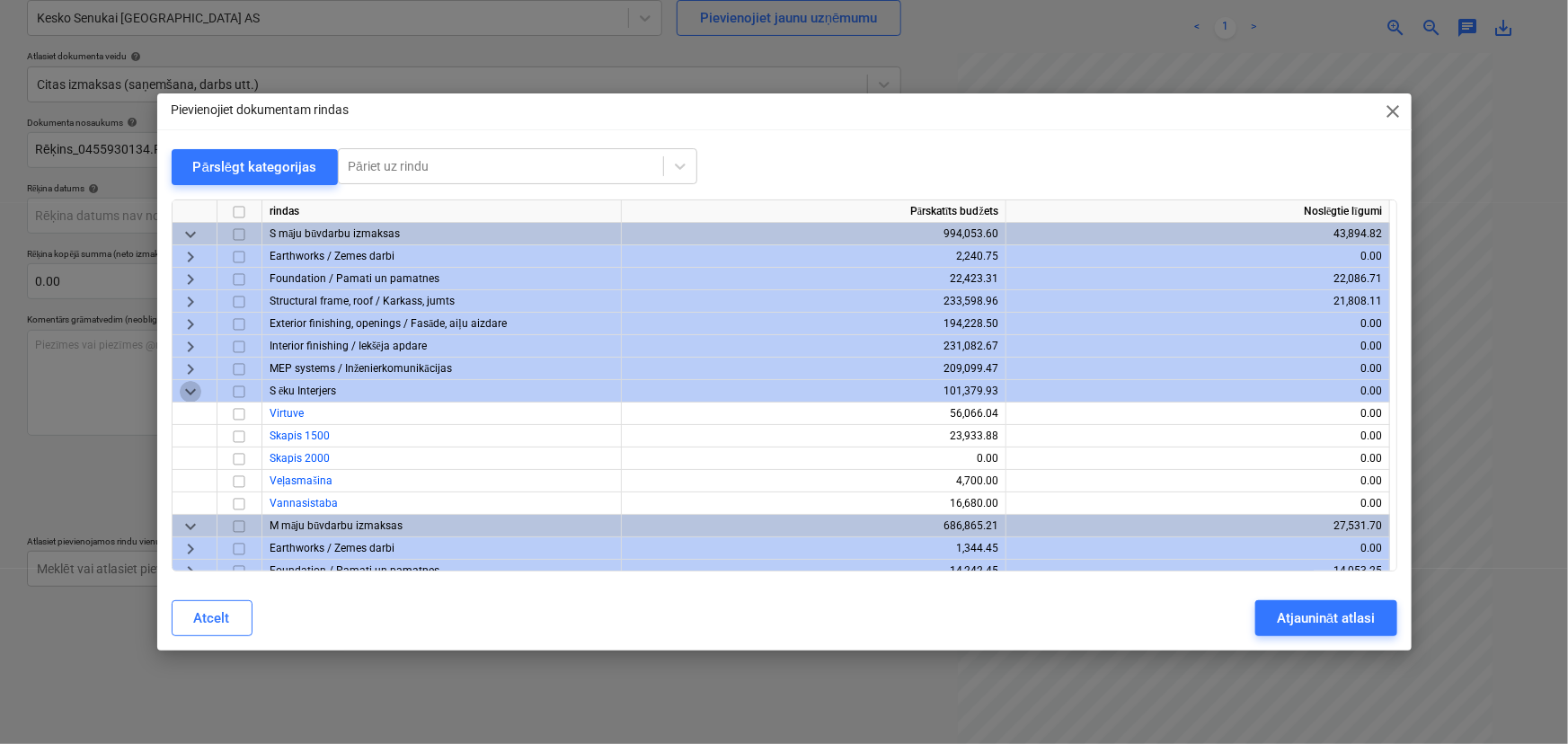 click on "keyboard_arrow_down" at bounding box center [190, 392] 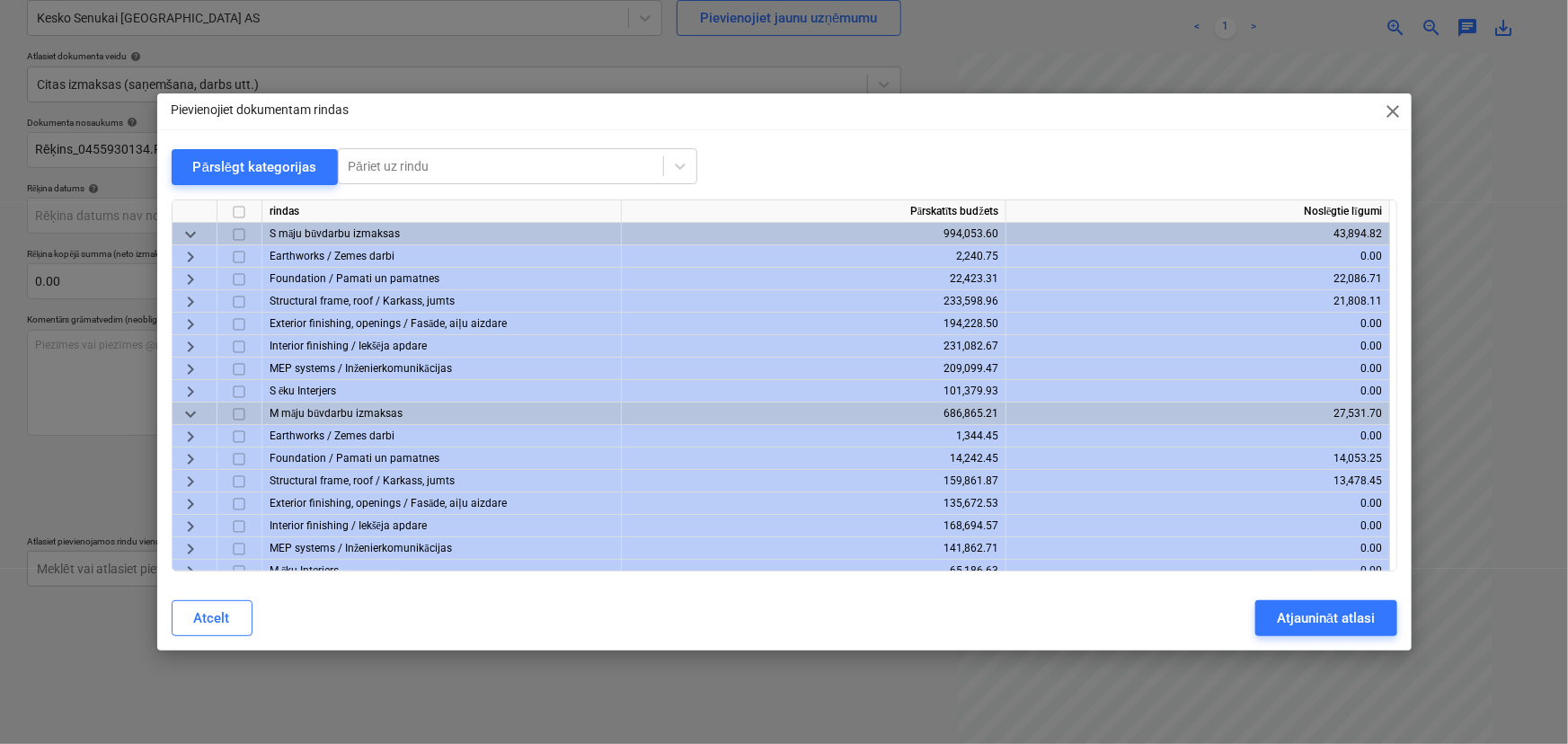 click on "keyboard_arrow_right" at bounding box center [190, 369] 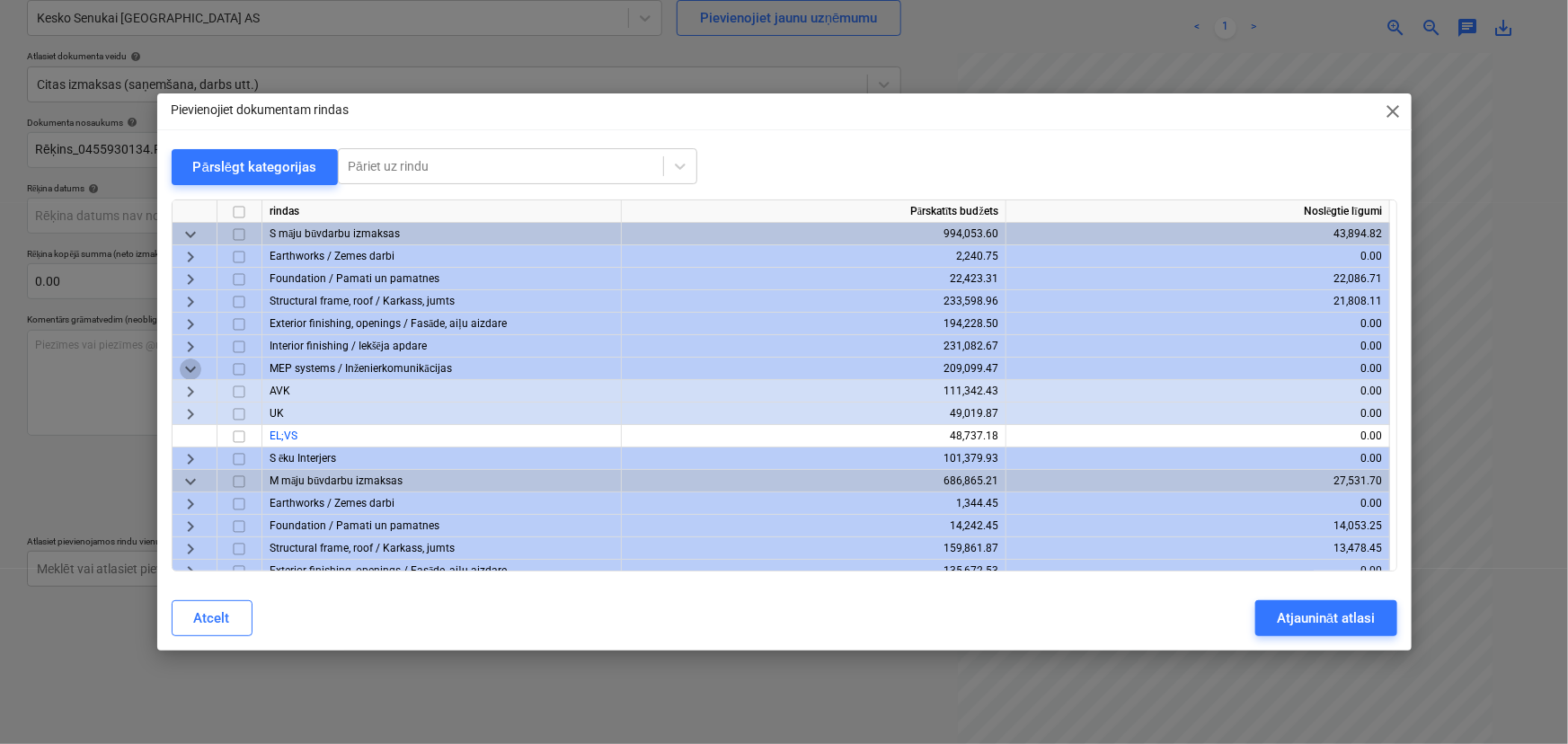 click on "keyboard_arrow_down" at bounding box center (190, 369) 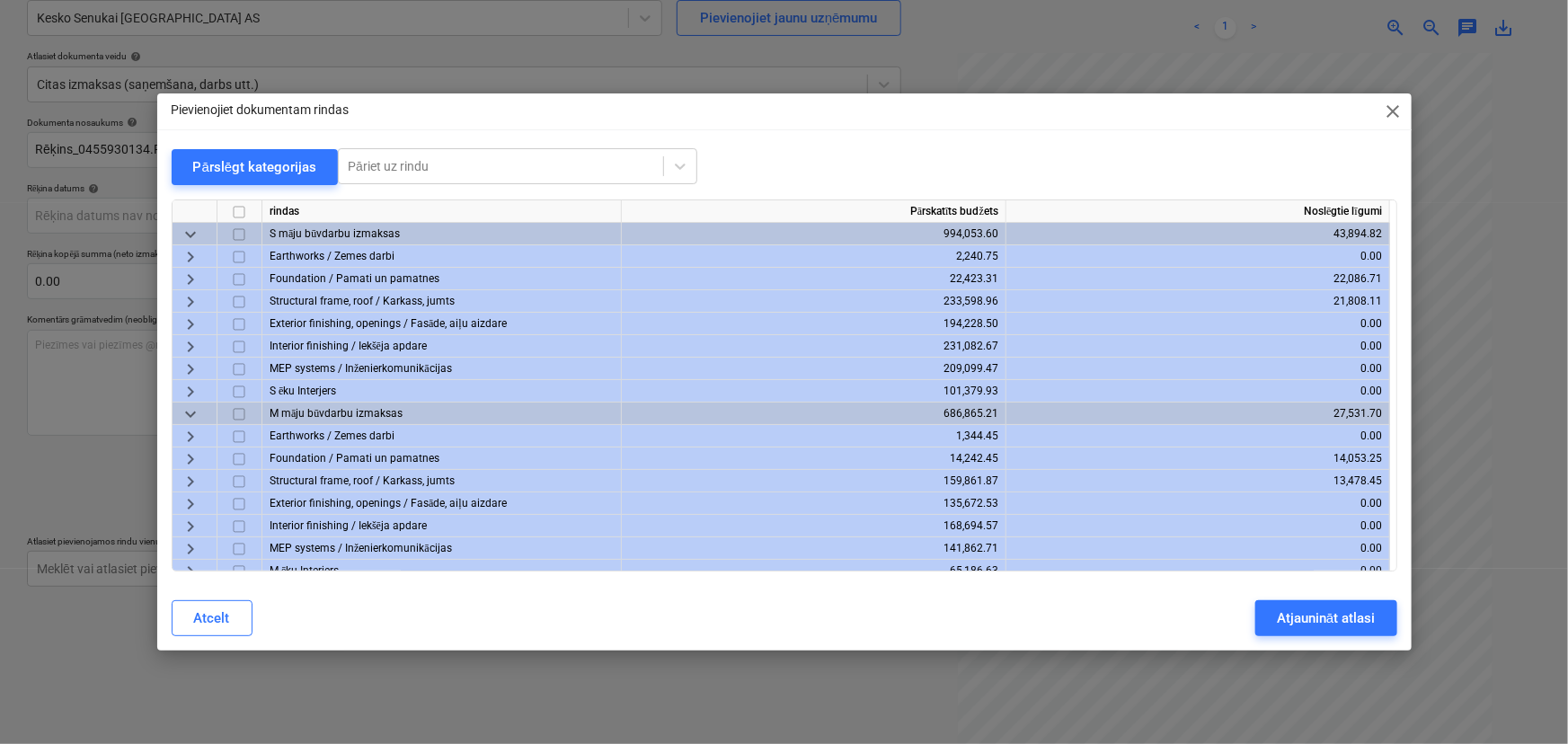 click on "keyboard_arrow_right" at bounding box center (190, 347) 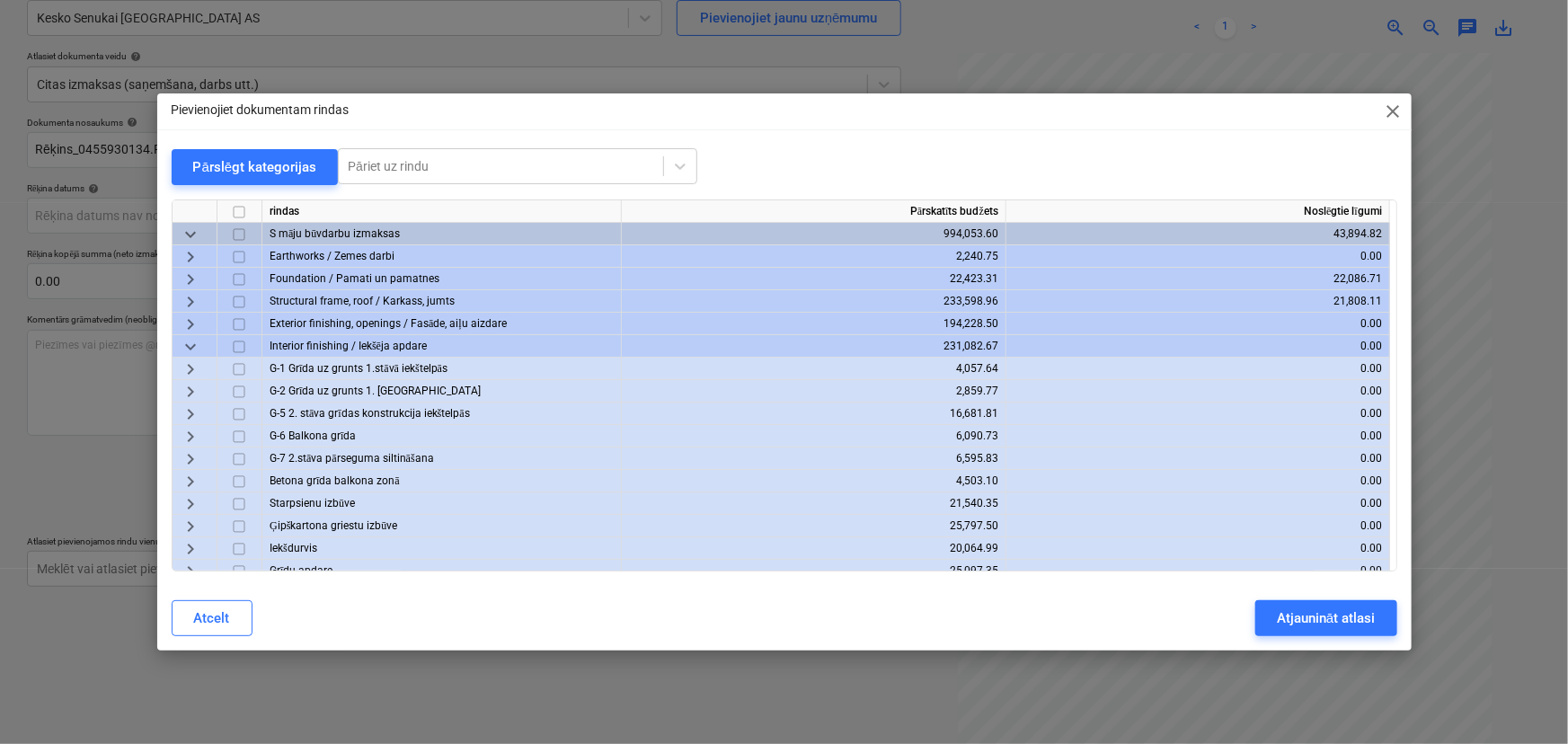 click on "keyboard_arrow_down" at bounding box center [190, 347] 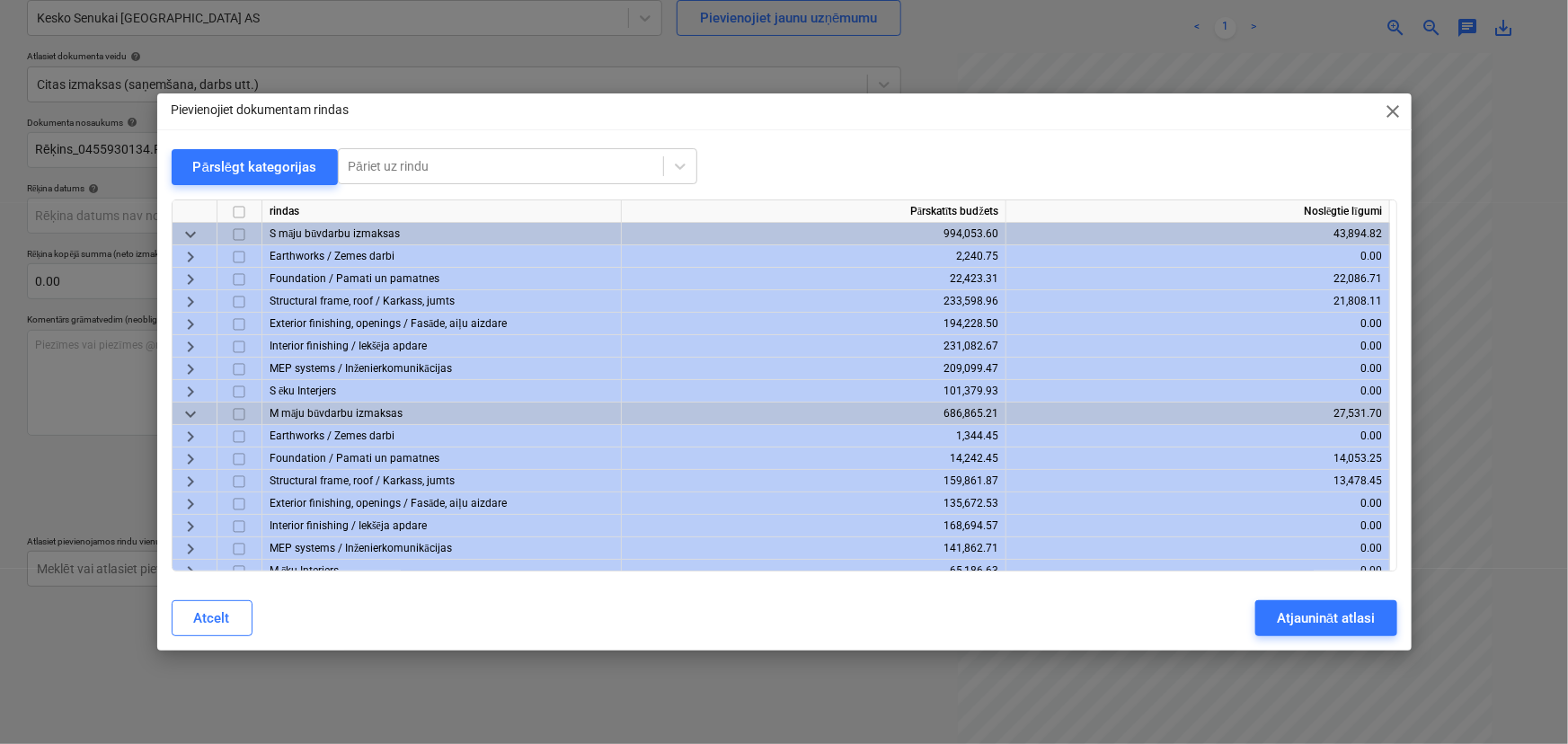 click on "keyboard_arrow_right" at bounding box center [190, 324] 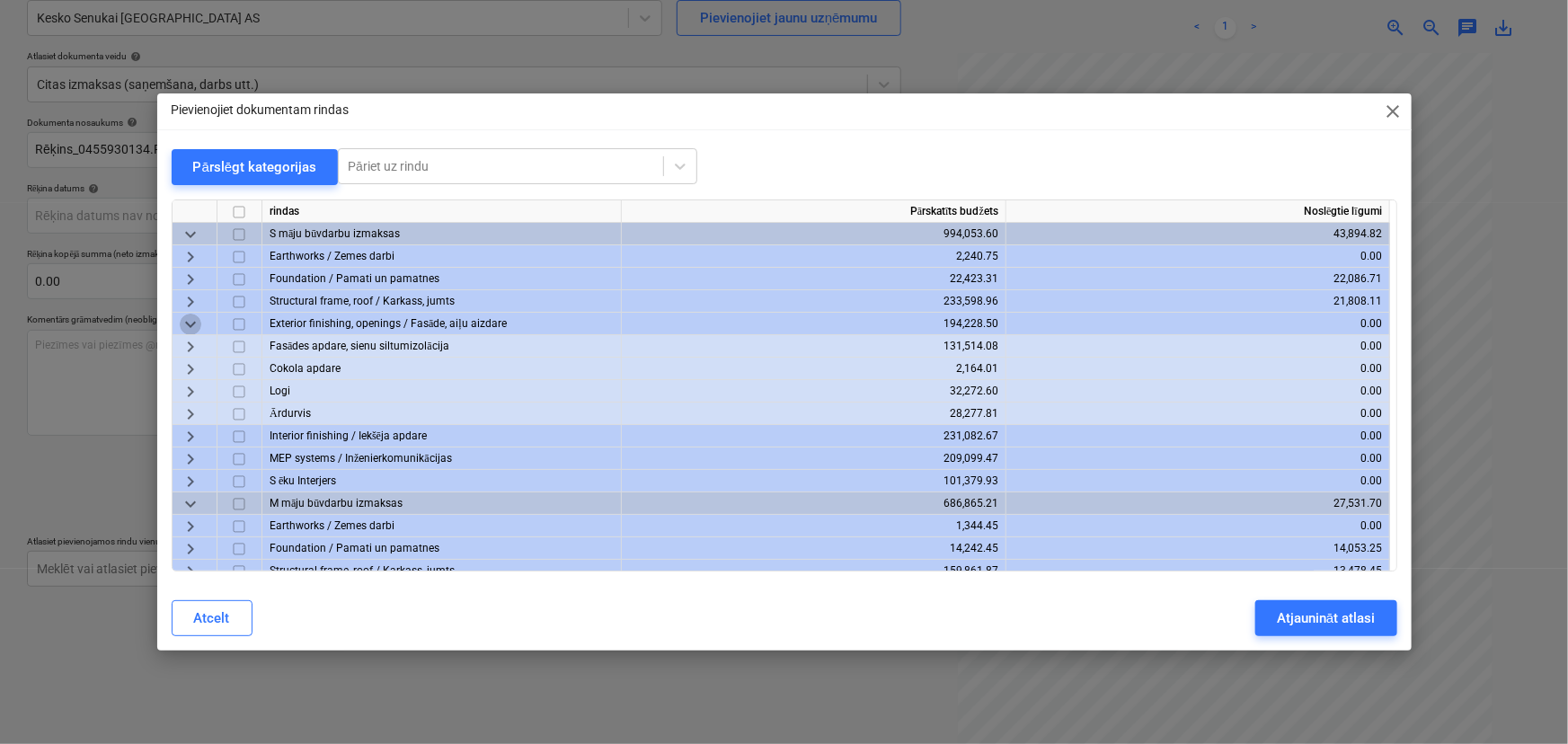 click on "keyboard_arrow_down" at bounding box center (190, 324) 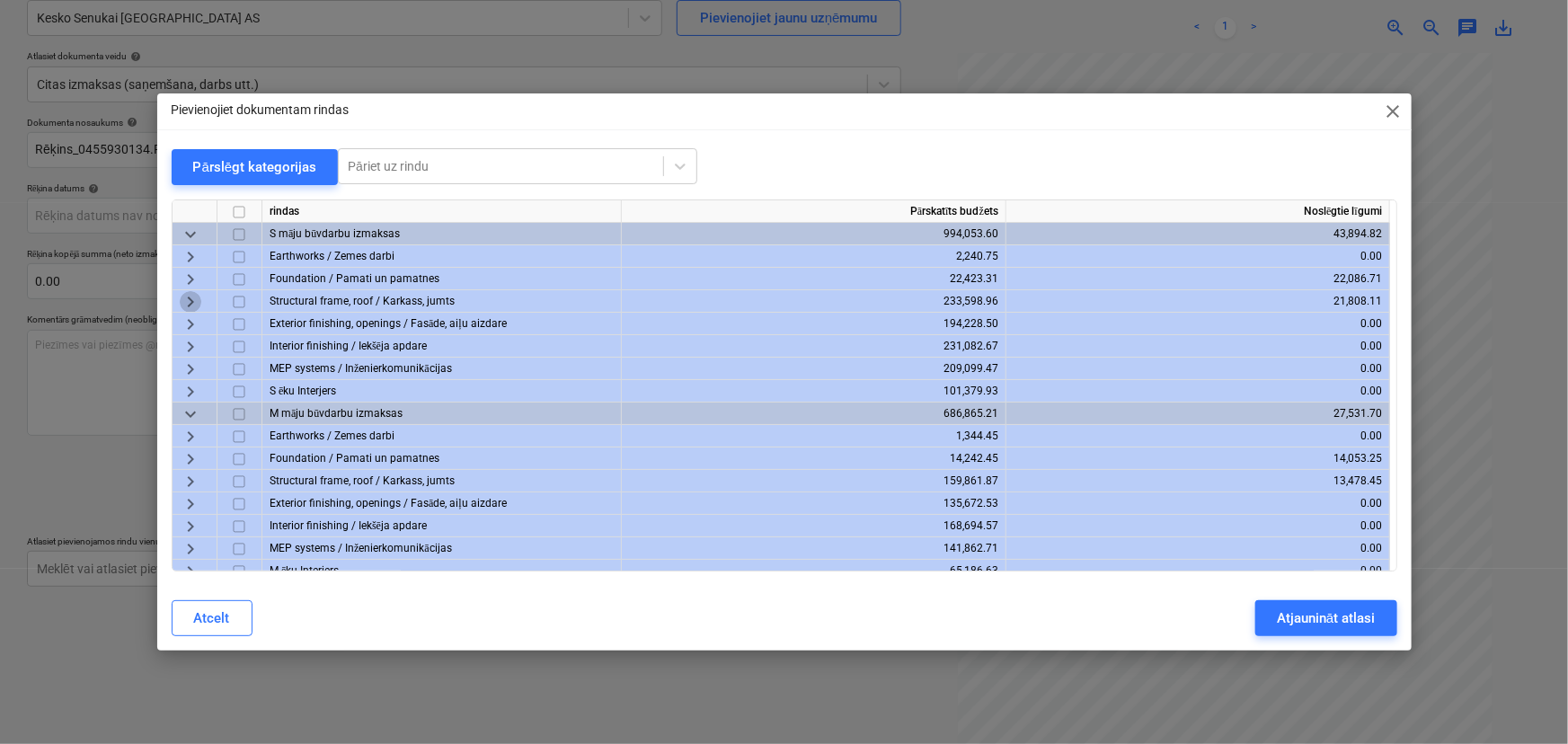 click on "keyboard_arrow_right" at bounding box center (190, 302) 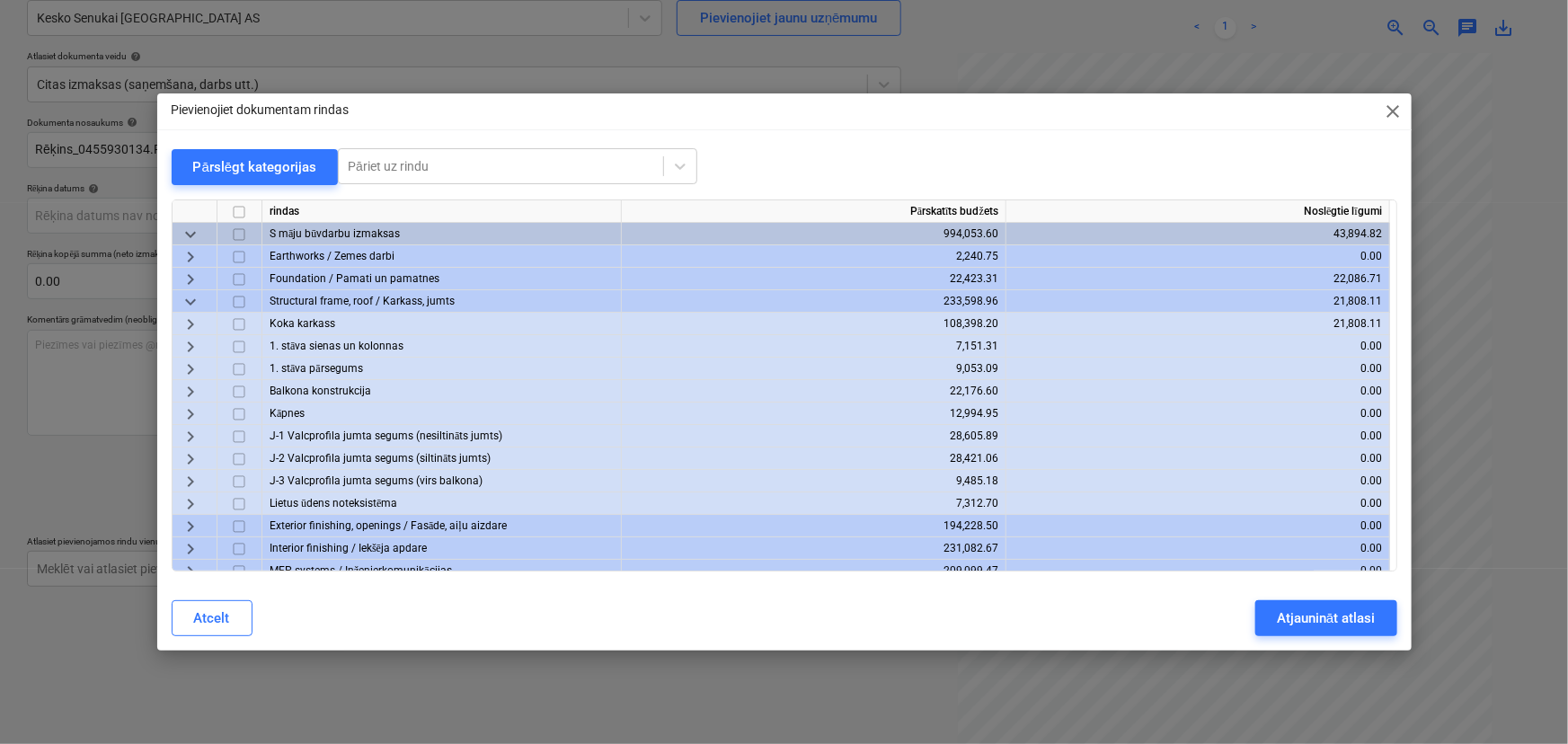 click on "keyboard_arrow_right" at bounding box center [190, 324] 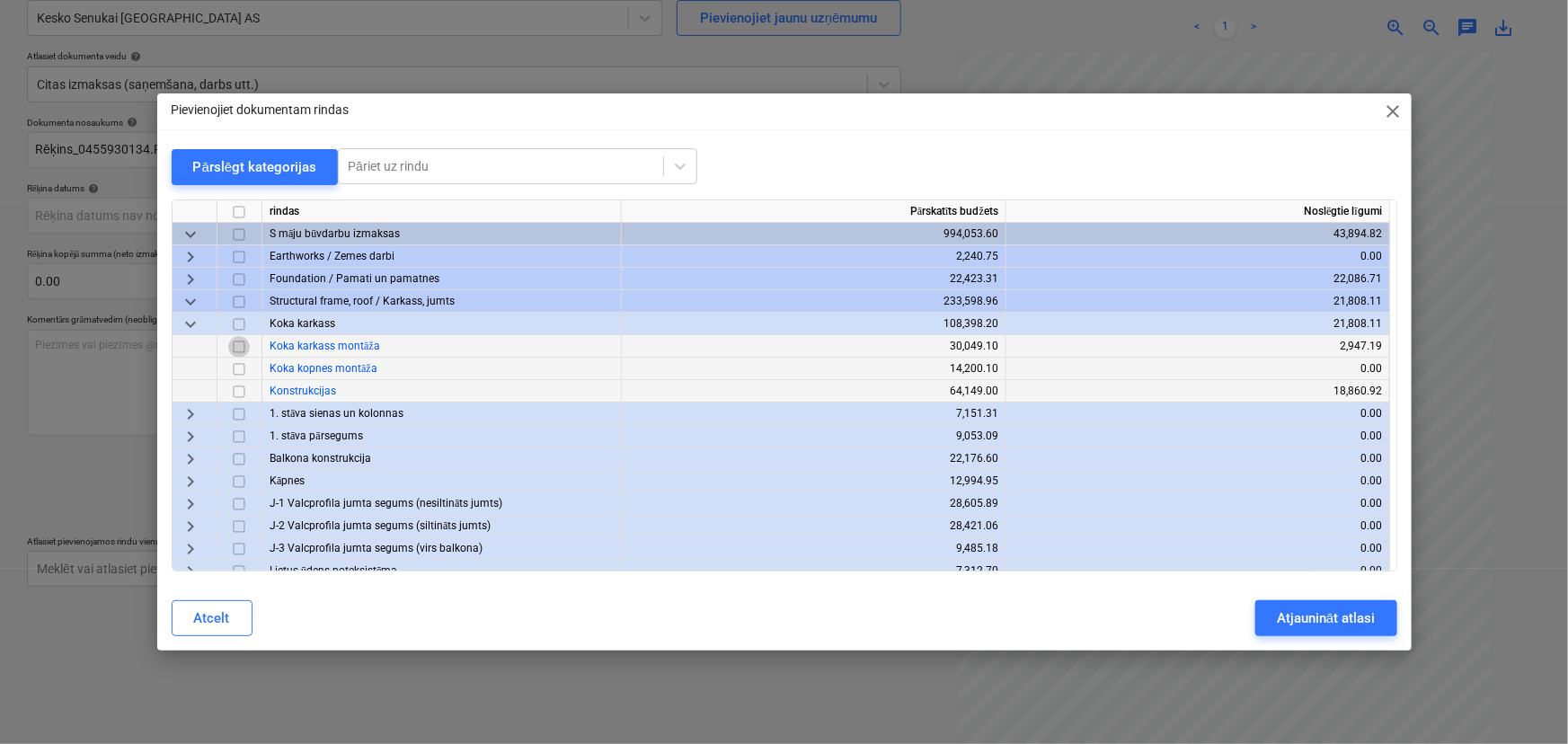 click at bounding box center (239, 347) 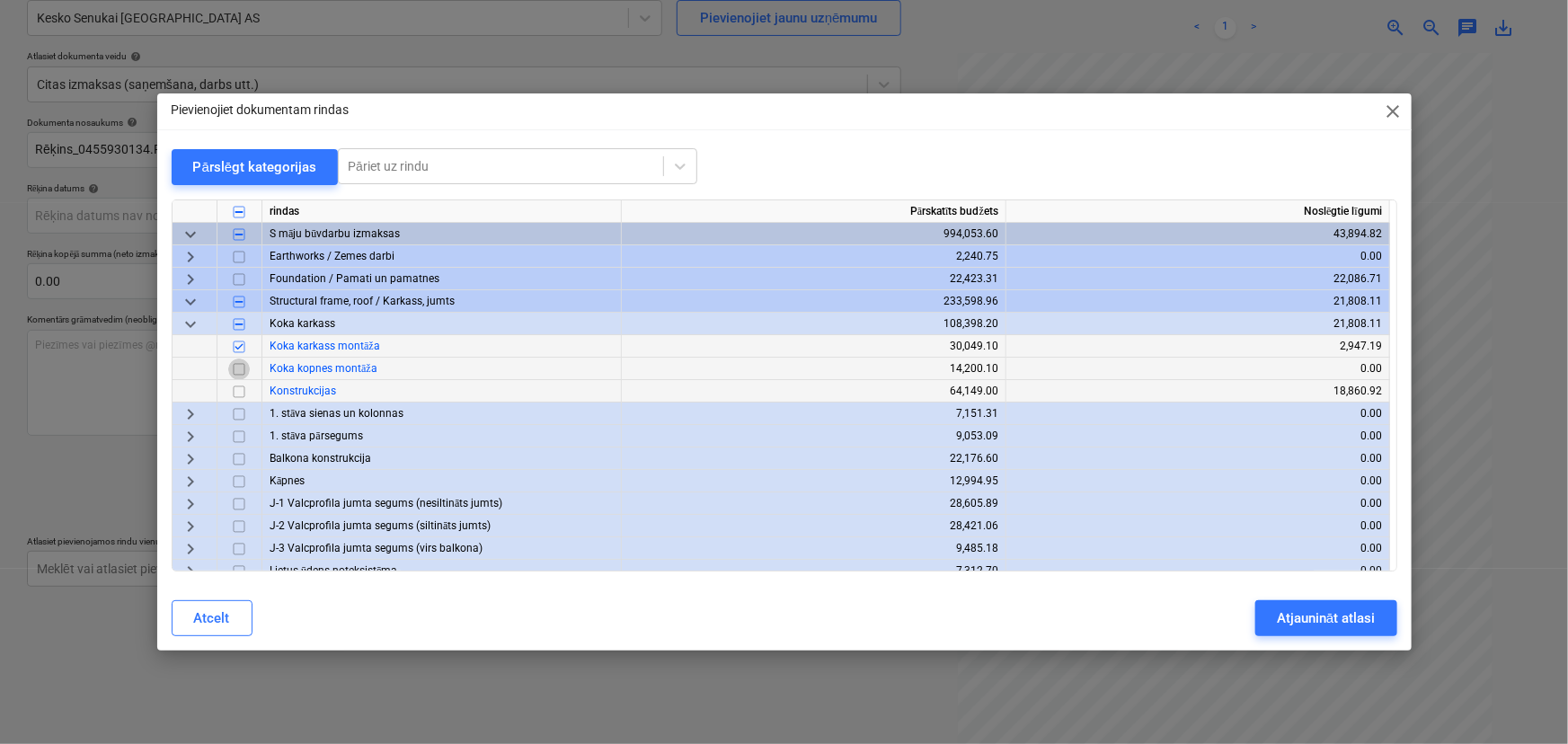 click at bounding box center [239, 369] 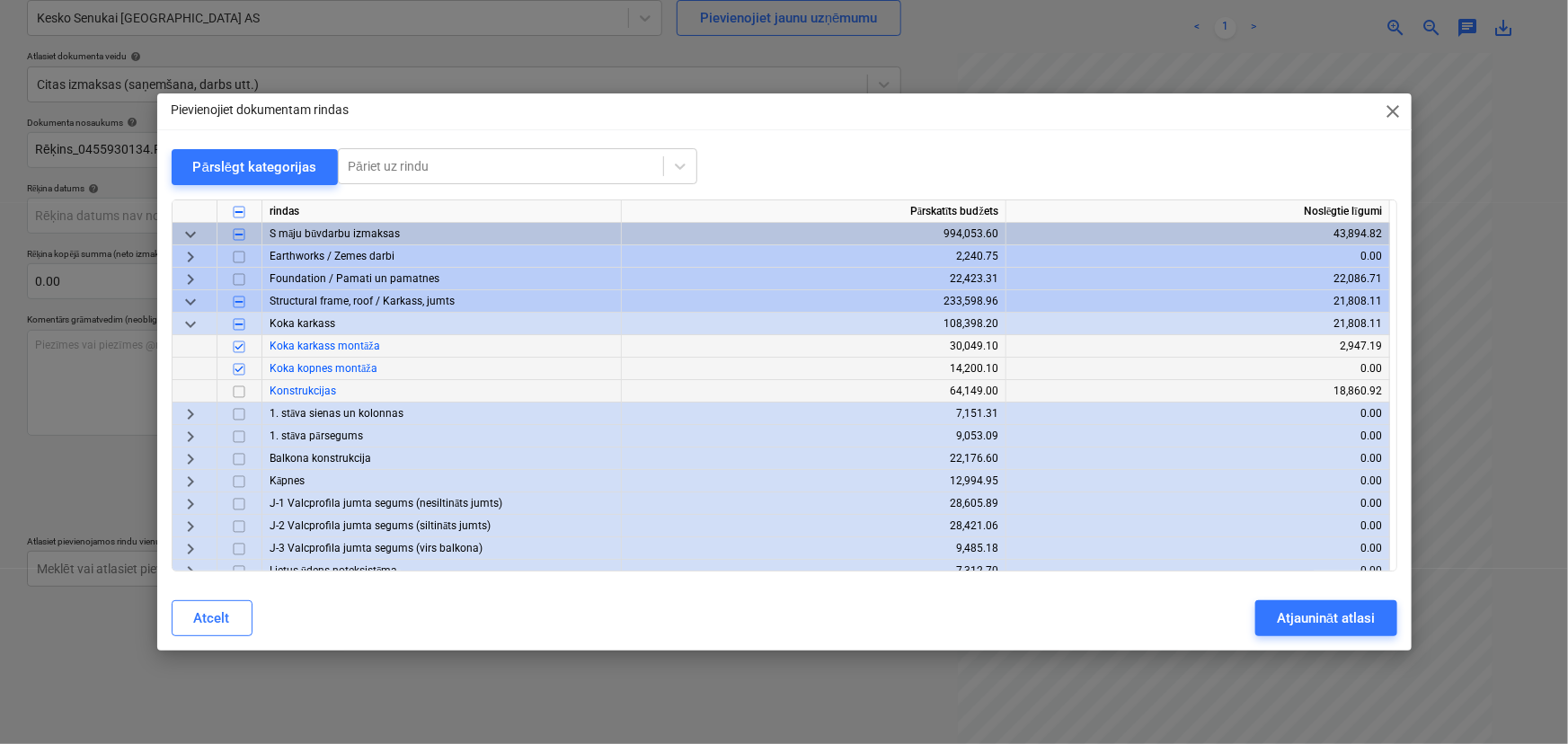 click at bounding box center [239, 369] 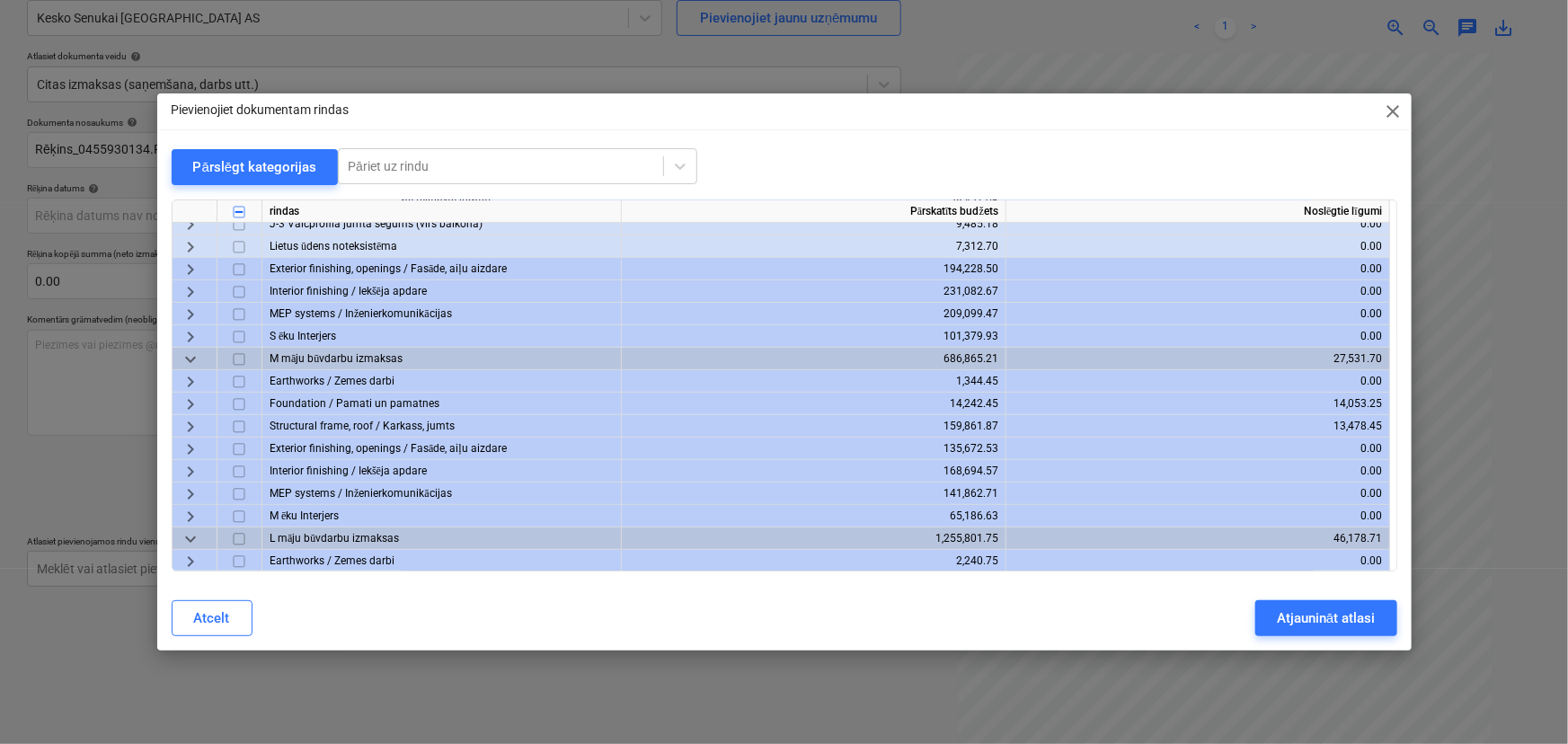scroll, scrollTop: 326, scrollLeft: 0, axis: vertical 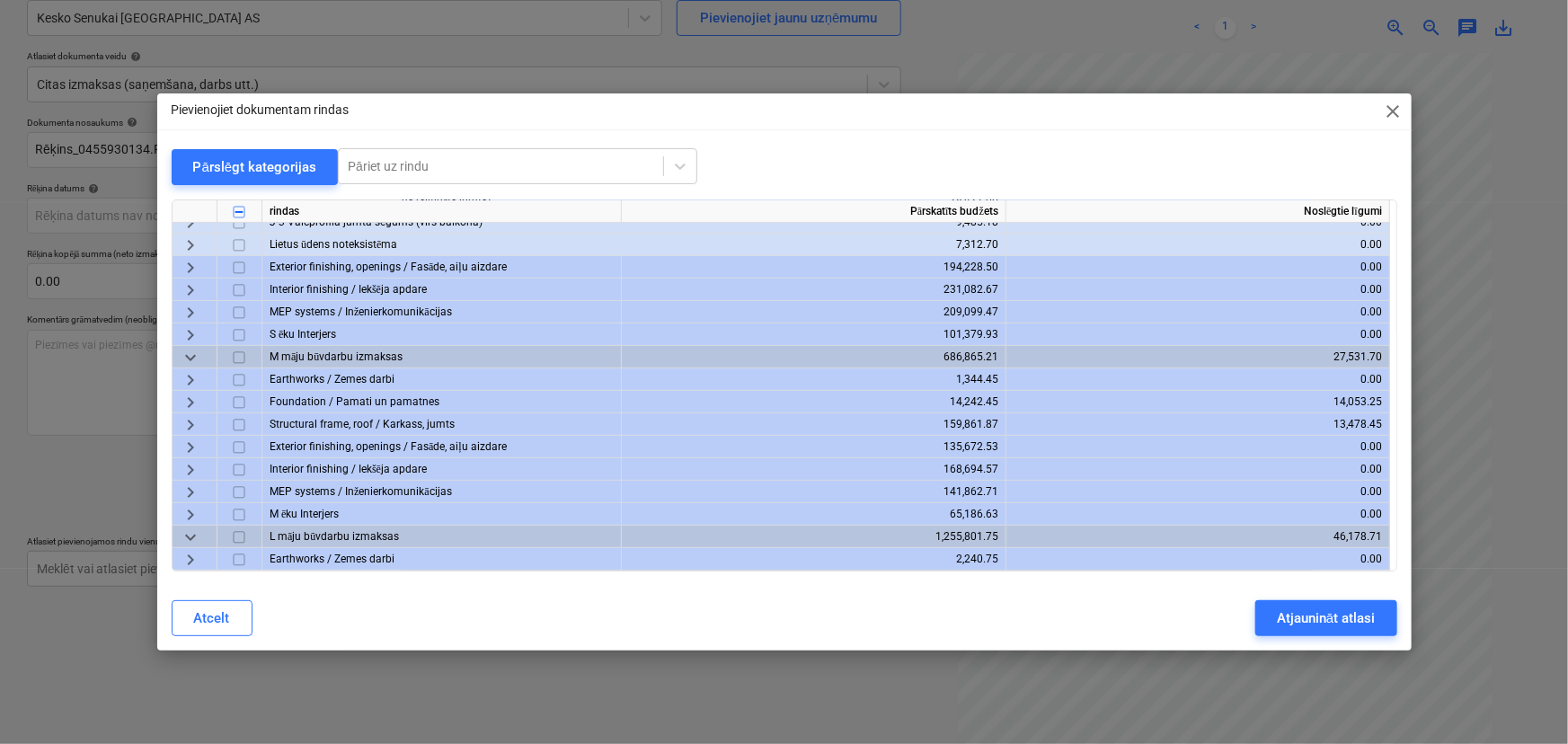 click on "keyboard_arrow_down" at bounding box center (190, 358) 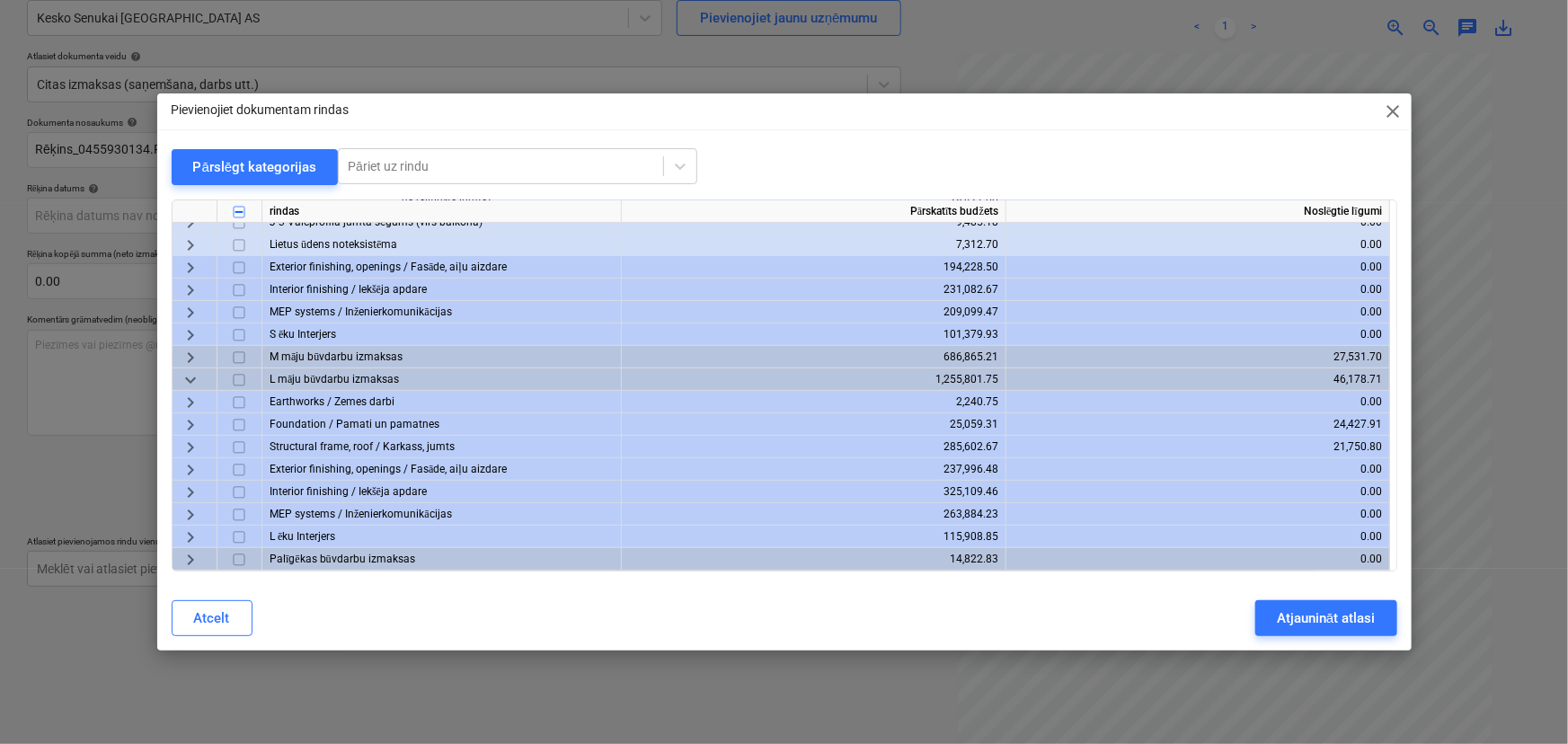 click on "keyboard_arrow_right" at bounding box center (190, 358) 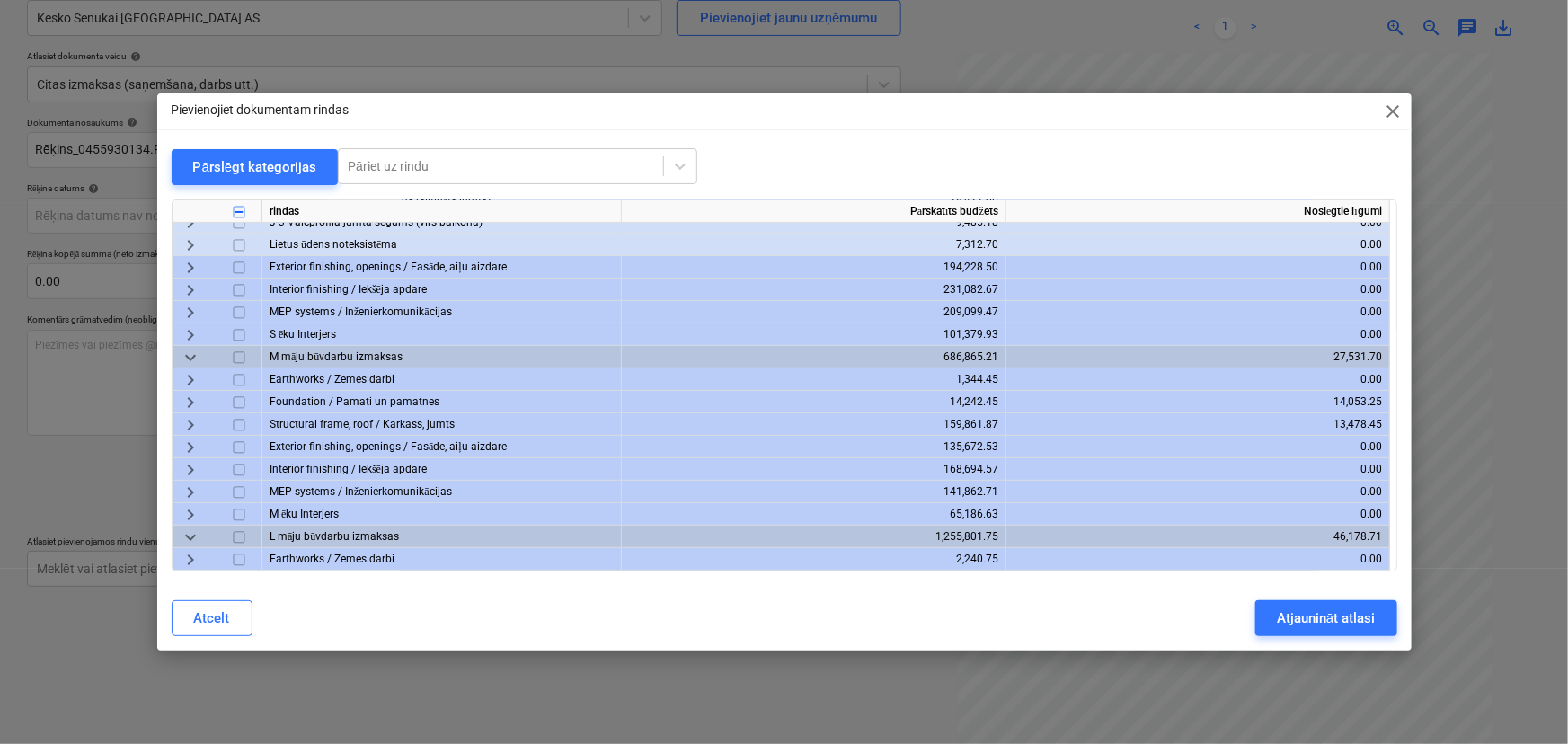 click on "keyboard_arrow_down" at bounding box center (190, 358) 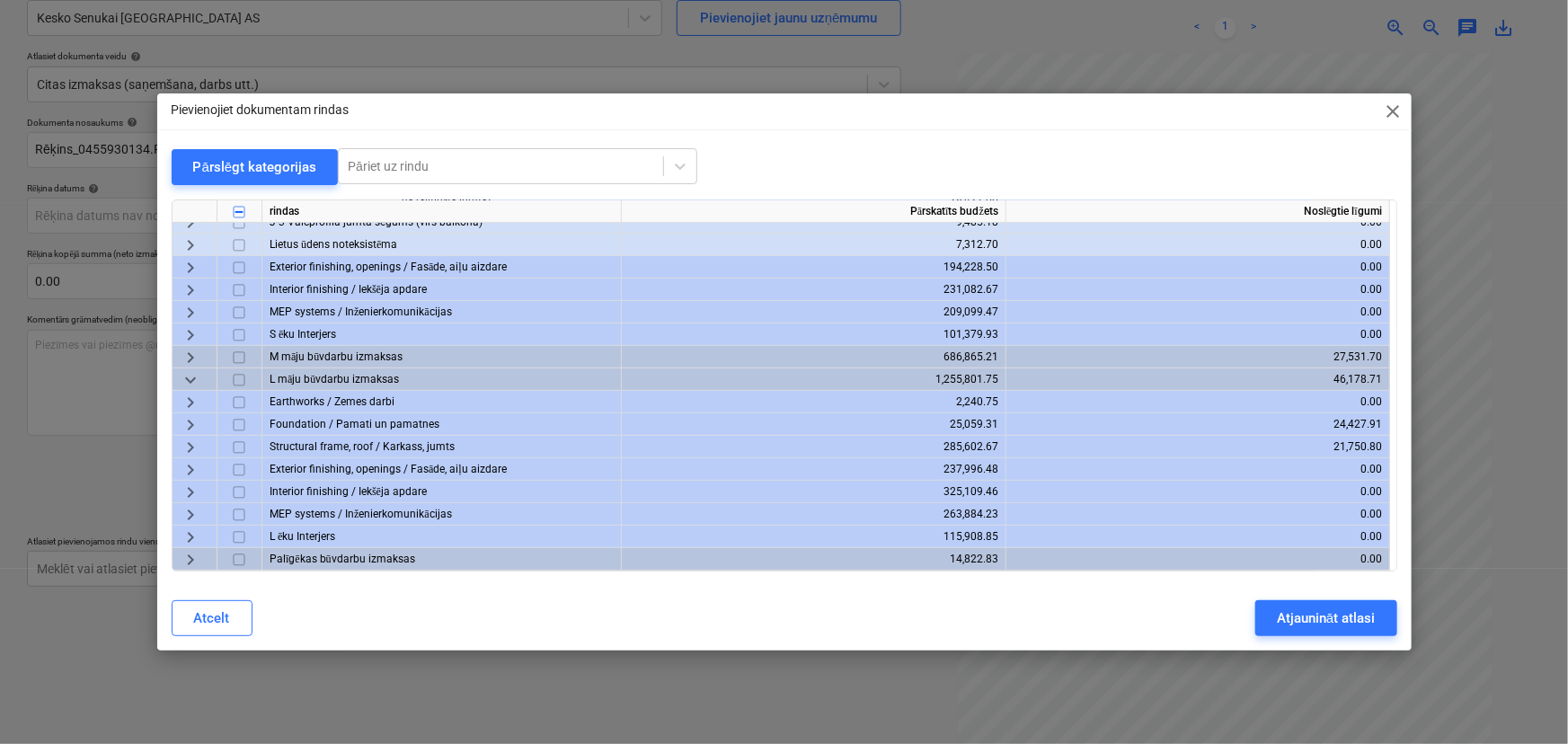 click on "keyboard_arrow_right" at bounding box center [190, 358] 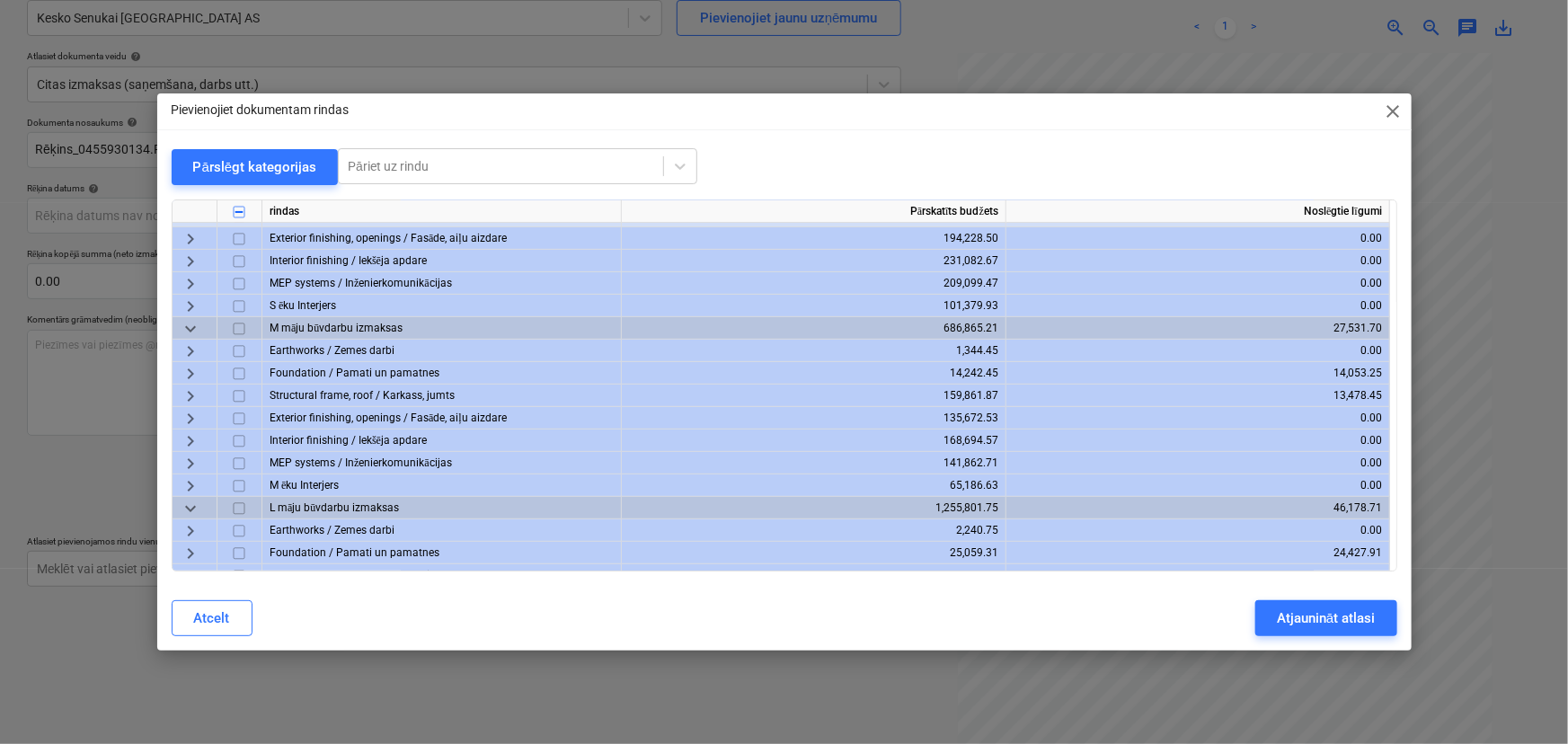 scroll, scrollTop: 326, scrollLeft: 0, axis: vertical 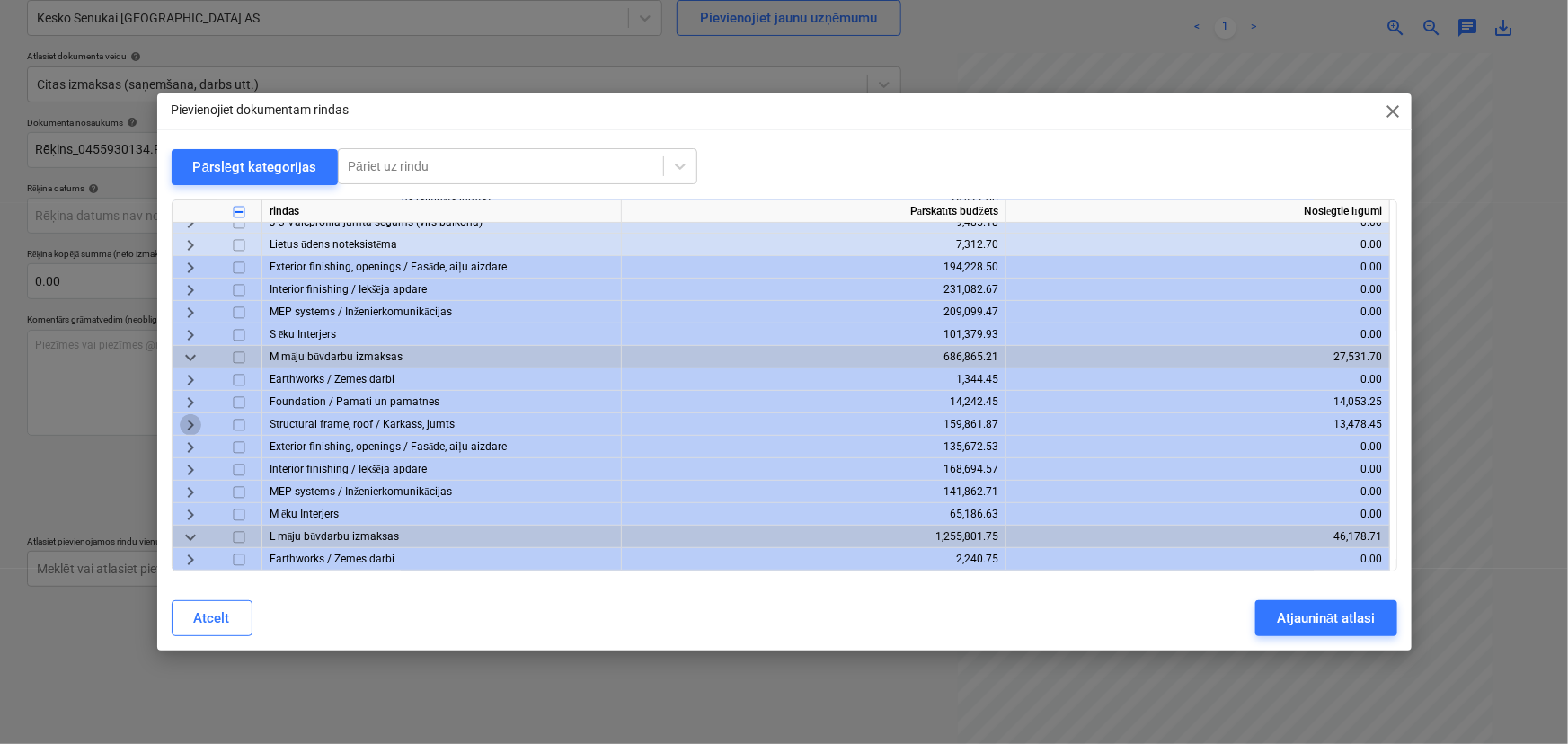 click on "keyboard_arrow_right" at bounding box center [190, 425] 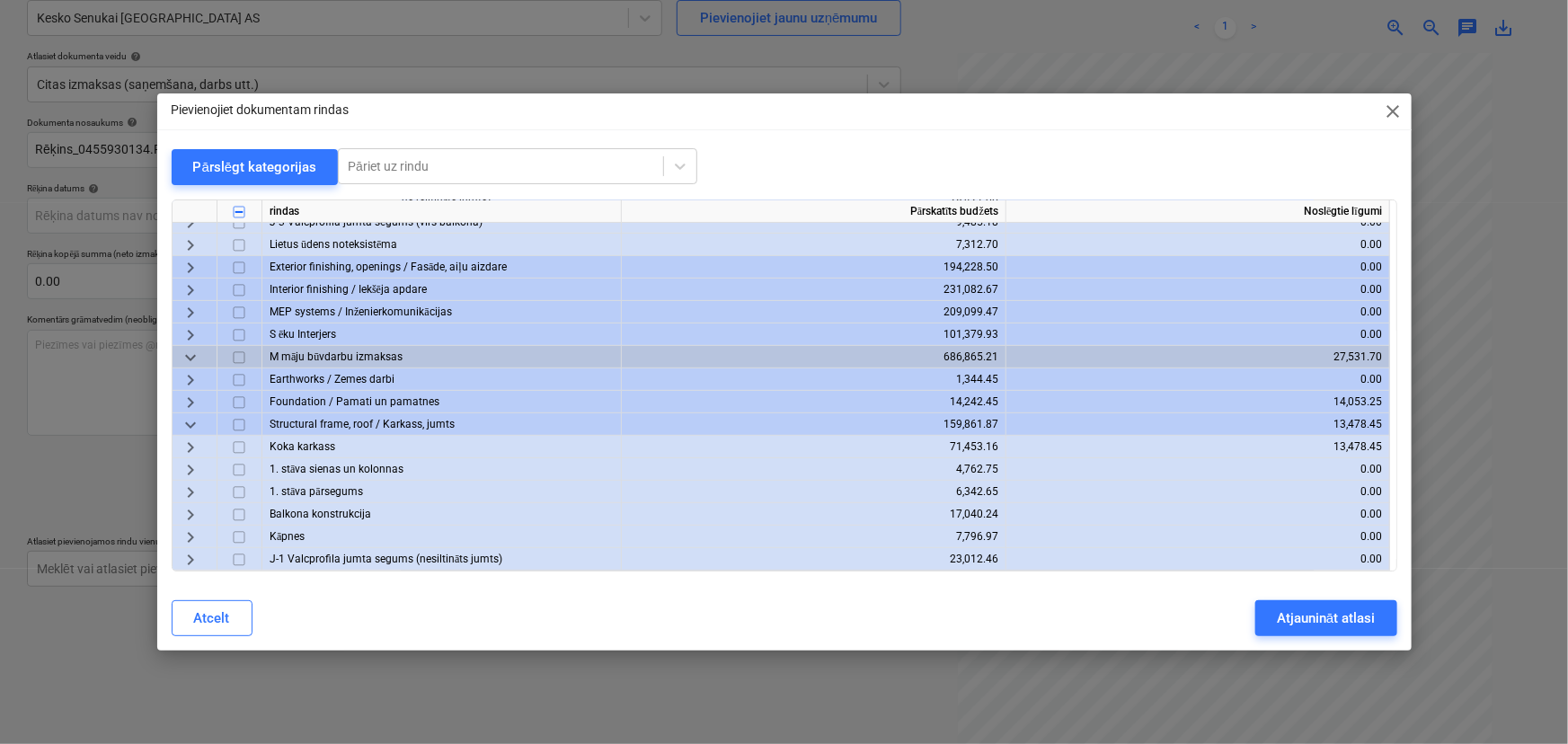 click on "keyboard_arrow_right" at bounding box center (190, 447) 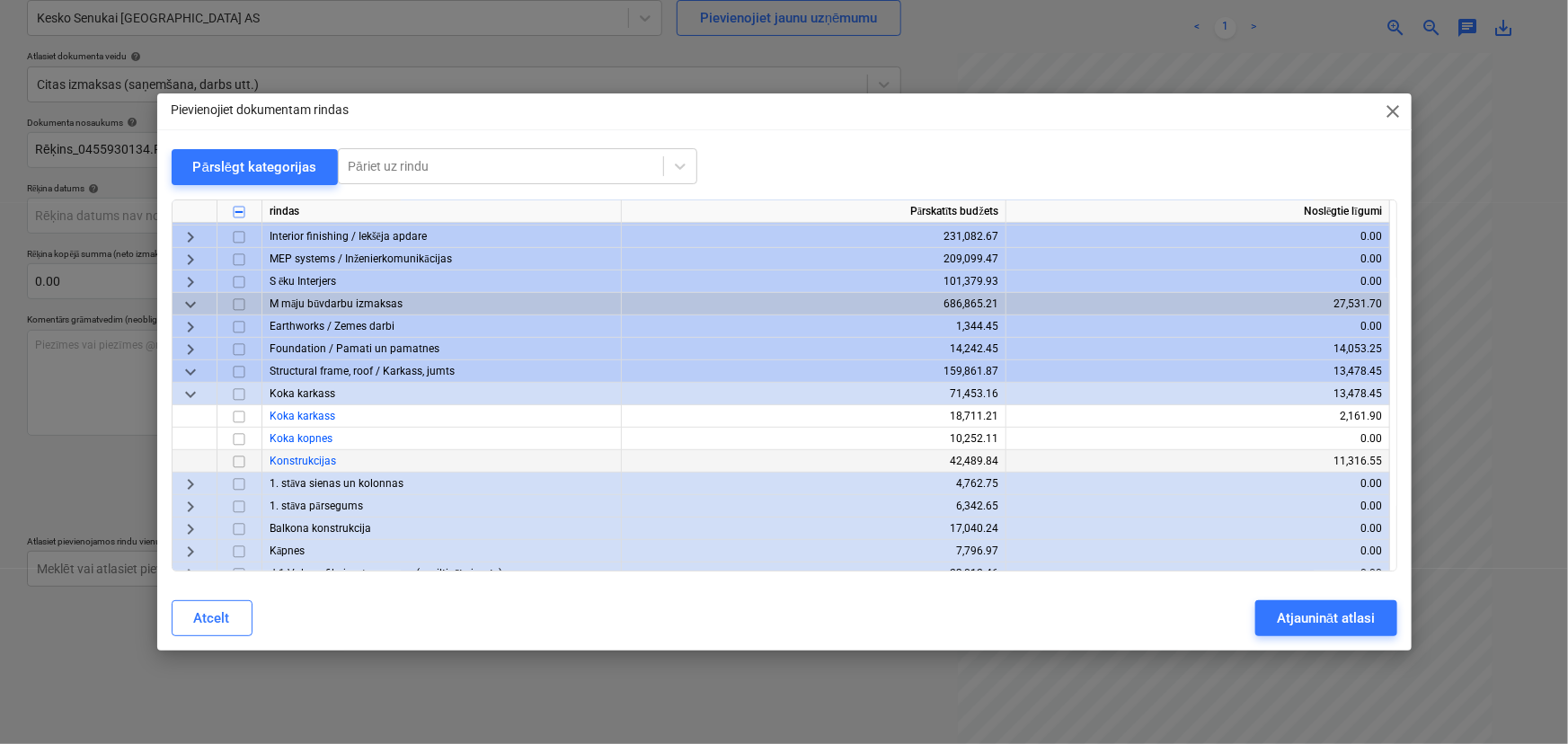 scroll, scrollTop: 408, scrollLeft: 0, axis: vertical 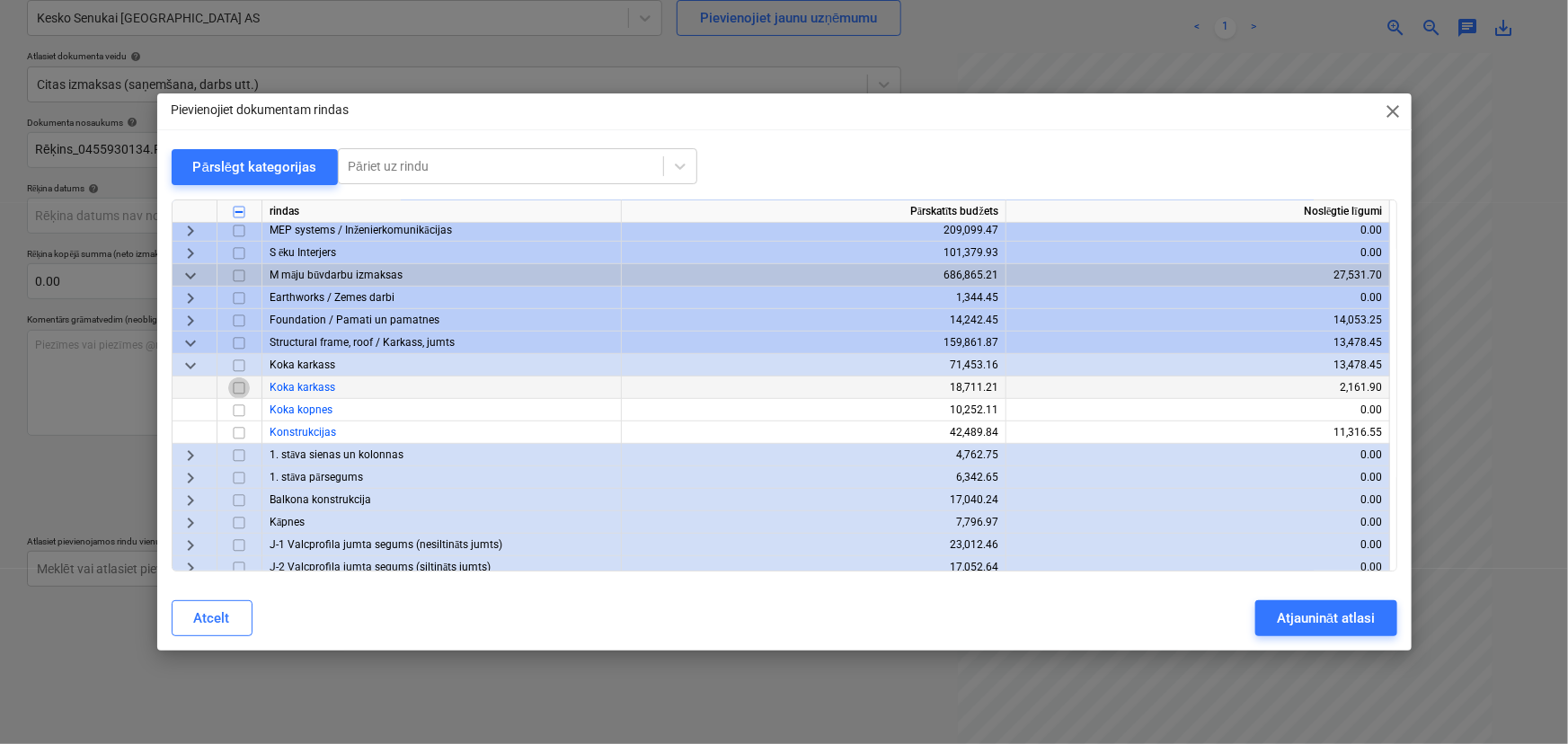 click at bounding box center (239, 388) 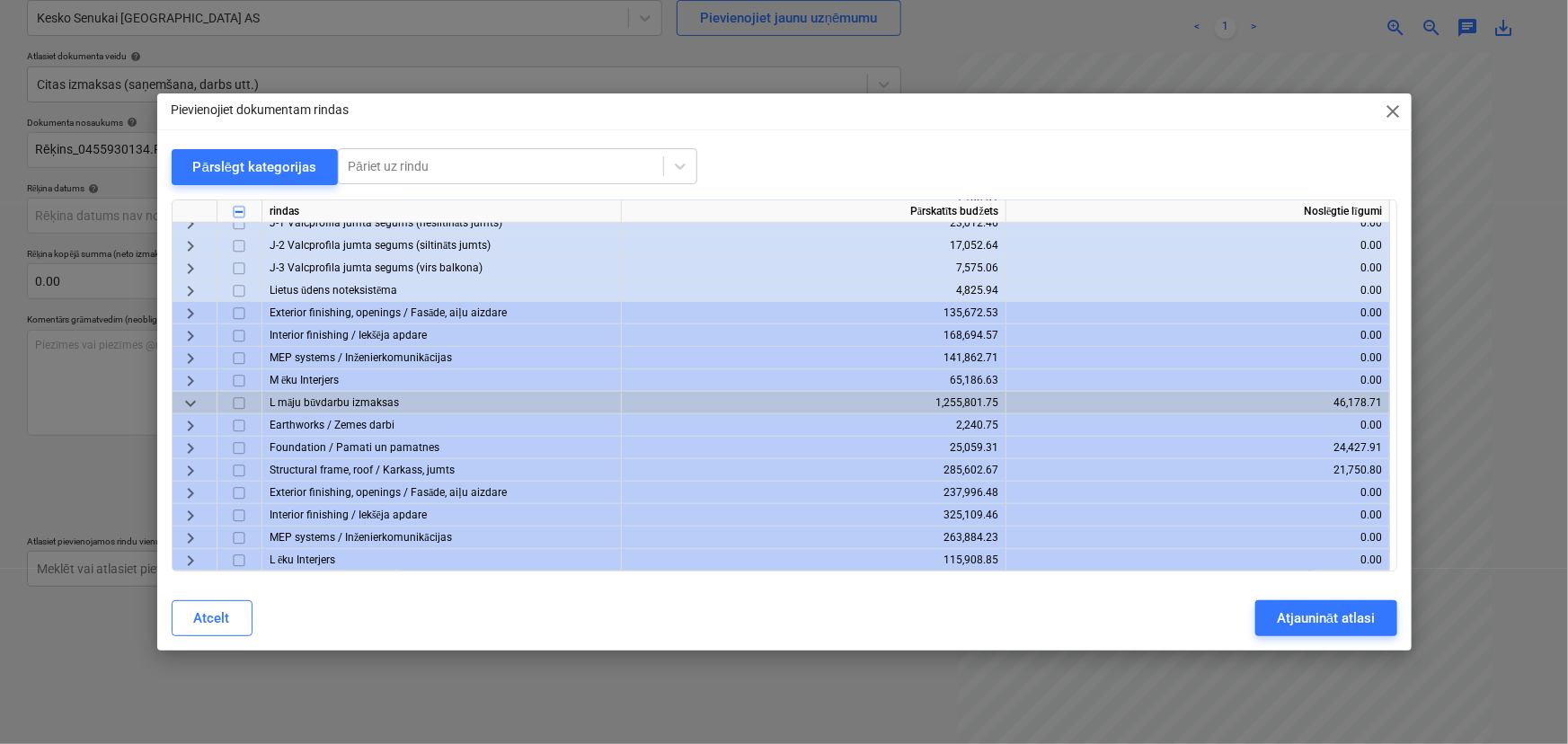 scroll, scrollTop: 735, scrollLeft: 0, axis: vertical 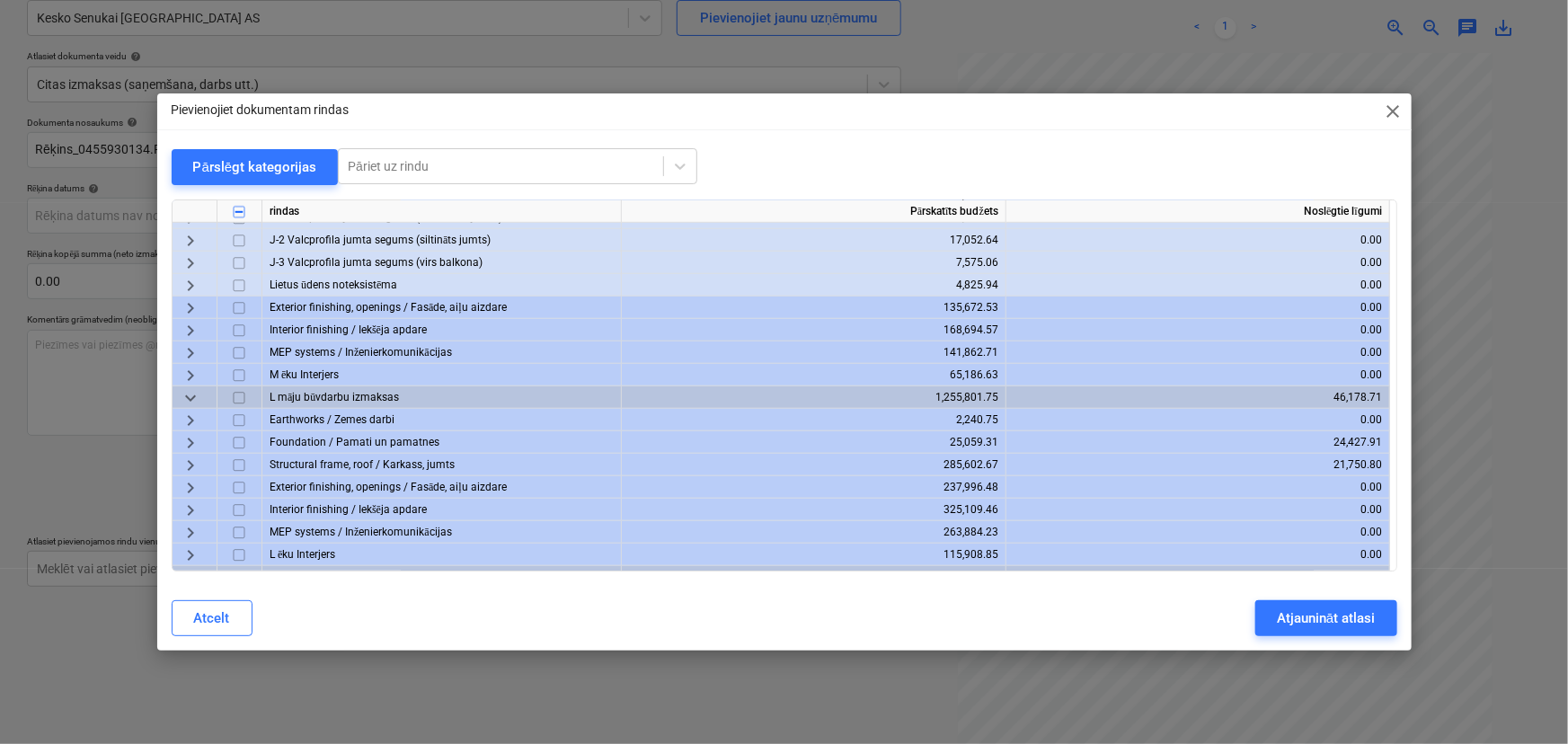 click on "keyboard_arrow_down" at bounding box center (190, 398) 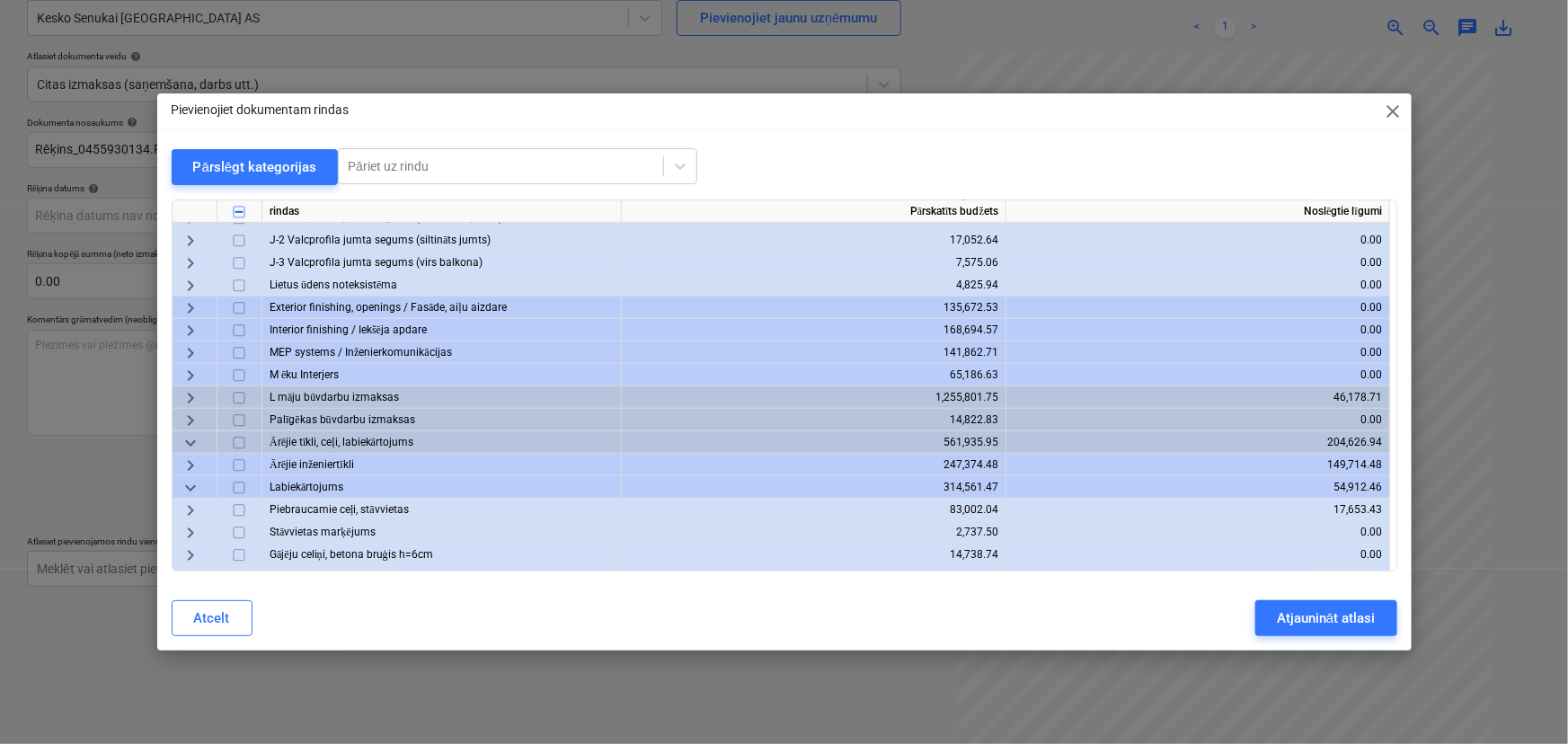 click on "keyboard_arrow_right" at bounding box center [190, 398] 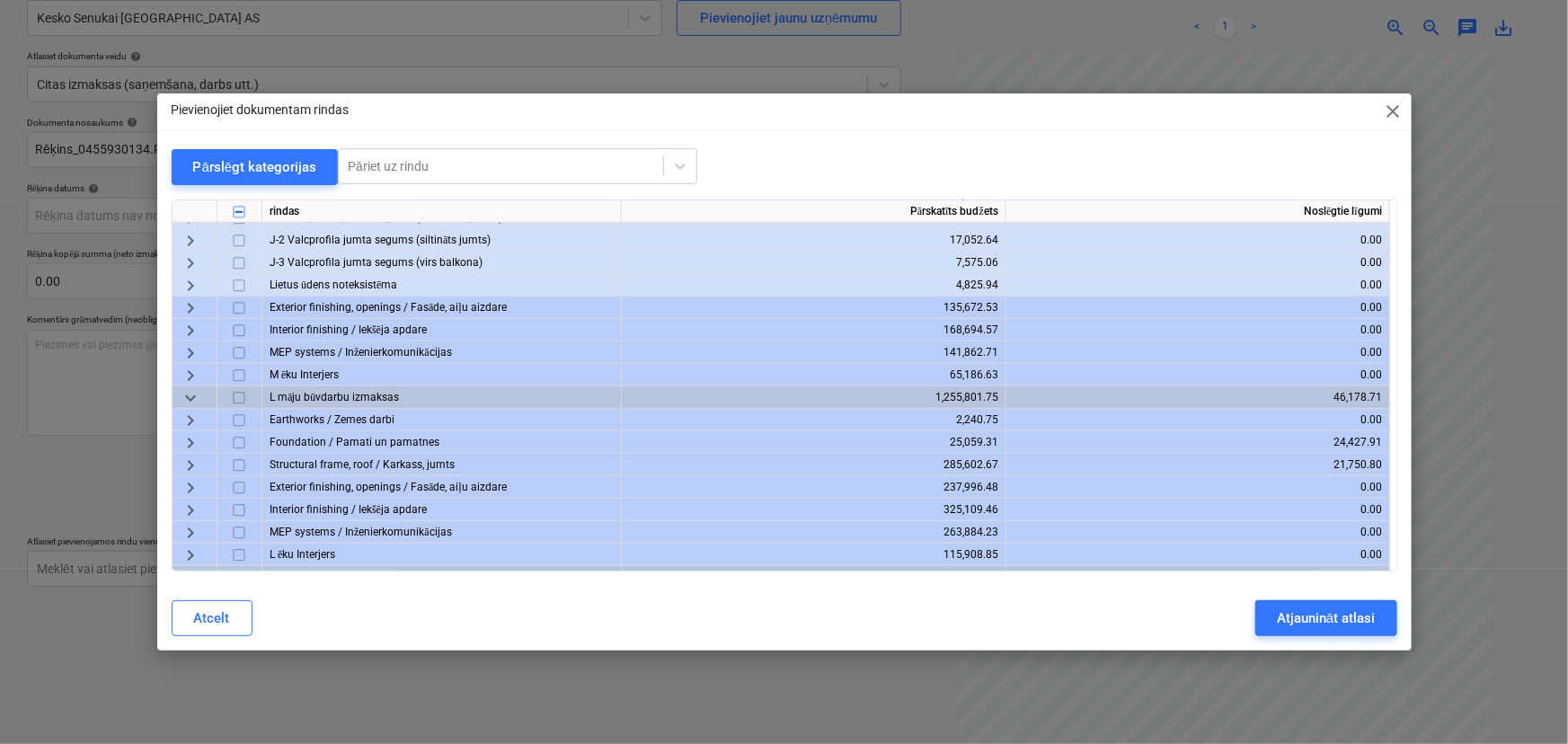 scroll, scrollTop: 817, scrollLeft: 0, axis: vertical 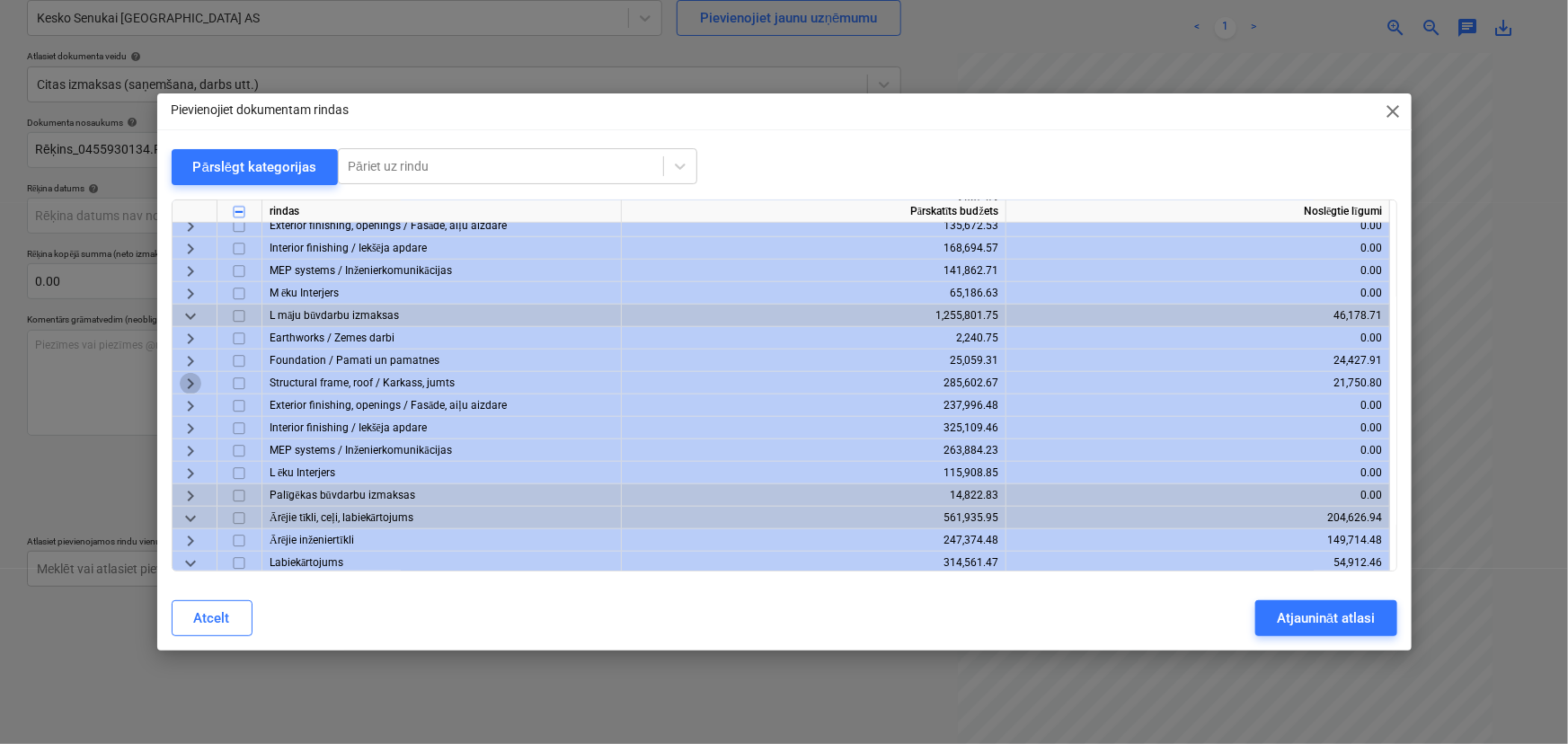 click on "keyboard_arrow_right" at bounding box center [190, 384] 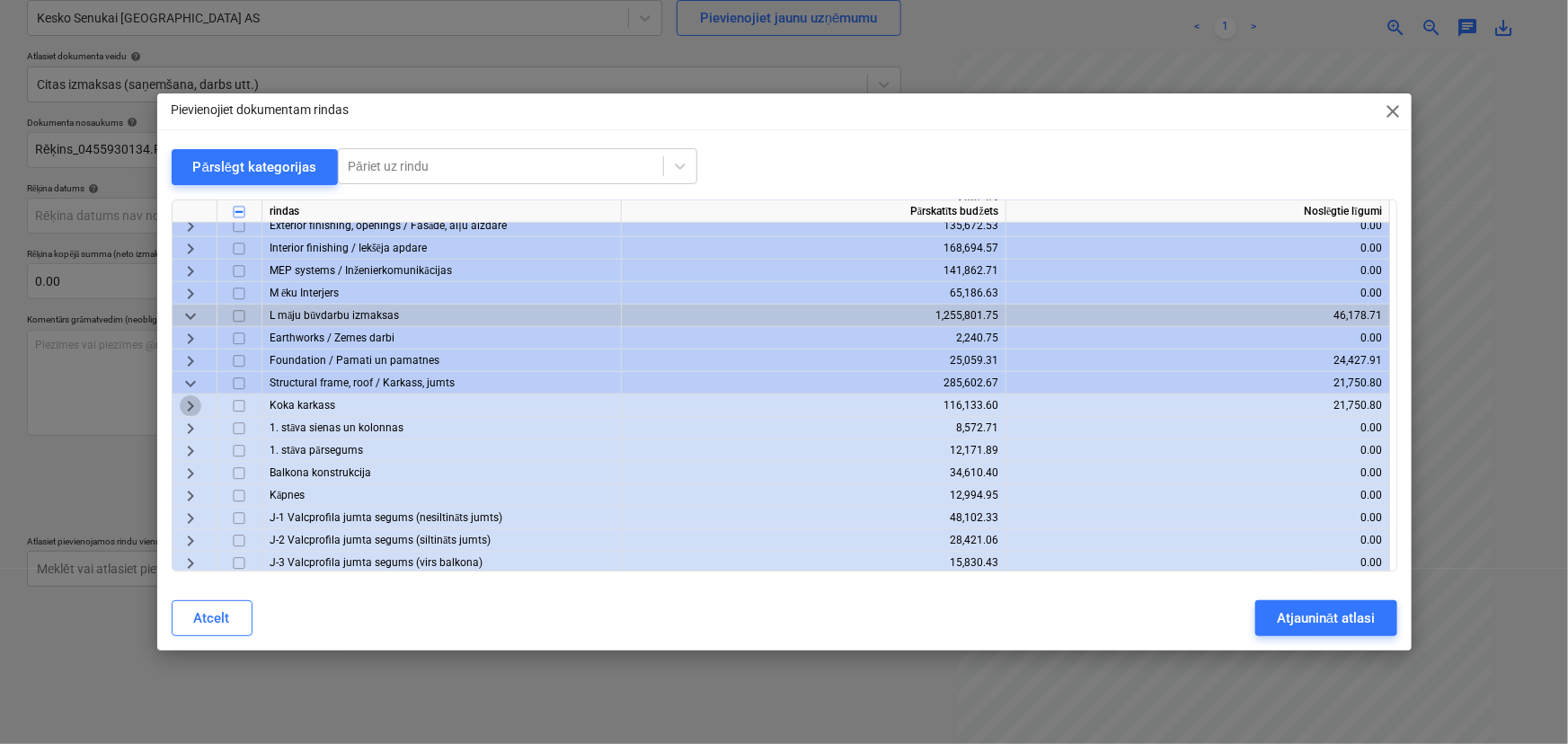 click on "keyboard_arrow_right" at bounding box center [190, 406] 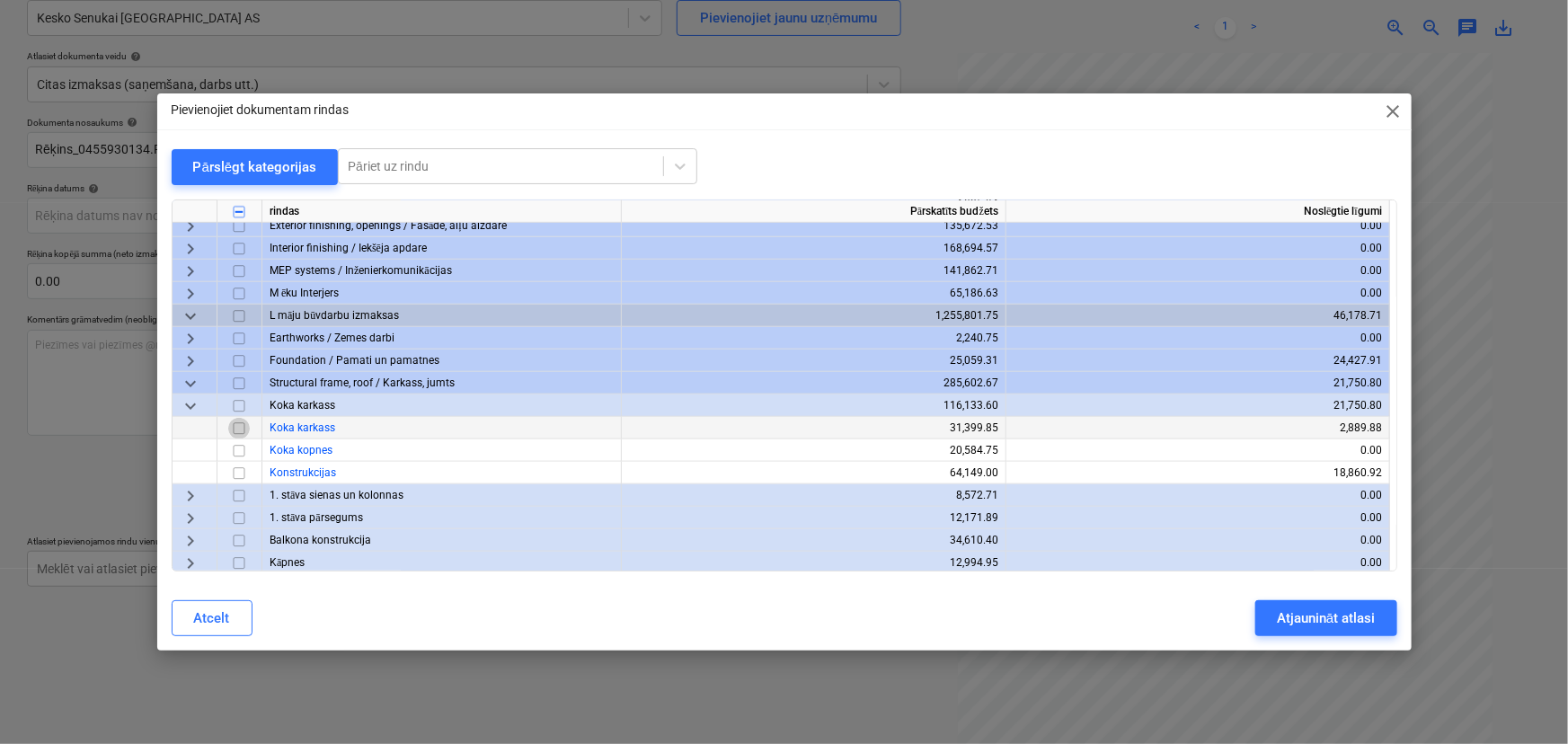 click at bounding box center [239, 429] 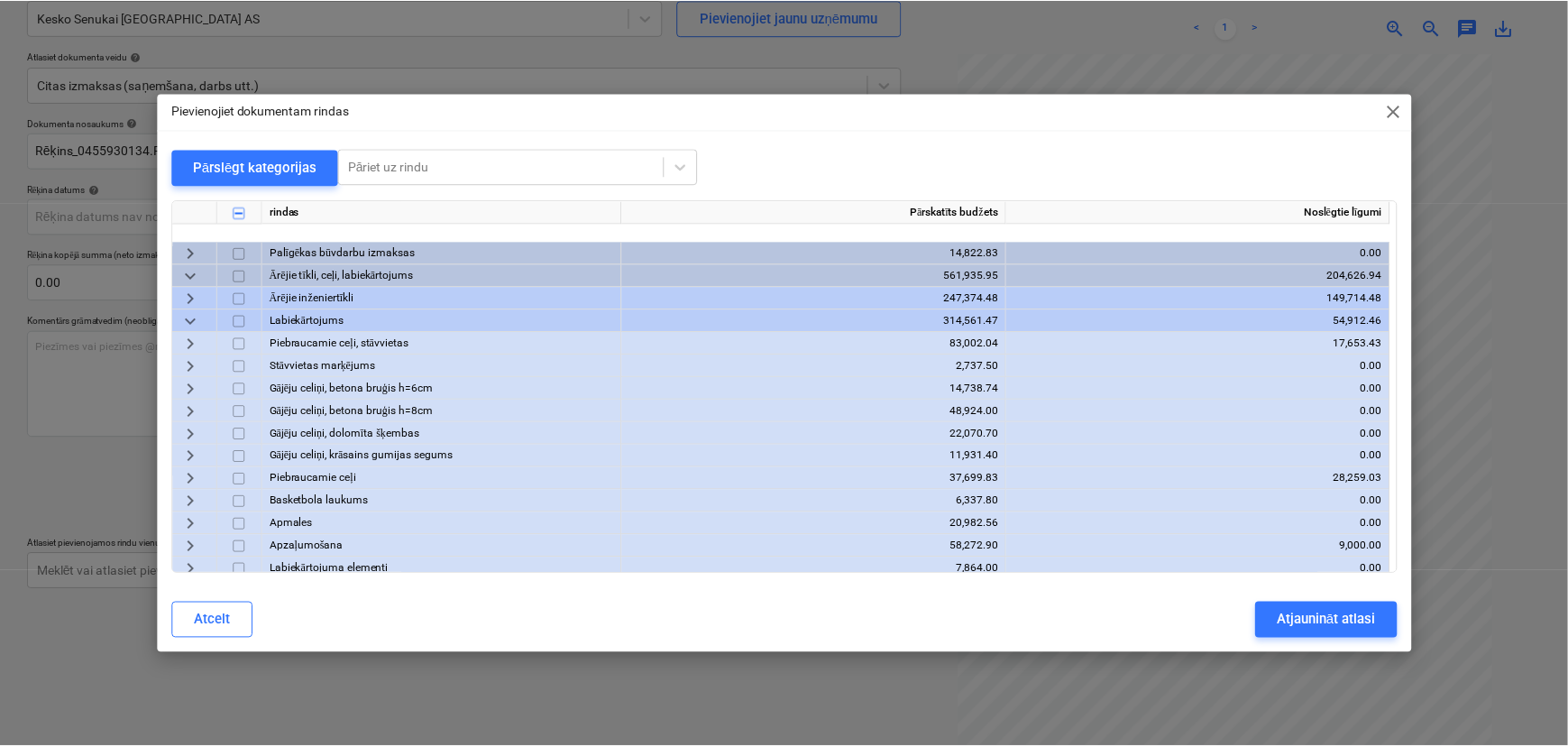 scroll, scrollTop: 1477, scrollLeft: 0, axis: vertical 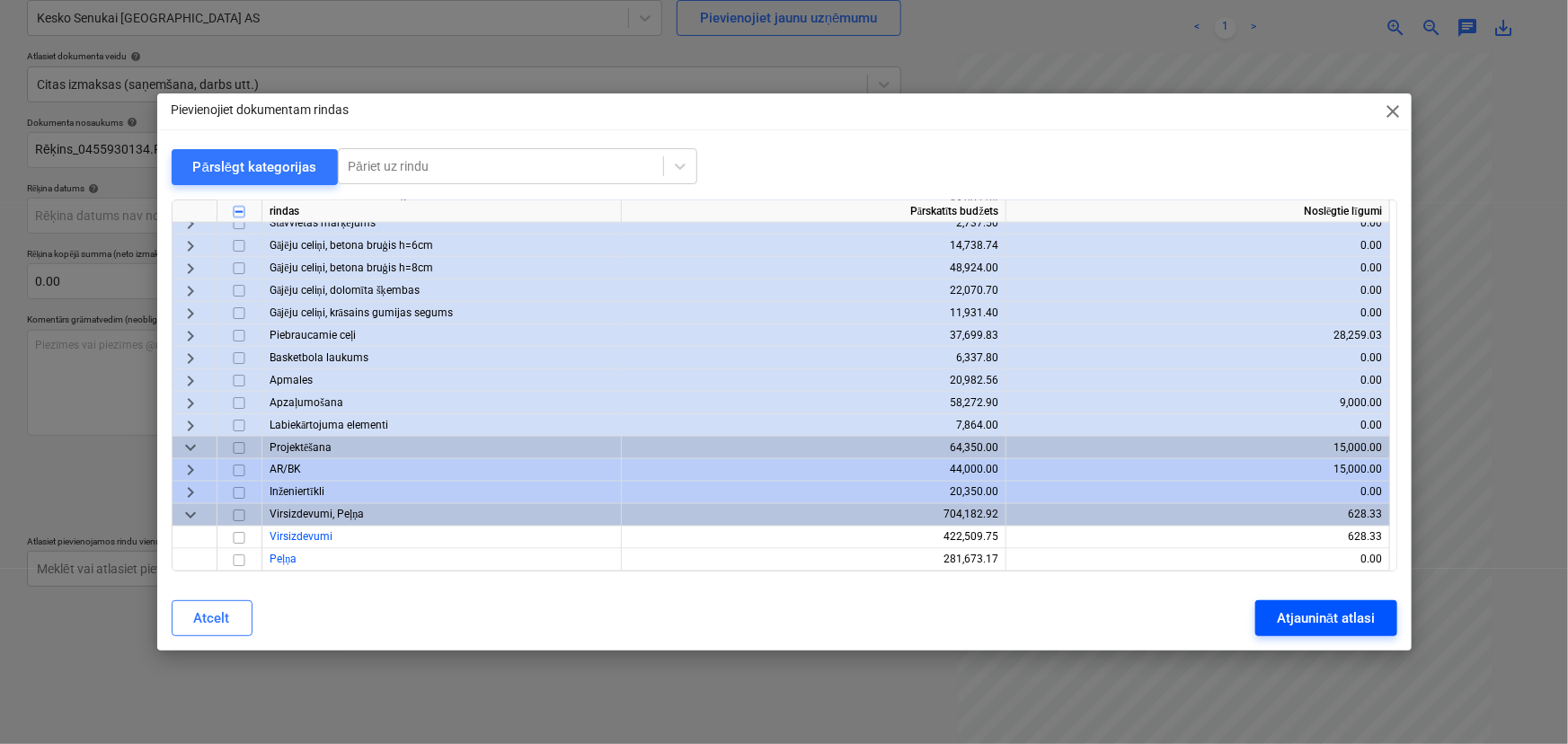 click on "Atjaunināt atlasi" at bounding box center [1325, 618] 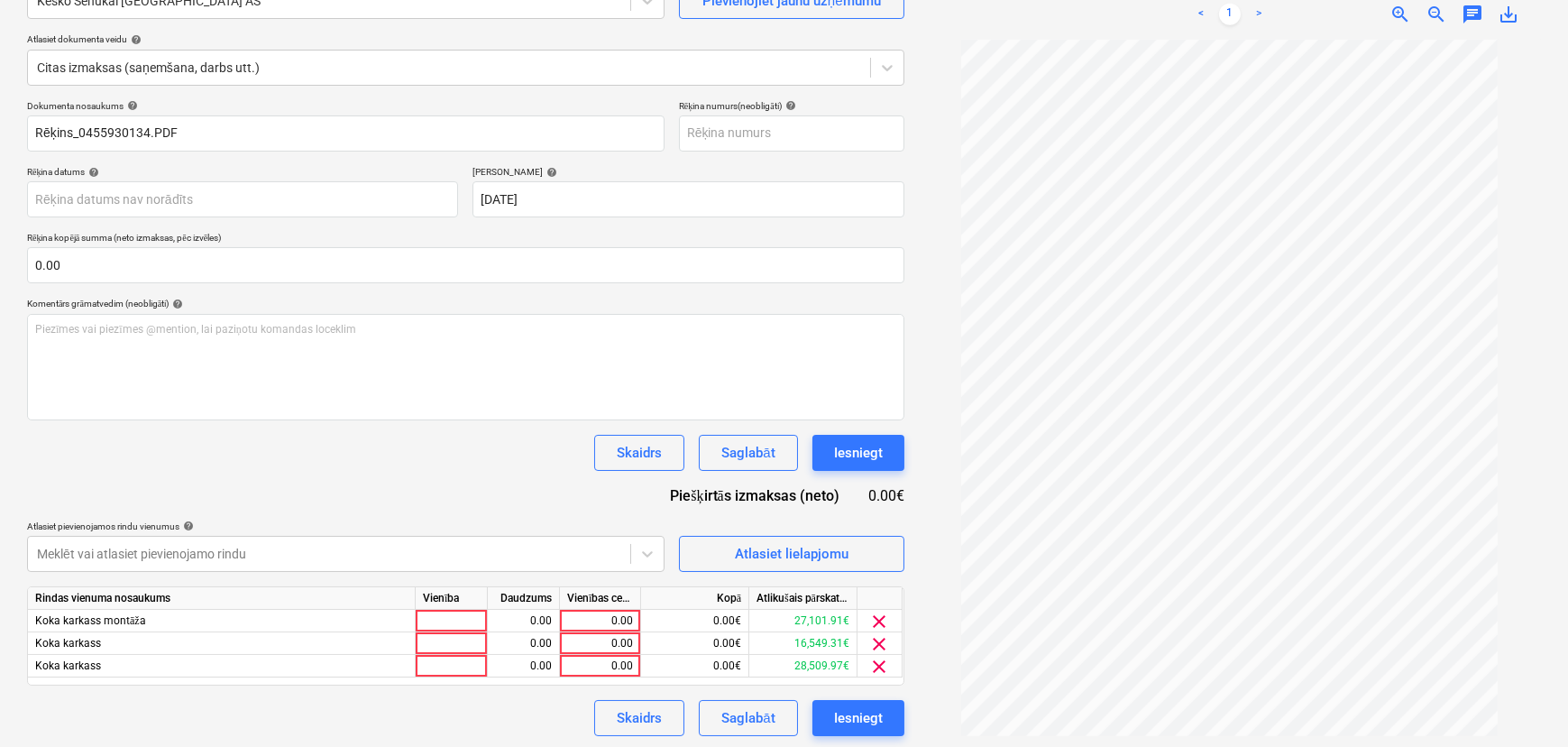 scroll, scrollTop: 183, scrollLeft: 0, axis: vertical 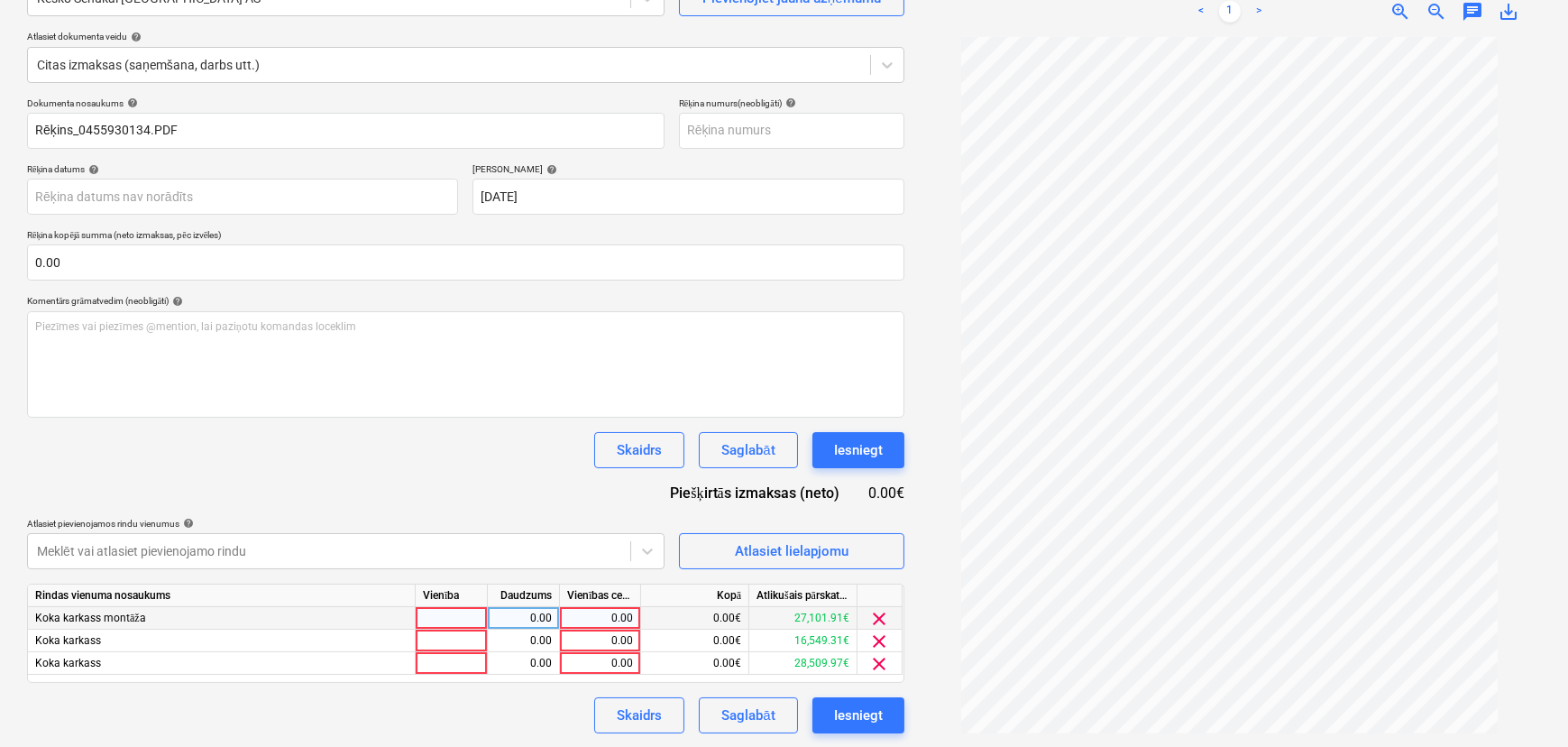 click on "0.00" at bounding box center [600, 618] 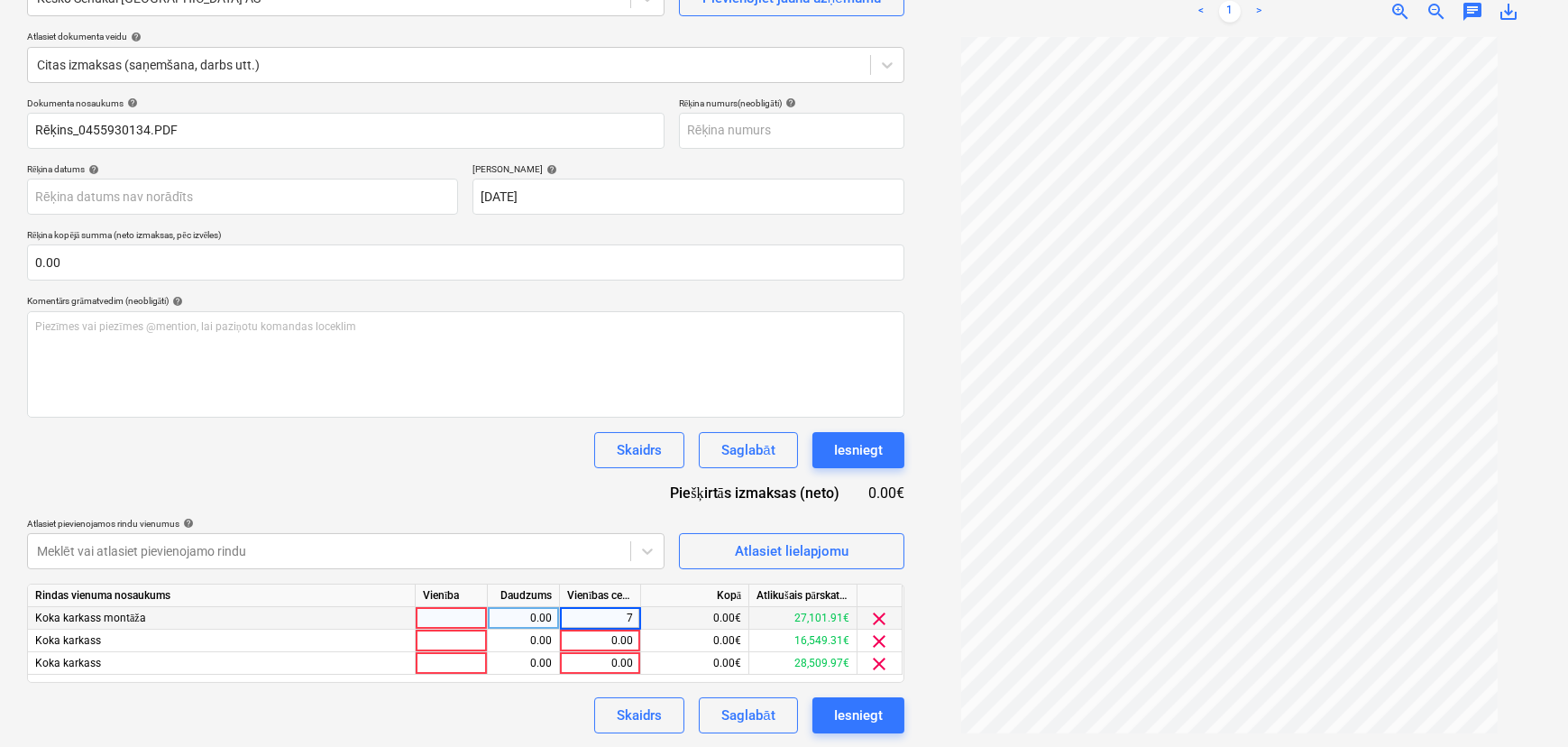 type on "79" 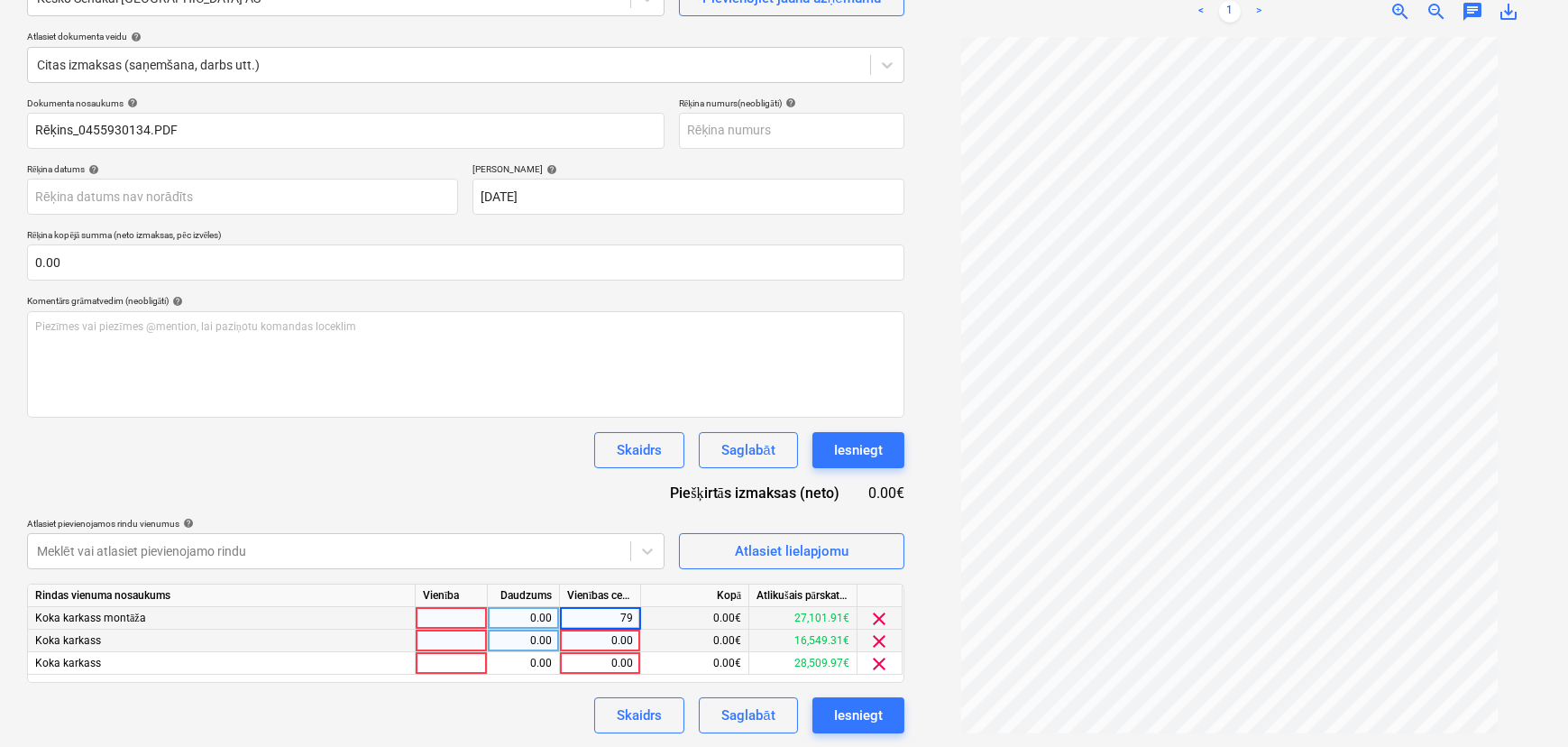 click on "0.00" at bounding box center [600, 641] 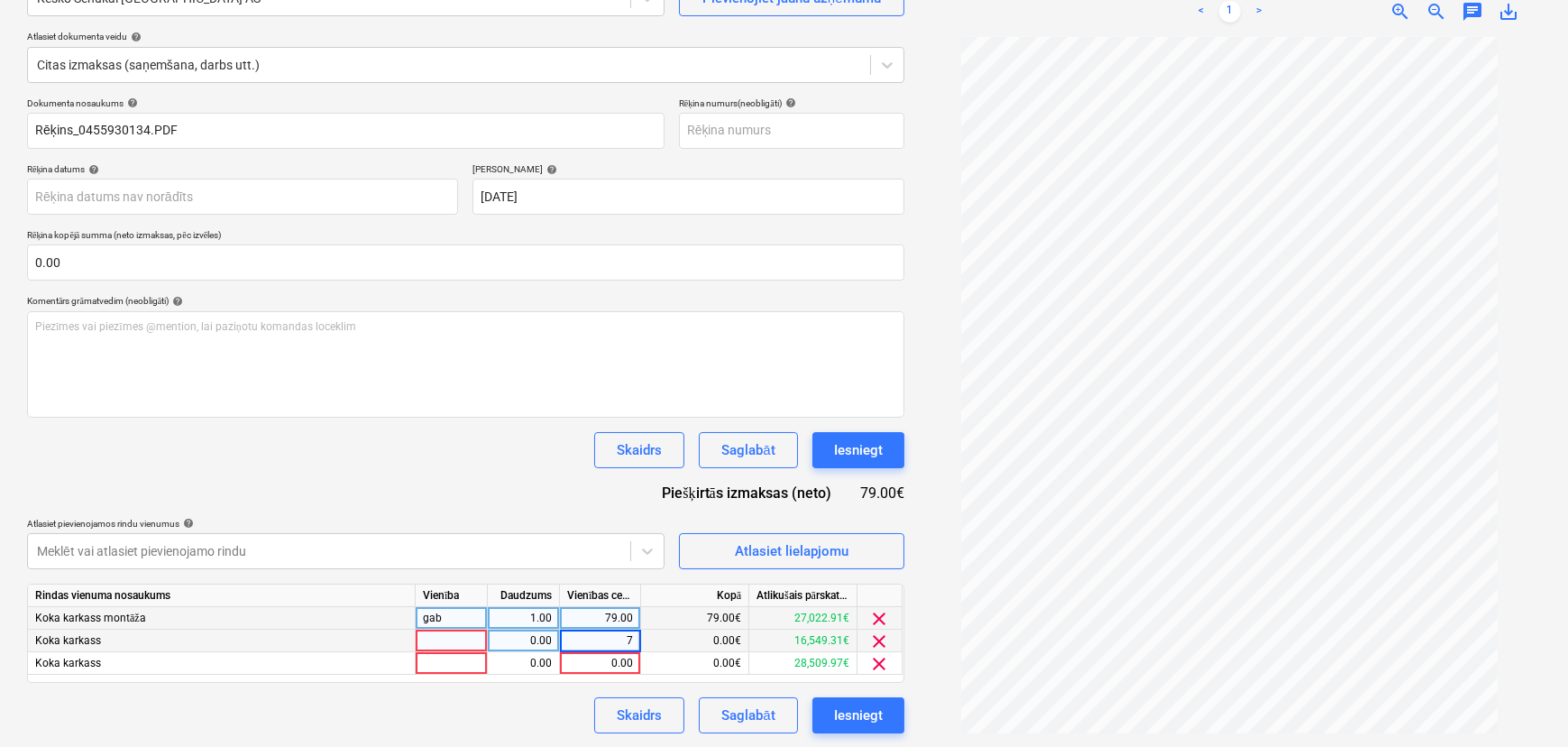 type on "79" 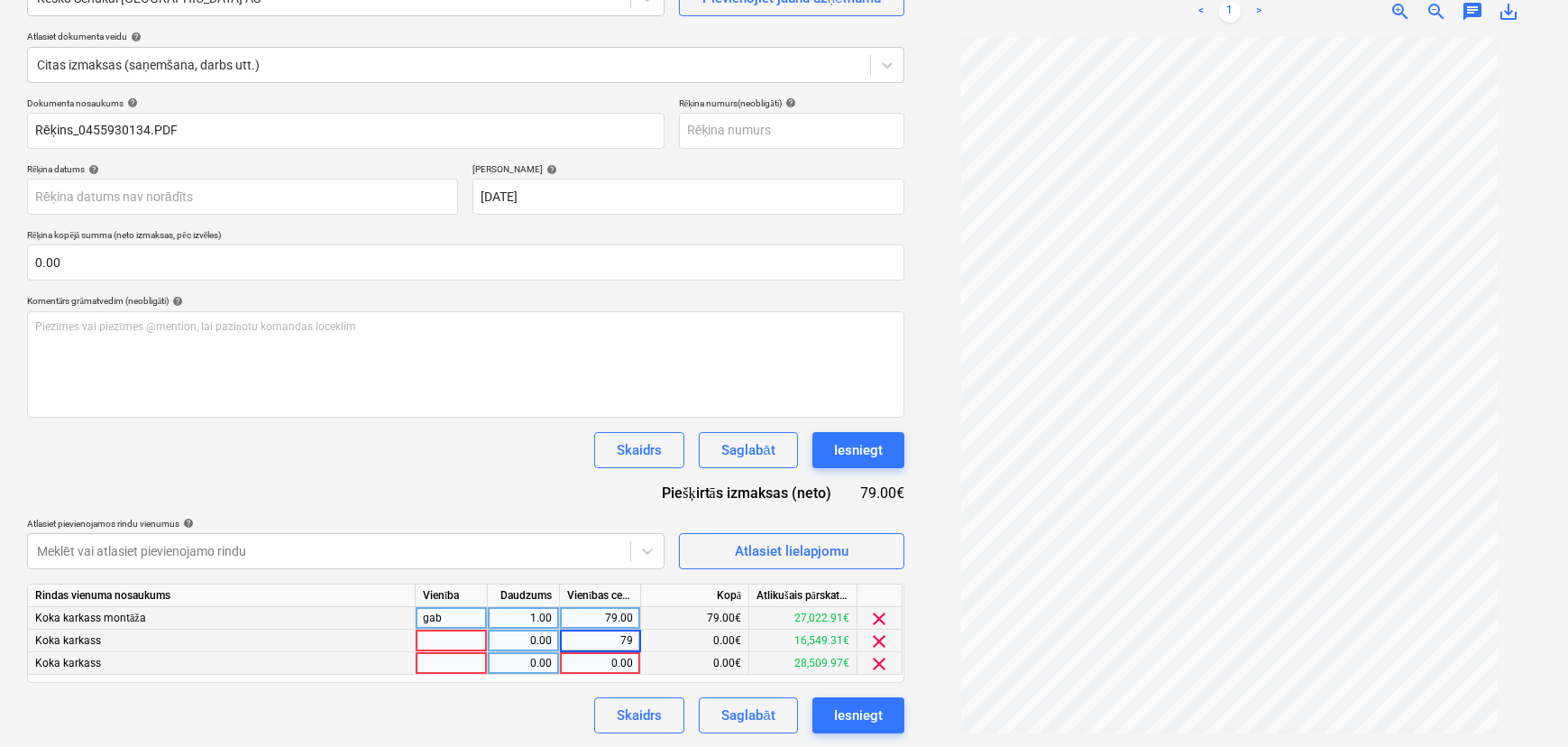 click on "0.00" at bounding box center (600, 663) 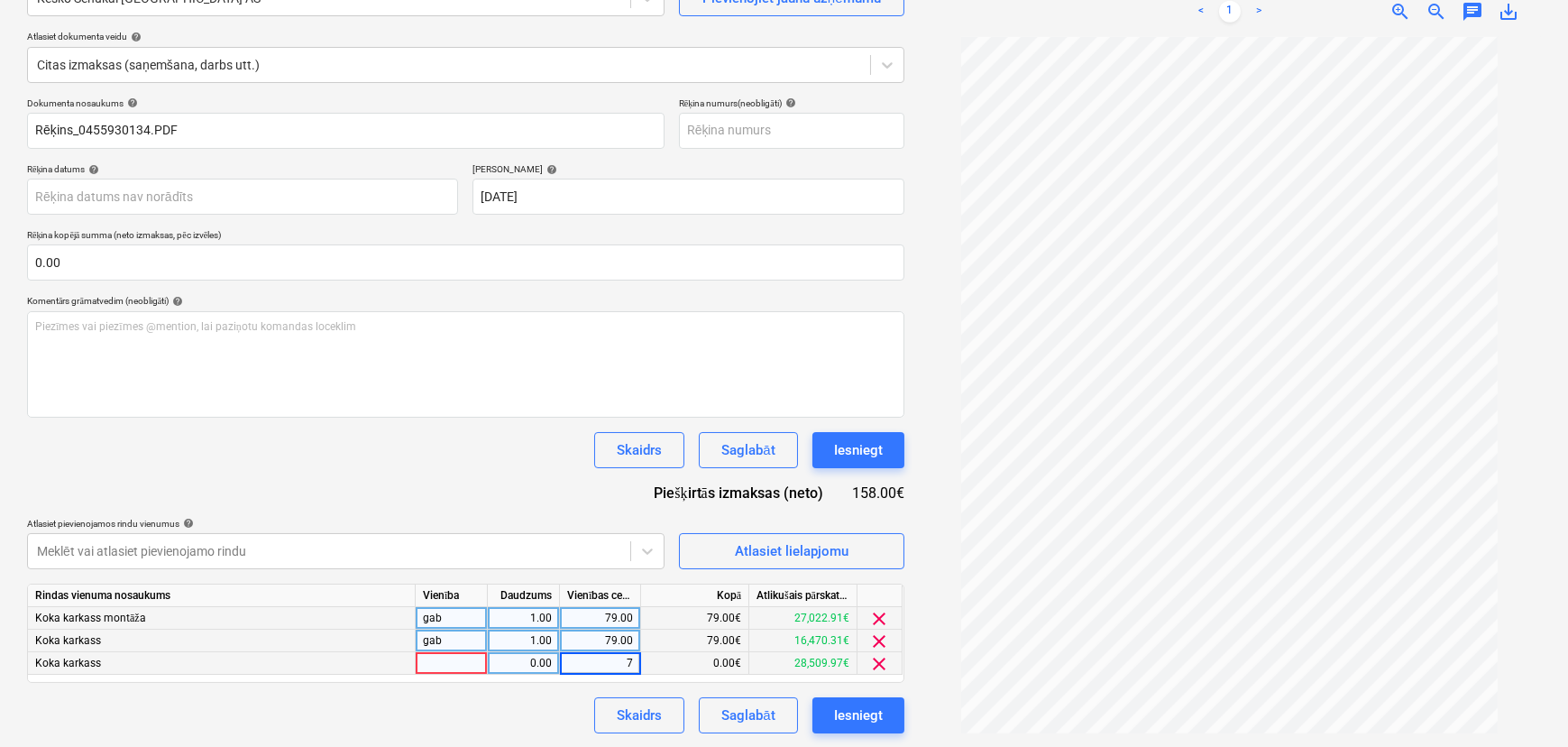 type on "79" 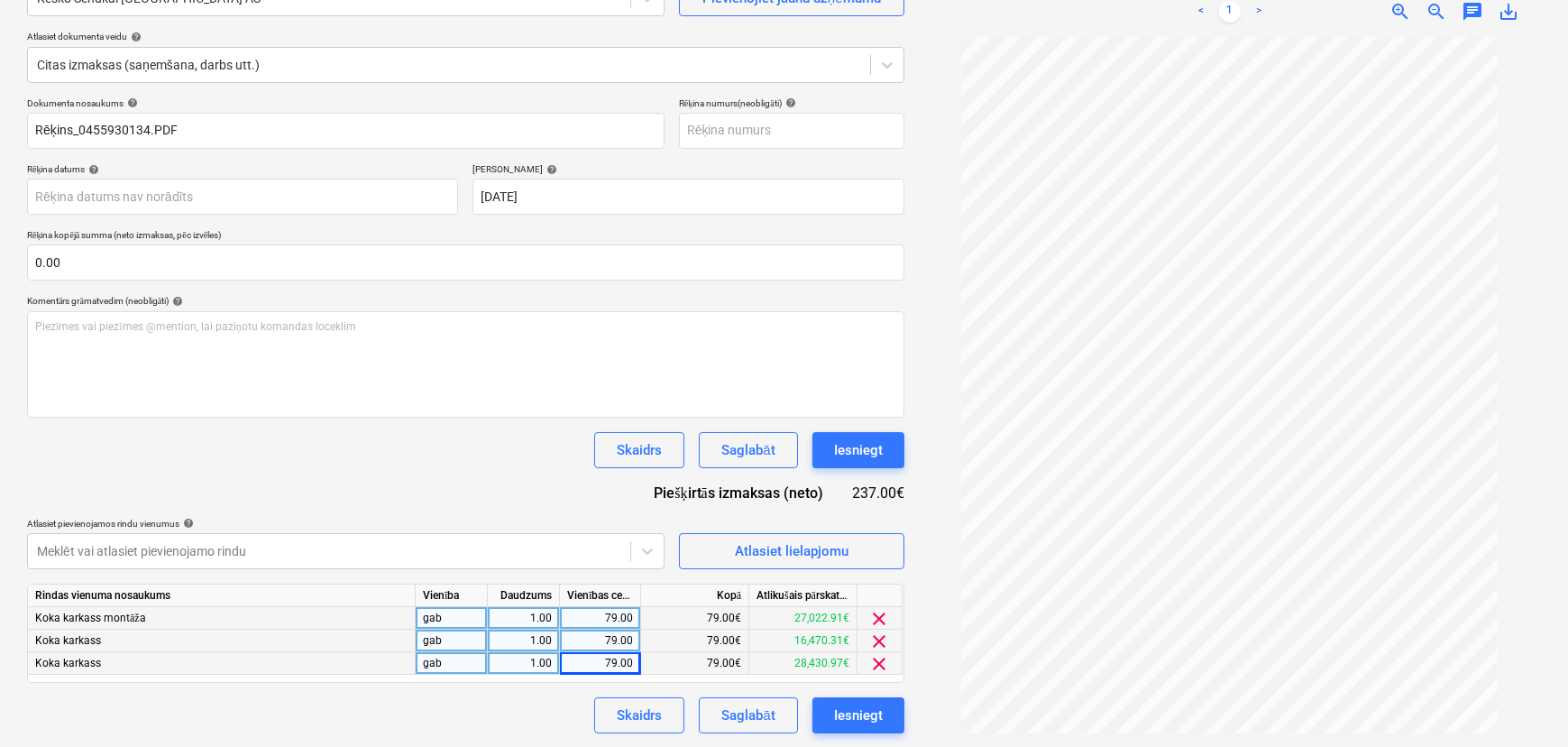 click on "Skaidrs Saglabāt Iesniegt" at bounding box center (465, 715) 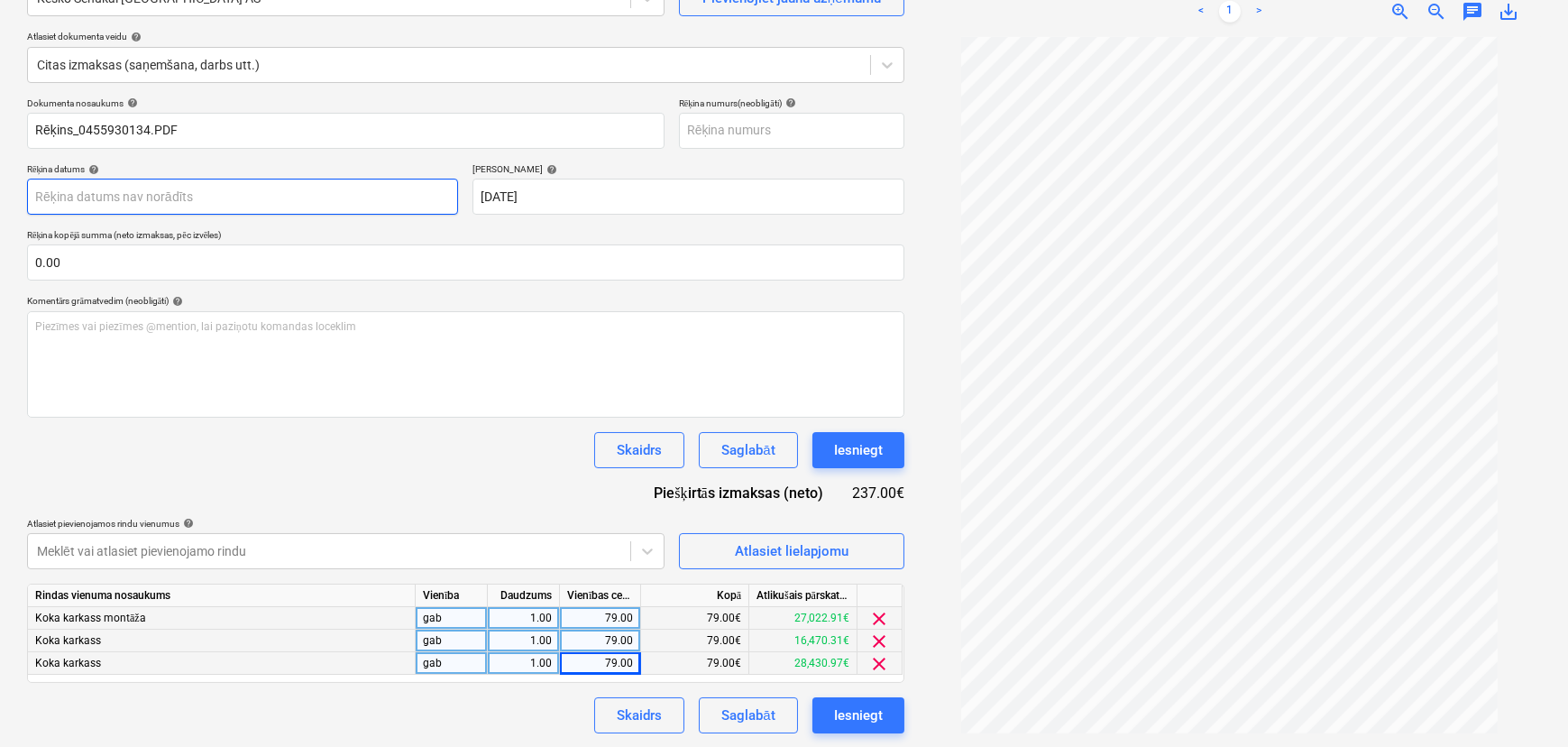 click on "Pārdošana Projekti Kontakti Iesūtne format_size keyboard_arrow_down help search Meklēt notifications 0 keyboard_arrow_down V. Filipčenko keyboard_arrow_down Ozolkalni Ozolkalni Budžets 1 Galvenais līgums PSF Apakšuzņēmuma līgumi Progresa ziņojumi Pirkuma pasūtījumi Izmaksas Ienākumi Naudas plūsma Faili Analytics Izveidot jaunu dokumentu Izvēlieties uzņēmumu Kesko Senukai Latvia AS   Pievienojiet jaunu uzņēmumu Atlasiet dokumenta veidu help Citas izmaksas (saņemšana, darbs utt.) Dokumenta nosaukums help Rēķins_0455930134.PDF Rēķina numurs  (neobligāti) help Rēķina datums help Press the down arrow key to interact with the calendar and
select a date. Press the question mark key to get the keyboard shortcuts for changing dates. Termiņš help [DATE] [DATE] Press the down arrow key to interact with the calendar and
select a date. Press the question mark key to get the keyboard shortcuts for changing dates. Rēķina kopējā summa (neto izmaksas, pēc izvēles) 0.00" at bounding box center (784, 190) 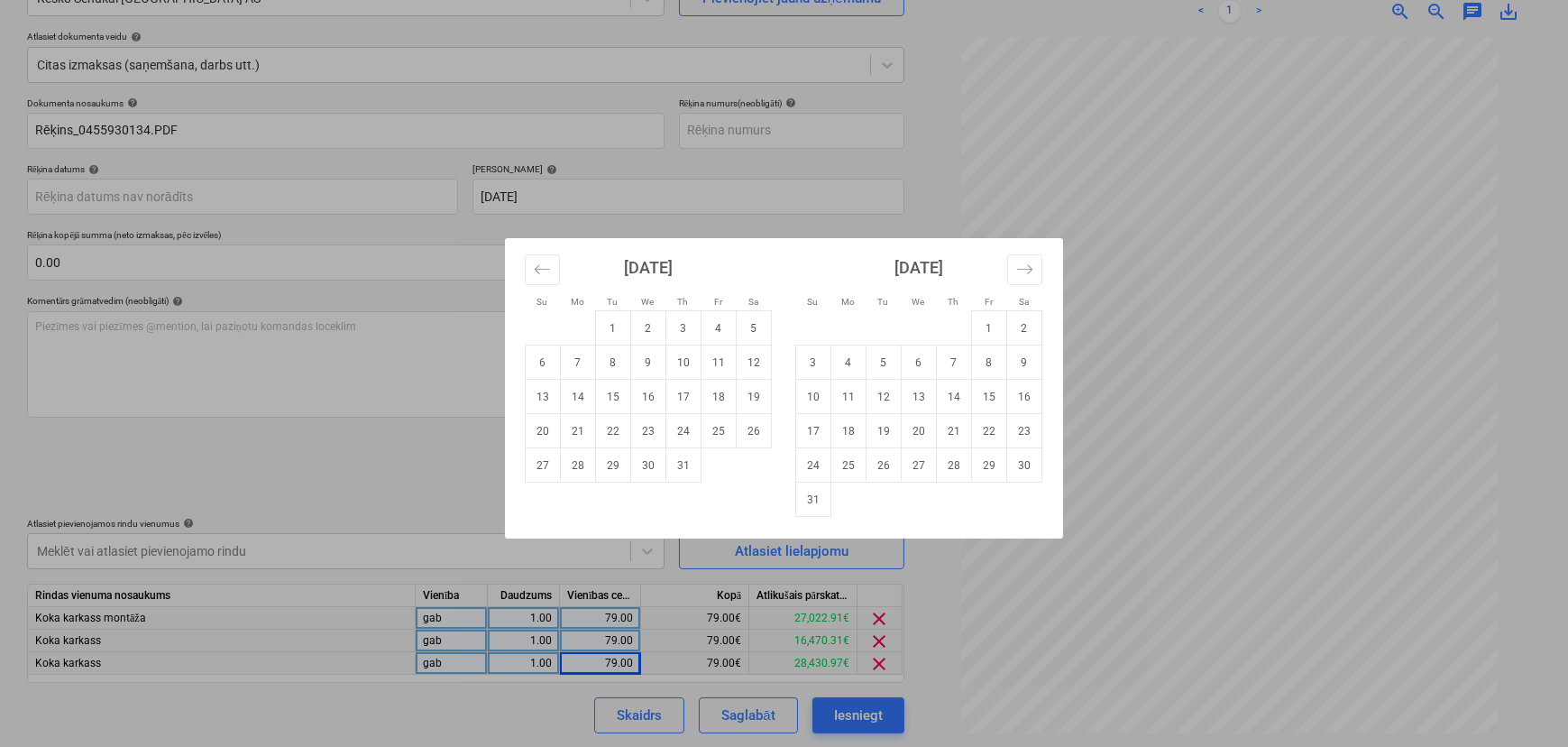 click on "Su Mo Tu We Th Fr Sa Su Mo Tu We Th Fr Sa [DATE] 1 2 3 4 5 6 7 8 9 10 11 12 13 14 15 16 17 18 19 20 21 22 23 24 25 26 27 28 29 [DATE] 1 2 3 4 5 6 7 8 9 10 11 12 13 14 15 16 17 18 19 20 21 22 23 24 25 26 27 28 29 30 [DATE] 1 2 3 4 5 6 7 8 9 10 11 12 13 14 15 16 17 18 19 20 21 22 23 24 25 26 27 28 29 30 31 [DATE] 1 2 3 4 5 6 7 8 9 10 11 12 13 14 15 16 17 18 19 20 21 22 23 24 25 26 27 28 29 30" at bounding box center (784, 374) 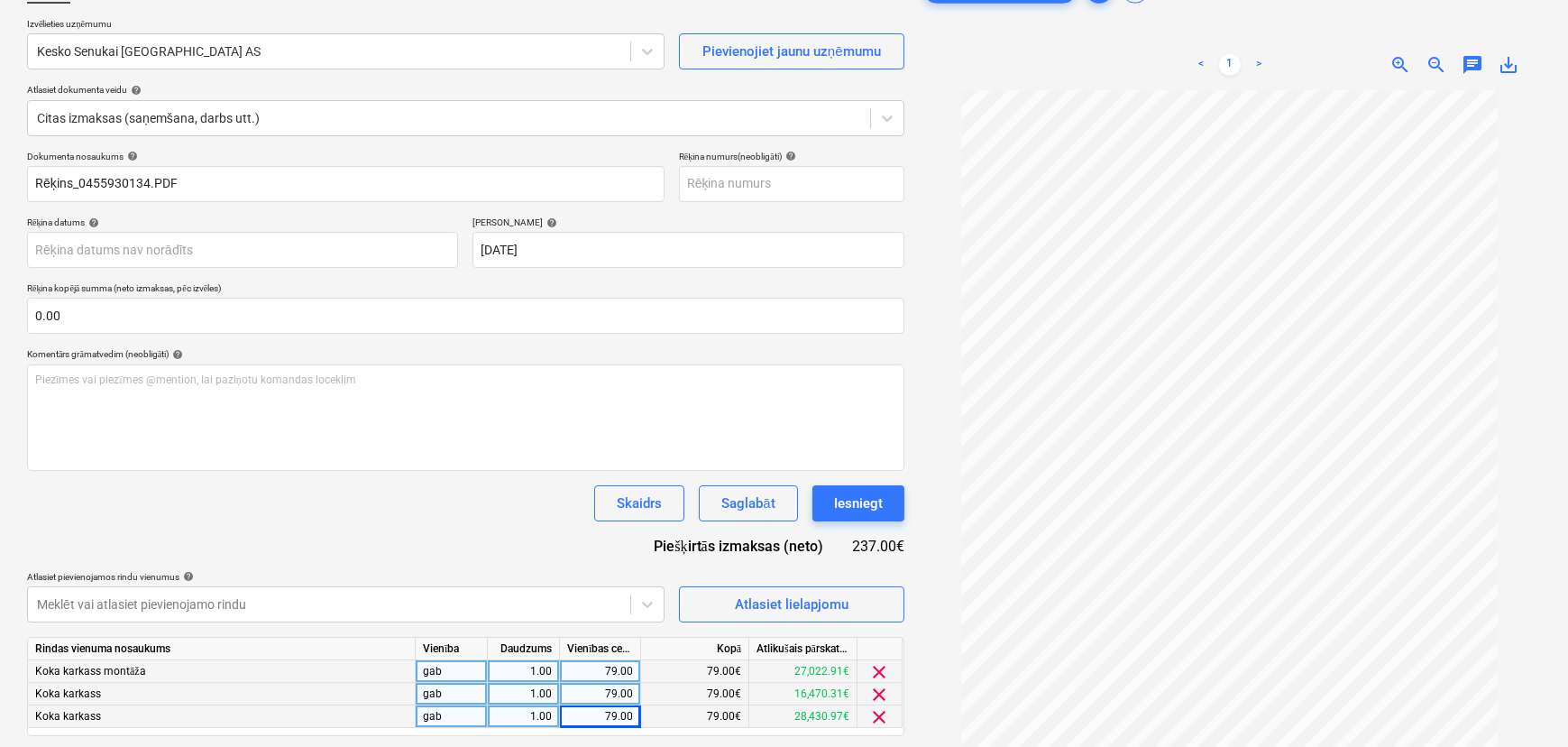 scroll, scrollTop: 101, scrollLeft: 0, axis: vertical 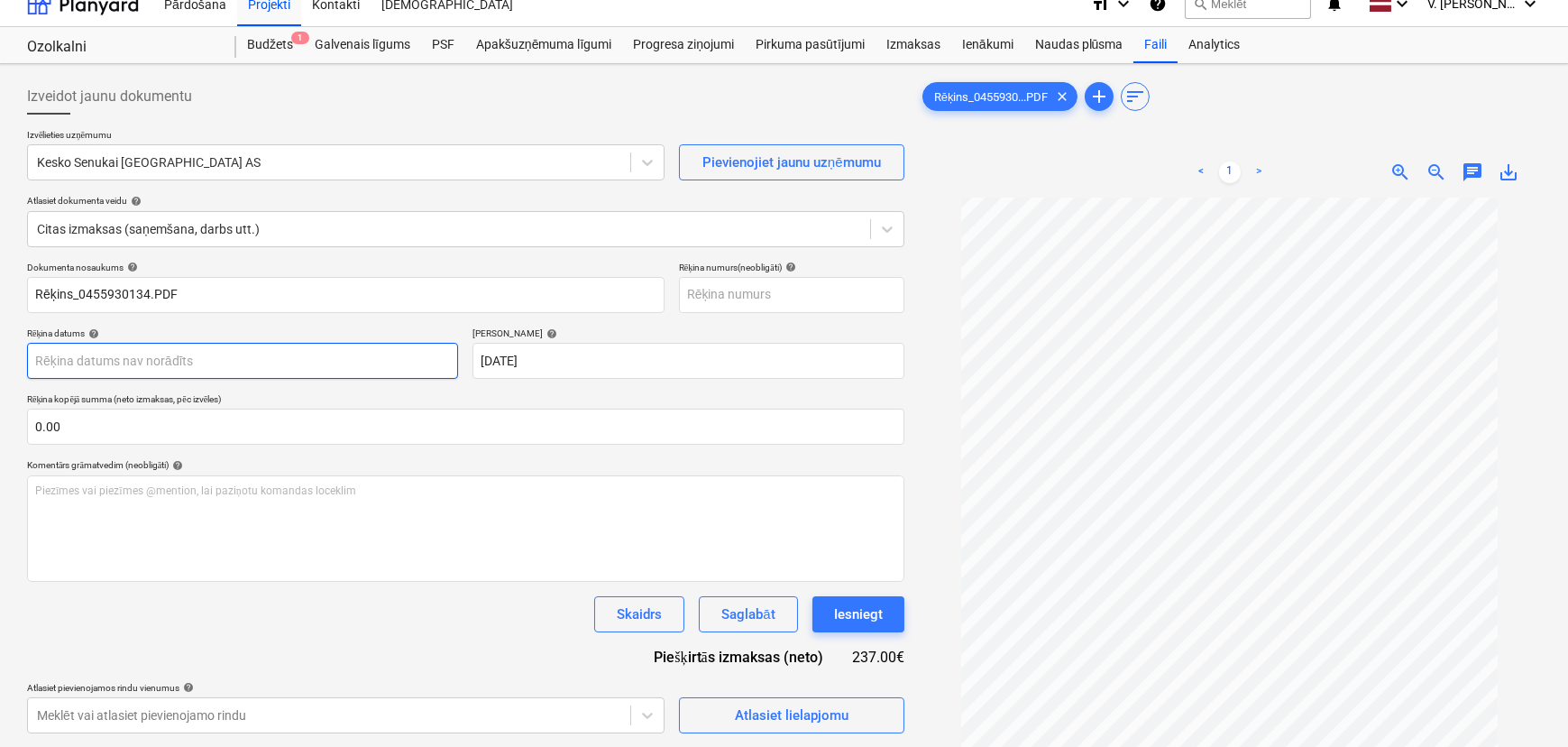 click on "Pārdošana Projekti Kontakti Iesūtne format_size keyboard_arrow_down help search Meklēt notifications 0 keyboard_arrow_down V. Filipčenko keyboard_arrow_down Ozolkalni Ozolkalni Budžets 1 Galvenais līgums PSF Apakšuzņēmuma līgumi Progresa ziņojumi Pirkuma pasūtījumi Izmaksas Ienākumi Naudas plūsma Faili Analytics Izveidot jaunu dokumentu Izvēlieties uzņēmumu Kesko Senukai Latvia AS   Pievienojiet jaunu uzņēmumu Atlasiet dokumenta veidu help Citas izmaksas (saņemšana, darbs utt.) Dokumenta nosaukums help Rēķins_0455930134.PDF Rēķina numurs  (neobligāti) help Rēķina datums help Press the down arrow key to interact with the calendar and
select a date. Press the question mark key to get the keyboard shortcuts for changing dates. Termiņš help [DATE] [DATE] Press the down arrow key to interact with the calendar and
select a date. Press the question mark key to get the keyboard shortcuts for changing dates. Rēķina kopējā summa (neto izmaksas, pēc izvēles) 0.00" at bounding box center (784, 355) 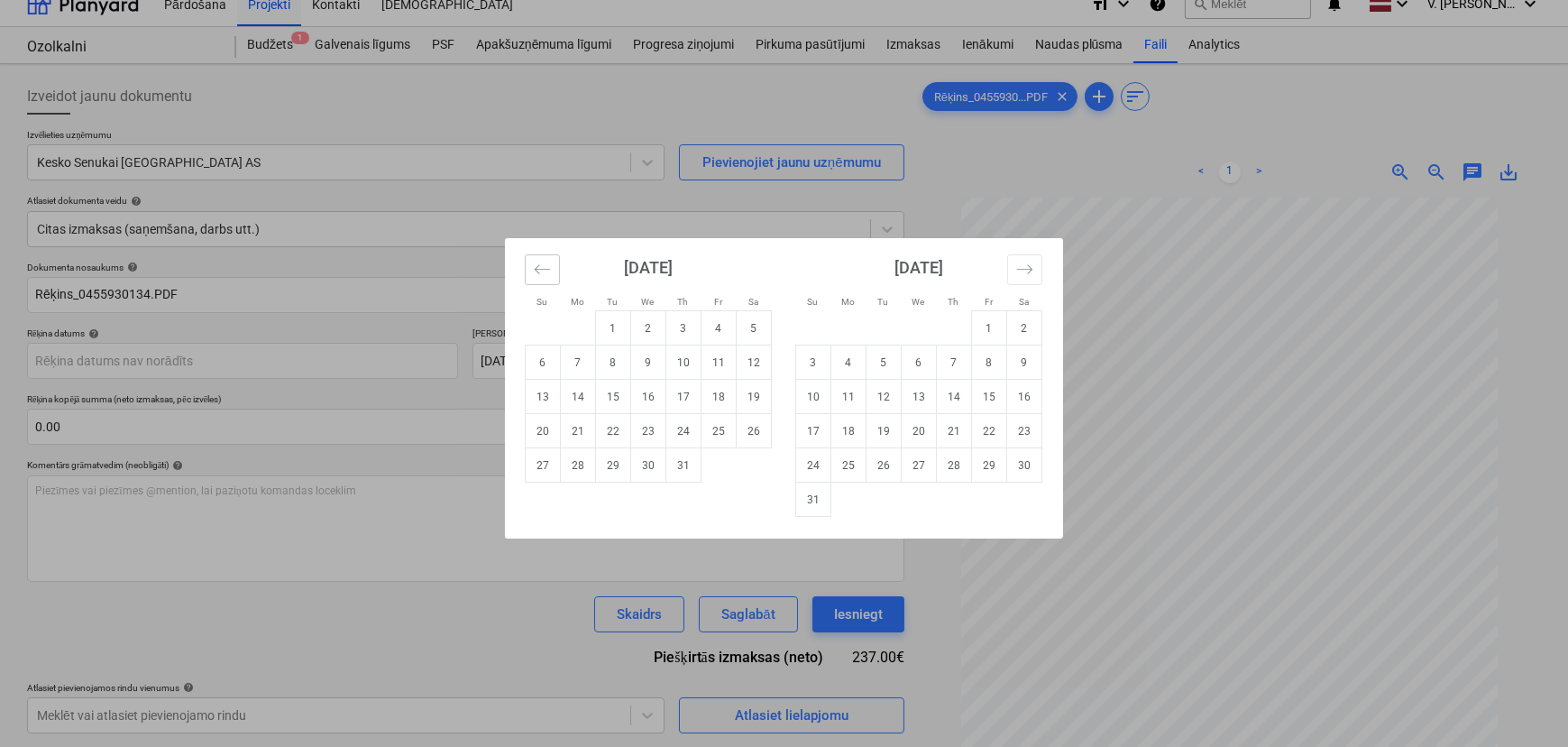 click 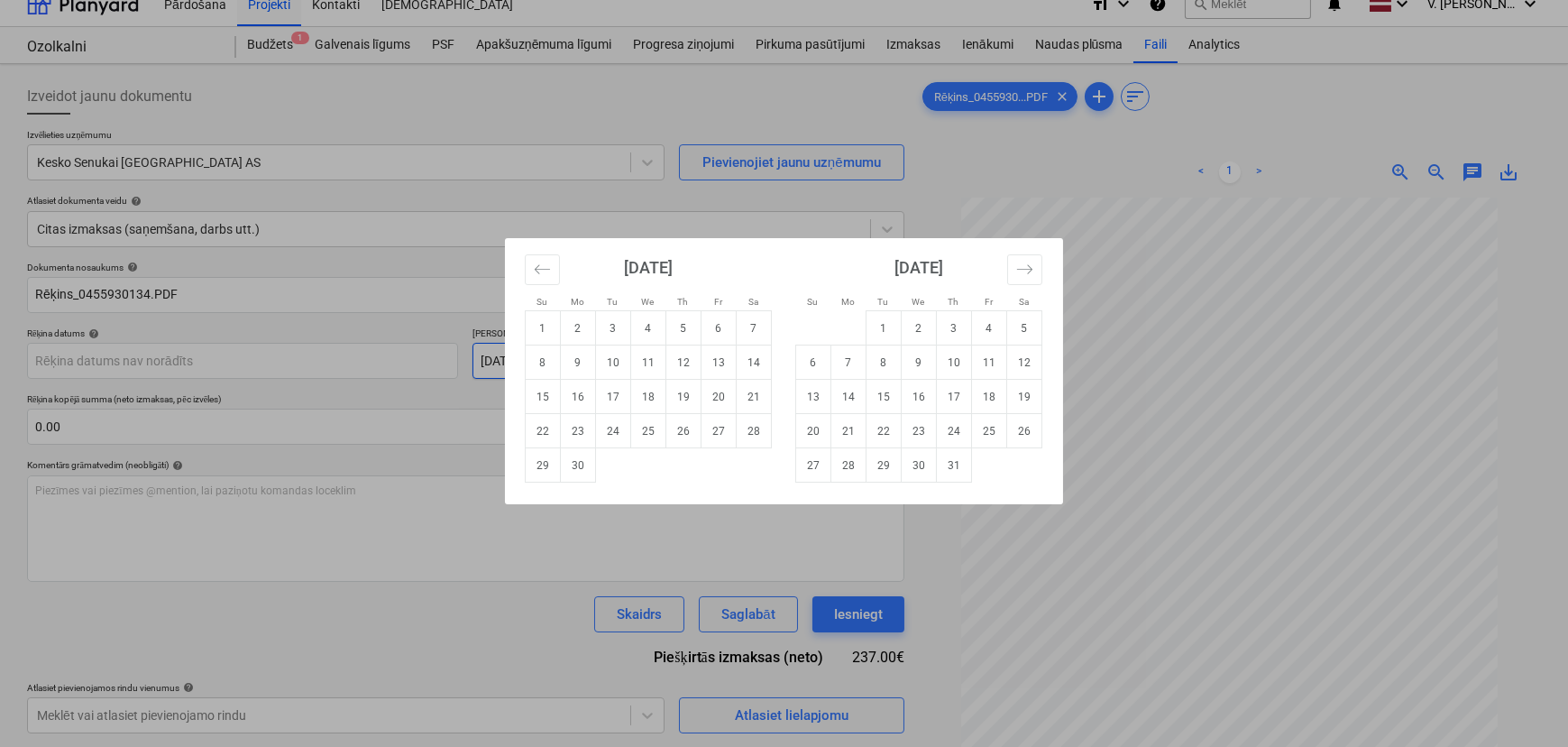 click on "12" at bounding box center (683, 363) 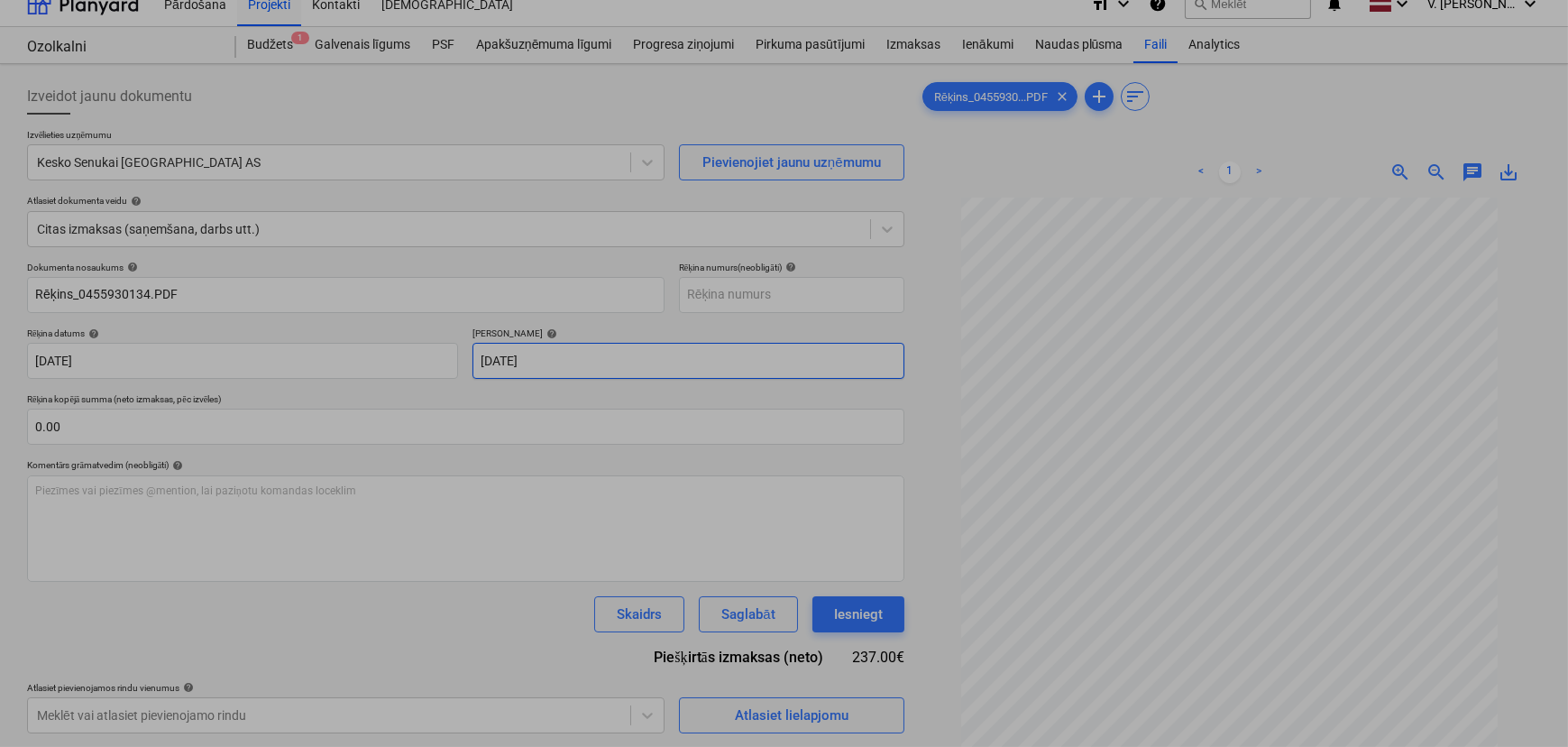 click on "Pārdošana Projekti Kontakti Iesūtne format_size keyboard_arrow_down help search Meklēt notifications 0 keyboard_arrow_down V. Filipčenko keyboard_arrow_down Ozolkalni Ozolkalni Budžets 1 Galvenais līgums PSF Apakšuzņēmuma līgumi Progresa ziņojumi Pirkuma pasūtījumi Izmaksas Ienākumi Naudas plūsma Faili Analytics Izveidot jaunu dokumentu Izvēlieties uzņēmumu Kesko Senukai Latvia AS   Pievienojiet jaunu uzņēmumu Atlasiet dokumenta veidu help Citas izmaksas (saņemšana, darbs utt.) Dokumenta nosaukums help Rēķins_0455930134.PDF Rēķina numurs  (neobligāti) help Rēķina datums help [DATE] 12.06.2025 Press the down arrow key to interact with the calendar and
select a date. Press the question mark key to get the keyboard shortcuts for changing dates. Termiņš help [DATE] [DATE] Press the down arrow key to interact with the calendar and
select a date. Press the question mark key to get the keyboard shortcuts for changing dates. 0.00 help ﻿ Skaidrs Saglabāt help" at bounding box center [784, 355] 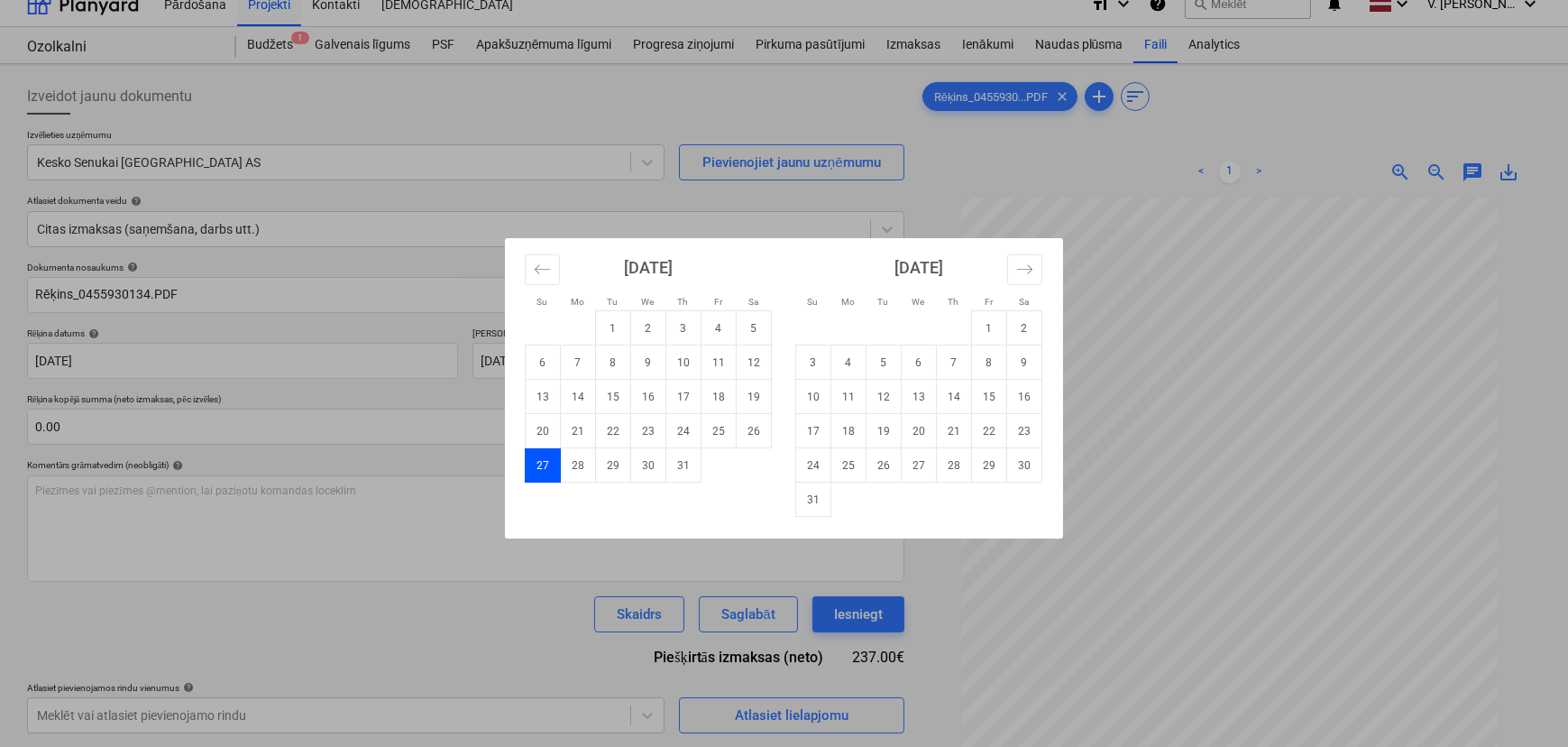 click on "27" at bounding box center [543, 466] 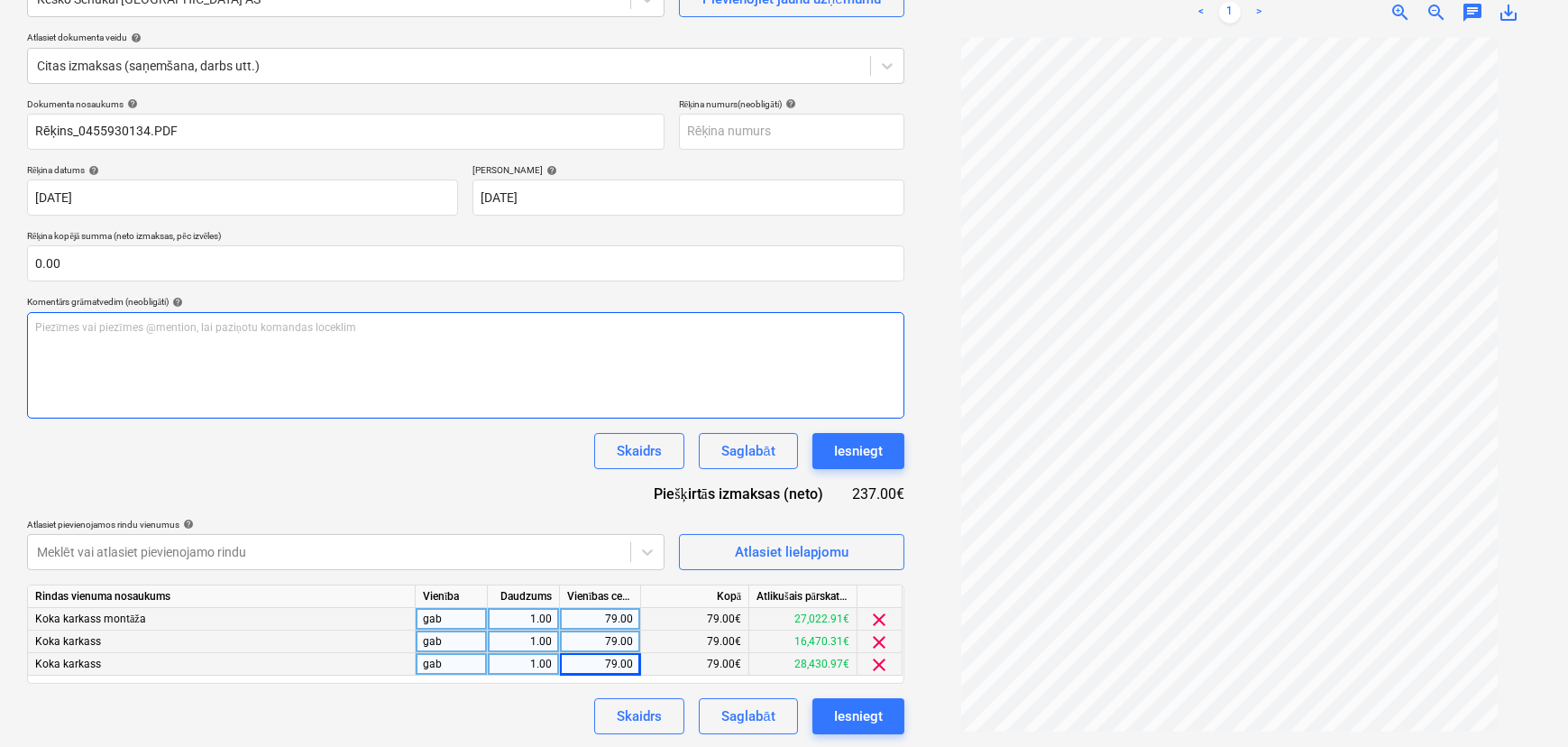 scroll, scrollTop: 183, scrollLeft: 0, axis: vertical 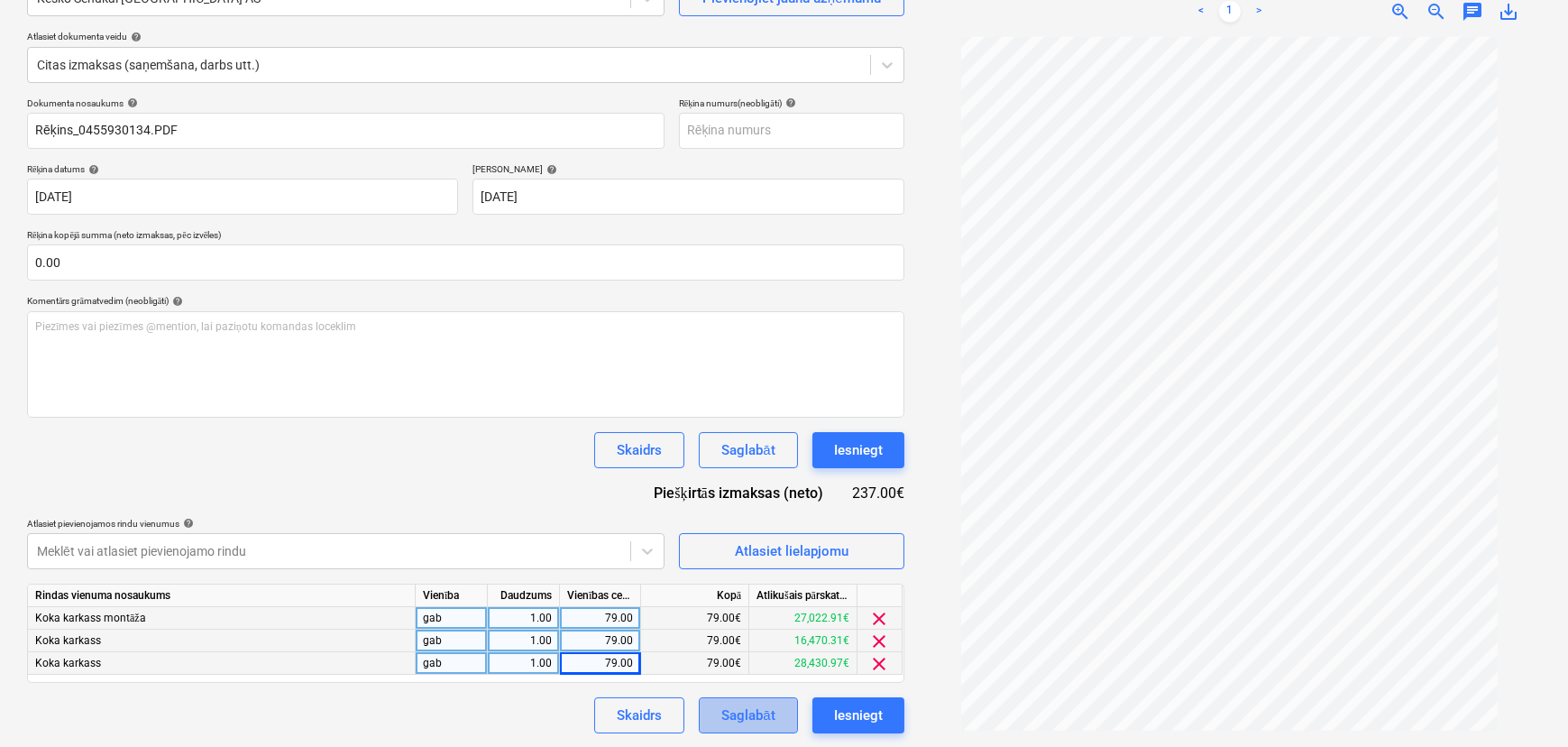 click on "Saglabāt" at bounding box center (747, 715) 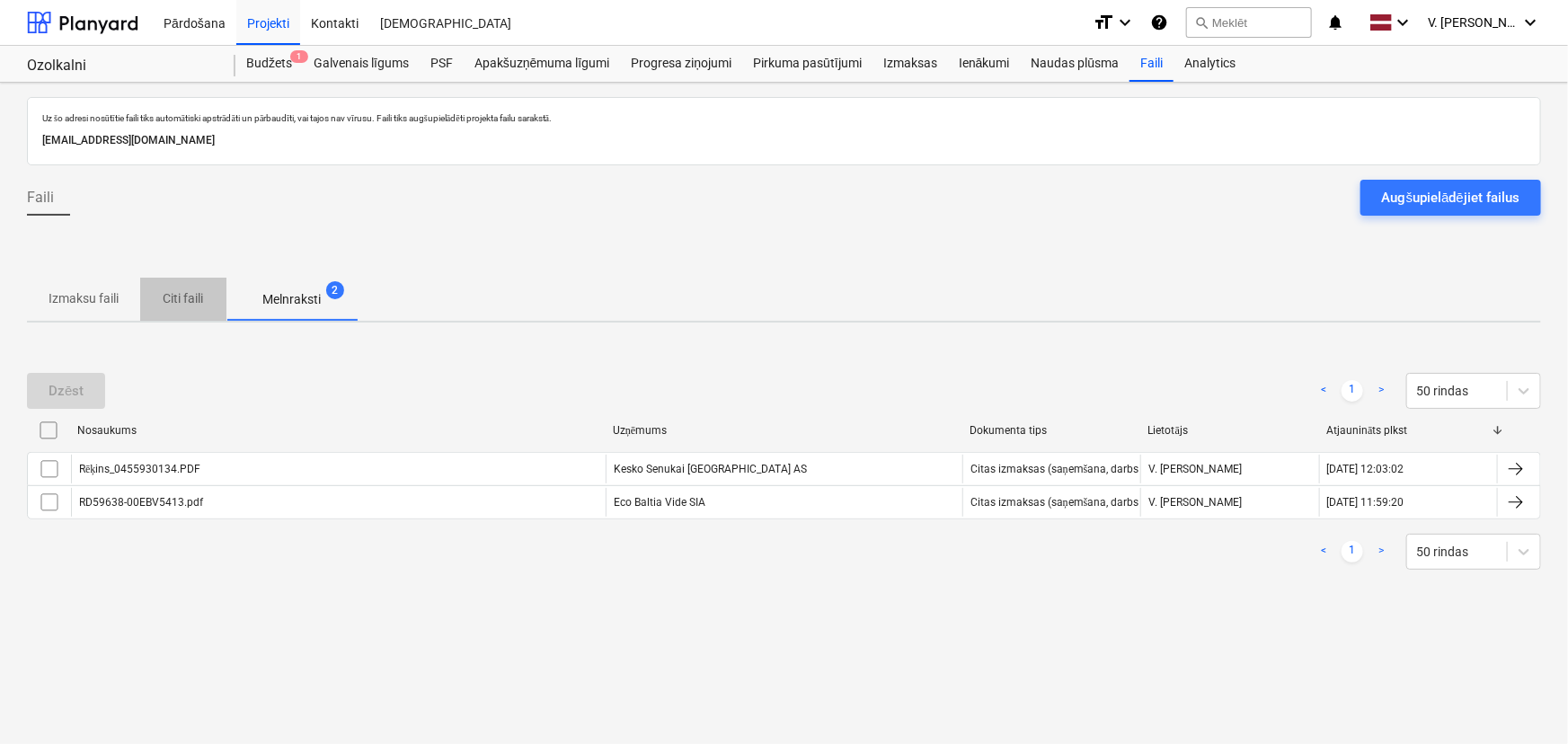 click on "Citi faili" at bounding box center (183, 298) 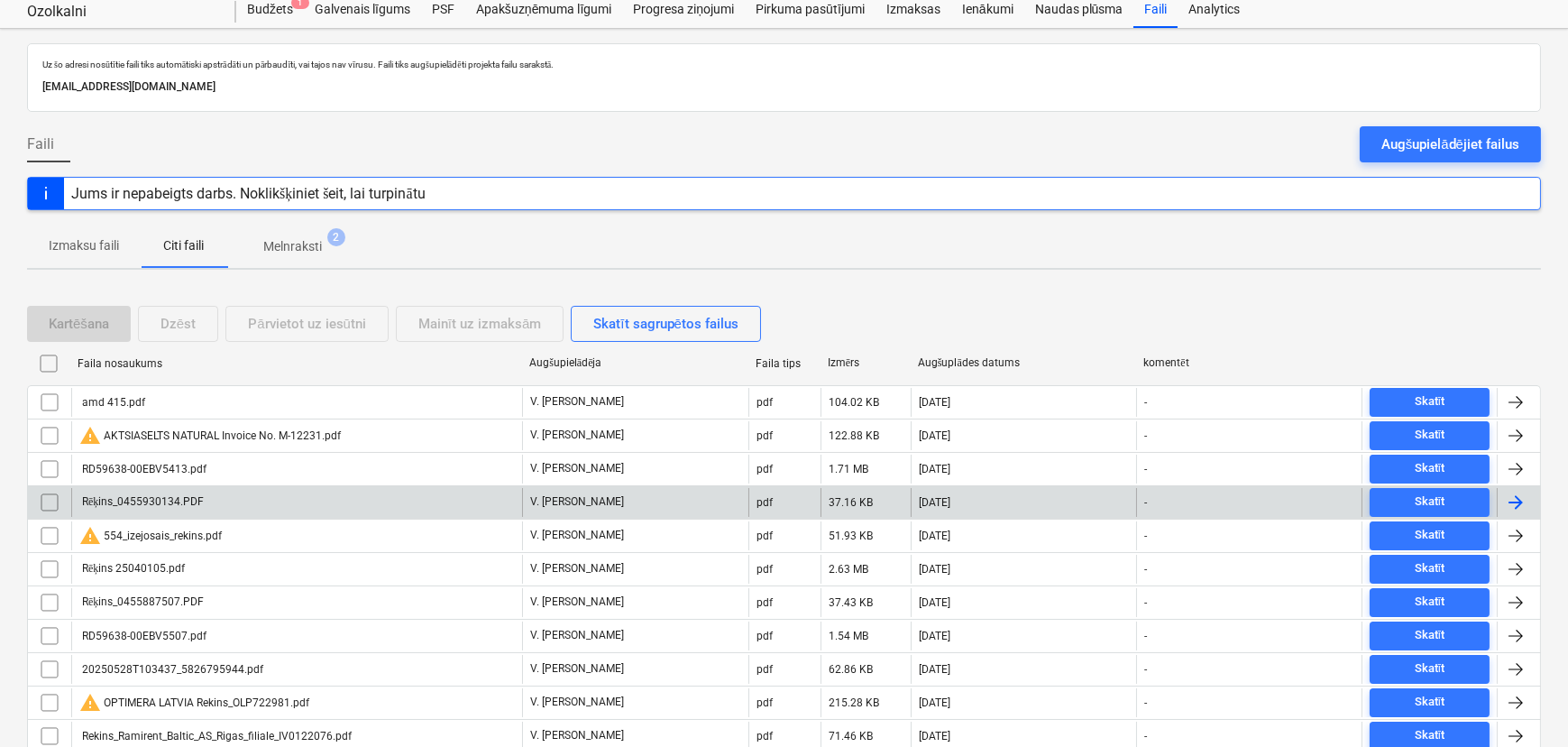scroll, scrollTop: 81, scrollLeft: 0, axis: vertical 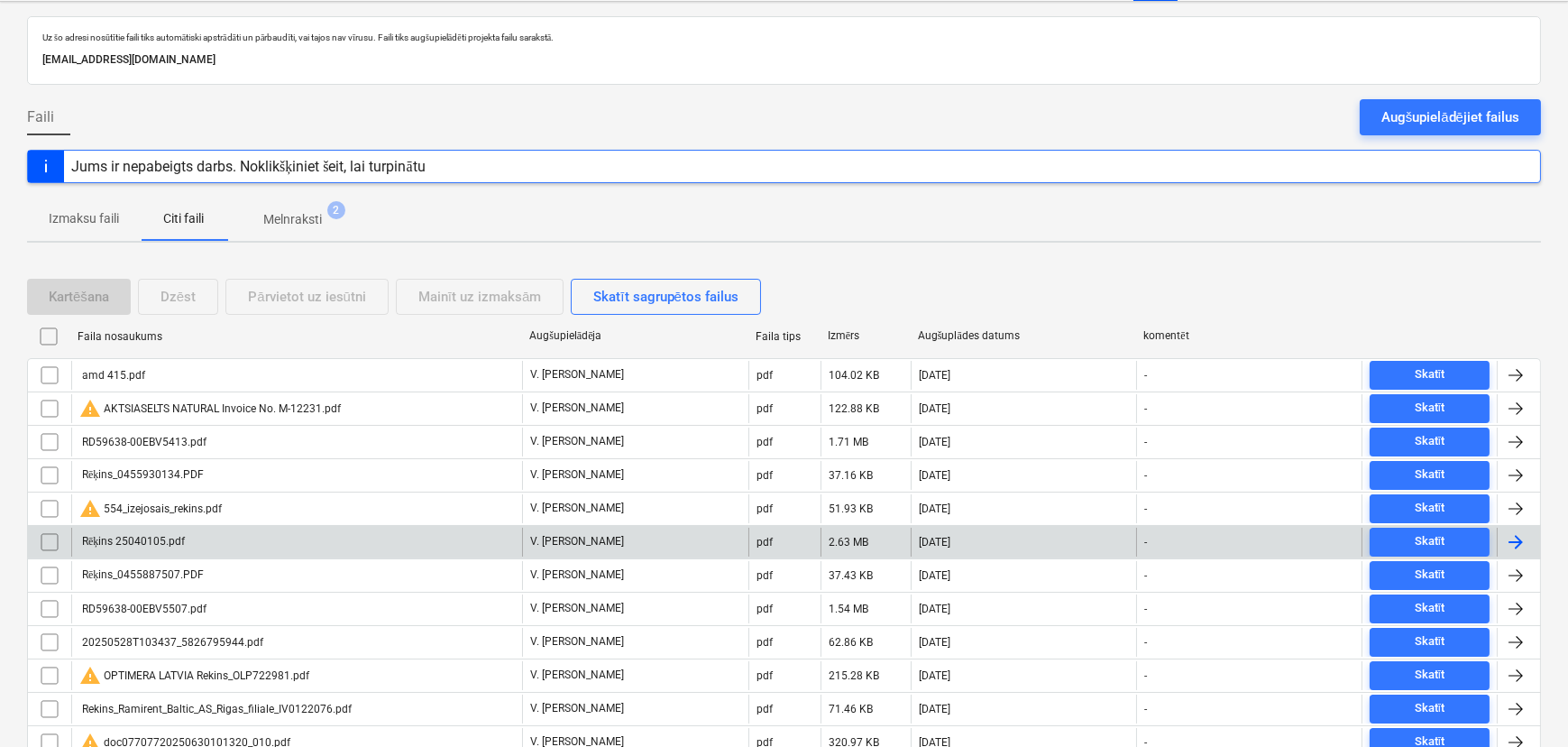 click on "Rēķins 25040105.pdf" at bounding box center (297, 542) 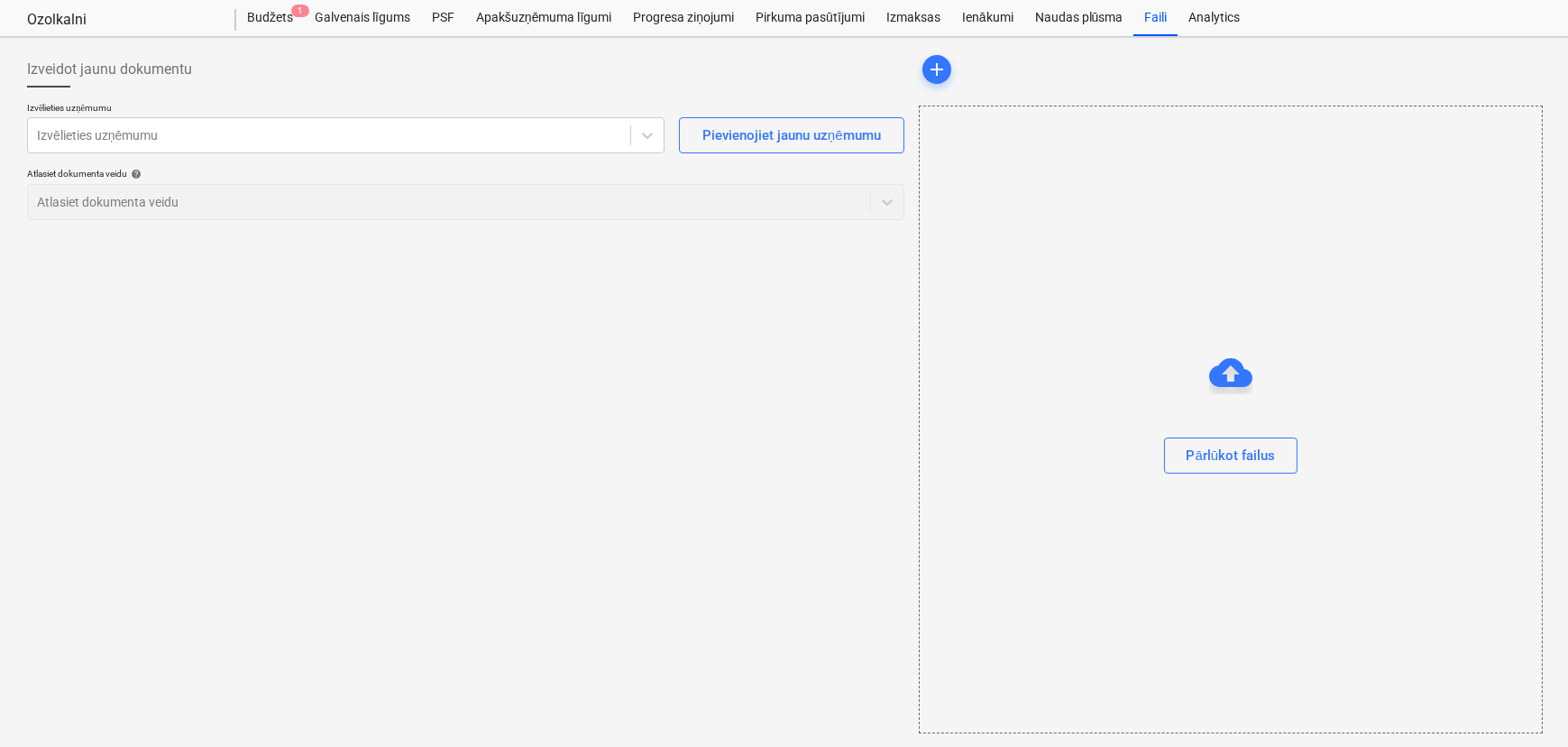 scroll, scrollTop: 0, scrollLeft: 0, axis: both 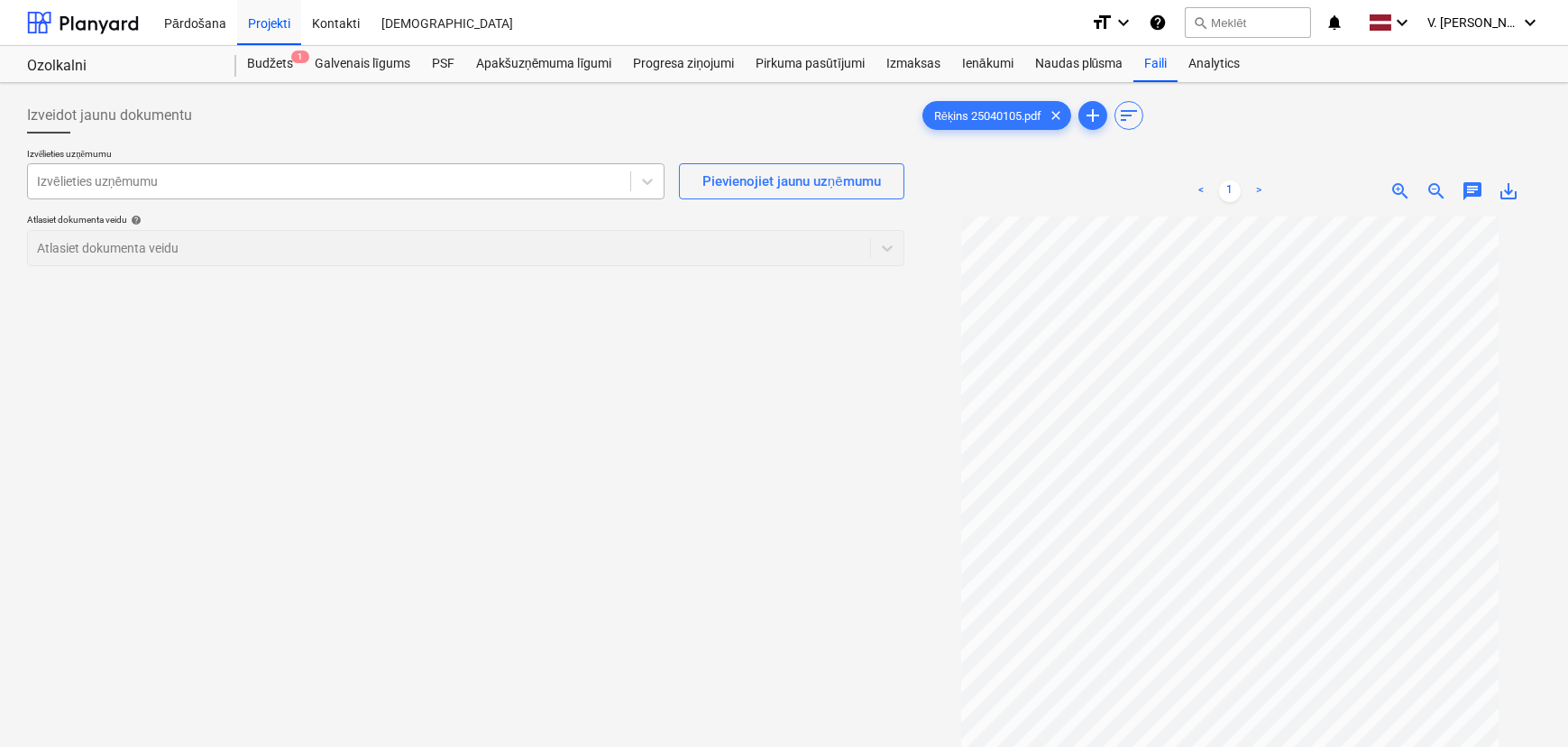 click at bounding box center (329, 181) 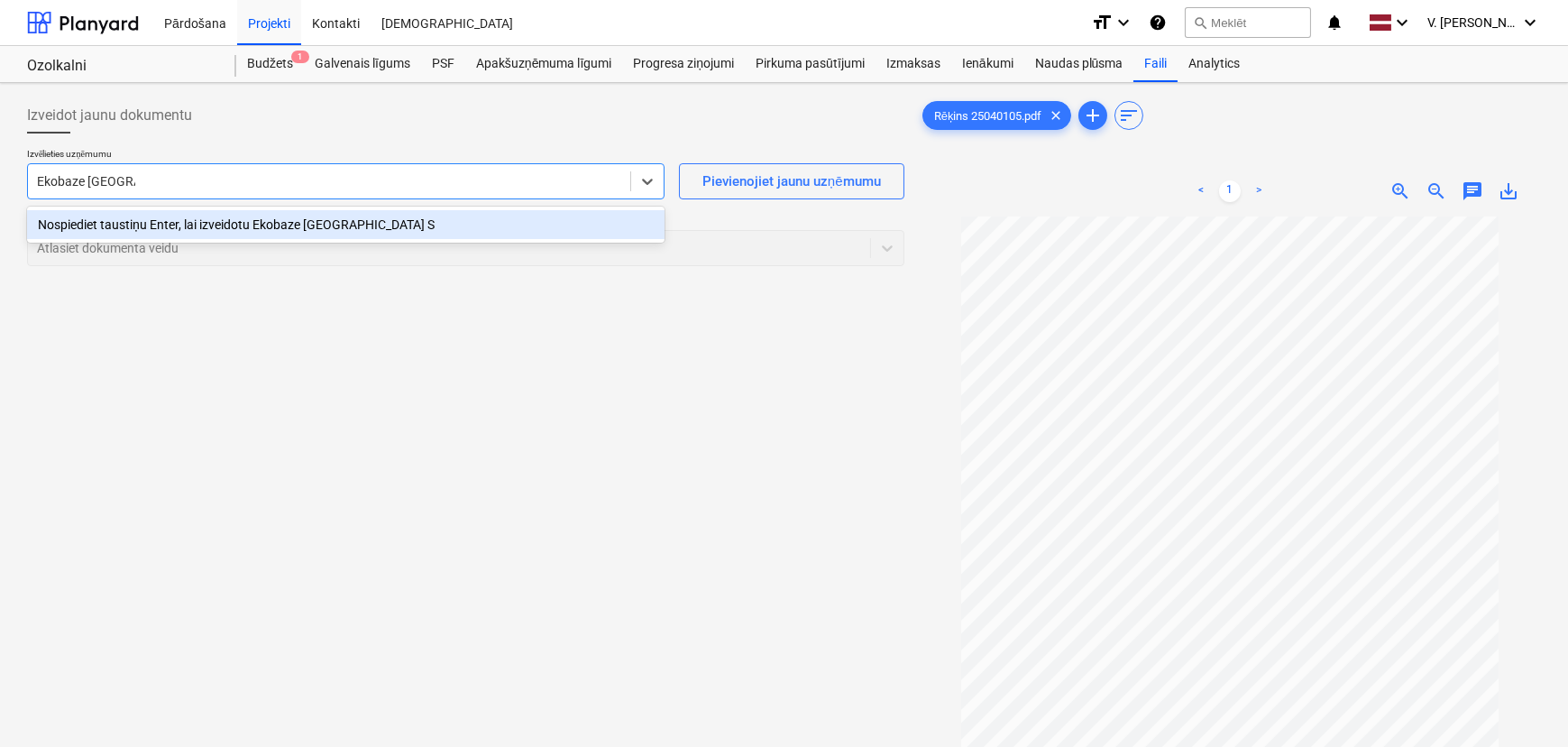 type on "Ekobaze [GEOGRAPHIC_DATA] SIA" 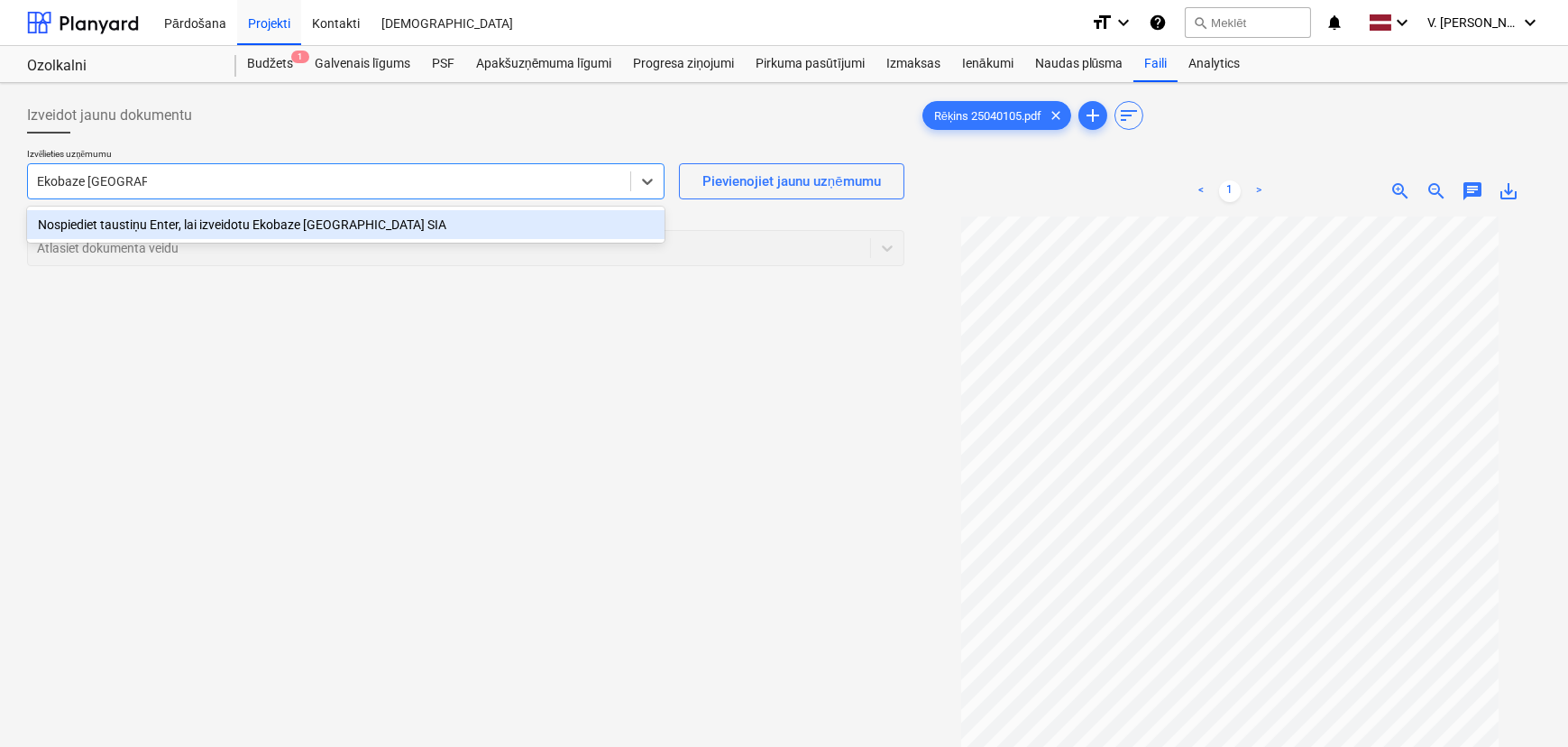 type 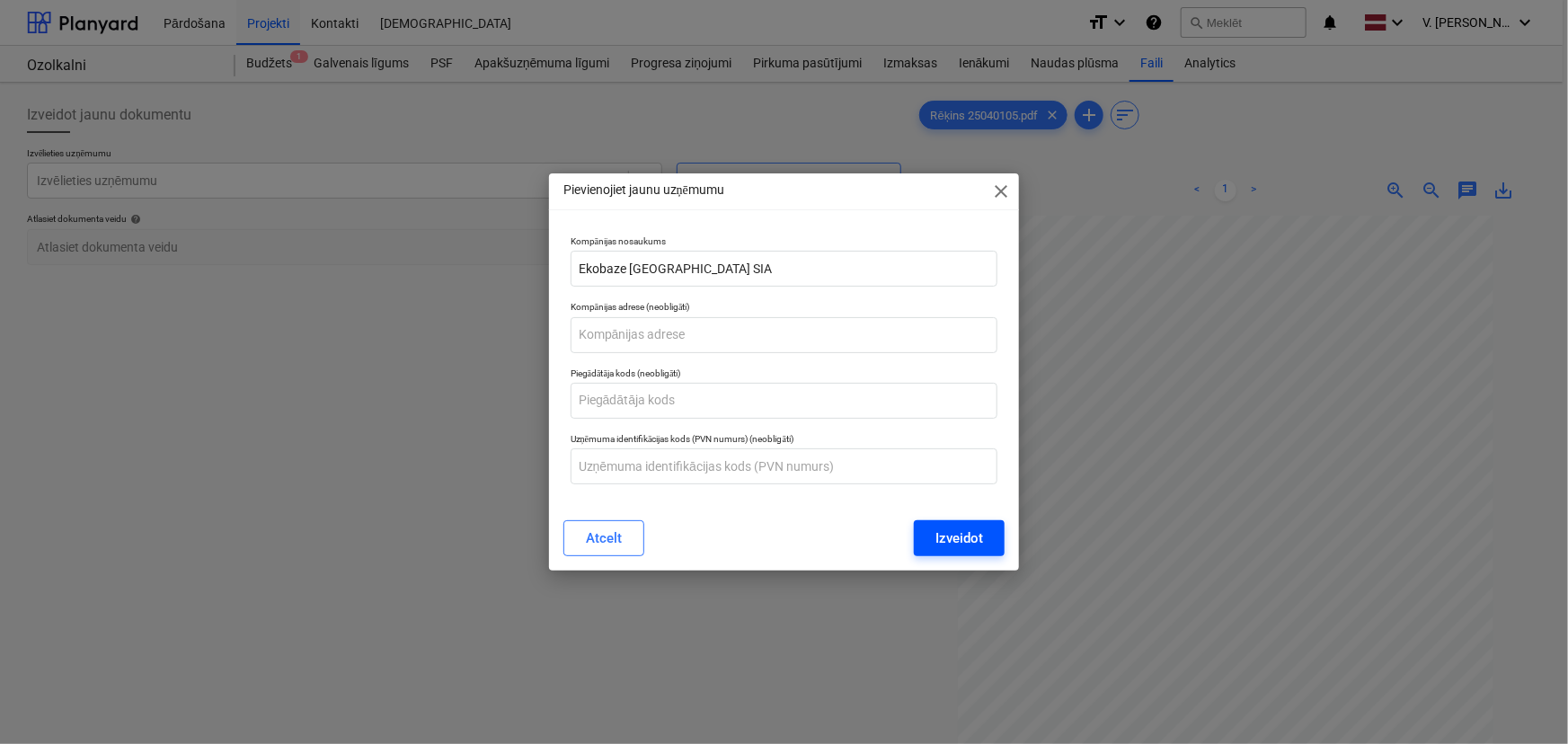 click on "Izveidot" at bounding box center [959, 538] 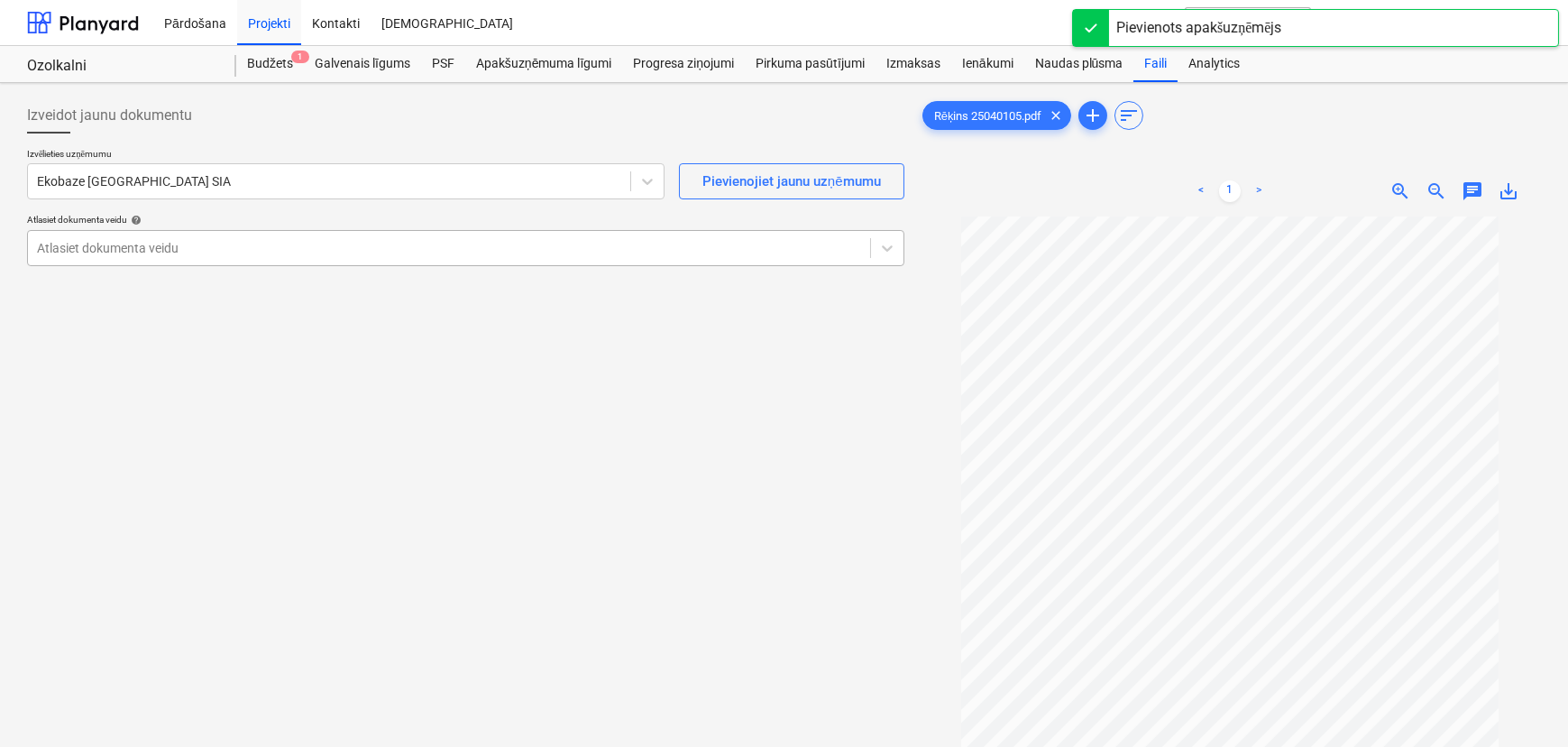click at bounding box center (449, 248) 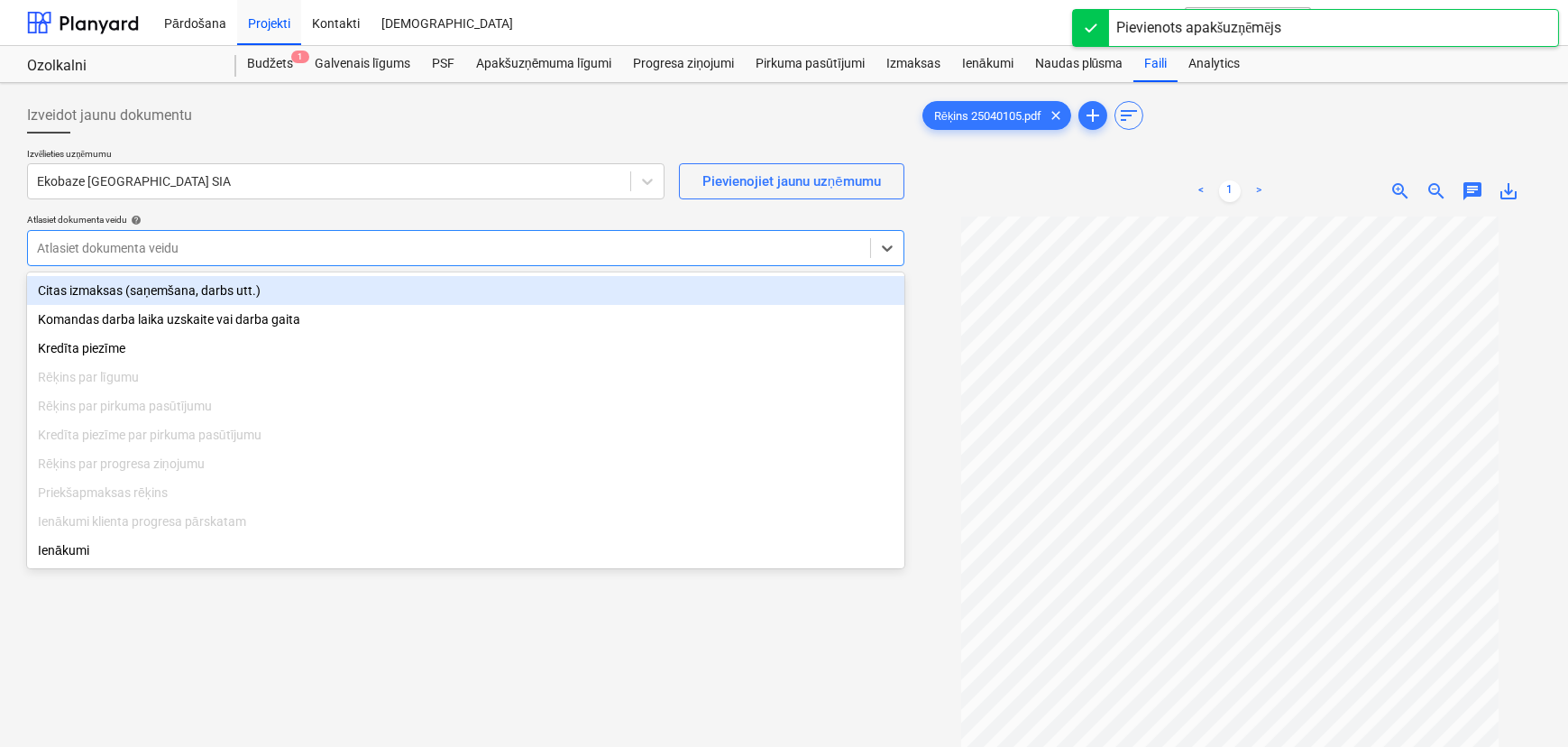 click on "Citas izmaksas (saņemšana, darbs utt.)" at bounding box center (465, 290) 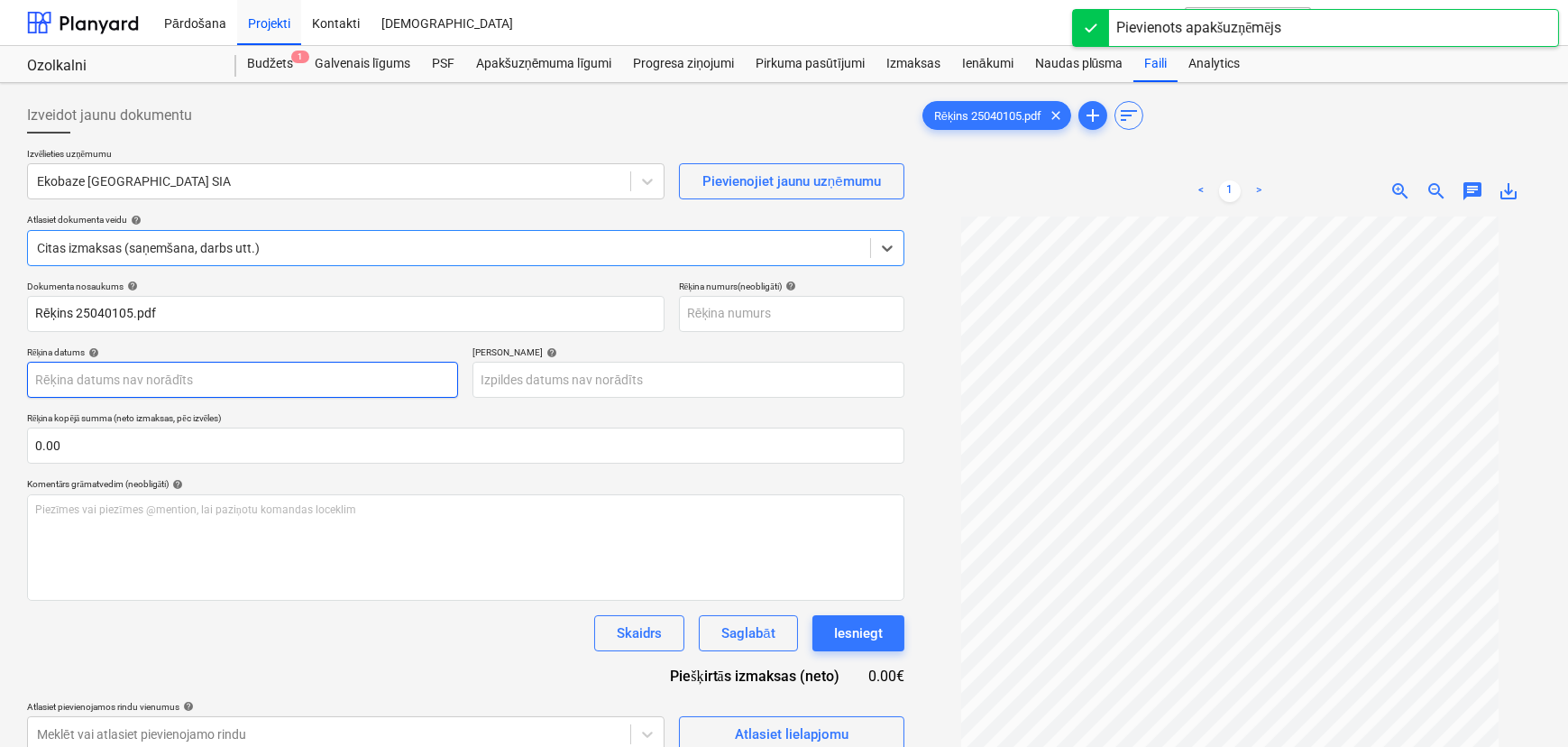 click on "Pārdošana Projekti Kontakti Iesūtne format_size keyboard_arrow_down help search Meklēt notifications 0 keyboard_arrow_down V. Filipčenko keyboard_arrow_down Ozolkalni Ozolkalni Budžets 1 Galvenais līgums PSF Apakšuzņēmuma līgumi Progresa ziņojumi Pirkuma pasūtījumi Izmaksas Ienākumi Naudas plūsma Faili Analytics Izveidot jaunu dokumentu Izvēlieties uzņēmumu Ekobaze [GEOGRAPHIC_DATA] SIA   Pievienojiet jaunu uzņēmumu Atlasiet dokumenta veidu help option Citas izmaksas (saņemšana, darbs utt.), selected.   Select is focused ,type to refine list, press Down to open the menu,  Citas izmaksas (saņemšana, darbs utt.) Dokumenta nosaukums help Rēķins 25040105.pdf Rēķina numurs  (neobligāti) help Rēķina datums help Press the down arrow key to interact with the calendar and
select a date. Press the question mark key to get the keyboard shortcuts for changing dates. Termiņš help Rēķina kopējā summa (neto izmaksas, pēc izvēles) 0.00 Komentārs grāmatvedim (neobligāti) help ﻿ help <" at bounding box center (784, 374) 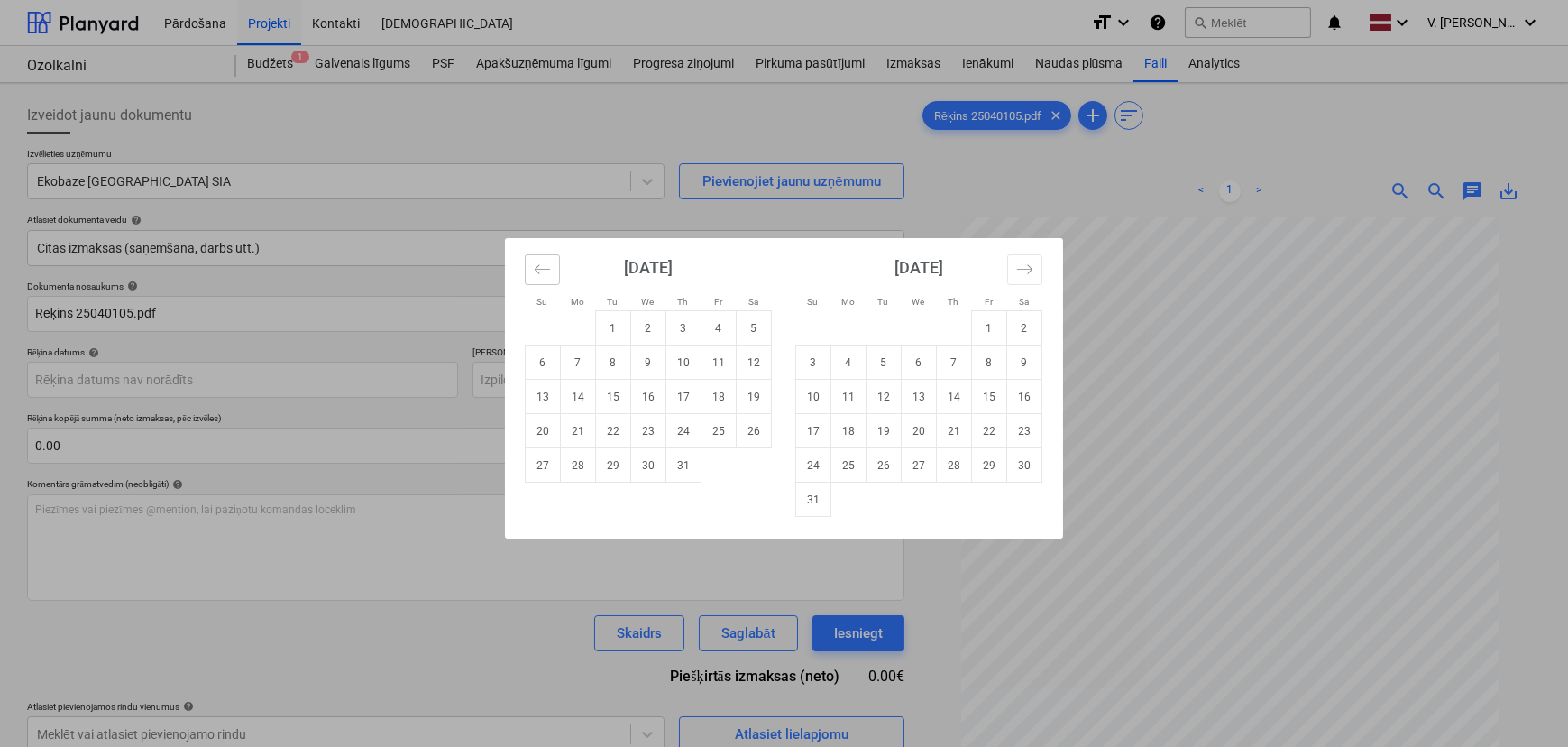 click 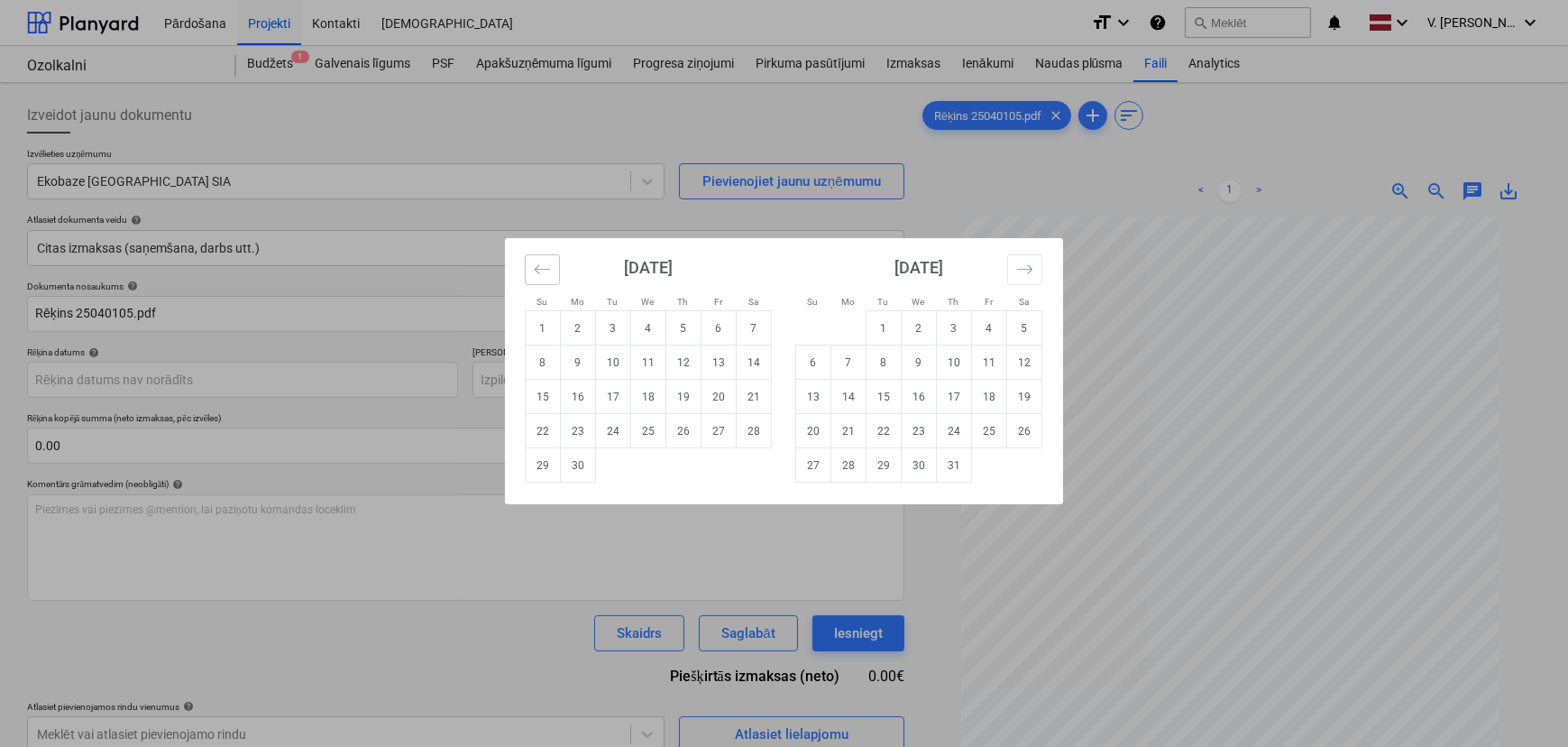 click 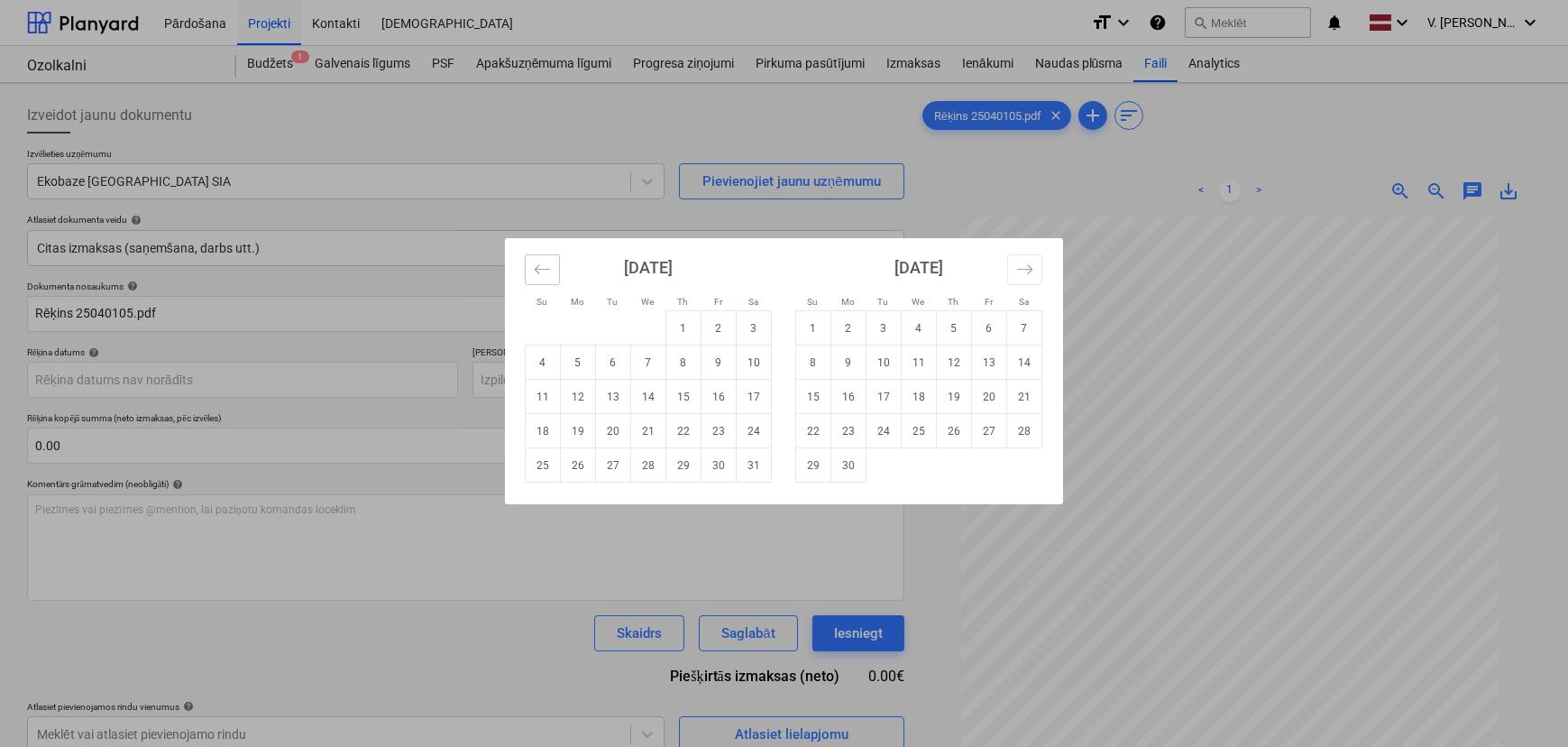 click 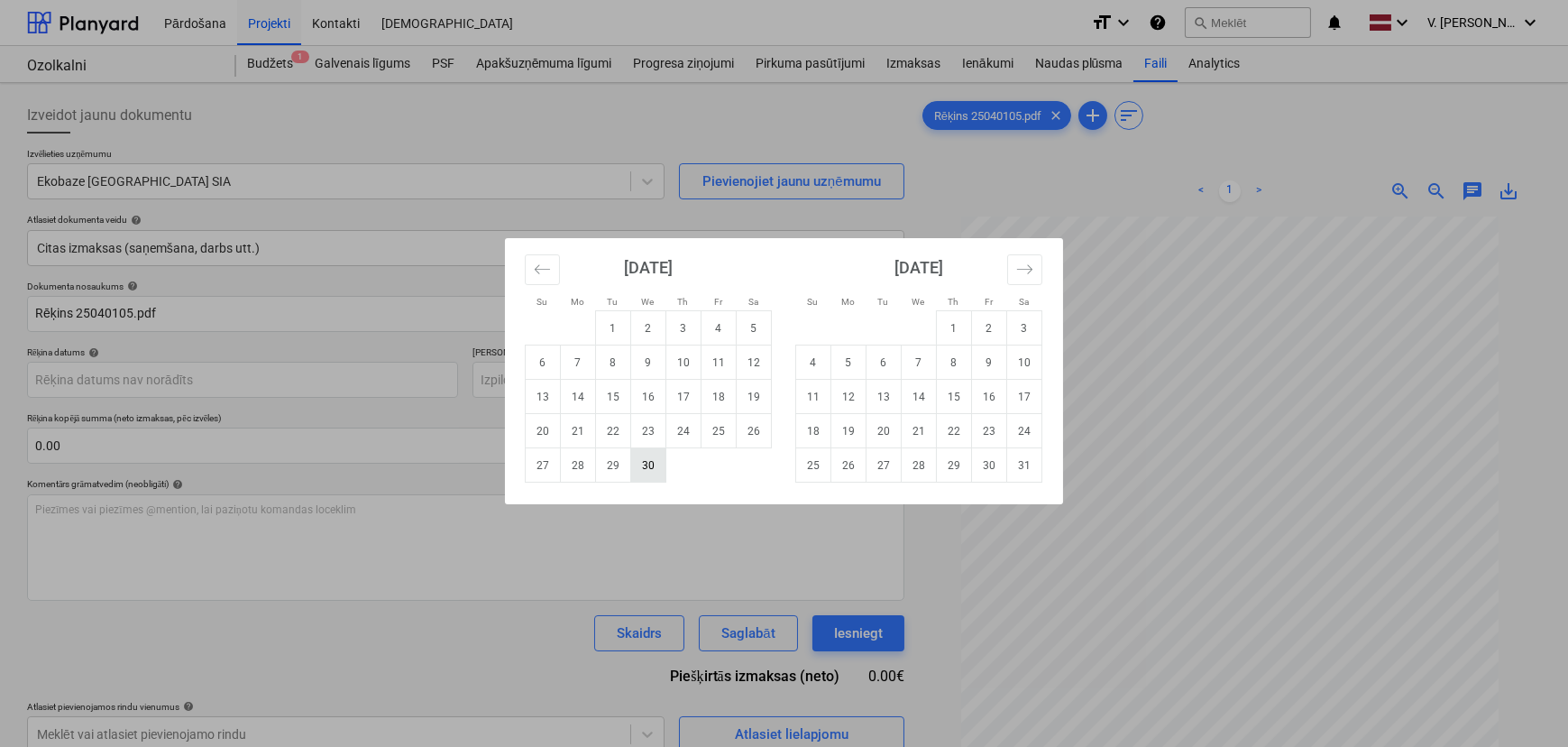 click on "30" at bounding box center (648, 466) 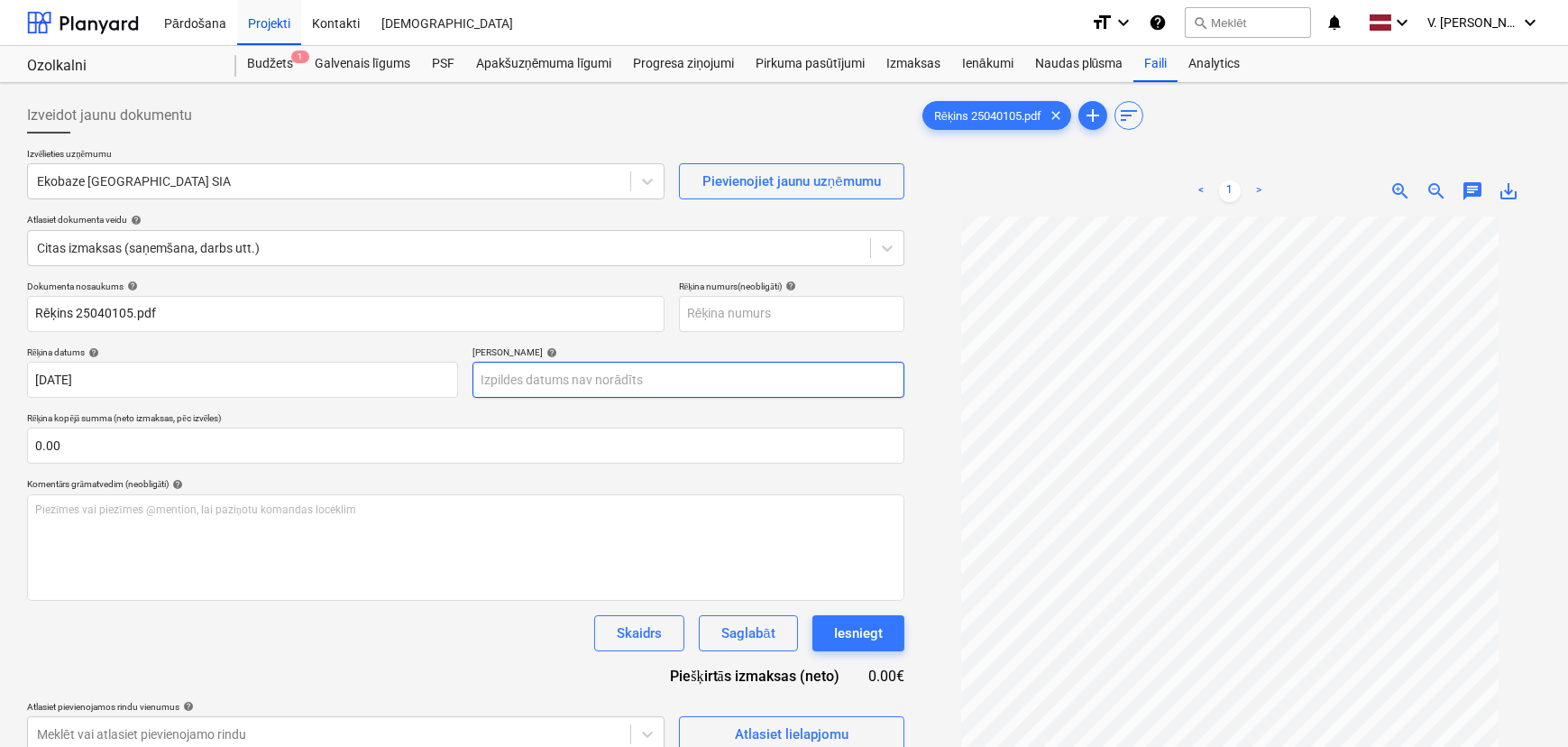click on "Pārdošana Projekti Kontakti Iesūtne format_size keyboard_arrow_down help search Meklēt notifications 0 keyboard_arrow_down V. Filipčenko keyboard_arrow_down Ozolkalni Ozolkalni Budžets 1 Galvenais līgums PSF Apakšuzņēmuma līgumi Progresa ziņojumi Pirkuma pasūtījumi Izmaksas Ienākumi Naudas plūsma Faili Analytics Izveidot jaunu dokumentu Izvēlieties uzņēmumu Ekobaze Latvia SIA   Pievienojiet jaunu uzņēmumu Atlasiet dokumenta veidu help Citas izmaksas (saņemšana, darbs utt.) Dokumenta nosaukums help Rēķins 25040105.pdf Rēķina numurs  (neobligāti) help Rēķina datums help [DATE] [DATE] Press the down arrow key to interact with the calendar and
select a date. Press the question mark key to get the keyboard shortcuts for changing dates. Termiņš help Press the down arrow key to interact with the calendar and
select a date. Press the question mark key to get the keyboard shortcuts for changing dates. Rēķina kopējā summa (neto izmaksas, pēc izvēles) 0.00 help <" at bounding box center [784, 374] 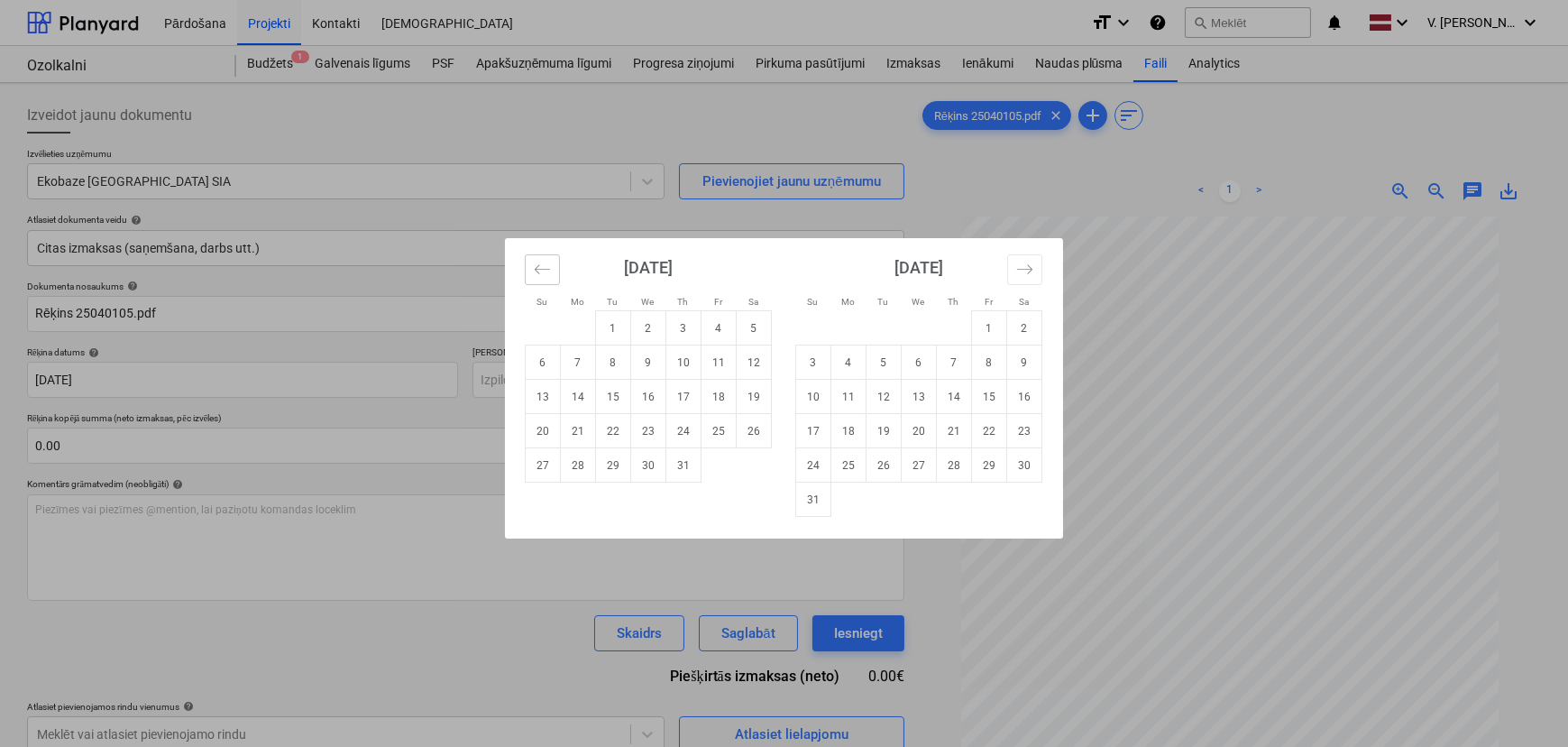 click at bounding box center [542, 270] 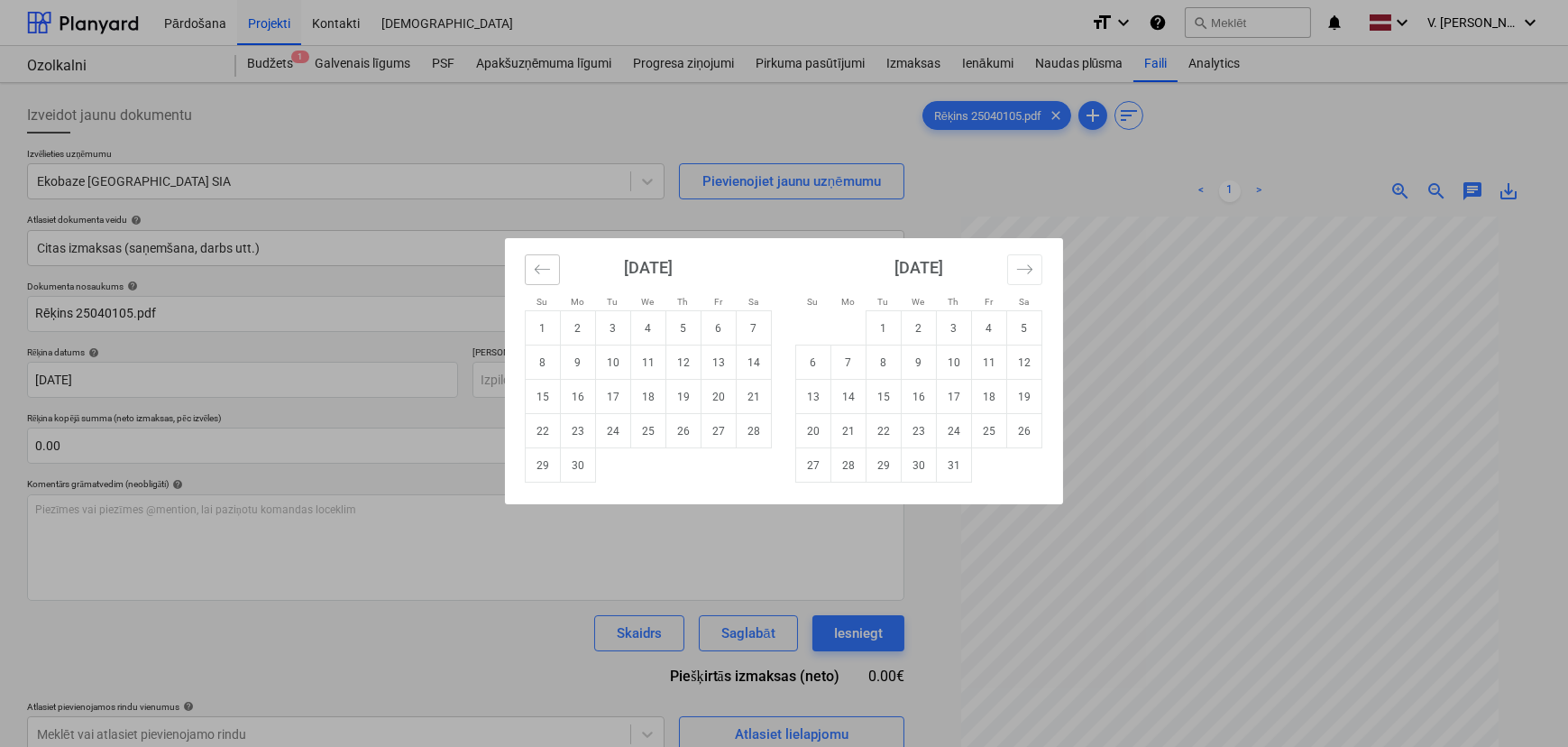 click at bounding box center [542, 270] 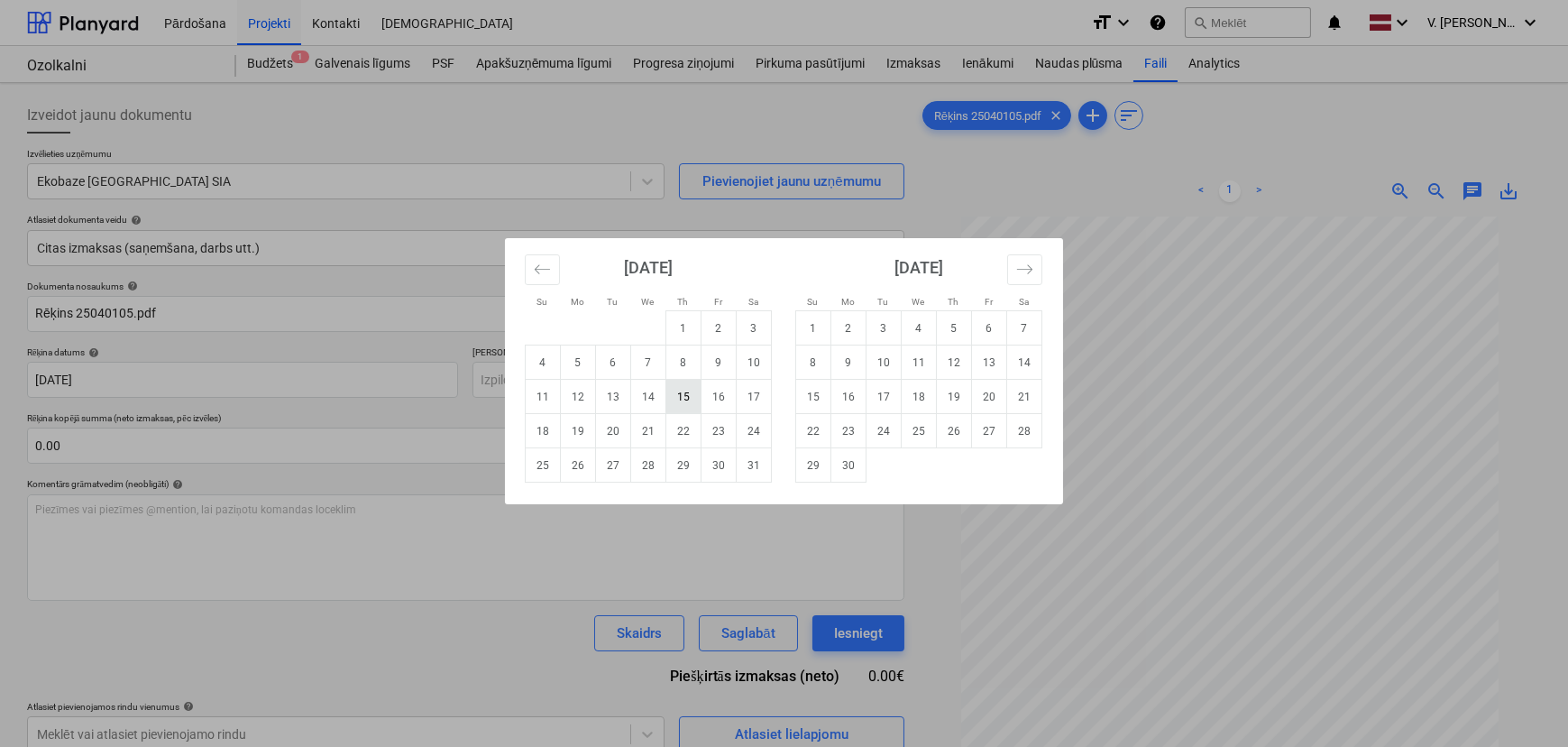 click on "15" at bounding box center [683, 397] 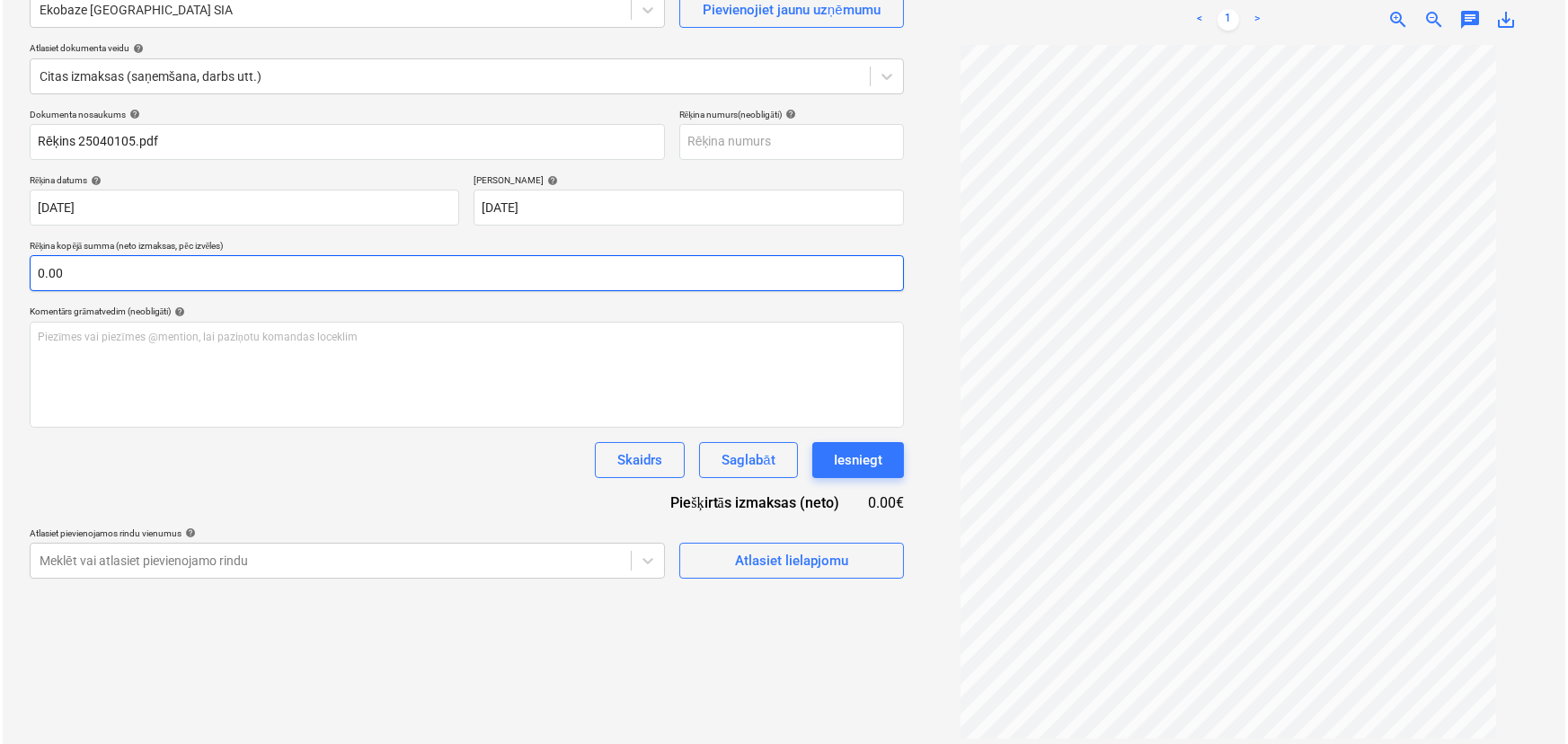 scroll, scrollTop: 180, scrollLeft: 0, axis: vertical 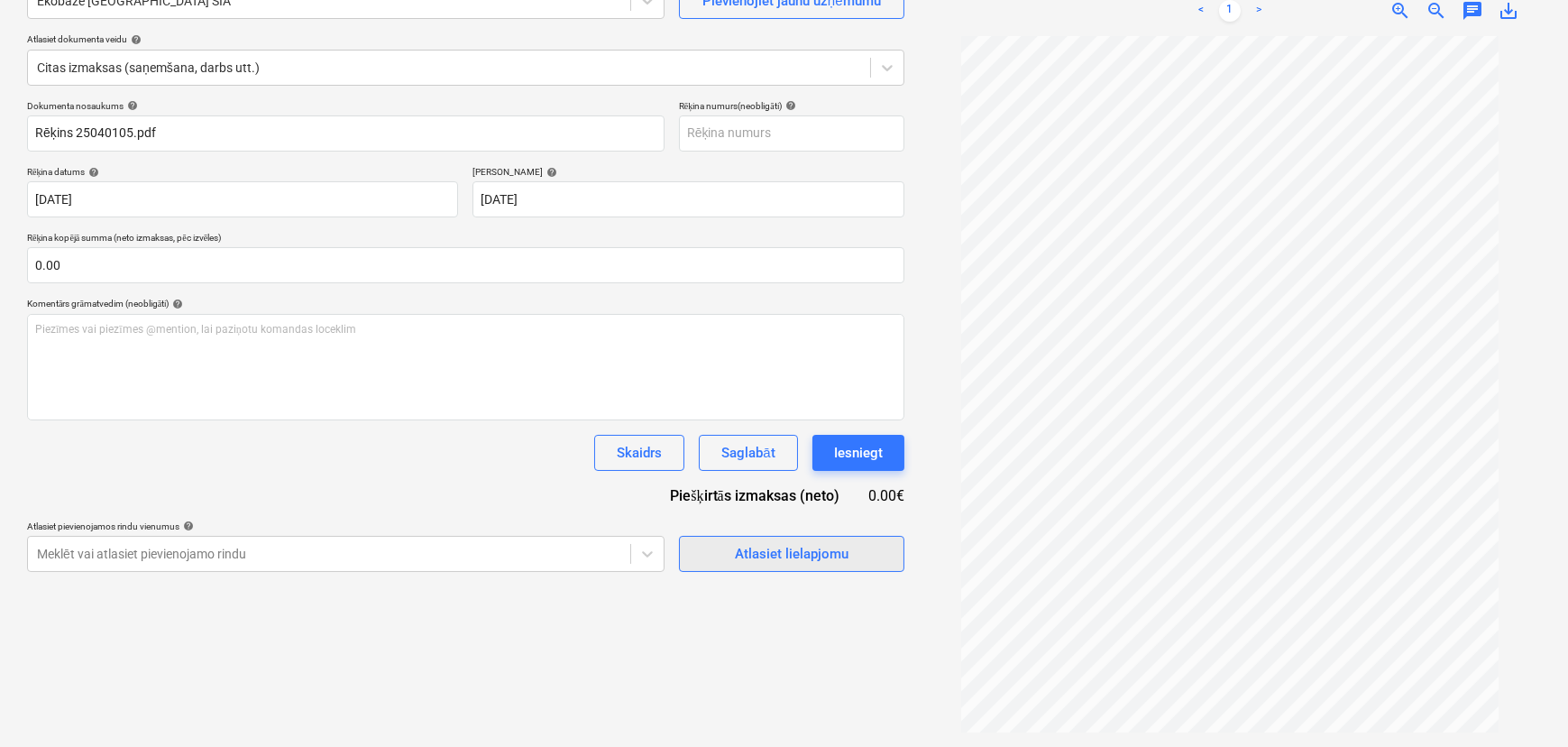 click on "Atlasiet lielapjomu" at bounding box center (792, 554) 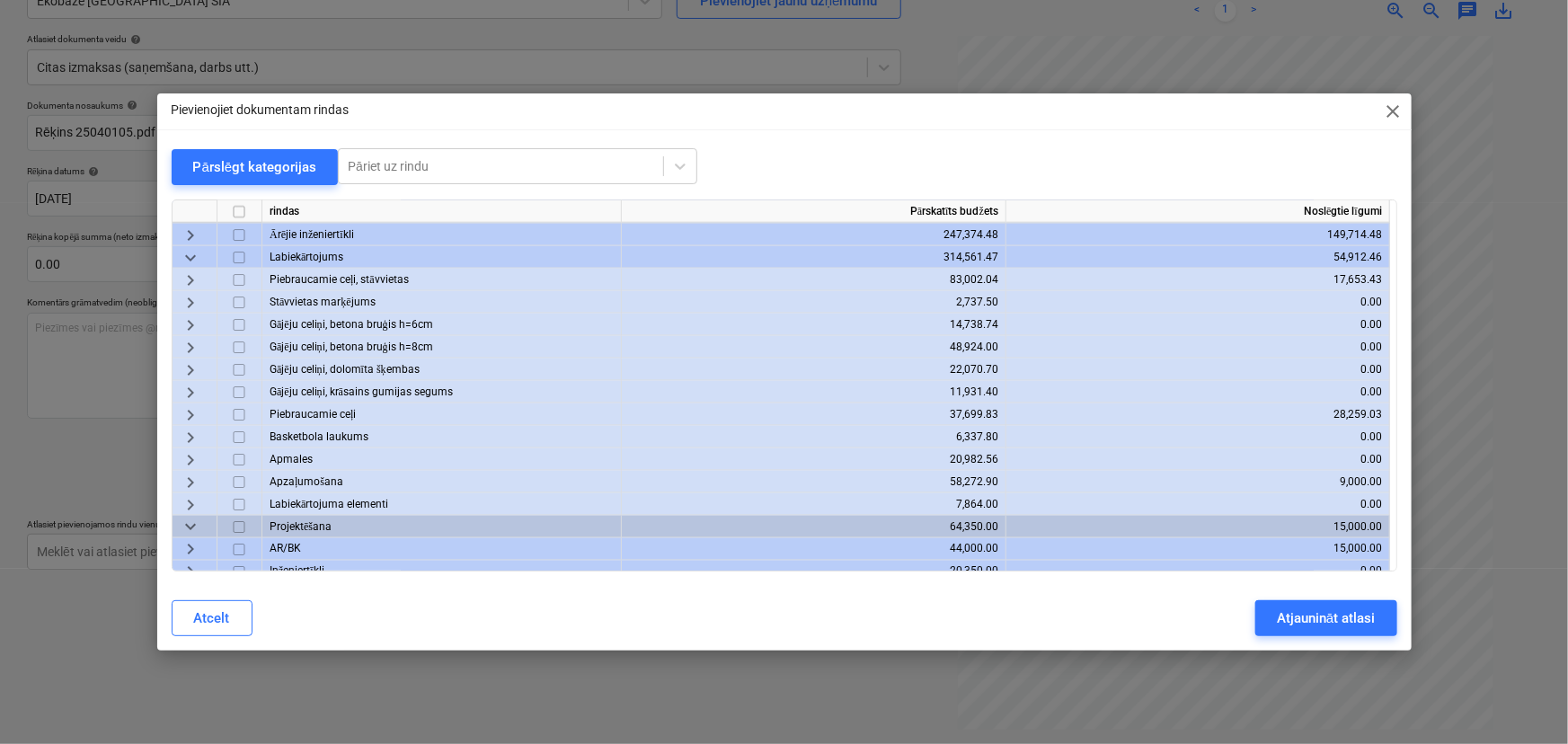 scroll, scrollTop: 1471, scrollLeft: 0, axis: vertical 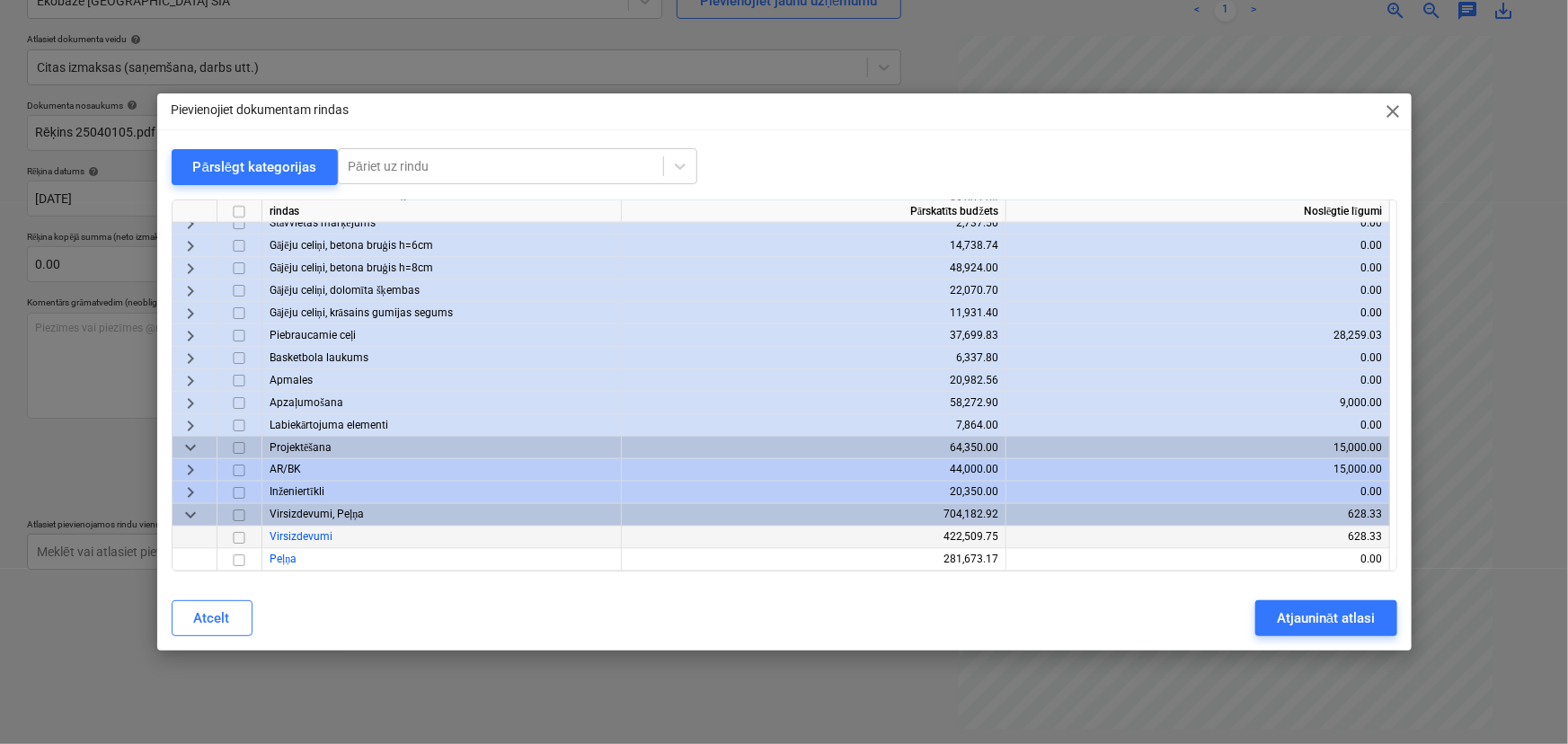 click on "Virsizdevumi" at bounding box center [442, 537] 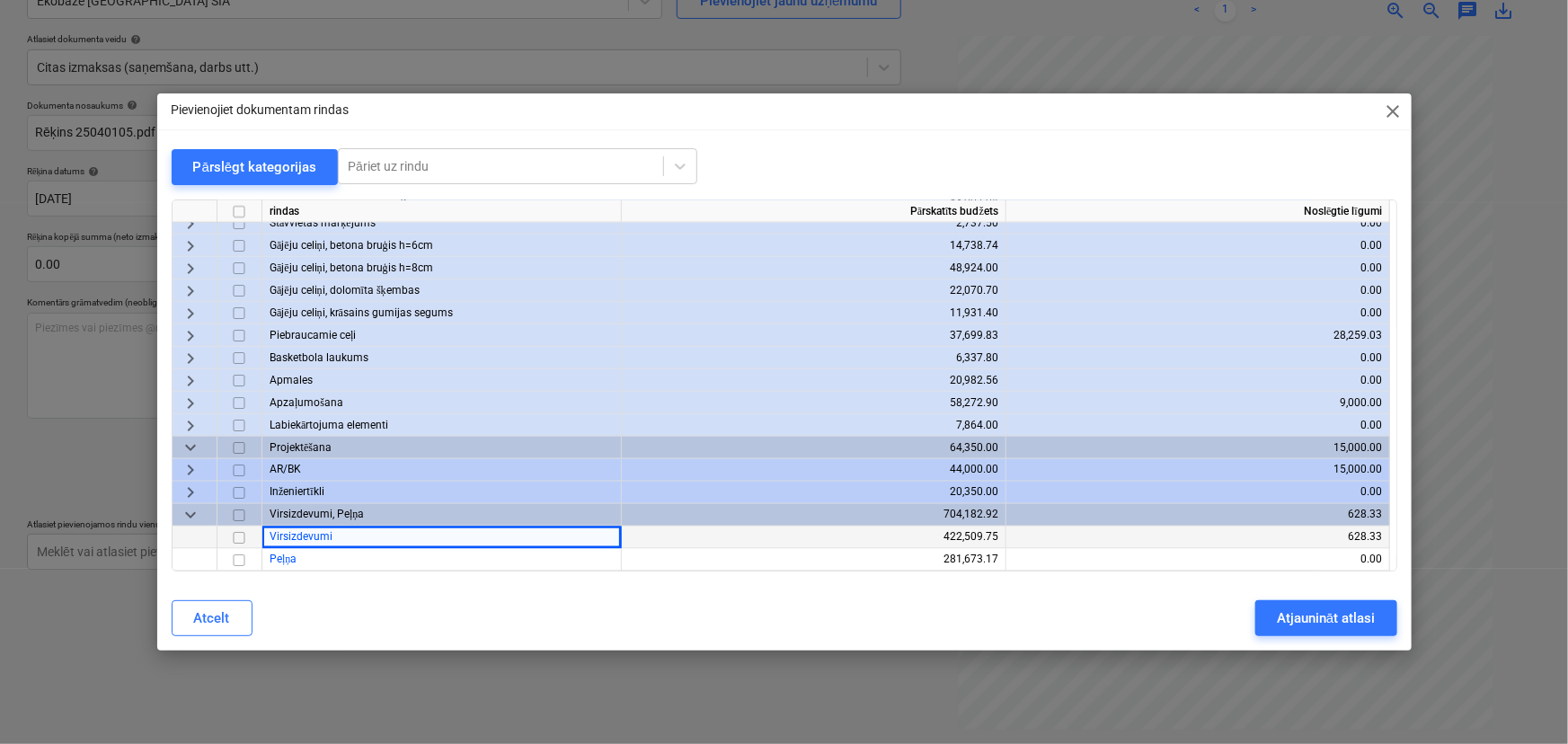 click at bounding box center [239, 538] 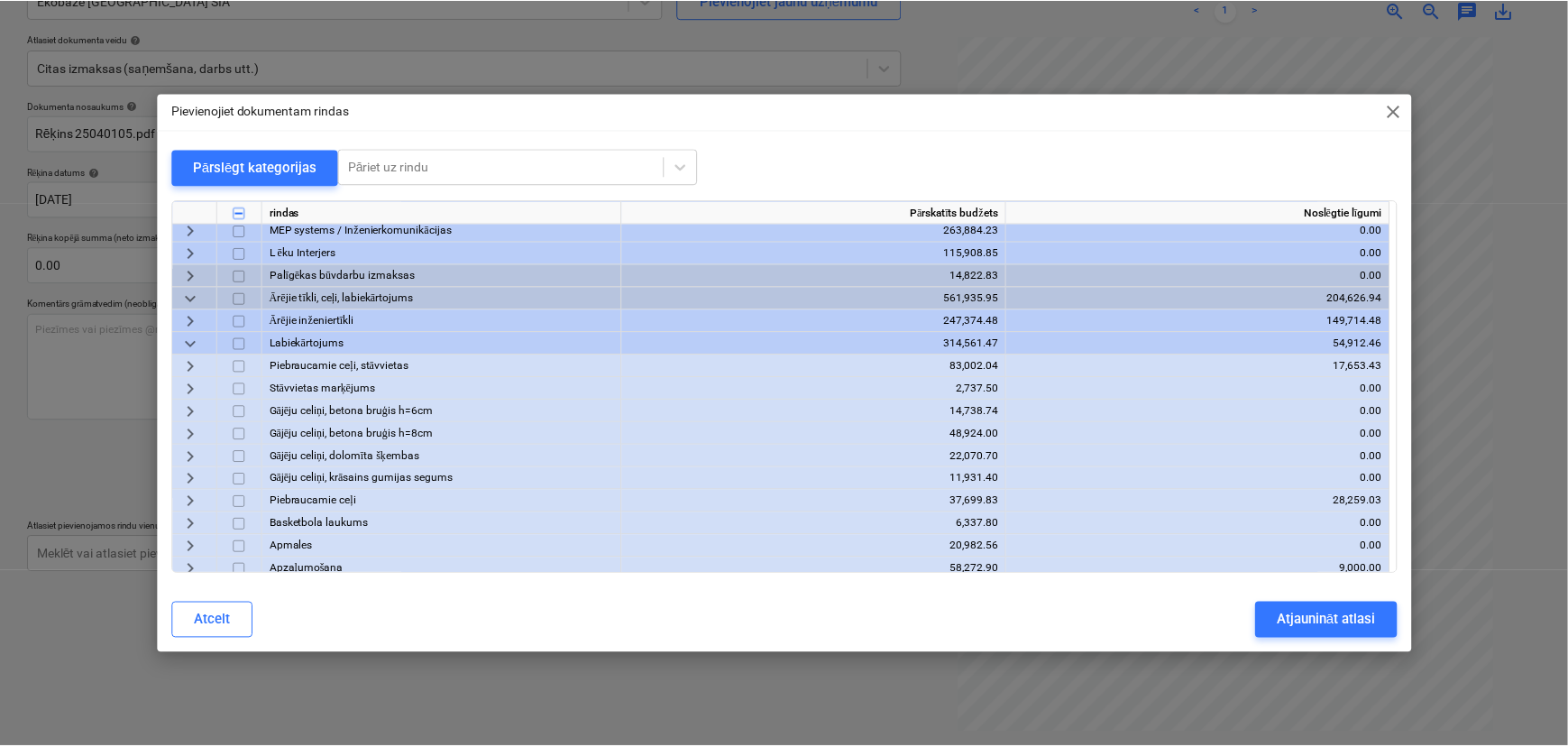 scroll, scrollTop: 1477, scrollLeft: 0, axis: vertical 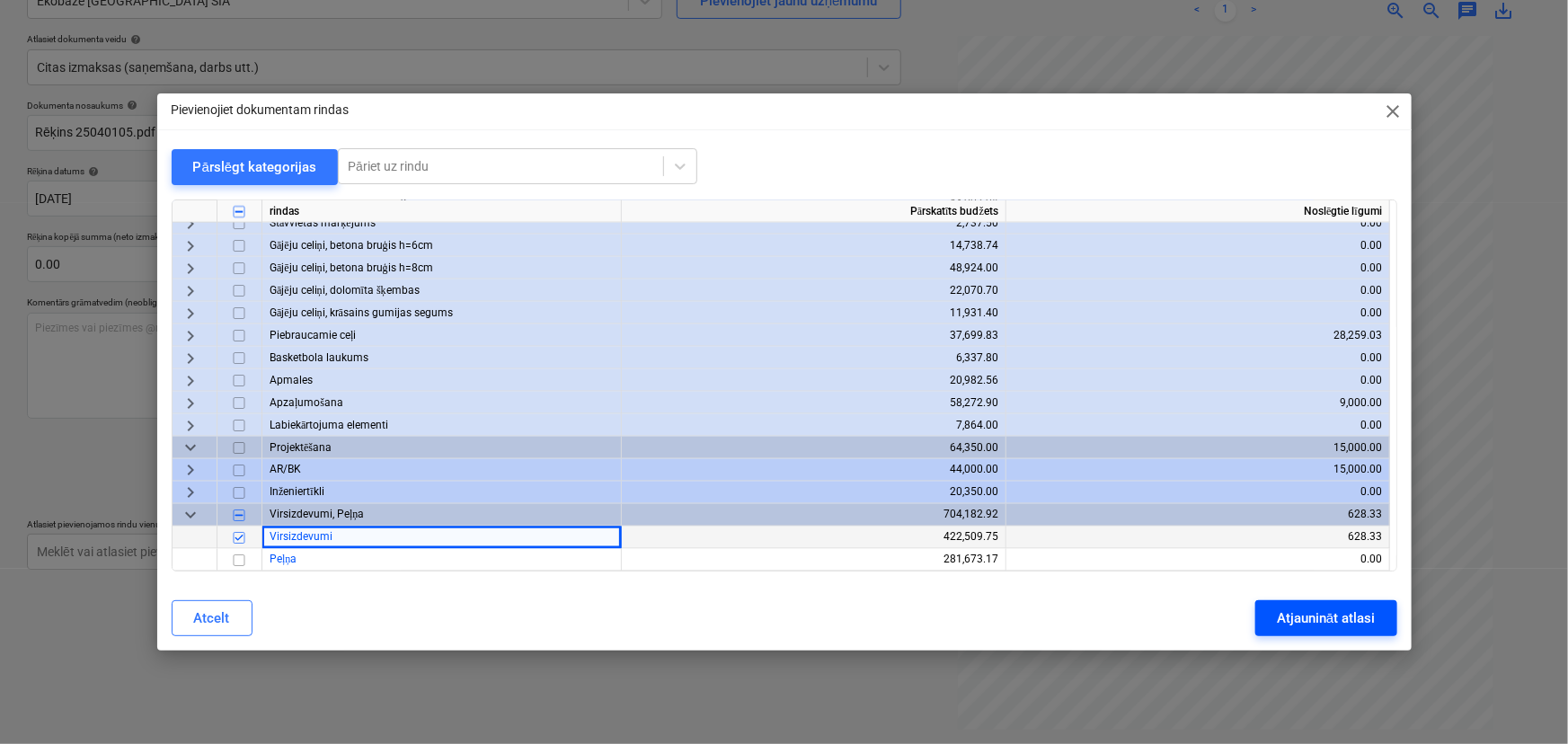 click on "Atjaunināt atlasi" at bounding box center [1325, 618] 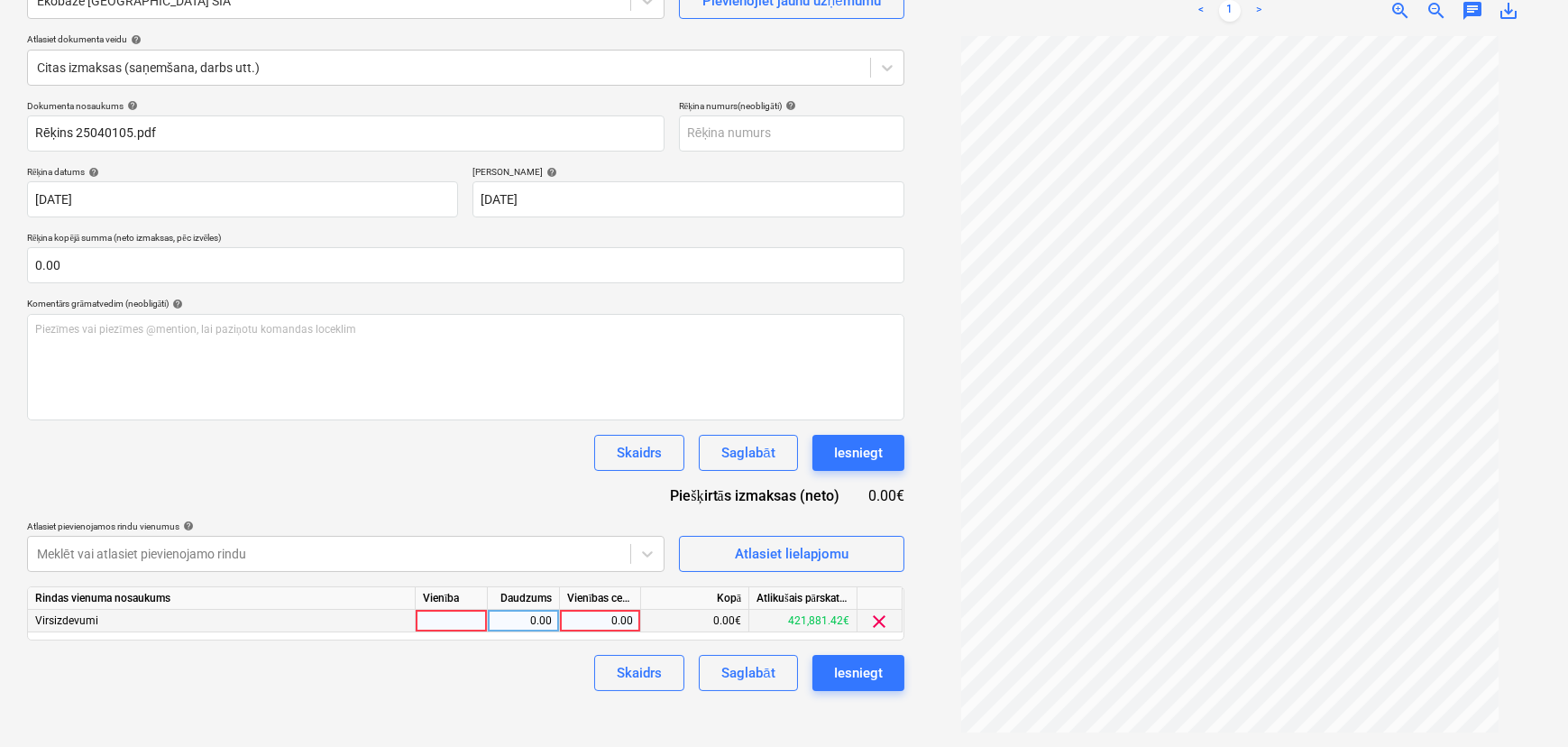 click on "0.00" at bounding box center (600, 621) 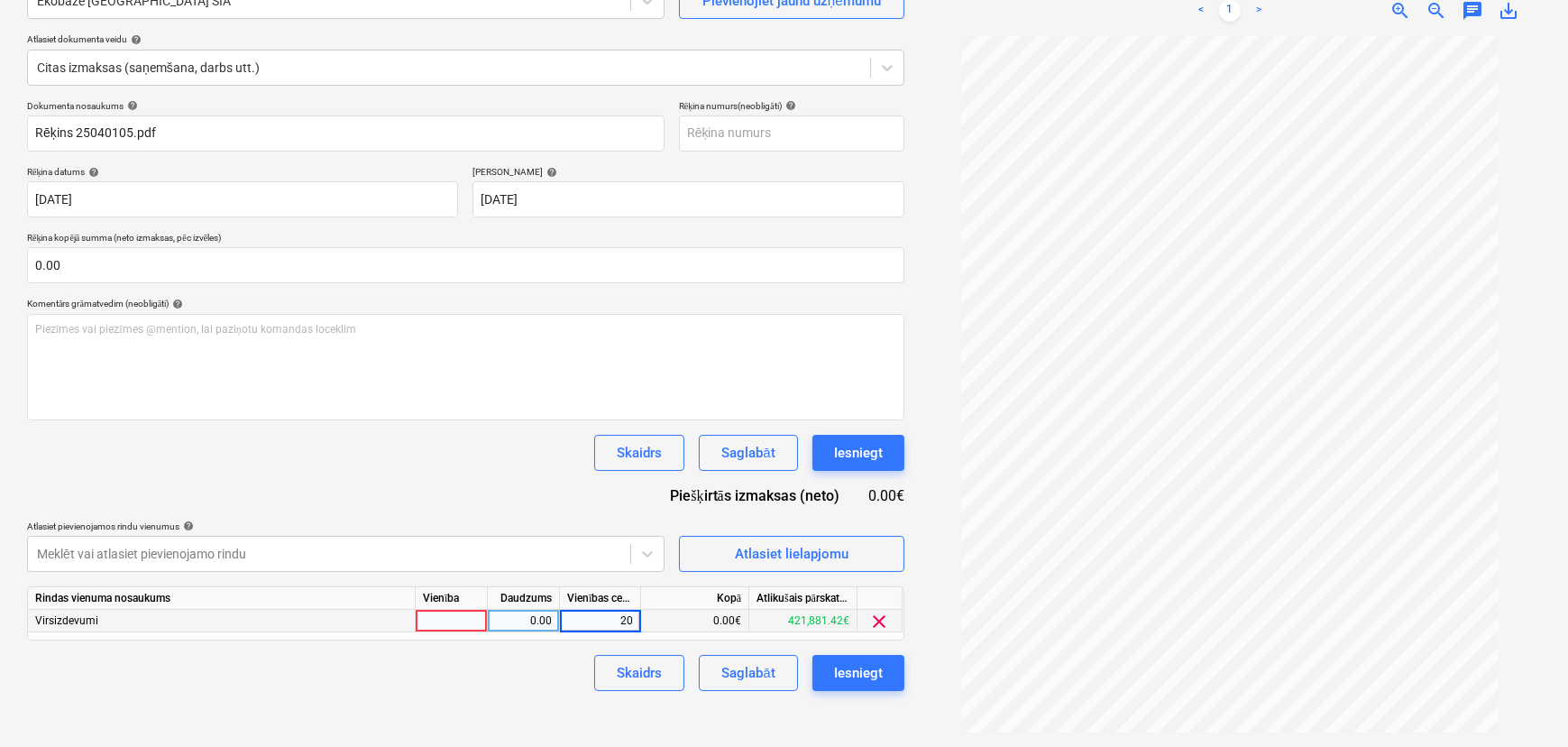 type on "208" 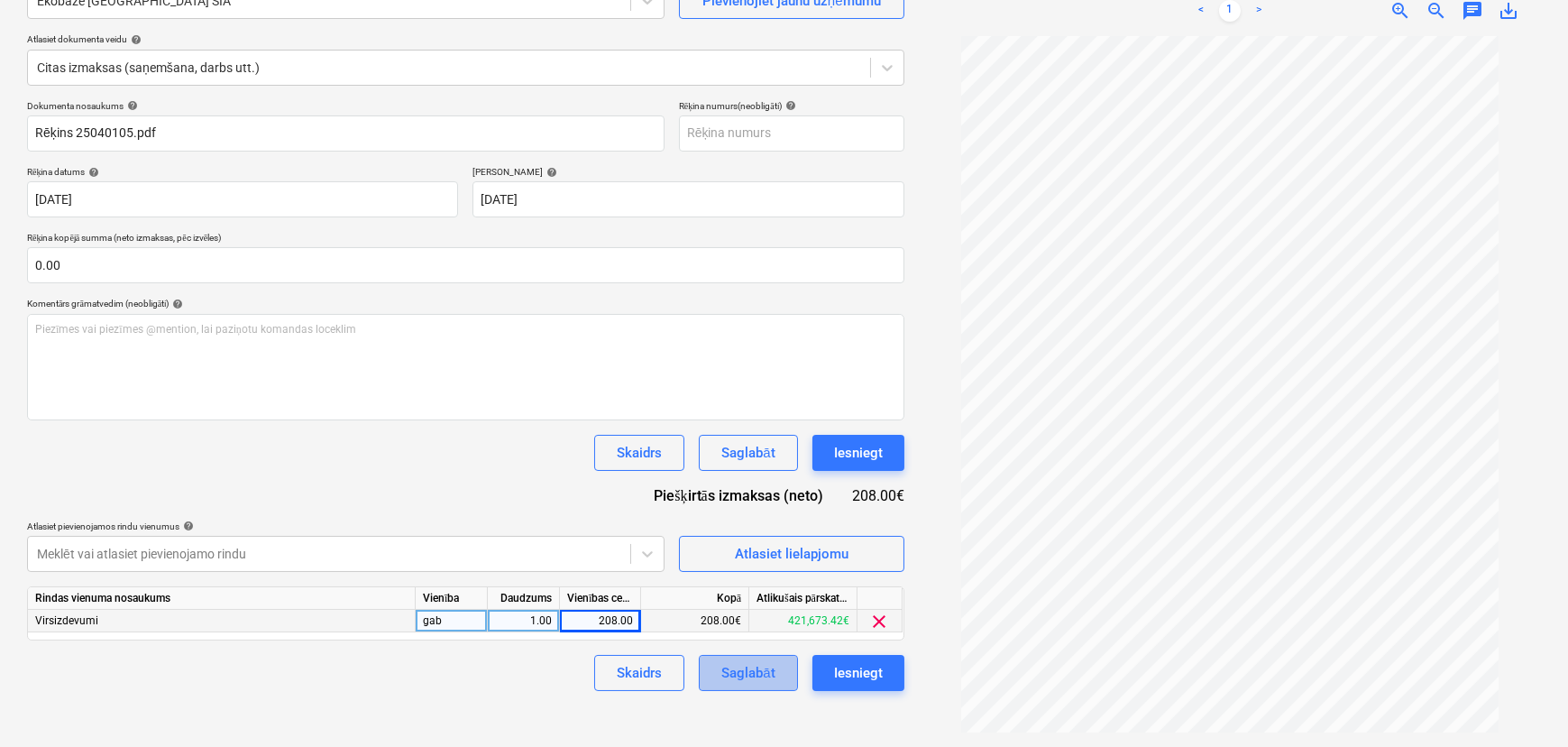 click on "Saglabāt" at bounding box center [747, 673] 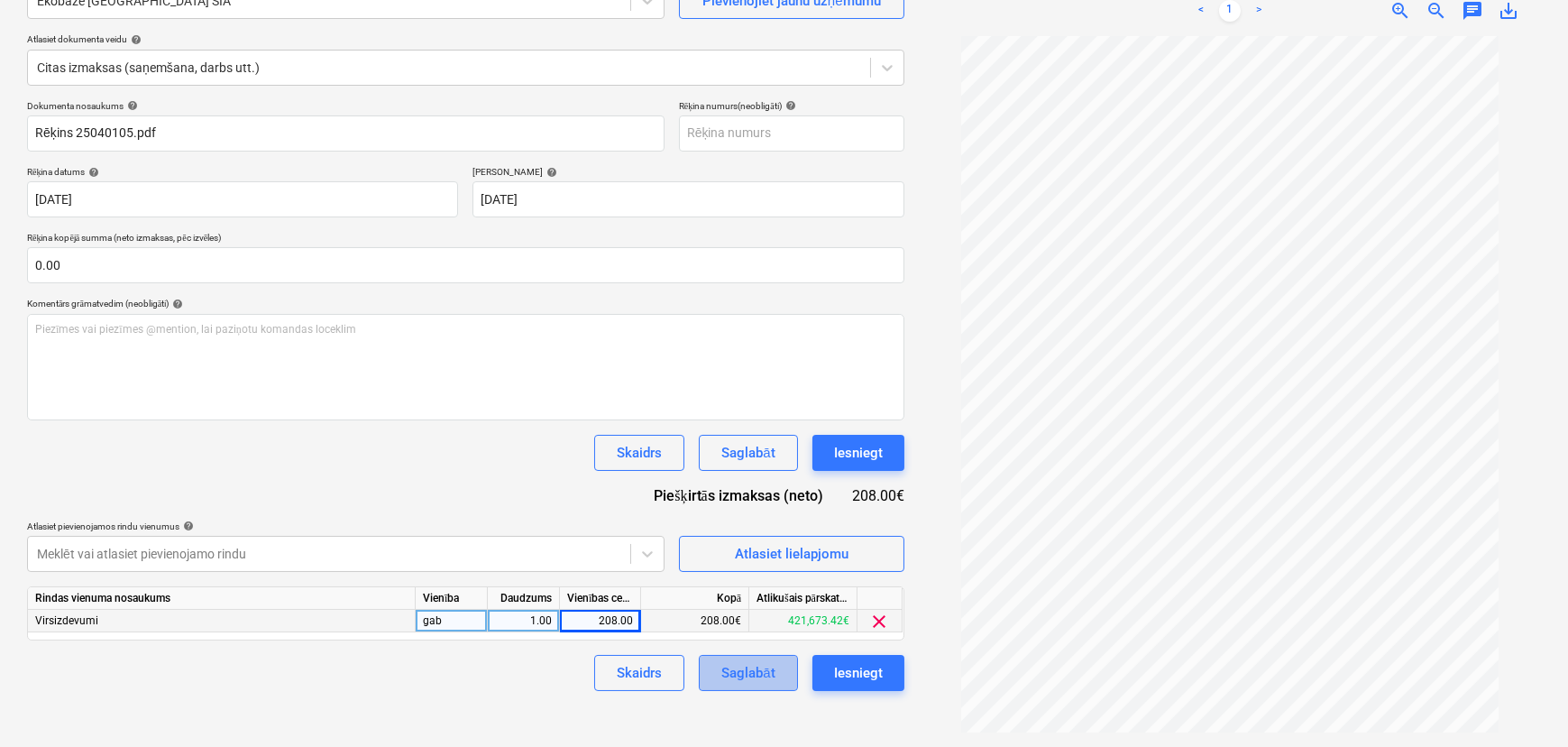 scroll, scrollTop: 0, scrollLeft: 0, axis: both 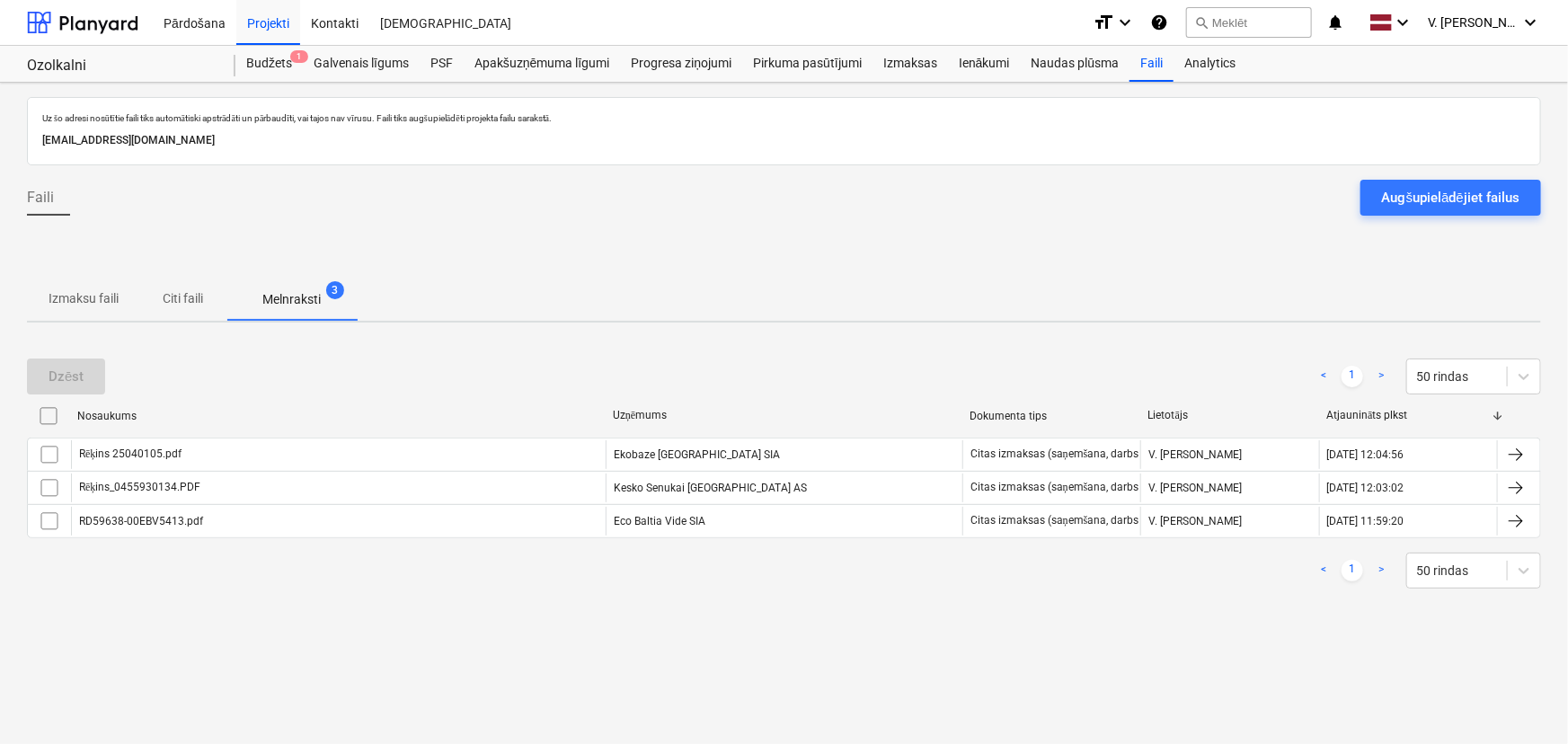 click on "Citi faili" at bounding box center (183, 298) 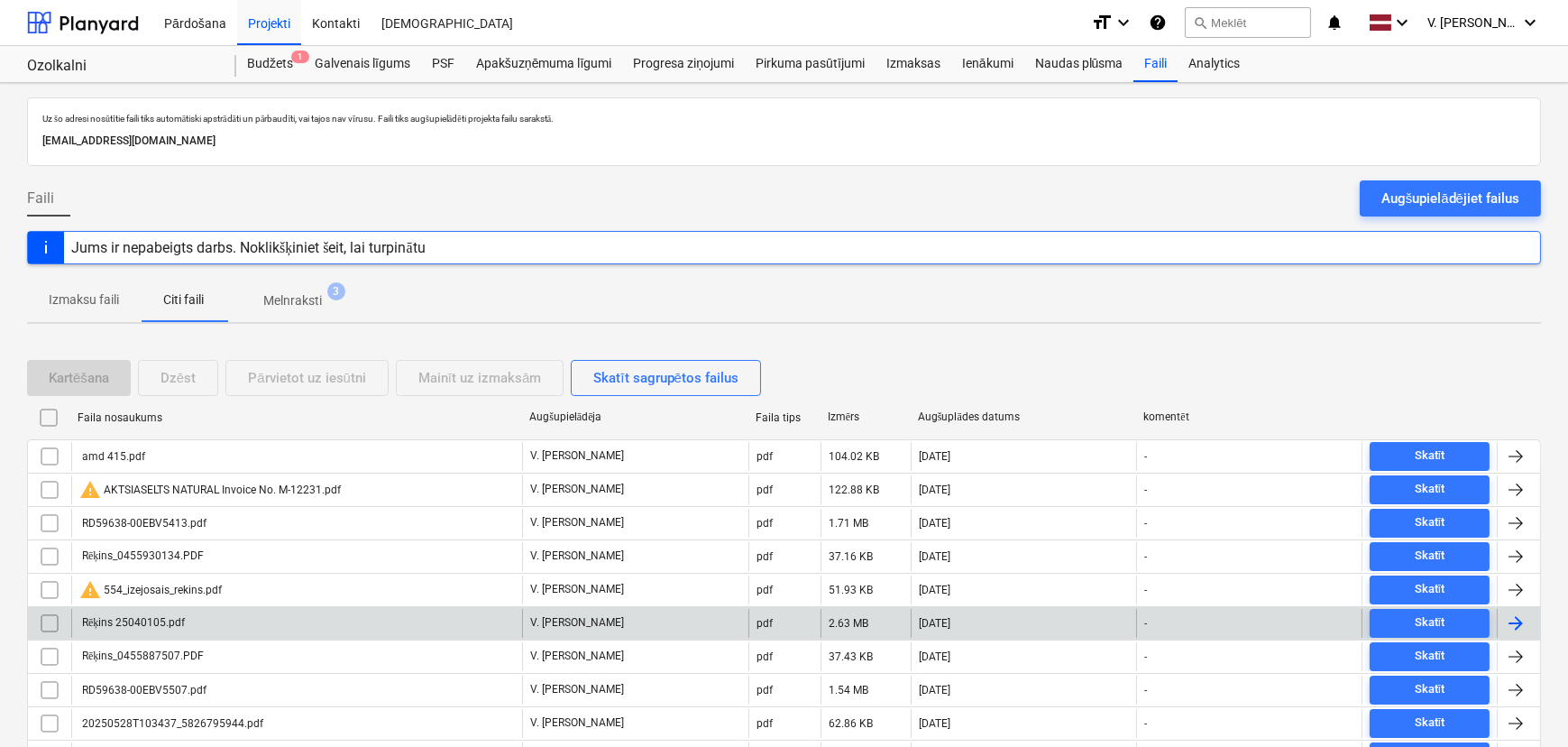 scroll, scrollTop: 81, scrollLeft: 0, axis: vertical 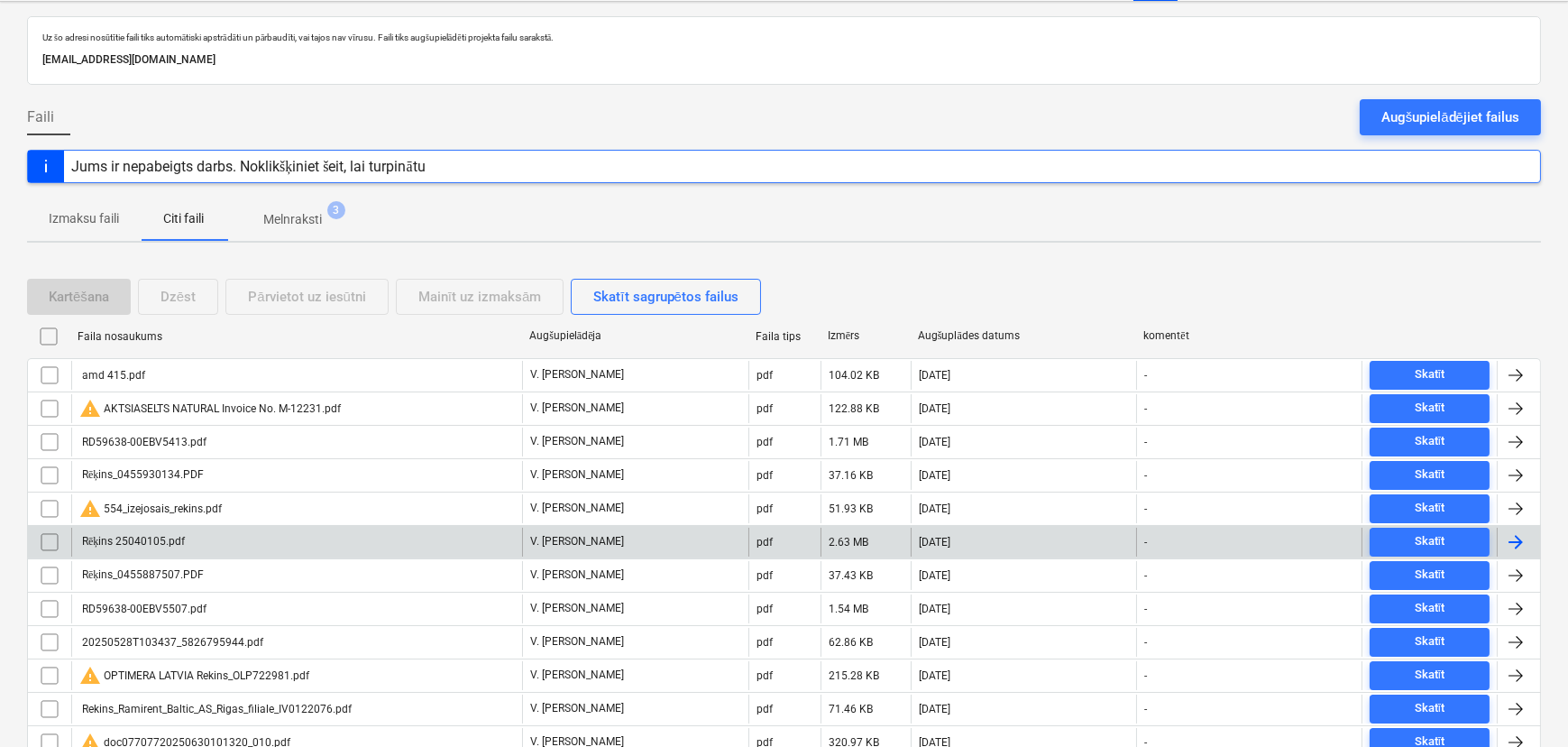 click on "Rēķins 25040105.pdf" at bounding box center (297, 542) 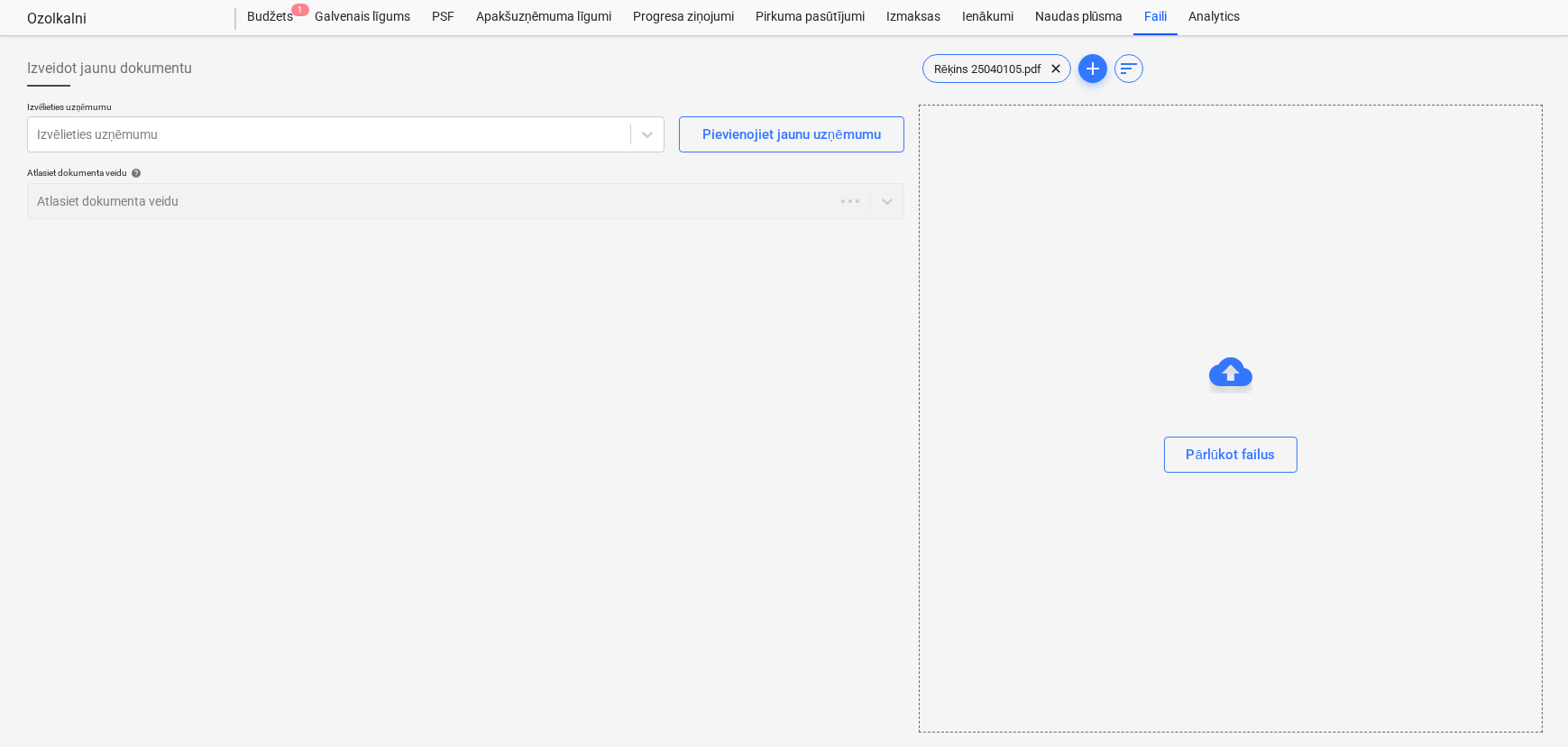 scroll, scrollTop: 0, scrollLeft: 0, axis: both 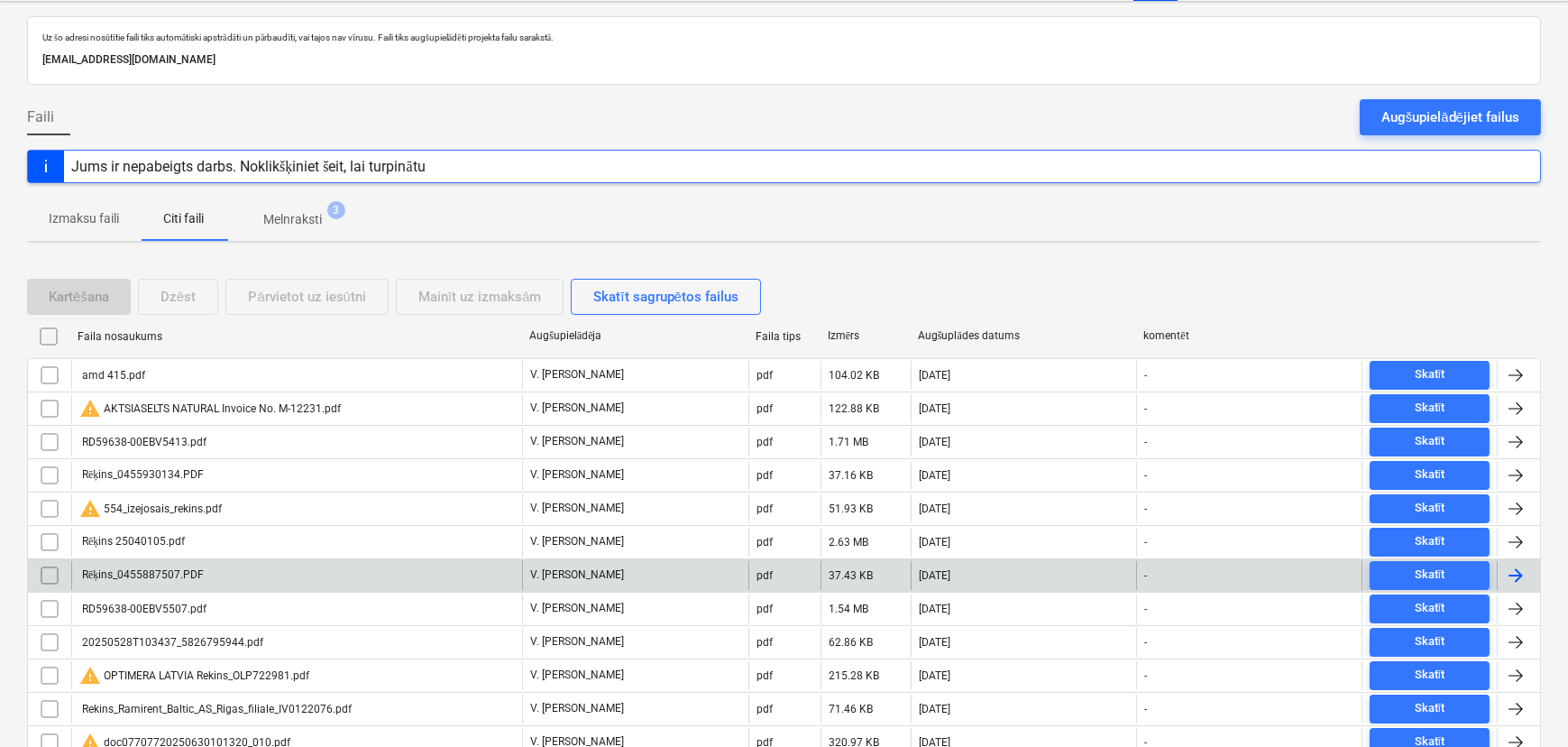 click on "Rēķins_0455887507.PDF" at bounding box center [297, 576] 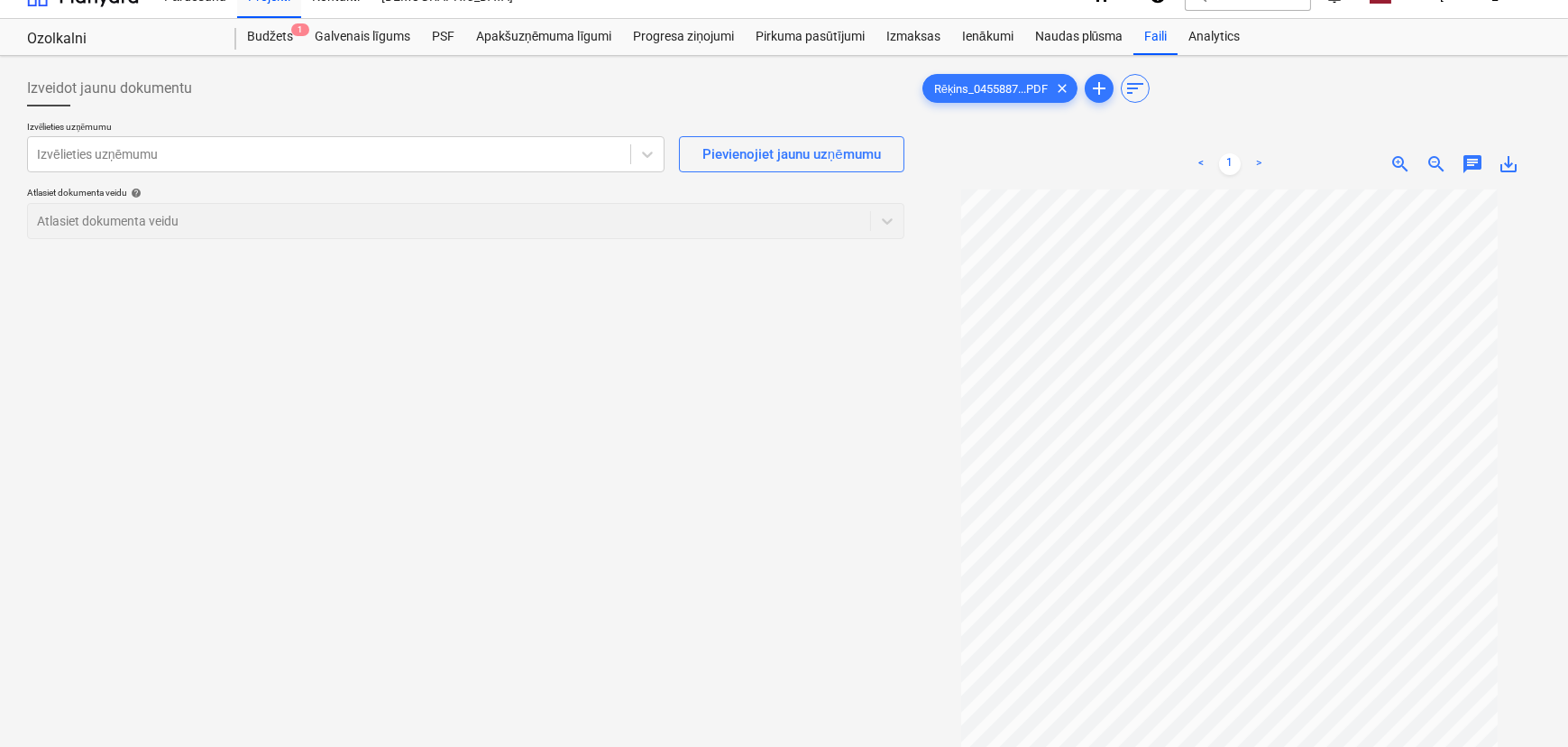 scroll, scrollTop: 0, scrollLeft: 0, axis: both 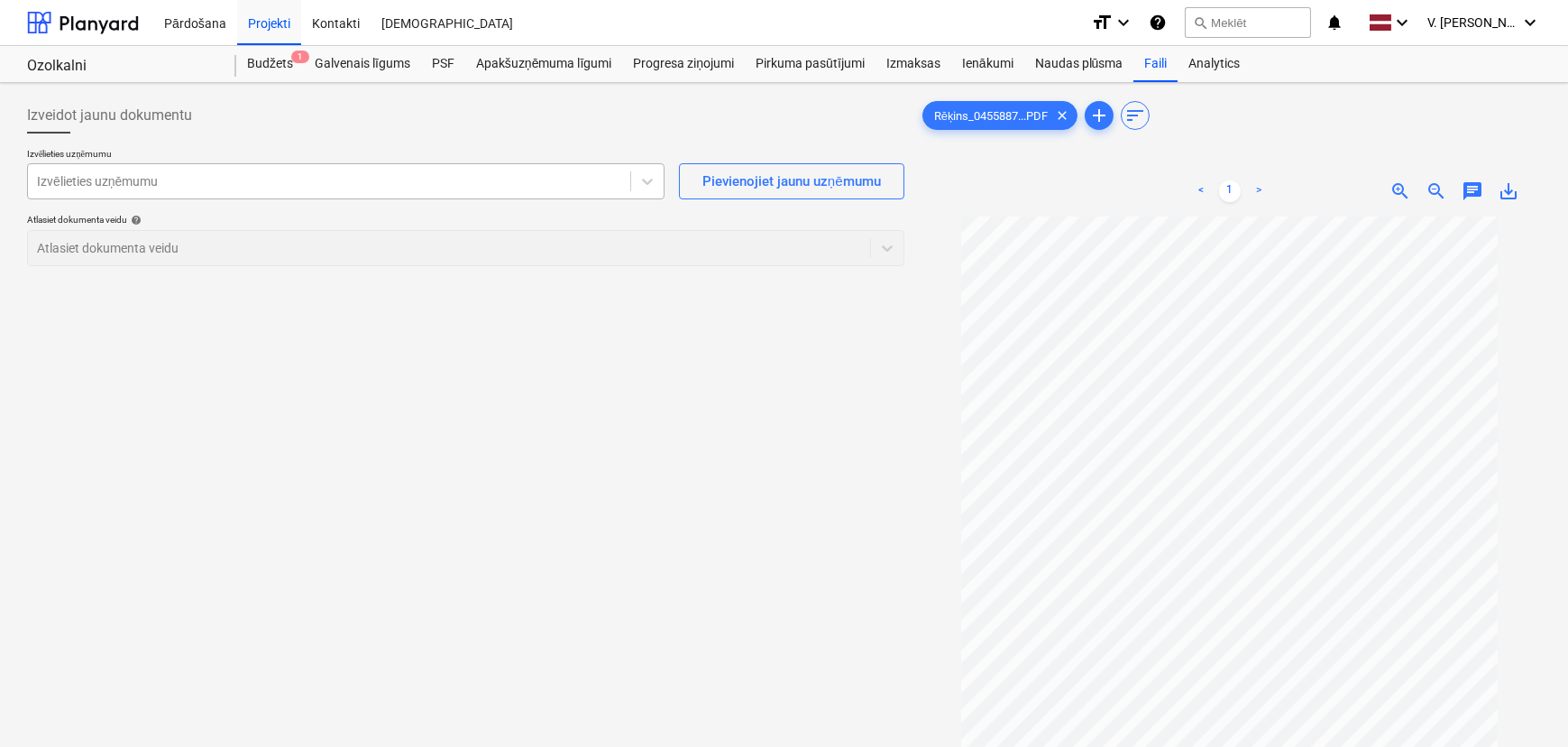 click at bounding box center [329, 181] 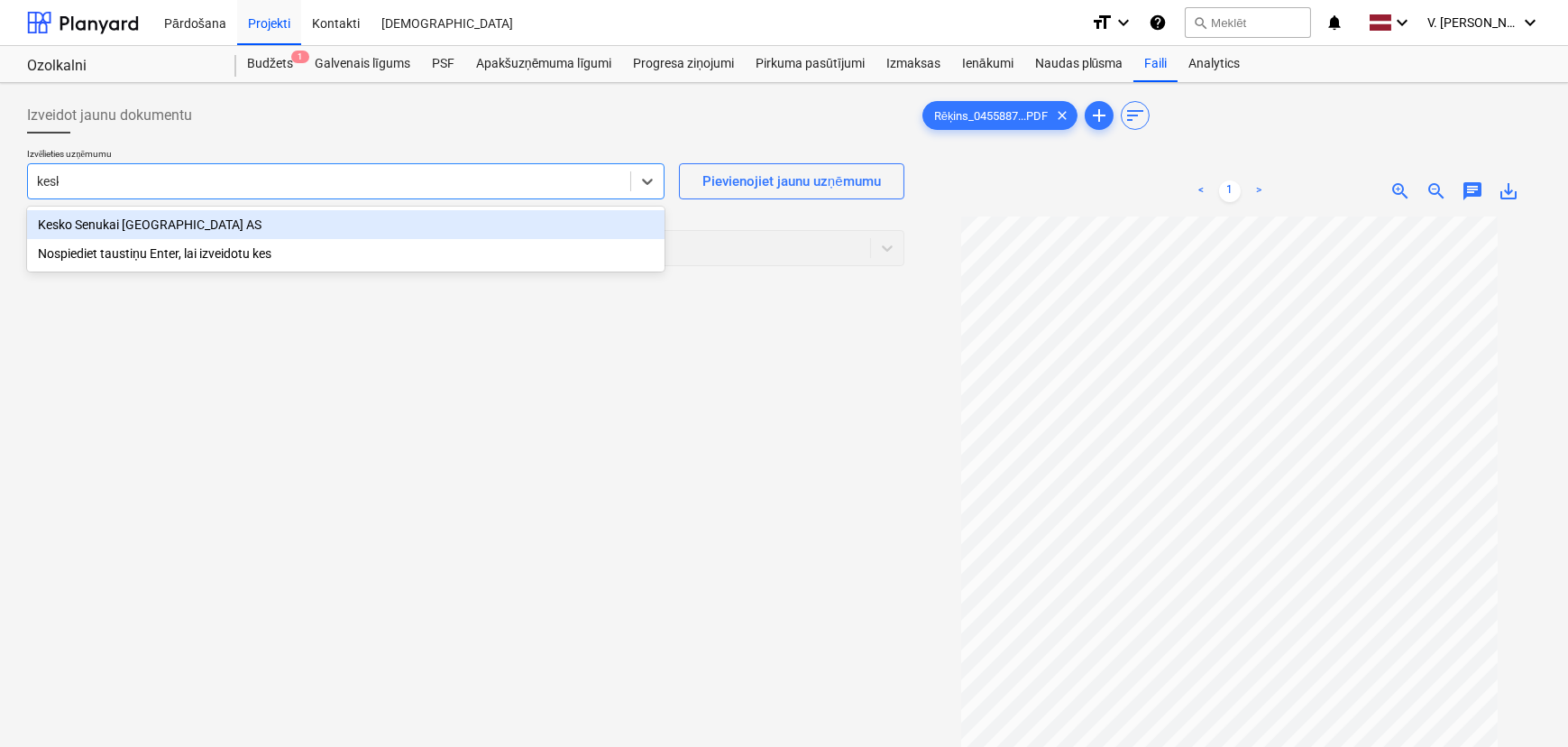 type on "kesko" 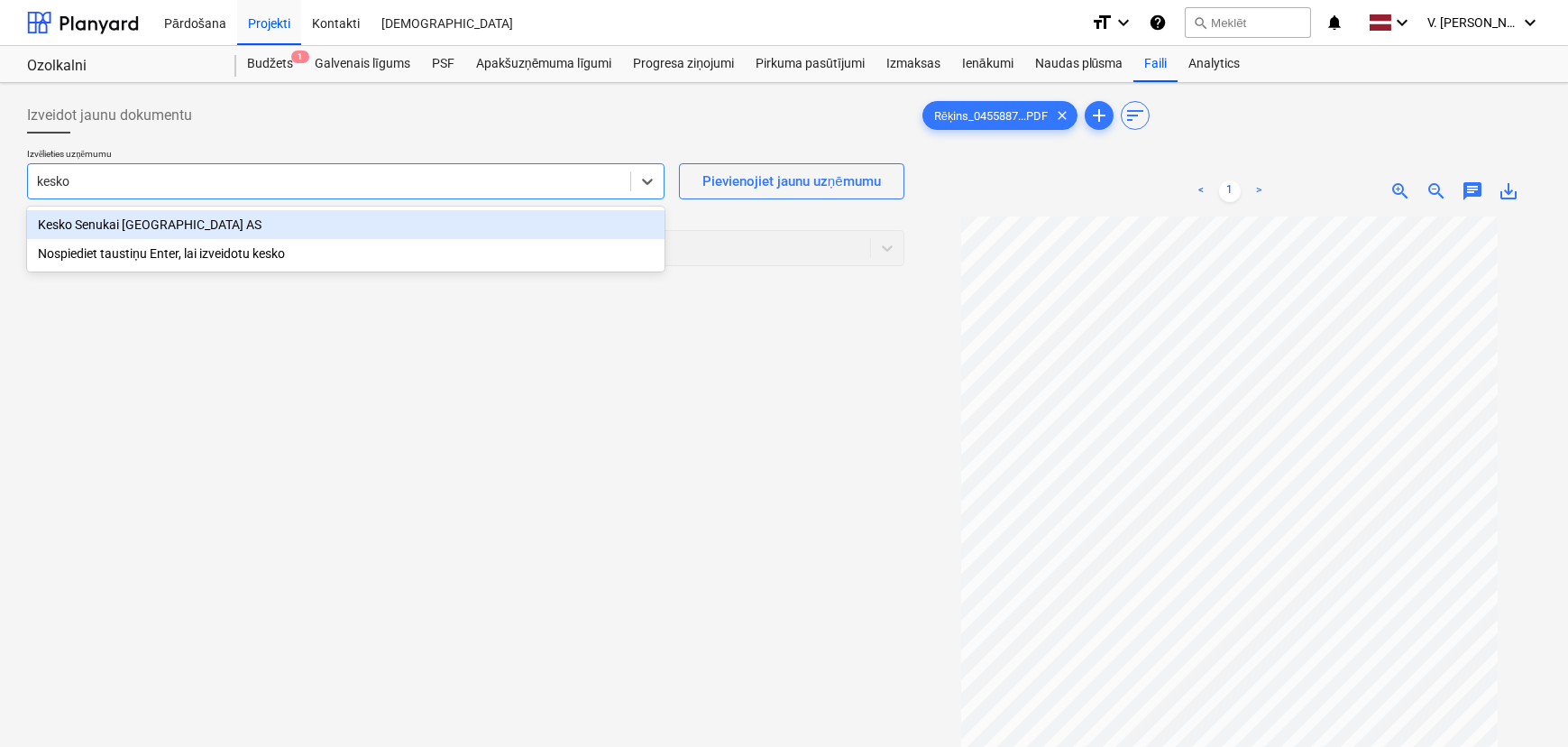 click on "Kesko Senukai [GEOGRAPHIC_DATA] AS" at bounding box center (345, 225) 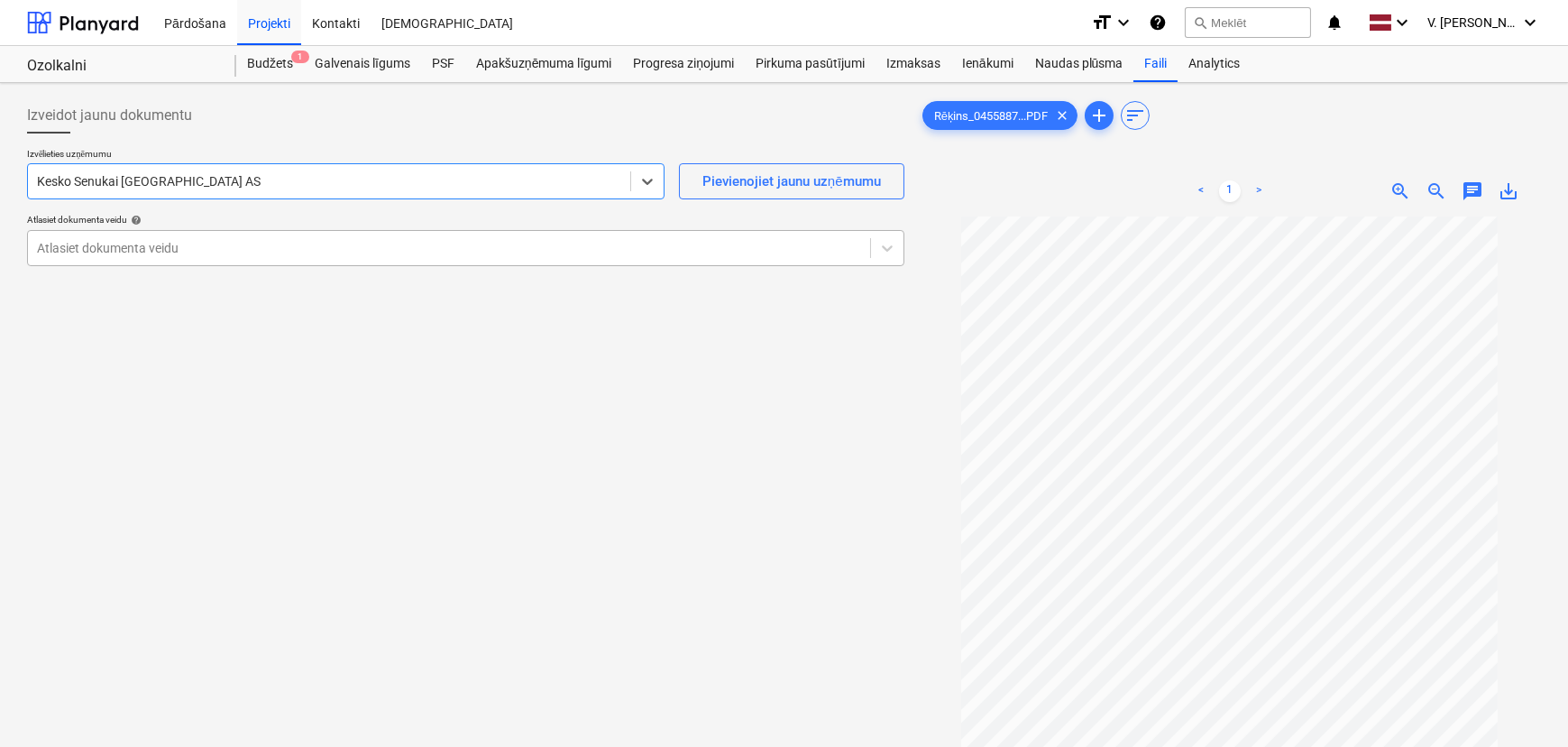 click at bounding box center [449, 248] 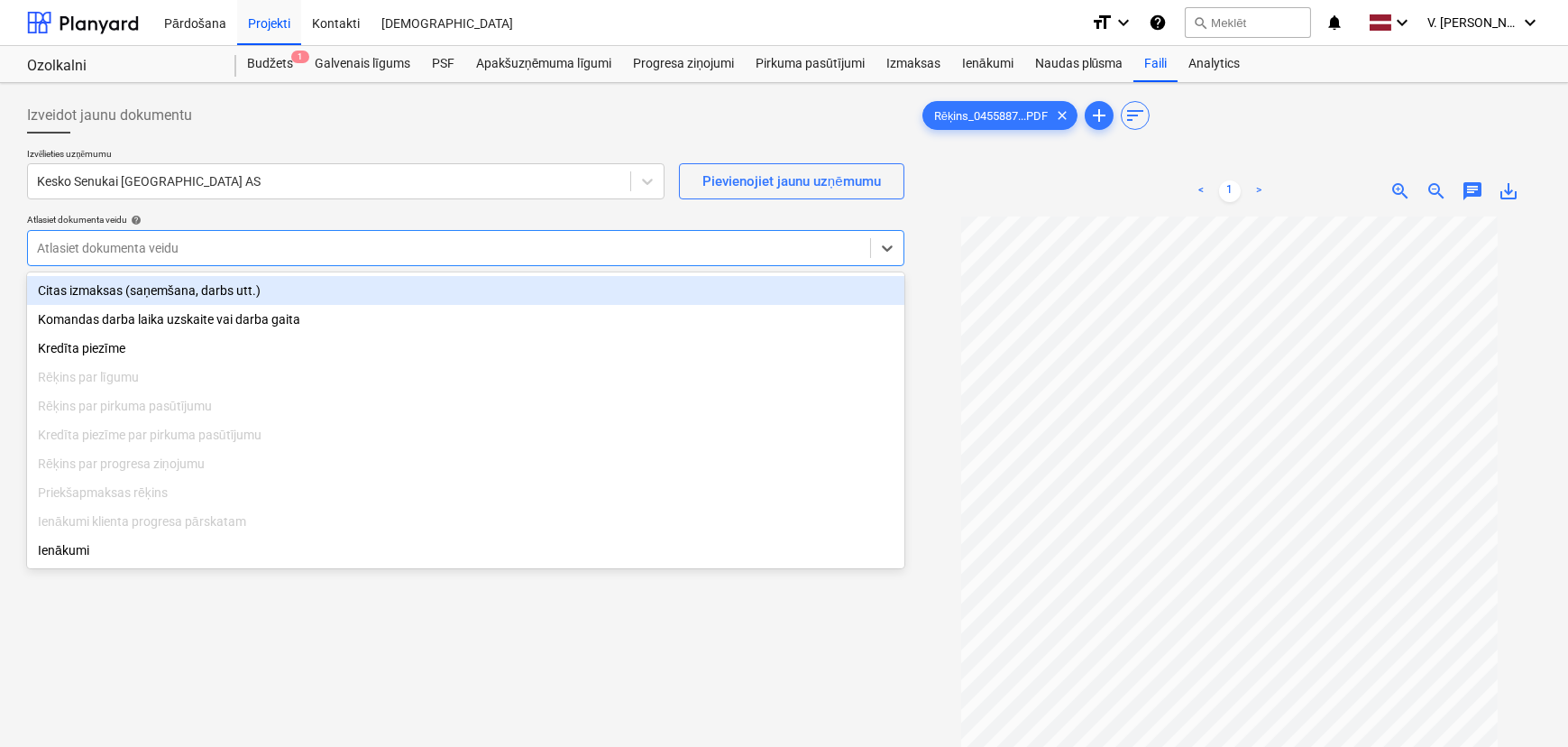 click on "Citas izmaksas (saņemšana, darbs utt.)" at bounding box center [465, 290] 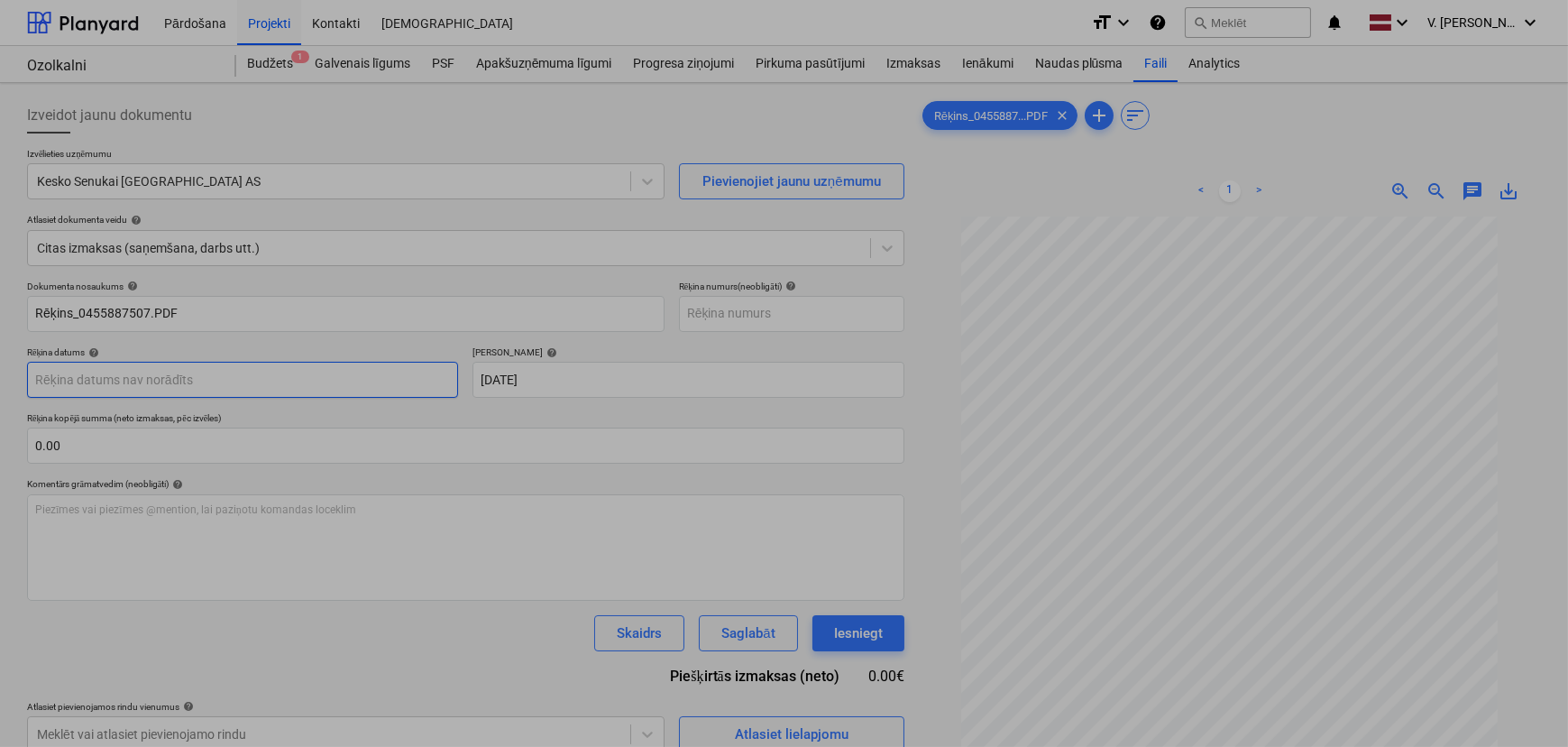 click on "Pārdošana Projekti Kontakti Iesūtne format_size keyboard_arrow_down help search Meklēt notifications 0 keyboard_arrow_down V. Filipčenko keyboard_arrow_down Ozolkalni Ozolkalni Budžets 1 Galvenais līgums PSF Apakšuzņēmuma līgumi Progresa ziņojumi Pirkuma pasūtījumi Izmaksas Ienākumi Naudas plūsma Faili Analytics Izveidot jaunu dokumentu Izvēlieties uzņēmumu Kesko Senukai Latvia AS   Pievienojiet jaunu uzņēmumu Atlasiet dokumenta veidu help Citas izmaksas (saņemšana, darbs utt.) Dokumenta nosaukums help Rēķins_0455887507.PDF Rēķina numurs  (neobligāti) help Rēķina datums help Press the down arrow key to interact with the calendar and
select a date. Press the question mark key to get the keyboard shortcuts for changing dates. Termiņš help [DATE] 21.07.2025 Press the down arrow key to interact with the calendar and
select a date. Press the question mark key to get the keyboard shortcuts for changing dates. Rēķina kopējā summa (neto izmaksas, pēc izvēles) 0.00" at bounding box center (784, 374) 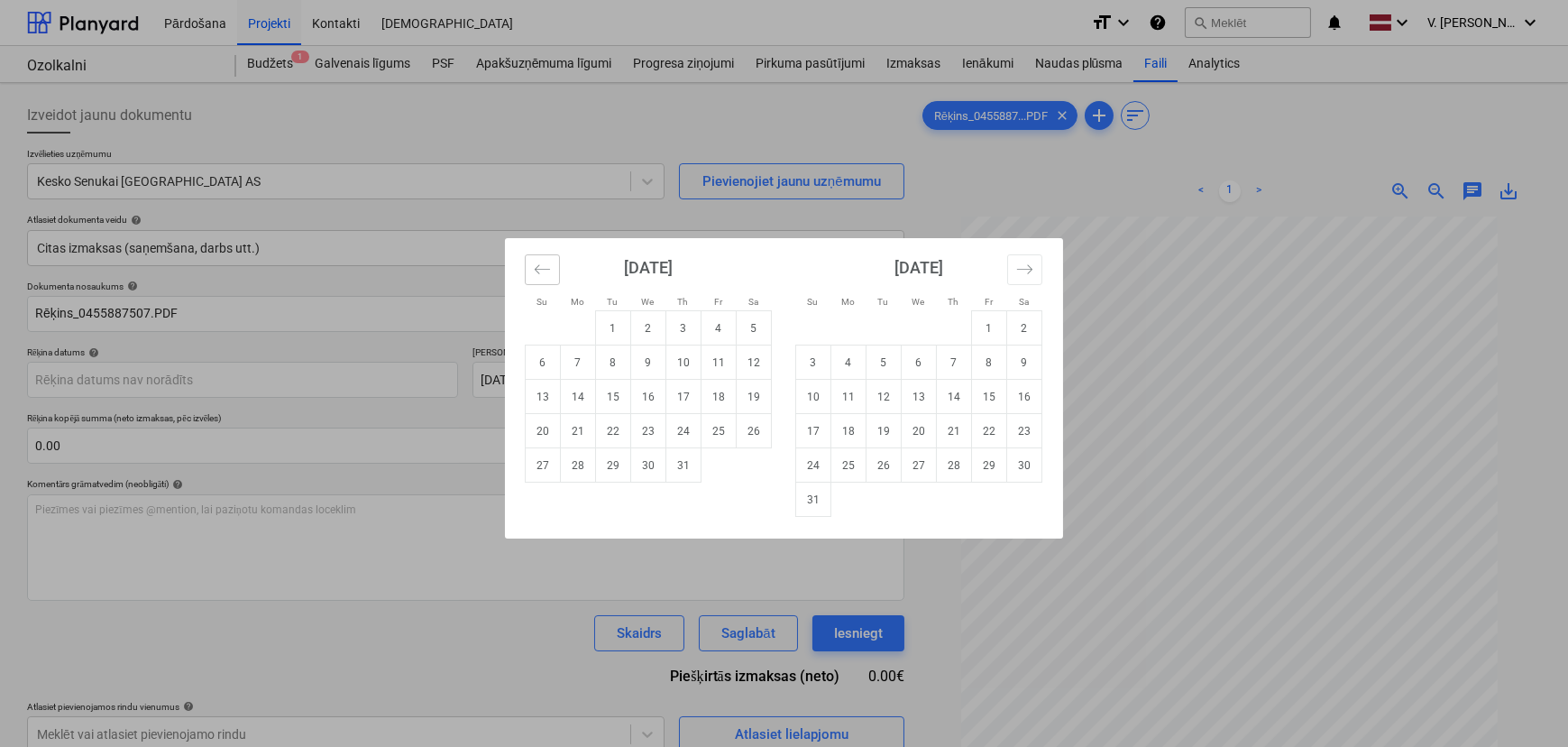 click 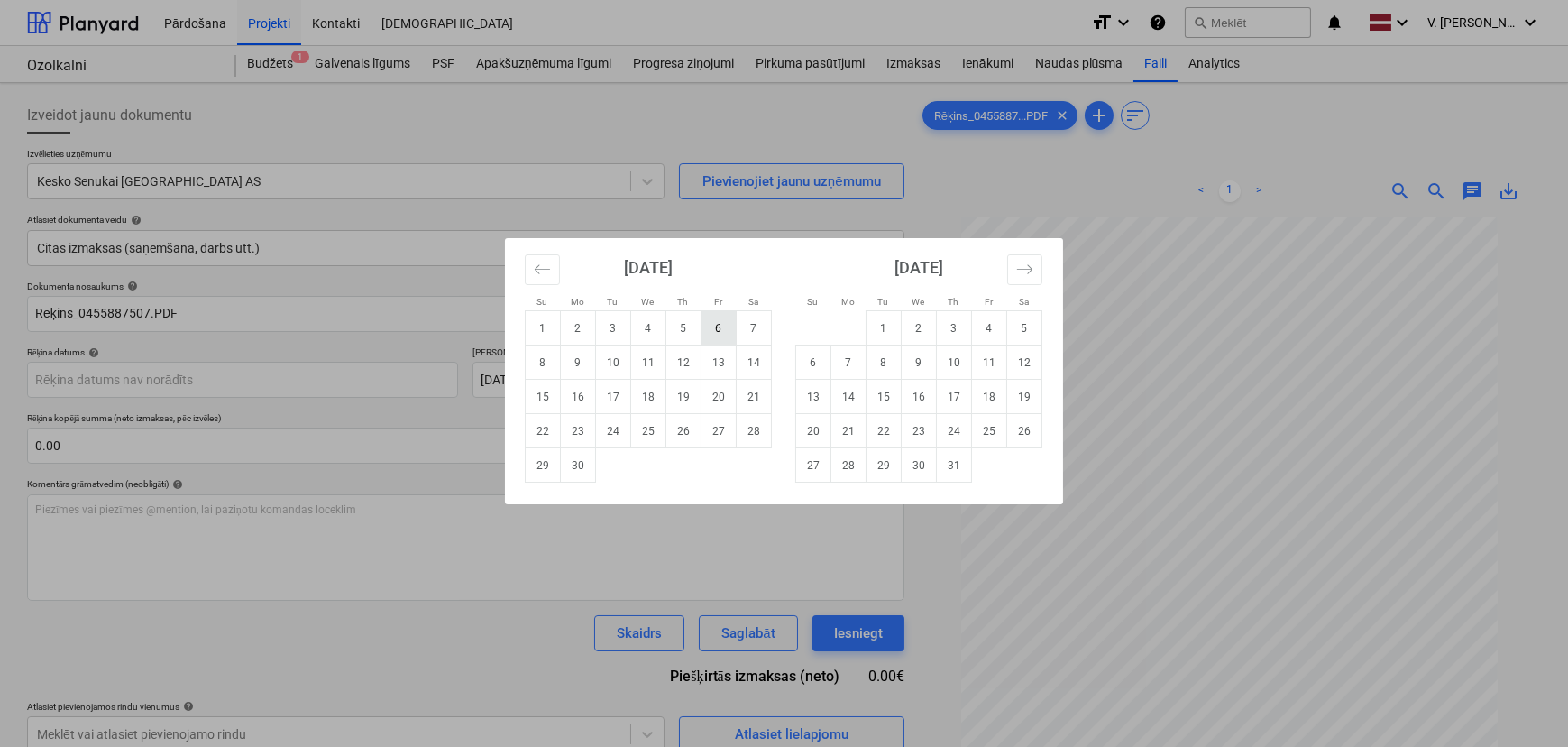 click on "6" at bounding box center [719, 328] 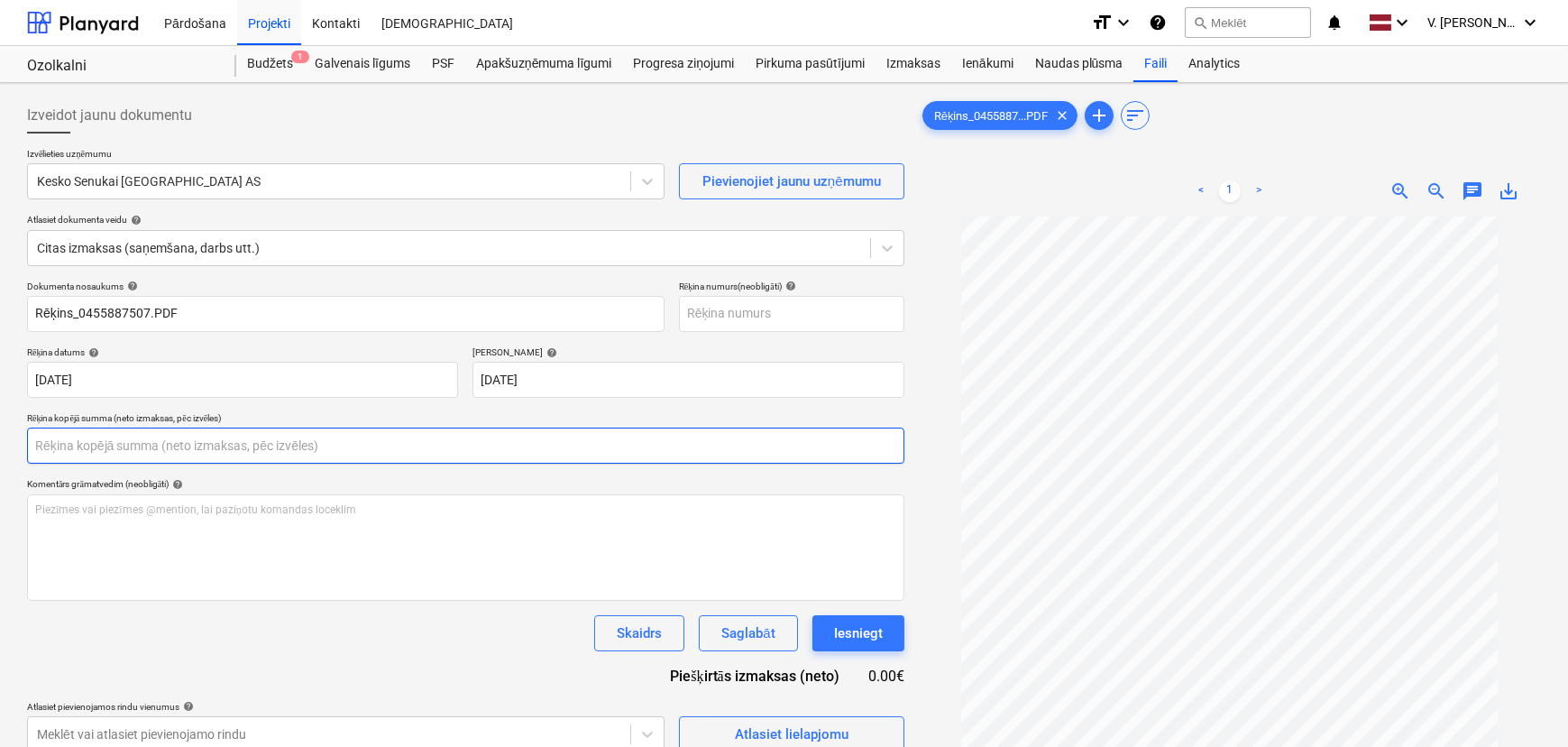 click at bounding box center [465, 446] 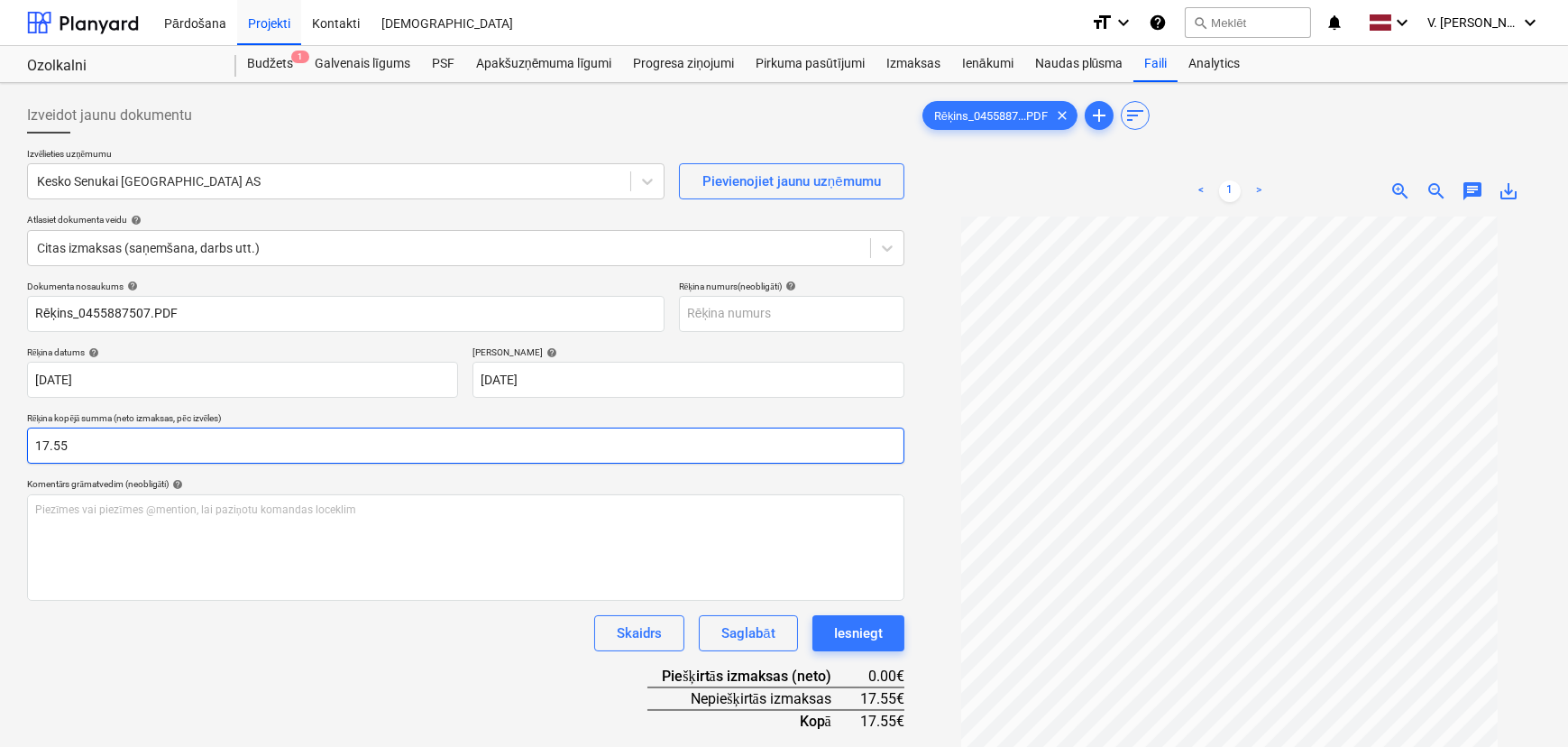 type on "17.55" 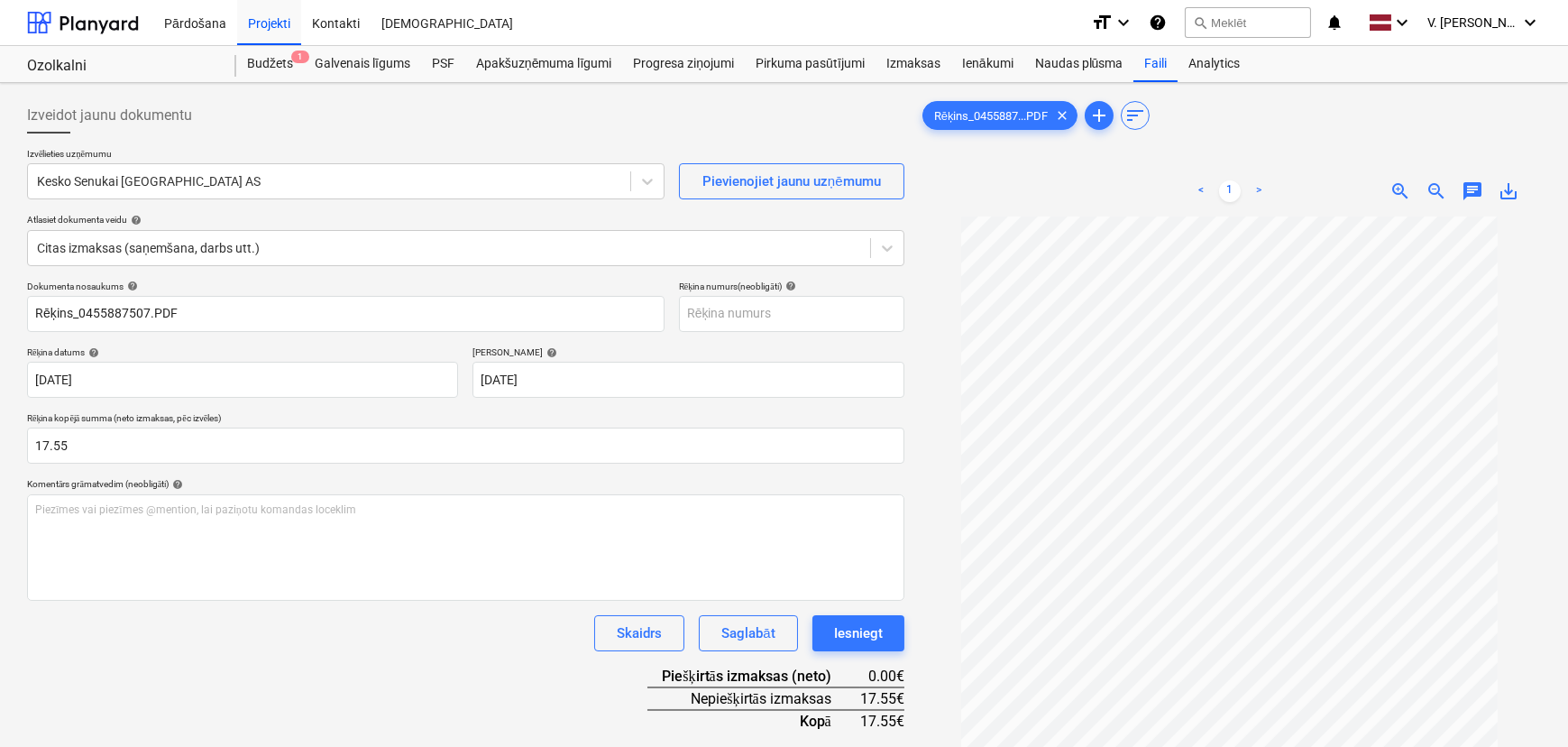 click on "Dokumenta nosaukums help Rēķins_0455887507.PDF Rēķina numurs  (neobligāti) help Rēķina datums help [DATE] 06.06.2025 Press the down arrow key to interact with the calendar and
select a date. Press the question mark key to get the keyboard shortcuts for changing dates. Termiņš help [DATE] 21.07.2025 Press the down arrow key to interact with the calendar and
select a date. Press the question mark key to get the keyboard shortcuts for changing dates. Rēķina kopējā summa (neto izmaksas, pēc izvēles) 17.55 Komentārs grāmatvedim (neobligāti) help Piezīmes vai piezīmes @mention, lai paziņotu komandas loceklim ﻿ Skaidrs Saglabāt Iesniegt Piešķirtās izmaksas (neto) 0.00€ Nepiešķirtās izmaksas 17.55€ Kopā 17.55€ Atlasiet pievienojamos rindu vienumus help Meklēt vai atlasiet pievienojamo rindu Atlasiet lielapjomu" at bounding box center [465, 539] 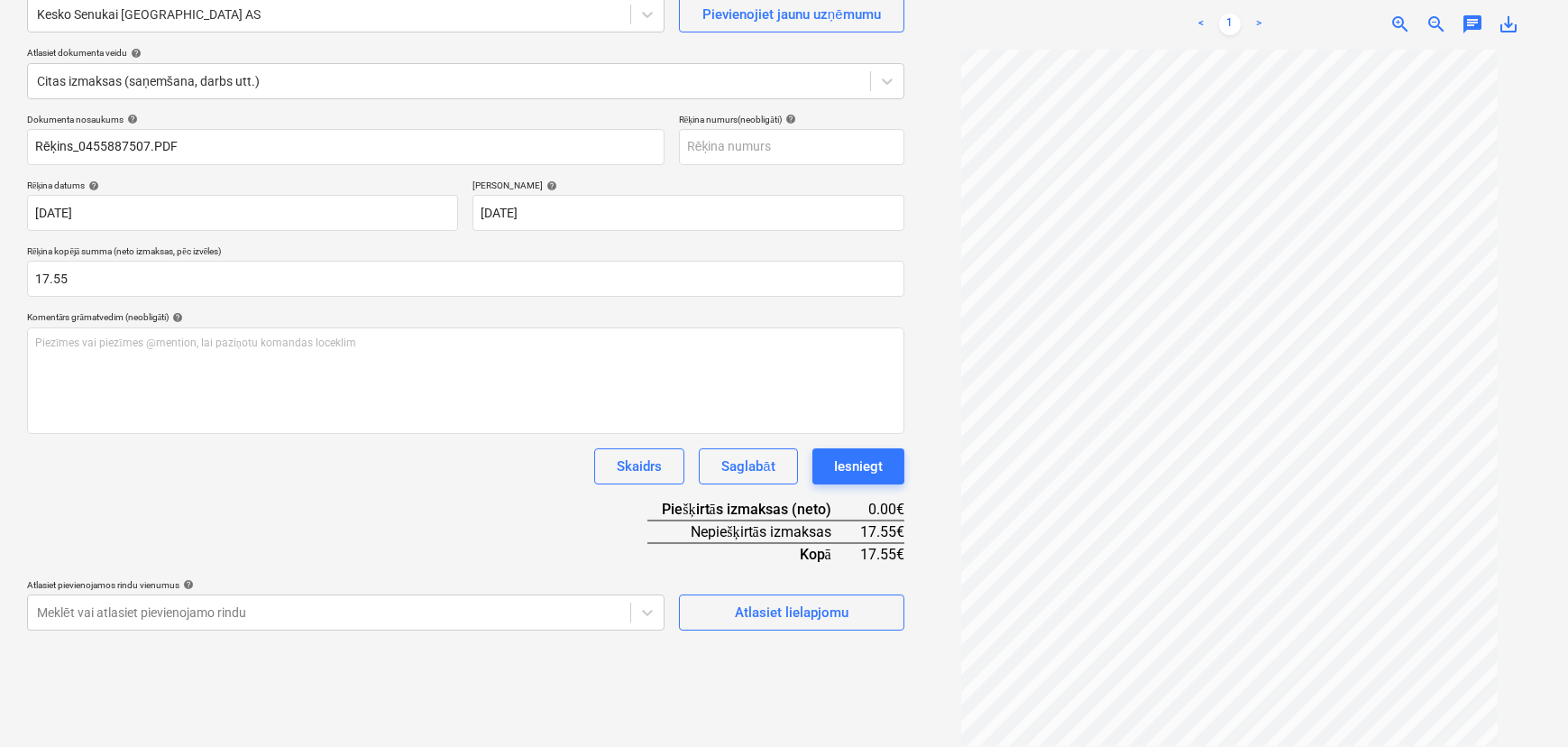 scroll, scrollTop: 180, scrollLeft: 0, axis: vertical 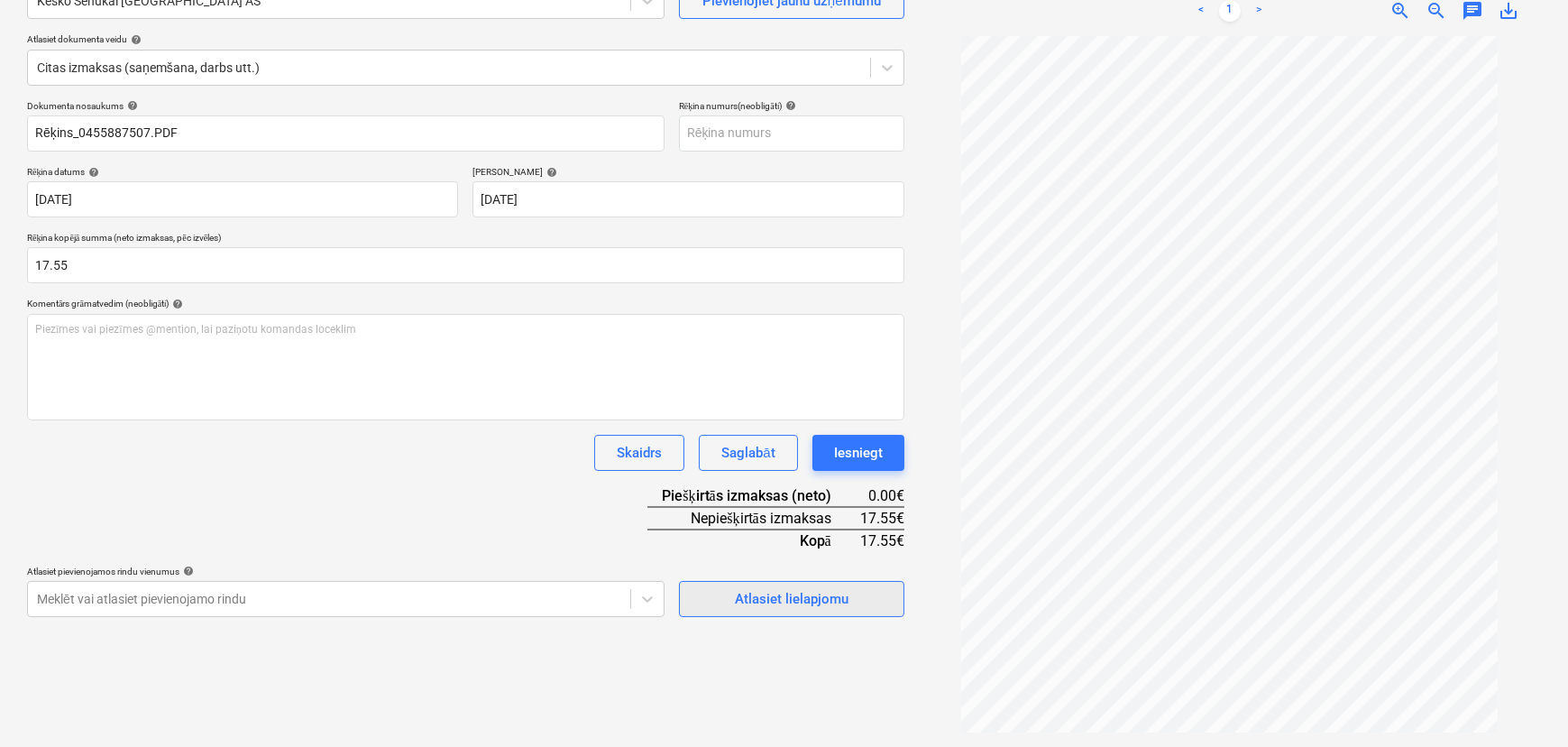click on "Atlasiet lielapjomu" at bounding box center [792, 599] 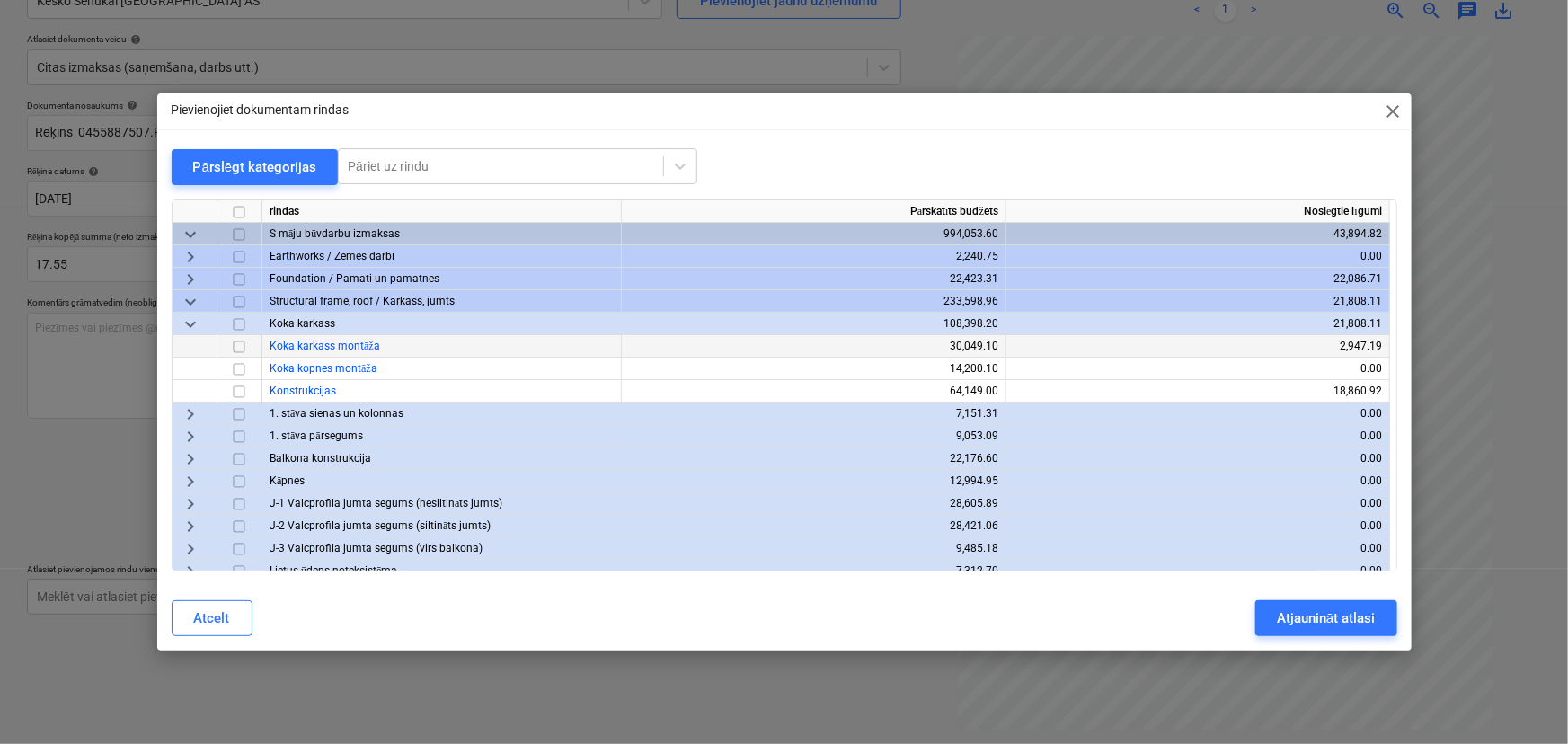 click on "Koka karkass montāža" at bounding box center (442, 346) 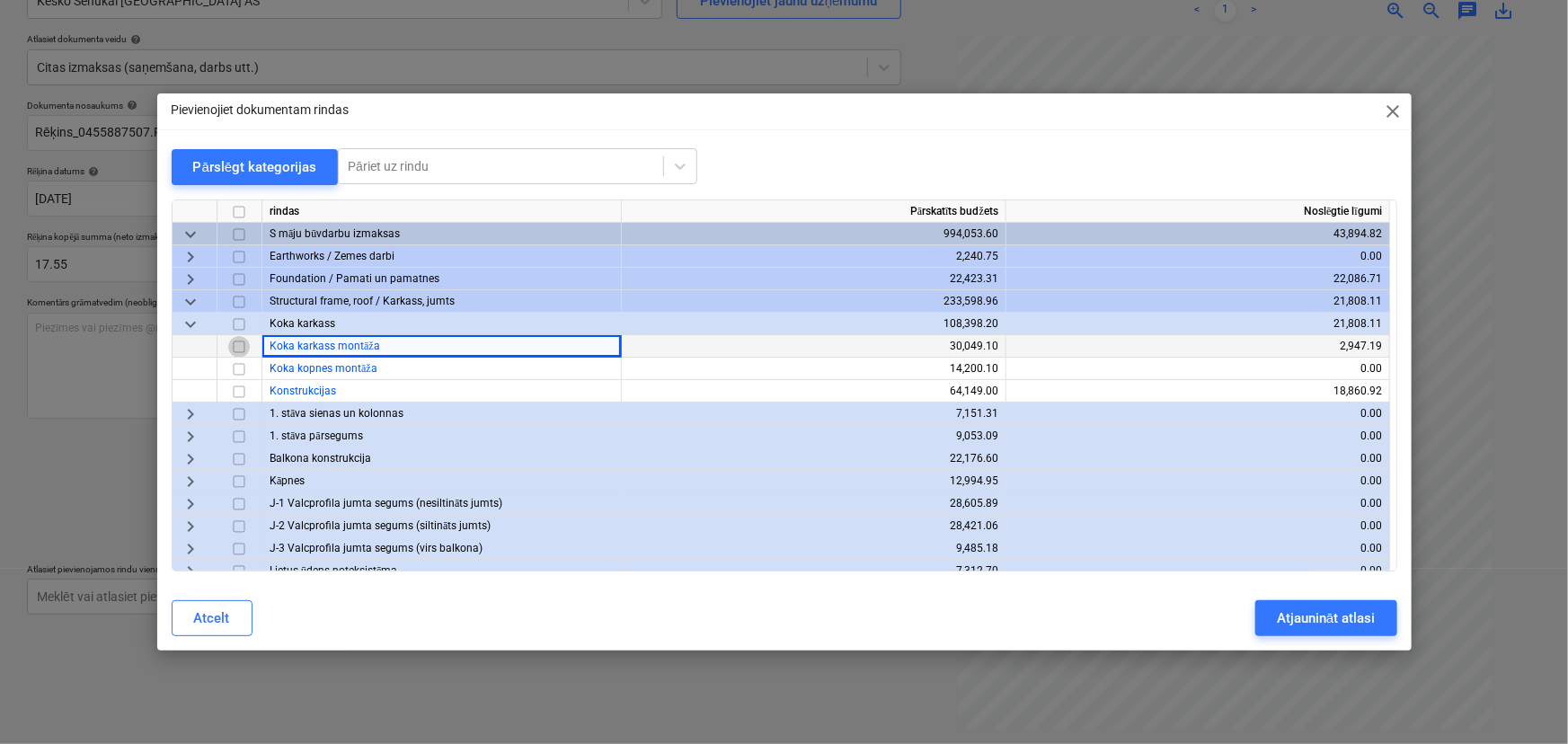 click at bounding box center [239, 347] 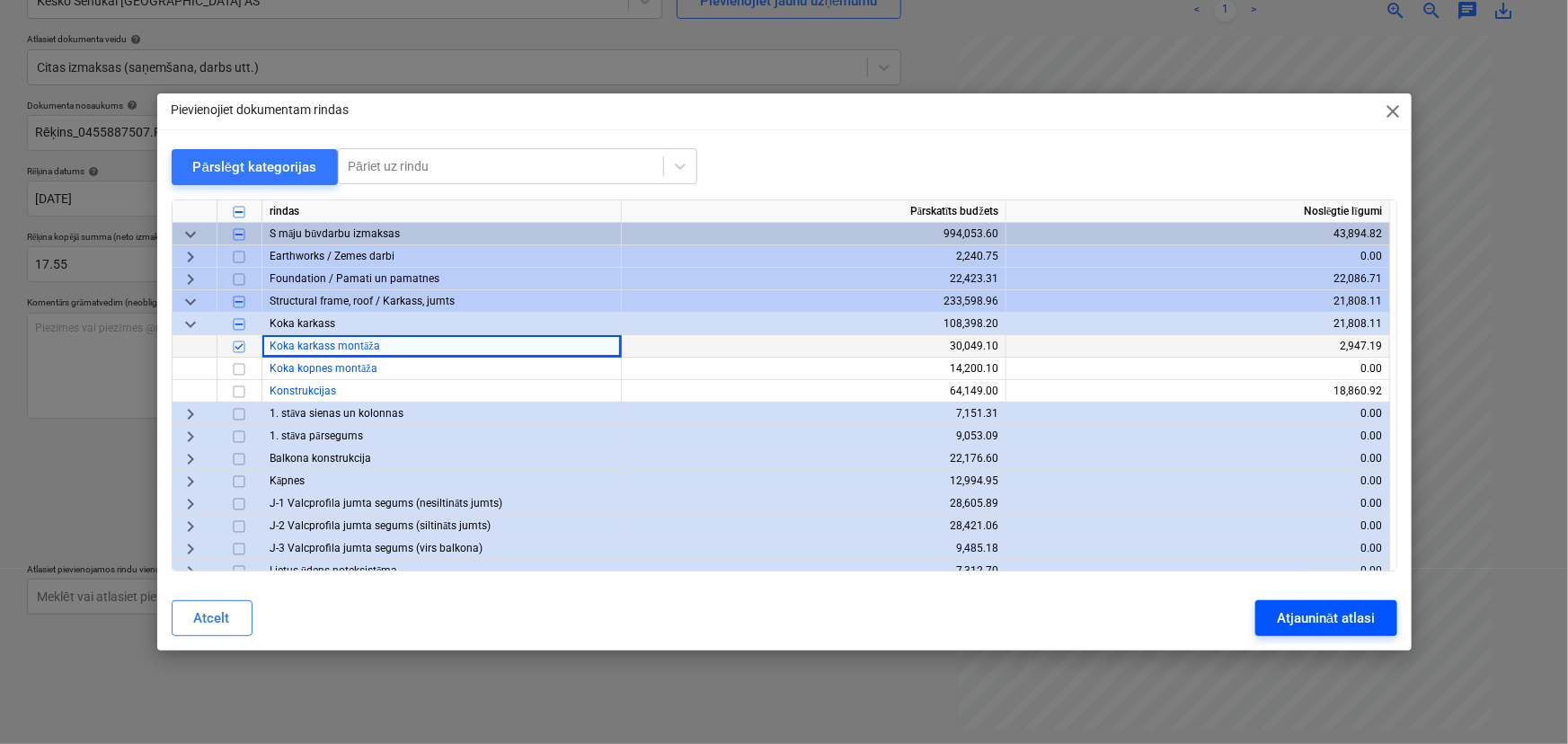 click on "Atjaunināt atlasi" at bounding box center (1325, 618) 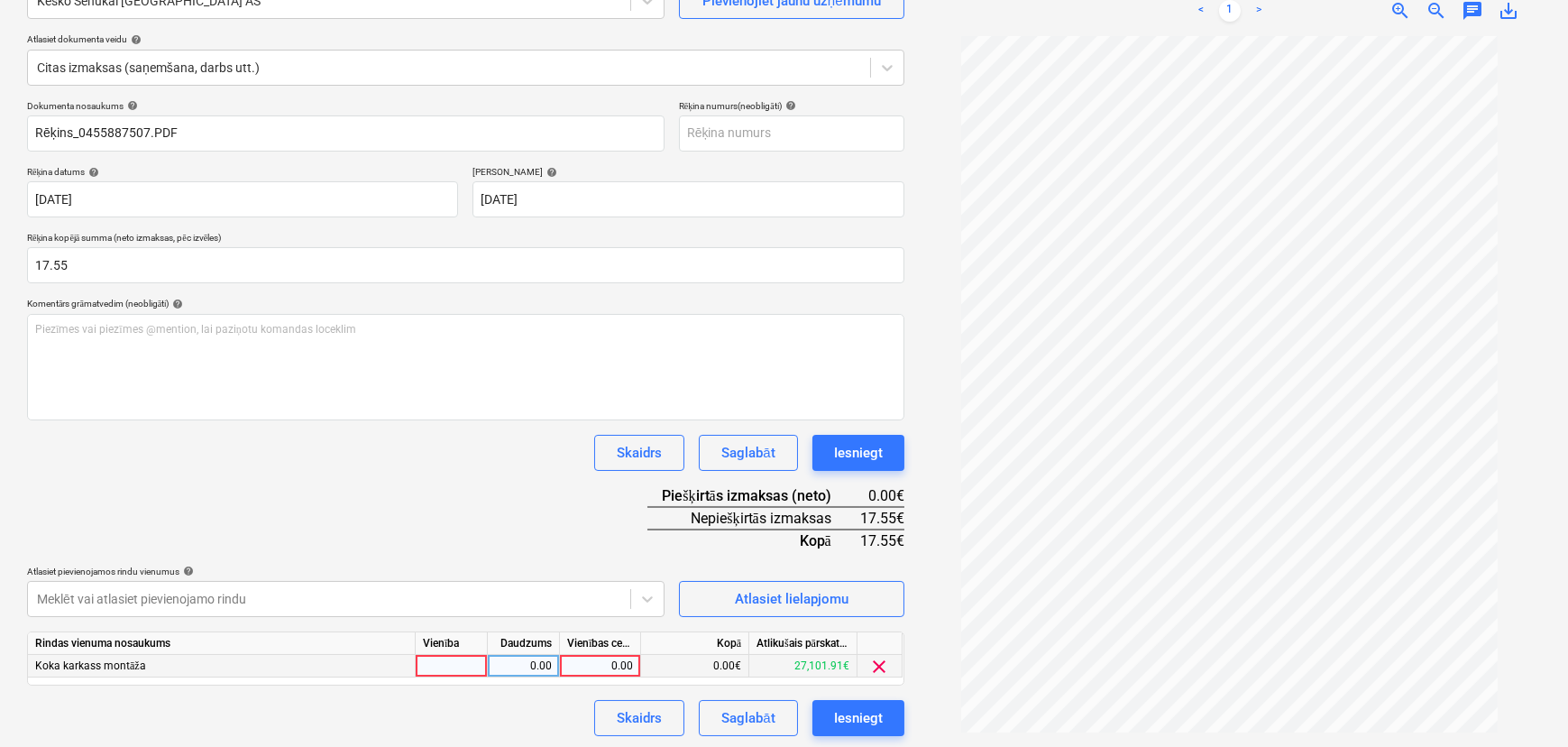 click on "0.00" at bounding box center [600, 666] 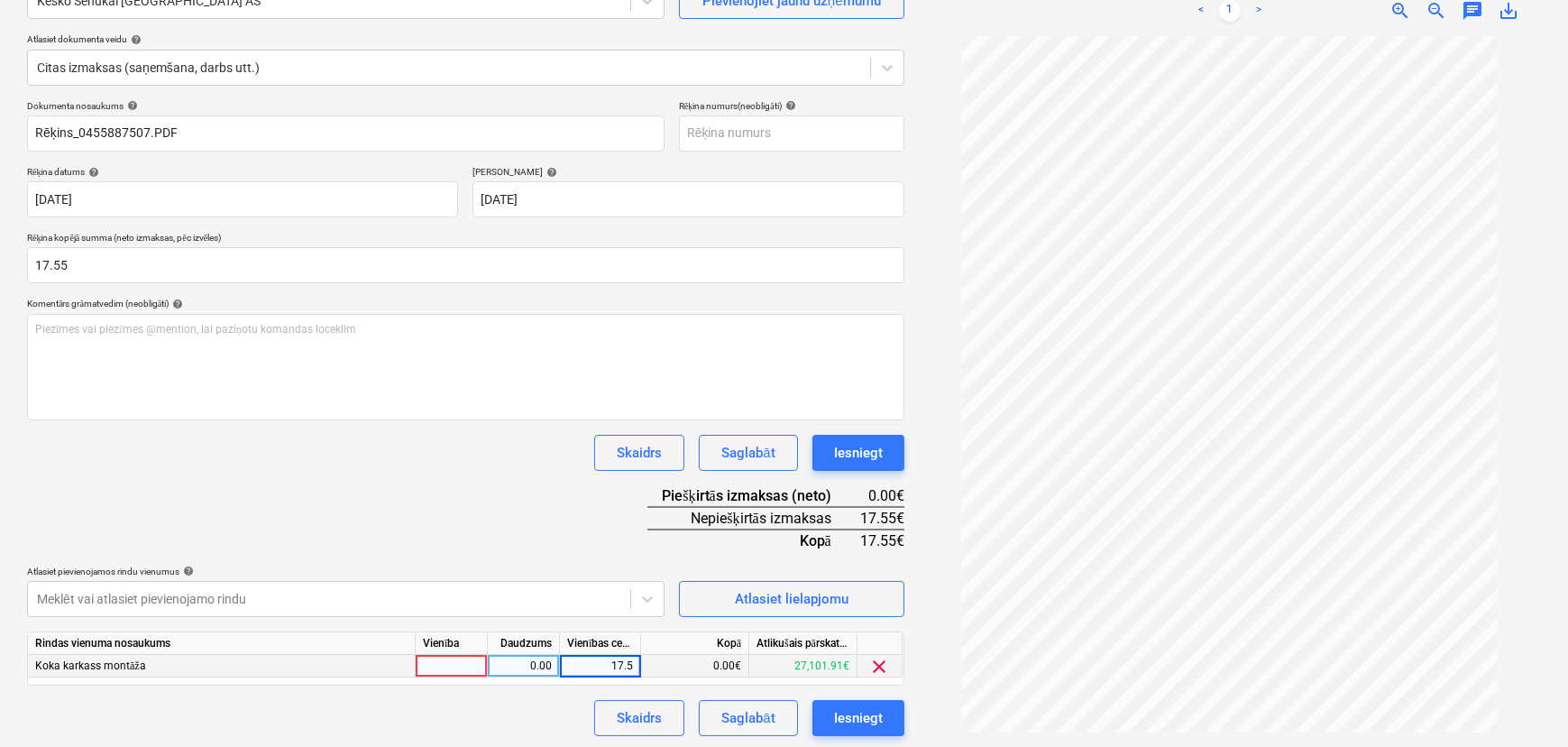 type on "17.55" 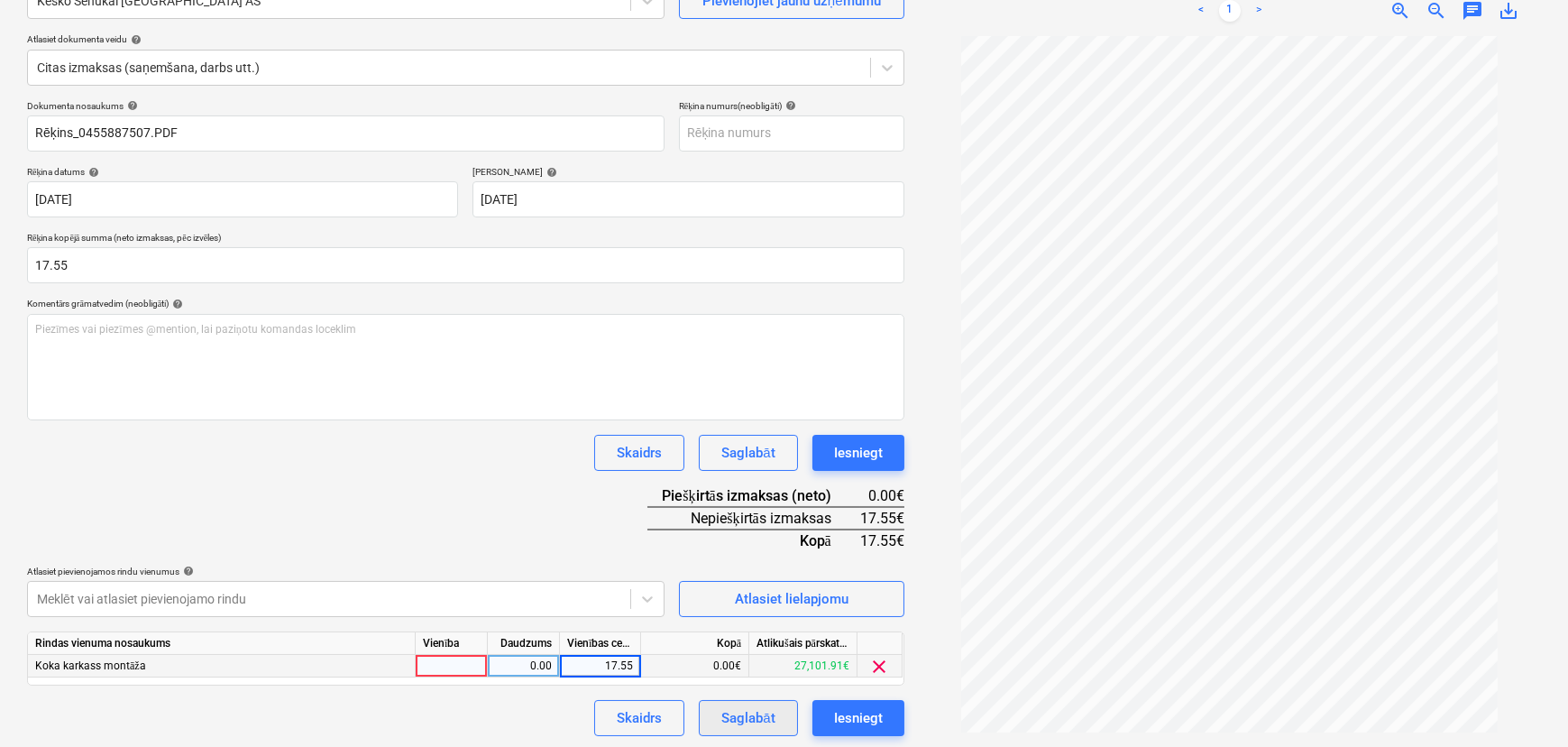 click on "Saglabāt" at bounding box center (747, 718) 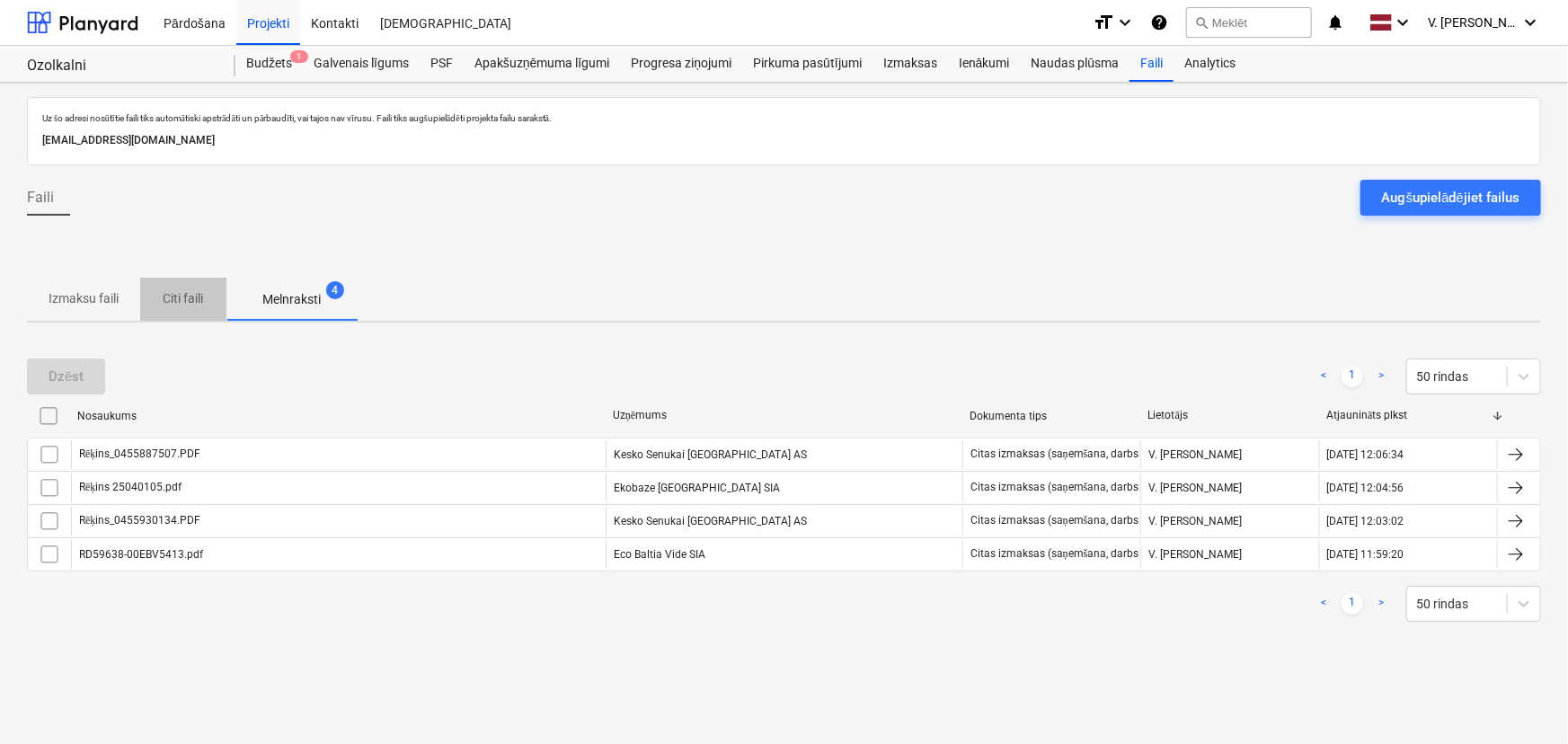 click on "Citi faili" at bounding box center [183, 298] 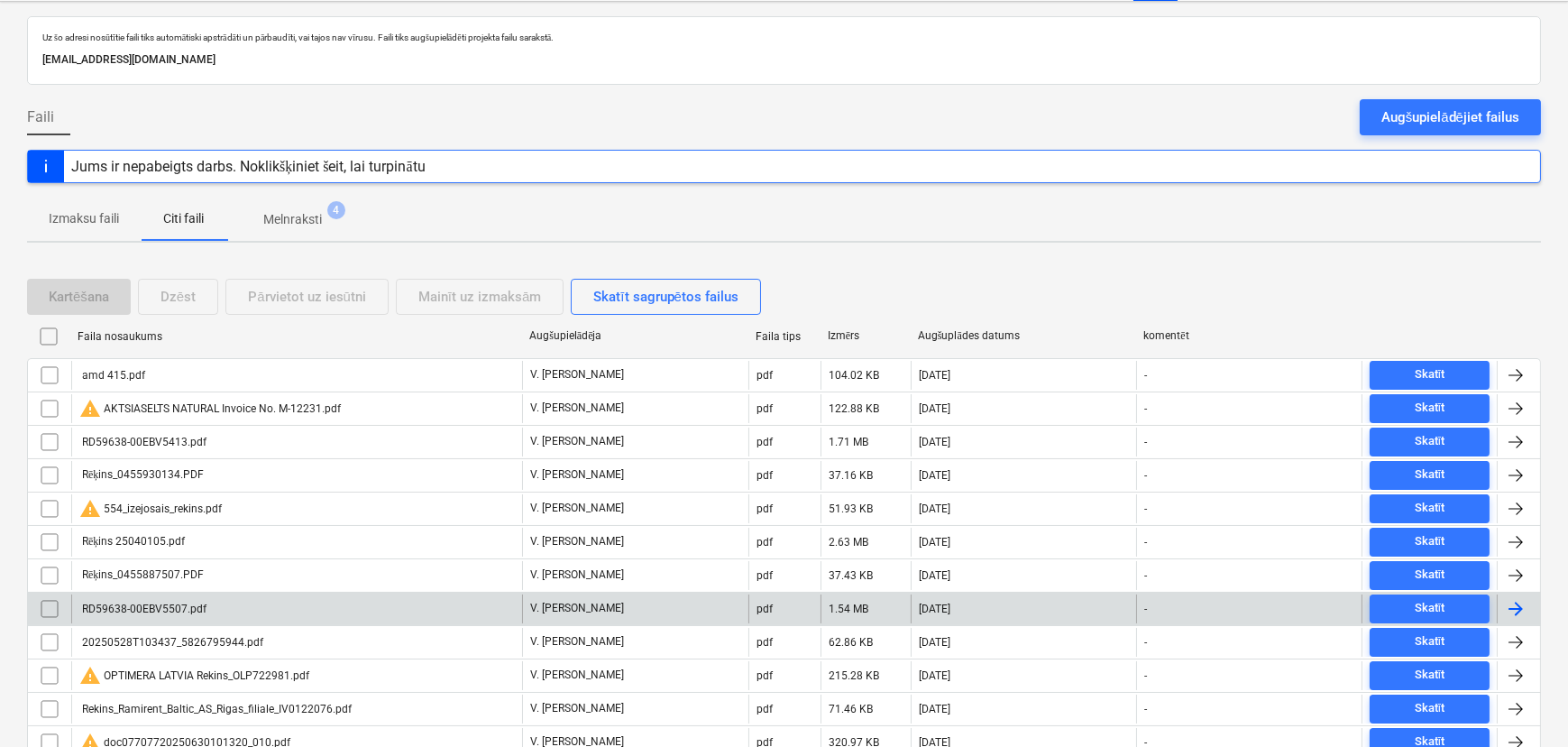 click on "RD59638-00EBV5507.pdf" at bounding box center (297, 609) 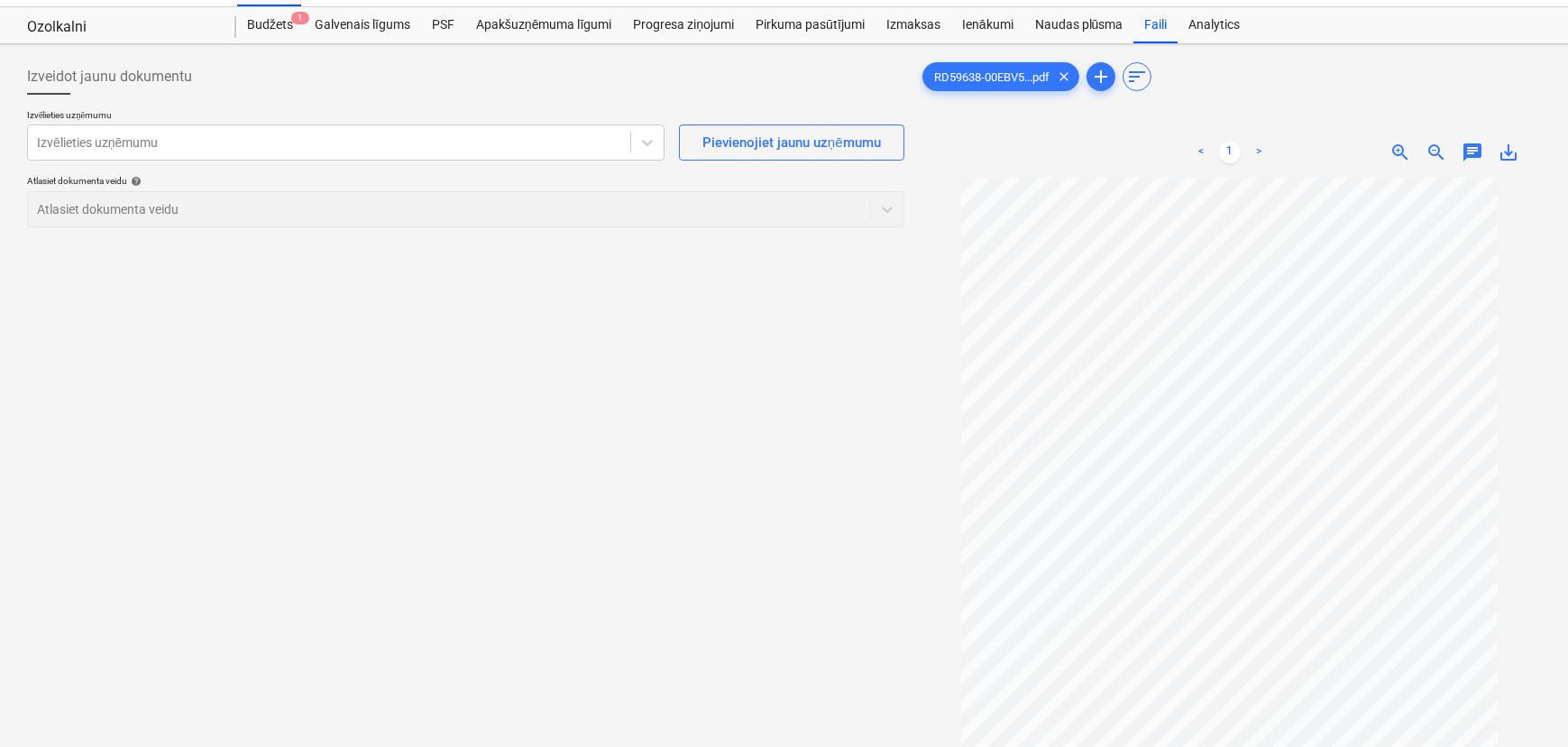 scroll, scrollTop: 0, scrollLeft: 0, axis: both 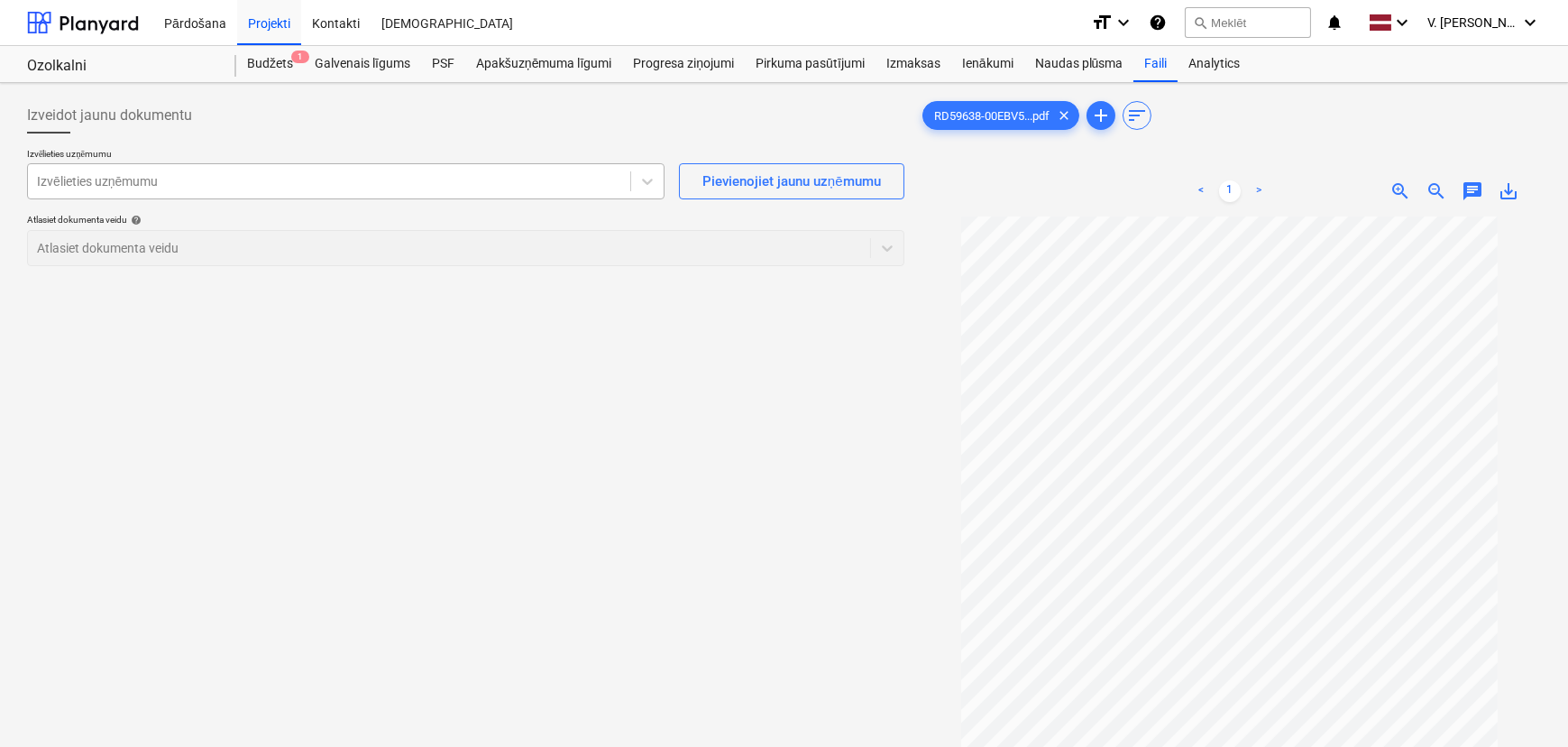 click at bounding box center (329, 181) 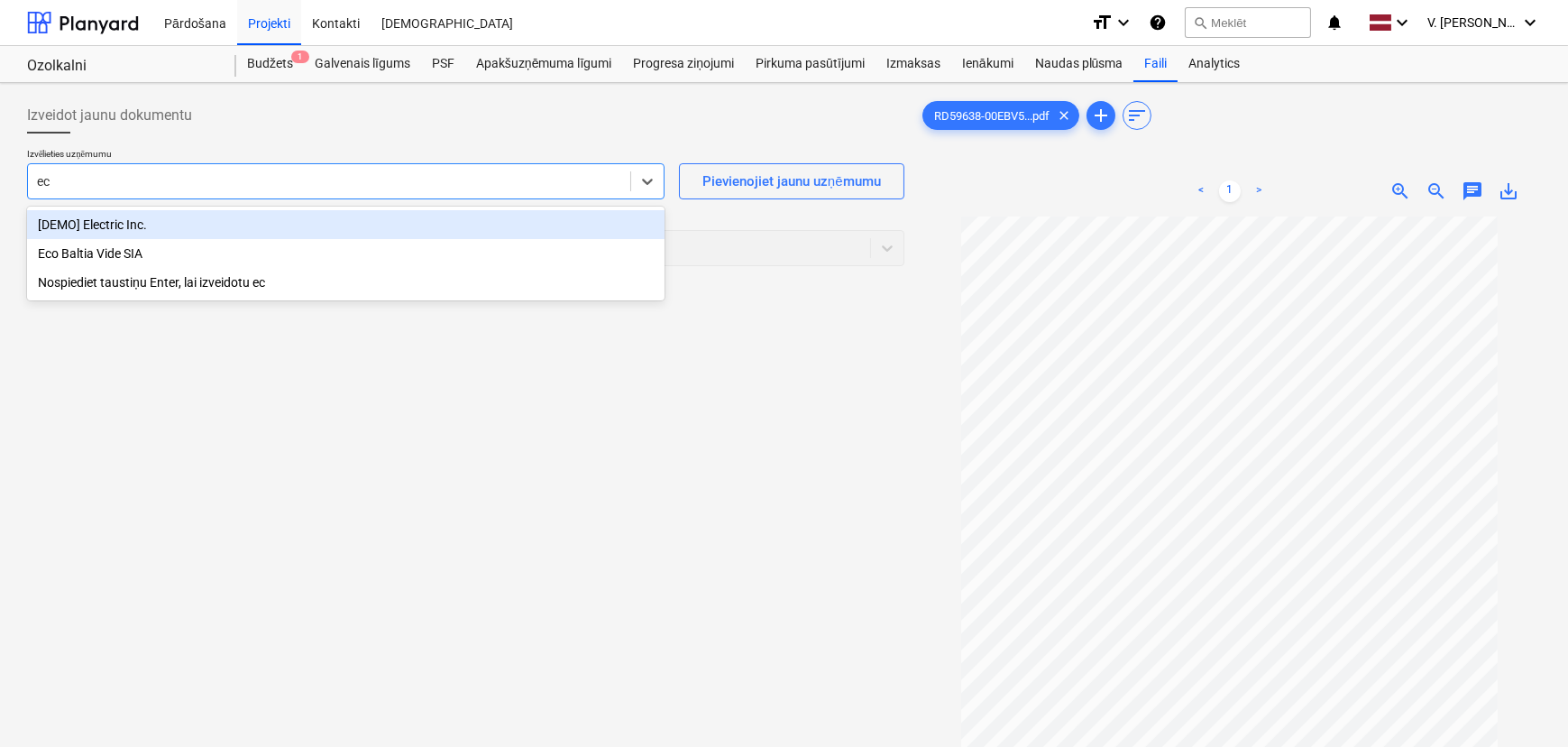 type on "eco" 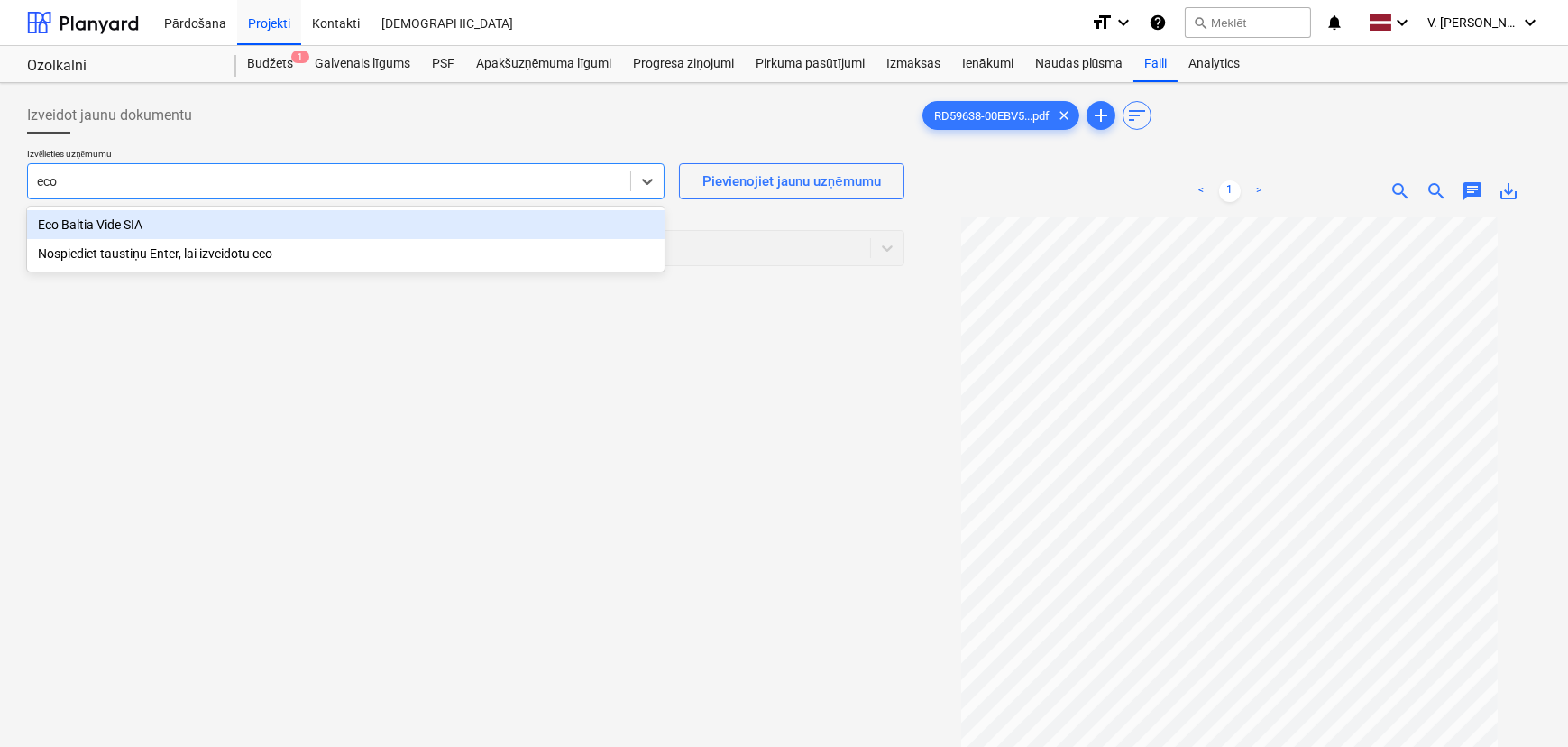 click on "Eco Baltia Vide SIA" at bounding box center [345, 225] 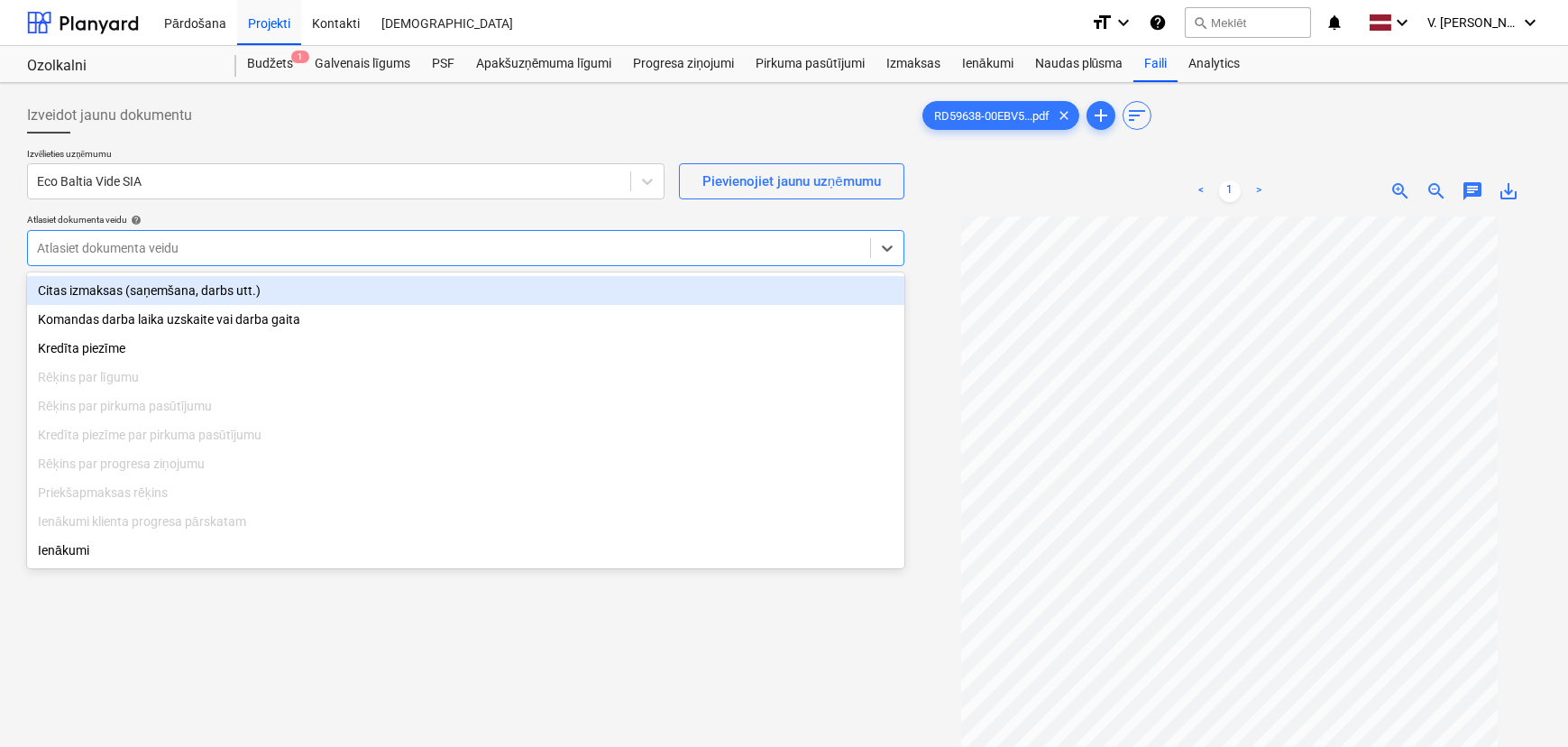 click on "Atlasiet dokumenta veidu" at bounding box center [465, 248] 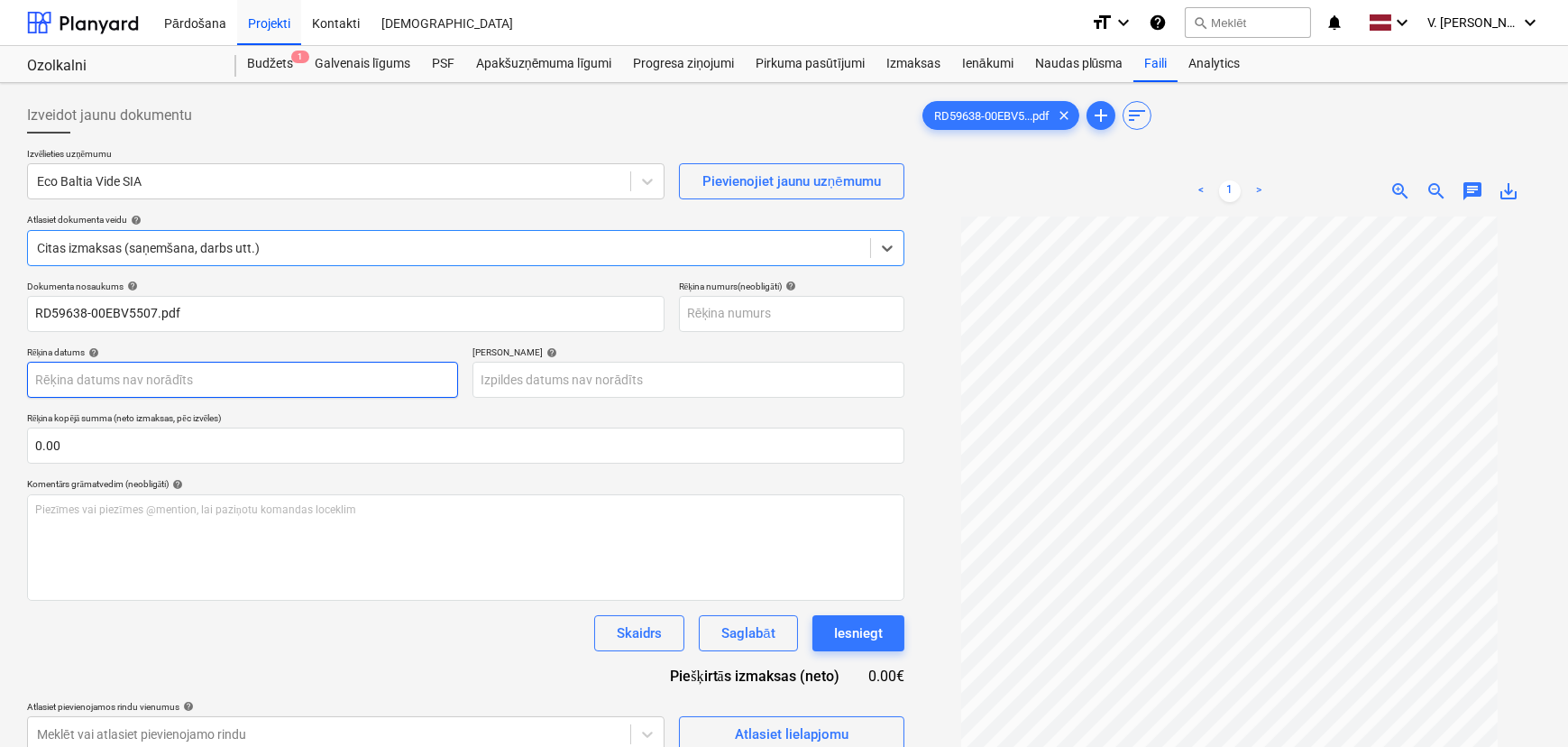 click on "Pārdošana Projekti Kontakti Iesūtne format_size keyboard_arrow_down help search Meklēt notifications 0 keyboard_arrow_down V. Filipčenko keyboard_arrow_down Ozolkalni Ozolkalni Budžets 1 Galvenais līgums PSF Apakšuzņēmuma līgumi Progresa ziņojumi Pirkuma pasūtījumi Izmaksas Ienākumi Naudas plūsma Faili Analytics Izveidot jaunu dokumentu Izvēlieties uzņēmumu Eco Baltia Vide SIA   Pievienojiet jaunu uzņēmumu Atlasiet dokumenta veidu help option Citas izmaksas (saņemšana, darbs utt.), selected.   Select is focused ,type to refine list, press Down to open the menu,  Citas izmaksas (saņemšana, darbs utt.) Dokumenta nosaukums help RD59638-00EBV5507.pdf Rēķina numurs  (neobligāti) help Rēķina datums help Press the down arrow key to interact with the calendar and
select a date. Press the question mark key to get the keyboard shortcuts for changing dates. Termiņš help Rēķina kopējā summa (neto izmaksas, pēc izvēles) 0.00 Komentārs grāmatvedim (neobligāti) help ﻿ help" at bounding box center [784, 374] 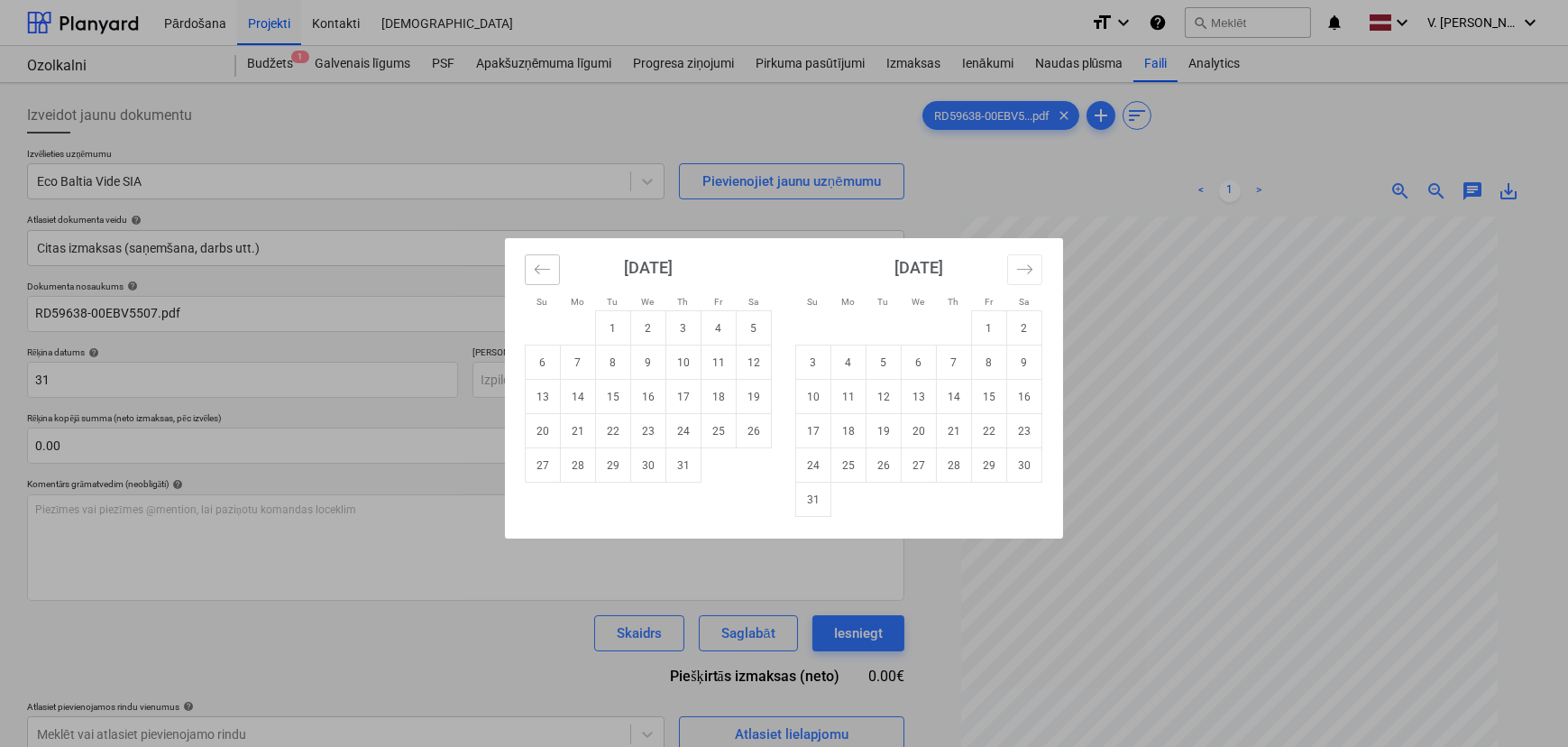 click at bounding box center [542, 270] 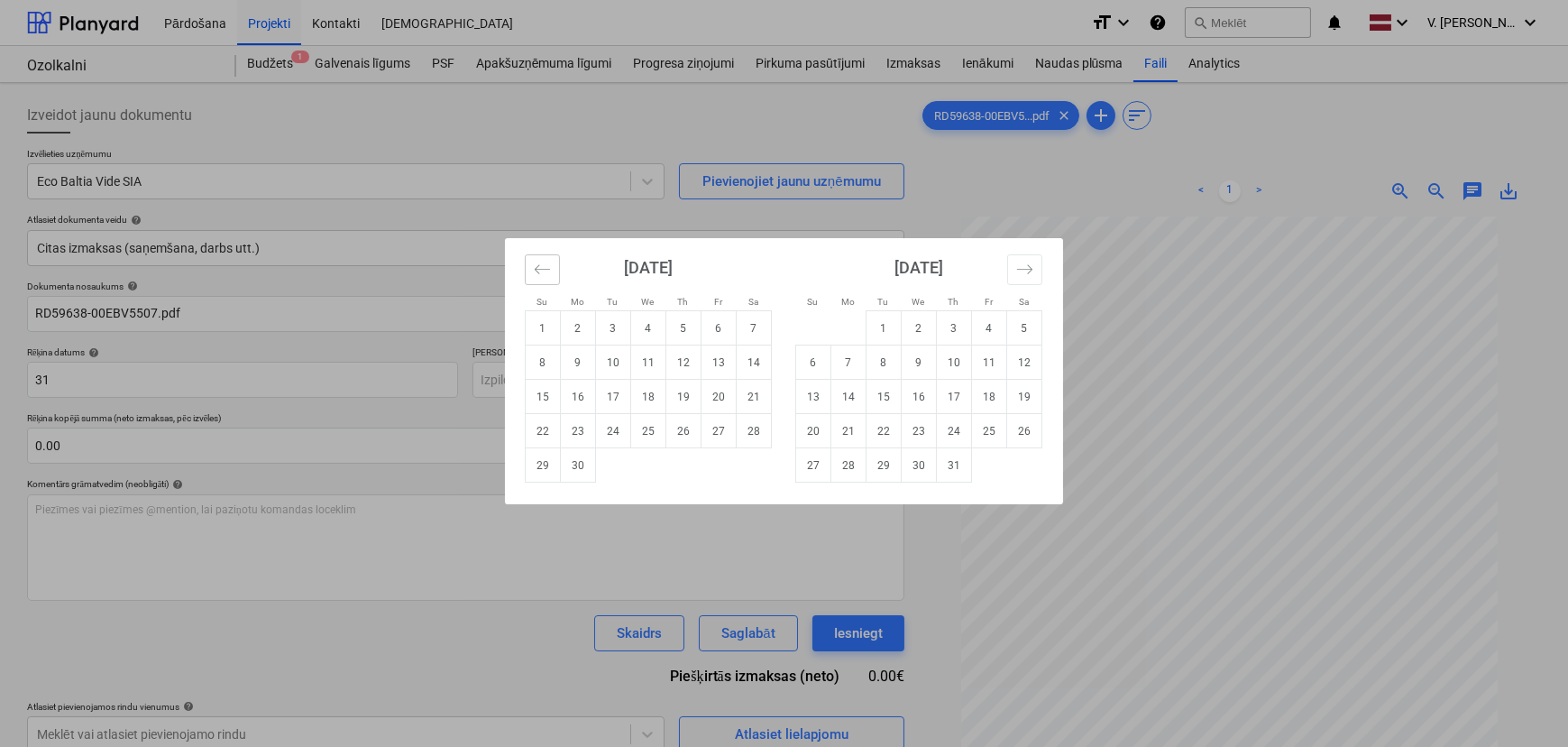 click at bounding box center [542, 270] 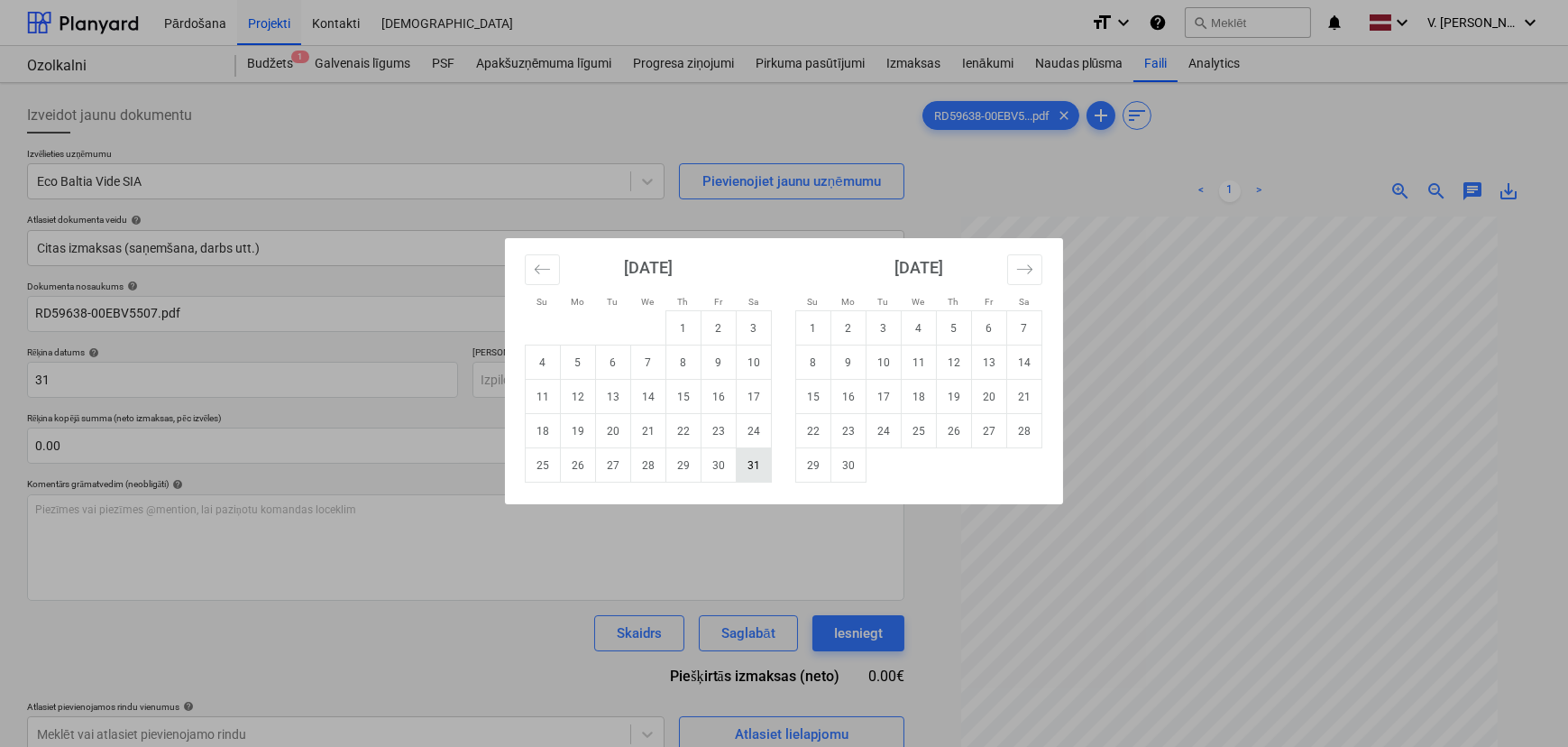 click on "31" at bounding box center [754, 466] 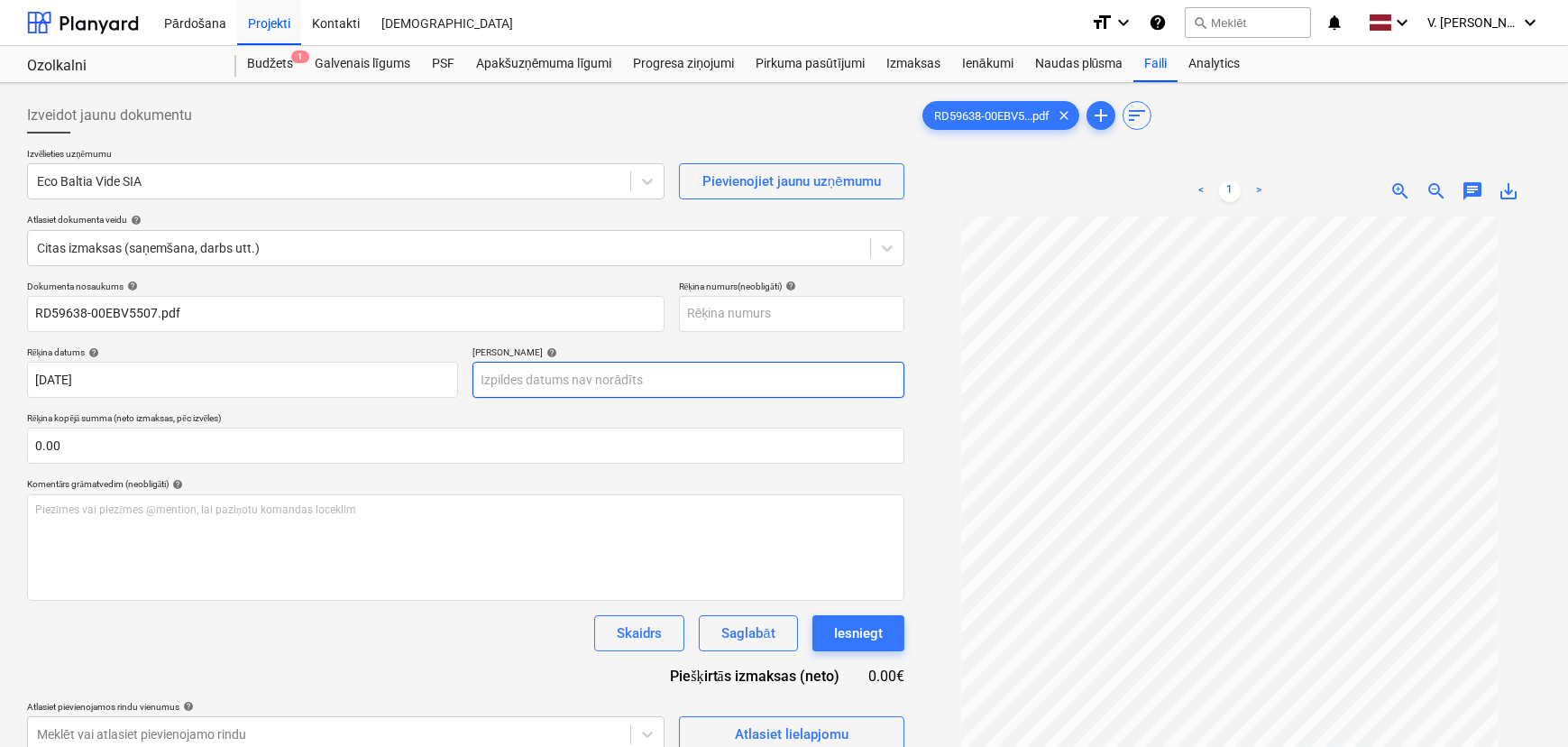 click on "Pārdošana Projekti Kontakti Iesūtne format_size keyboard_arrow_down help search Meklēt notifications 0 keyboard_arrow_down V. Filipčenko keyboard_arrow_down Ozolkalni Ozolkalni Budžets 1 Galvenais līgums PSF Apakšuzņēmuma līgumi Progresa ziņojumi Pirkuma pasūtījumi Izmaksas Ienākumi Naudas plūsma Faili Analytics Izveidot jaunu dokumentu Izvēlieties uzņēmumu Eco Baltia Vide SIA   Pievienojiet jaunu uzņēmumu Atlasiet dokumenta veidu help Citas izmaksas (saņemšana, darbs utt.) Dokumenta nosaukums help RD59638-00EBV5507.pdf Rēķina numurs  (neobligāti) help Rēķina datums help [DATE] [DATE] Press the down arrow key to interact with the calendar and
select a date. Press the question mark key to get the keyboard shortcuts for changing dates. Termiņš help Press the down arrow key to interact with the calendar and
select a date. Press the question mark key to get the keyboard shortcuts for changing dates. Rēķina kopējā summa (neto izmaksas, pēc izvēles) 0.00 help <" at bounding box center (784, 374) 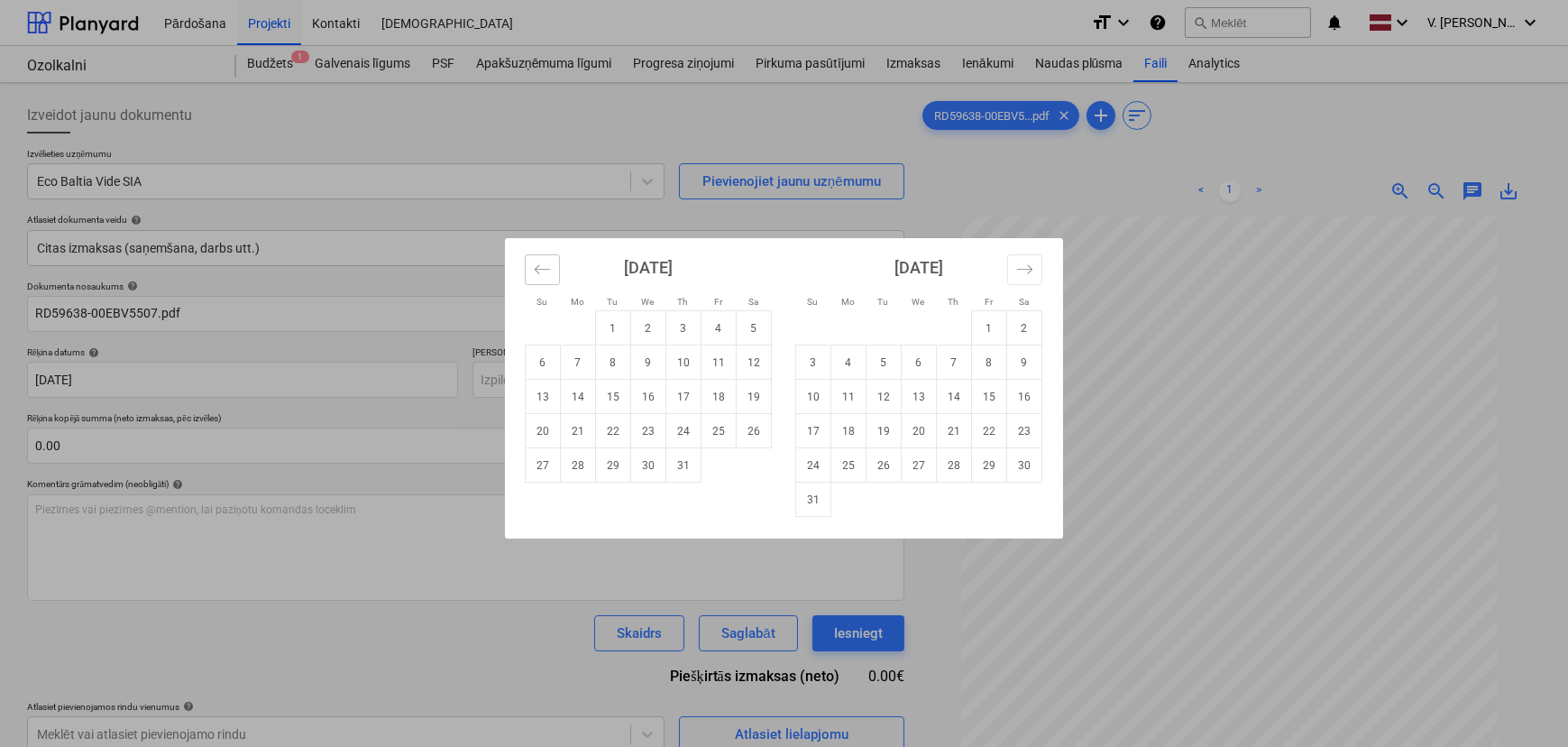 click 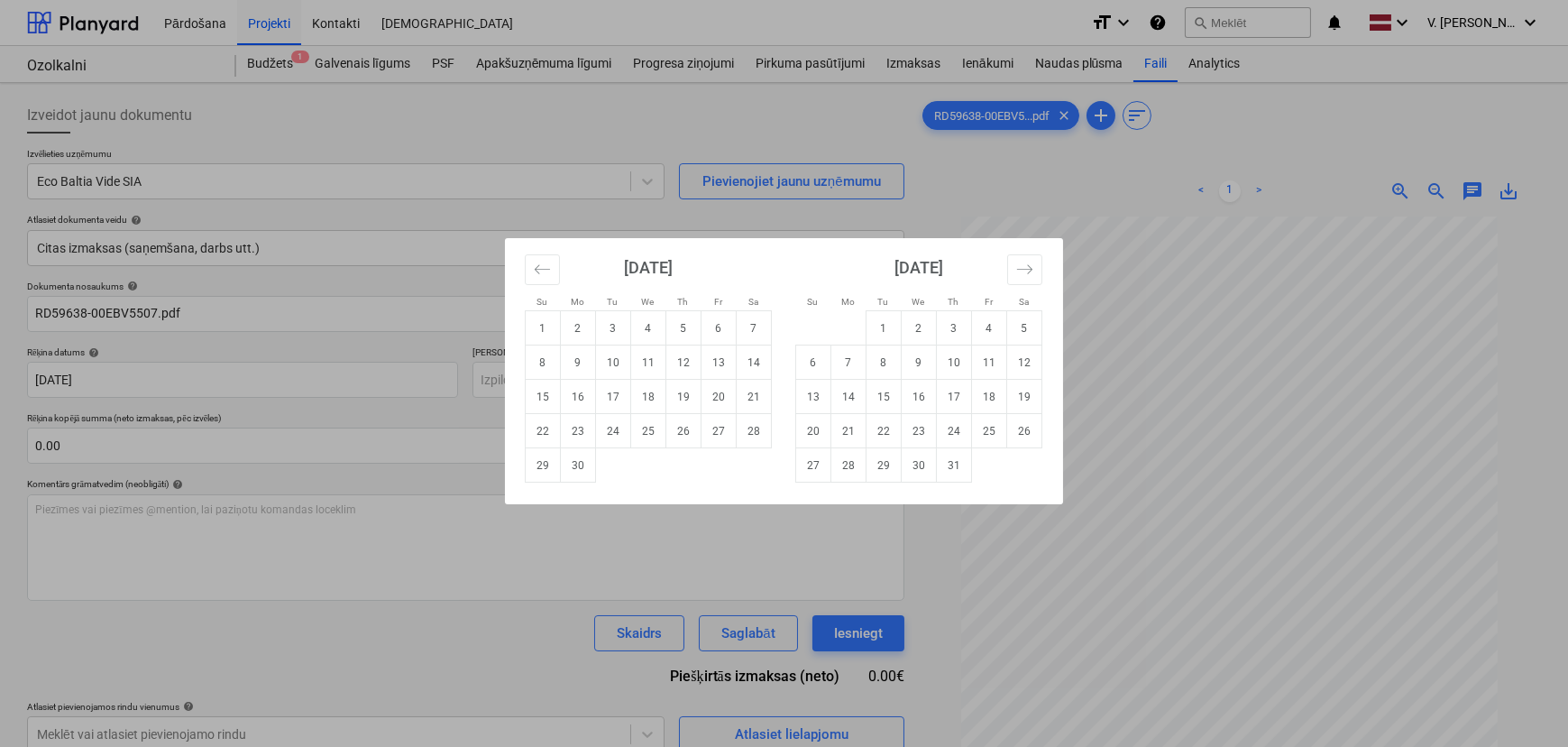 click on "30" at bounding box center [578, 466] 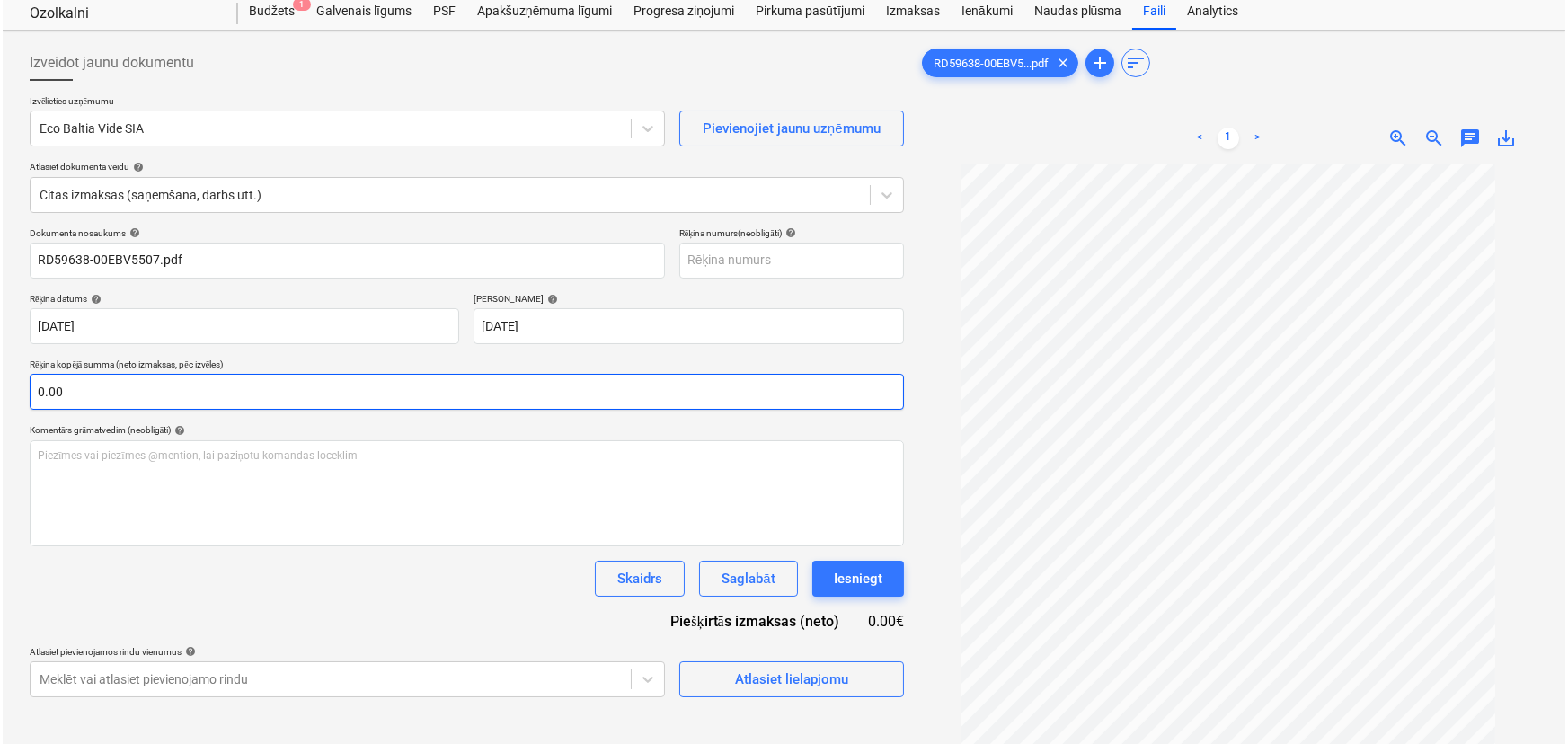 scroll, scrollTop: 81, scrollLeft: 0, axis: vertical 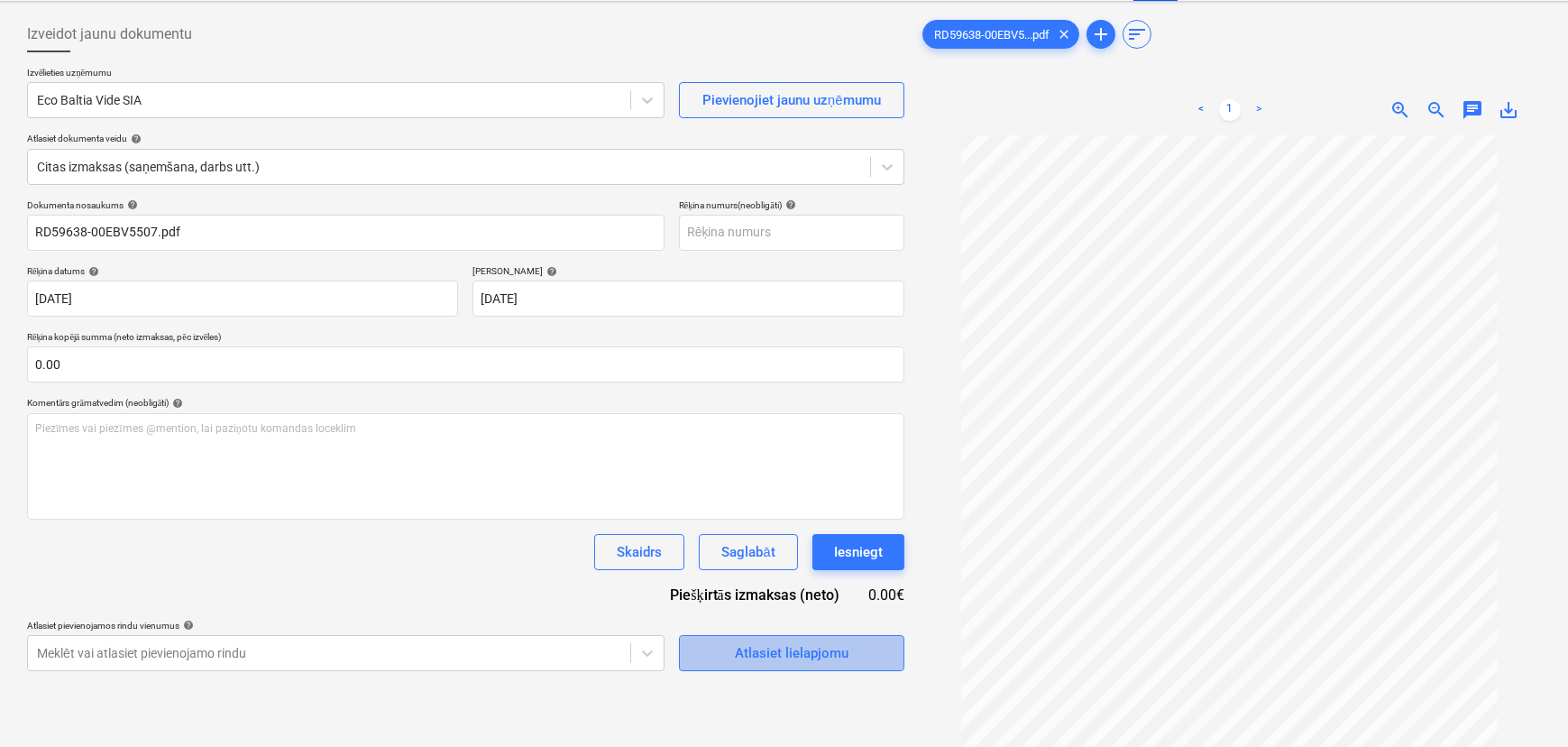 click on "Atlasiet lielapjomu" at bounding box center (792, 653) 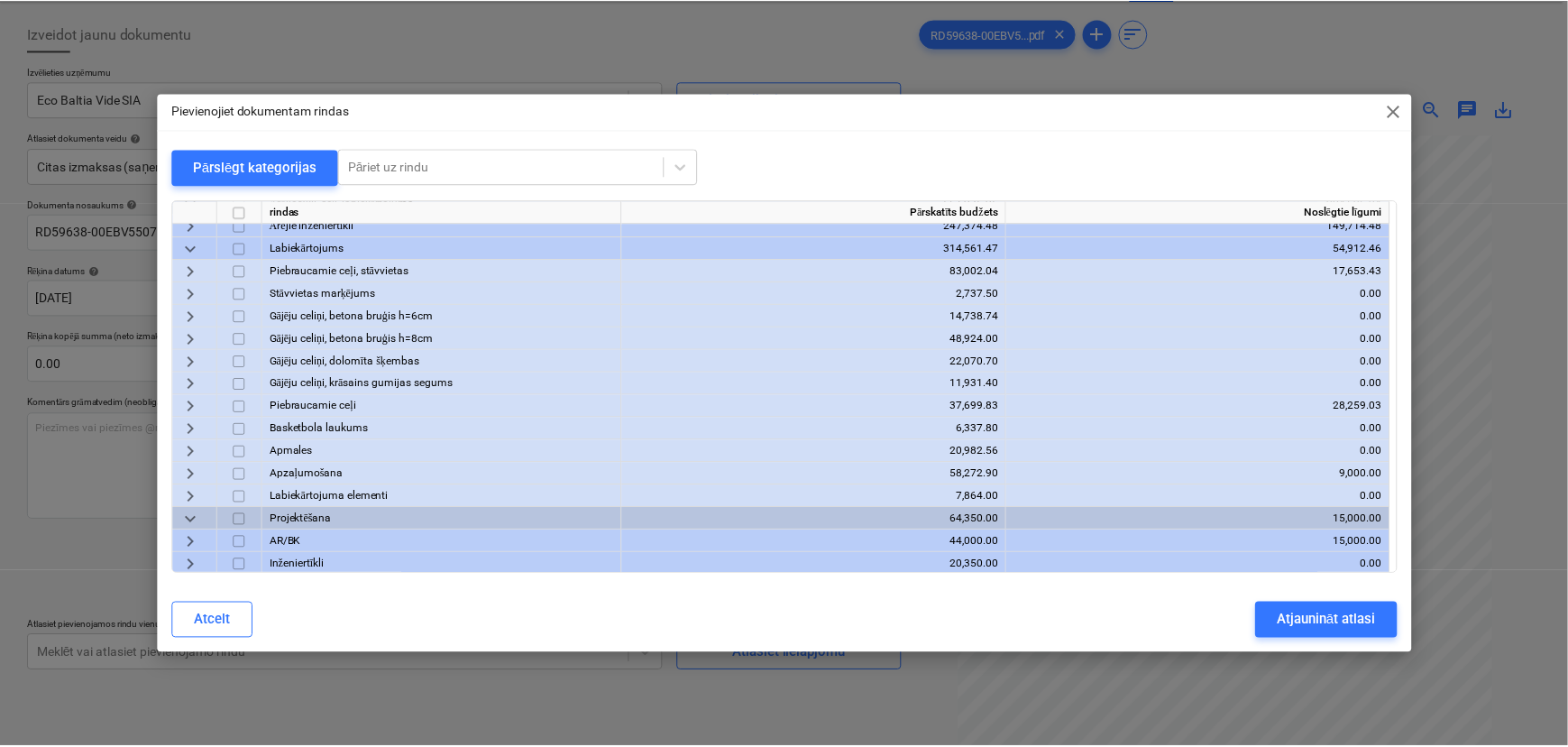 scroll, scrollTop: 1477, scrollLeft: 0, axis: vertical 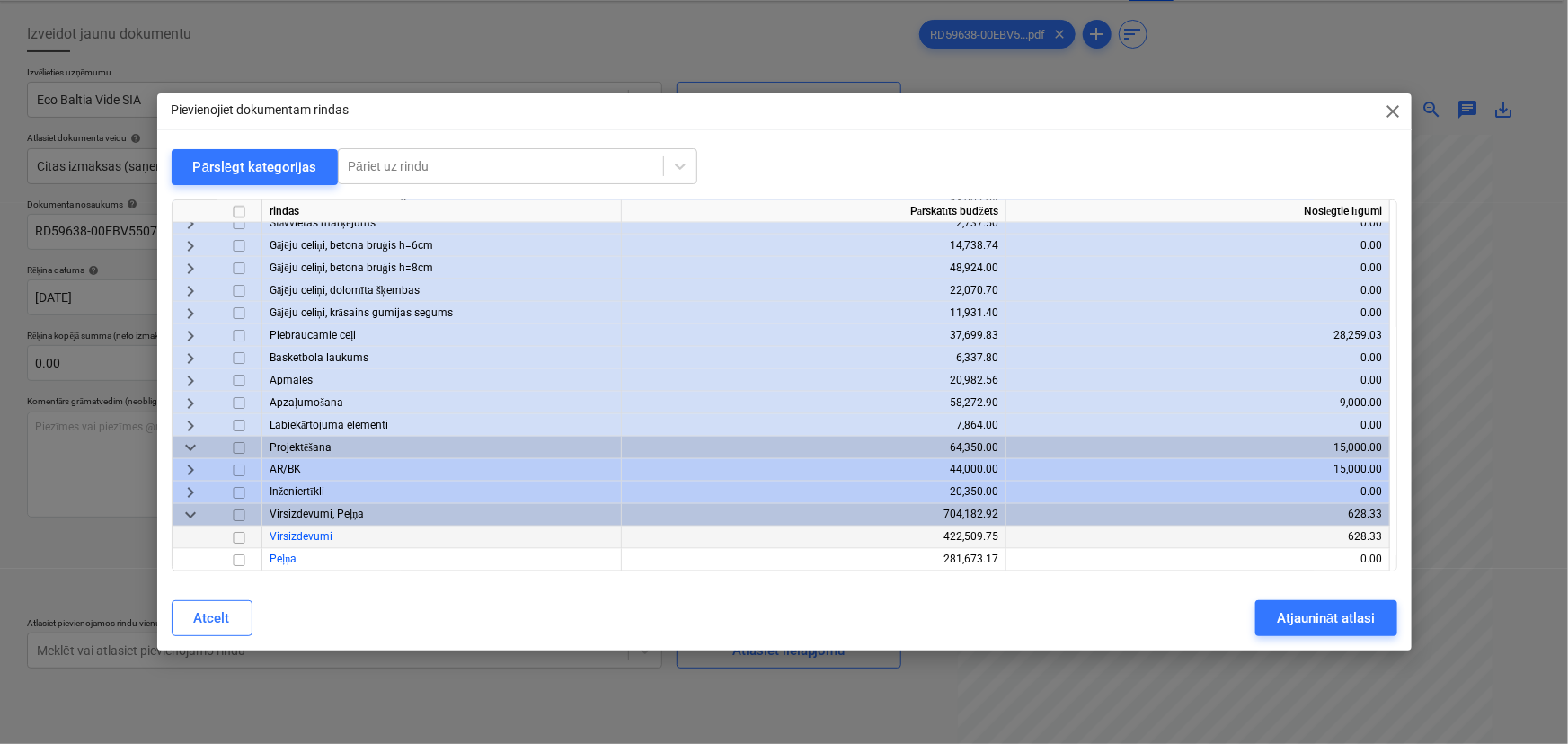click on "Virsizdevumi" at bounding box center [301, 537] 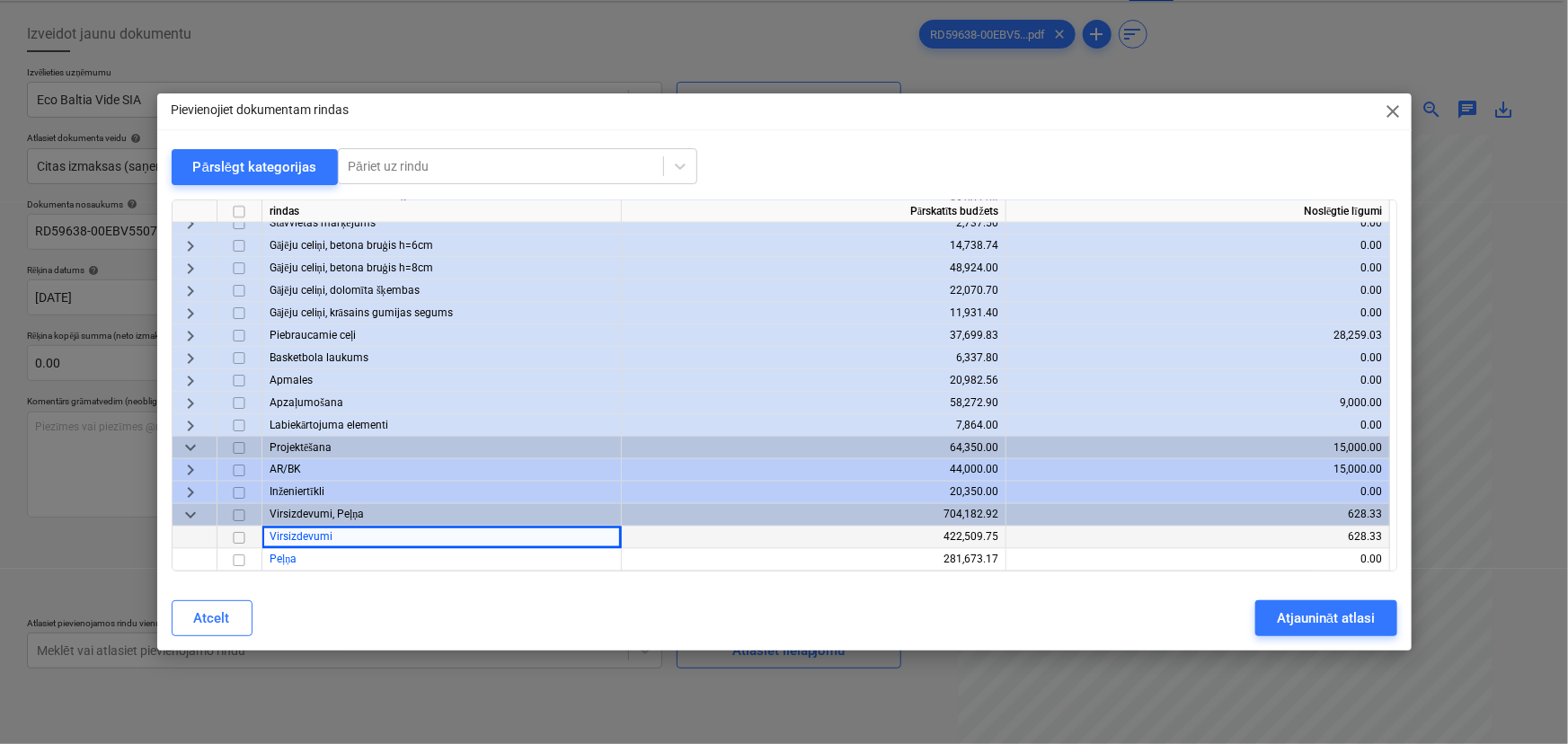click at bounding box center (239, 538) 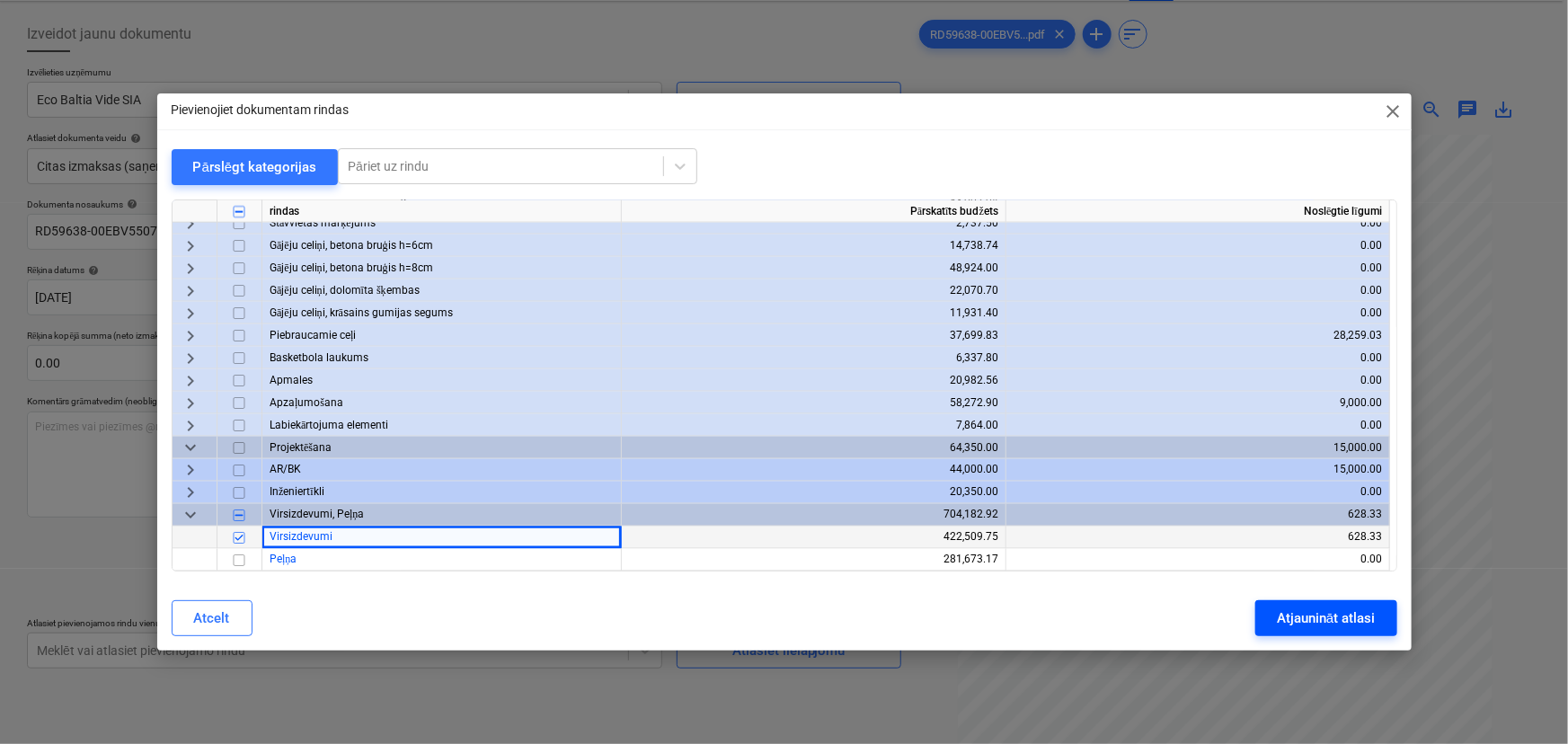 click on "Atjaunināt atlasi" at bounding box center [1325, 618] 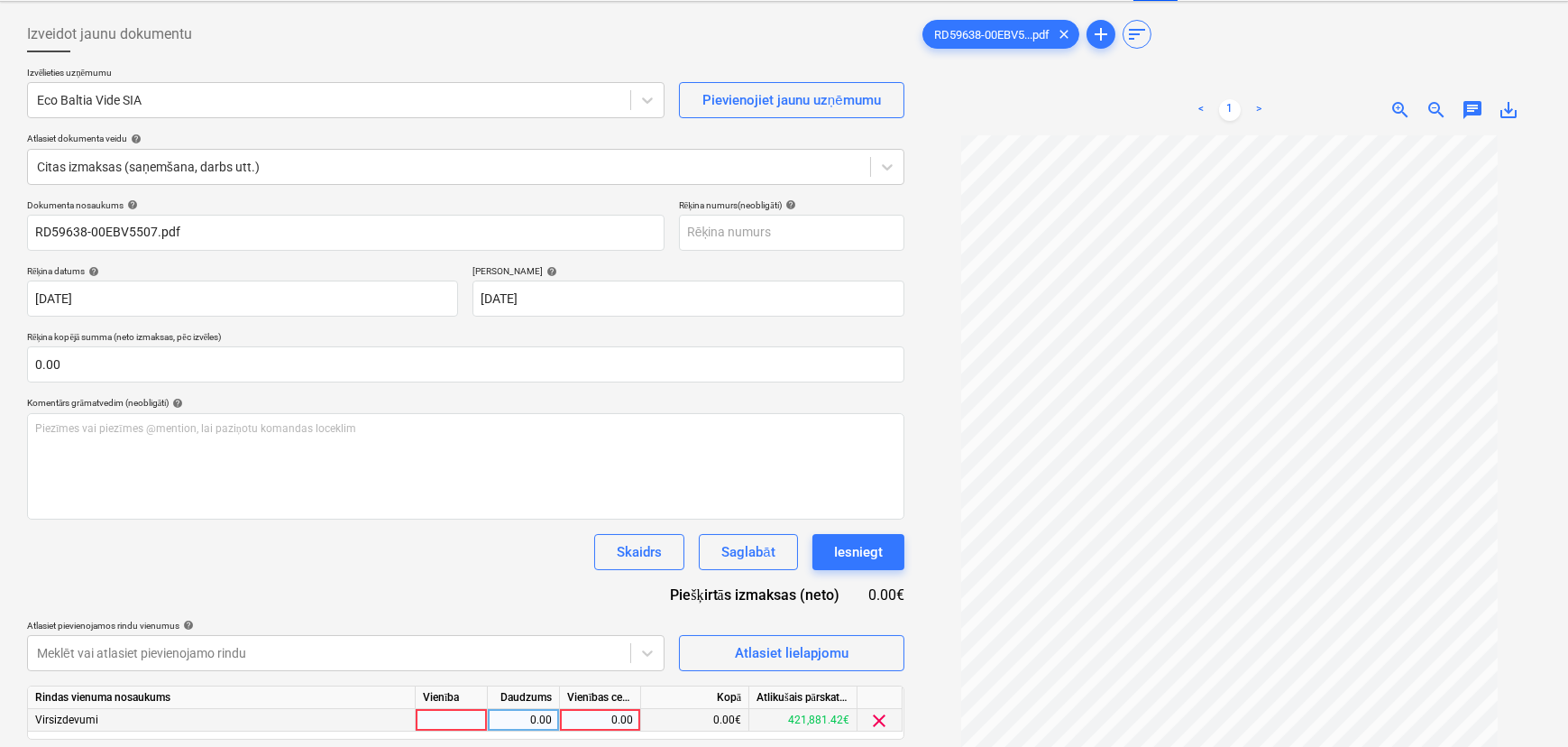 click on "0.00" at bounding box center [600, 720] 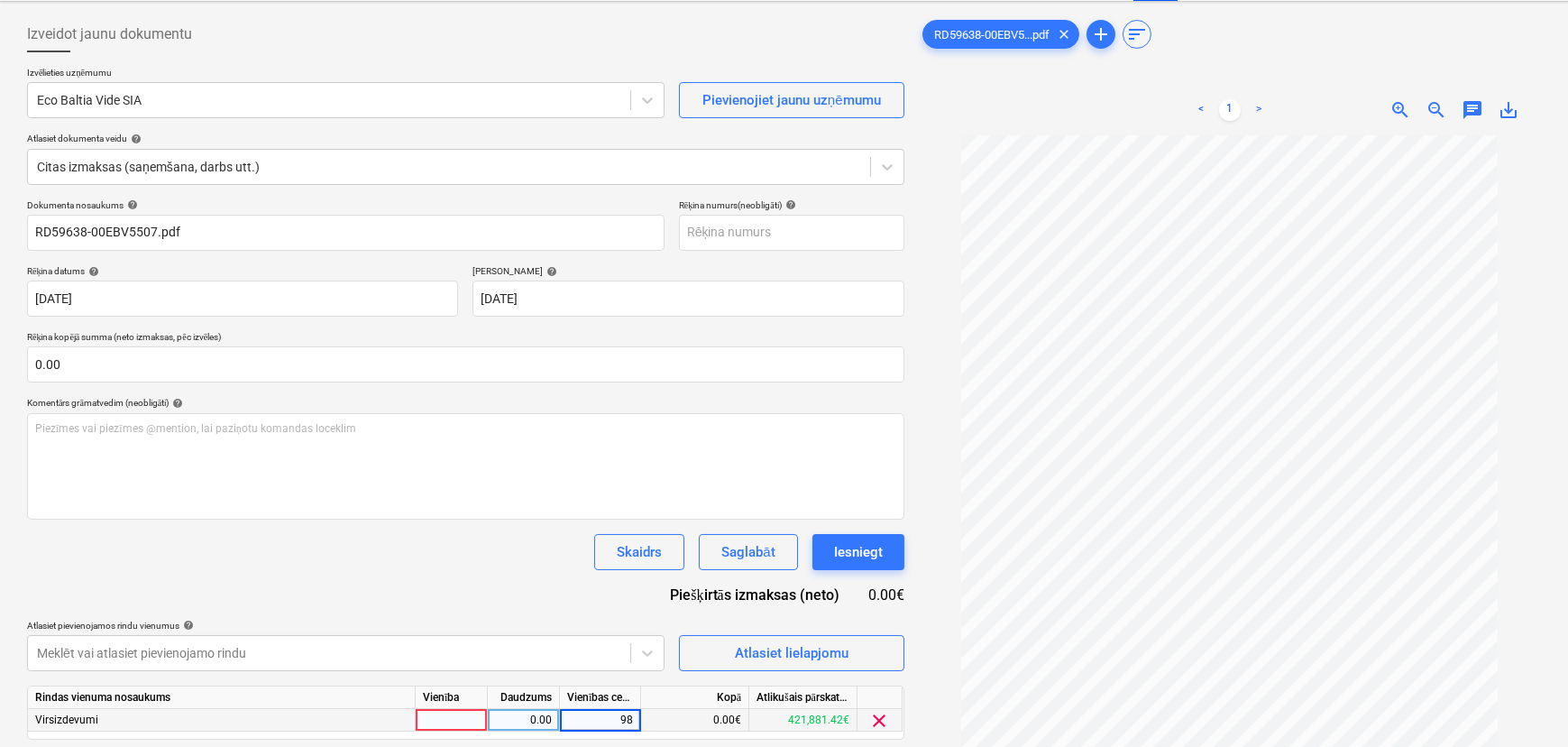 type on "980" 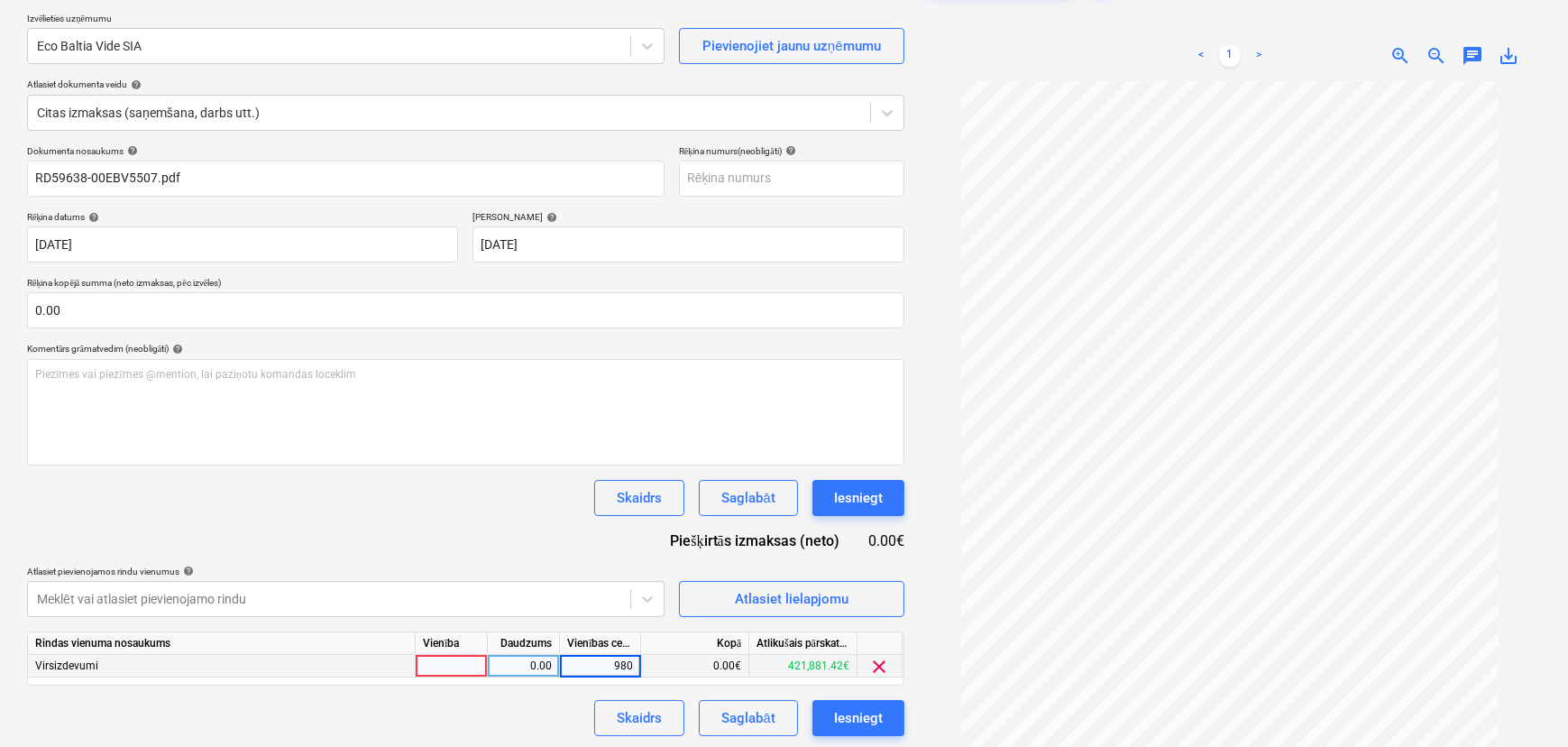 scroll, scrollTop: 163, scrollLeft: 0, axis: vertical 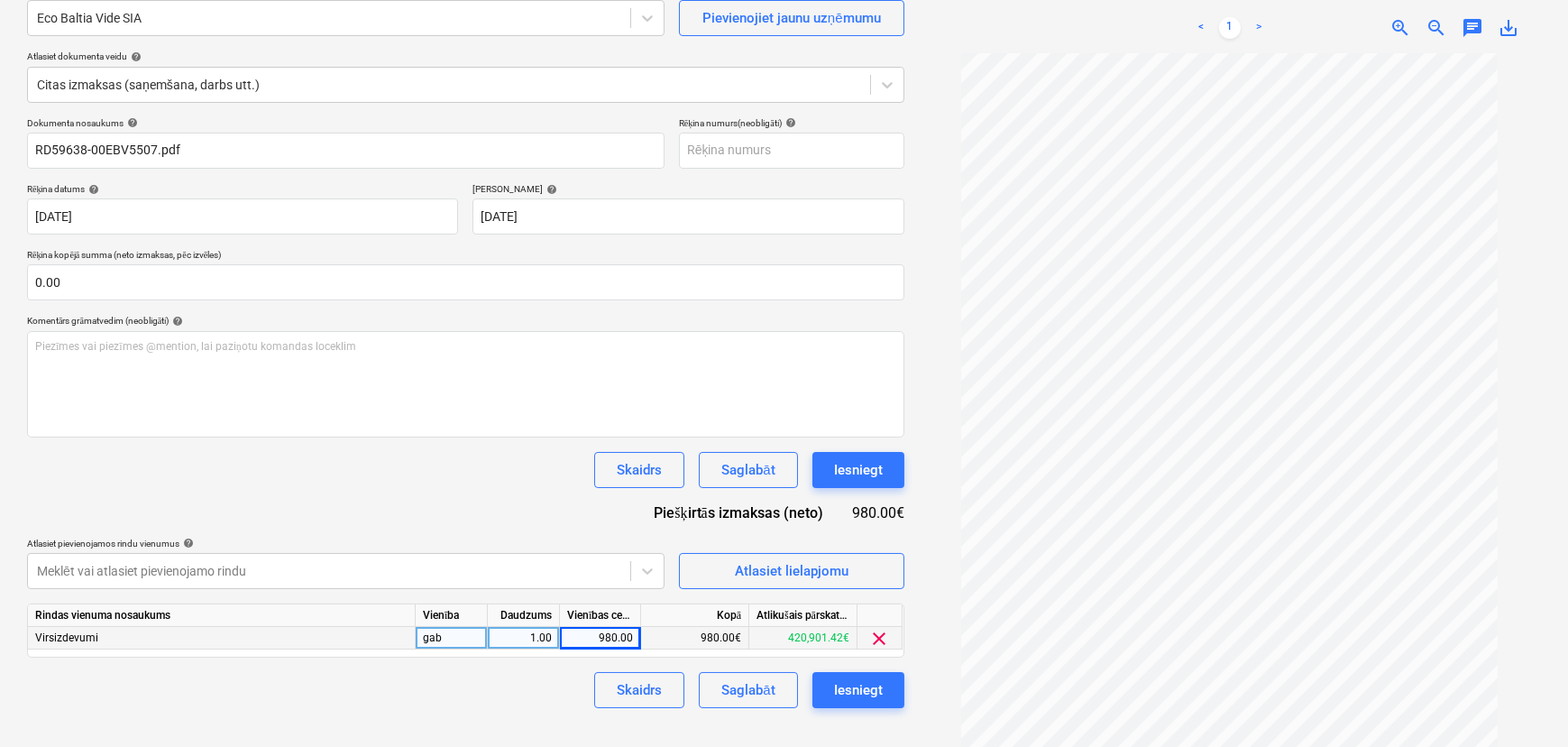 click on "Skaidrs Saglabāt Iesniegt" at bounding box center [465, 690] 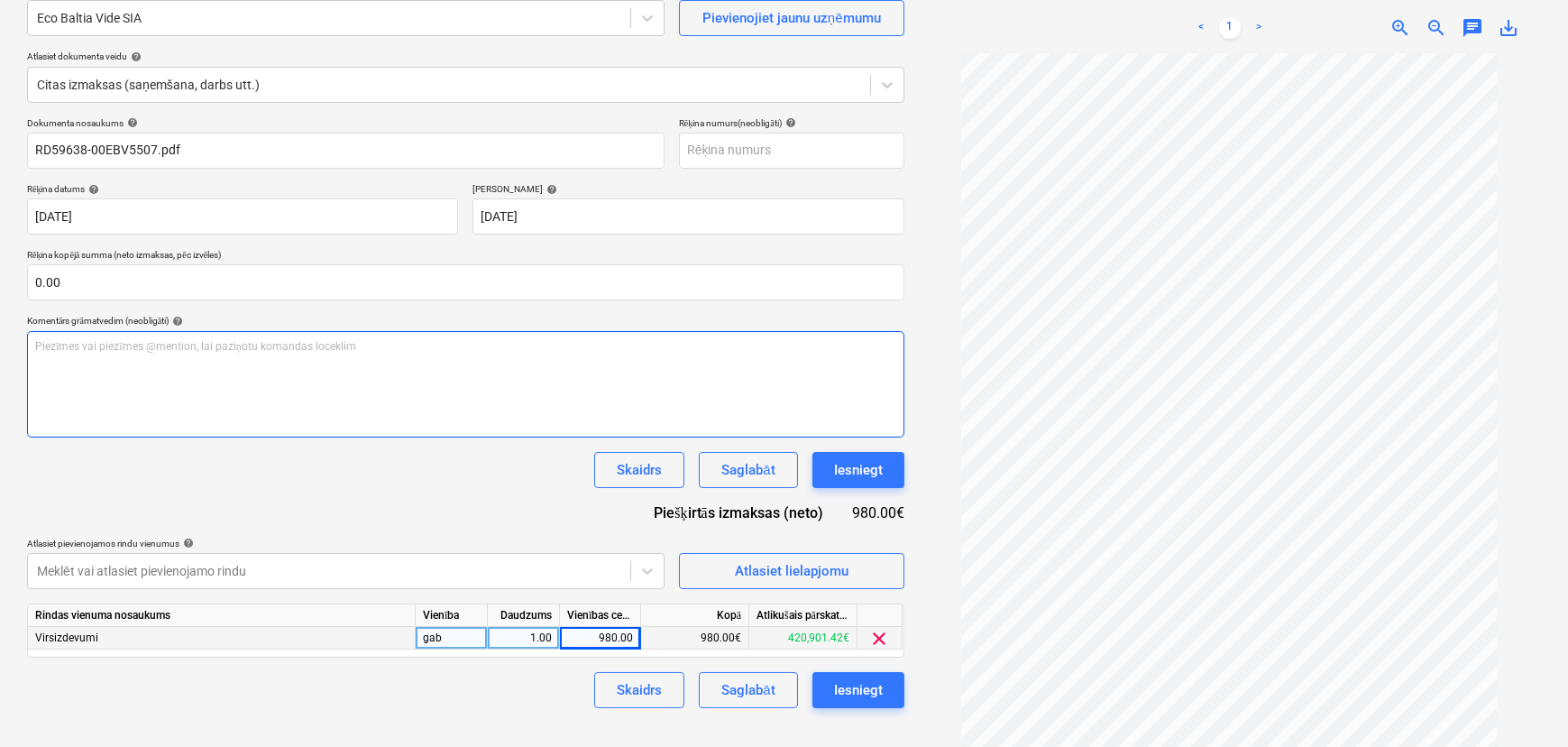 click on "Piezīmes vai piezīmes @mention, lai paziņotu komandas loceklim ﻿" at bounding box center (465, 384) 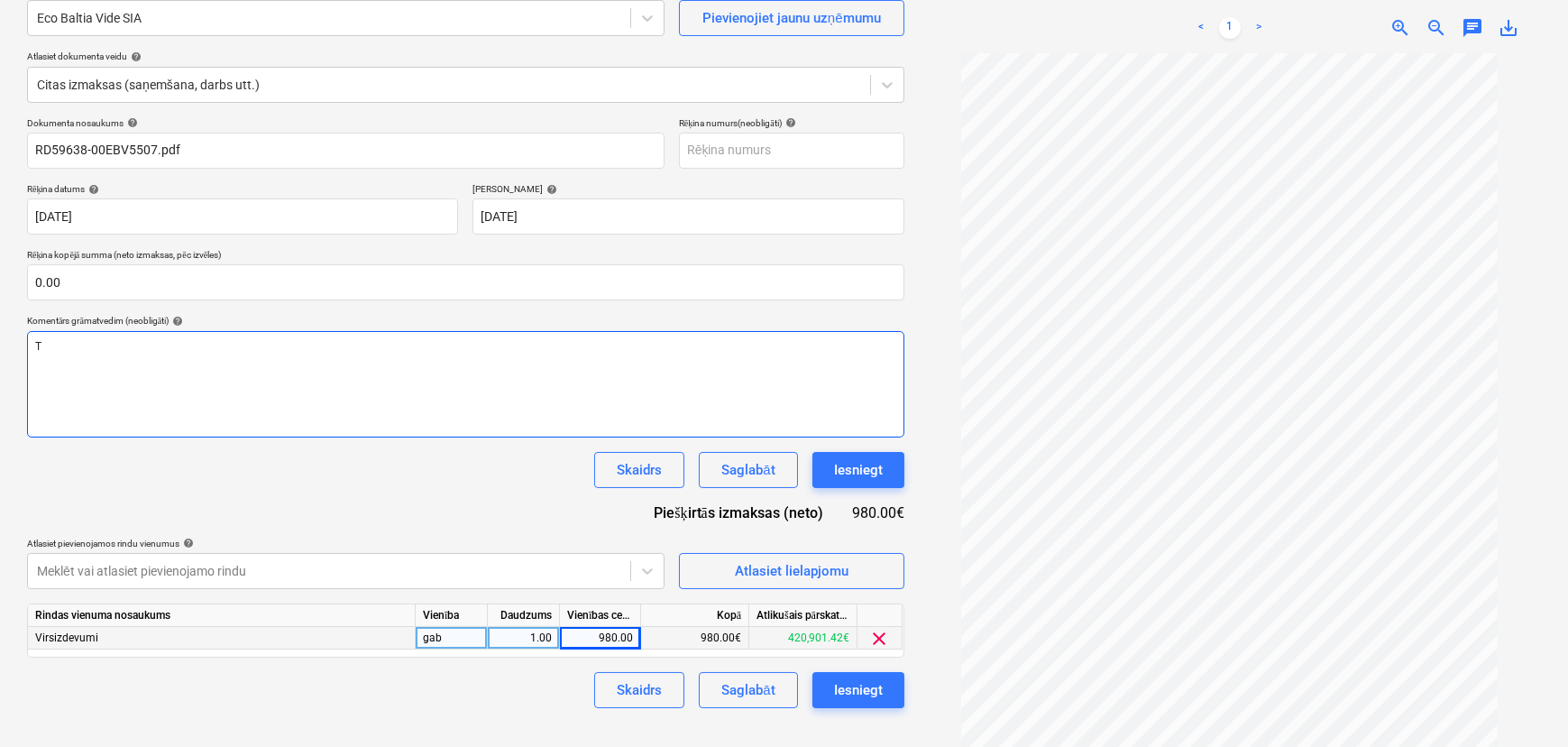 type 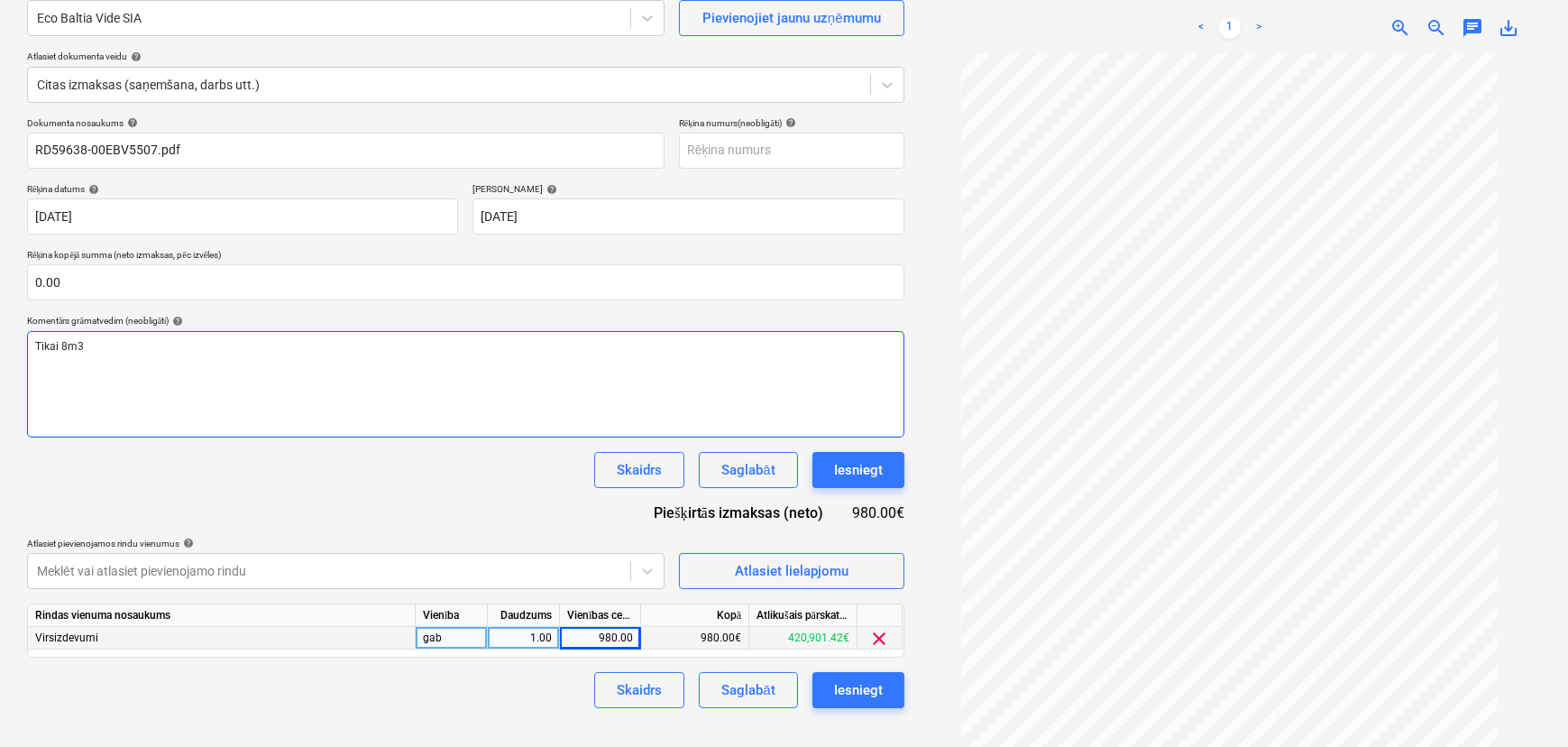 click on "Tikai 8m3" at bounding box center [60, 346] 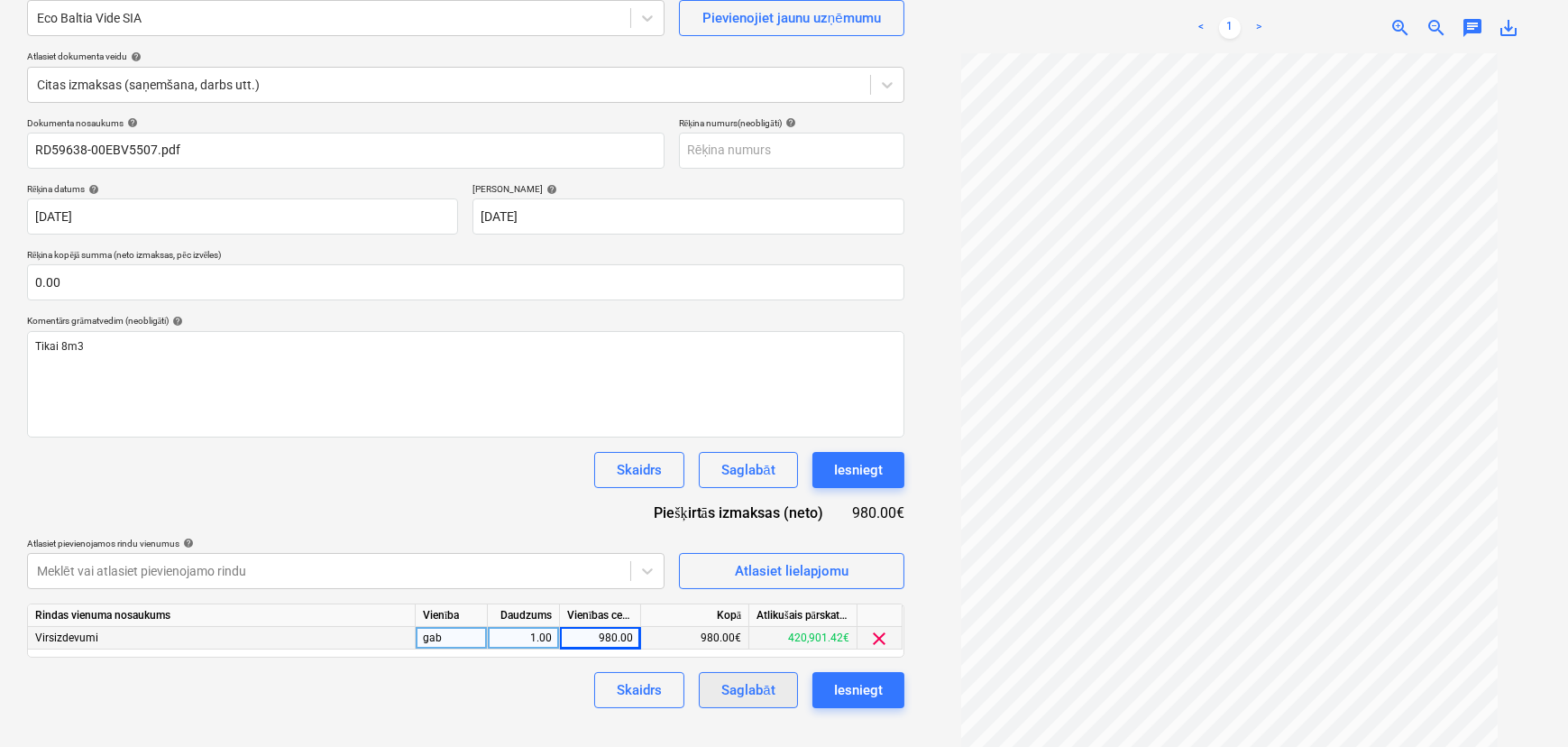 click on "Saglabāt" at bounding box center [747, 690] 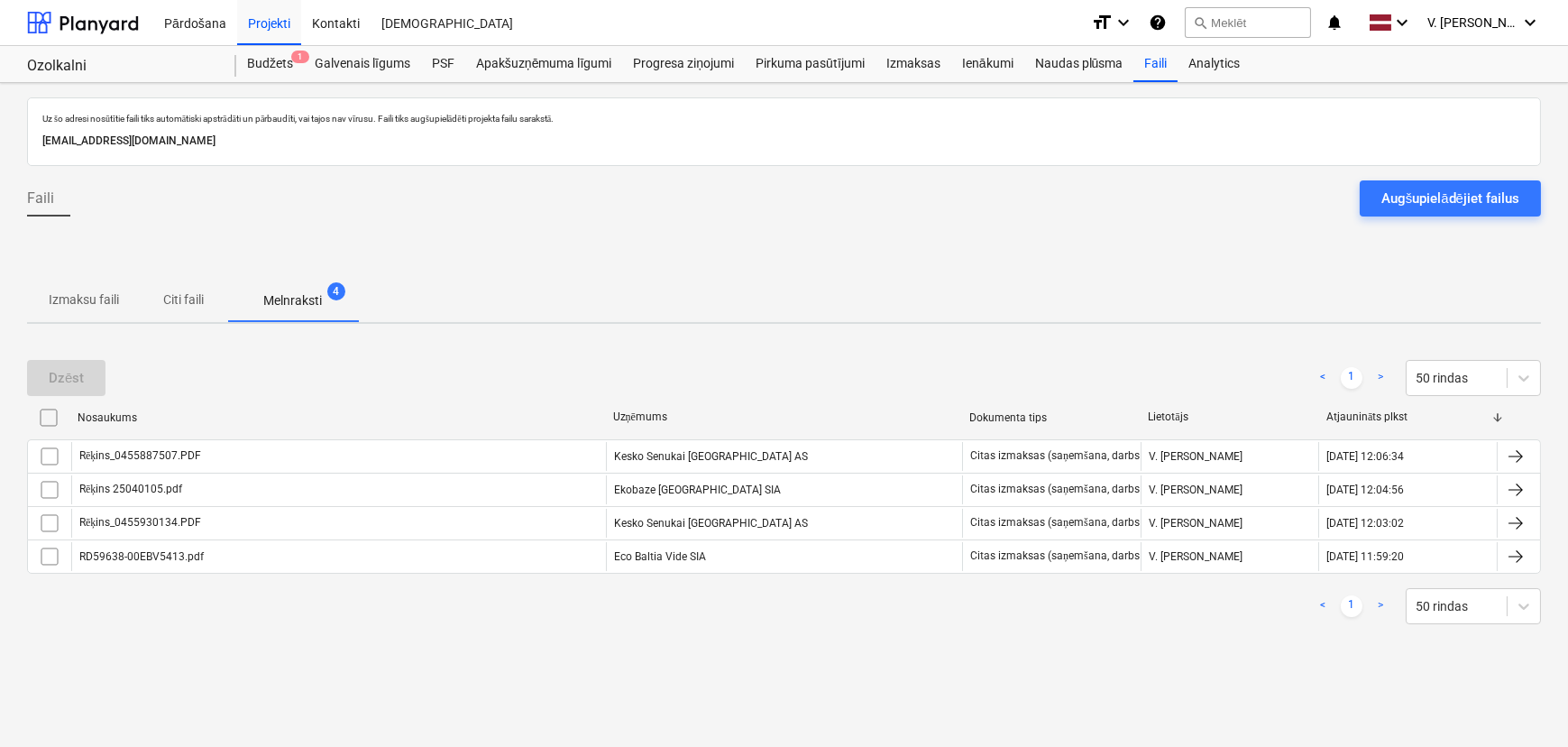 scroll, scrollTop: 0, scrollLeft: 0, axis: both 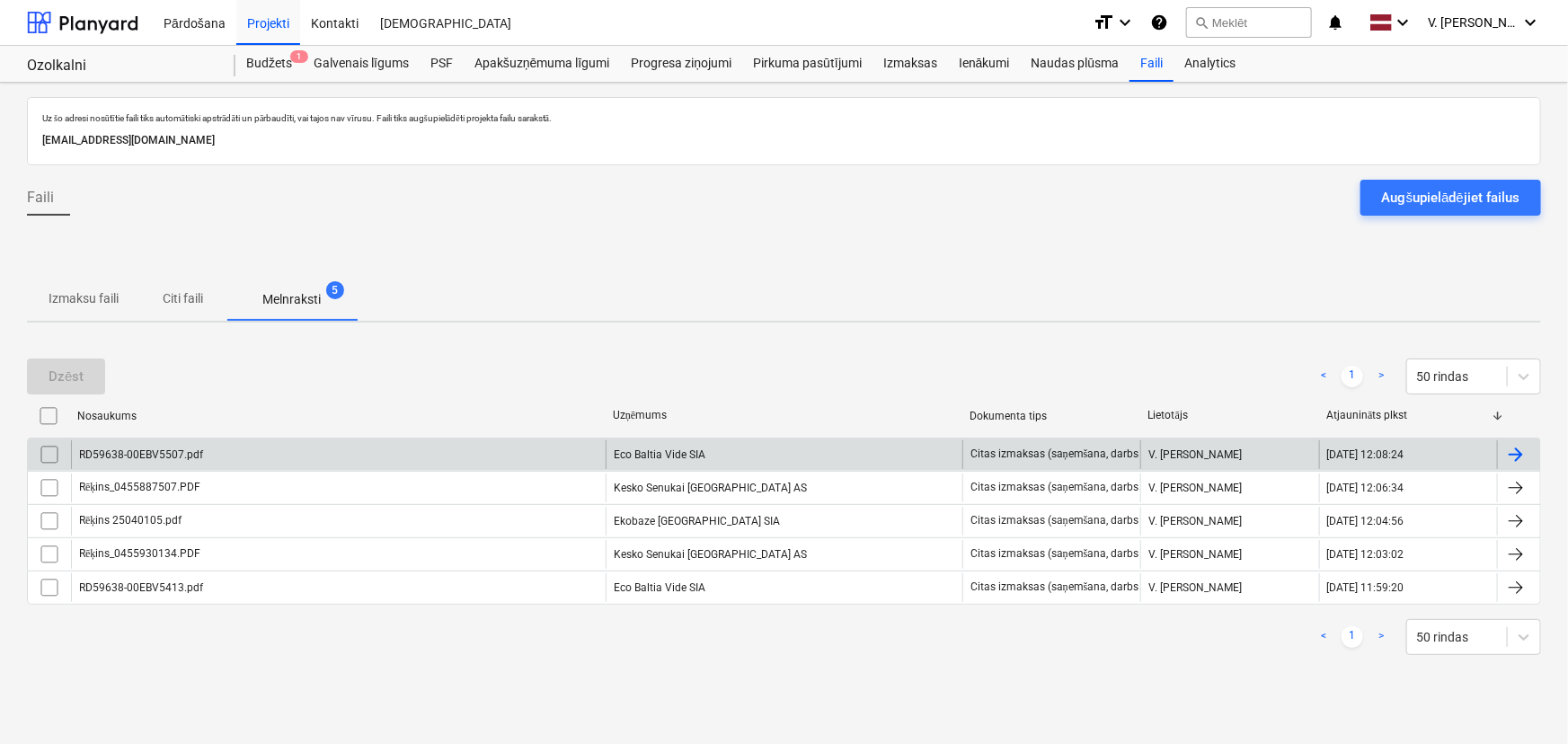 click on "RD59638-00EBV5507.pdf" at bounding box center [338, 455] 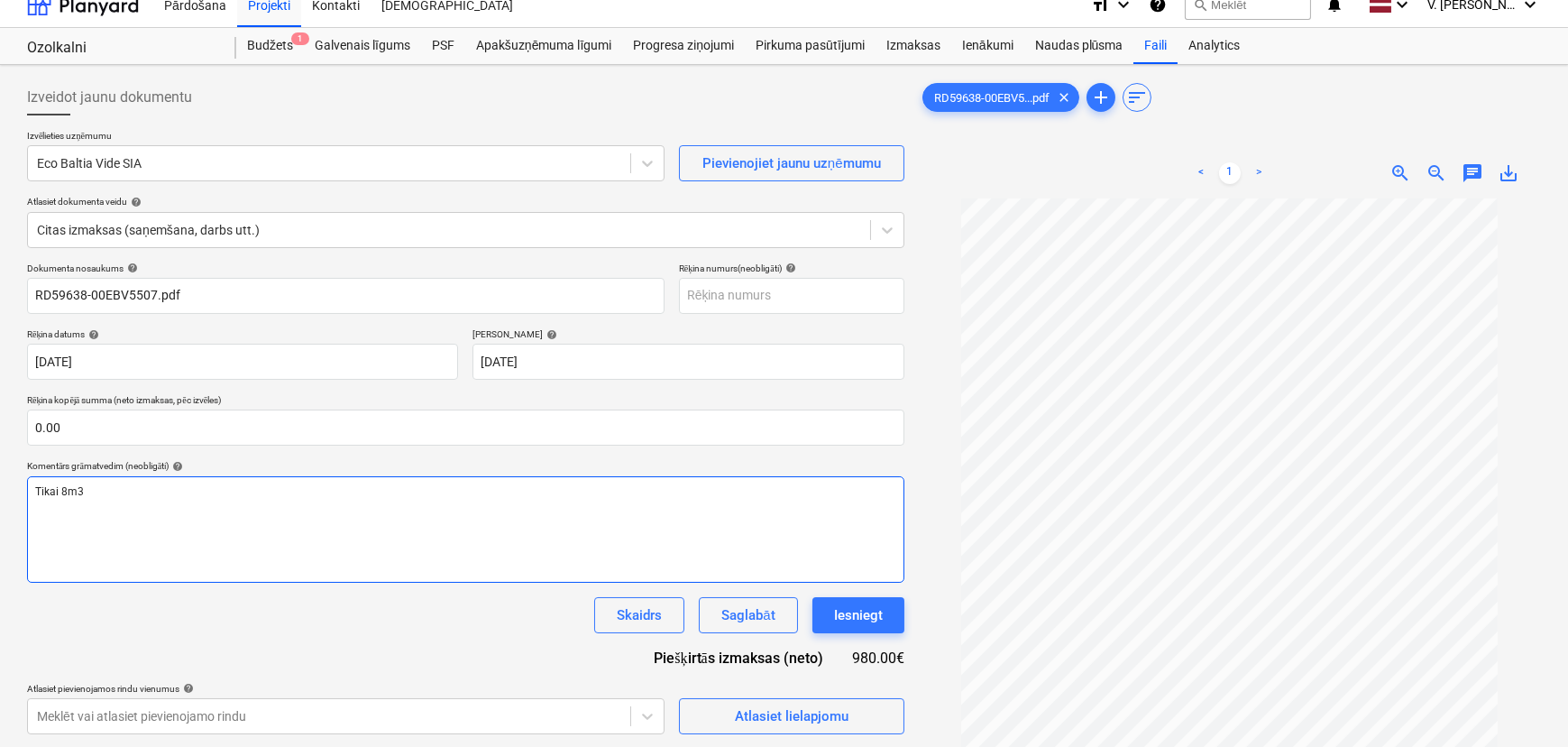 scroll, scrollTop: 0, scrollLeft: 0, axis: both 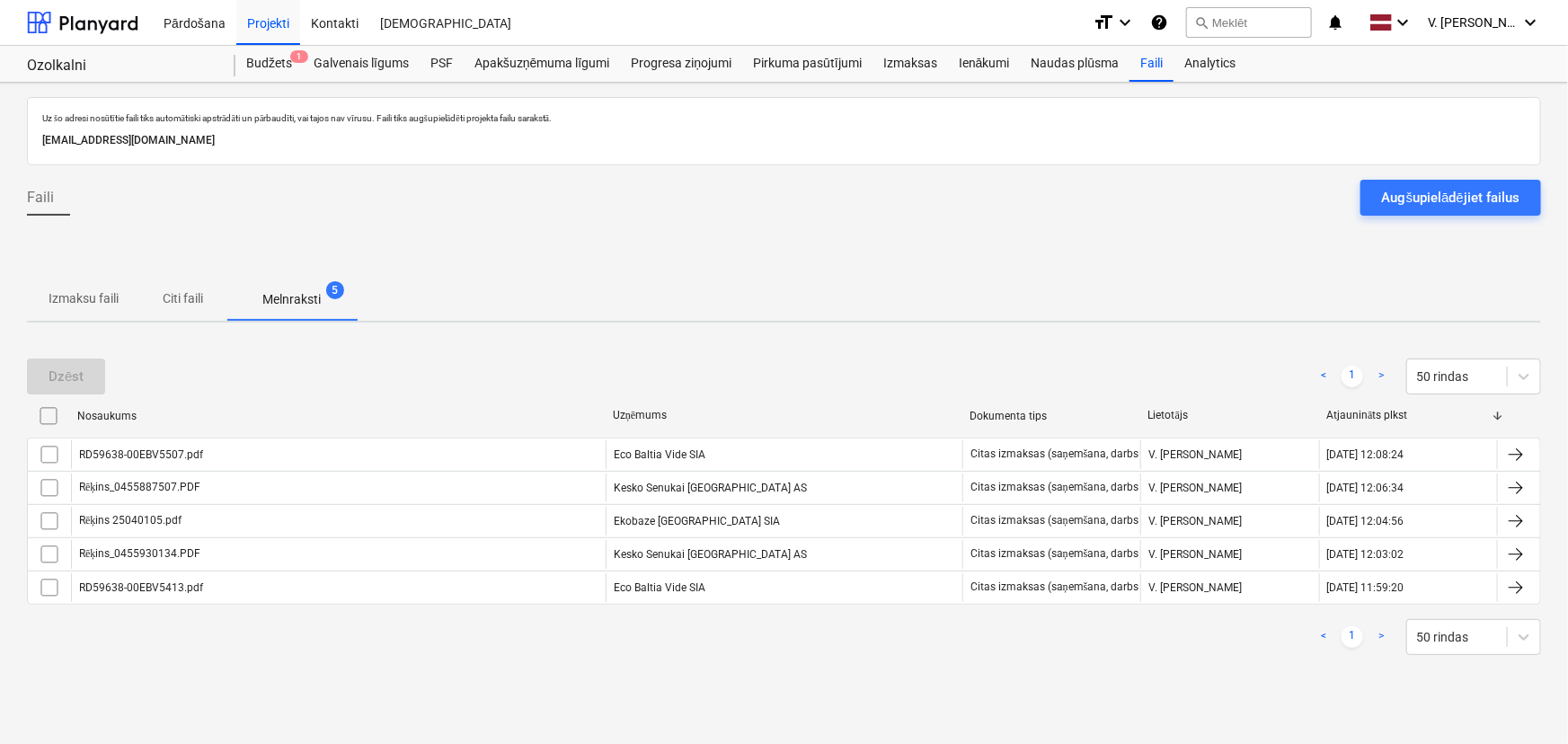 click on "Citi faili" at bounding box center (183, 298) 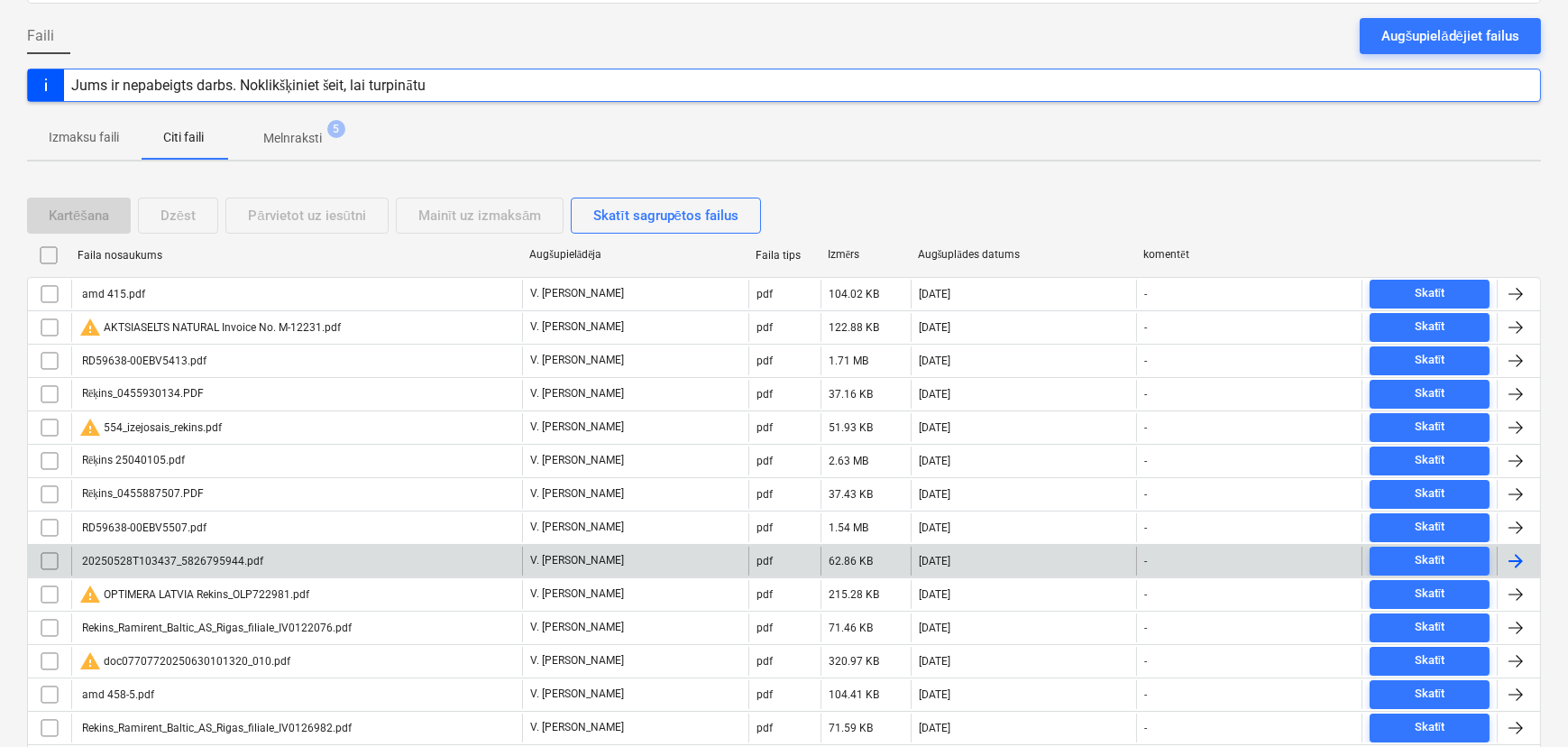 scroll, scrollTop: 163, scrollLeft: 0, axis: vertical 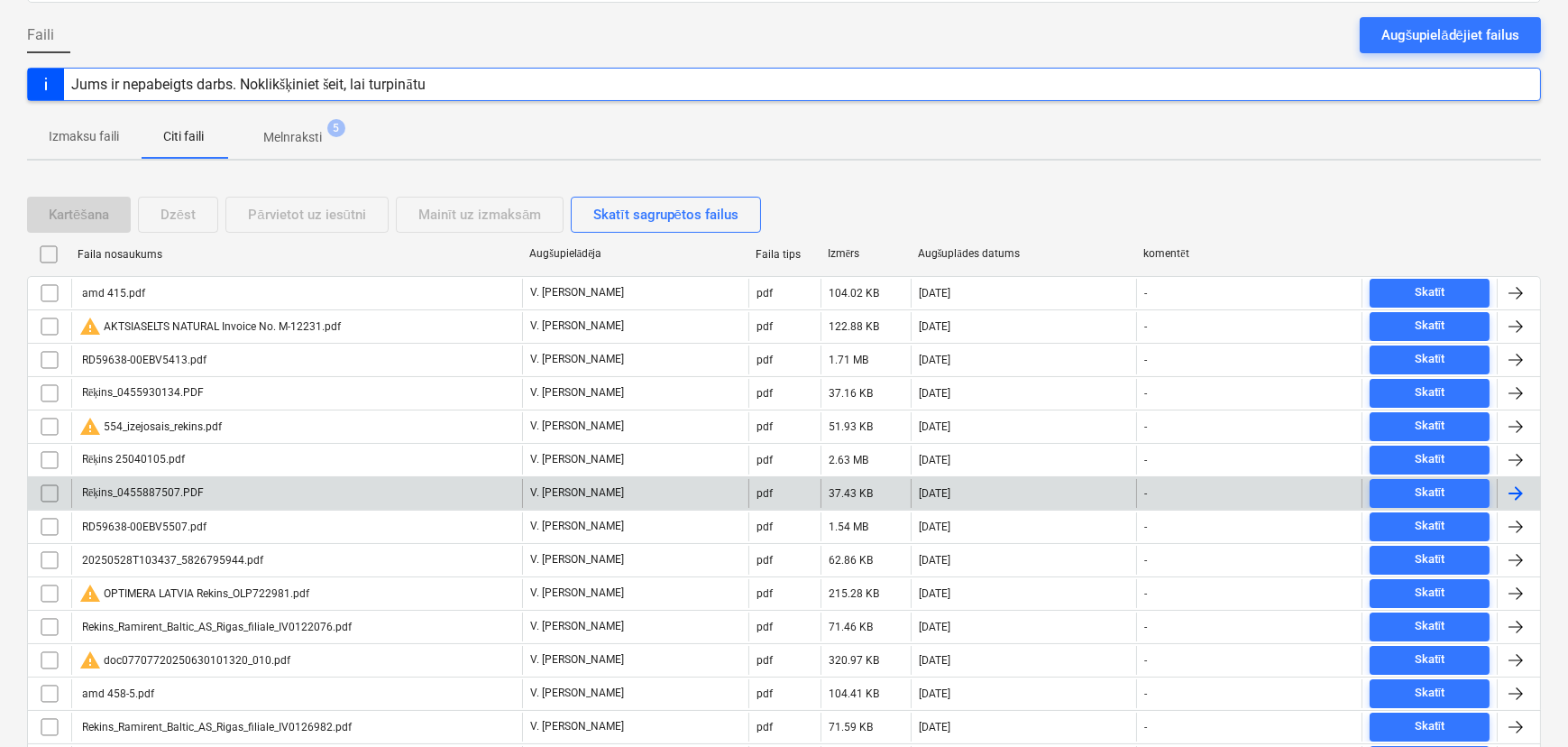 click on "Rēķins_0455887507.PDF" at bounding box center (297, 493) 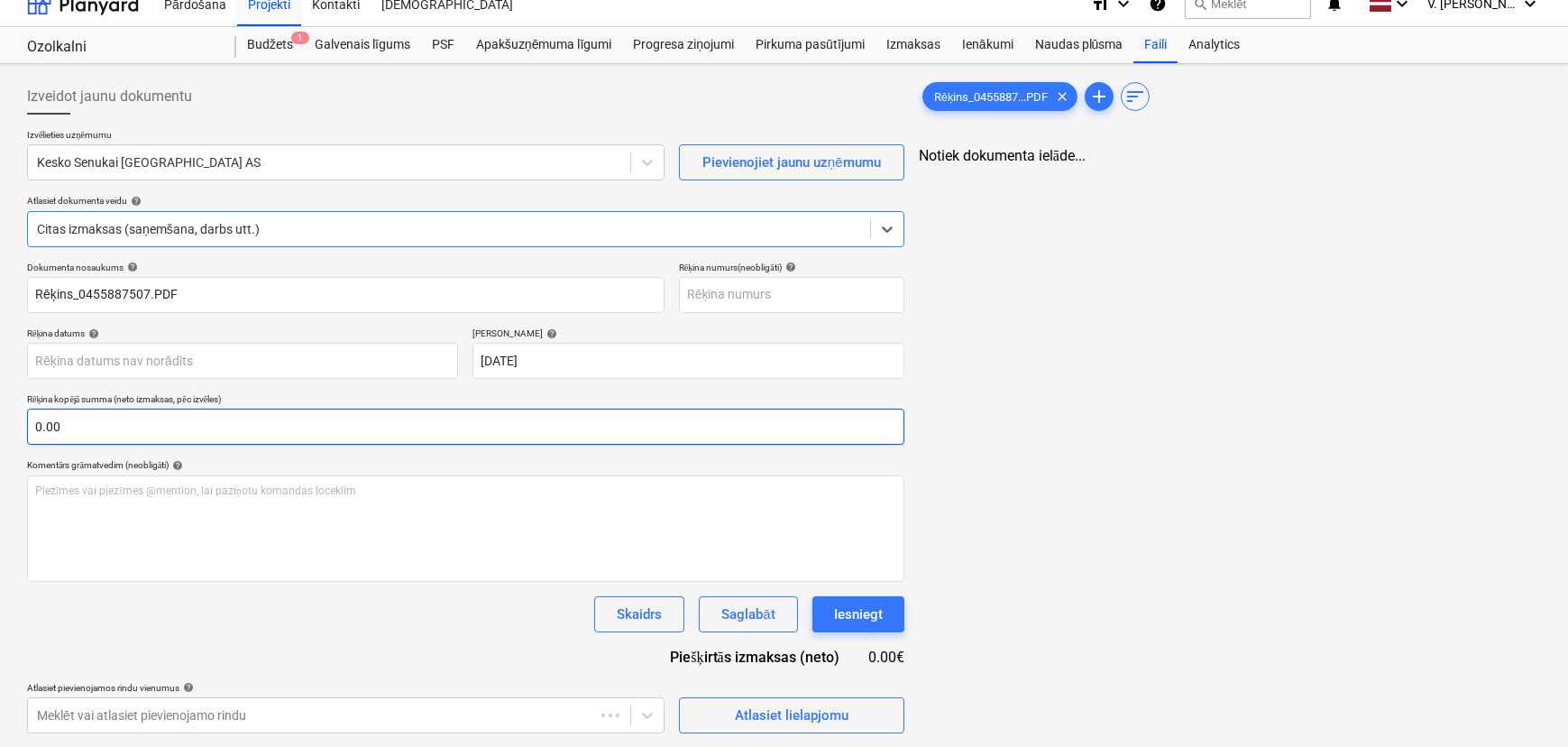 type on "[DATE]" 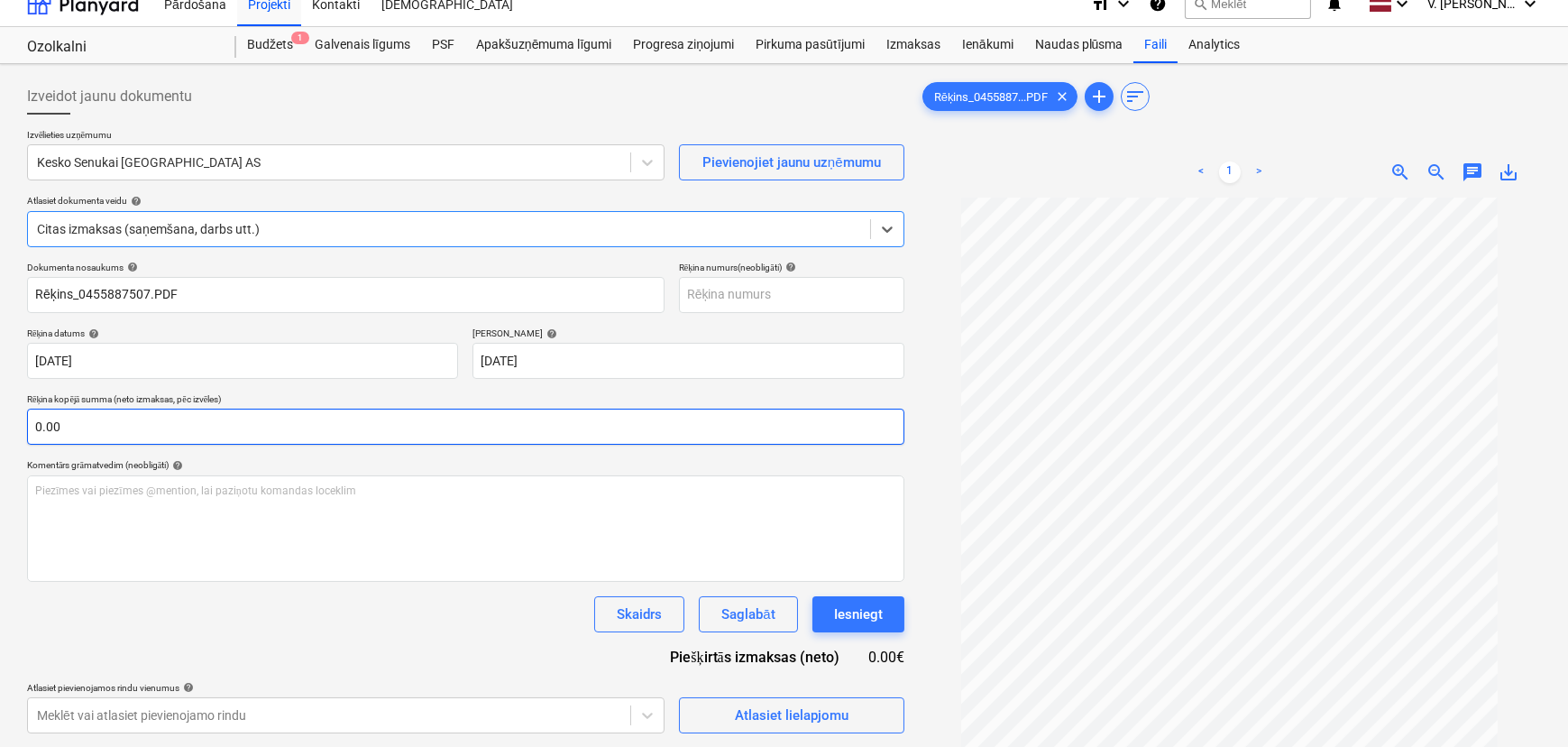 scroll, scrollTop: 46, scrollLeft: 0, axis: vertical 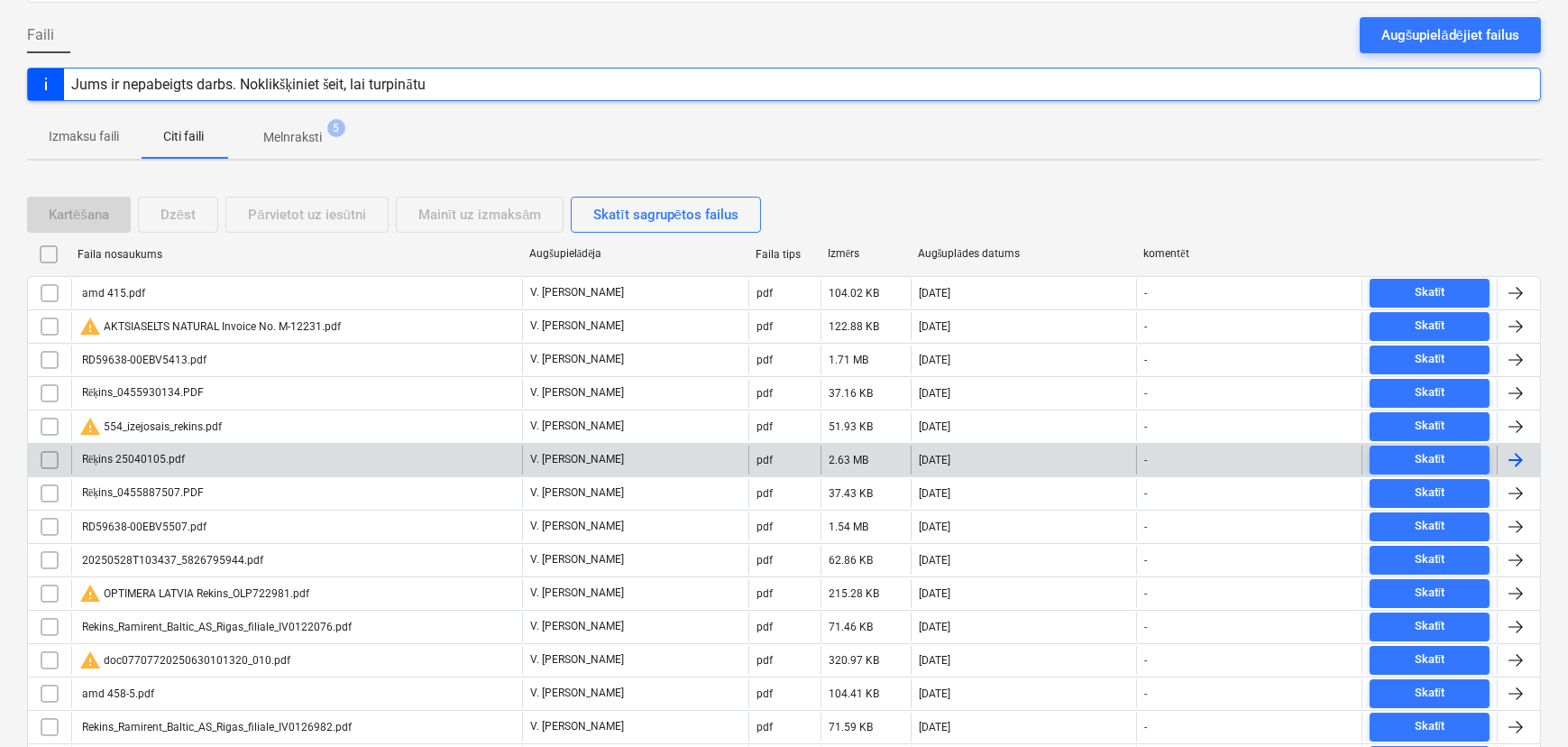 click on "Rēķins 25040105.pdf" at bounding box center (297, 460) 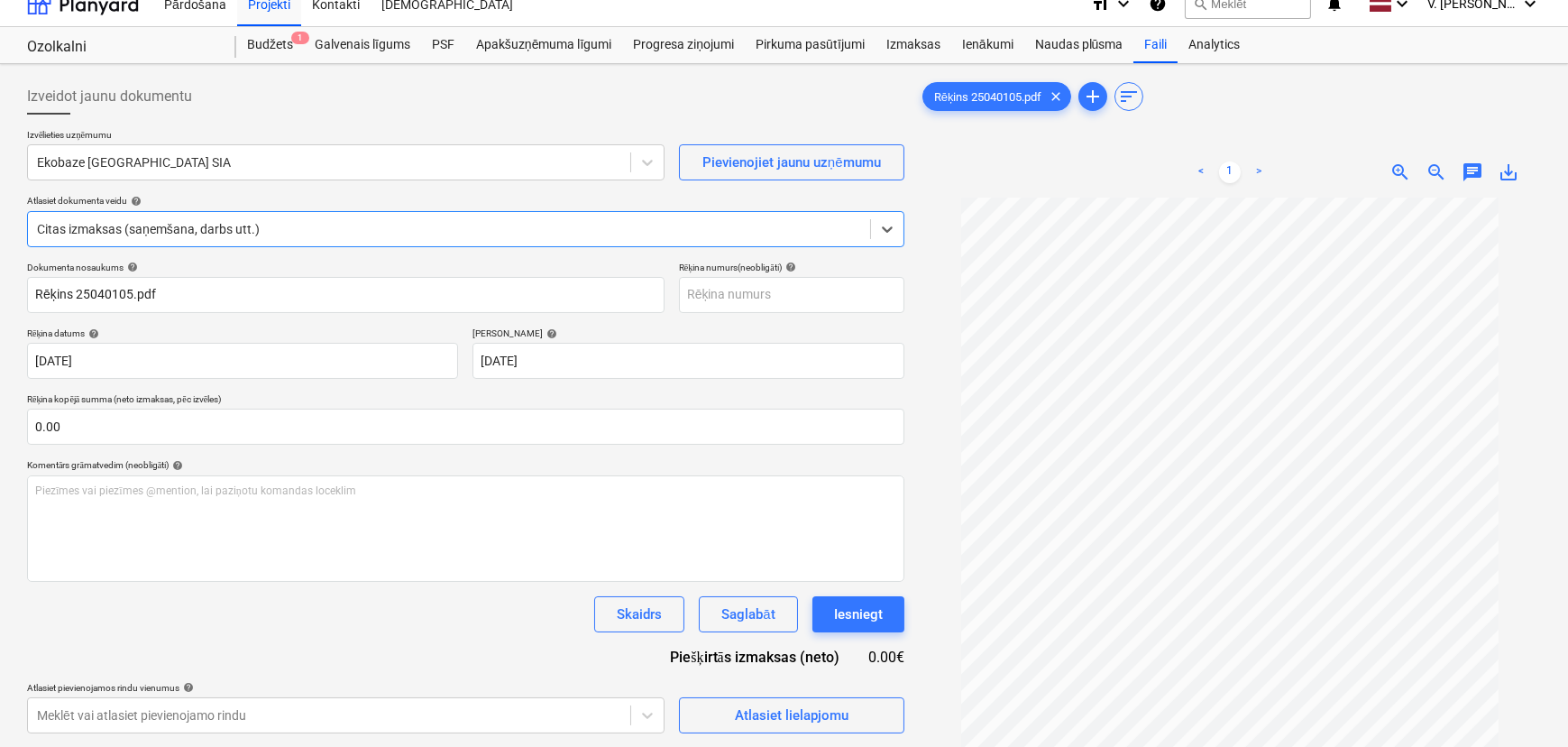 scroll, scrollTop: 46, scrollLeft: 0, axis: vertical 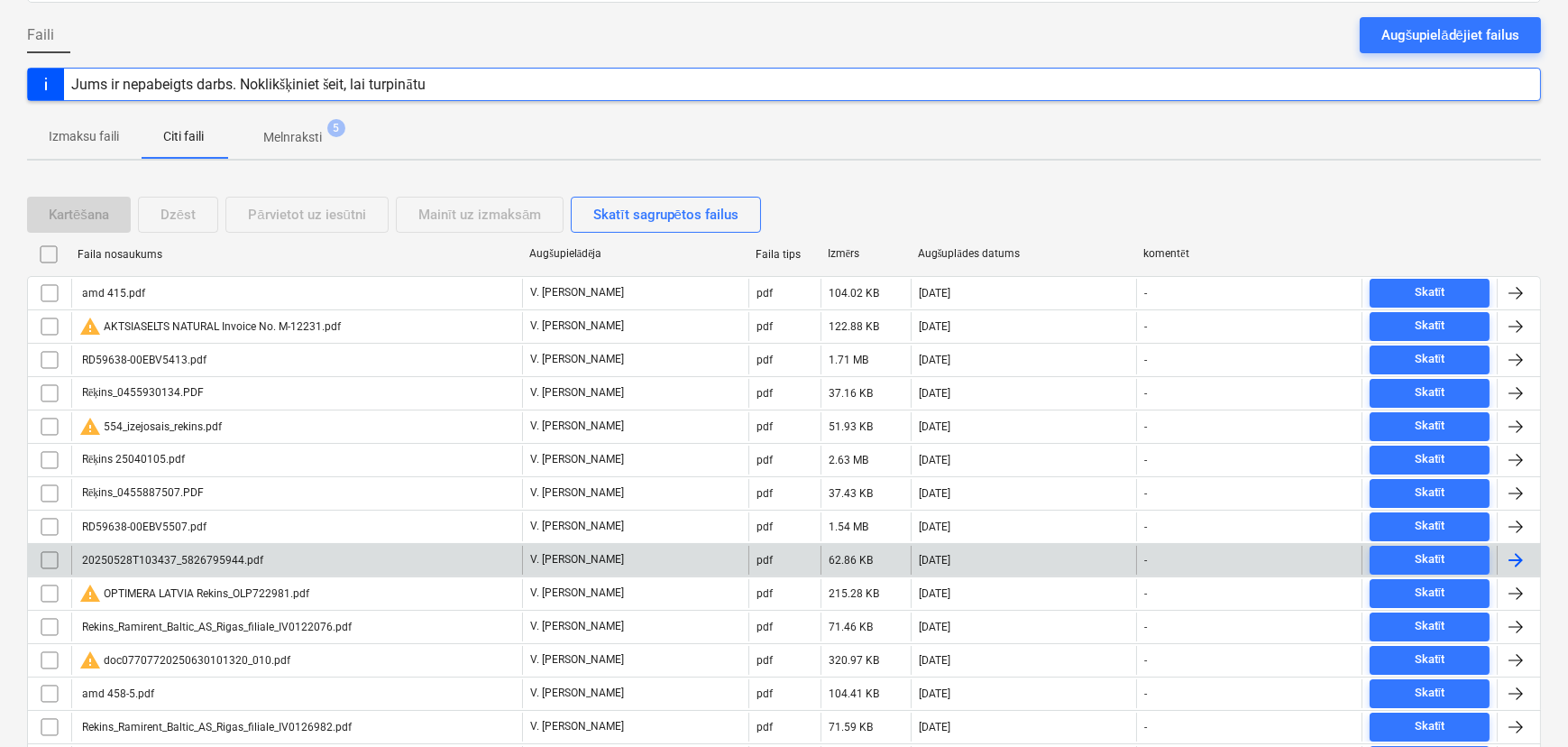 click on "20250528T103437_5826795944.pdf" at bounding box center (297, 560) 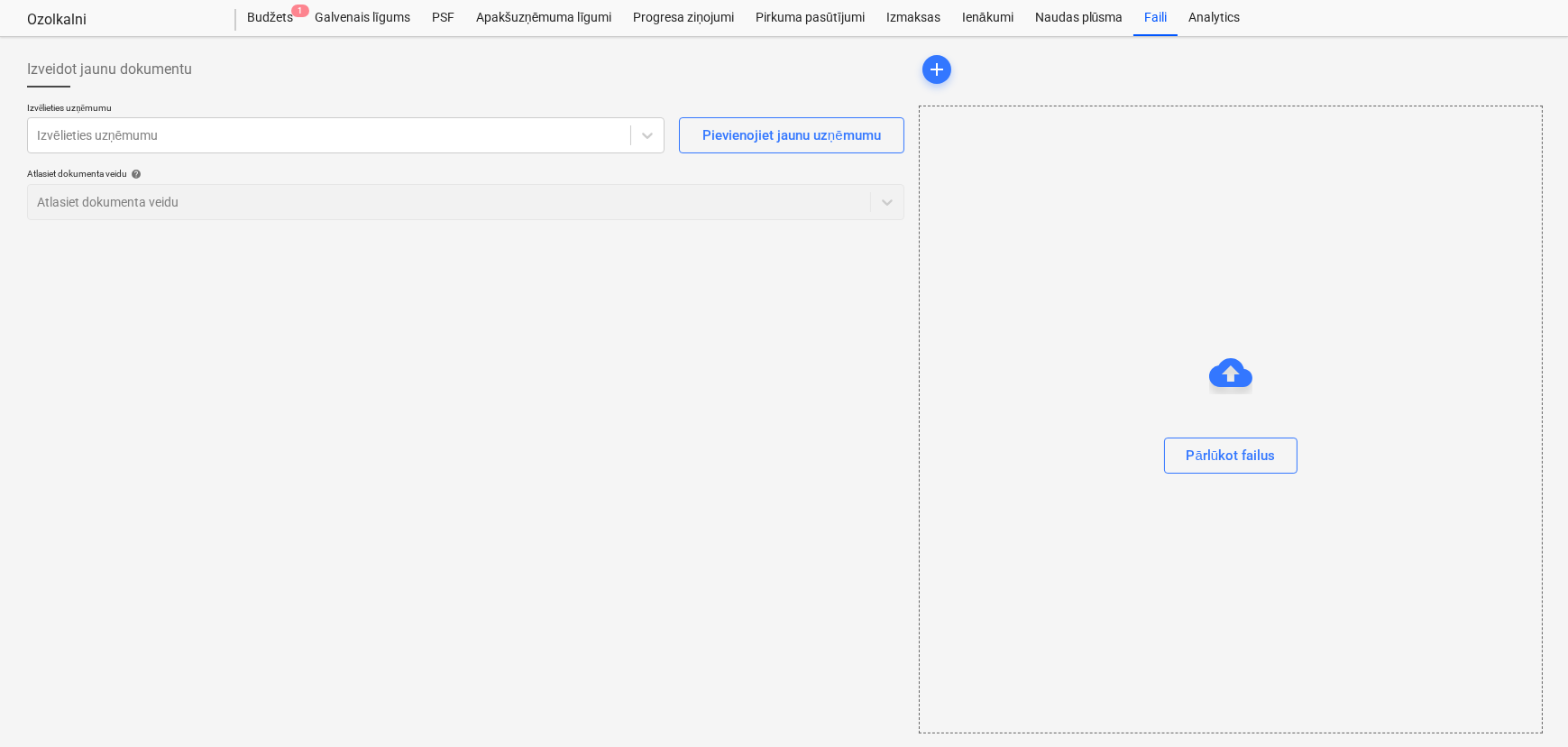 scroll, scrollTop: 0, scrollLeft: 0, axis: both 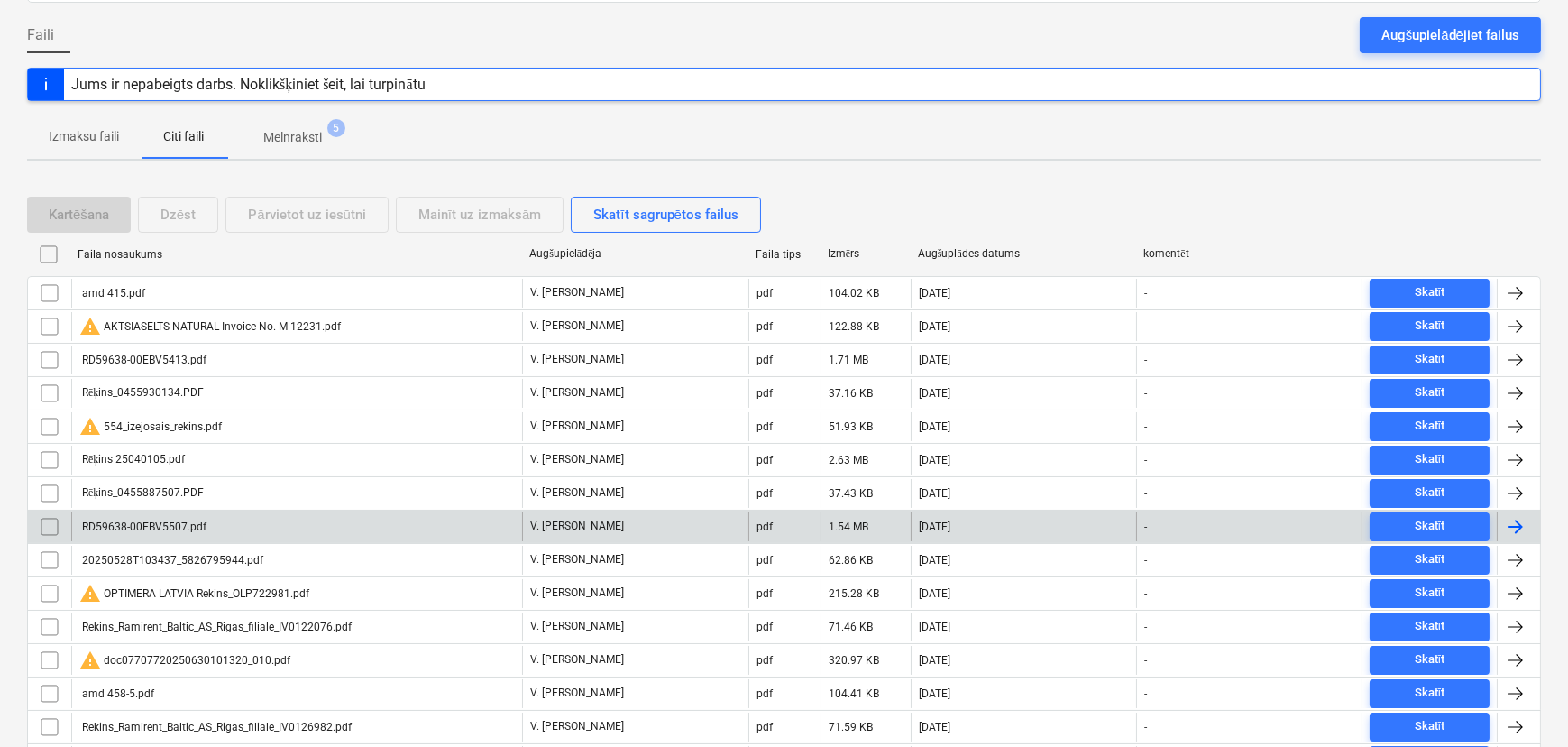 click on "RD59638-00EBV5507.pdf" at bounding box center [297, 527] 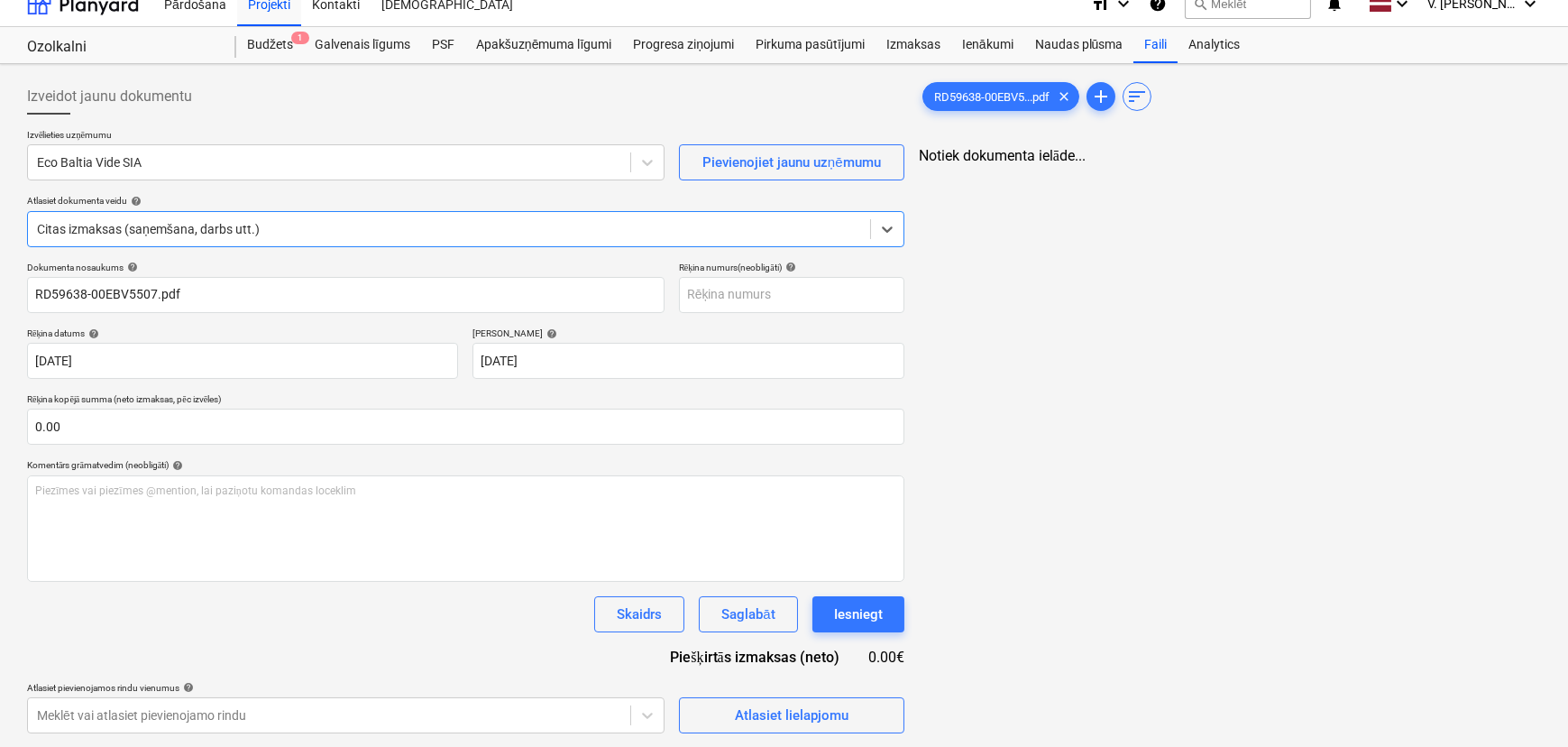scroll, scrollTop: 46, scrollLeft: 0, axis: vertical 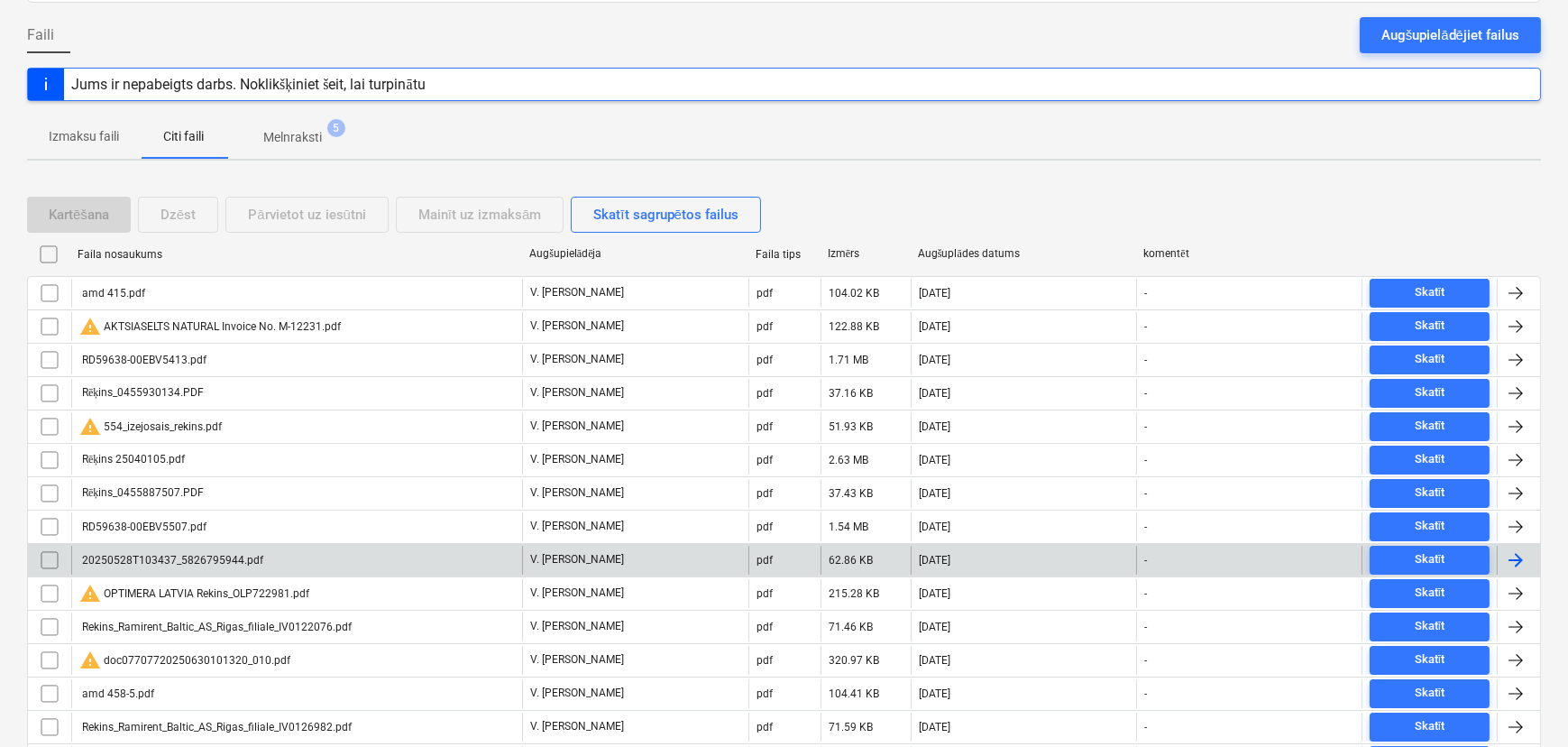 click on "20250528T103437_5826795944.pdf" at bounding box center [171, 560] 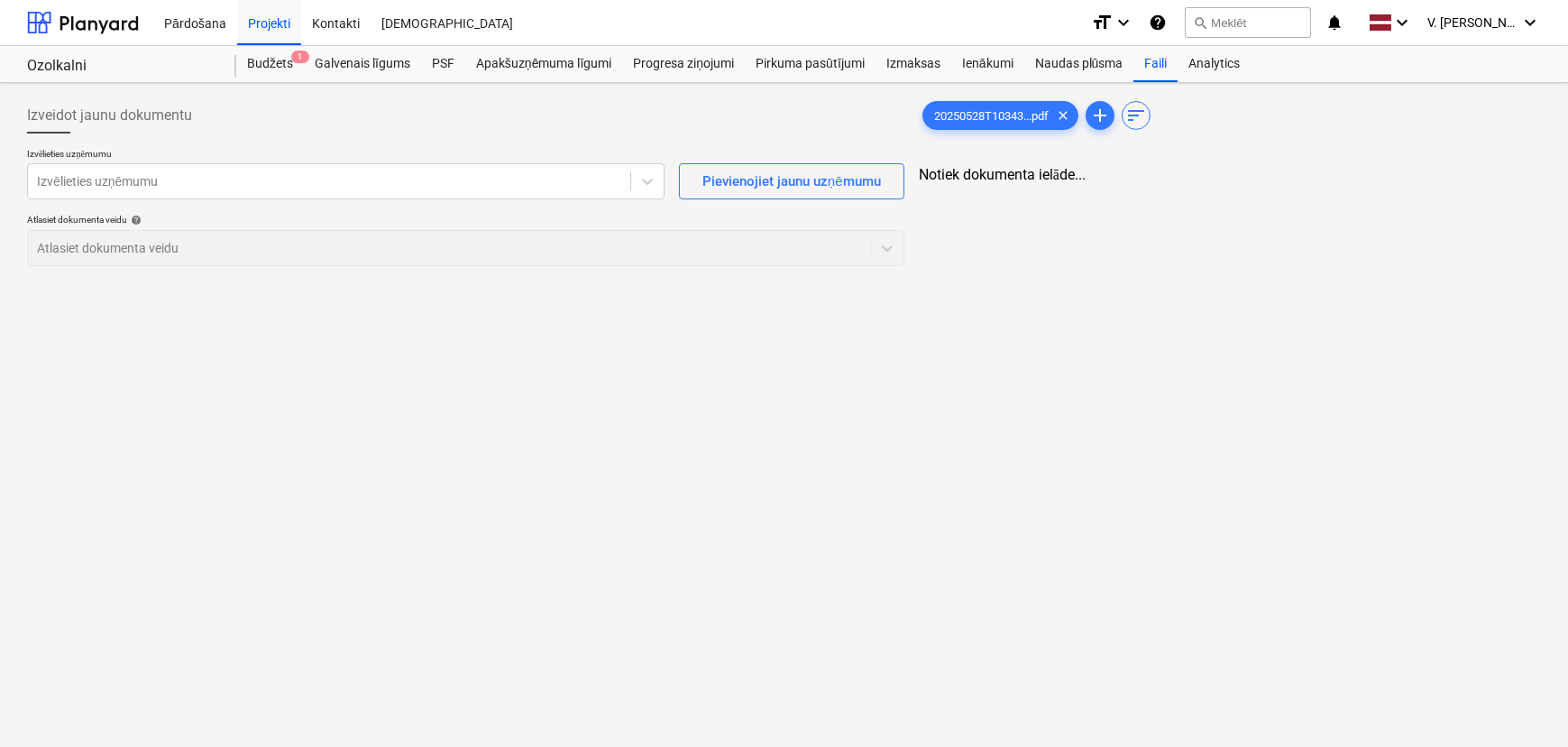 scroll, scrollTop: 0, scrollLeft: 0, axis: both 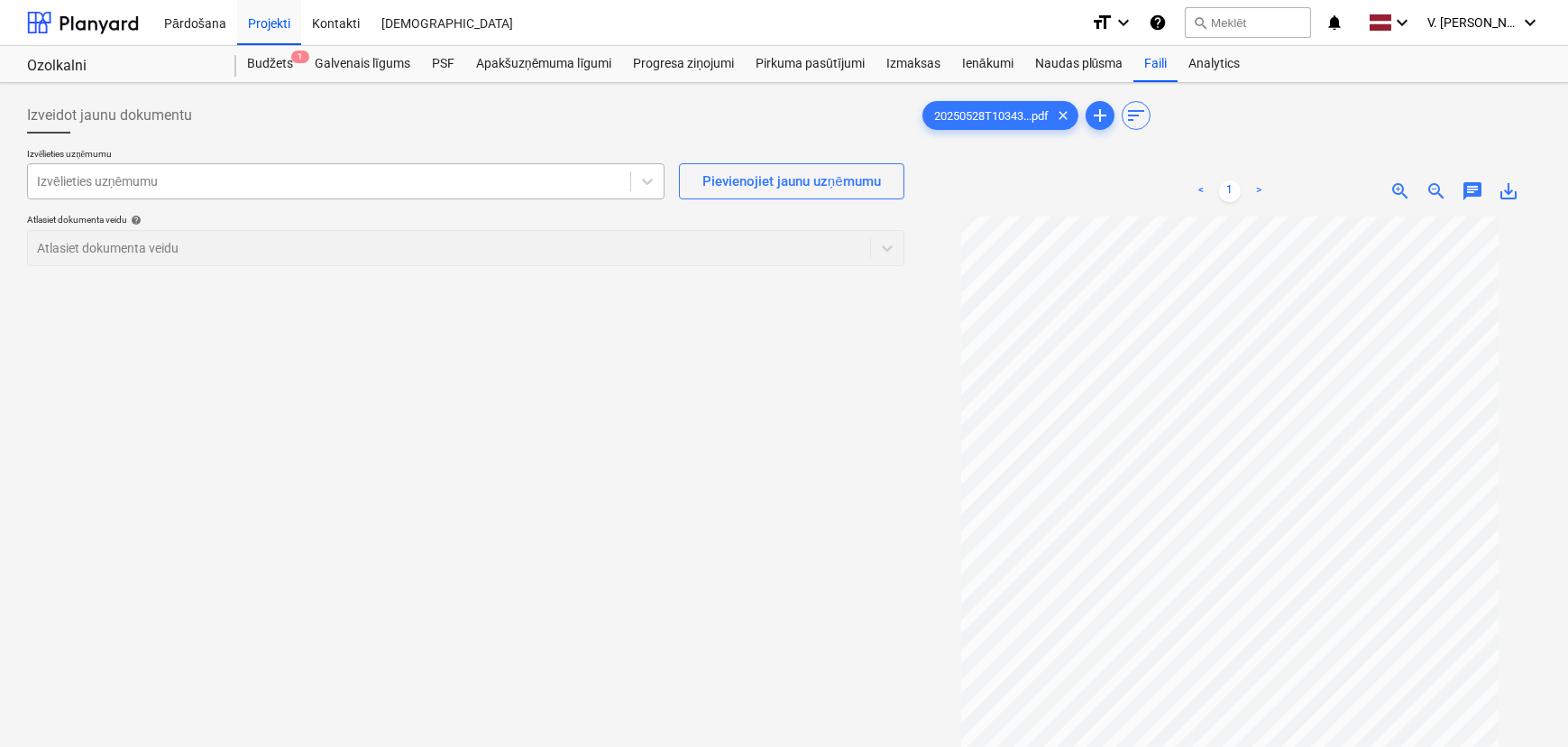 click at bounding box center (329, 181) 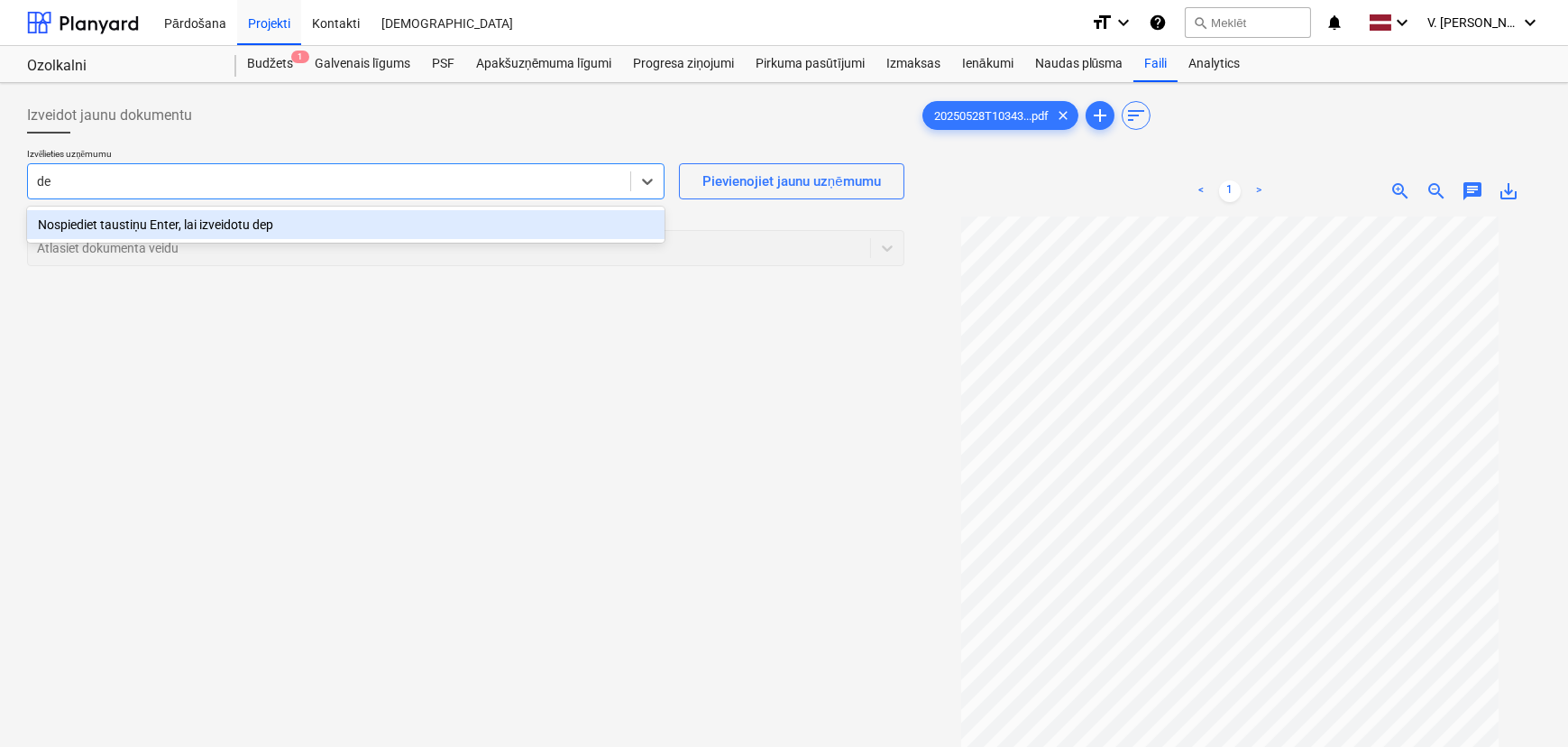 type on "d" 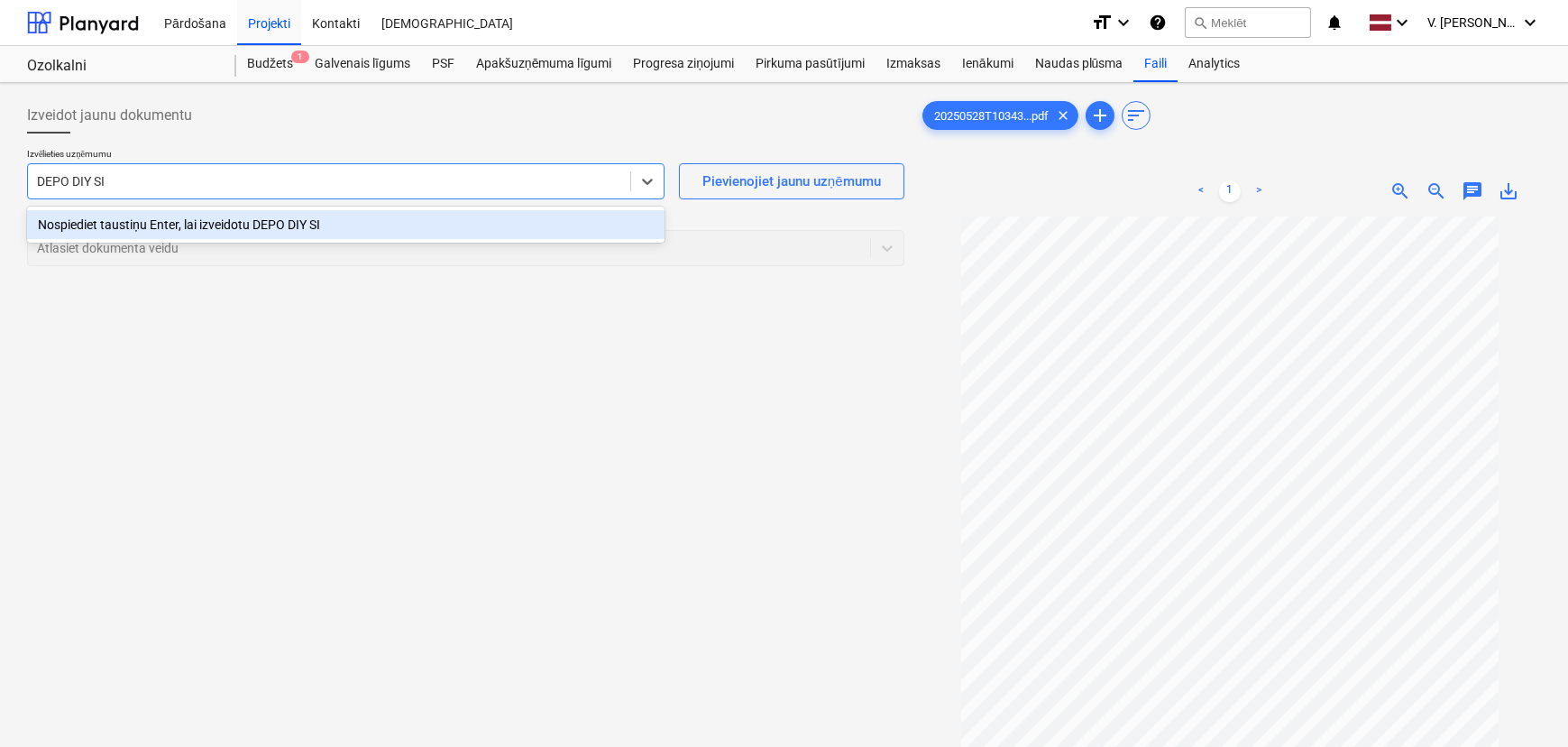 type on "DEPO DIY SIA" 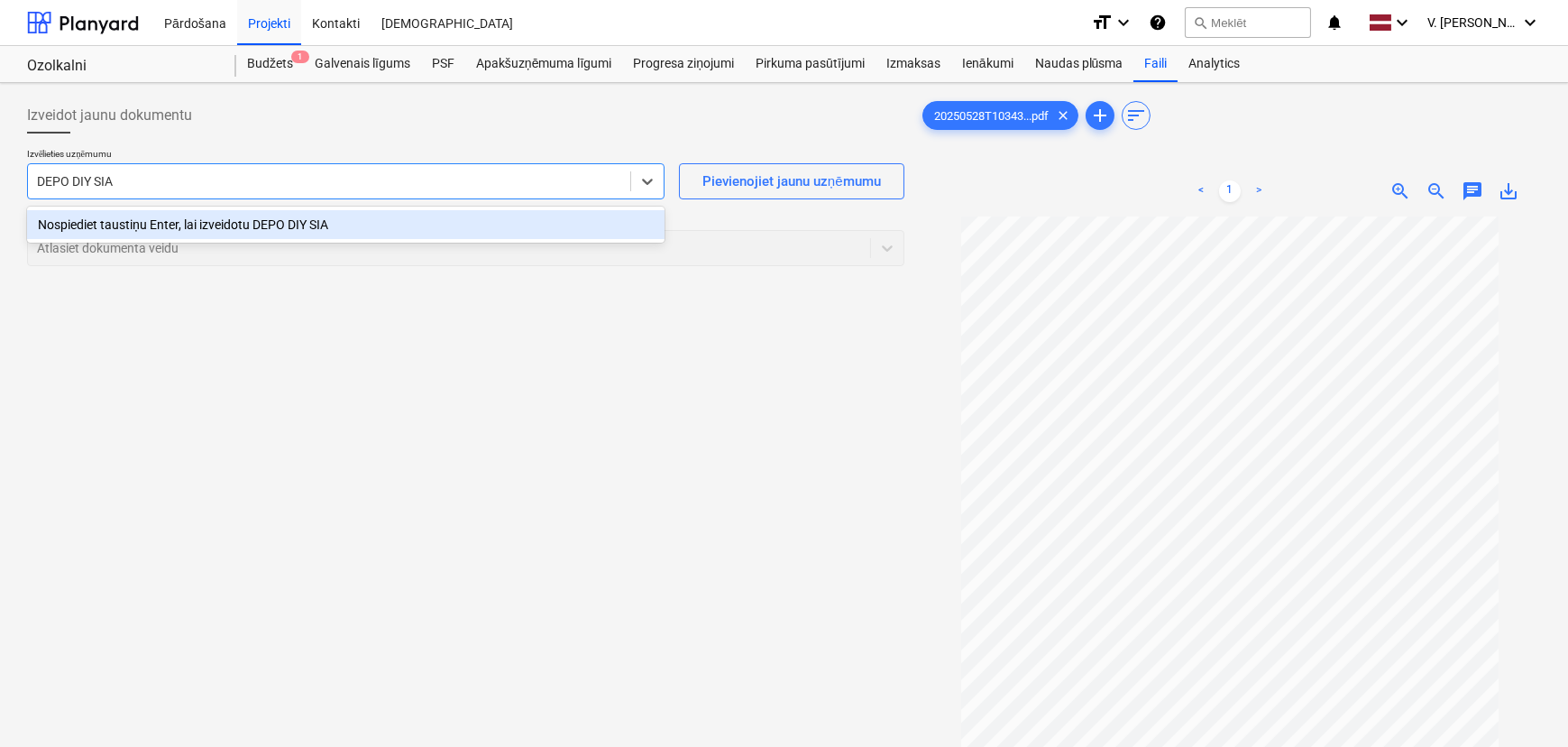 type 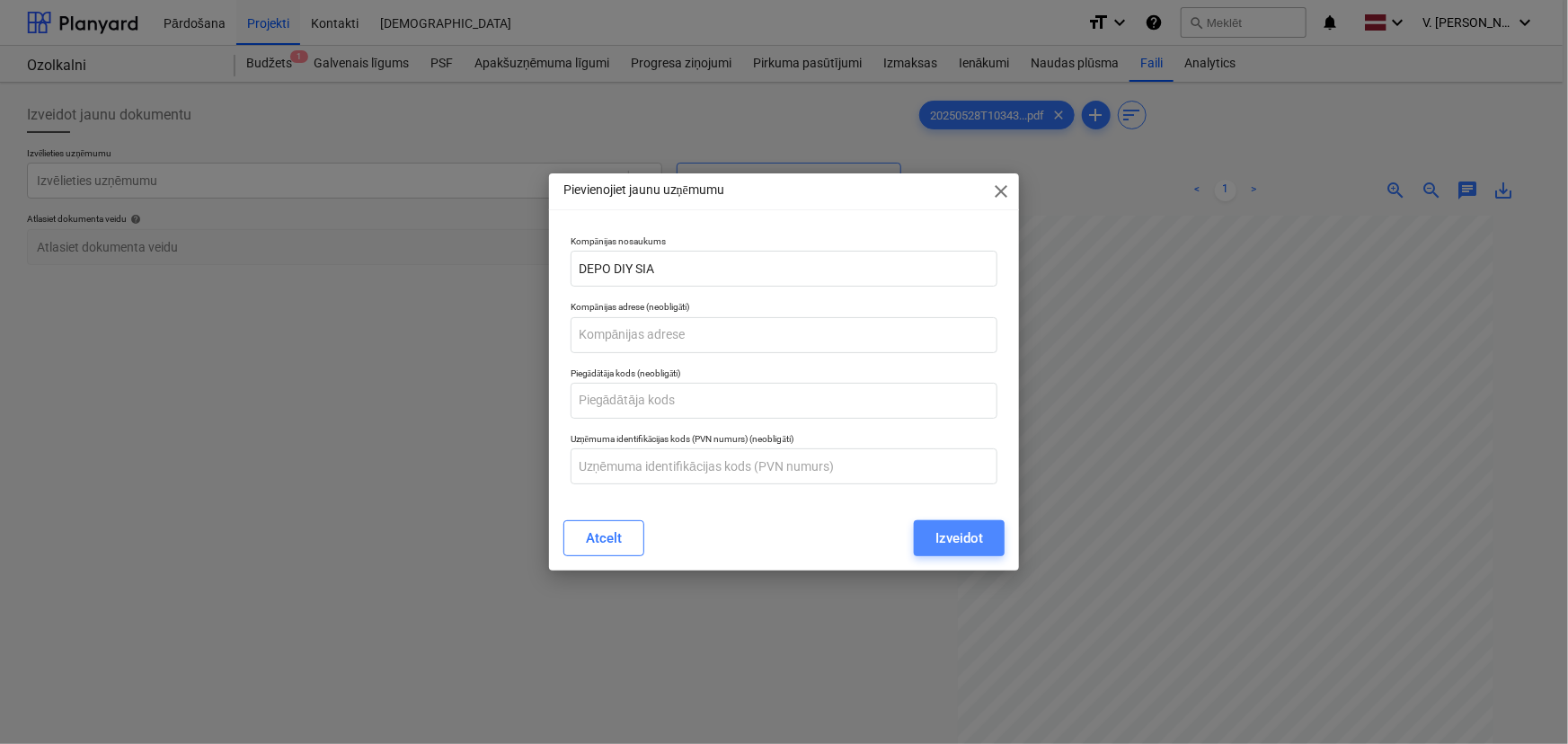 click on "Izveidot" at bounding box center [959, 538] 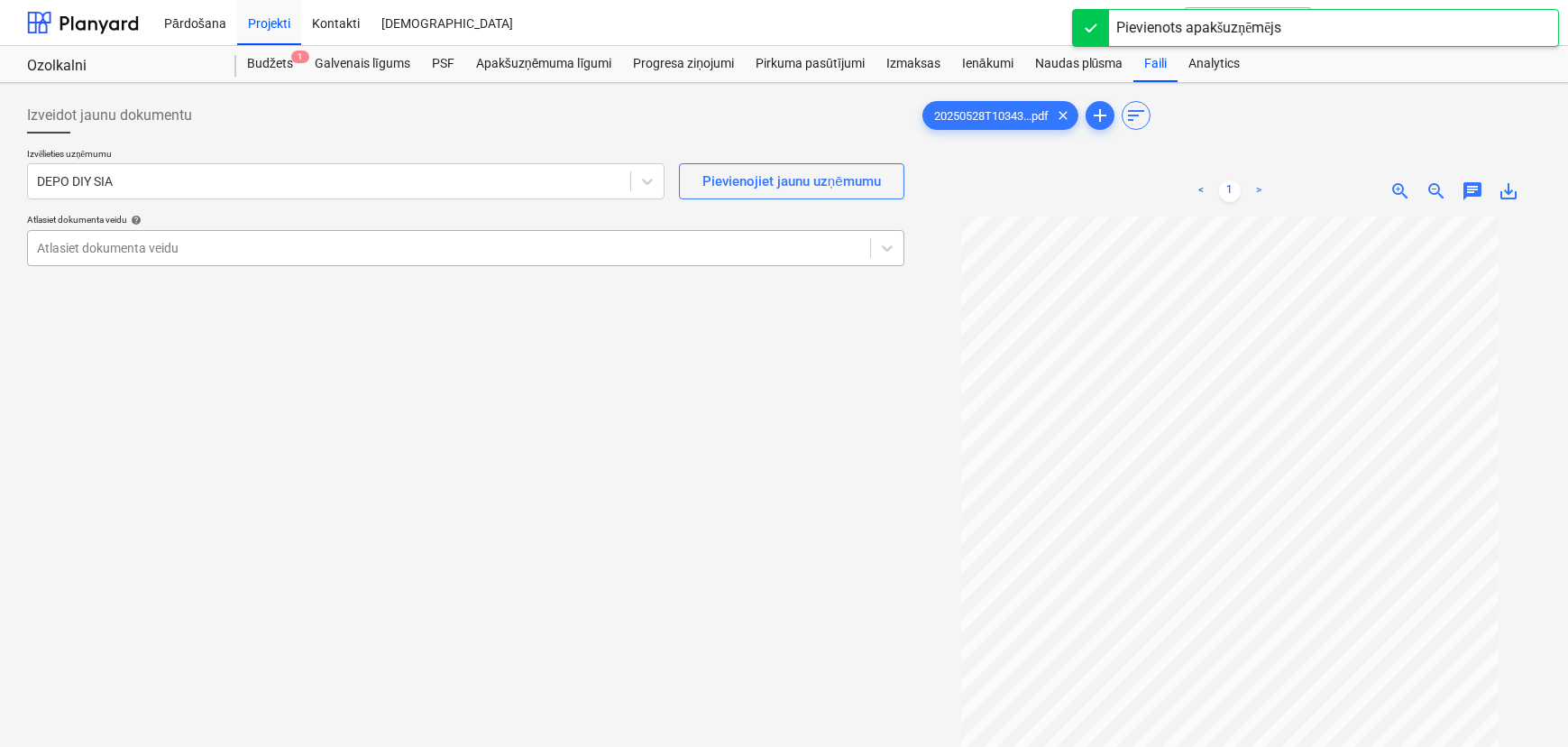 click at bounding box center [449, 248] 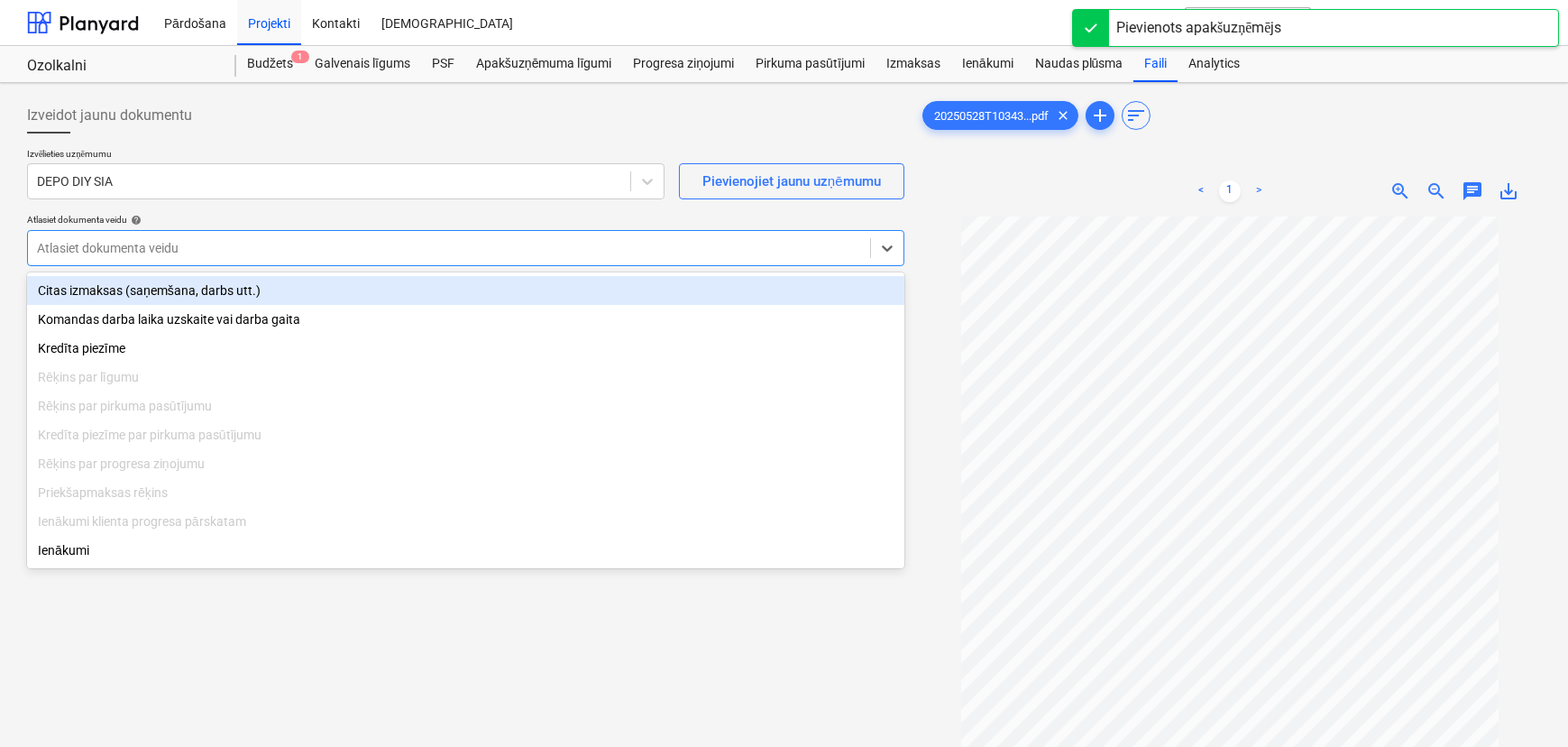 click on "Citas izmaksas (saņemšana, darbs utt.)" at bounding box center [465, 290] 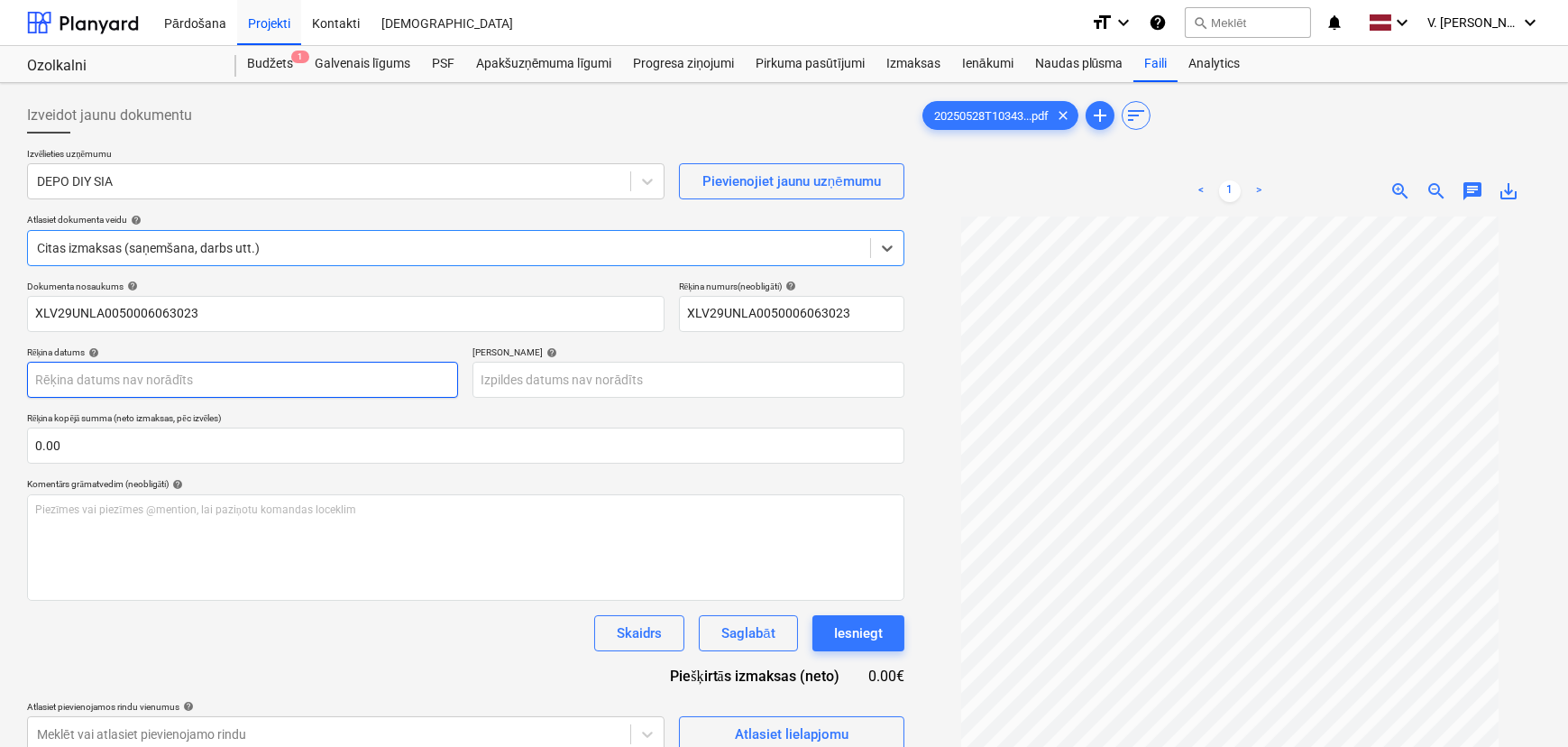 click on "Pārdošana Projekti Kontakti Iesūtne format_size keyboard_arrow_down help search Meklēt notifications 0 keyboard_arrow_down V. Filipčenko keyboard_arrow_down Ozolkalni Ozolkalni Budžets 1 Galvenais līgums PSF Apakšuzņēmuma līgumi Progresa ziņojumi Pirkuma pasūtījumi Izmaksas Ienākumi Naudas plūsma Faili Analytics Izveidot jaunu dokumentu Izvēlieties uzņēmumu DEPO DIY SIA   Pievienojiet jaunu uzņēmumu Atlasiet dokumenta veidu help option Citas izmaksas (saņemšana, darbs utt.), selected.   Select is focused ,type to refine list, press Down to open the menu,  Citas izmaksas (saņemšana, darbs utt.) Dokumenta nosaukums help XLV29UNLA0050006063023 Rēķina numurs  (neobligāti) help XLV29UNLA0050006063023 Rēķina datums help Press the down arrow key to interact with the calendar and
select a date. Press the question mark key to get the keyboard shortcuts for changing dates. Termiņš help Rēķina kopējā summa (neto izmaksas, pēc izvēles) 0.00 help ﻿ Skaidrs Saglabāt Iesniegt" at bounding box center (784, 374) 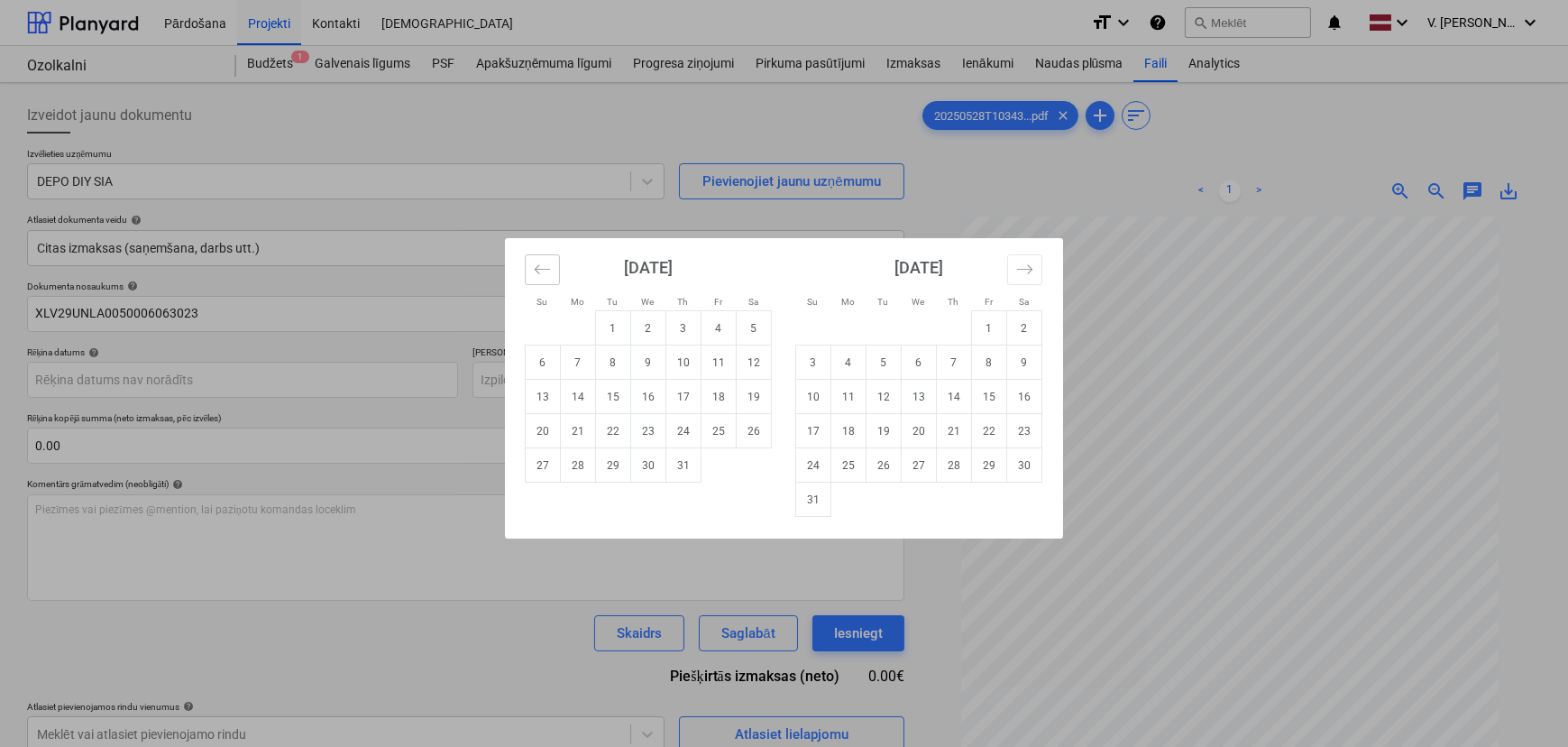 click 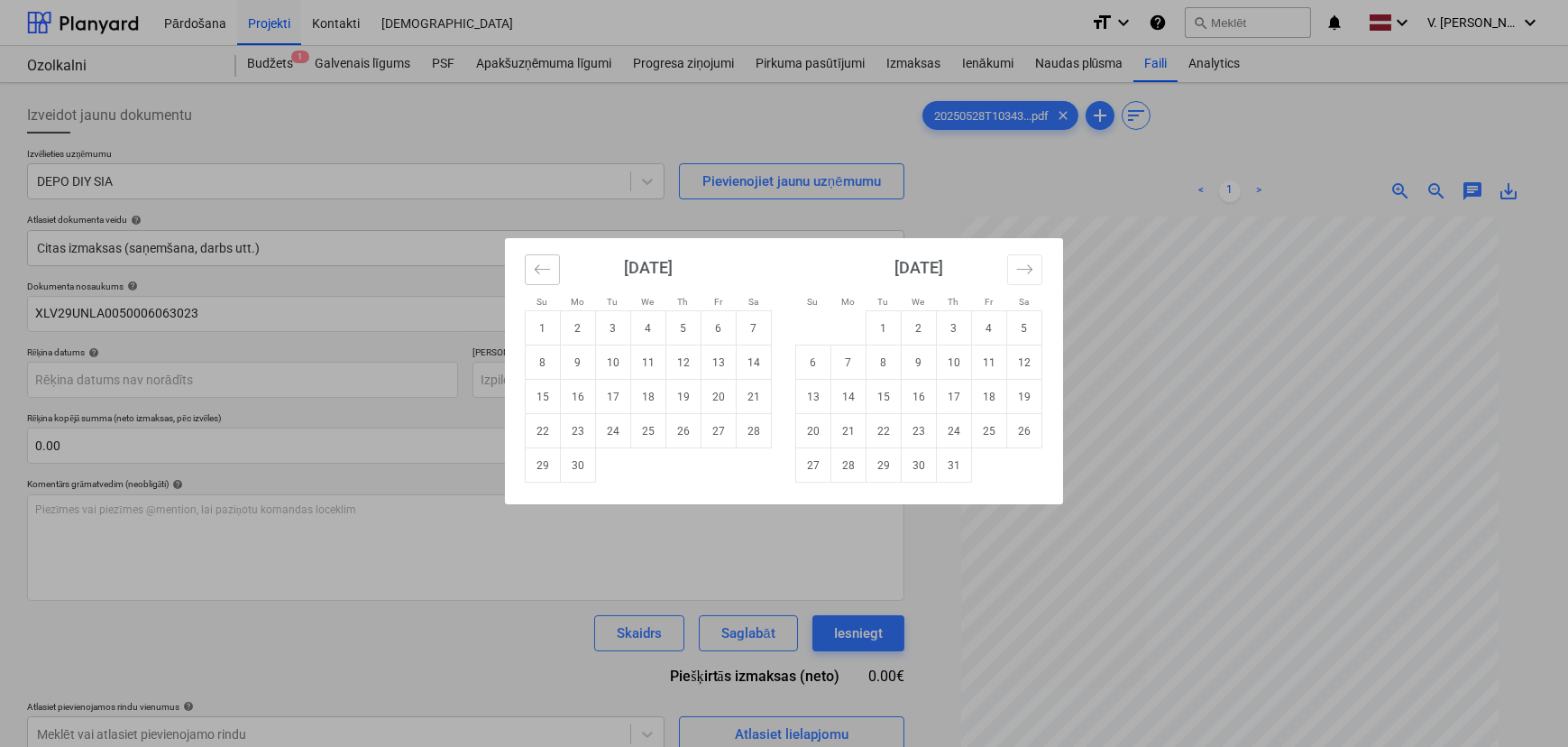 click 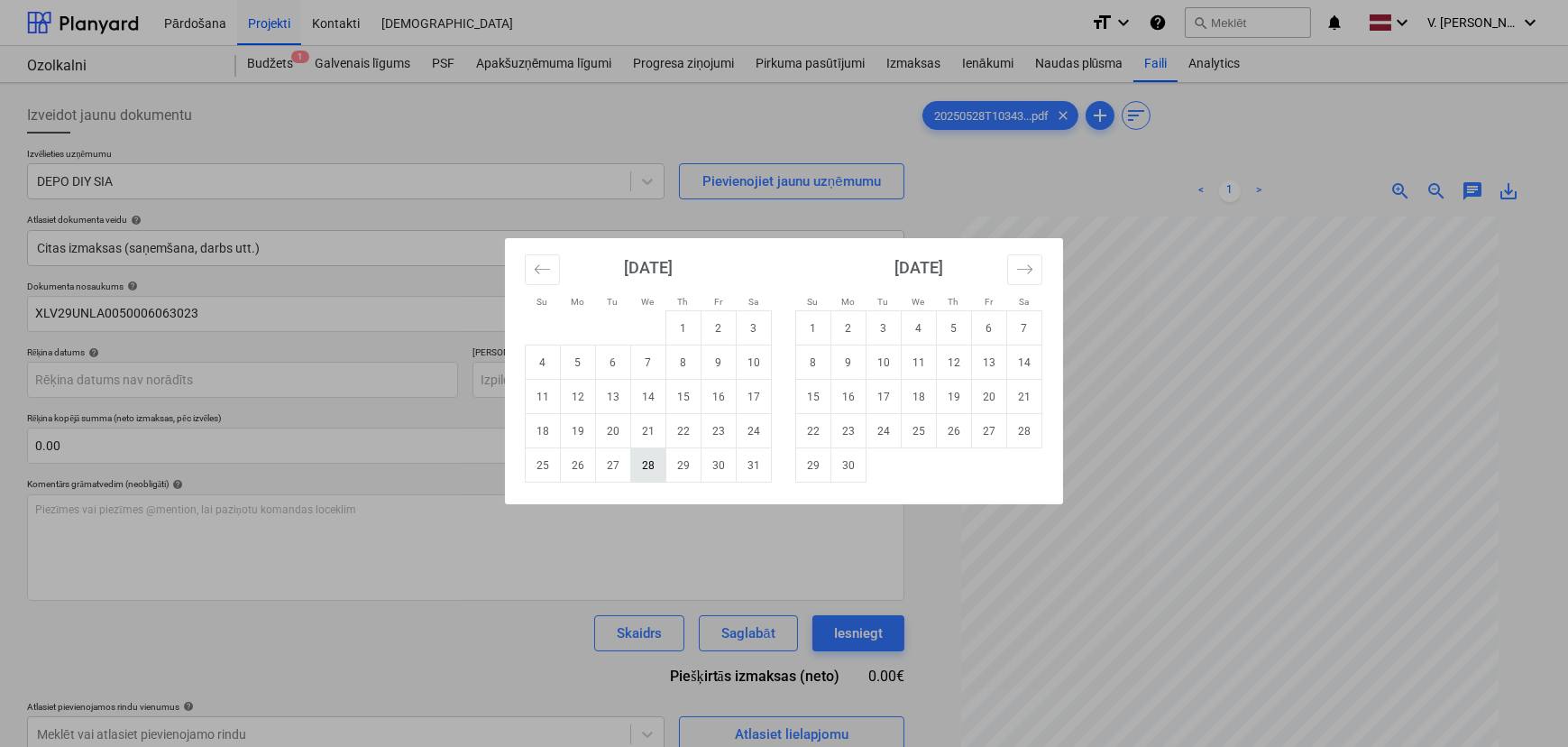click on "28" at bounding box center (648, 466) 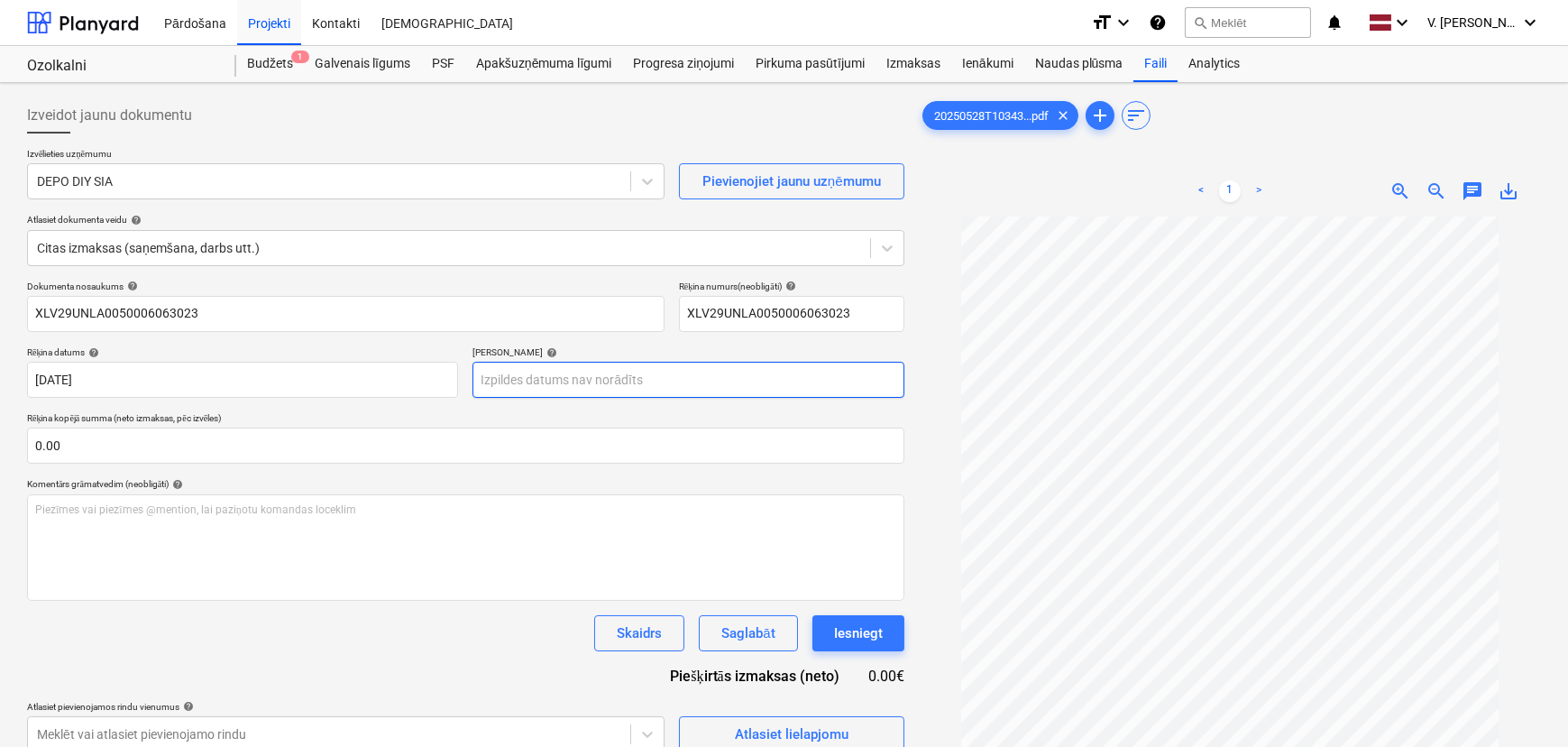 click on "Pārdošana Projekti Kontakti Iesūtne format_size keyboard_arrow_down help search Meklēt notifications 0 keyboard_arrow_down V. Filipčenko keyboard_arrow_down Ozolkalni Ozolkalni Budžets 1 Galvenais līgums PSF Apakšuzņēmuma līgumi Progresa ziņojumi Pirkuma pasūtījumi Izmaksas Ienākumi Naudas plūsma Faili Analytics Izveidot jaunu dokumentu Izvēlieties uzņēmumu DEPO DIY SIA   Pievienojiet jaunu uzņēmumu Atlasiet dokumenta veidu help Citas izmaksas (saņemšana, darbs utt.) Dokumenta nosaukums help XLV29UNLA0050006063023 Rēķina numurs  (neobligāti) help XLV29UNLA0050006063023 Rēķina datums help [DATE] [DATE] Press the down arrow key to interact with the calendar and
select a date. Press the question mark key to get the keyboard shortcuts for changing dates. Termiņš help Press the down arrow key to interact with the calendar and
select a date. Press the question mark key to get the keyboard shortcuts for changing dates. 0.00 Komentārs grāmatvedim (neobligāti) help <" at bounding box center [784, 374] 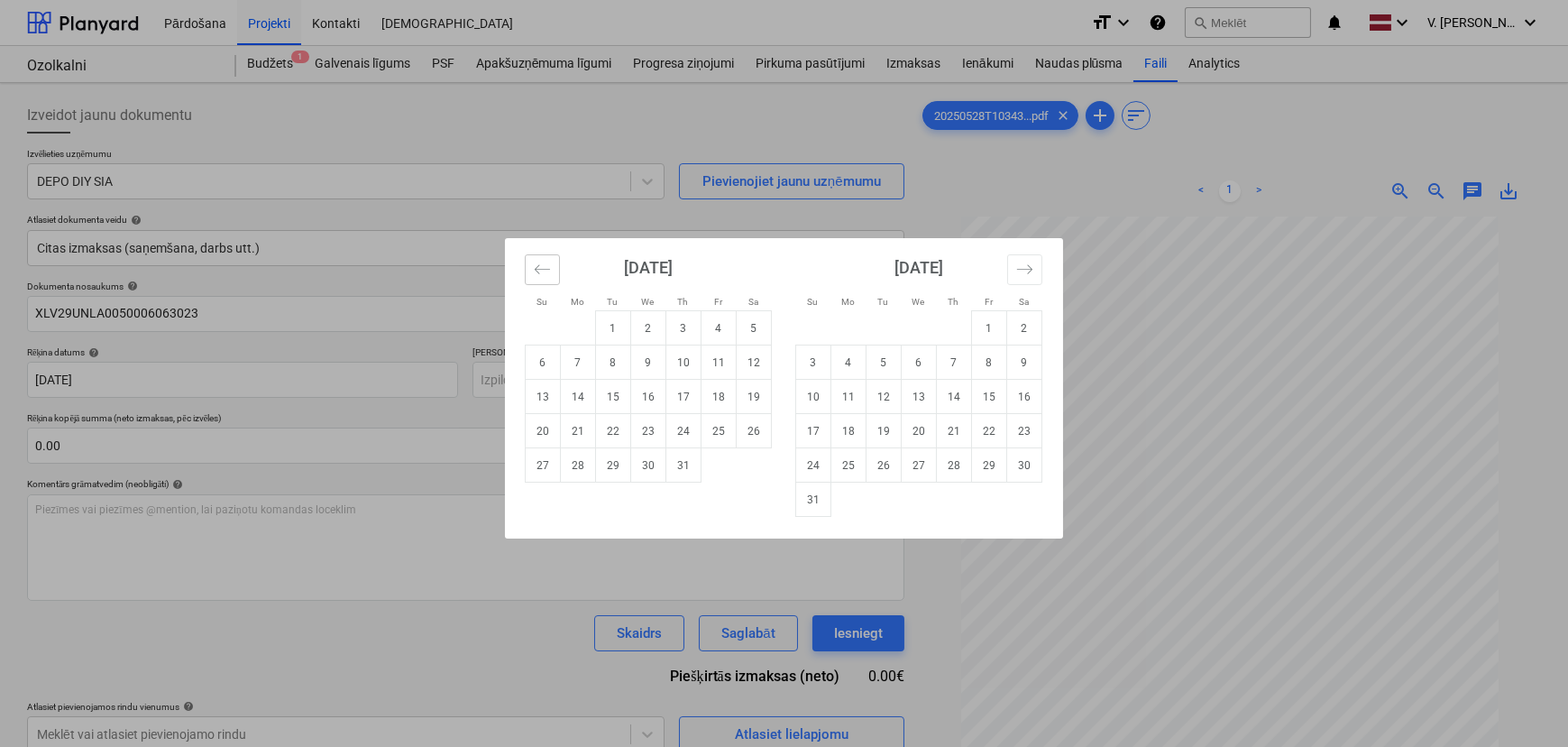 click 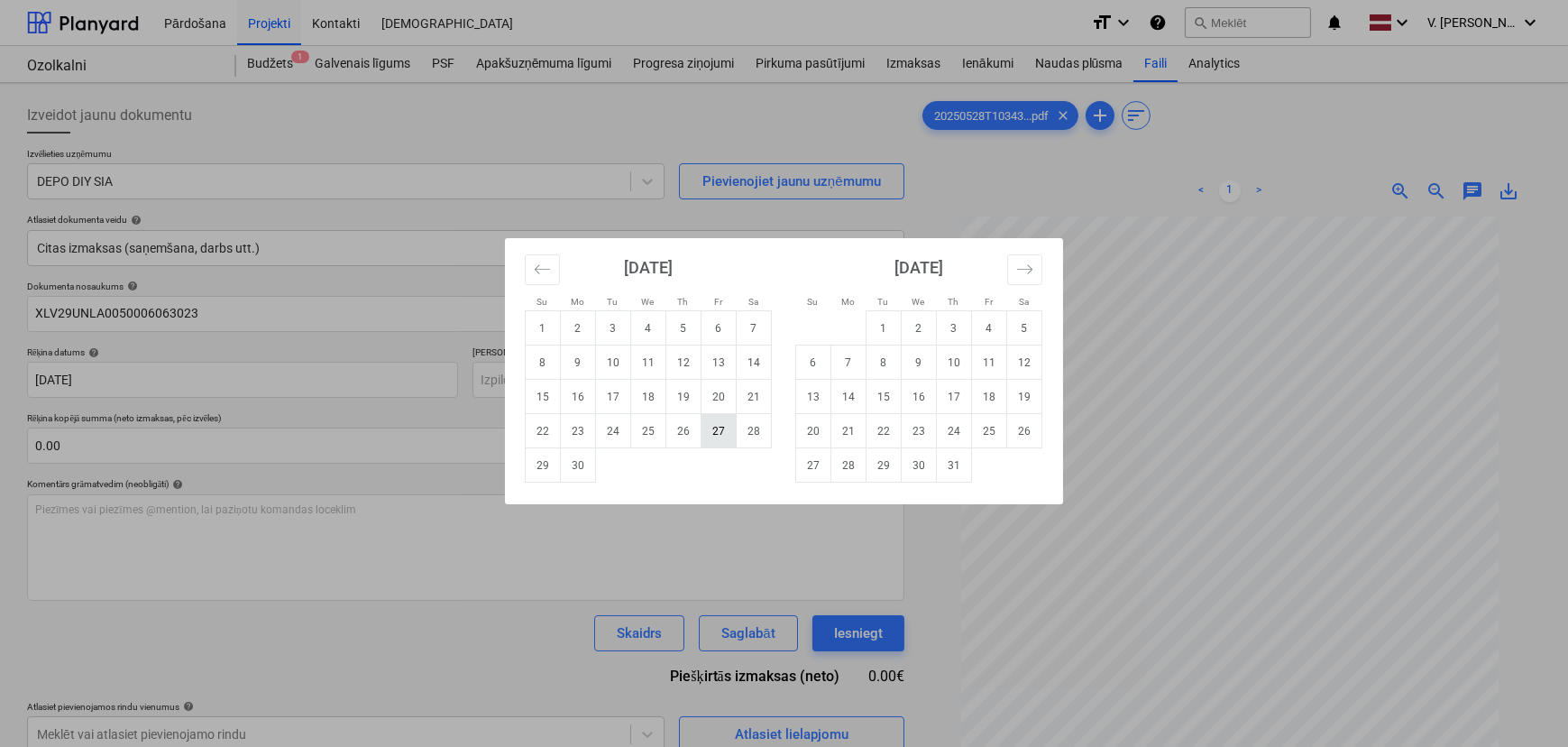 click on "27" at bounding box center (719, 431) 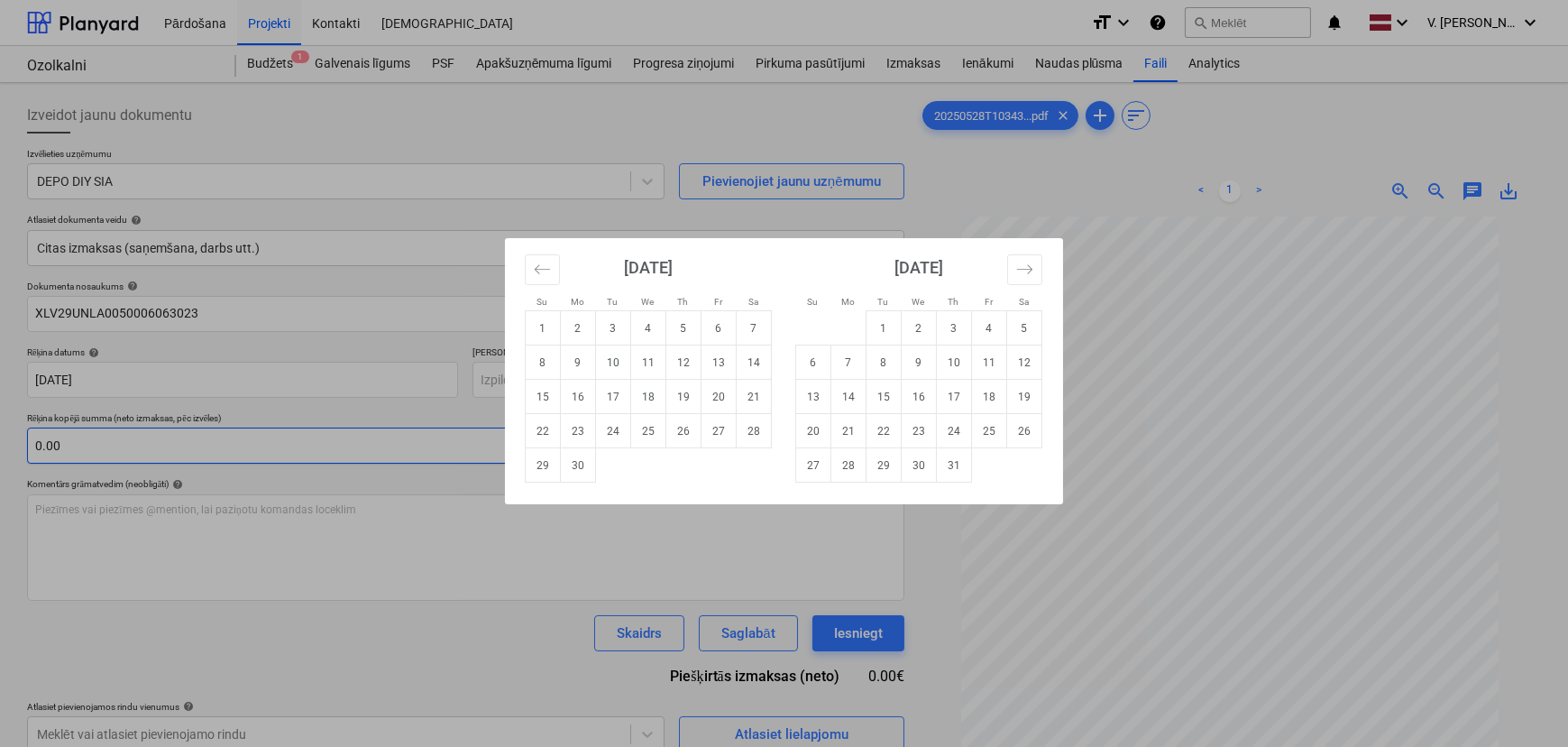 type on "[DATE]" 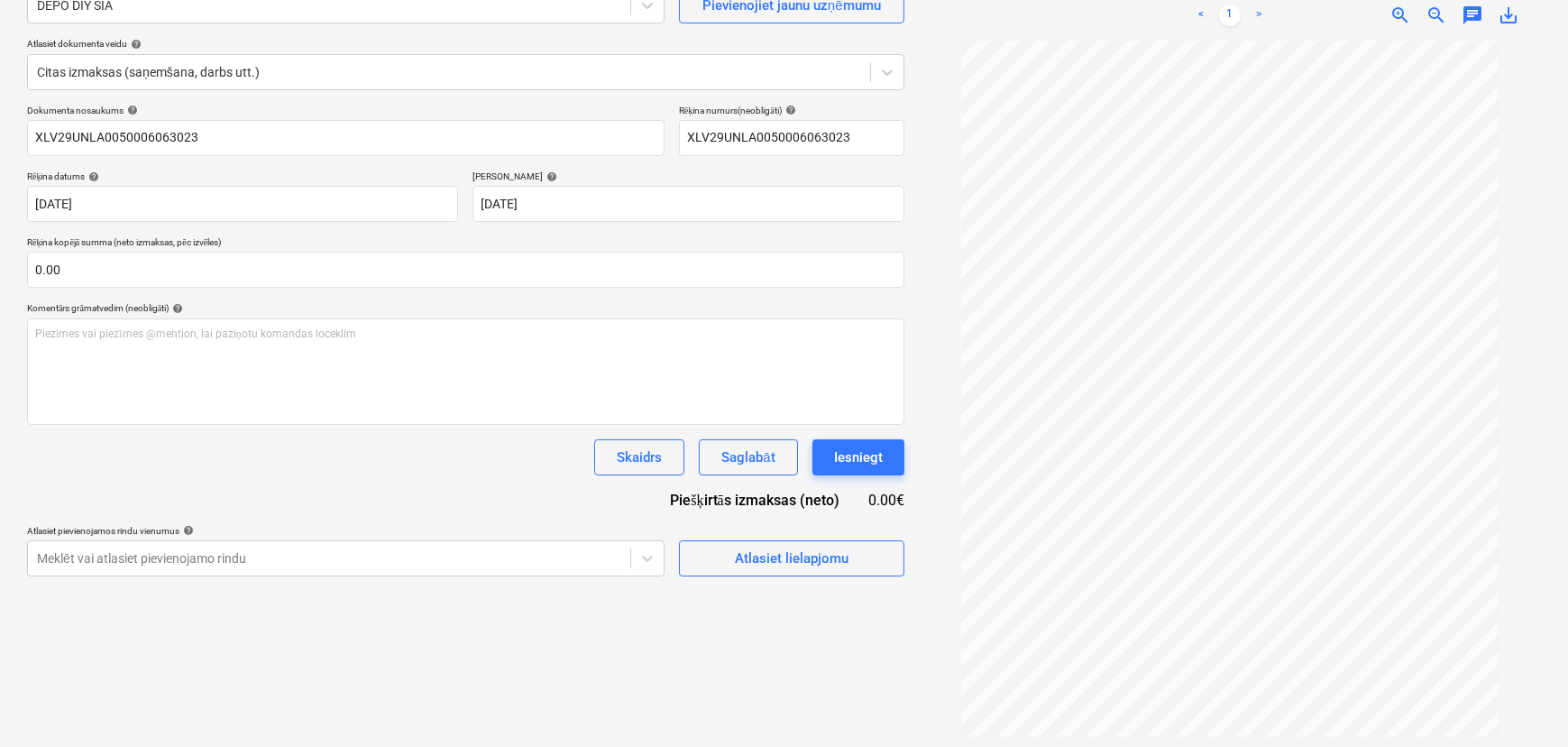 scroll, scrollTop: 180, scrollLeft: 0, axis: vertical 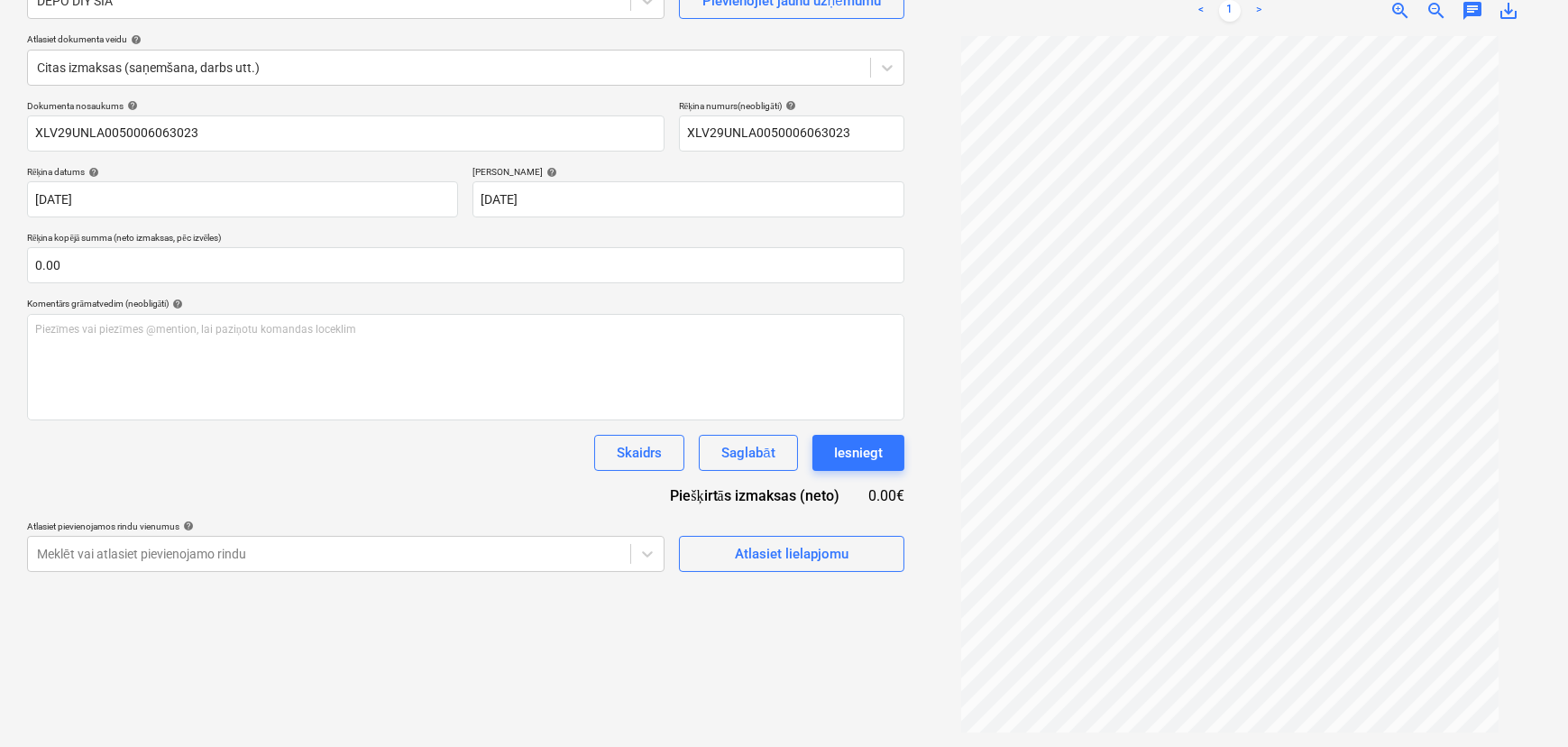 click on "Dokumenta nosaukums help XLV29UNLA0050006063023 Rēķina numurs  (neobligāti) help XLV29UNLA0050006063023 Rēķina datums help [DATE] [DATE] Press the down arrow key to interact with the calendar and
select a date. Press the question mark key to get the keyboard shortcuts for changing dates. Termiņš help [DATE] [DATE] Press the down arrow key to interact with the calendar and
select a date. Press the question mark key to get the keyboard shortcuts for changing dates. Rēķina kopējā summa (neto izmaksas, pēc izvēles) 0.00 Komentārs grāmatvedim (neobligāti) help Piezīmes vai piezīmes @mention, lai paziņotu komandas loceklim ﻿ Skaidrs Saglabāt Iesniegt Piešķirtās izmaksas (neto) 0.00€ Atlasiet pievienojamos rindu vienumus help Meklēt vai atlasiet pievienojamo rindu Atlasiet lielapjomu" at bounding box center [465, 336] 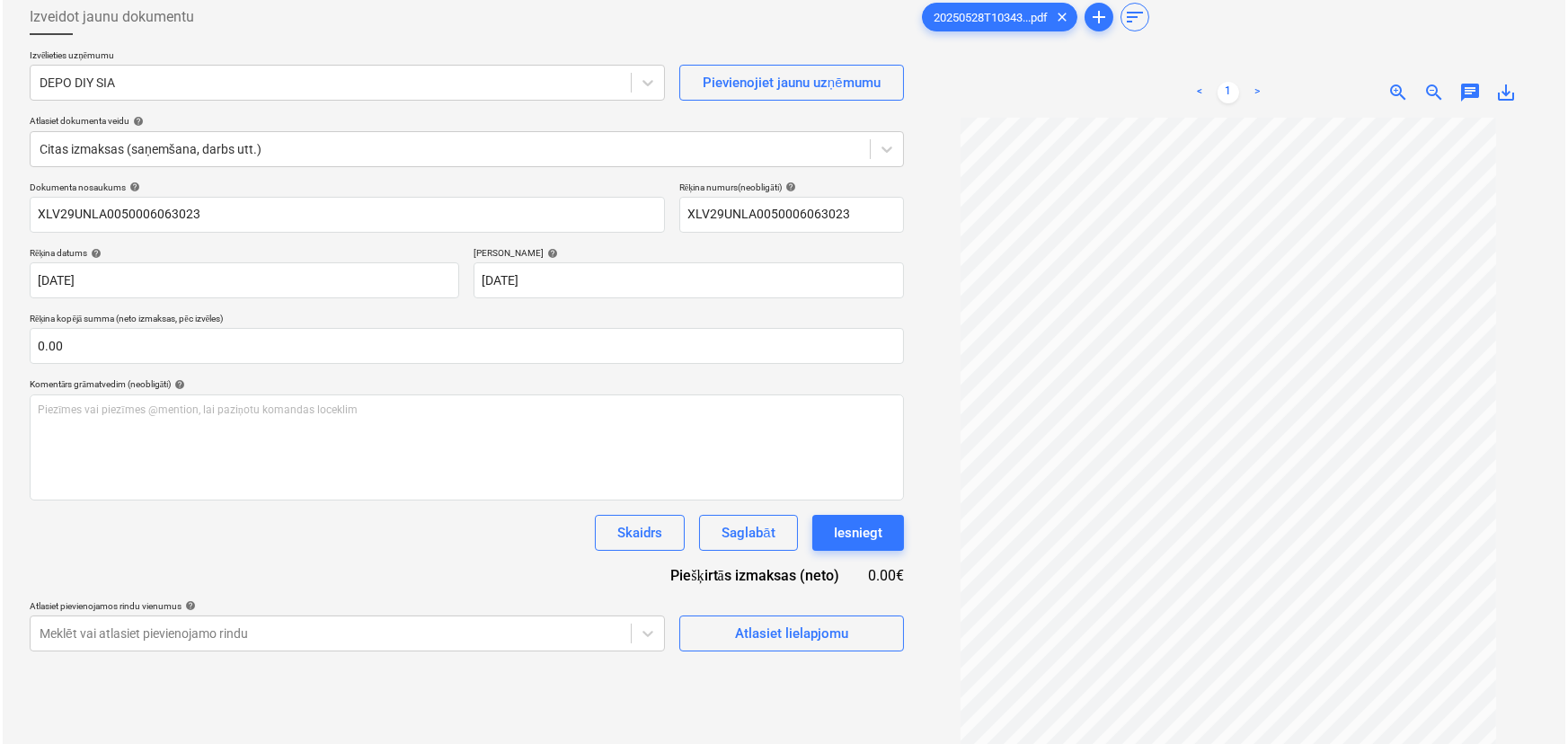 scroll, scrollTop: 180, scrollLeft: 0, axis: vertical 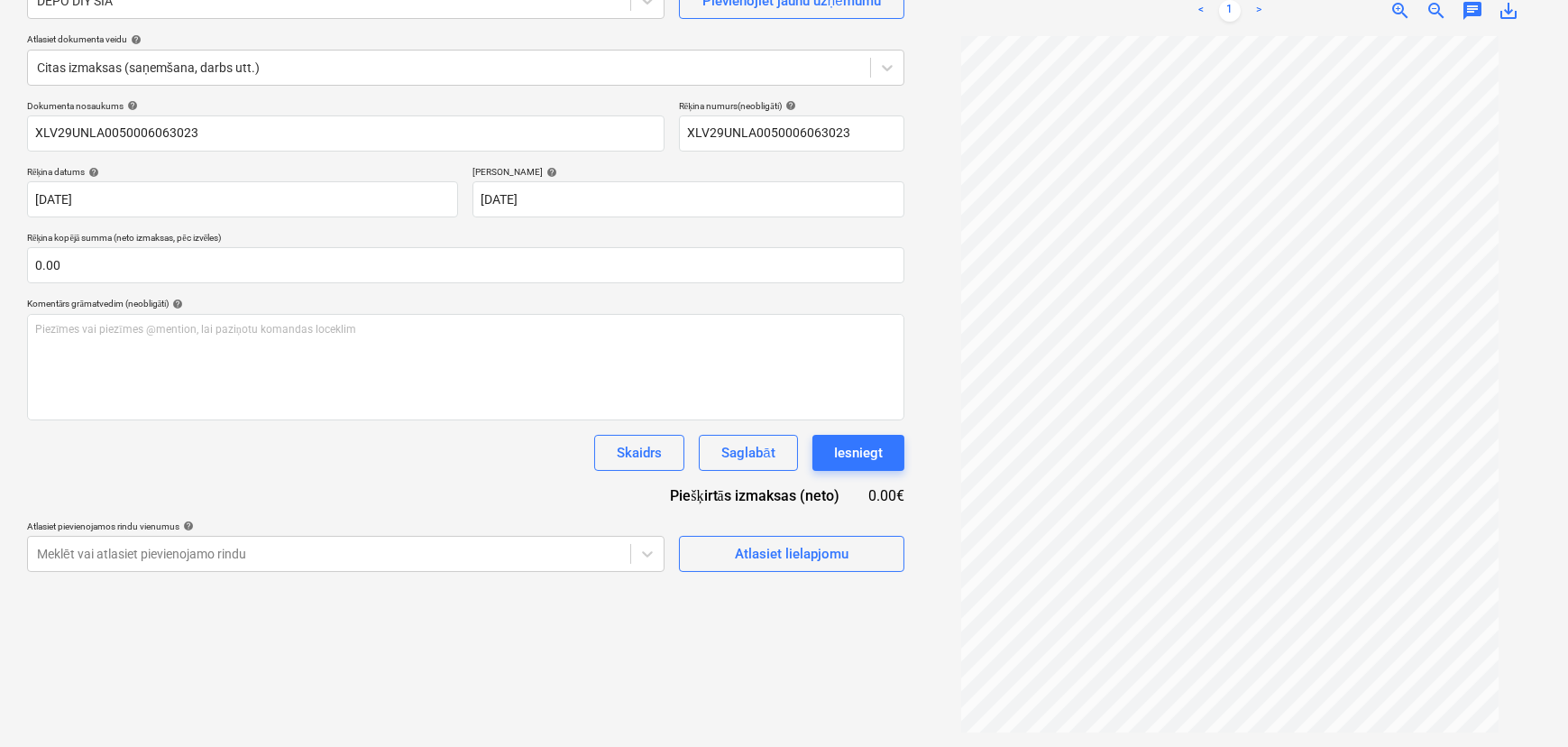 click on "Dokumenta nosaukums help XLV29UNLA0050006063023 Rēķina numurs  (neobligāti) help XLV29UNLA0050006063023 Rēķina datums help [DATE] [DATE] Press the down arrow key to interact with the calendar and
select a date. Press the question mark key to get the keyboard shortcuts for changing dates. Termiņš help [DATE] [DATE] Press the down arrow key to interact with the calendar and
select a date. Press the question mark key to get the keyboard shortcuts for changing dates. Rēķina kopējā summa (neto izmaksas, pēc izvēles) 0.00 Komentārs grāmatvedim (neobligāti) help Piezīmes vai piezīmes @mention, lai paziņotu komandas loceklim ﻿ Skaidrs Saglabāt Iesniegt Piešķirtās izmaksas (neto) 0.00€ Atlasiet pievienojamos rindu vienumus help Meklēt vai atlasiet pievienojamo rindu Atlasiet lielapjomu" at bounding box center (465, 336) 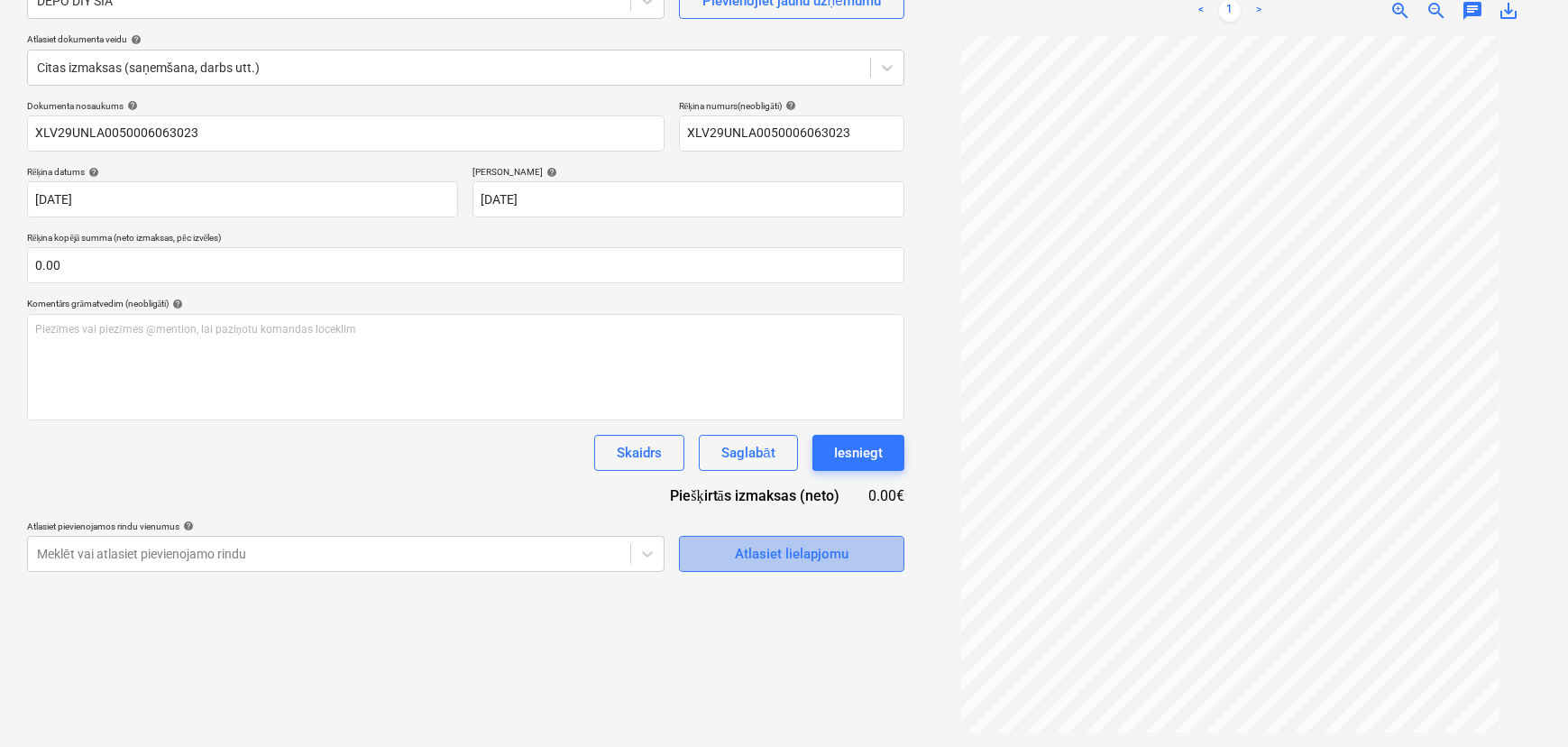 click on "Atlasiet lielapjomu" at bounding box center (792, 554) 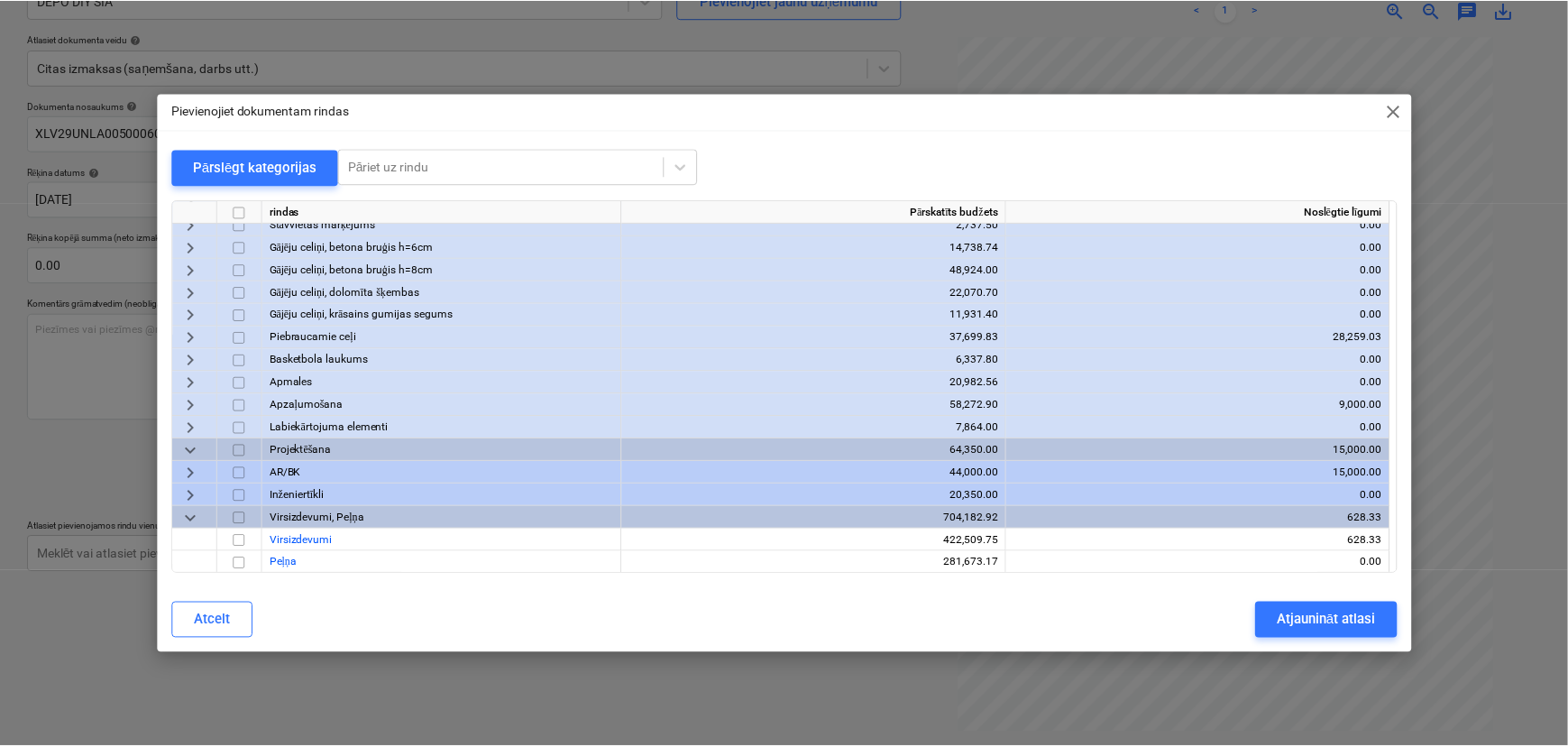 scroll, scrollTop: 1477, scrollLeft: 0, axis: vertical 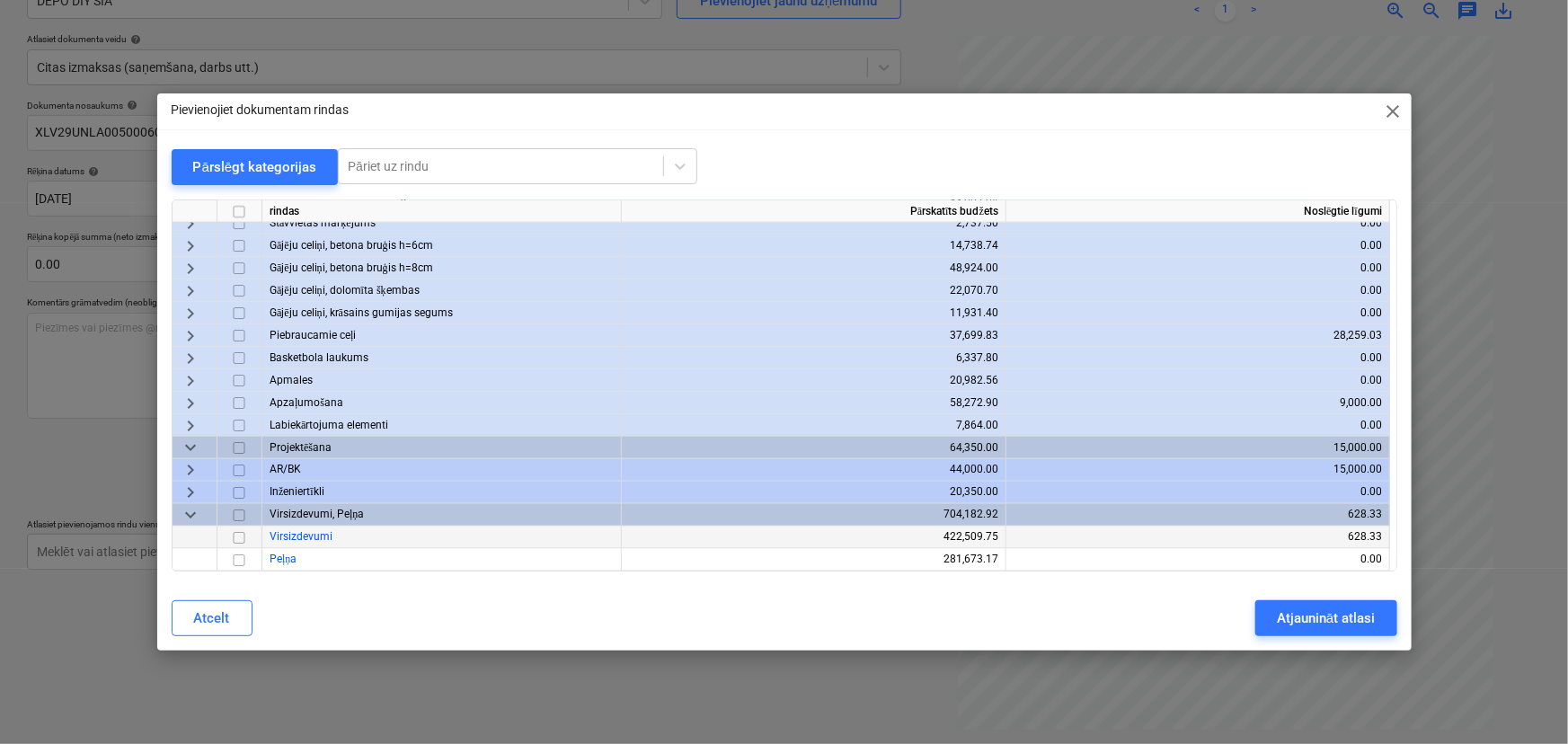 click at bounding box center [239, 538] 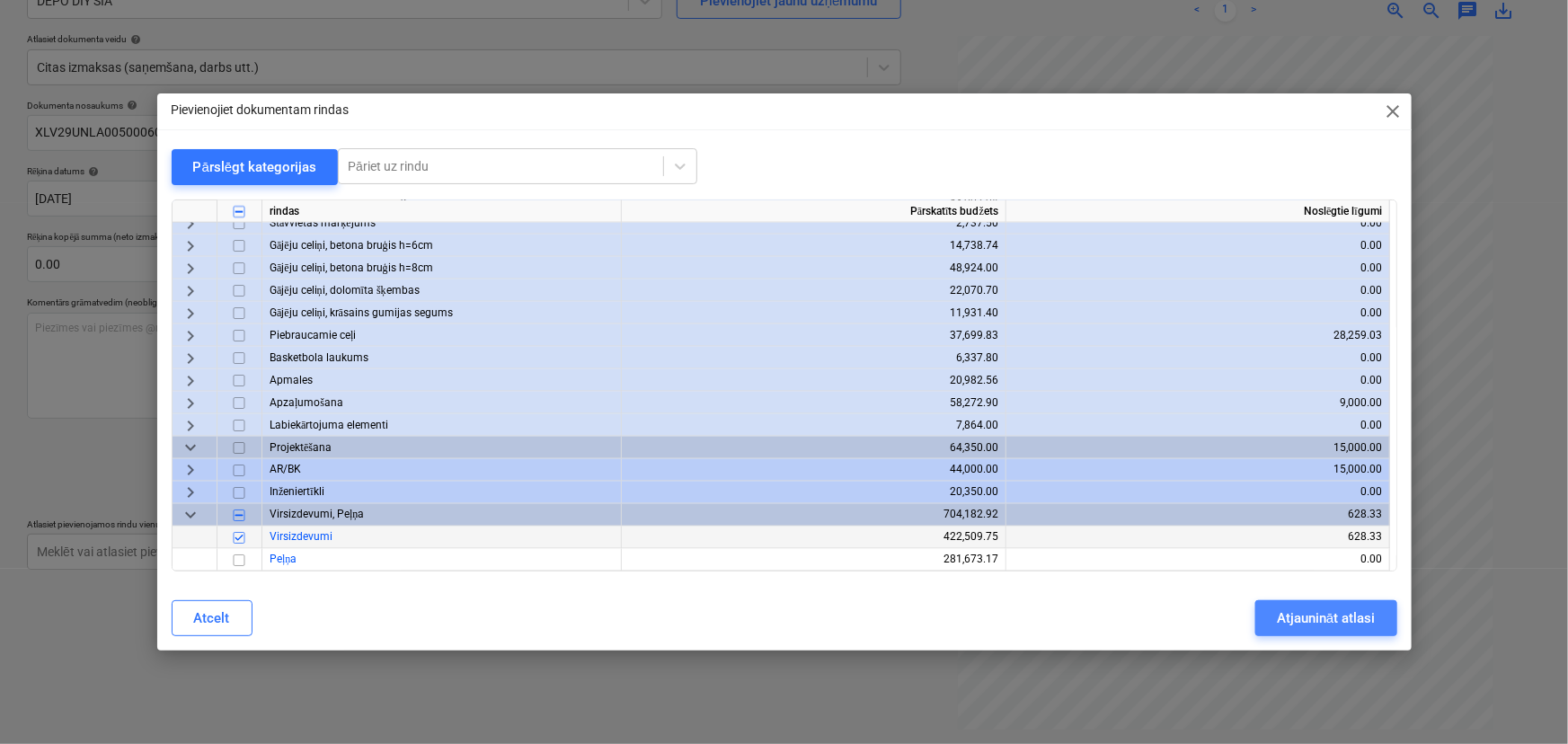 click on "Atjaunināt atlasi" at bounding box center [1325, 618] 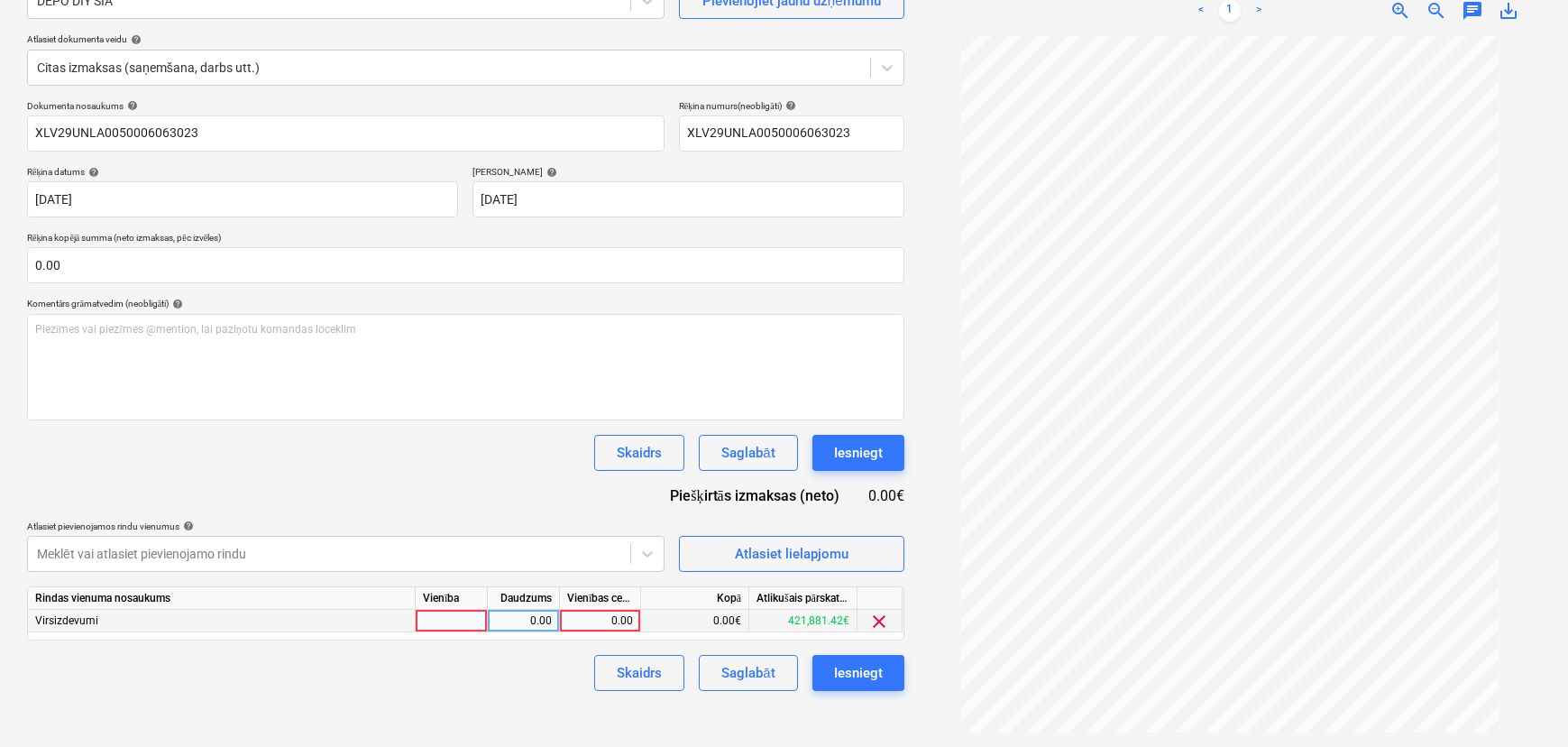 click on "0.00" at bounding box center (600, 621) 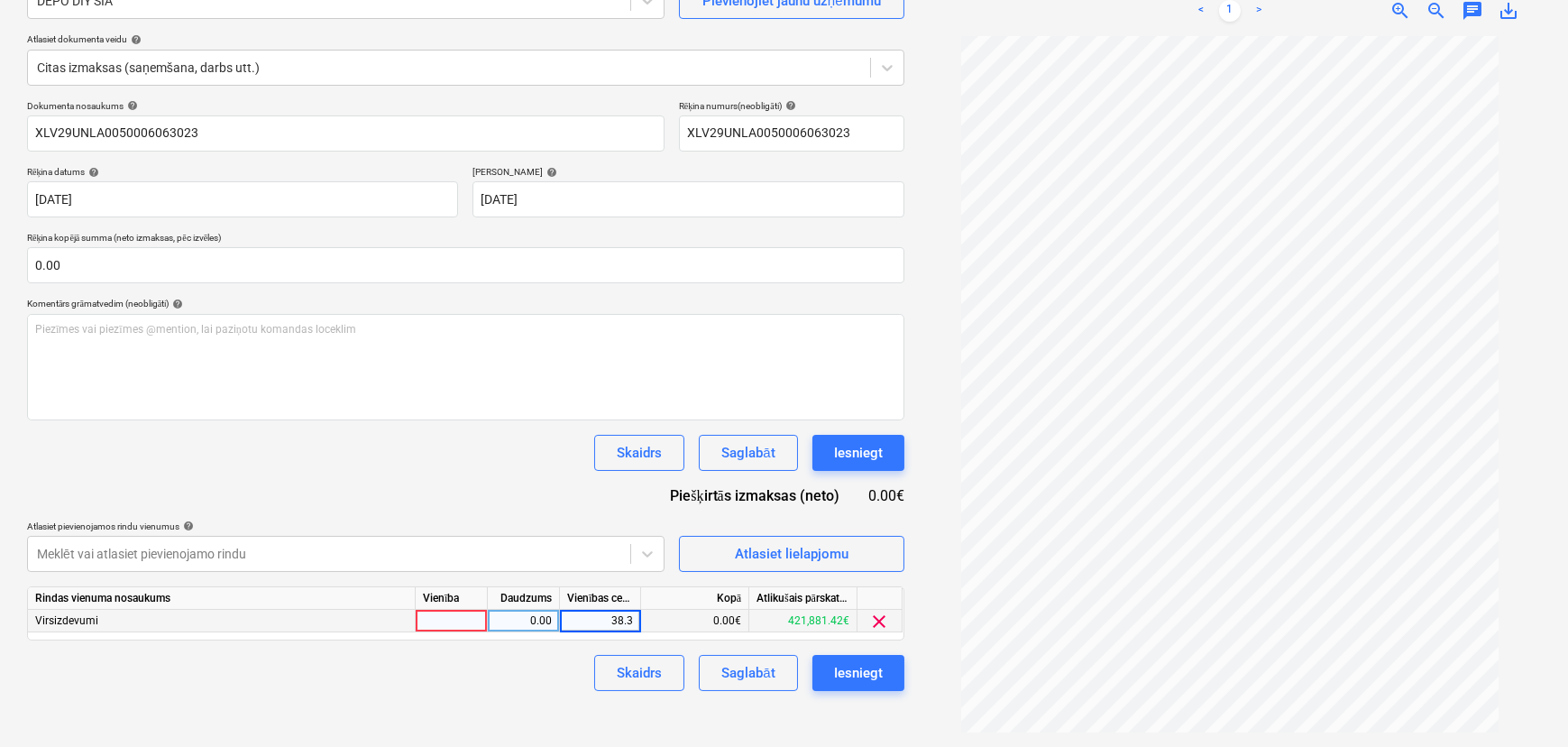 type on "38.38" 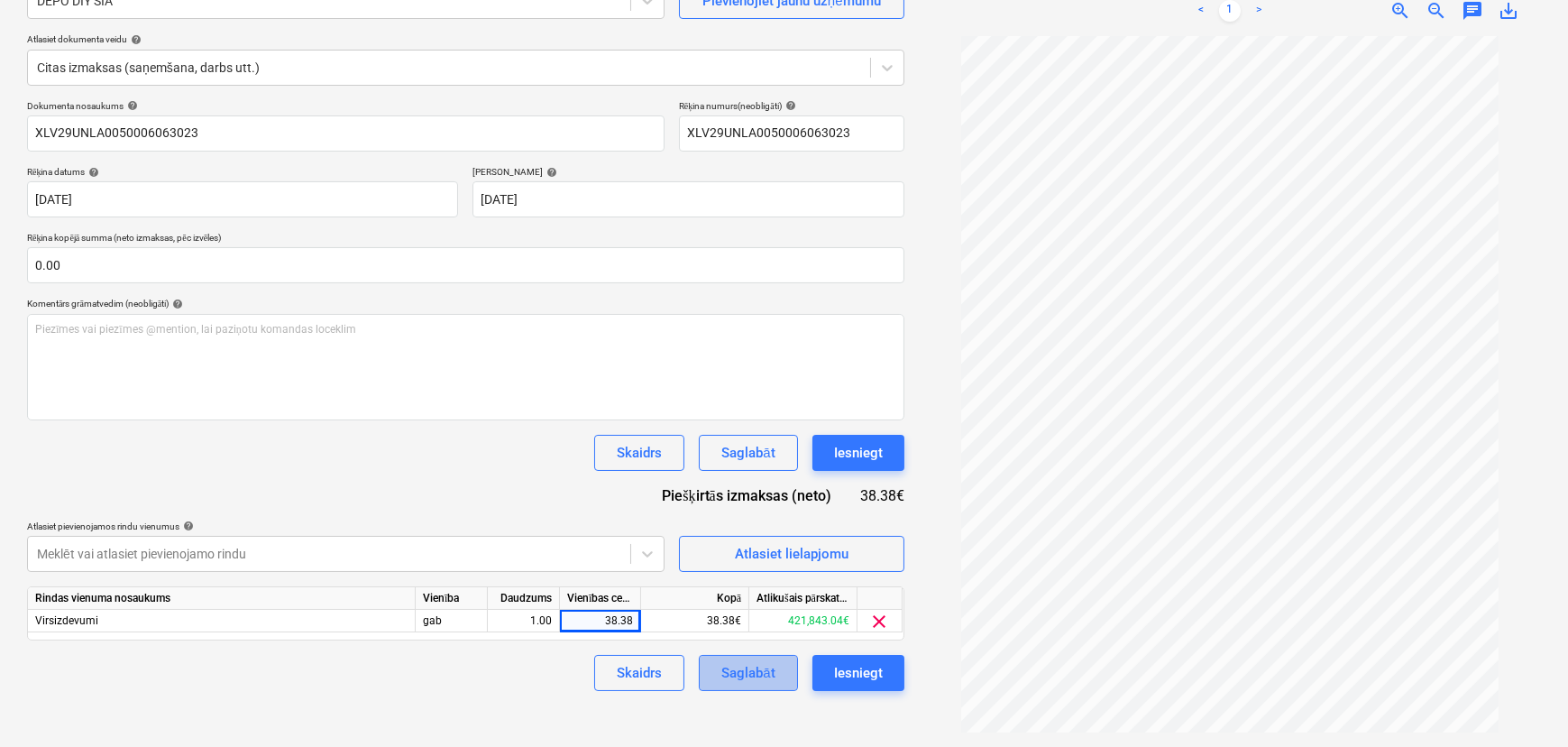 click on "Saglabāt" at bounding box center (747, 673) 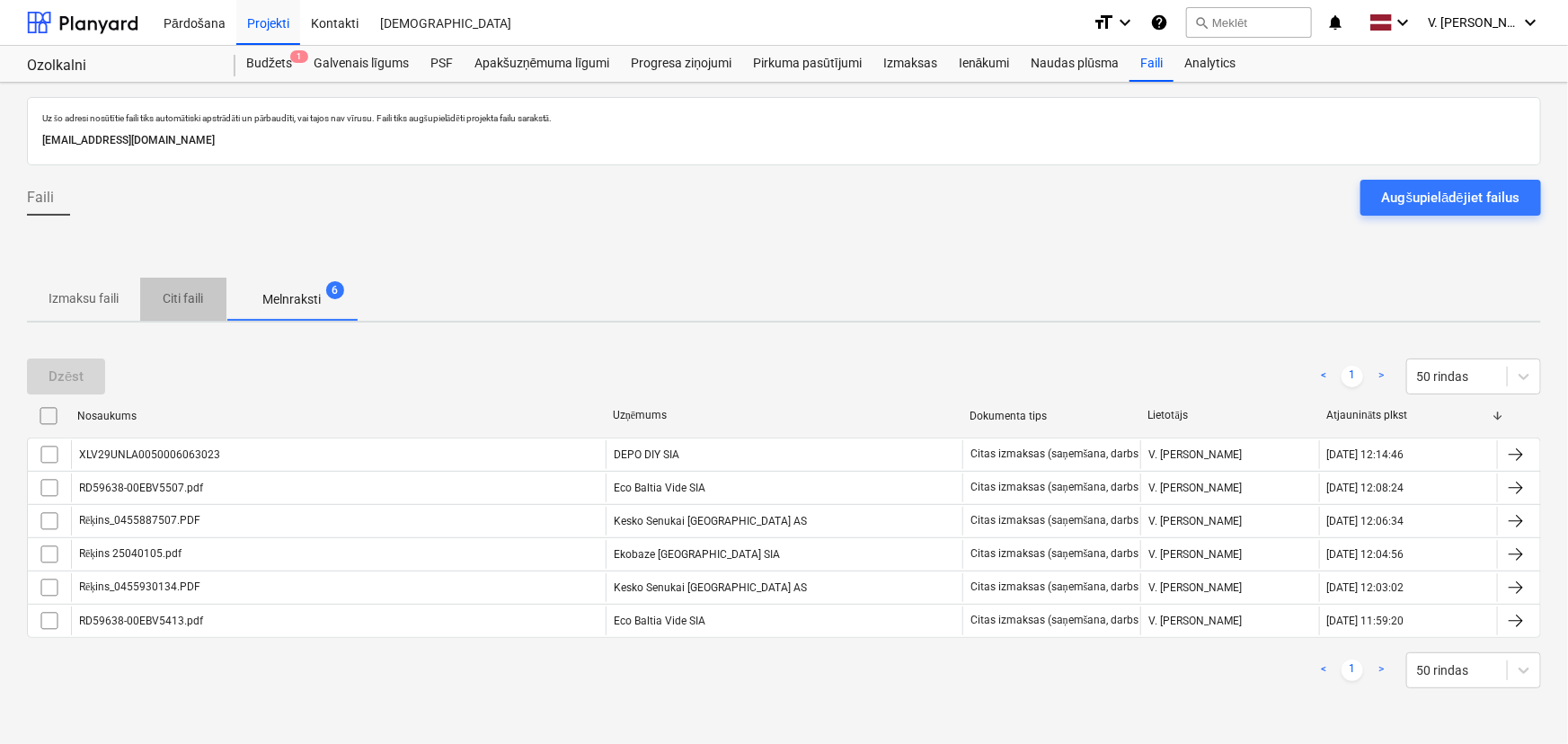 click on "Citi faili" at bounding box center [183, 298] 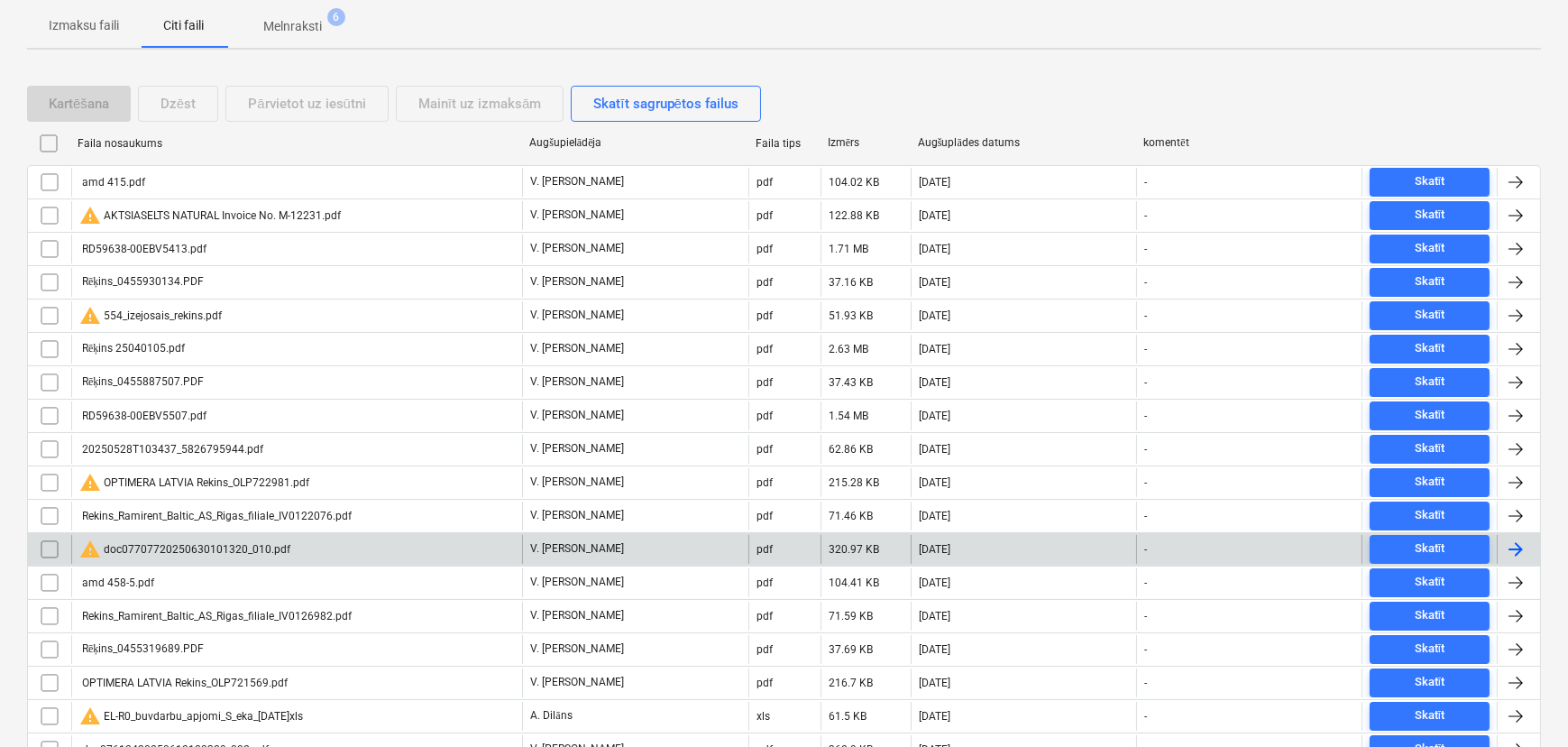 scroll, scrollTop: 245, scrollLeft: 0, axis: vertical 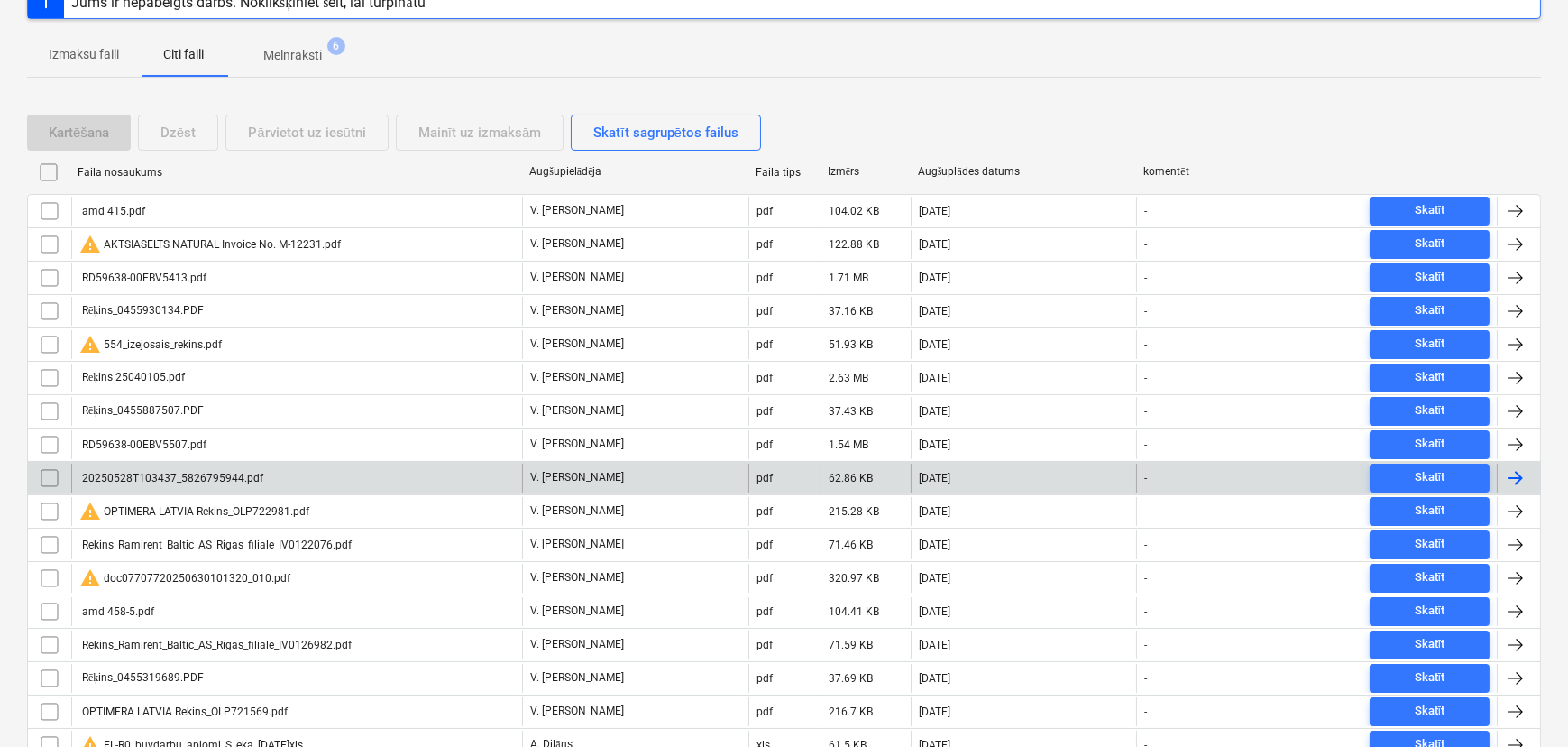 click on "20250528T103437_5826795944.pdf" at bounding box center (297, 478) 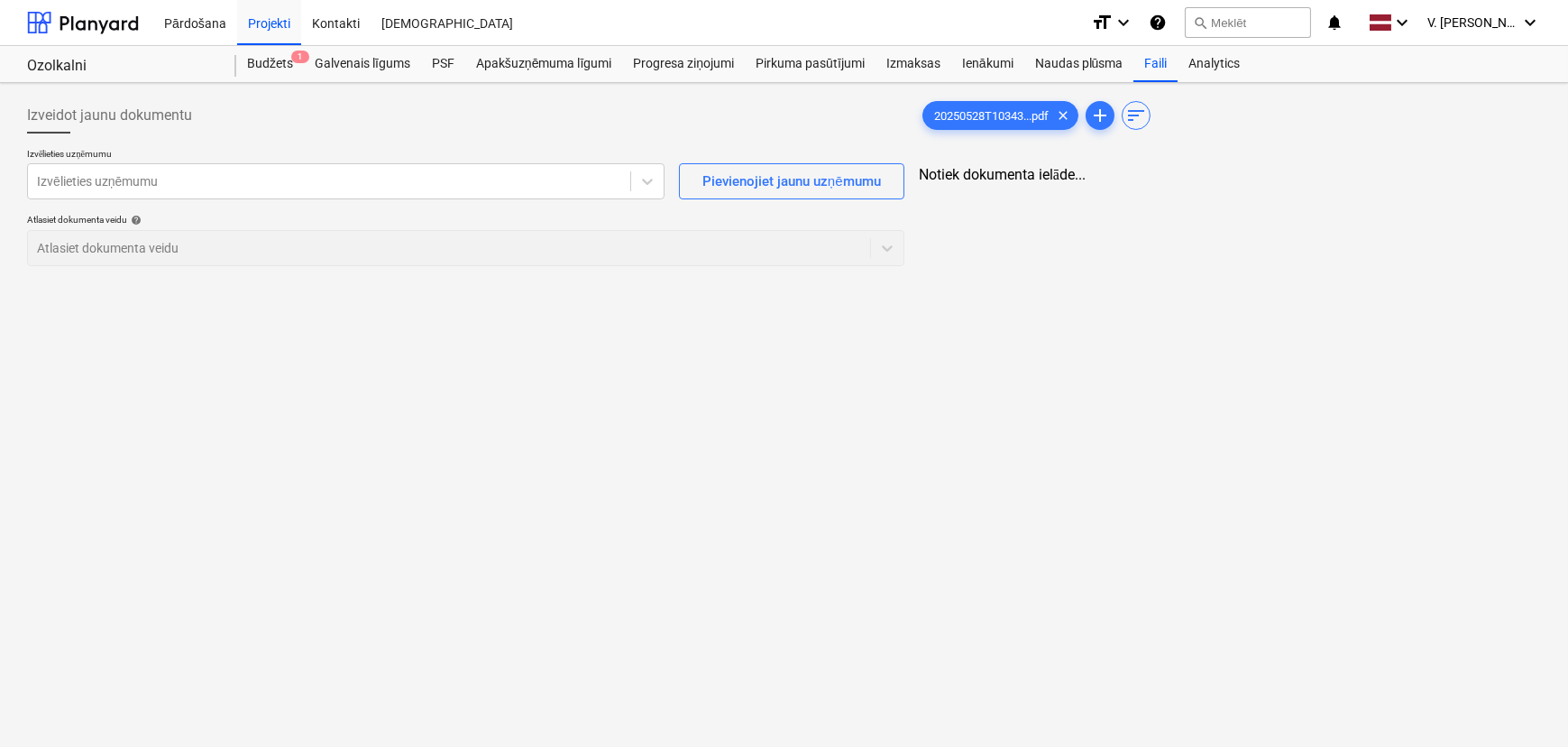 scroll, scrollTop: 0, scrollLeft: 0, axis: both 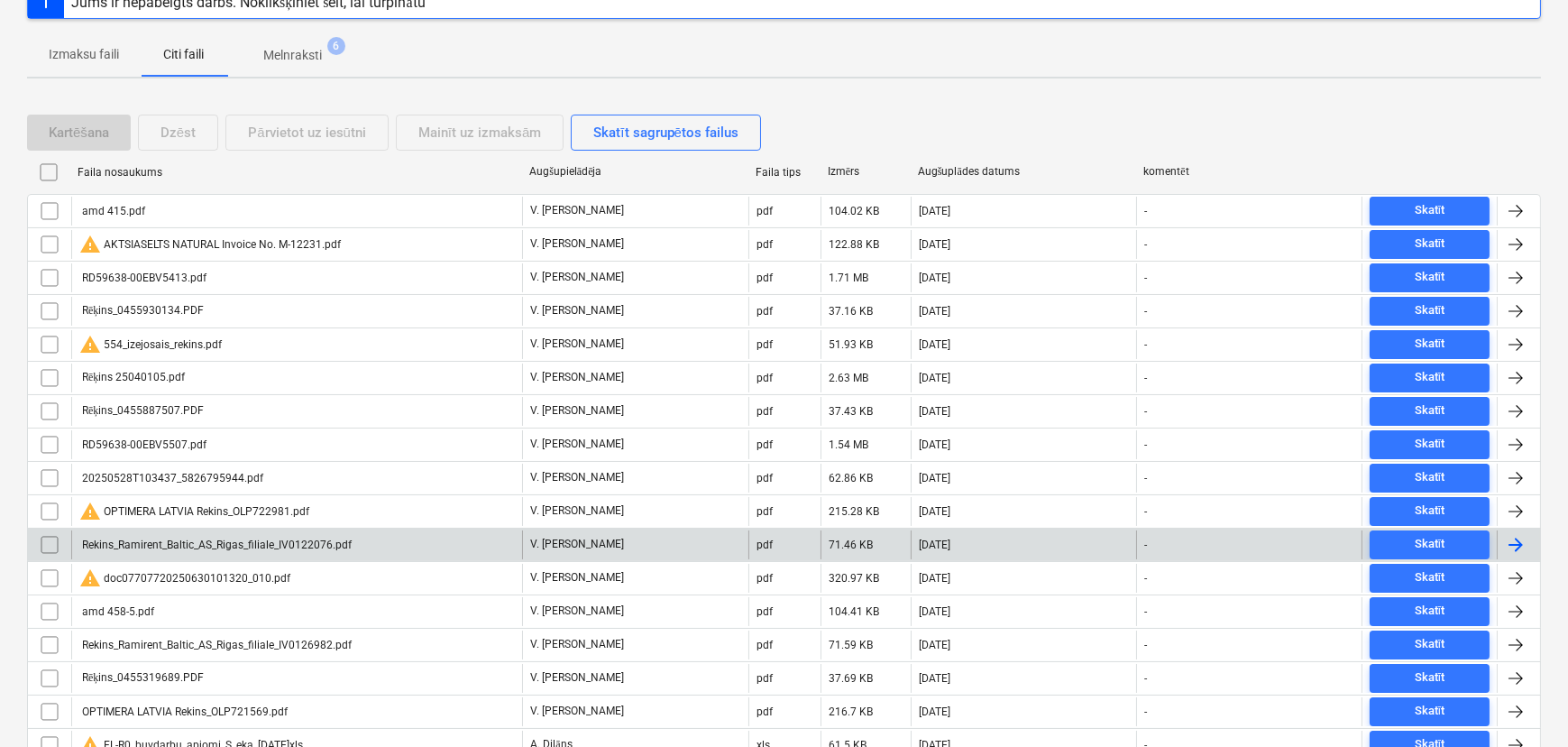 click on "Rekins_Ramirent_Baltic_AS_Rigas_filiale_IV0122076.pdf" at bounding box center [297, 545] 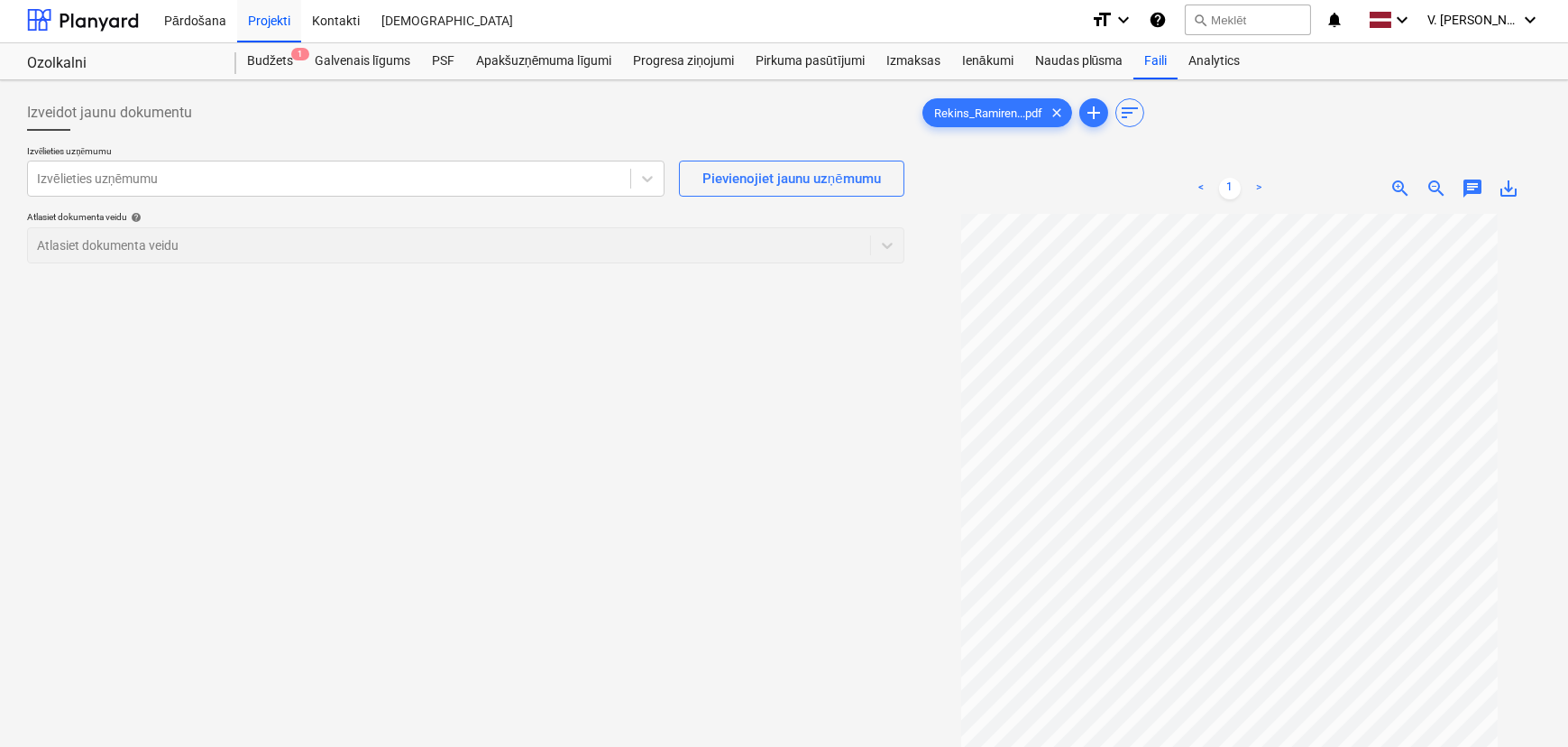scroll, scrollTop: 0, scrollLeft: 0, axis: both 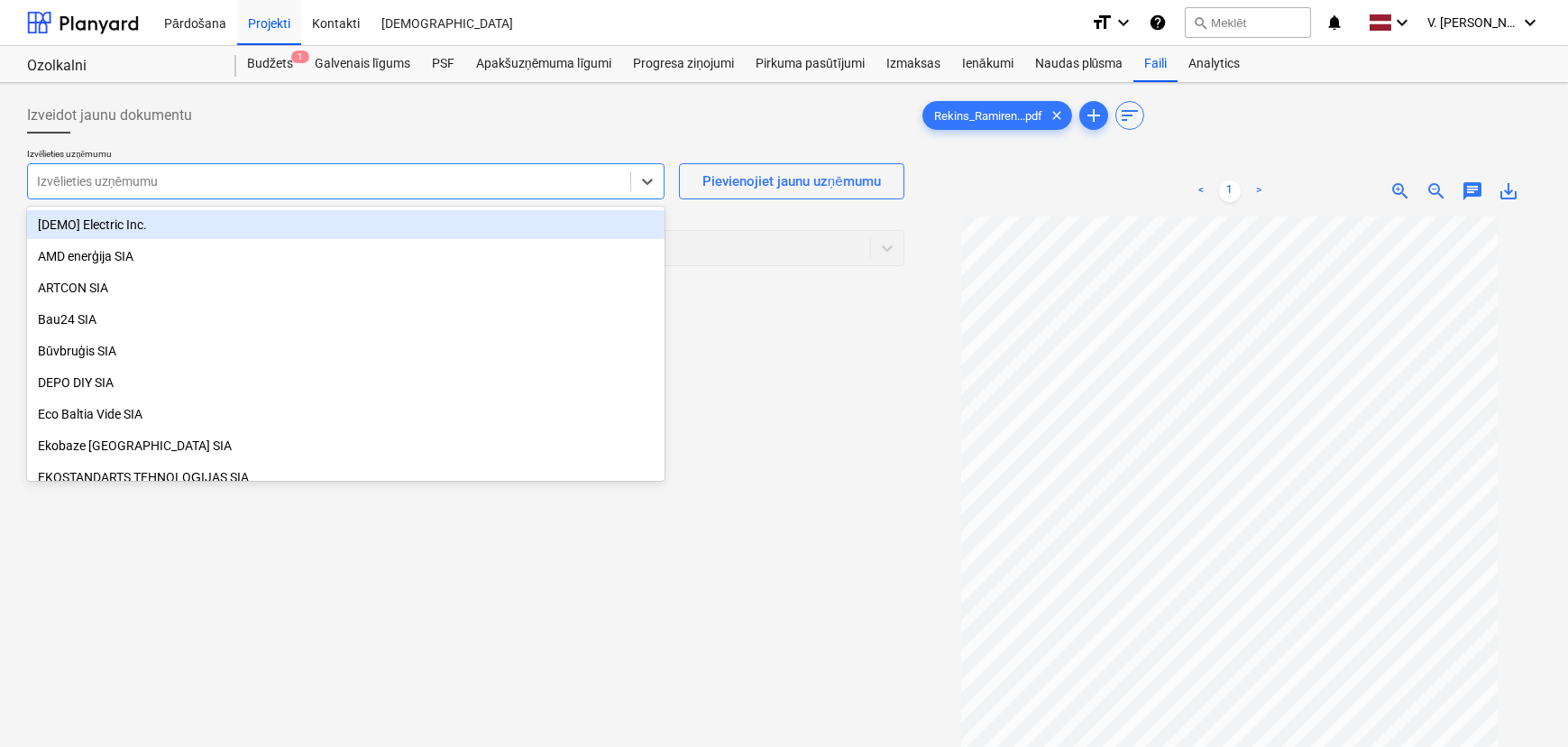 click on "Izvēlieties uzņēmumu" at bounding box center (345, 181) 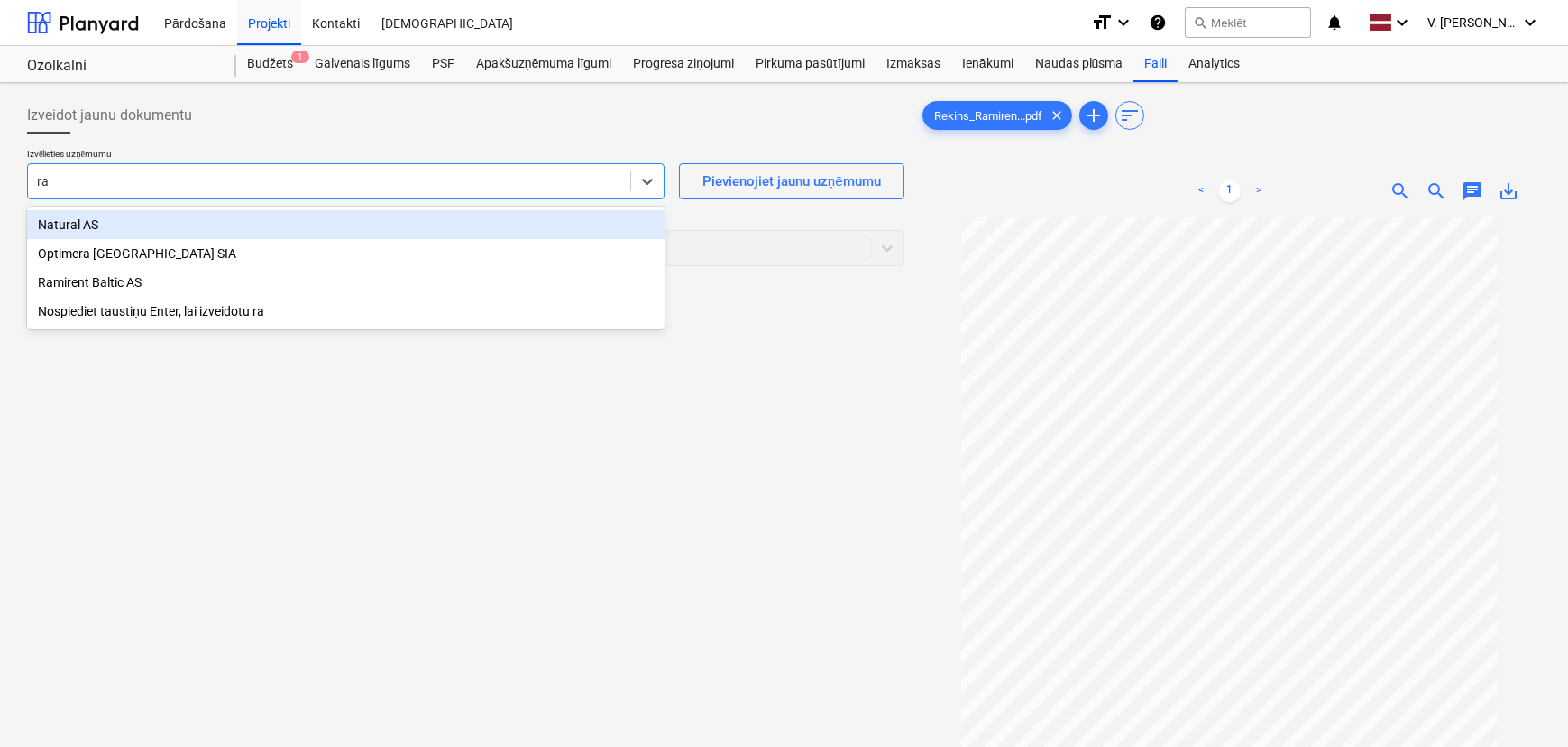 type on "ram" 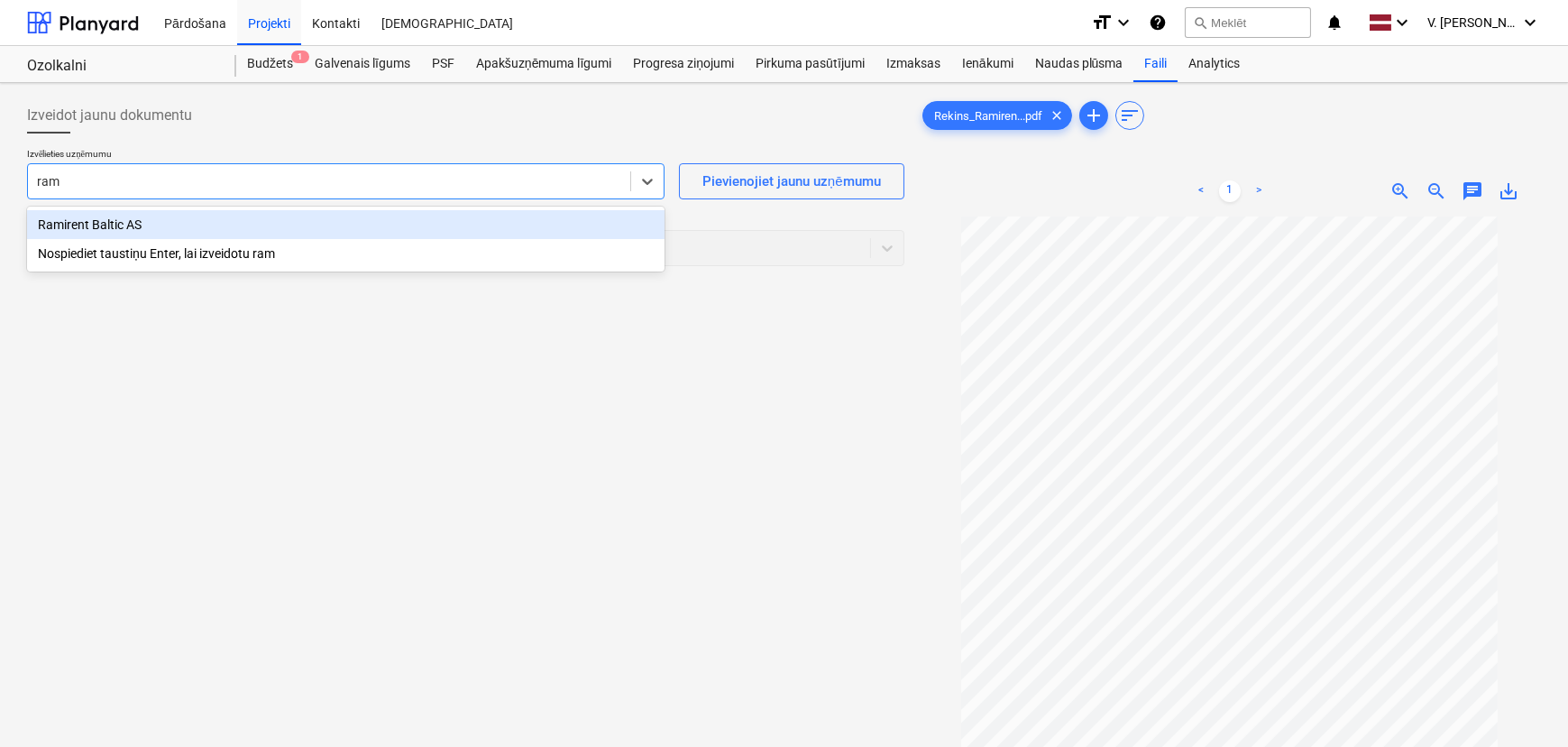 click on "Ramirent Baltic AS" at bounding box center (345, 225) 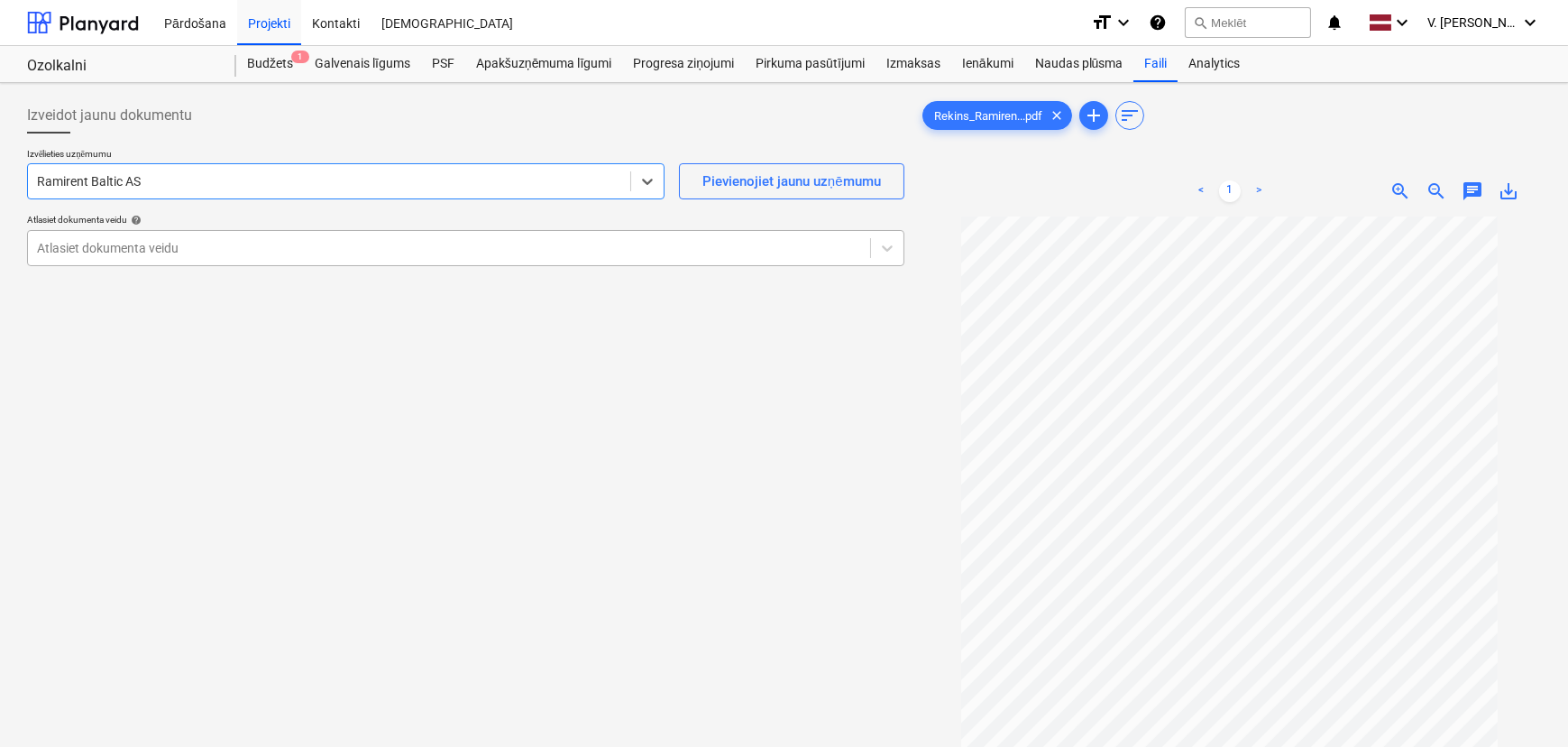 click on "Atlasiet dokumenta veidu" at bounding box center [465, 248] 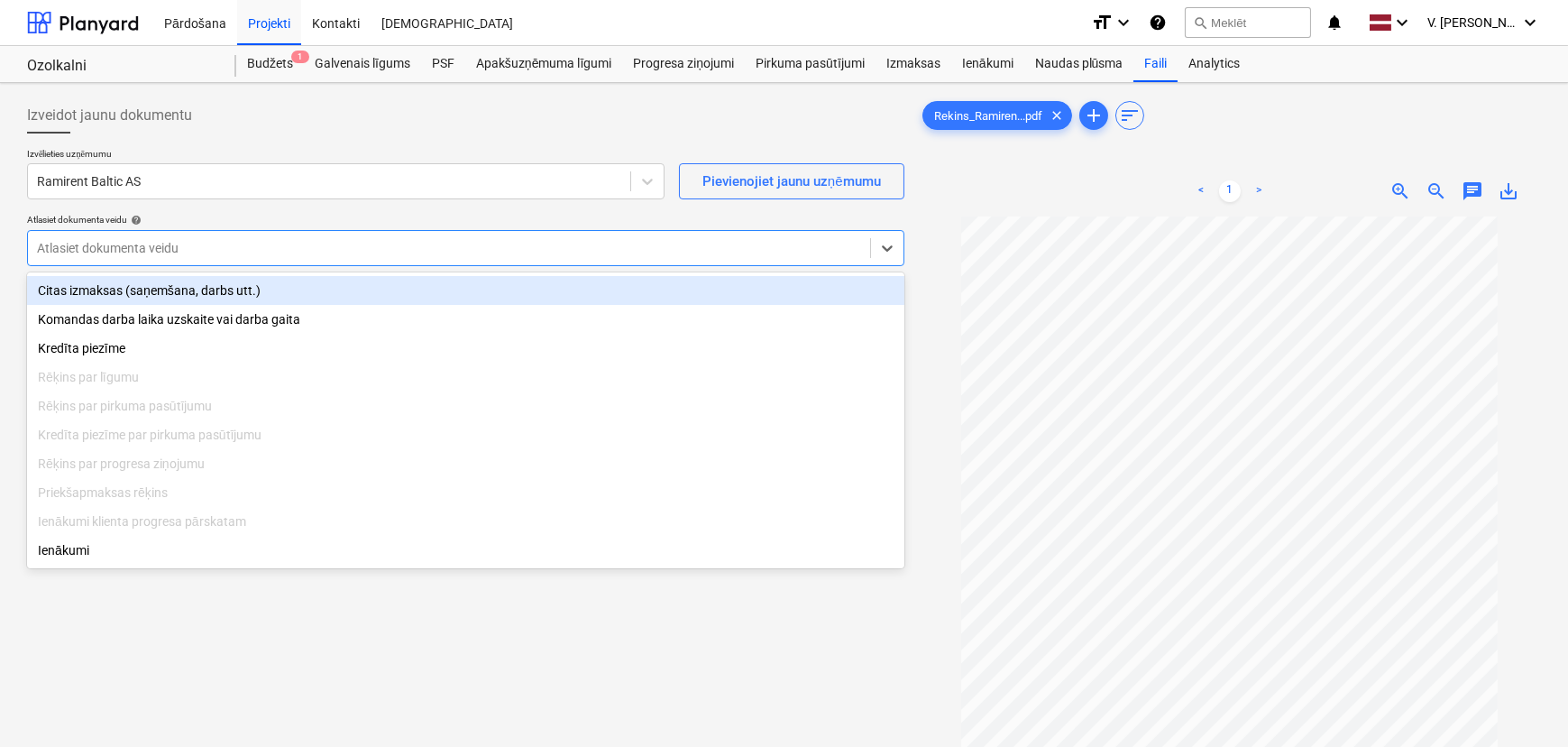 click on "Citas izmaksas (saņemšana, darbs utt.)" at bounding box center (465, 290) 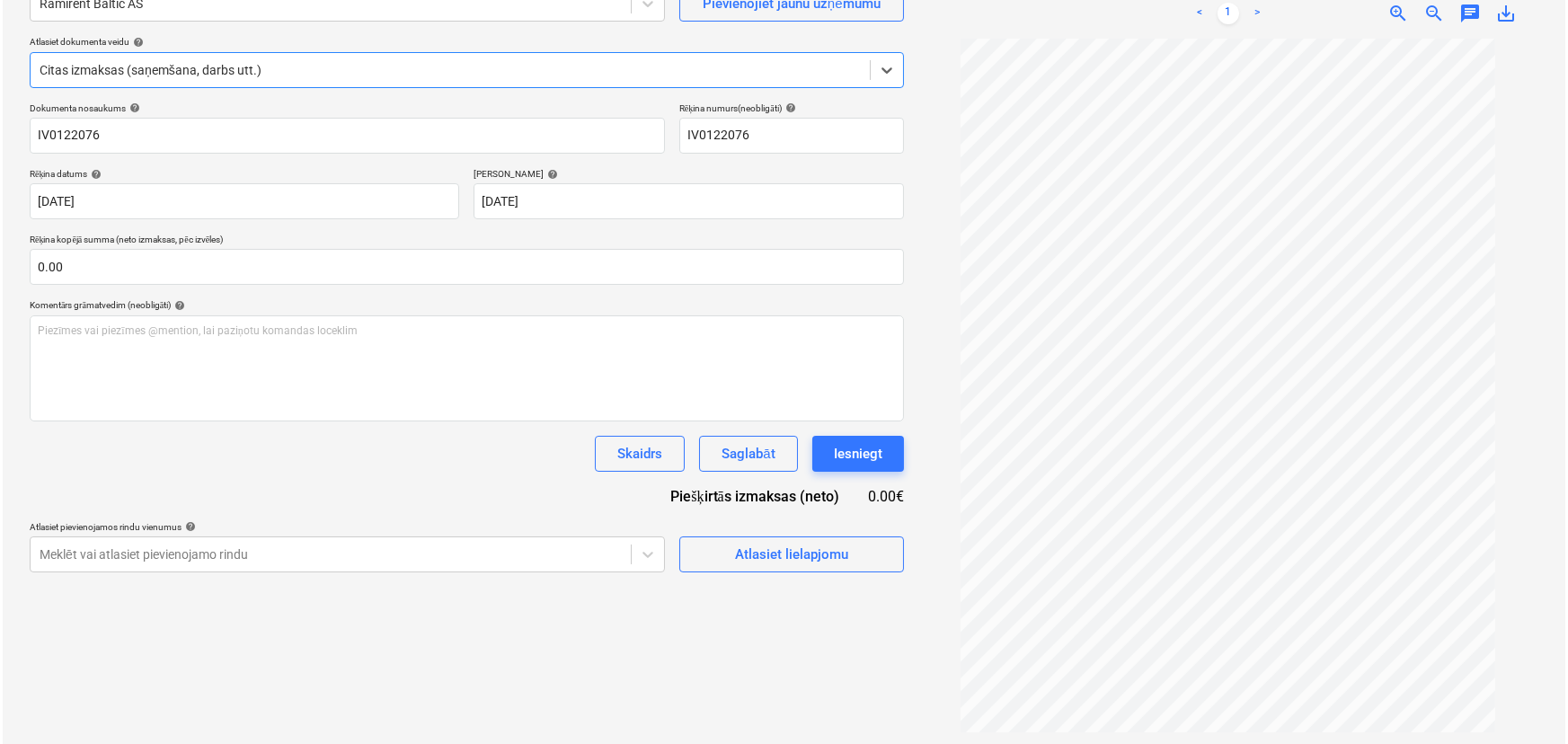 scroll, scrollTop: 180, scrollLeft: 0, axis: vertical 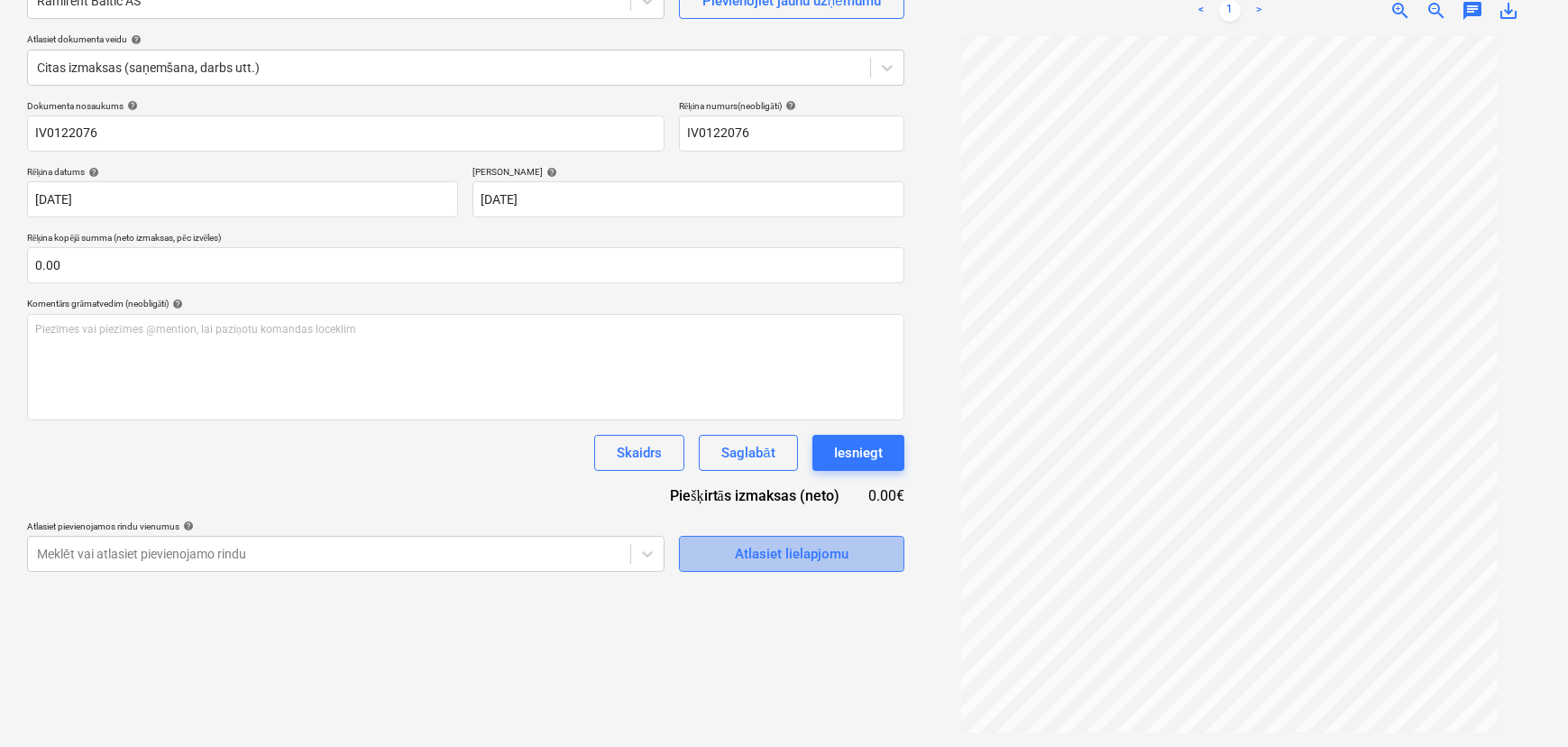 click on "Atlasiet lielapjomu" at bounding box center [792, 554] 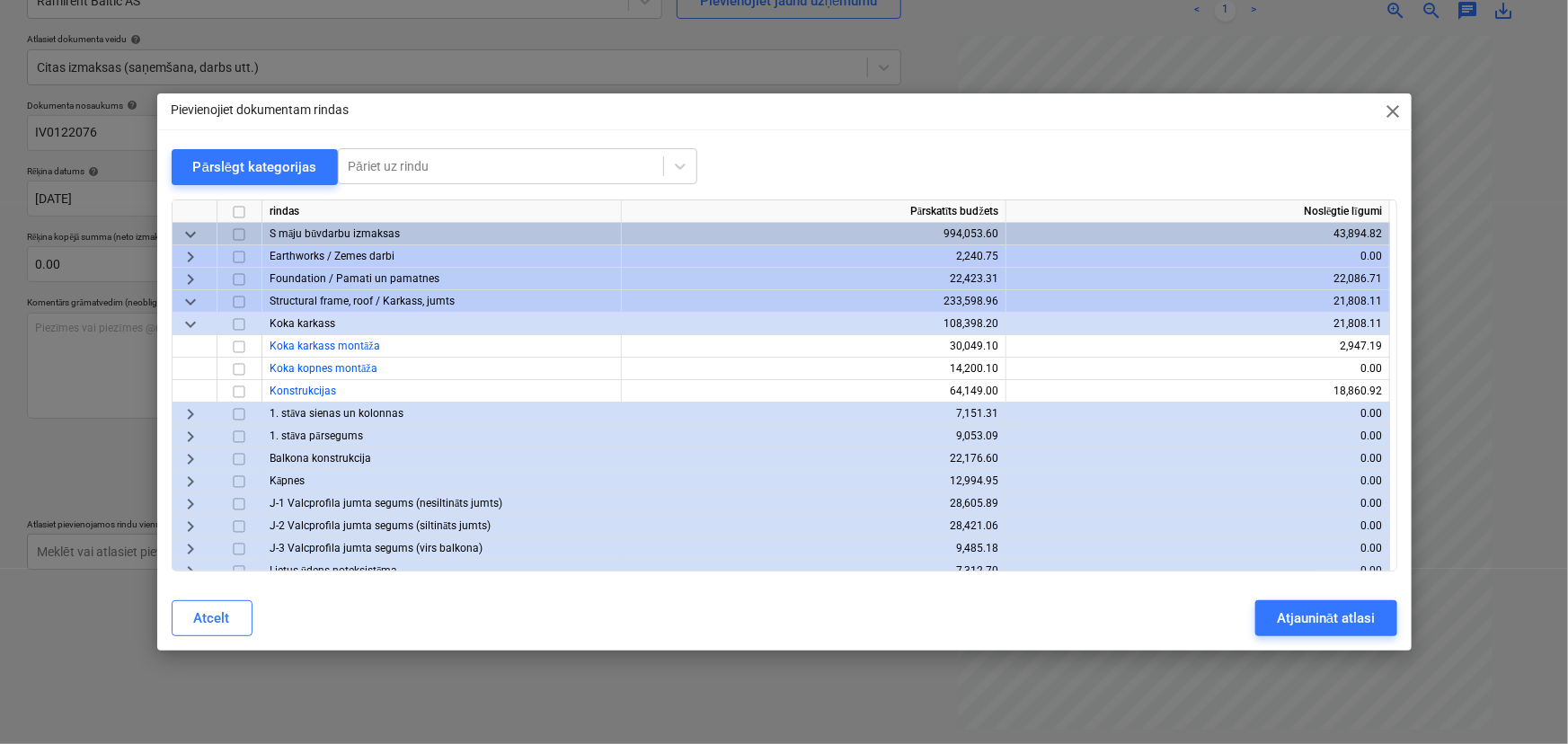 click on "keyboard_arrow_right" at bounding box center (190, 279) 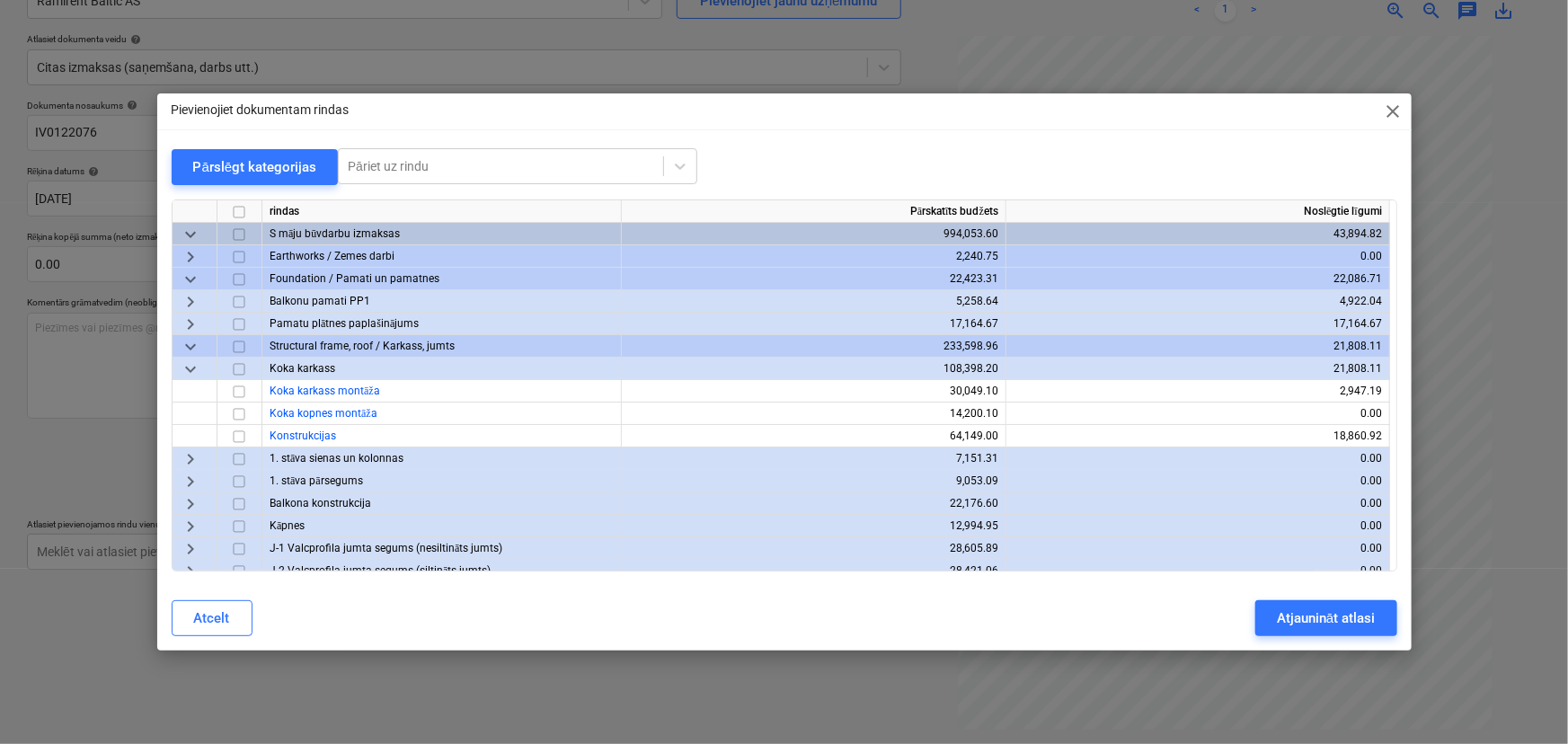 click on "keyboard_arrow_down" at bounding box center [190, 279] 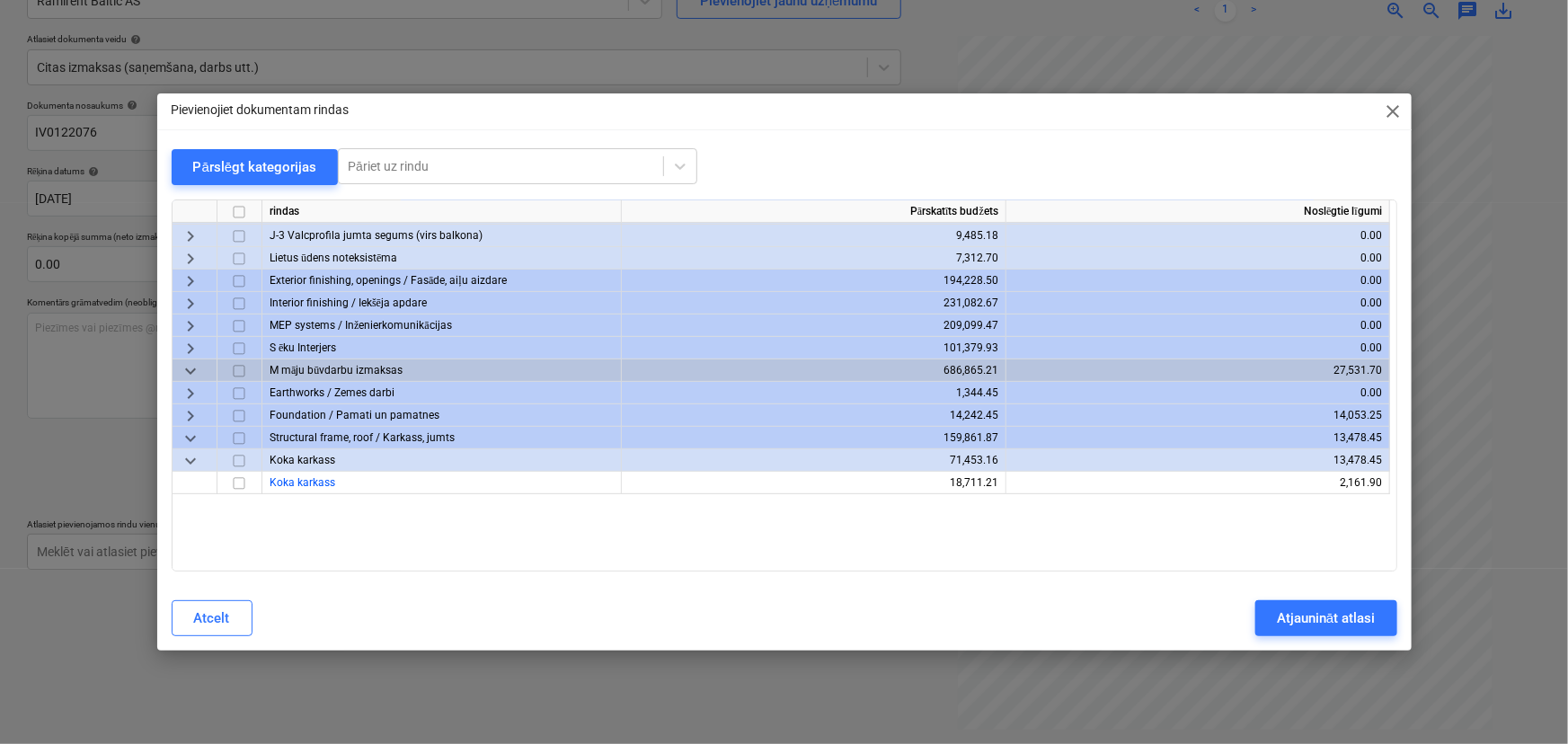 scroll, scrollTop: 326, scrollLeft: 0, axis: vertical 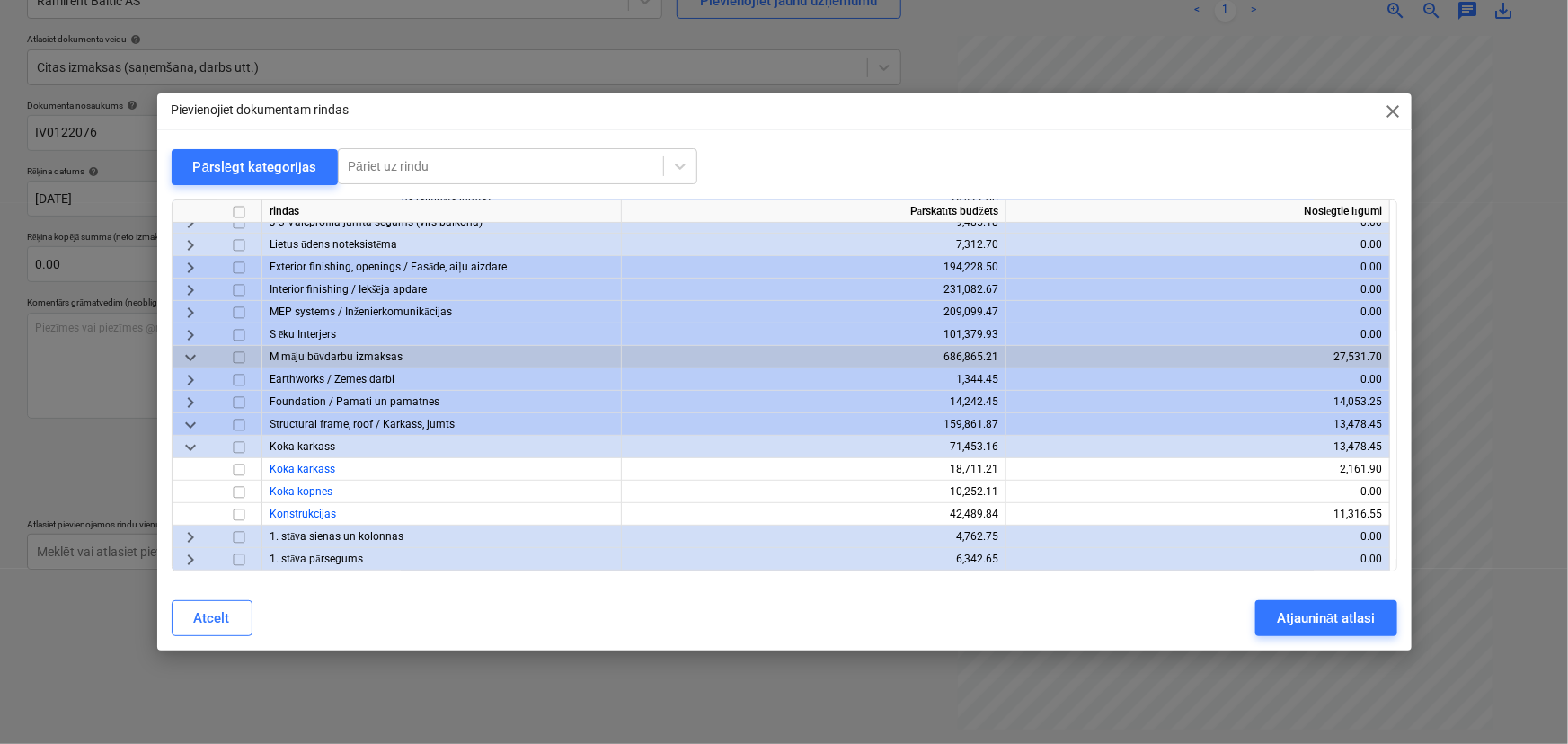 click on "keyboard_arrow_right" at bounding box center (190, 313) 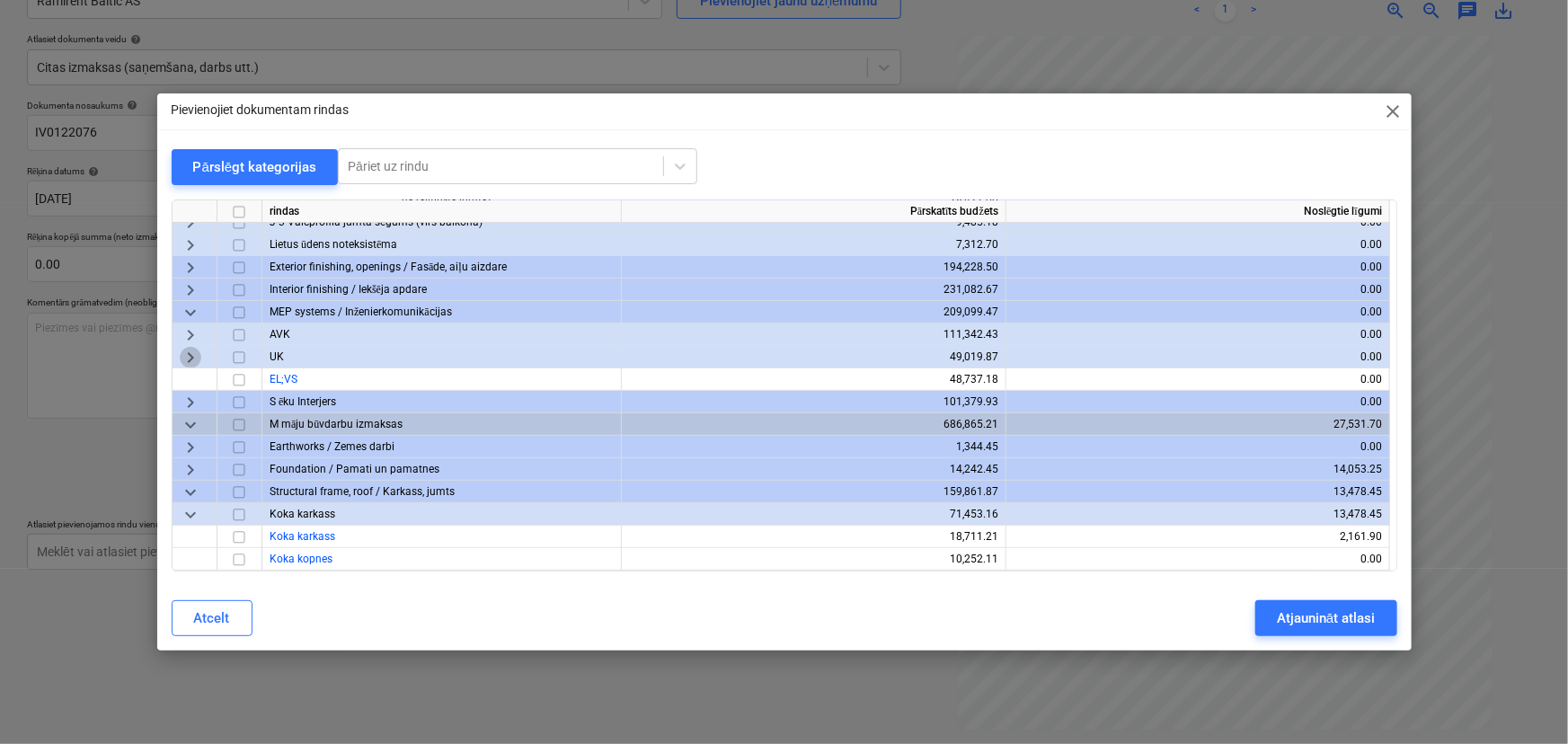 click on "keyboard_arrow_right" at bounding box center (190, 358) 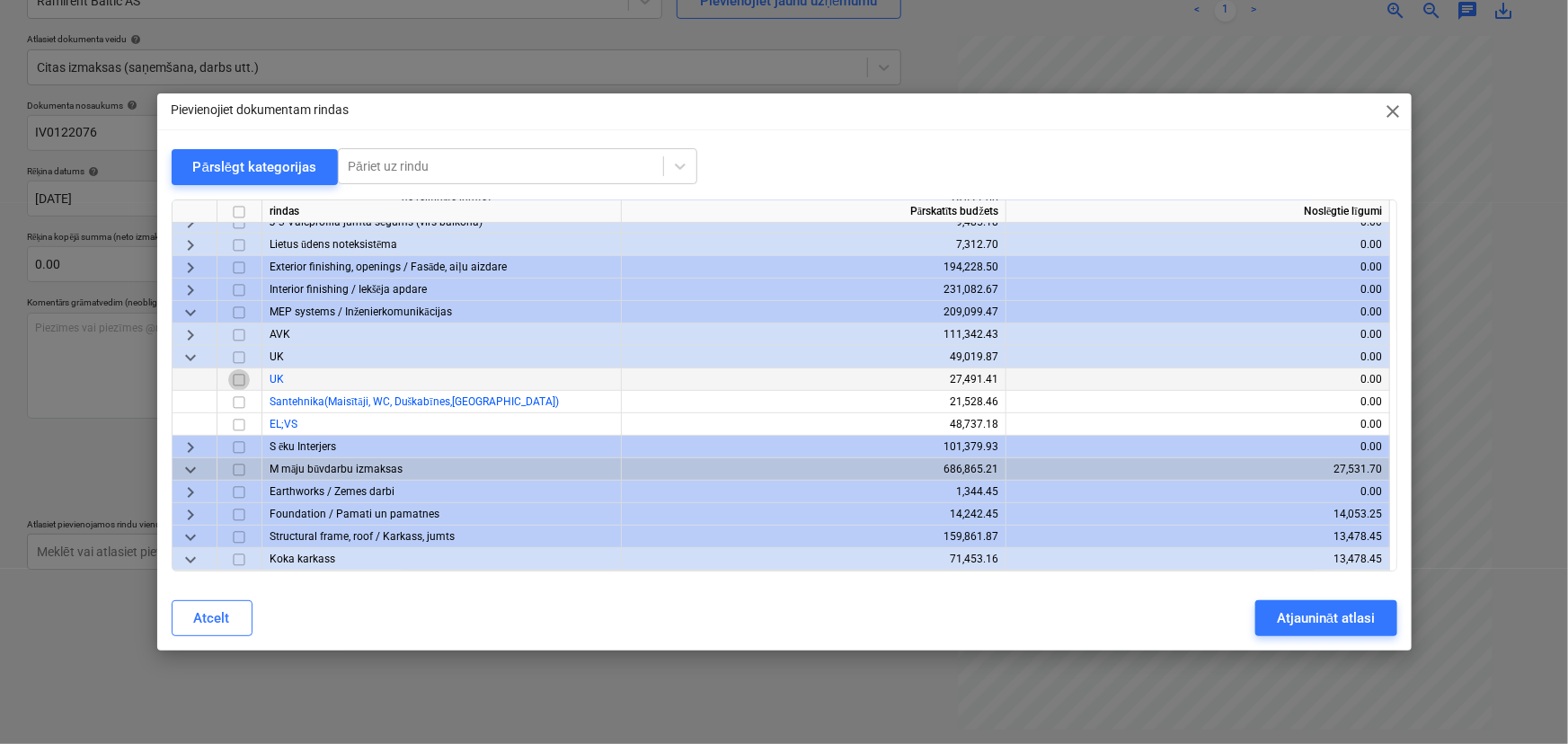 click at bounding box center [239, 380] 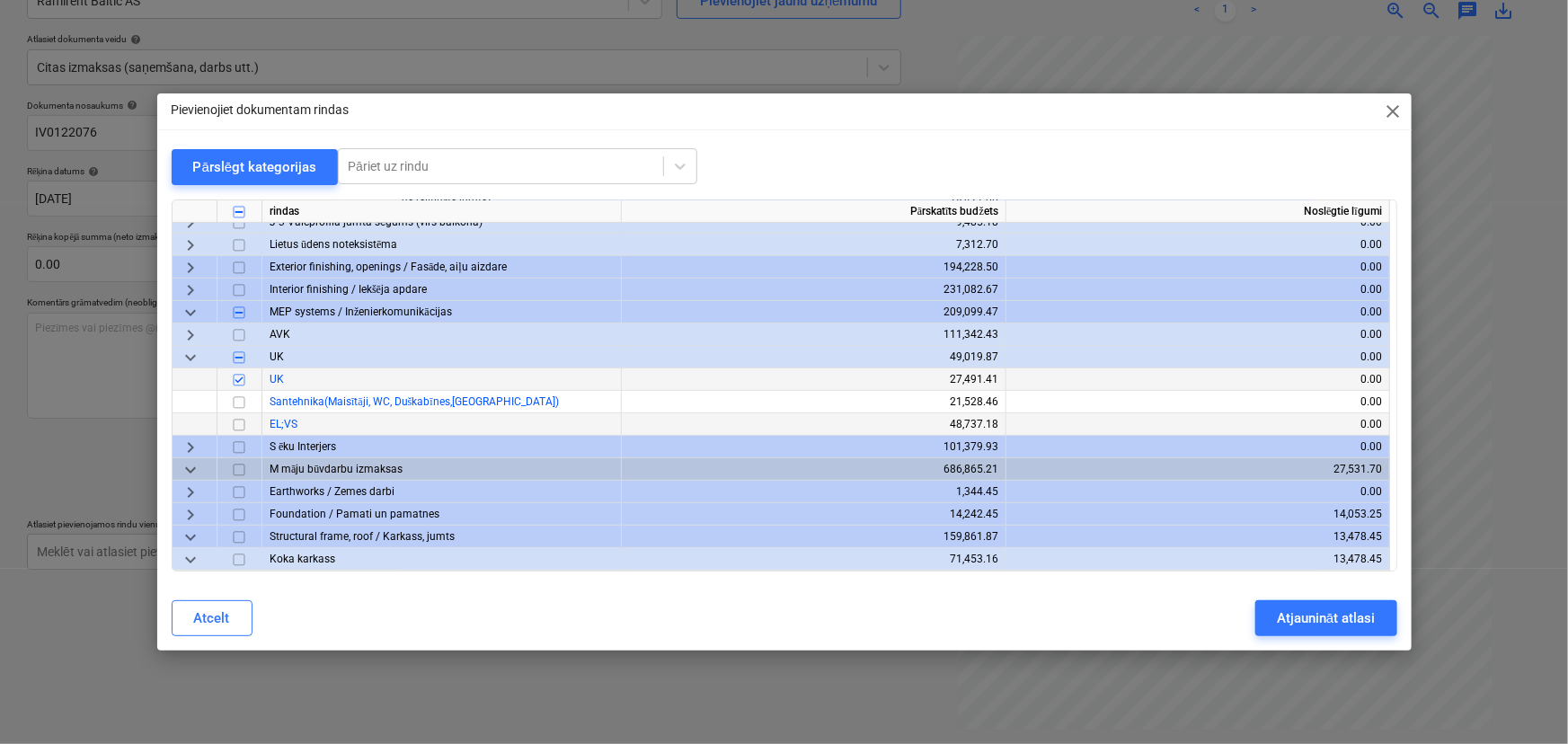 click at bounding box center [239, 425] 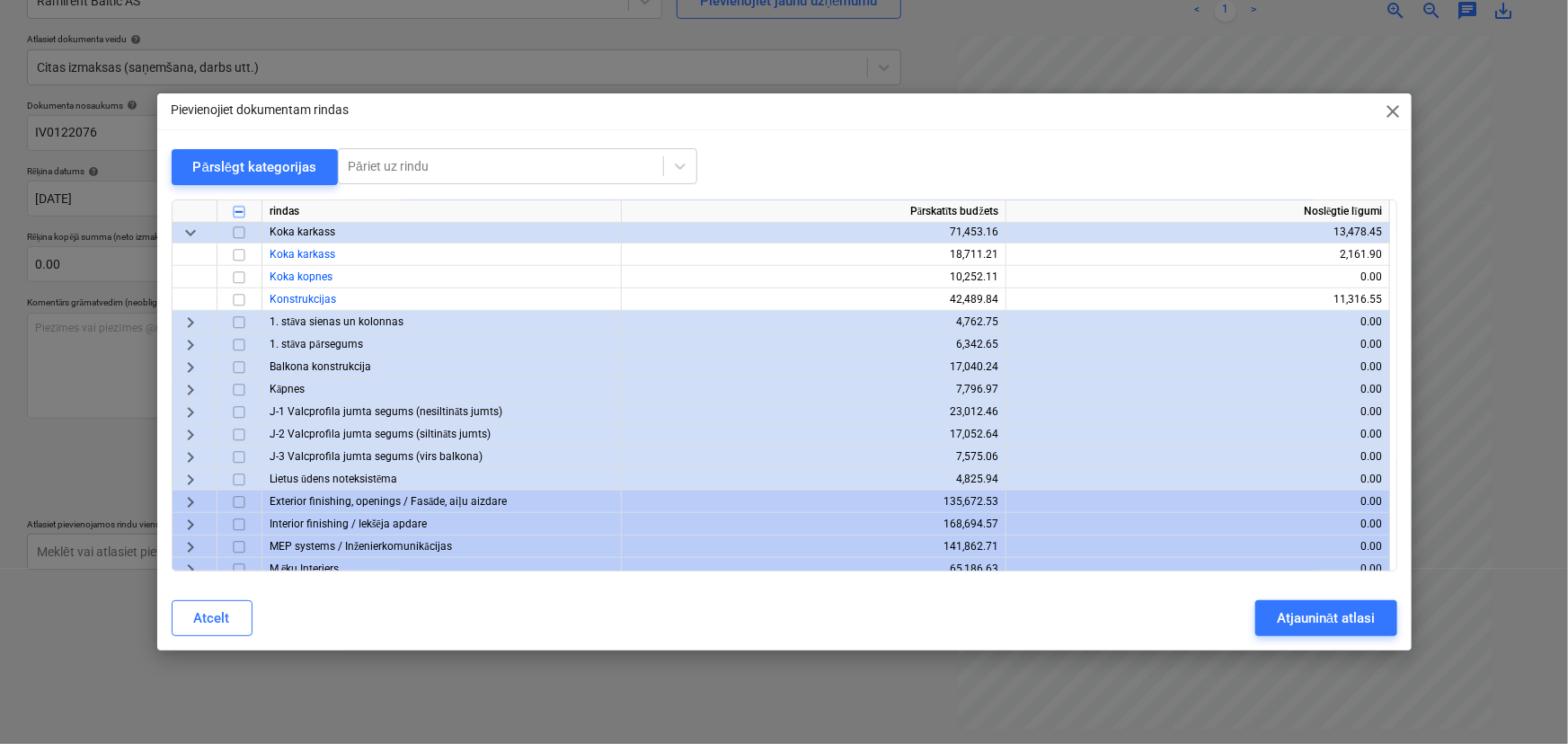 scroll, scrollTop: 735, scrollLeft: 0, axis: vertical 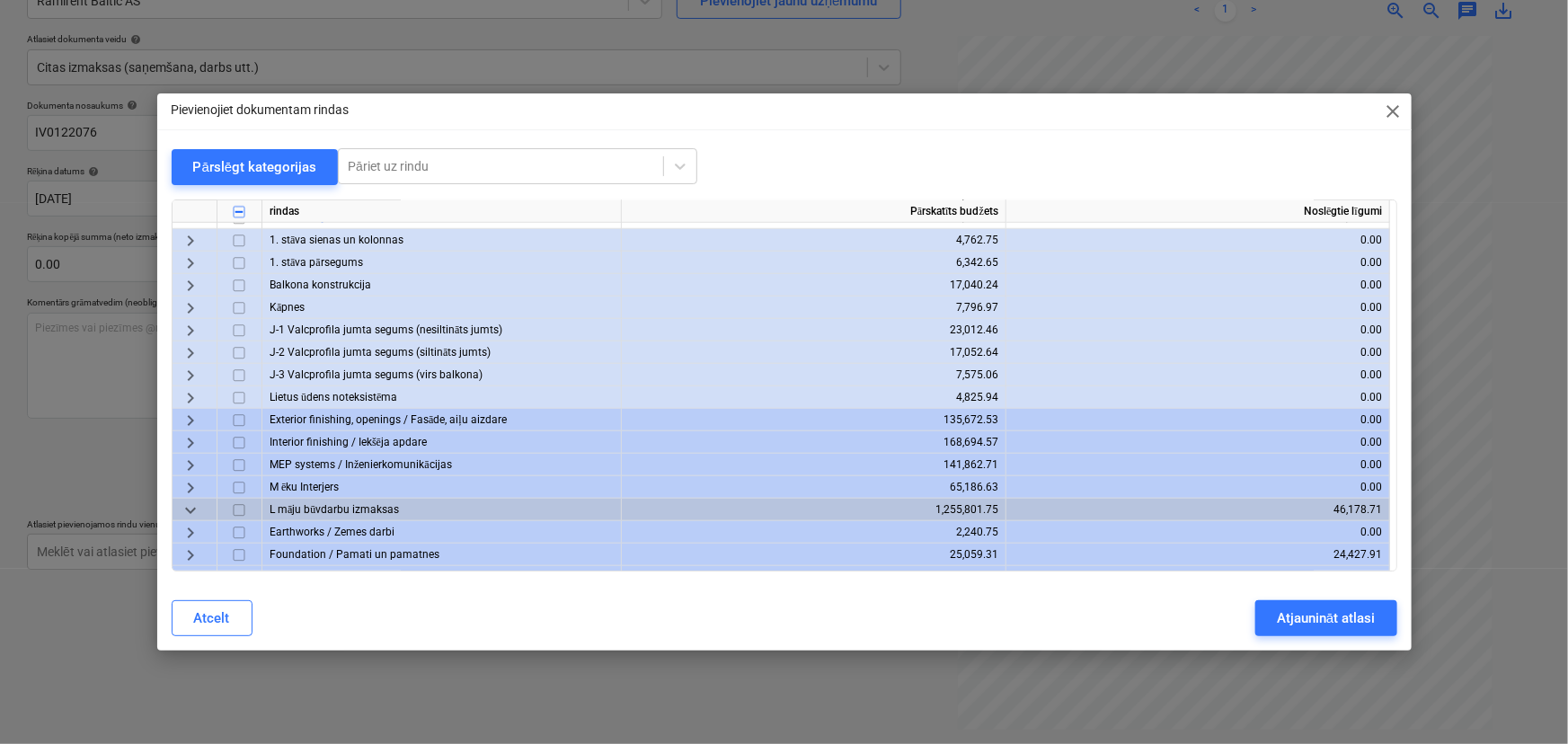 click on "keyboard_arrow_right" at bounding box center [190, 465] 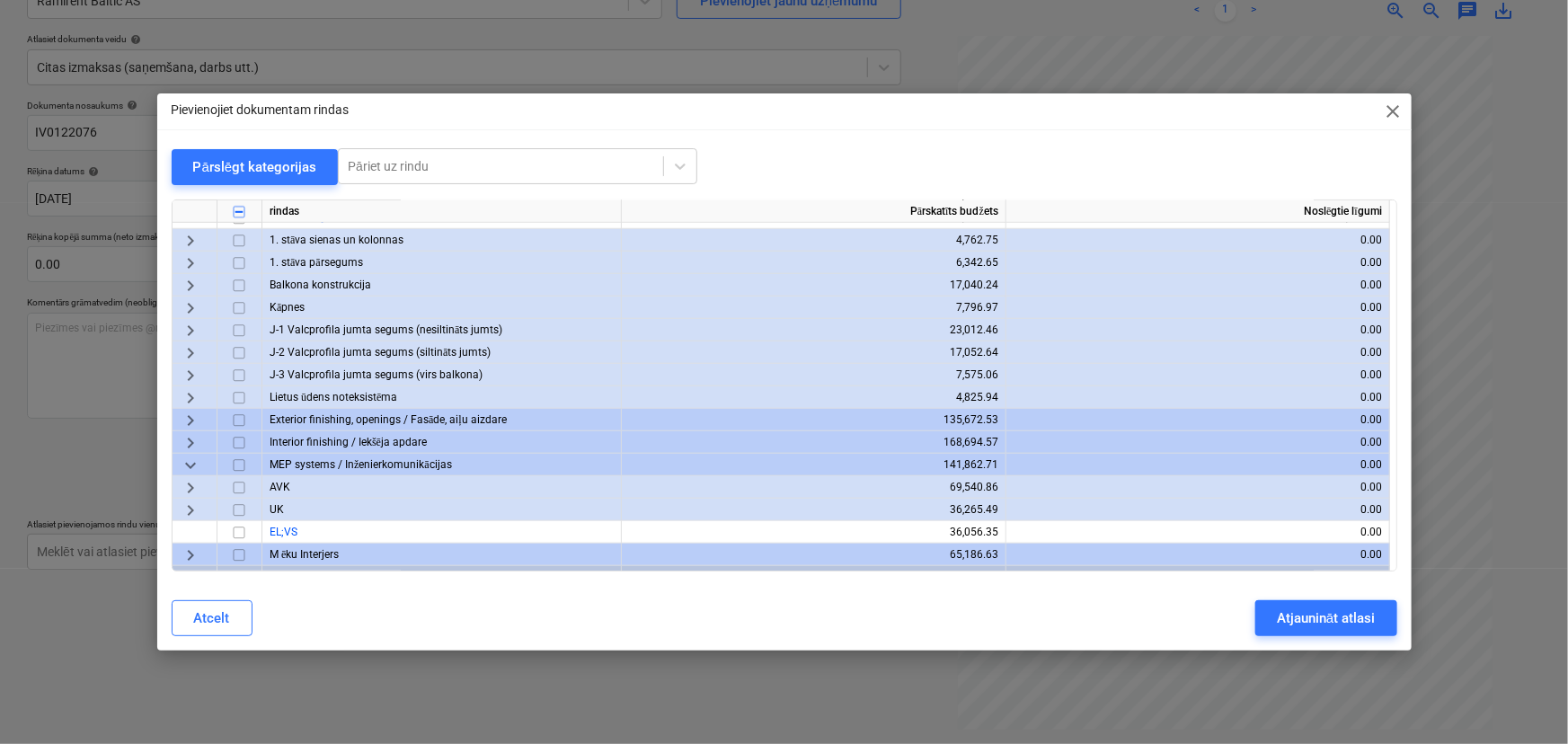 scroll, scrollTop: 817, scrollLeft: 0, axis: vertical 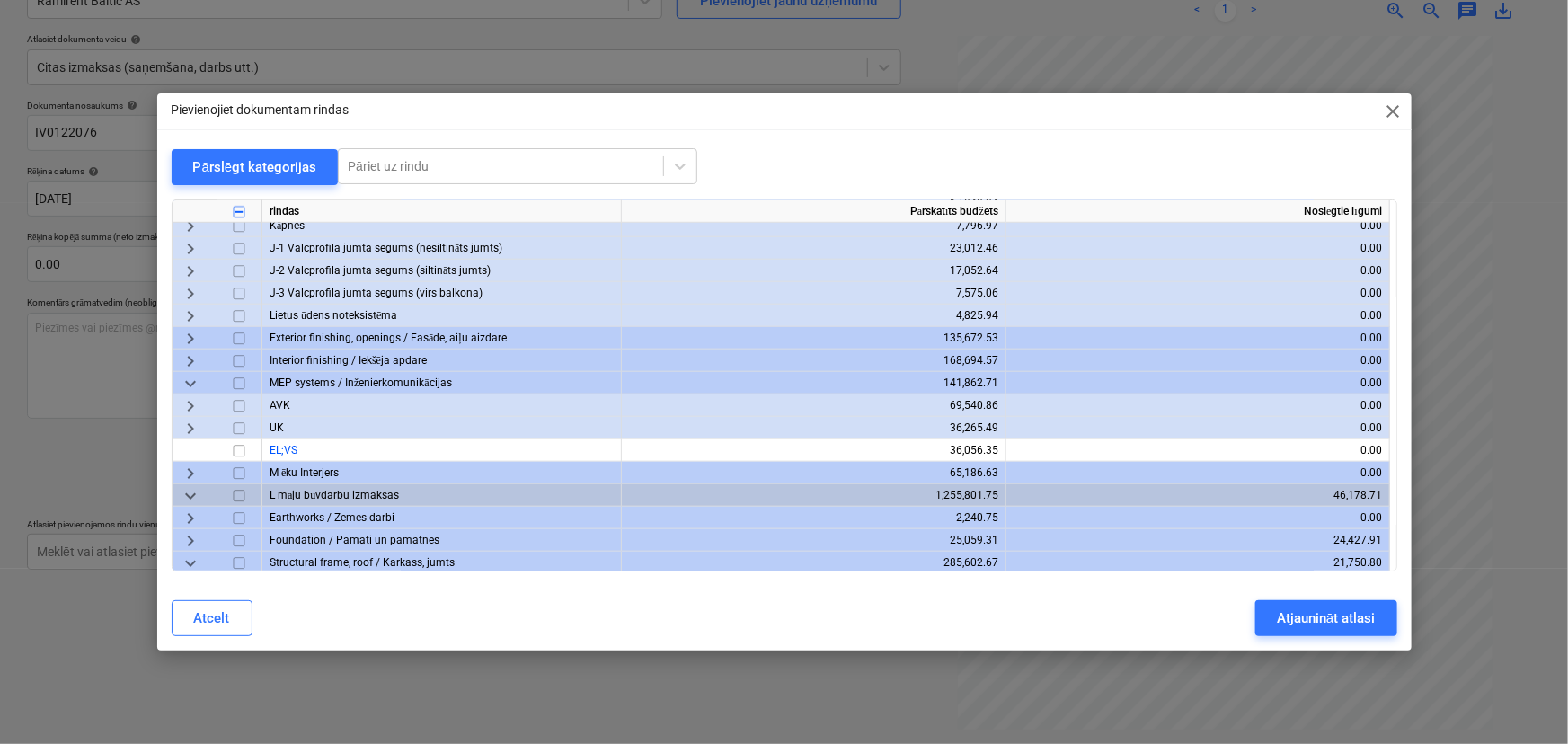 click on "keyboard_arrow_right" at bounding box center (190, 406) 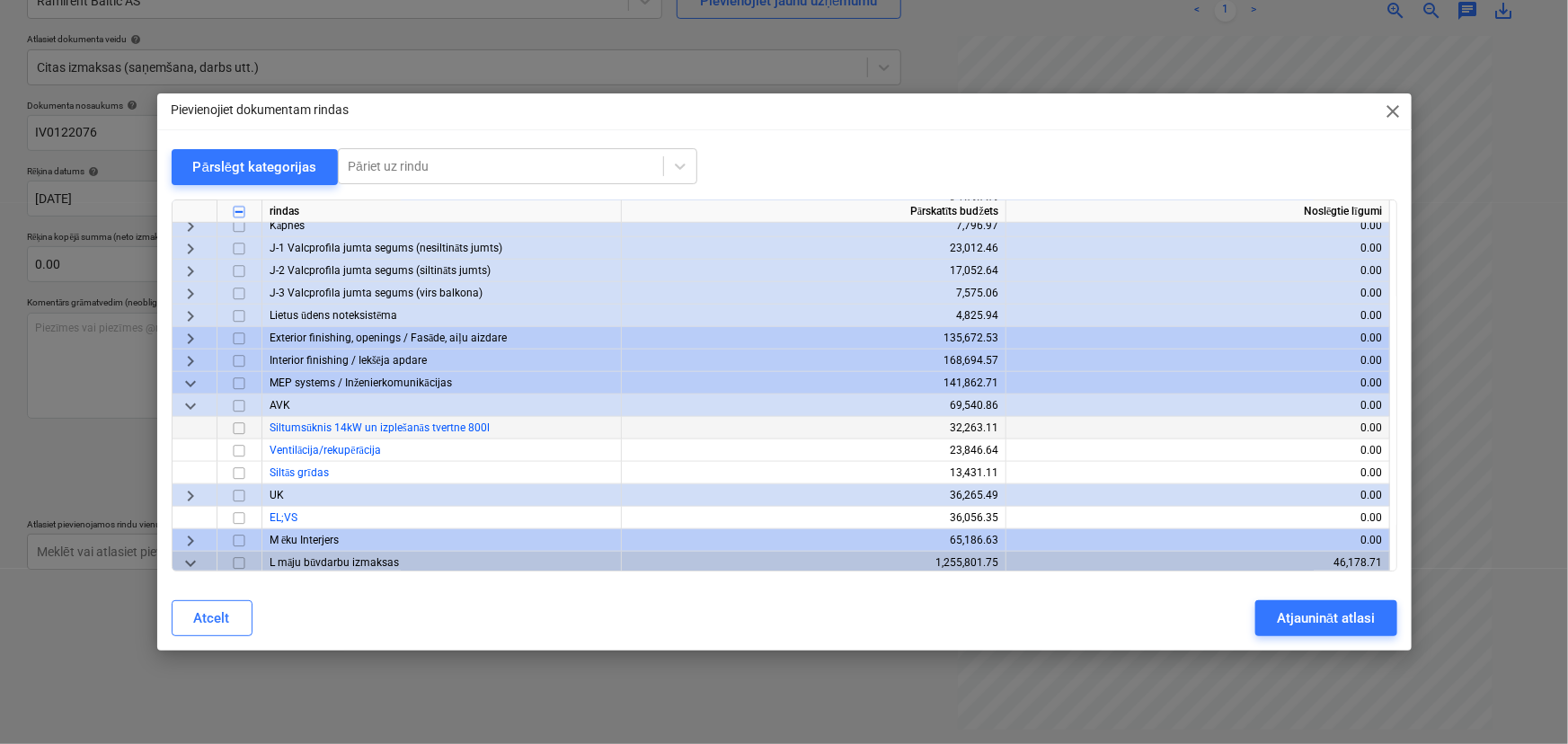 scroll, scrollTop: 899, scrollLeft: 0, axis: vertical 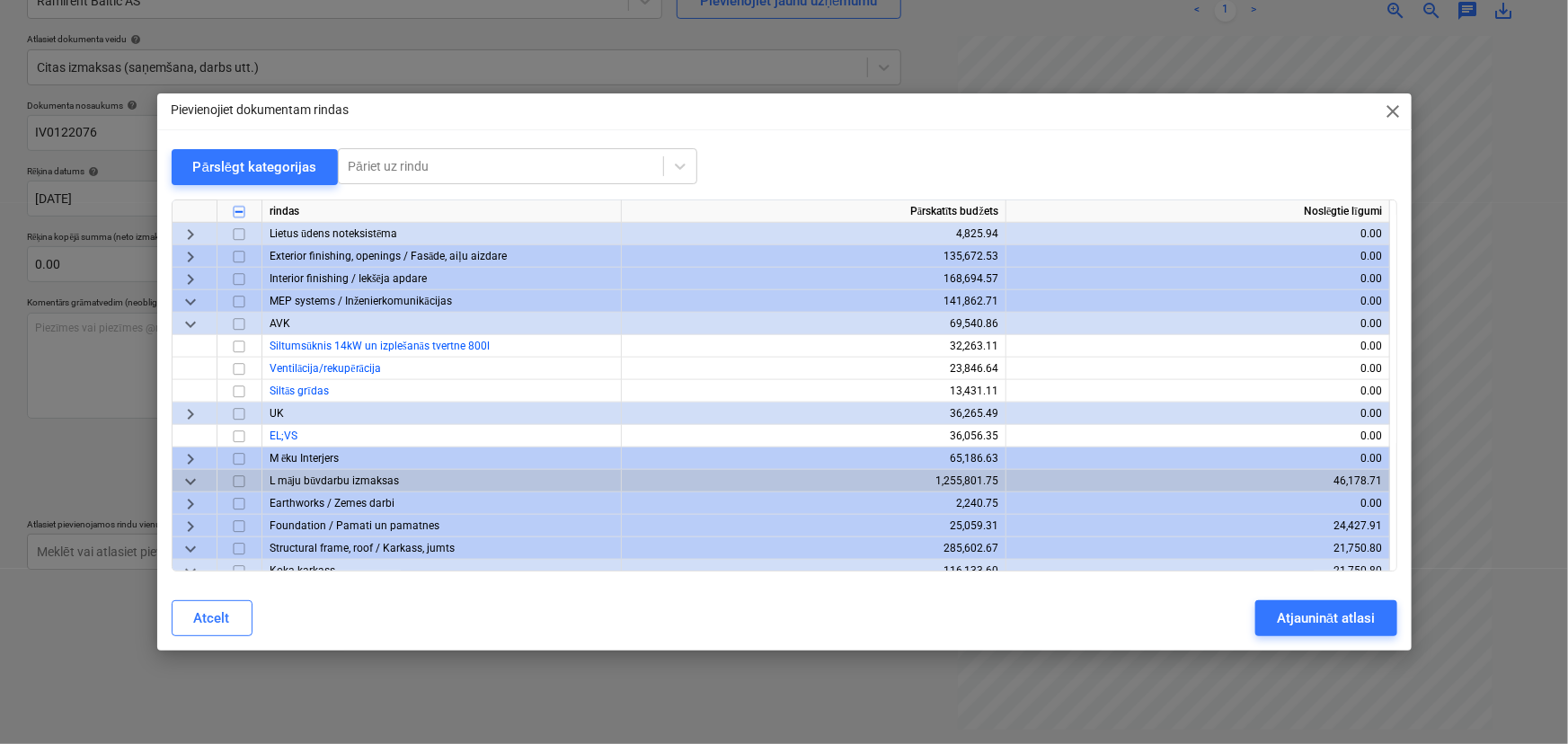 click on "keyboard_arrow_right" at bounding box center (190, 414) 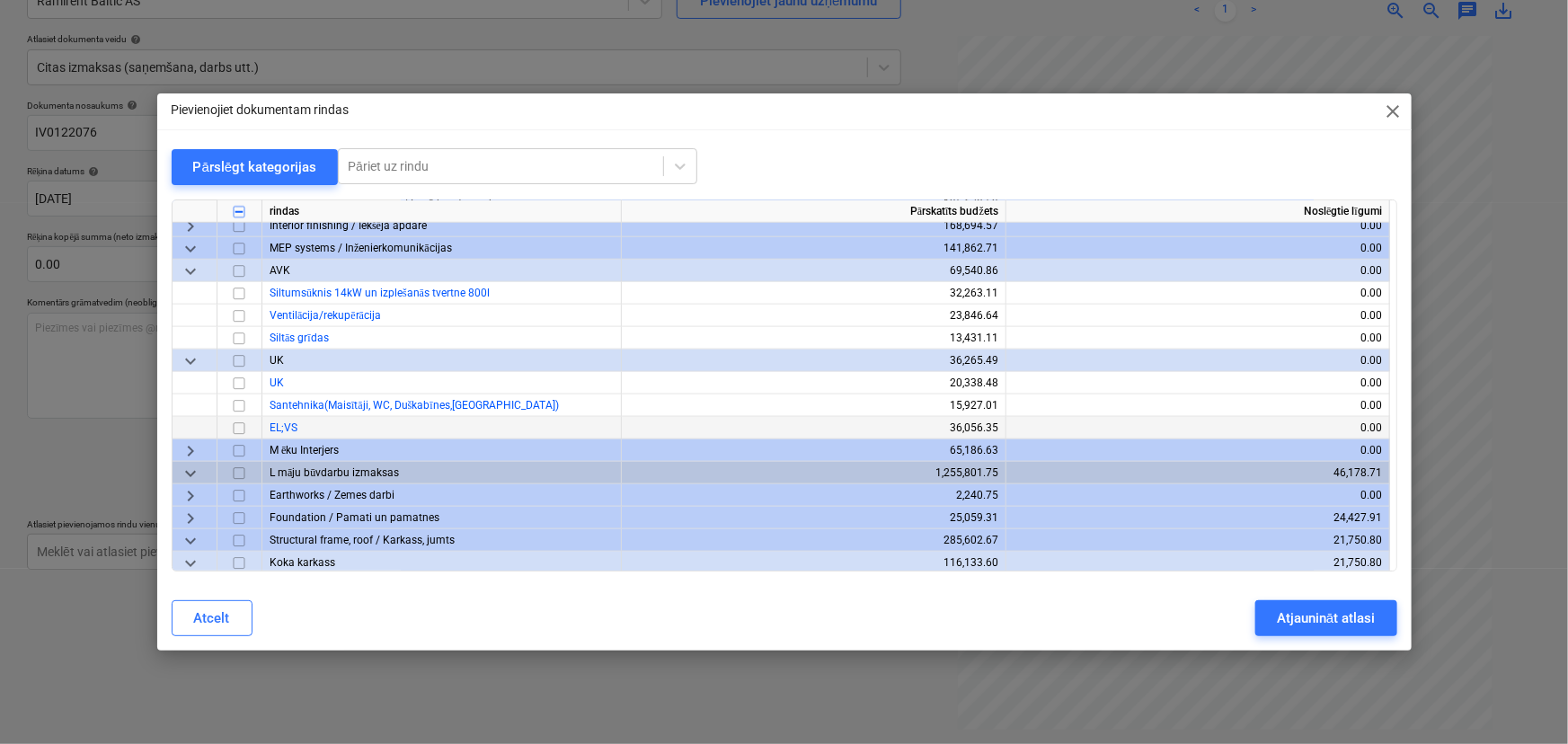 scroll, scrollTop: 979, scrollLeft: 0, axis: vertical 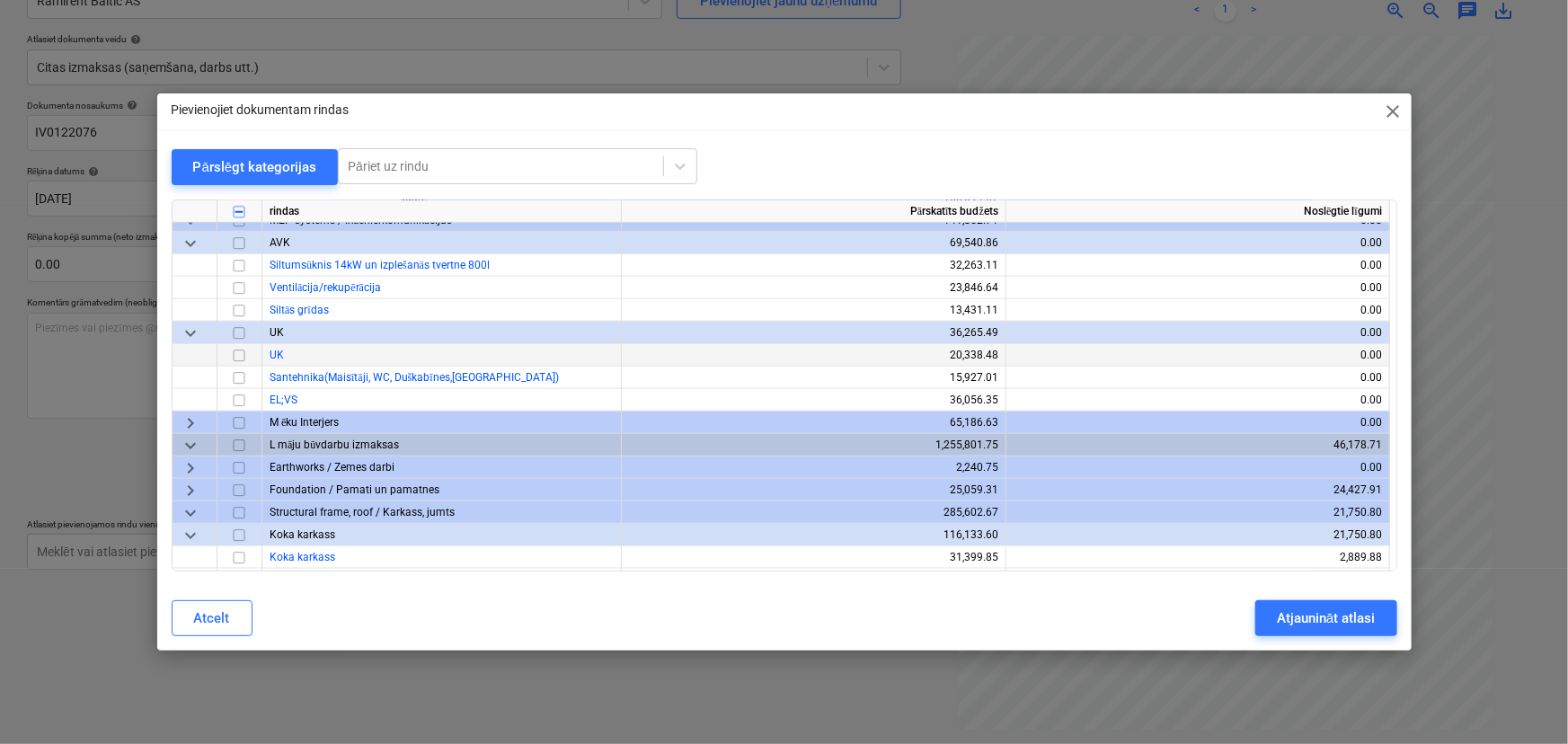 click at bounding box center (239, 356) 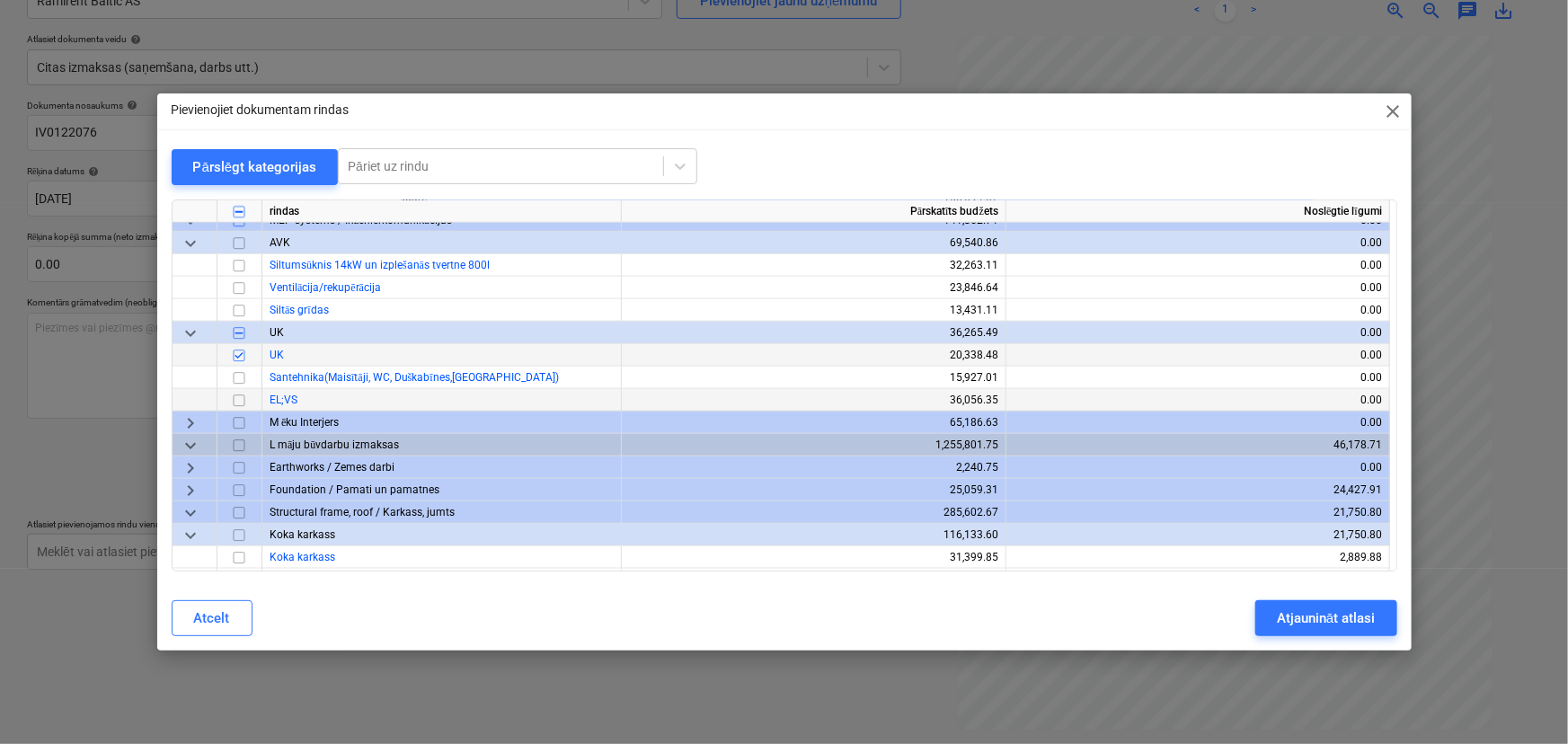 click at bounding box center (239, 401) 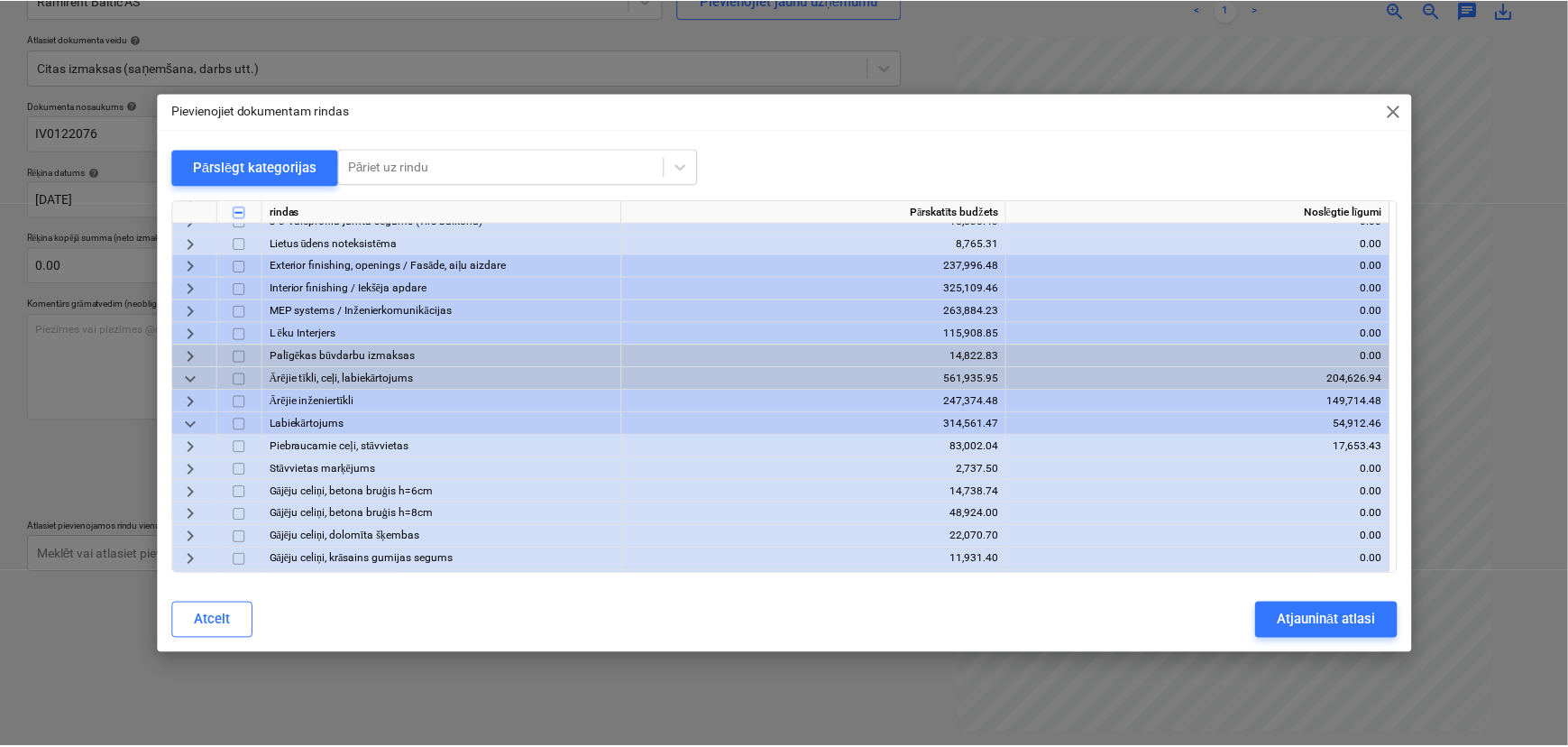 scroll, scrollTop: 1525, scrollLeft: 0, axis: vertical 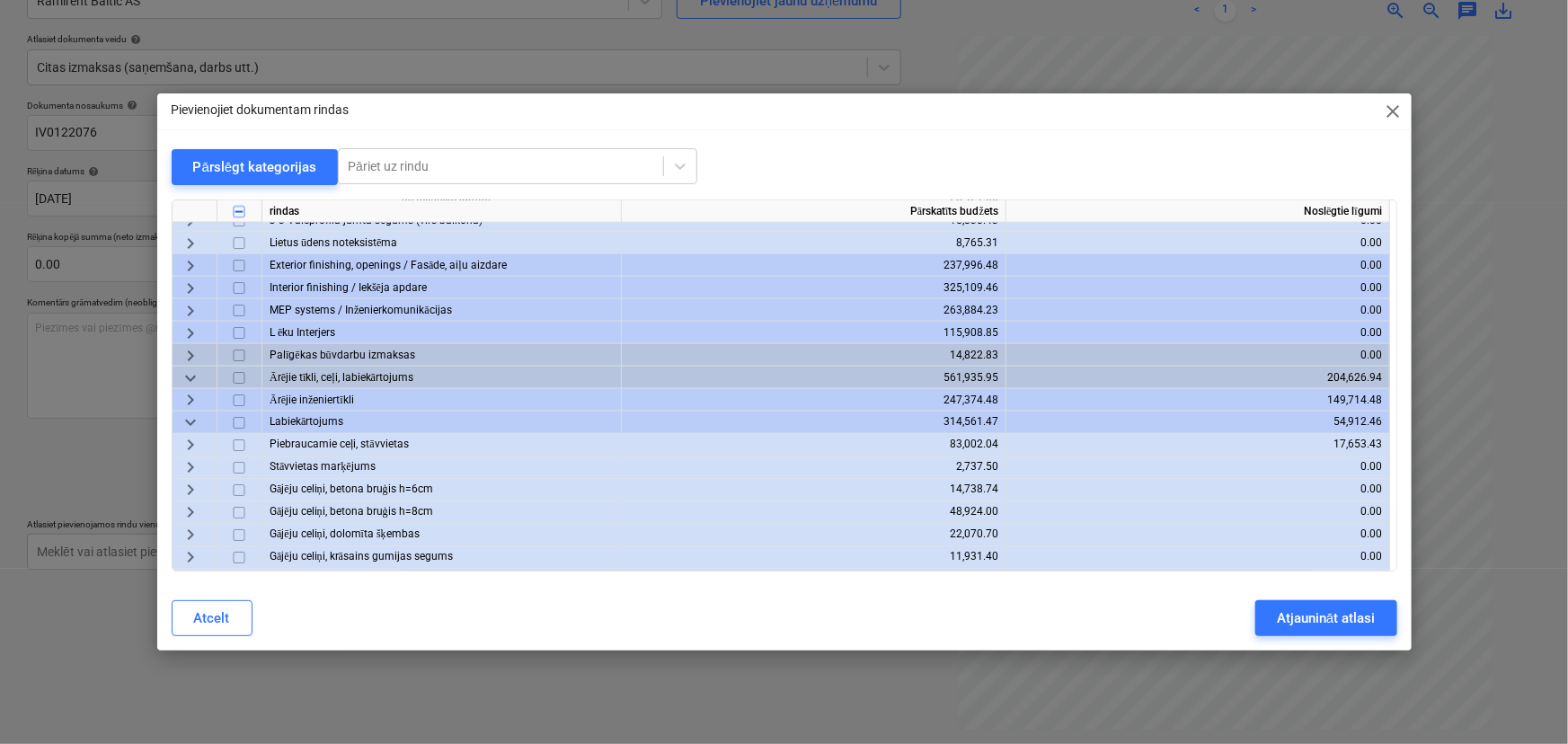 click on "keyboard_arrow_right" at bounding box center [190, 311] 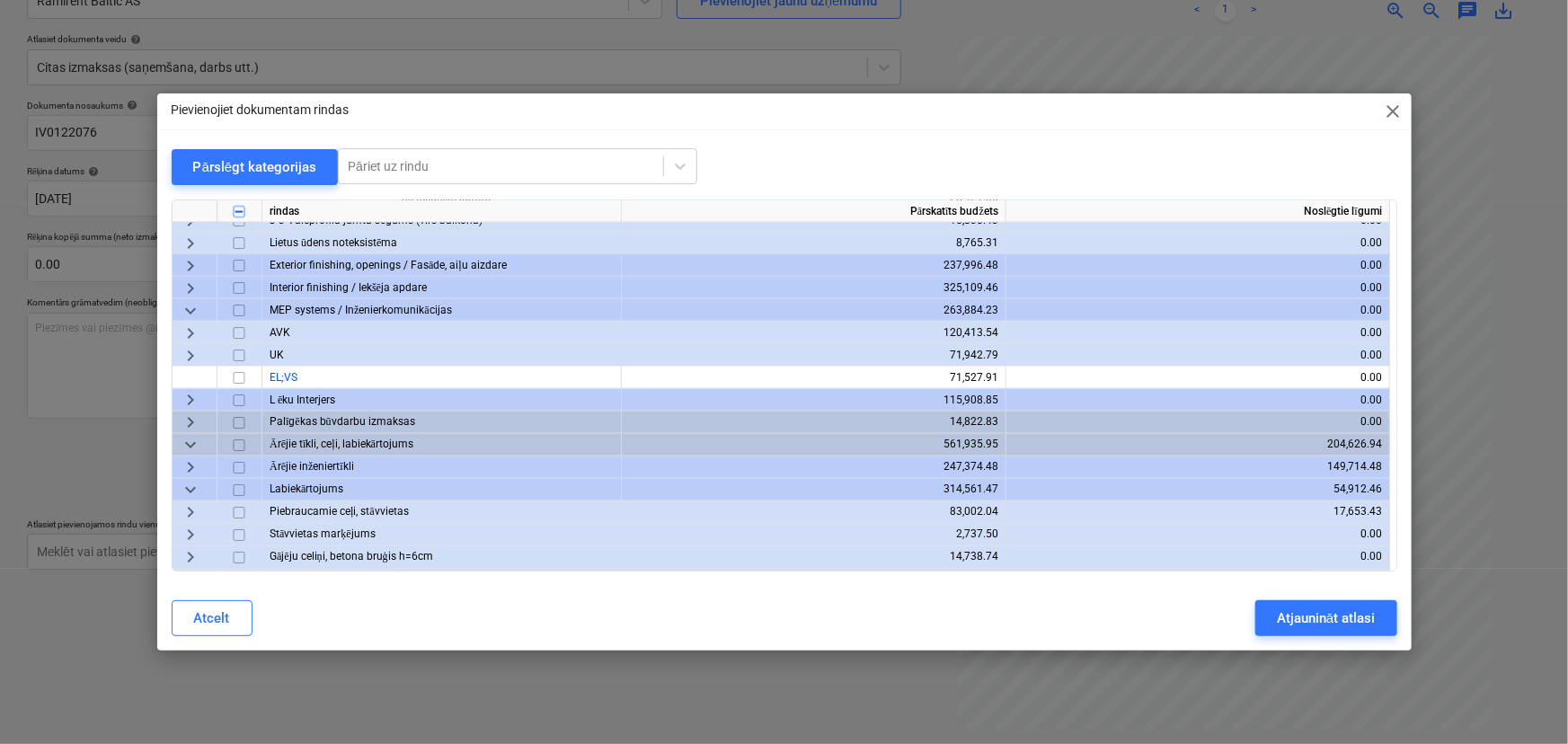 click on "keyboard_arrow_right" at bounding box center (190, 356) 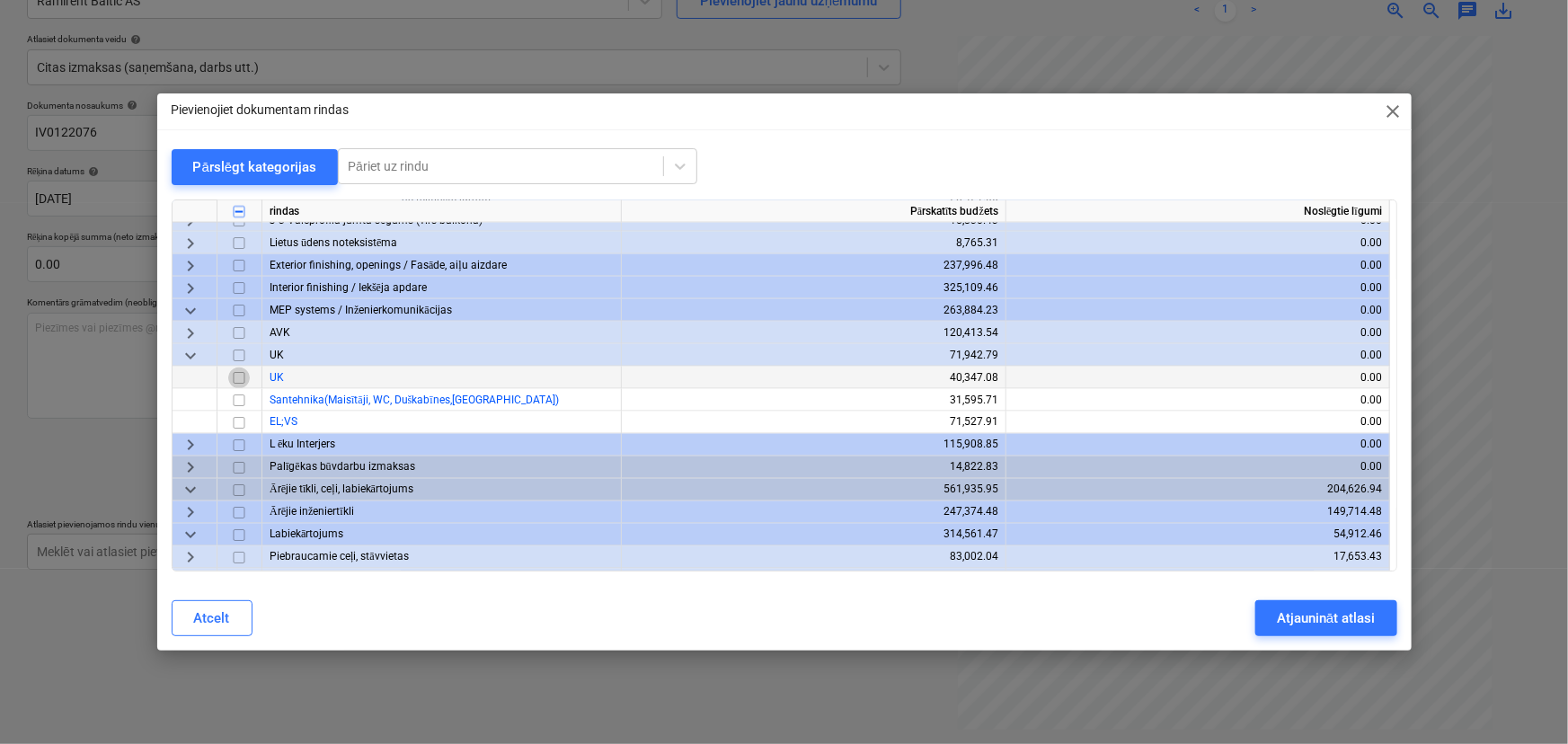 click at bounding box center (239, 378) 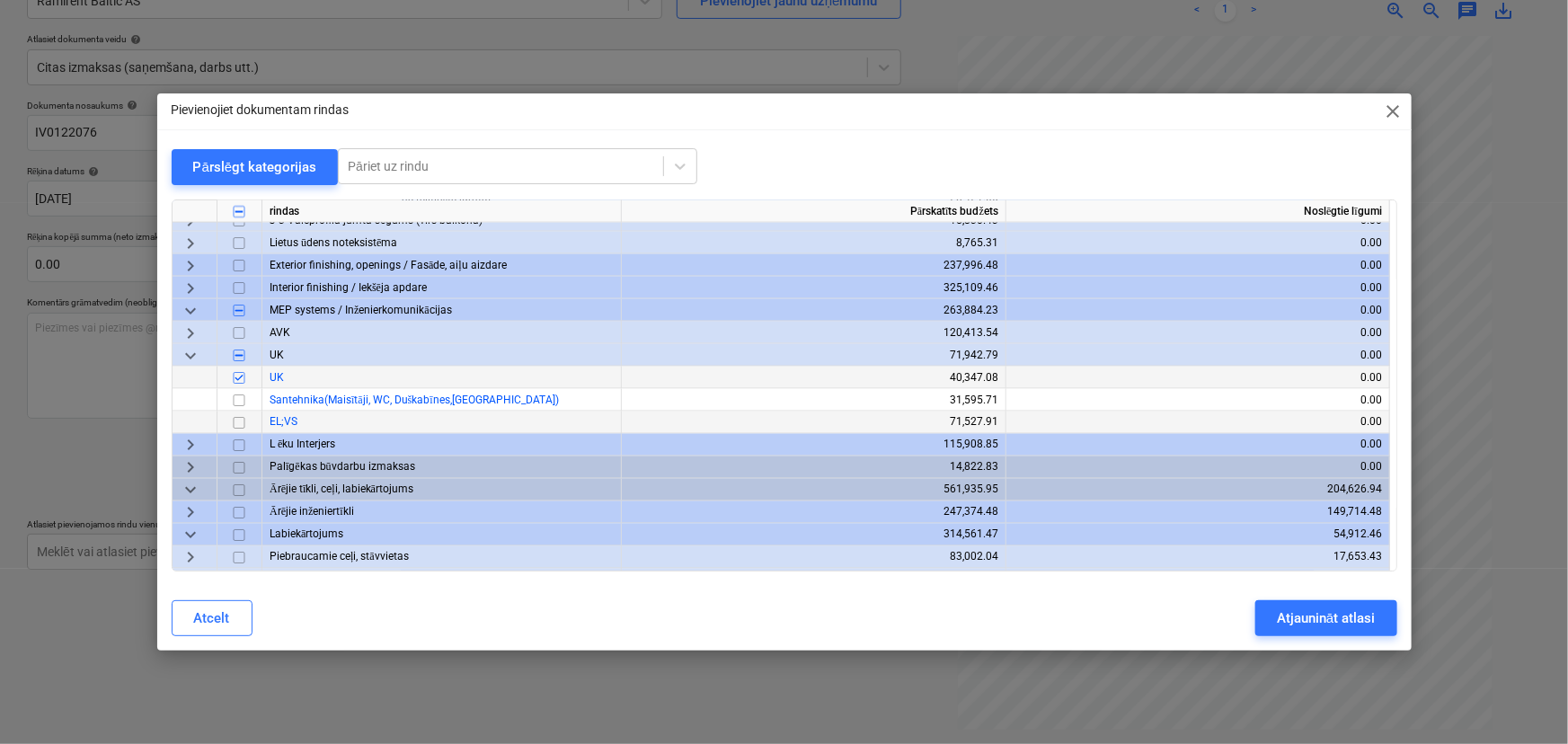 click at bounding box center (239, 423) 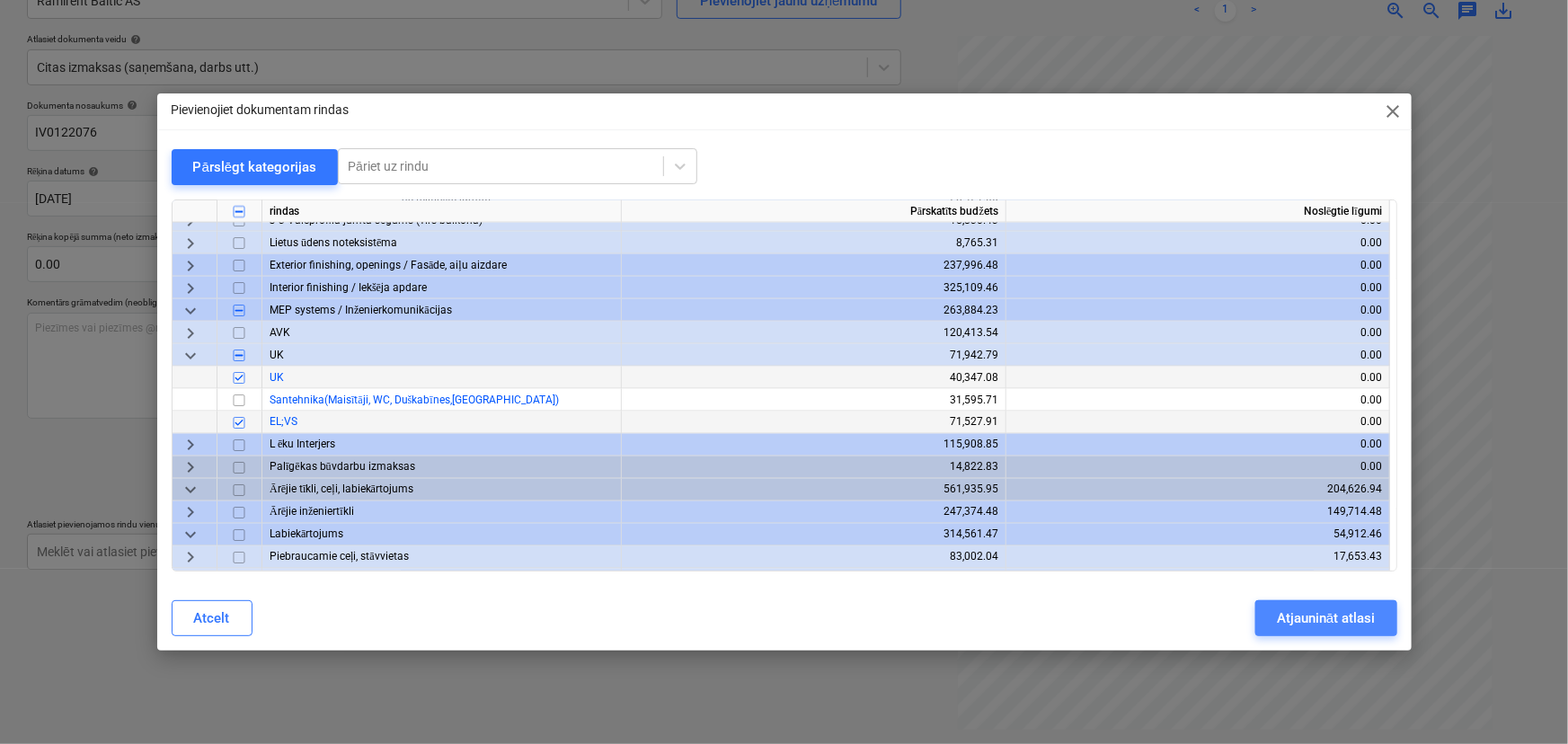click on "Atjaunināt atlasi" at bounding box center (1325, 618) 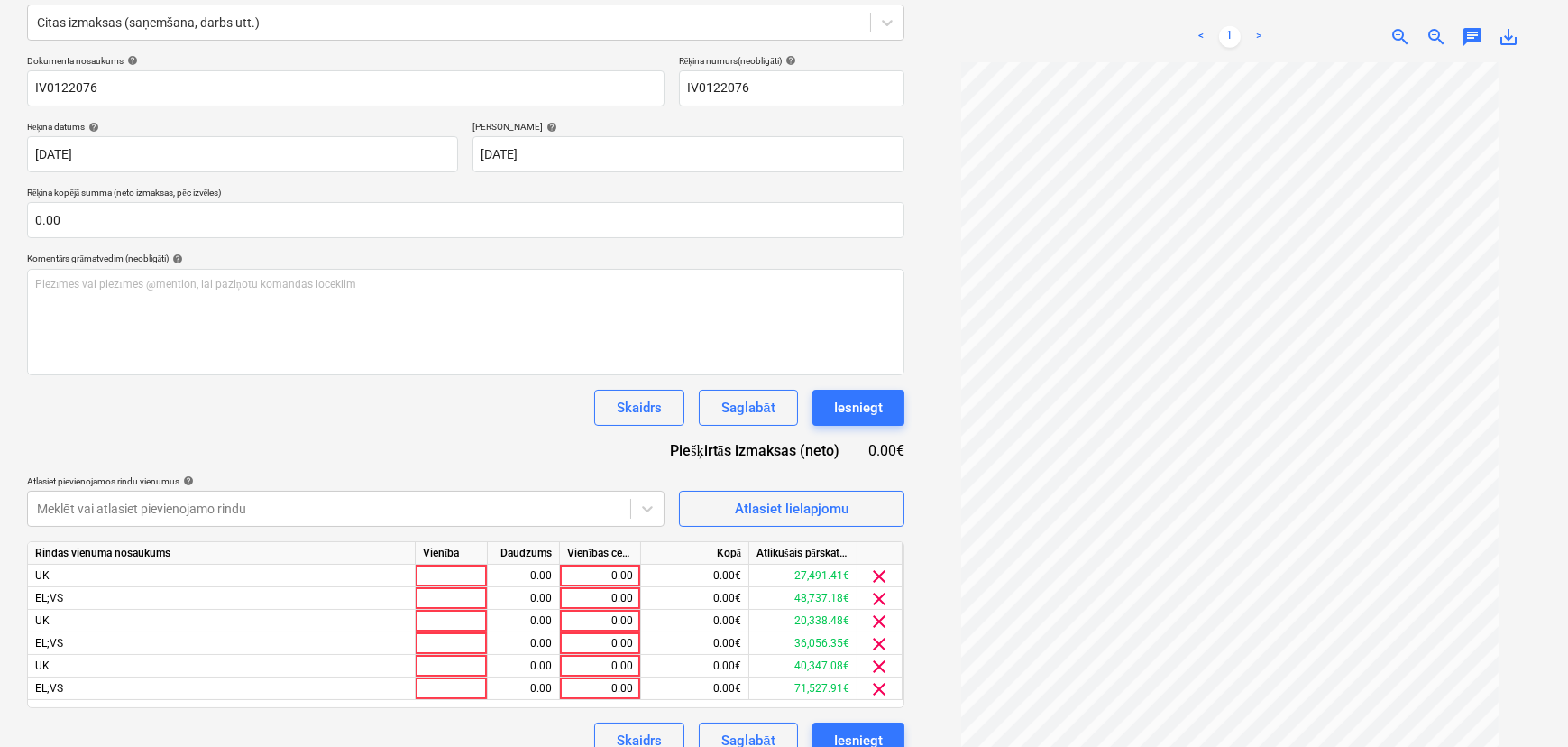 scroll, scrollTop: 251, scrollLeft: 0, axis: vertical 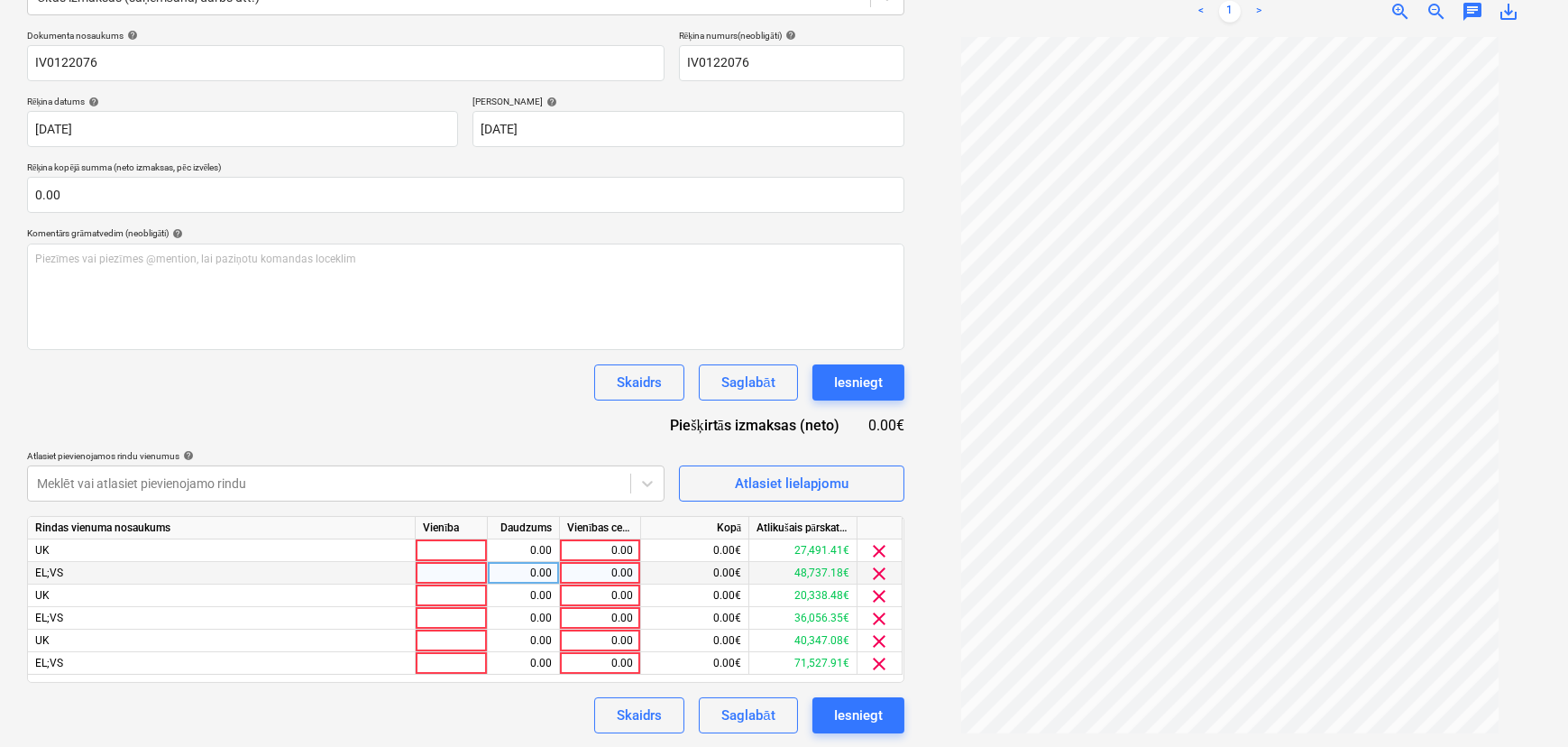 click on "0.00" at bounding box center (600, 573) 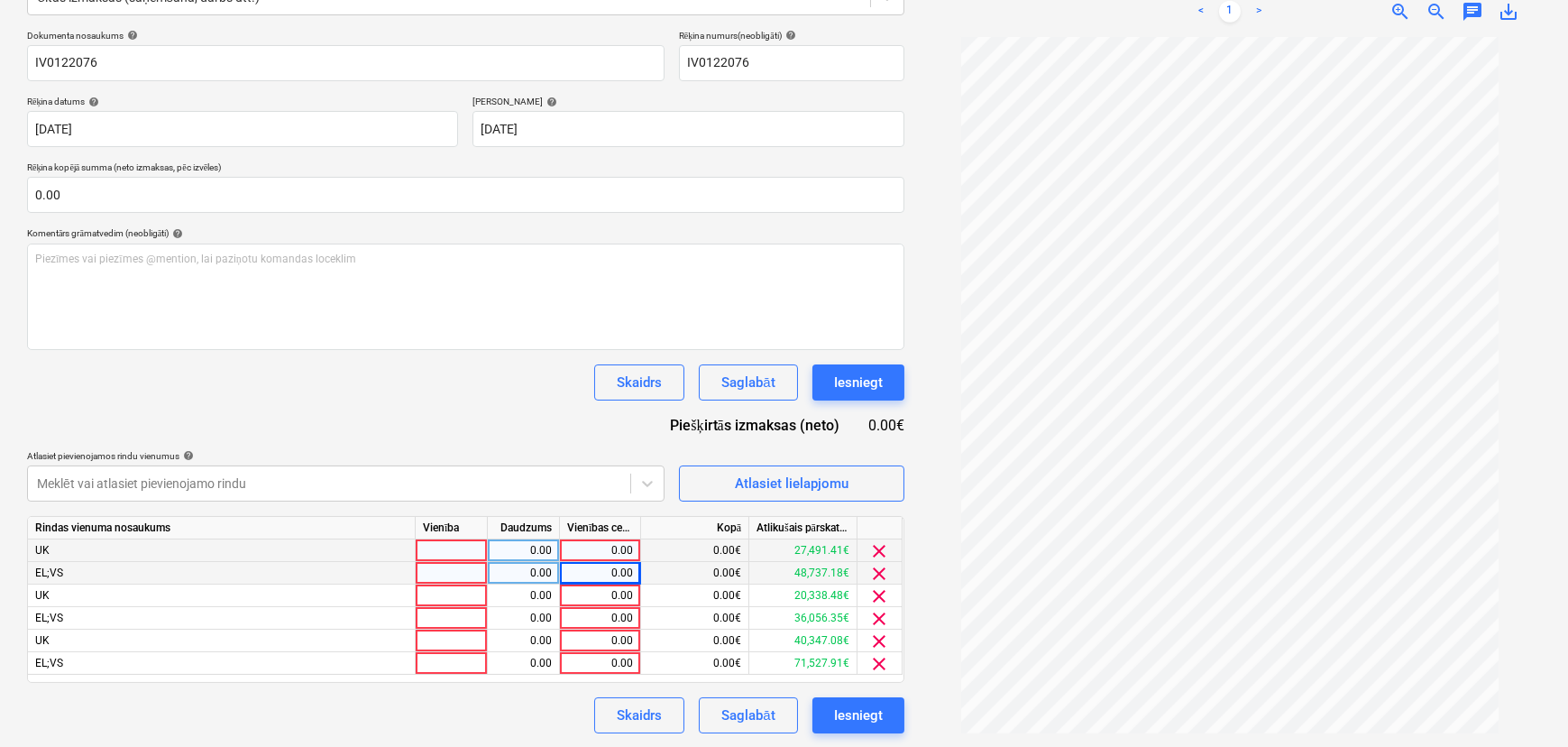 click on "0.00" at bounding box center (600, 550) 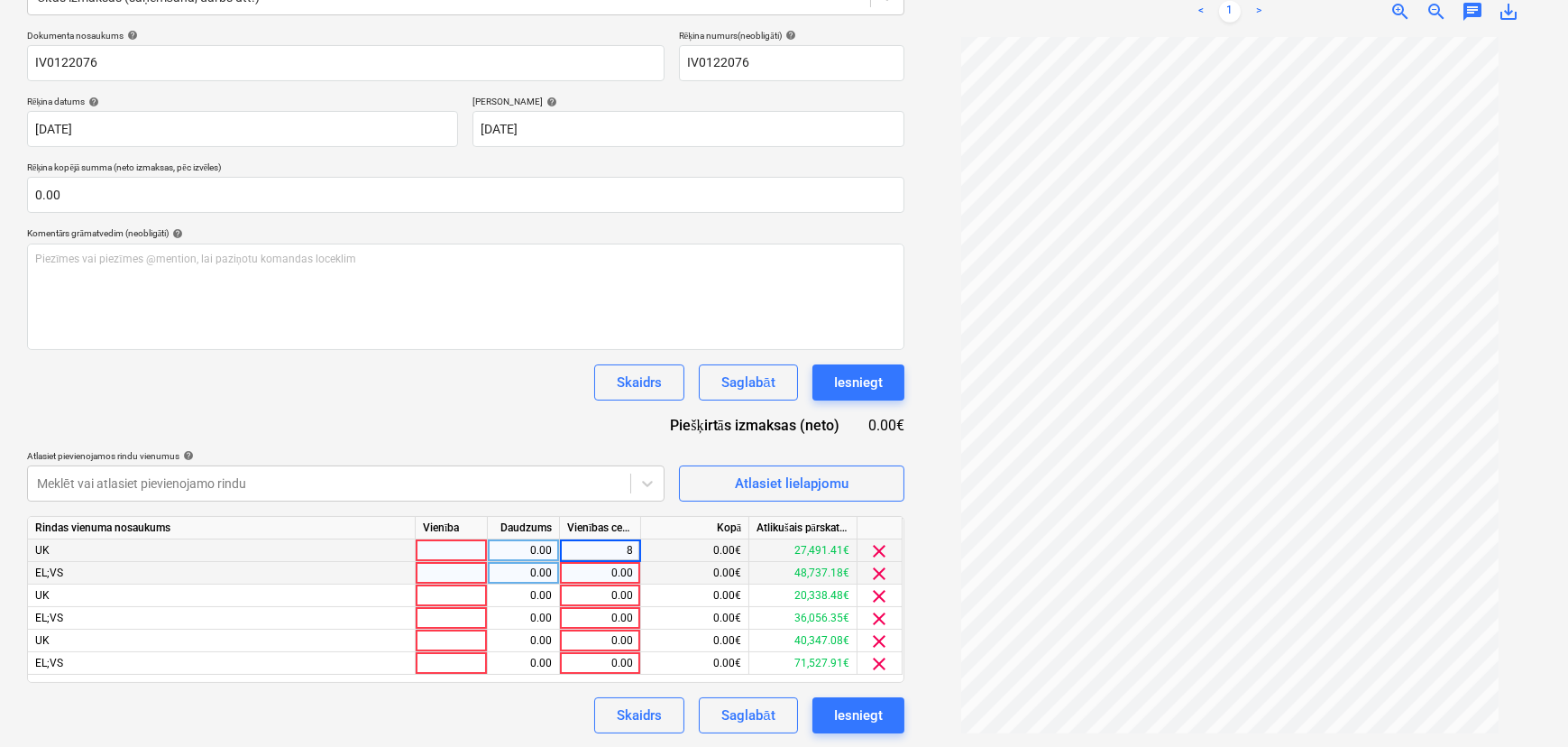 type on "80" 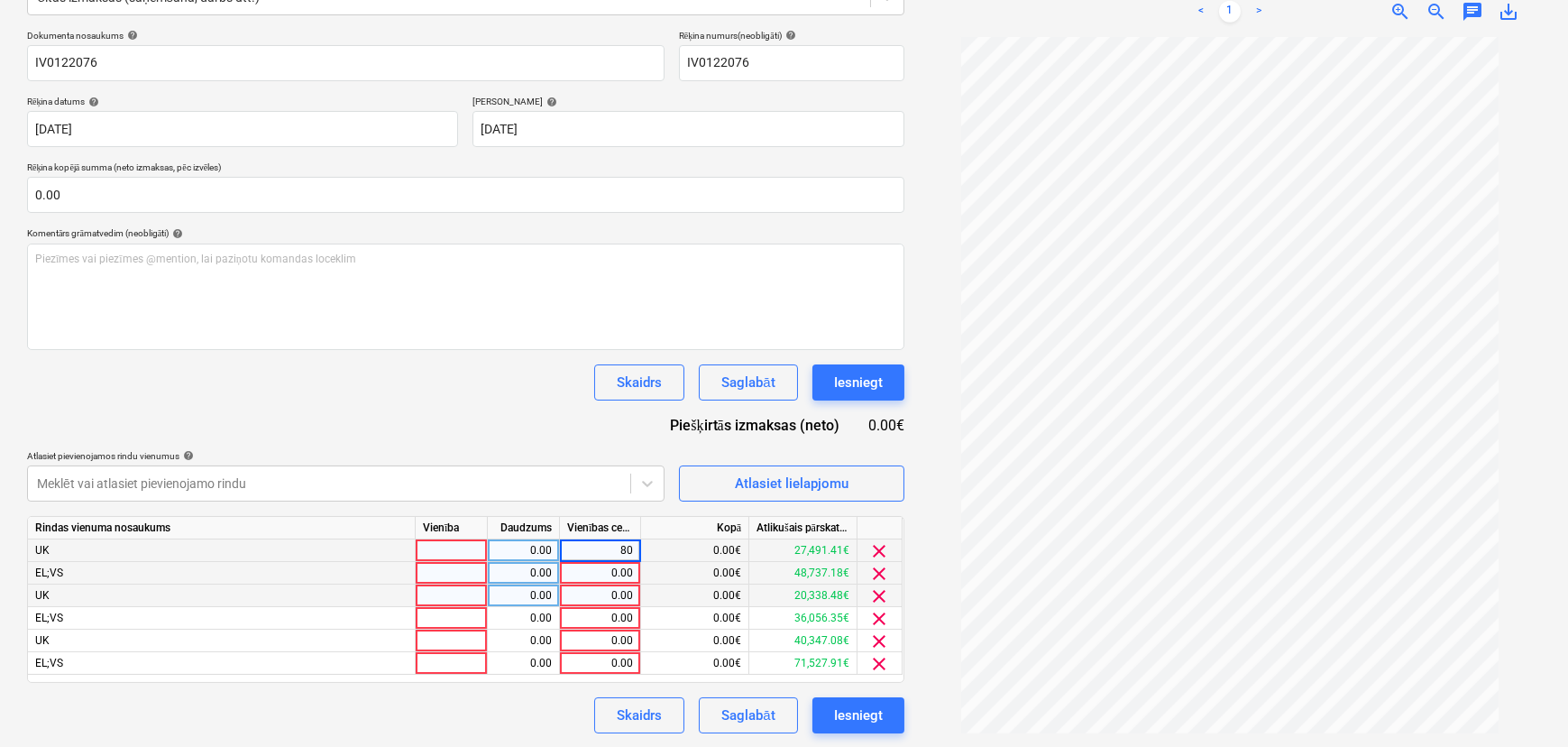 click on "0.00" at bounding box center [600, 595] 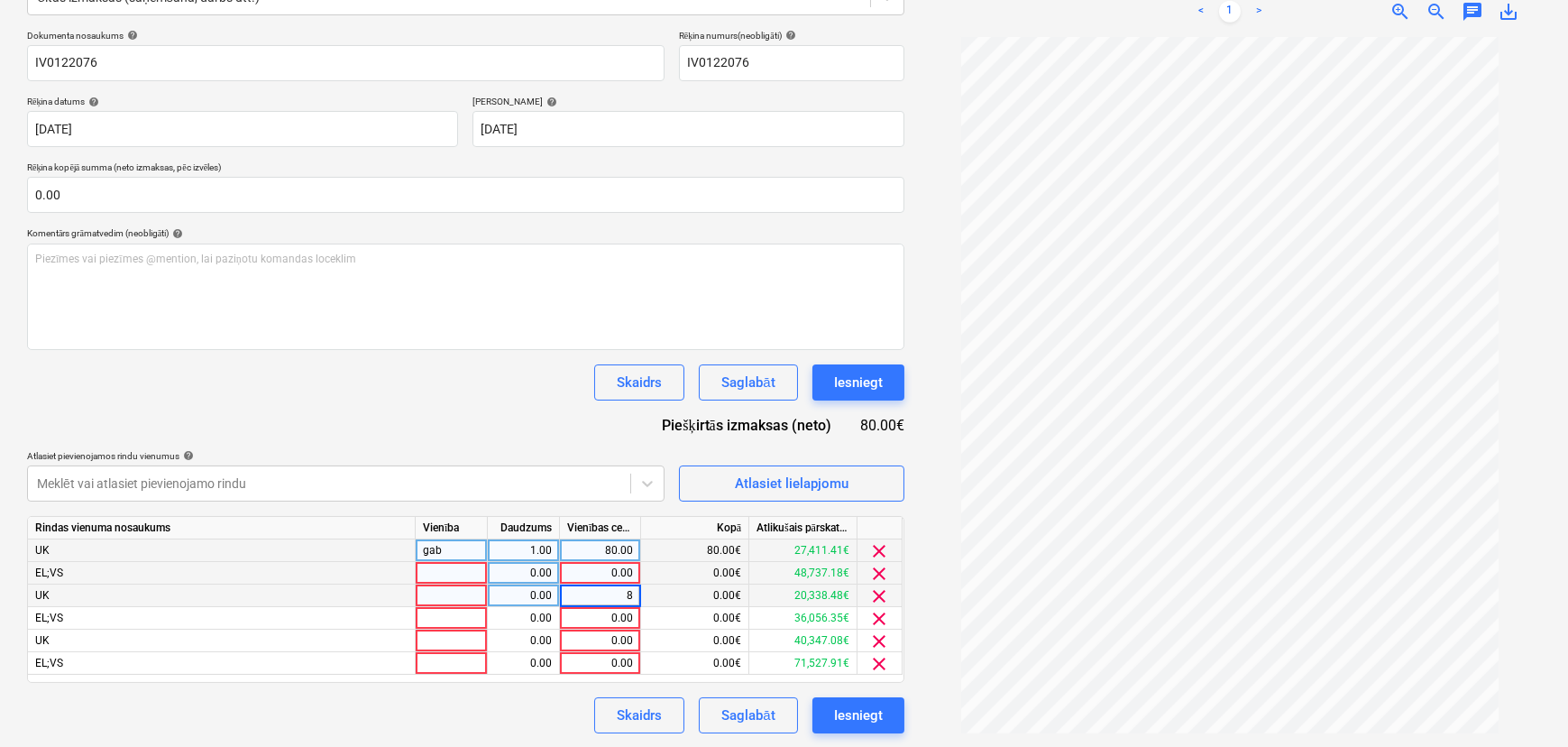 type on "80" 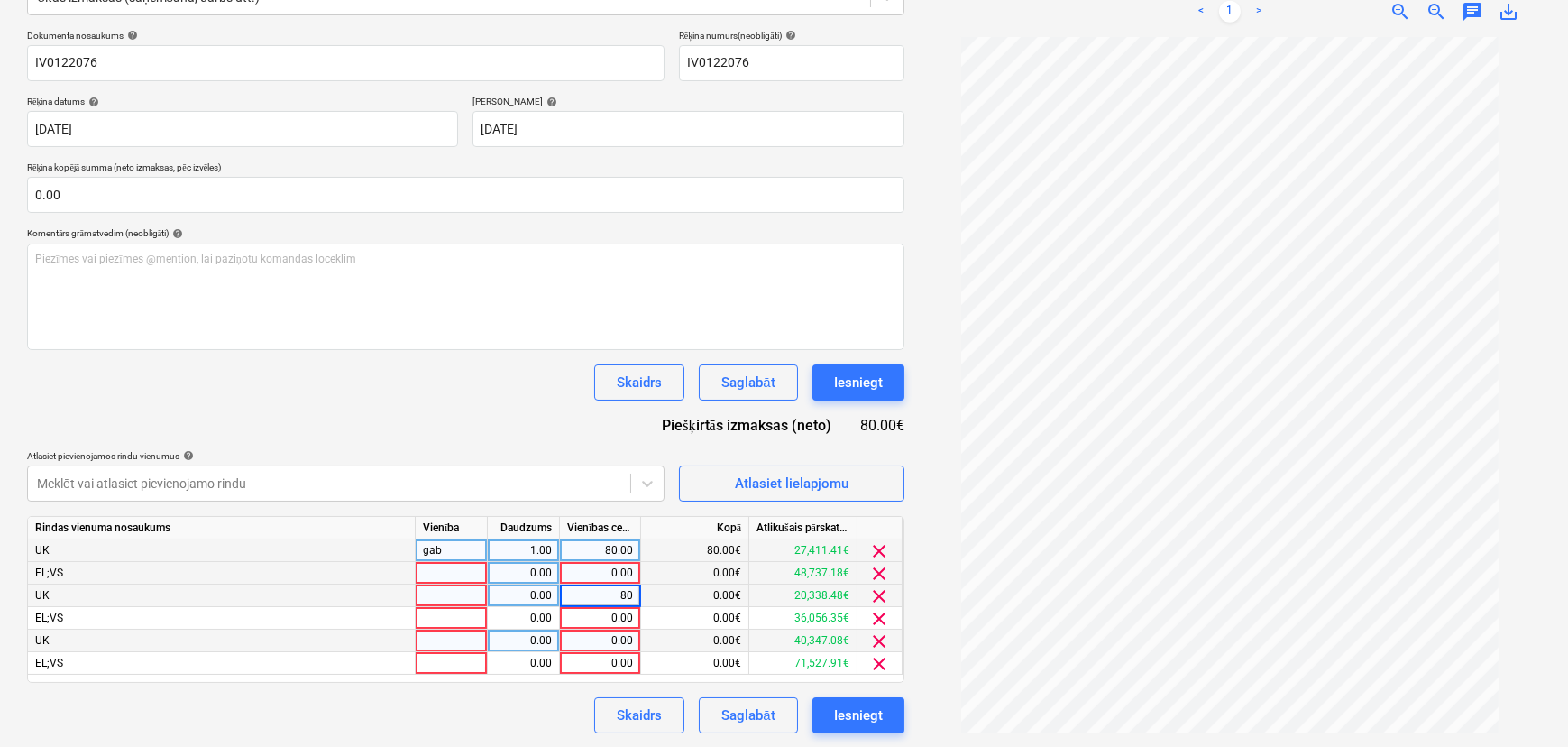 click on "0.00" at bounding box center [600, 641] 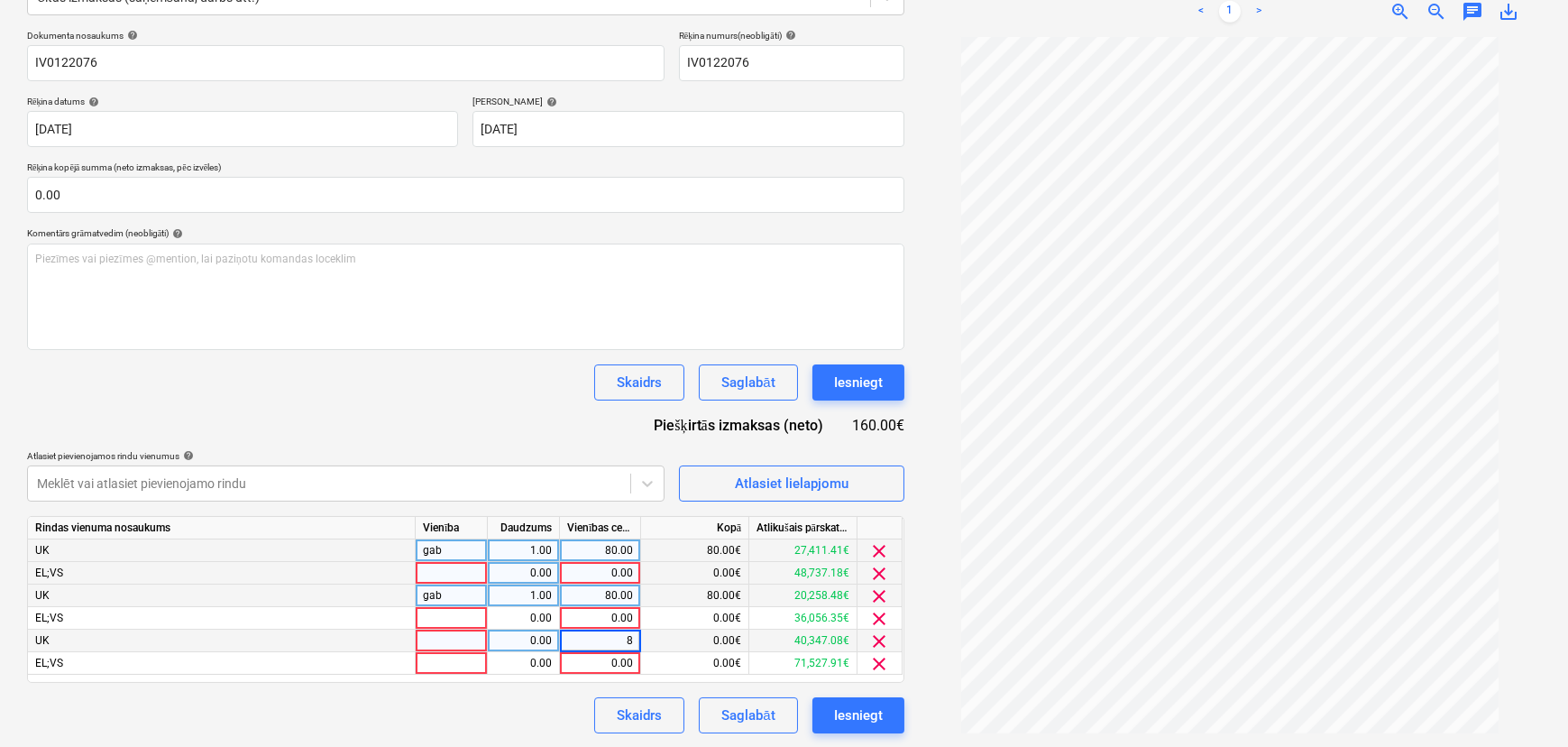 type on "80" 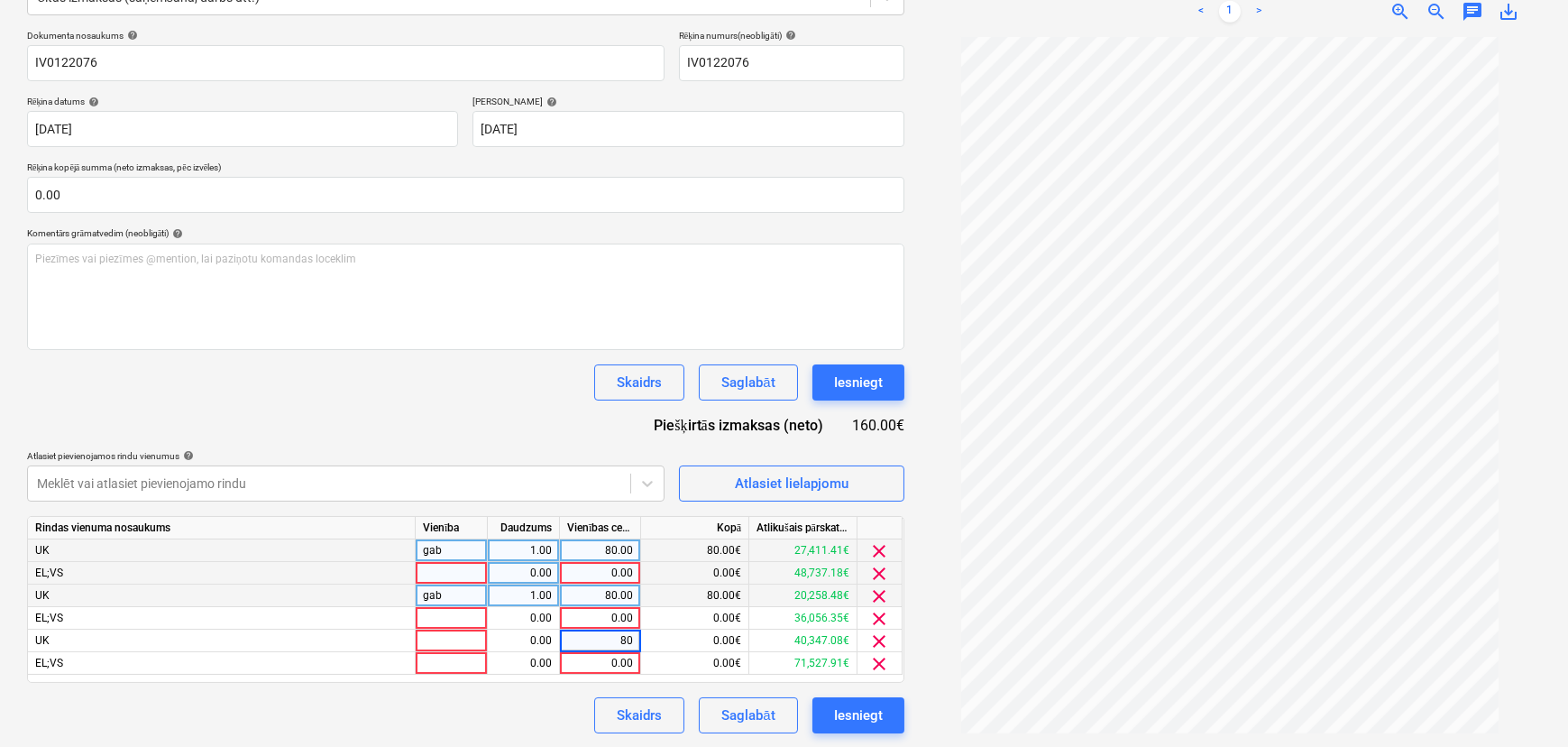 click on "0.00" at bounding box center (600, 573) 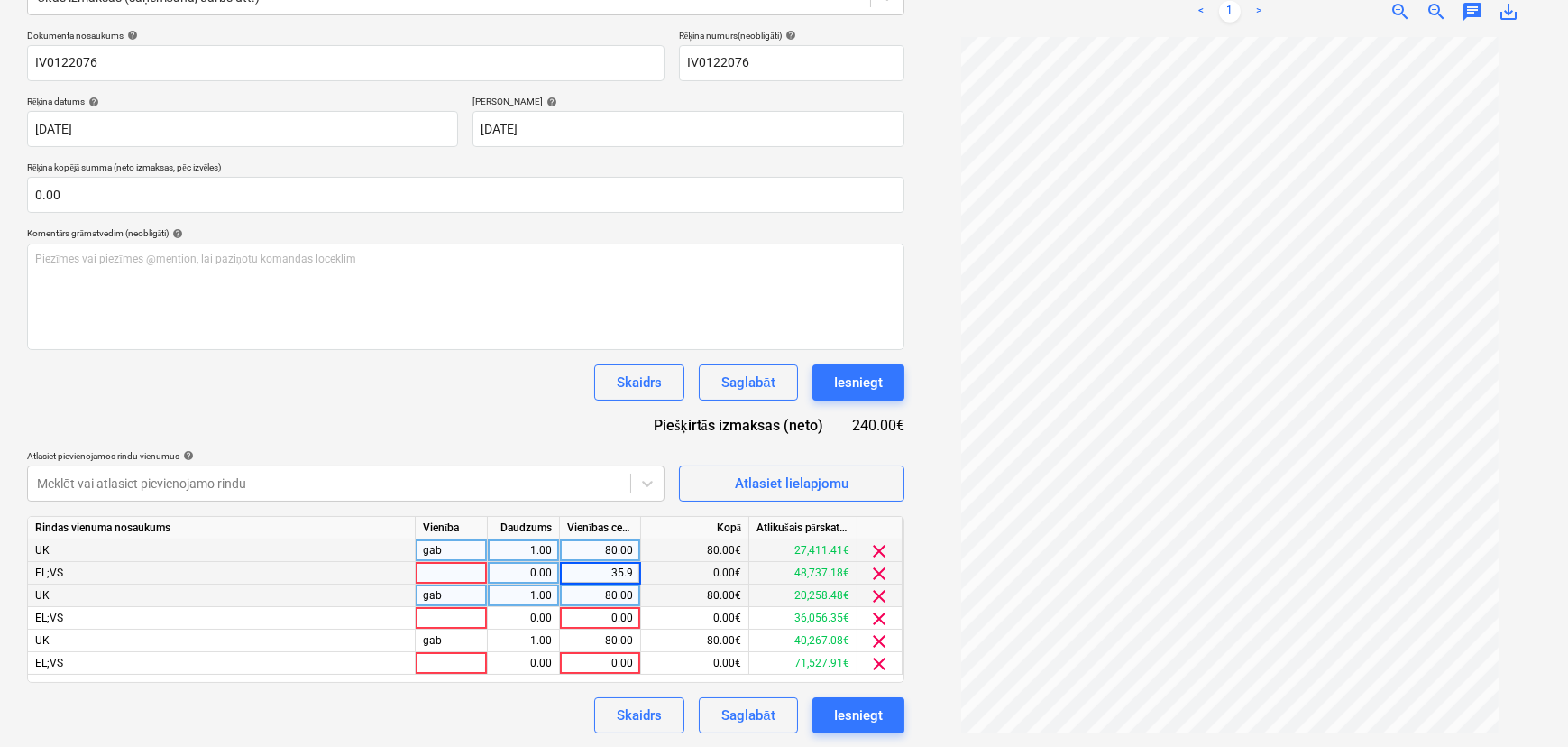 type on "35.93" 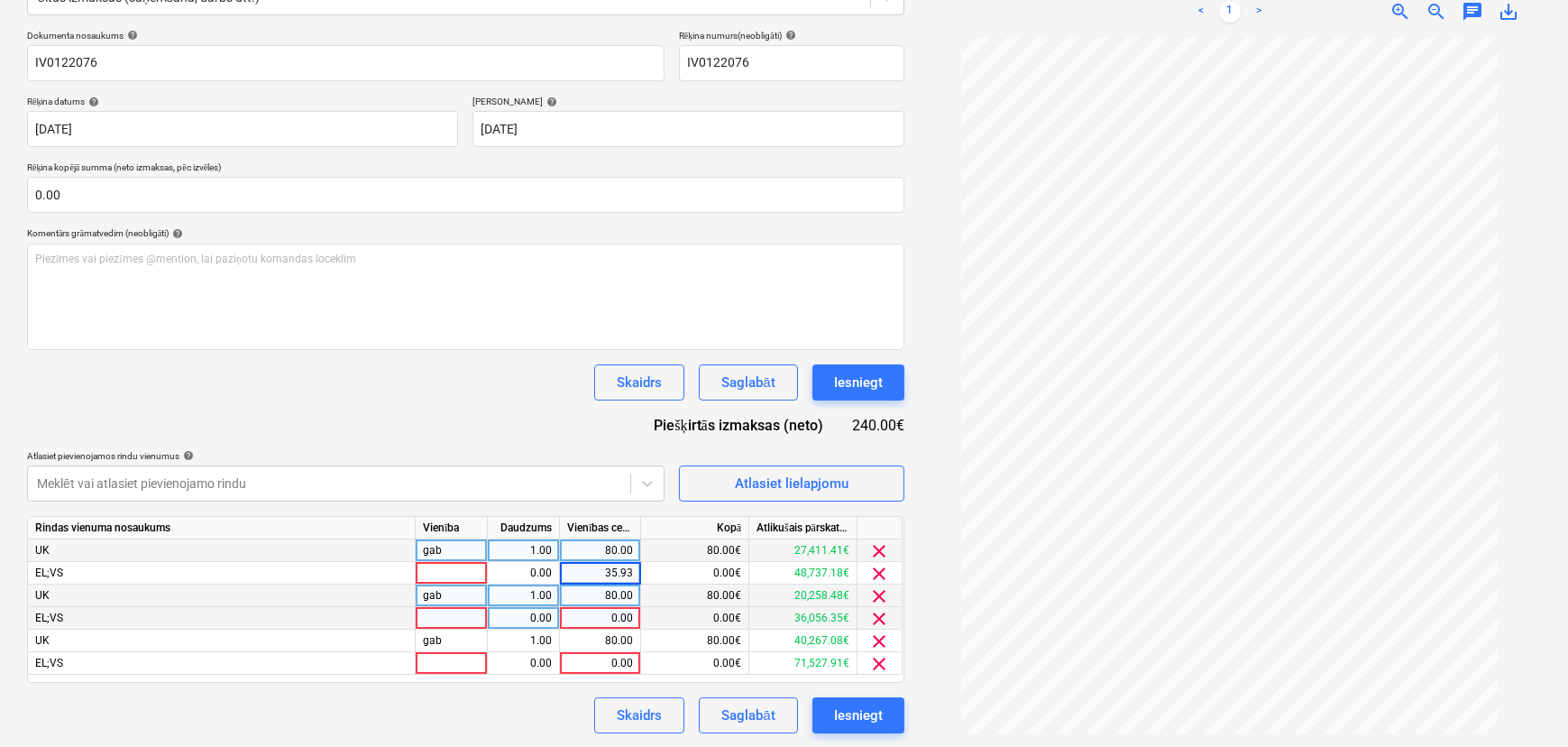 click on "0.00" at bounding box center (600, 618) 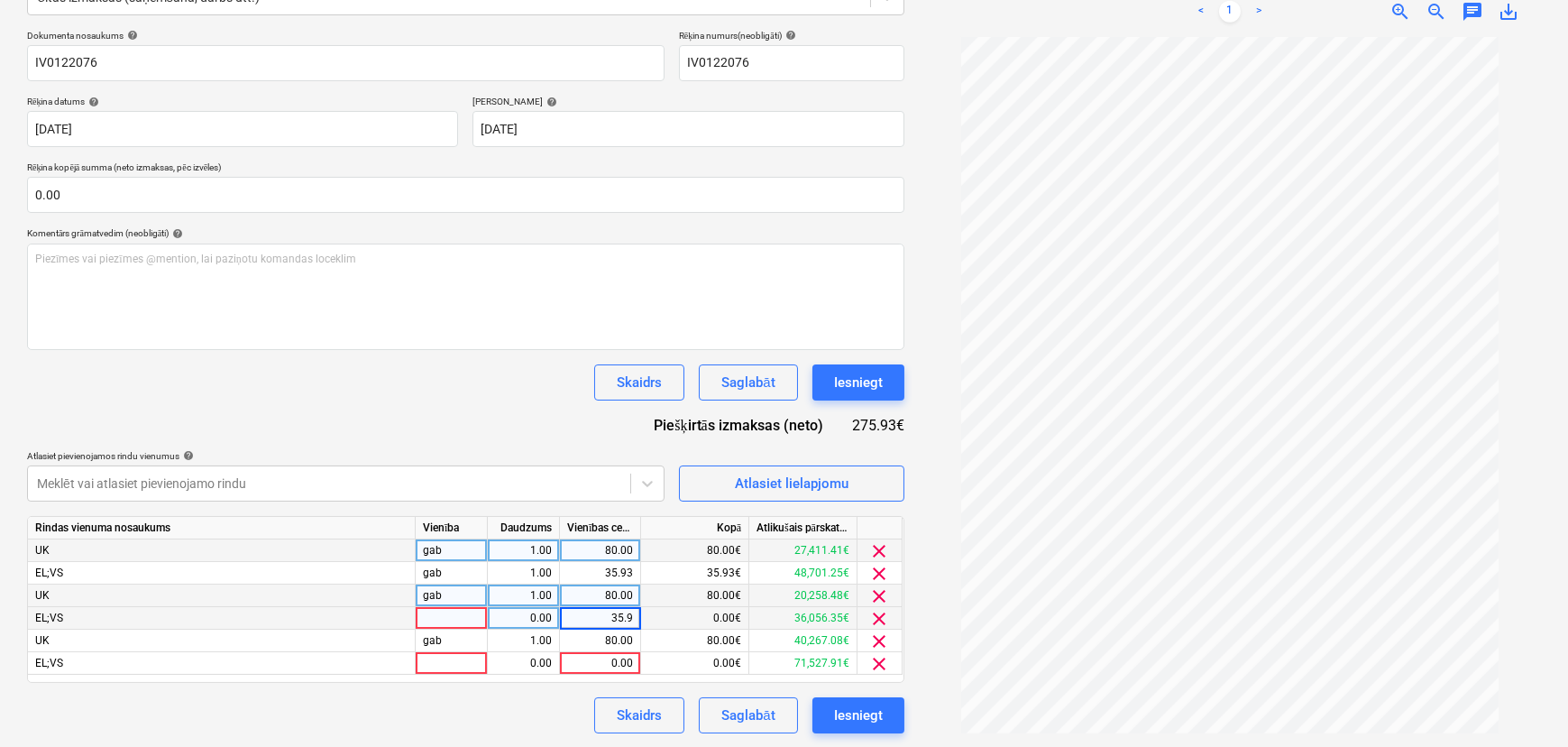 type on "35.93" 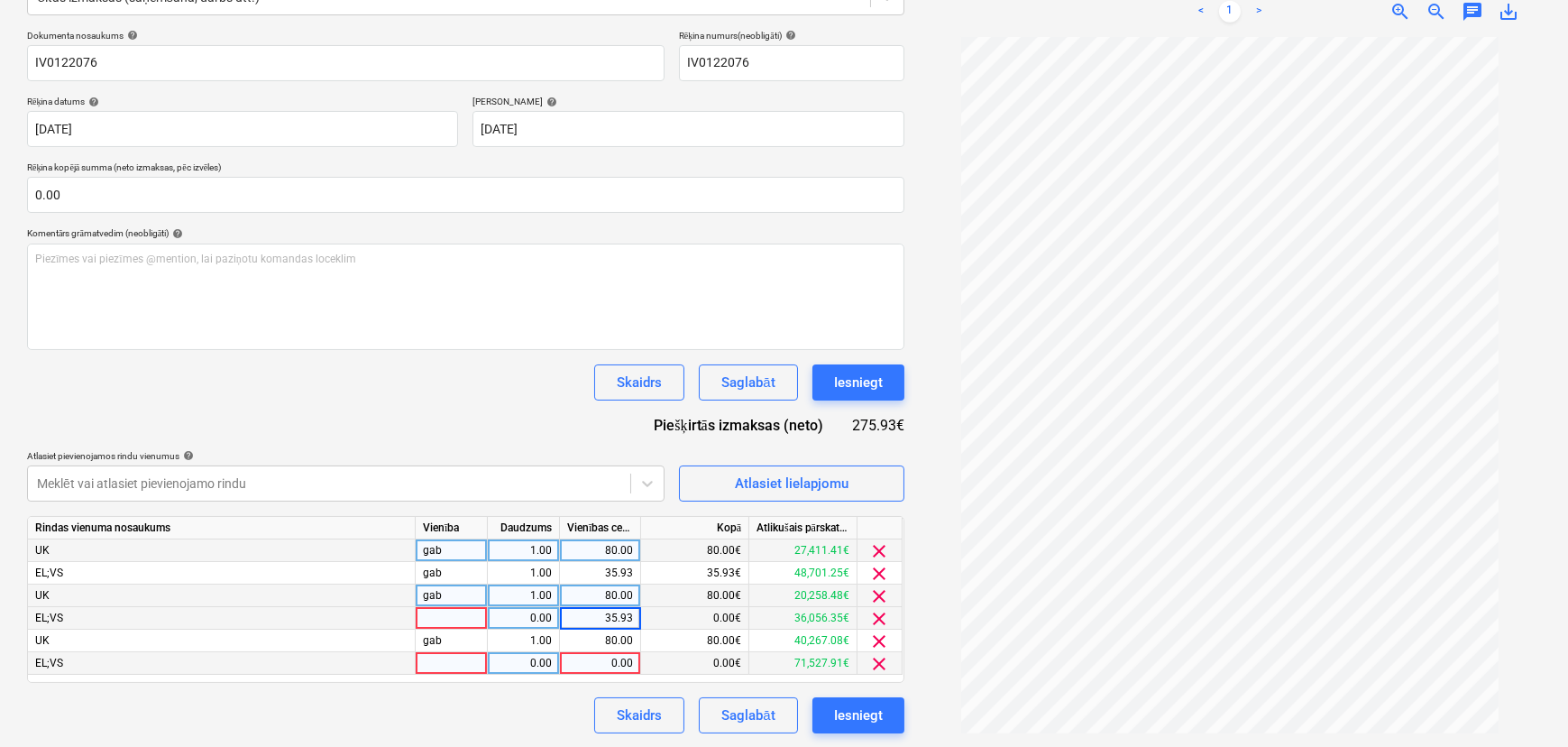 click on "0.00" at bounding box center (600, 663) 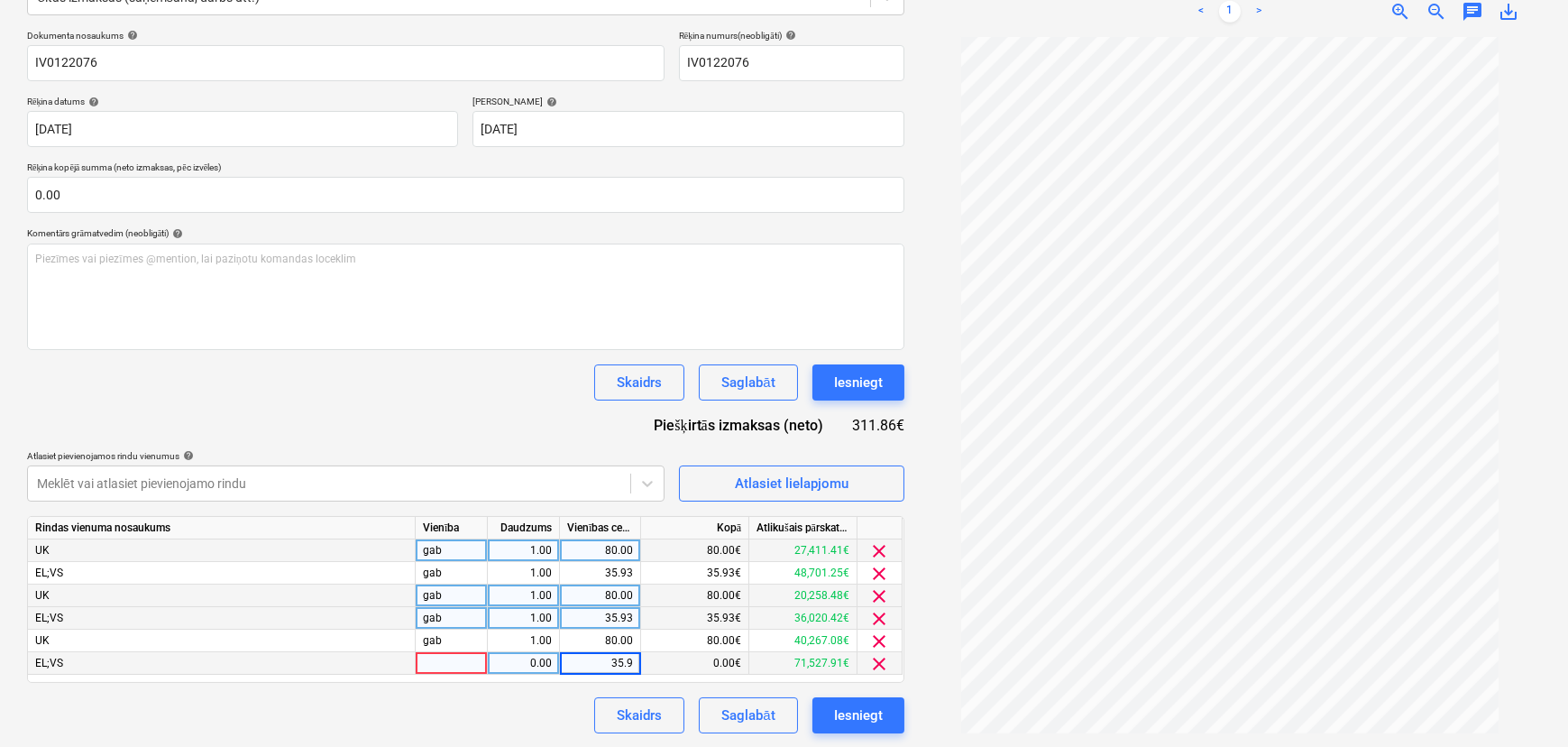 type on "35.93" 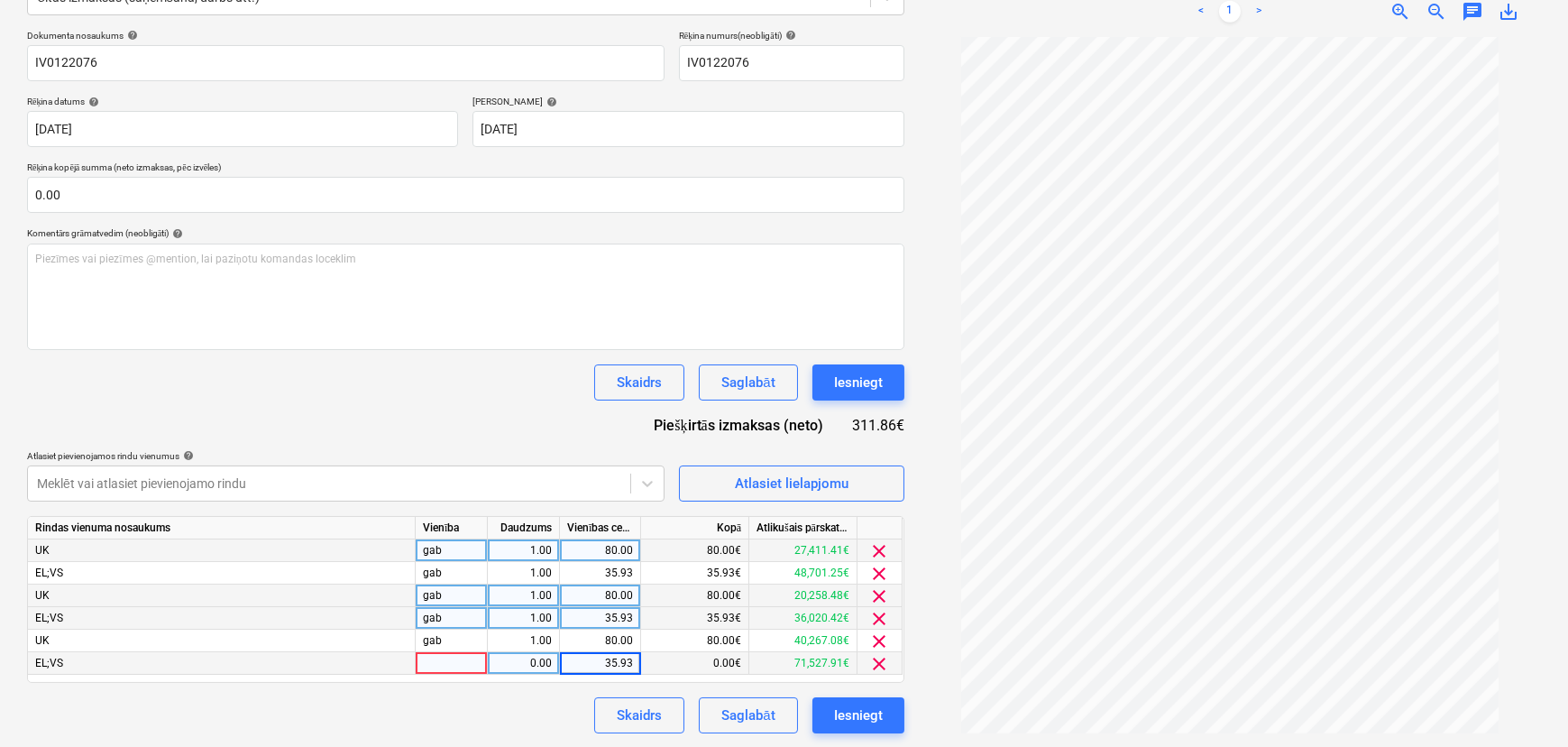 click on "Skaidrs Saglabāt Iesniegt" at bounding box center (465, 715) 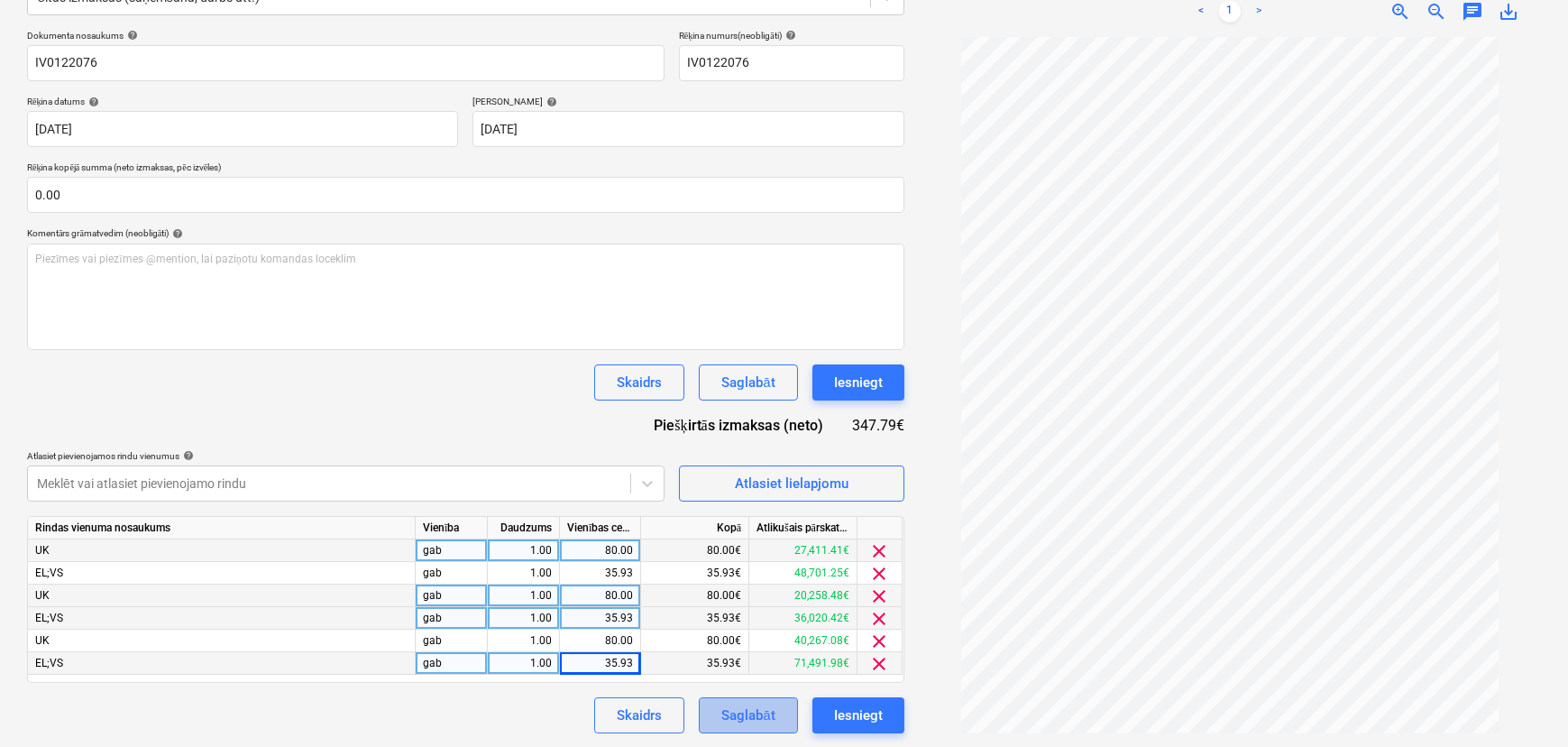 click on "Saglabāt" at bounding box center (747, 715) 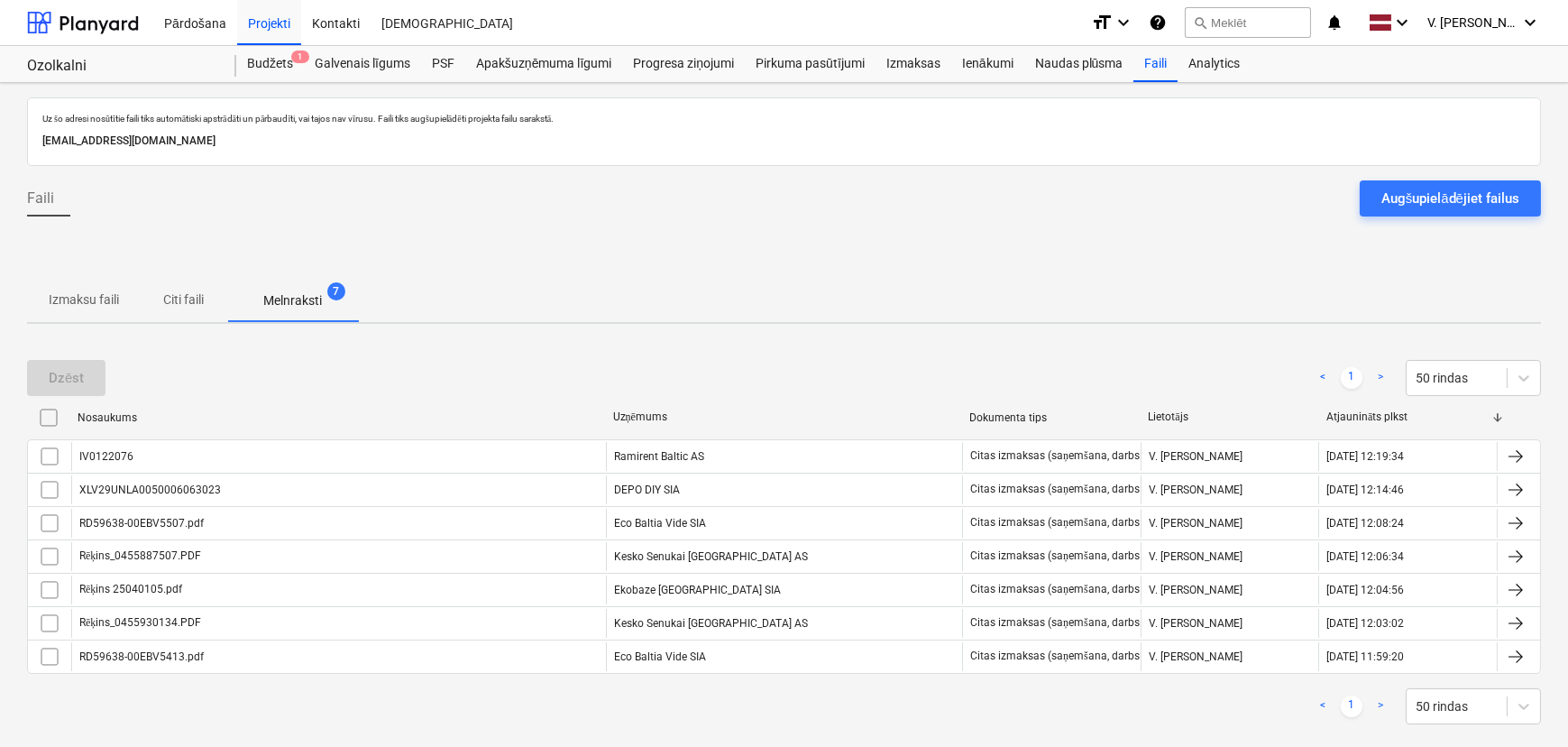click on "Citi faili" at bounding box center (184, 300) 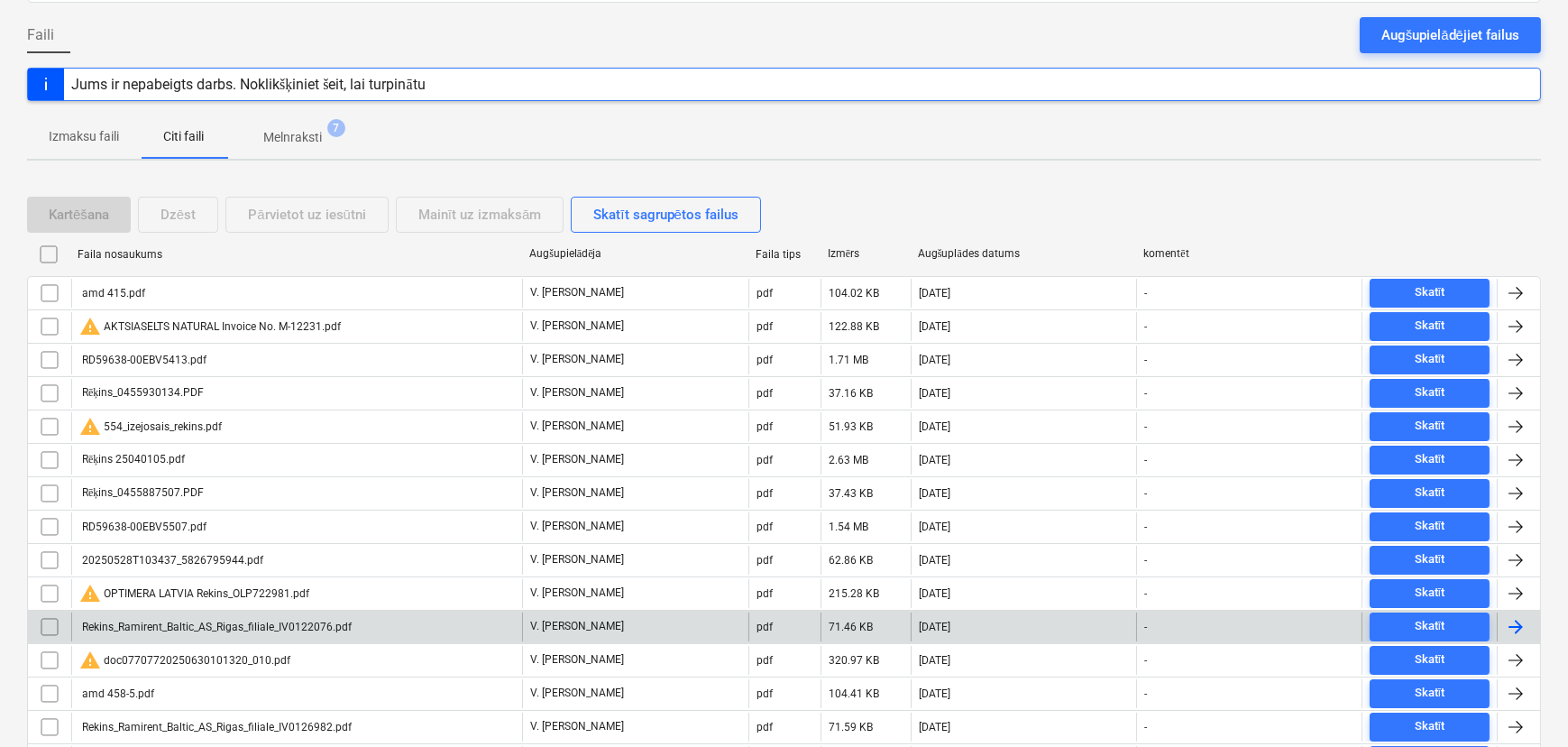 scroll, scrollTop: 245, scrollLeft: 0, axis: vertical 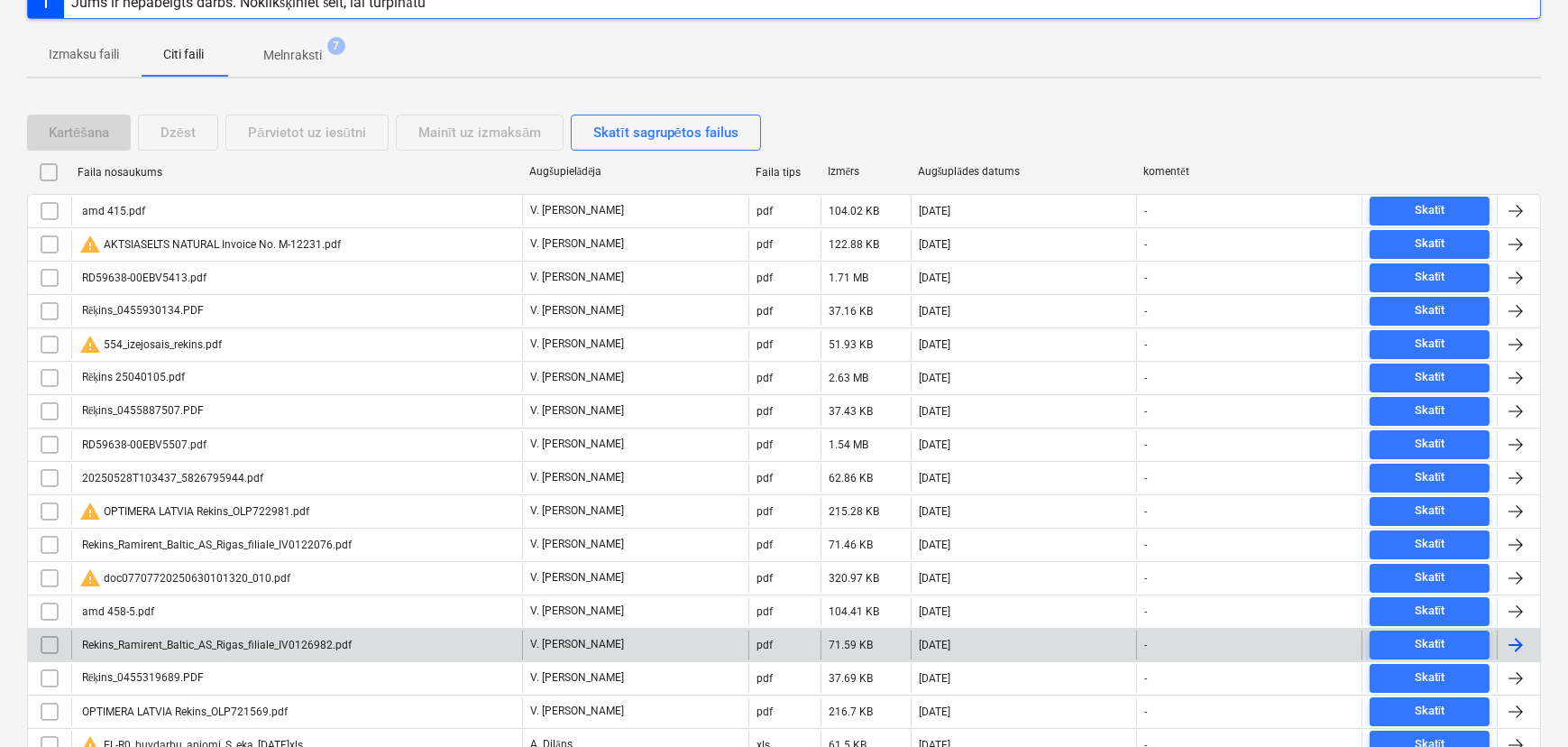 click on "Rekins_Ramirent_Baltic_AS_Rigas_filiale_IV0126982.pdf" at bounding box center (215, 645) 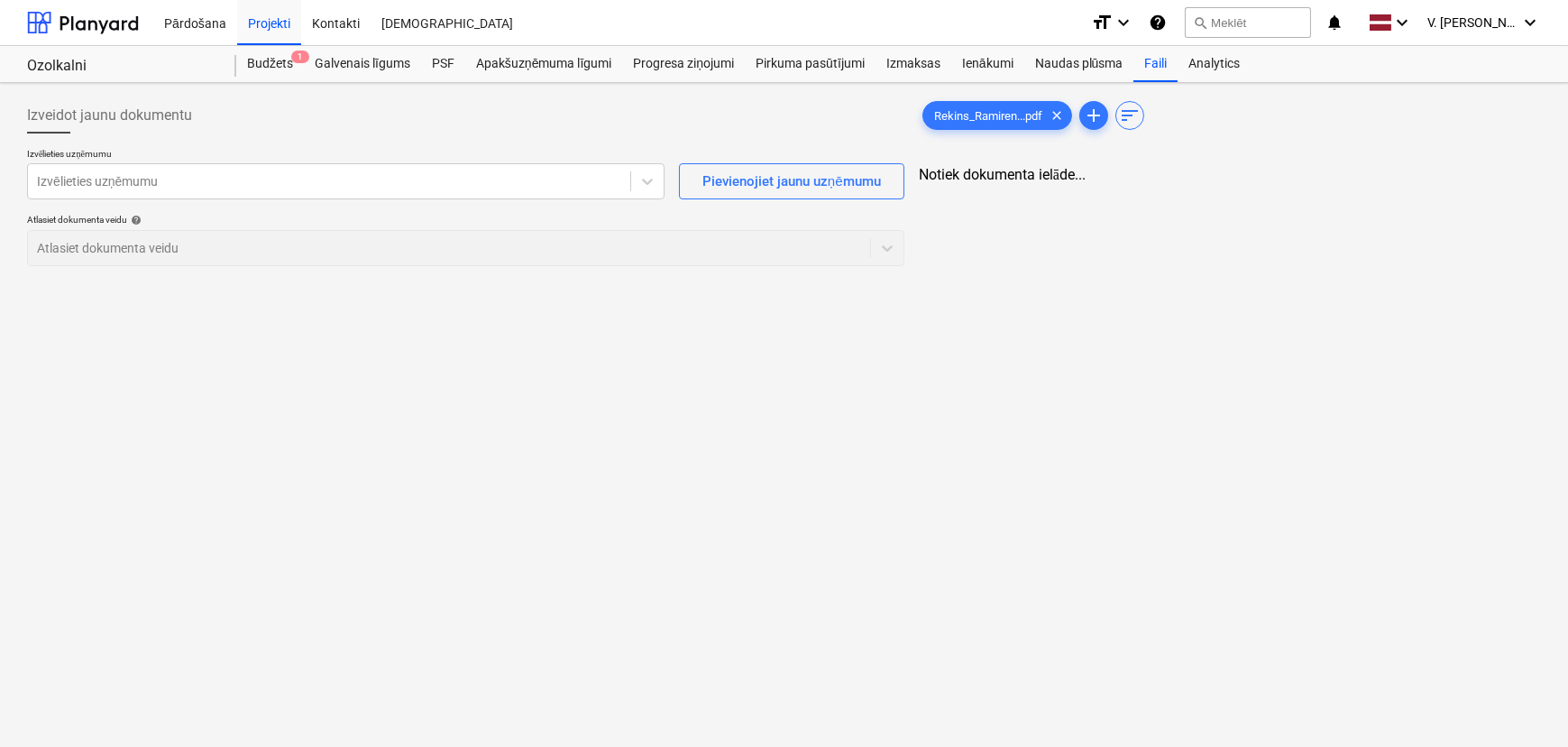 scroll, scrollTop: 0, scrollLeft: 0, axis: both 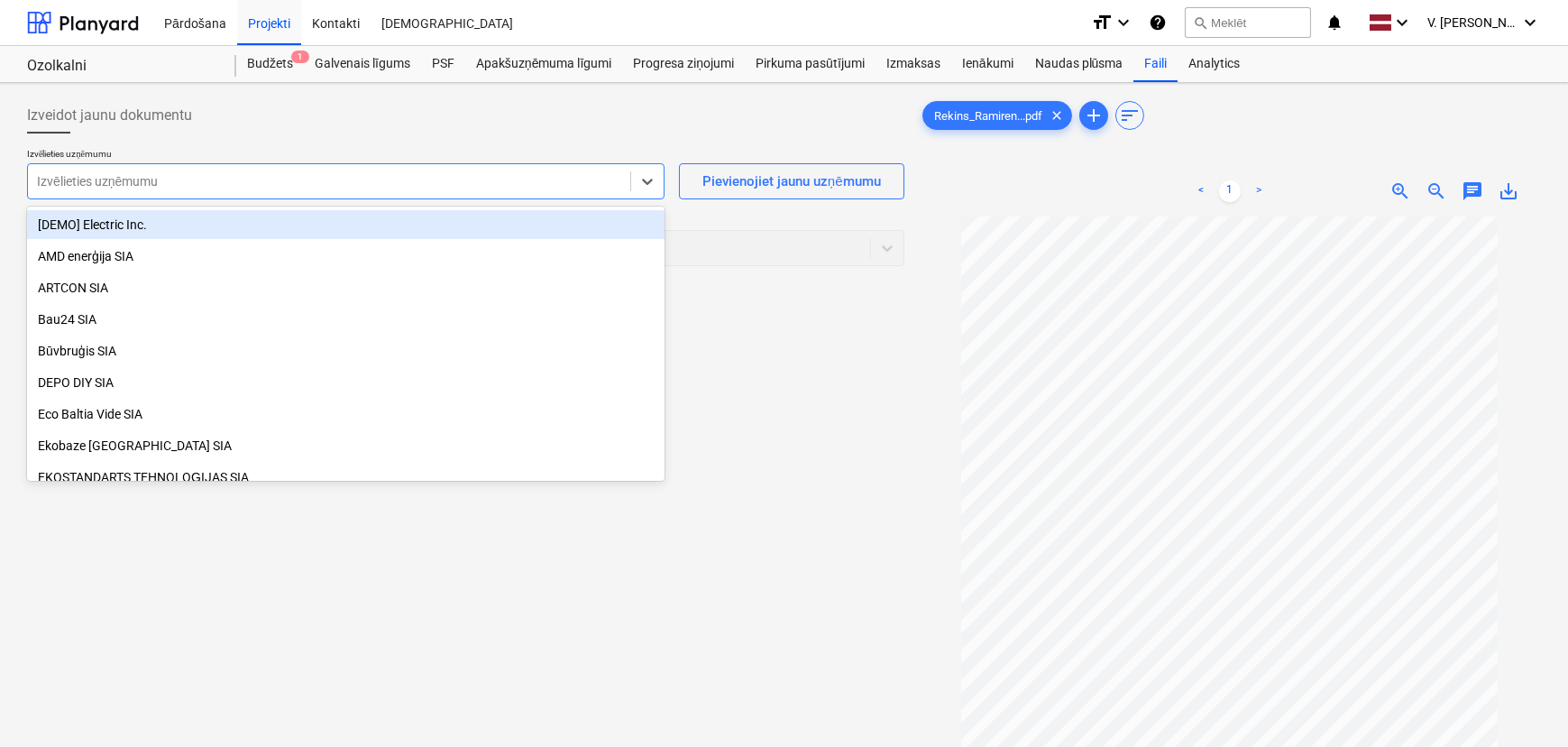 click at bounding box center (329, 181) 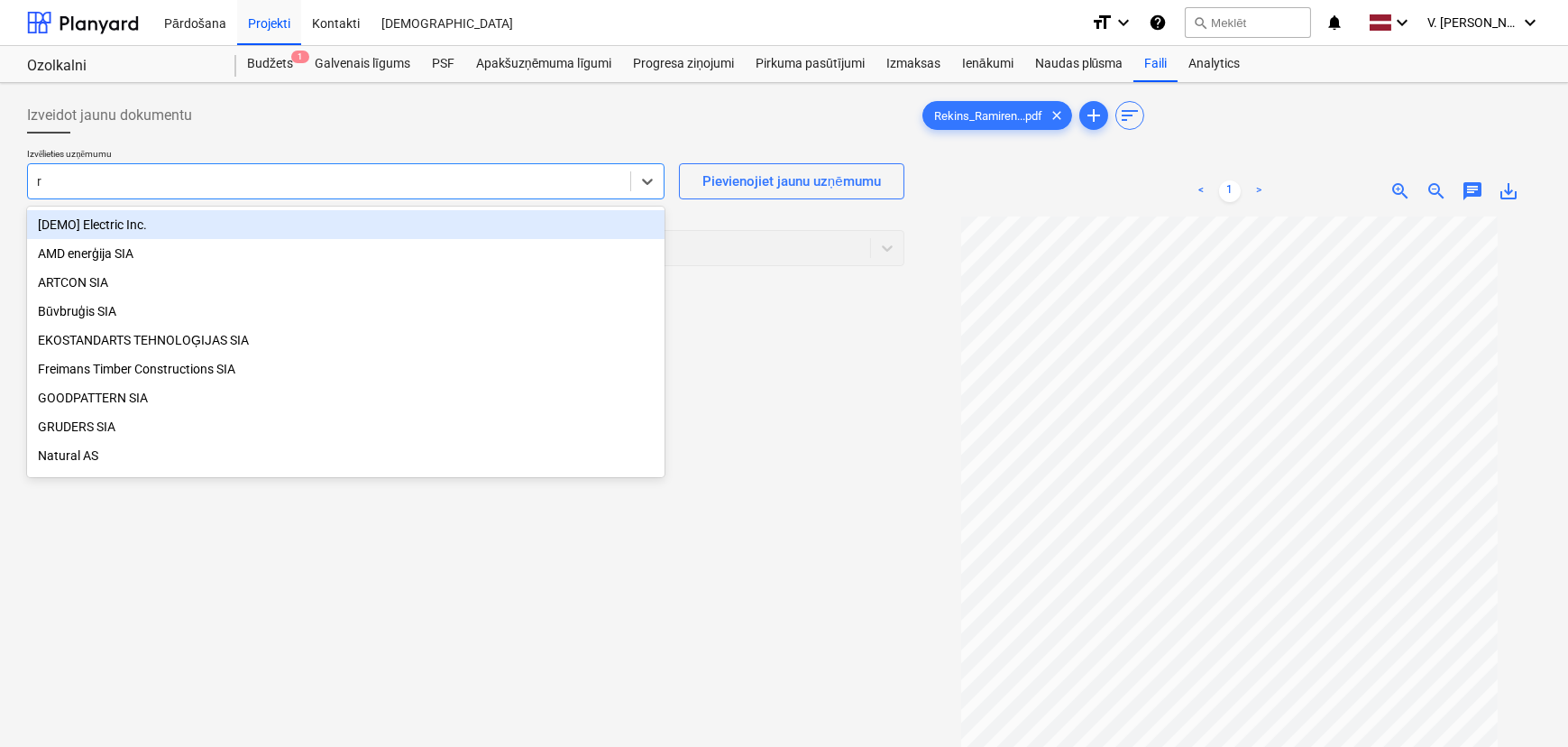 type on "ra" 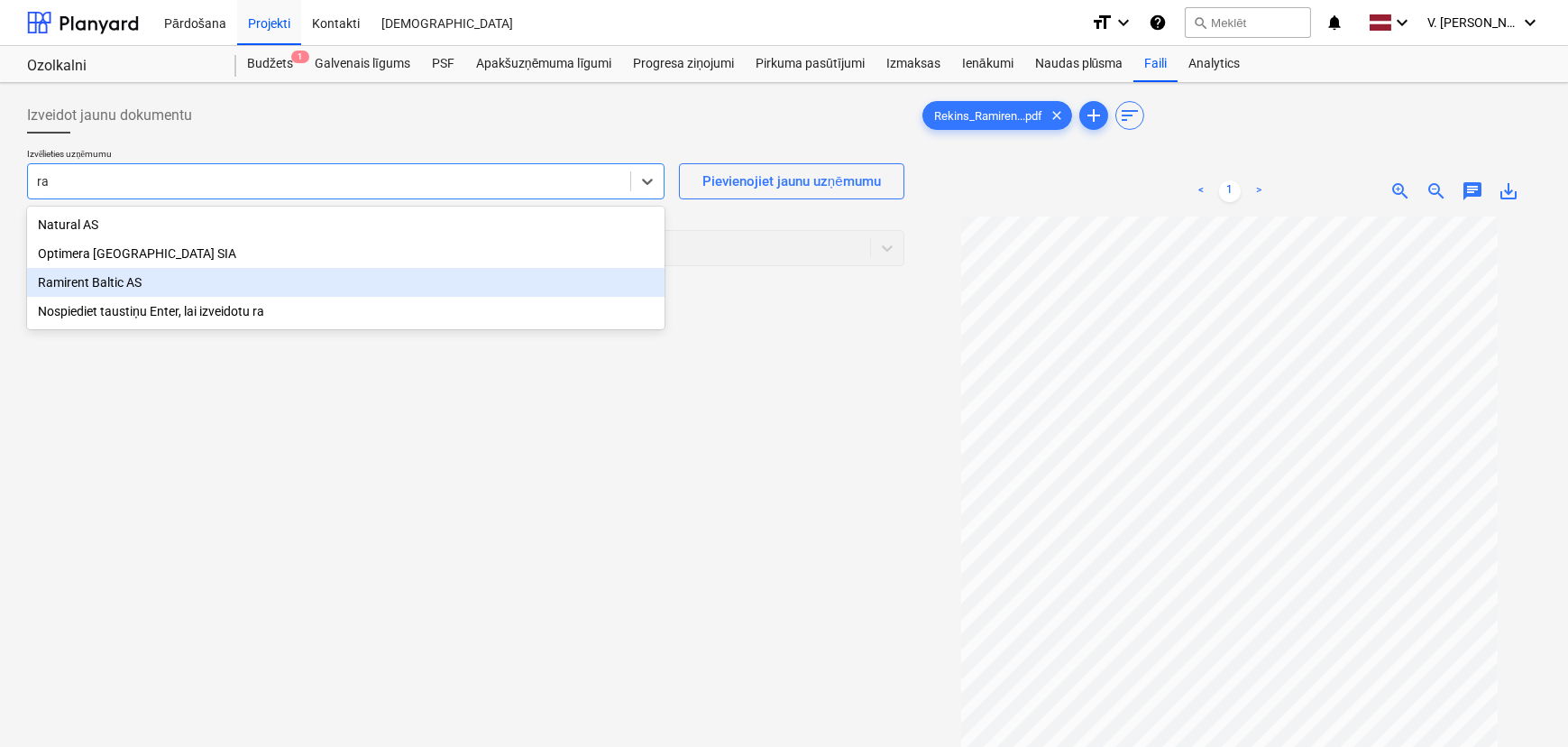 click on "Ramirent Baltic AS" at bounding box center (345, 282) 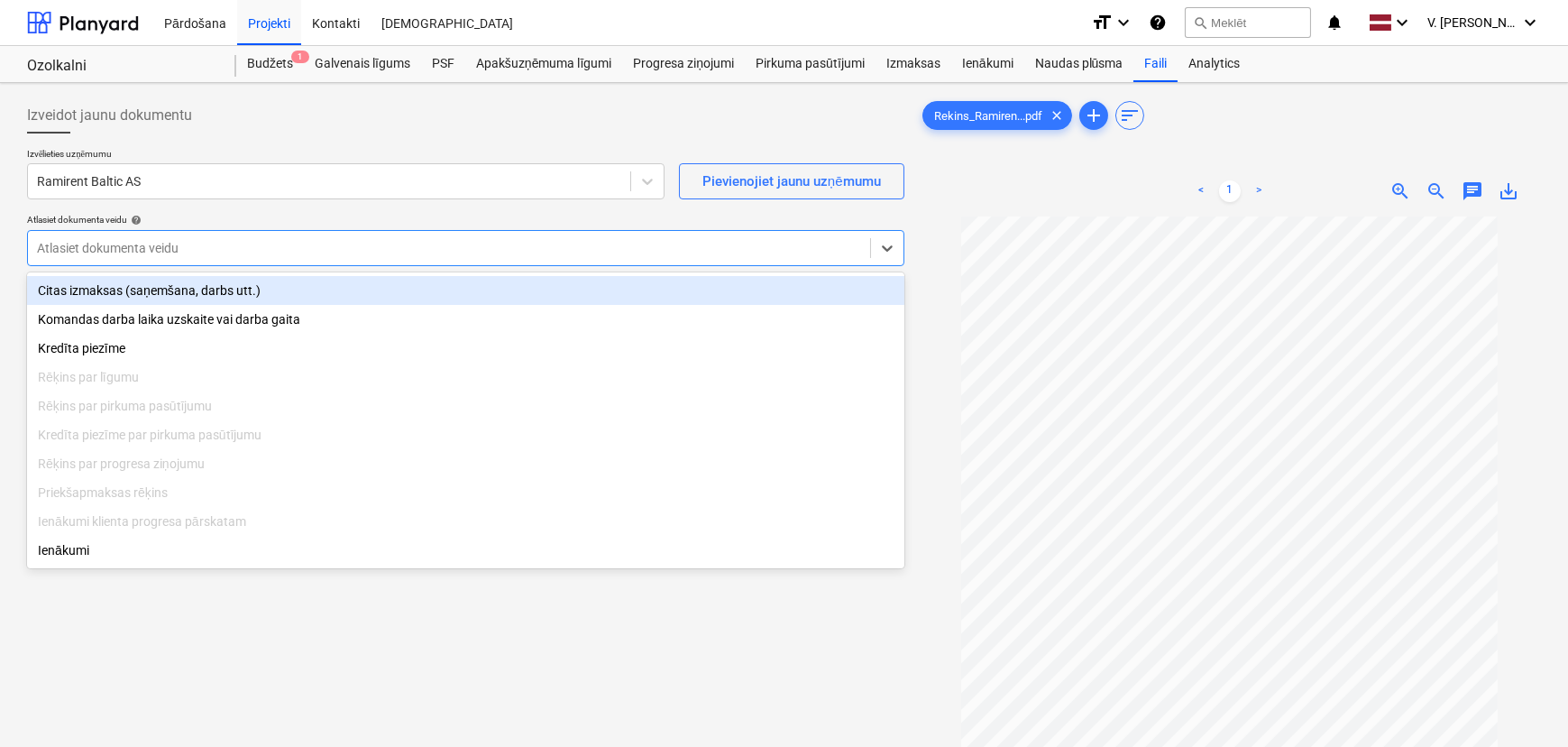 click at bounding box center (449, 248) 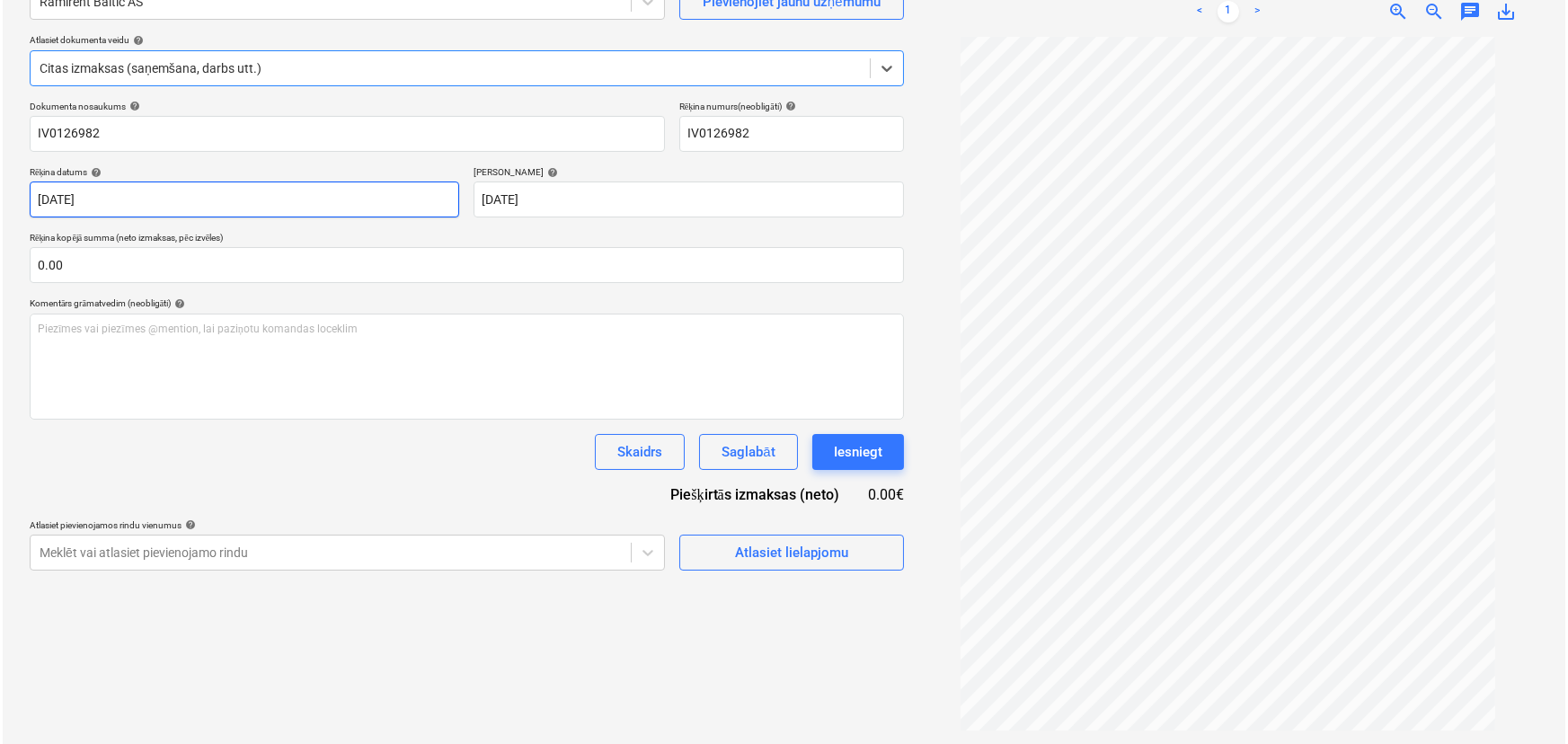 scroll, scrollTop: 180, scrollLeft: 0, axis: vertical 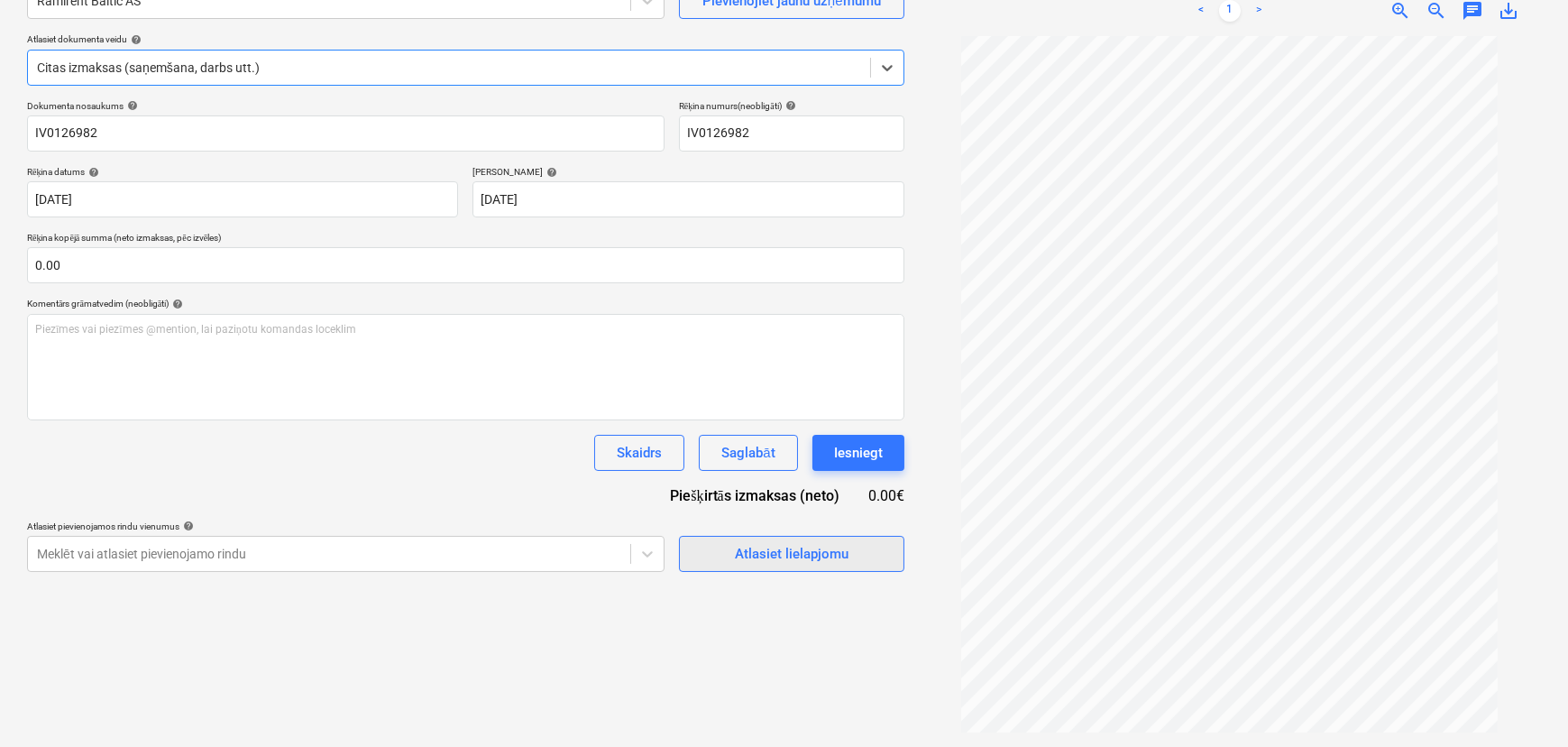 click on "Atlasiet lielapjomu" at bounding box center [792, 554] 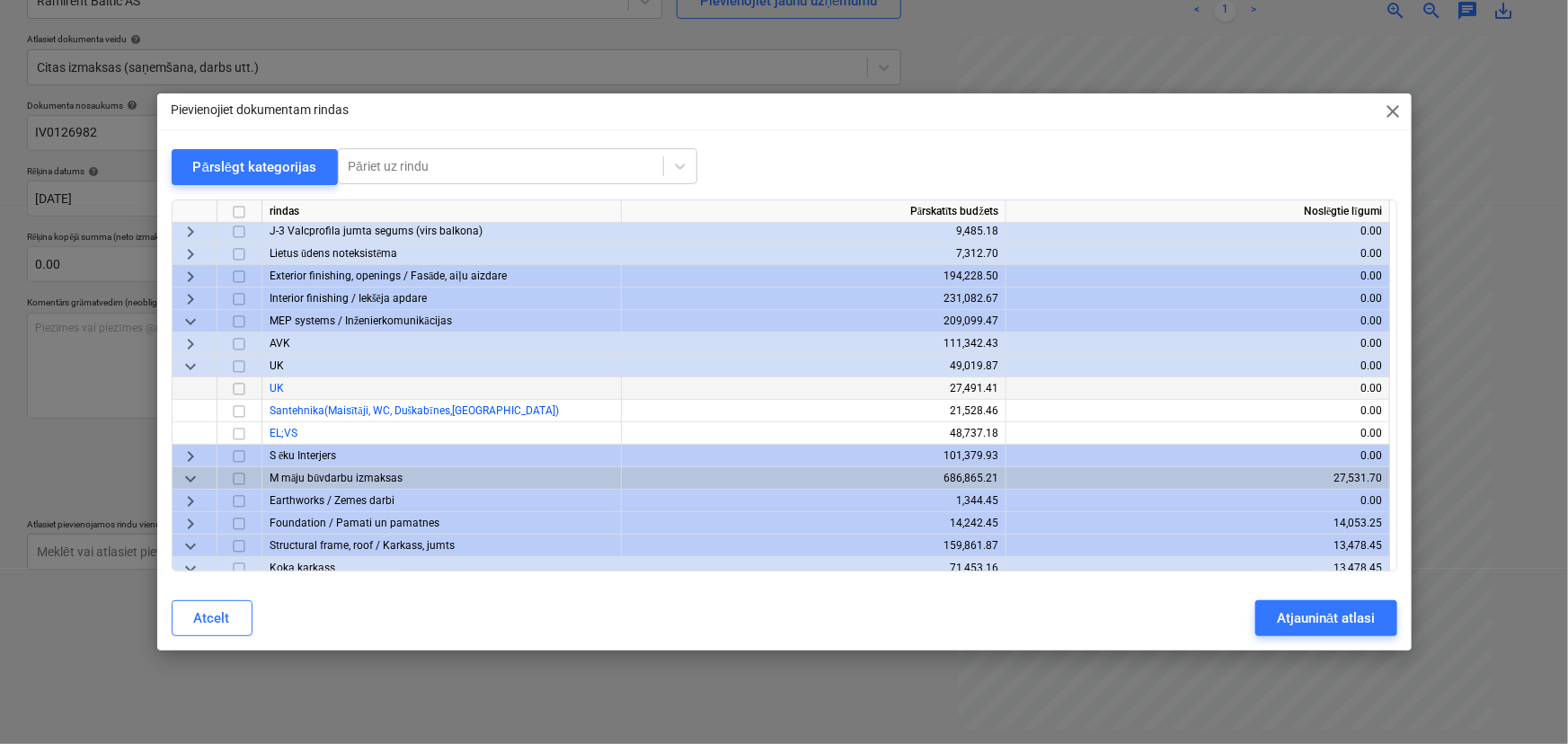 scroll, scrollTop: 326, scrollLeft: 0, axis: vertical 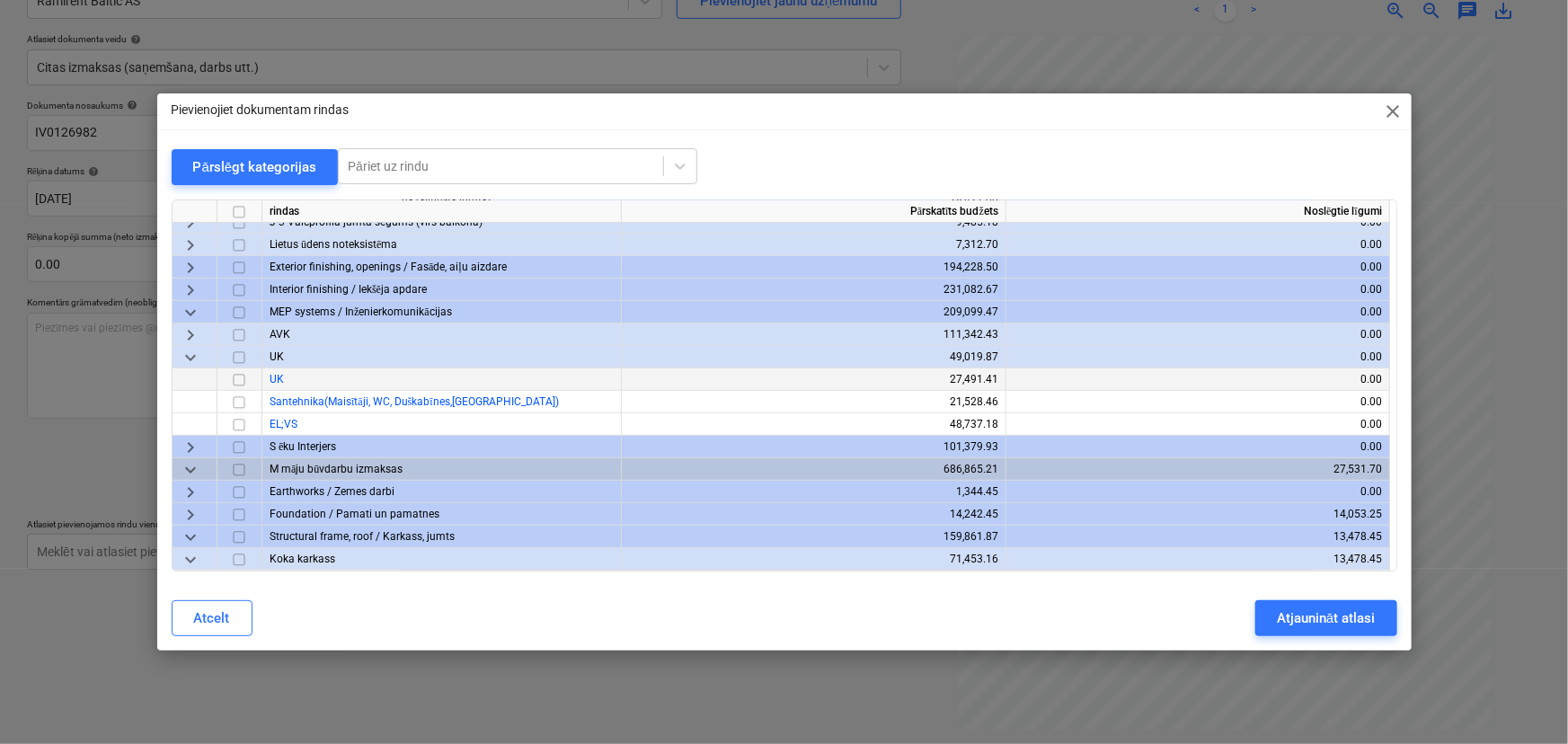 click at bounding box center (239, 380) 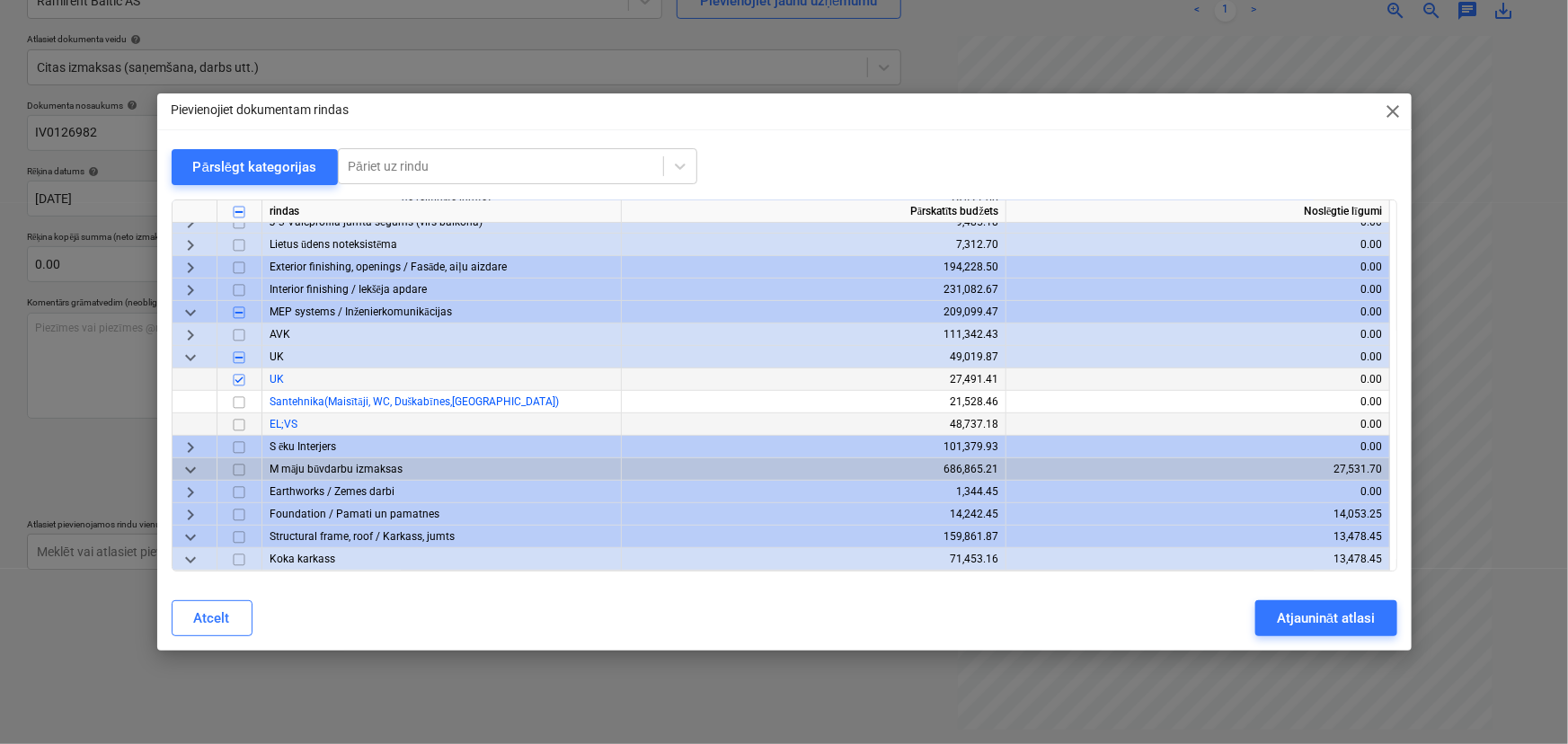 click at bounding box center [239, 425] 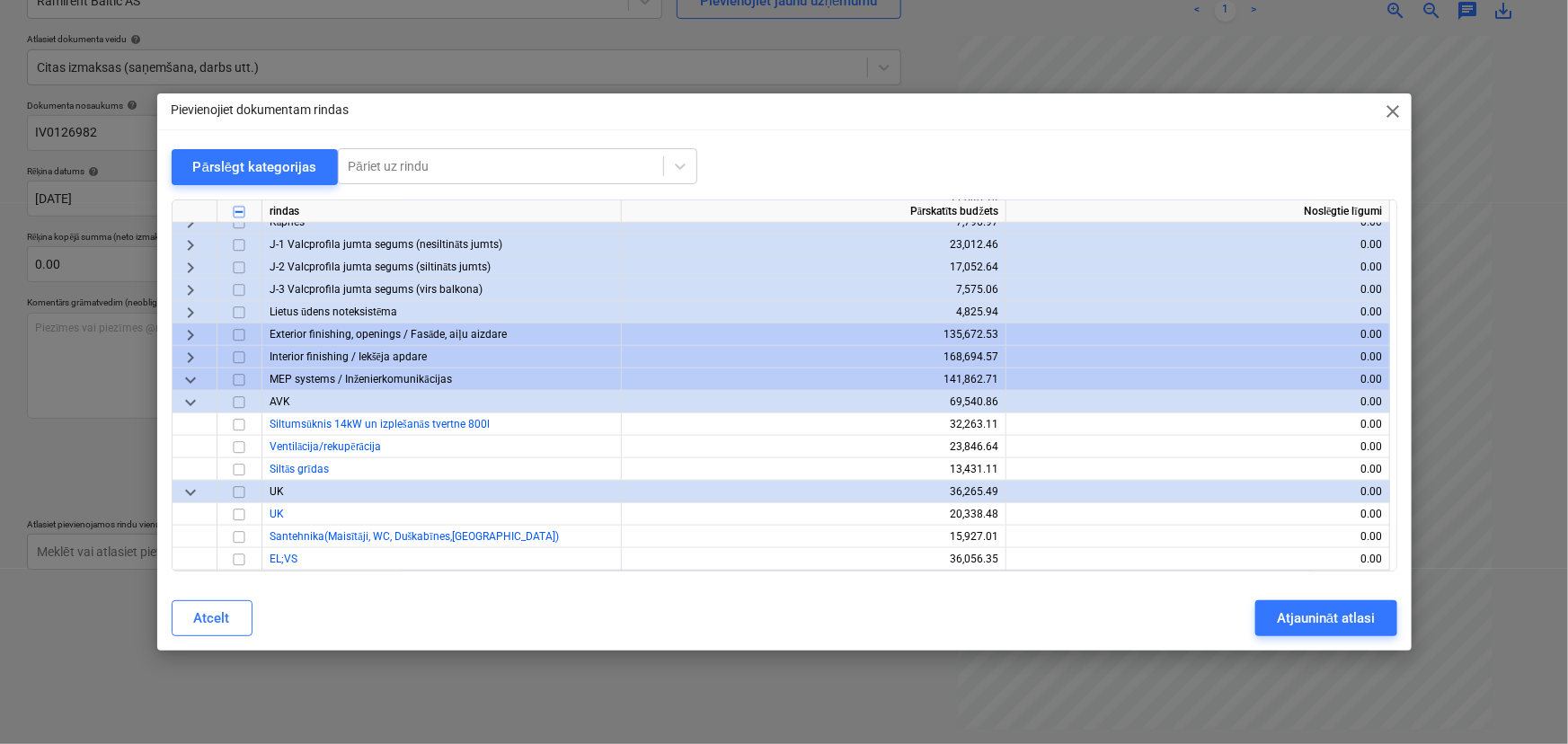 scroll, scrollTop: 979, scrollLeft: 0, axis: vertical 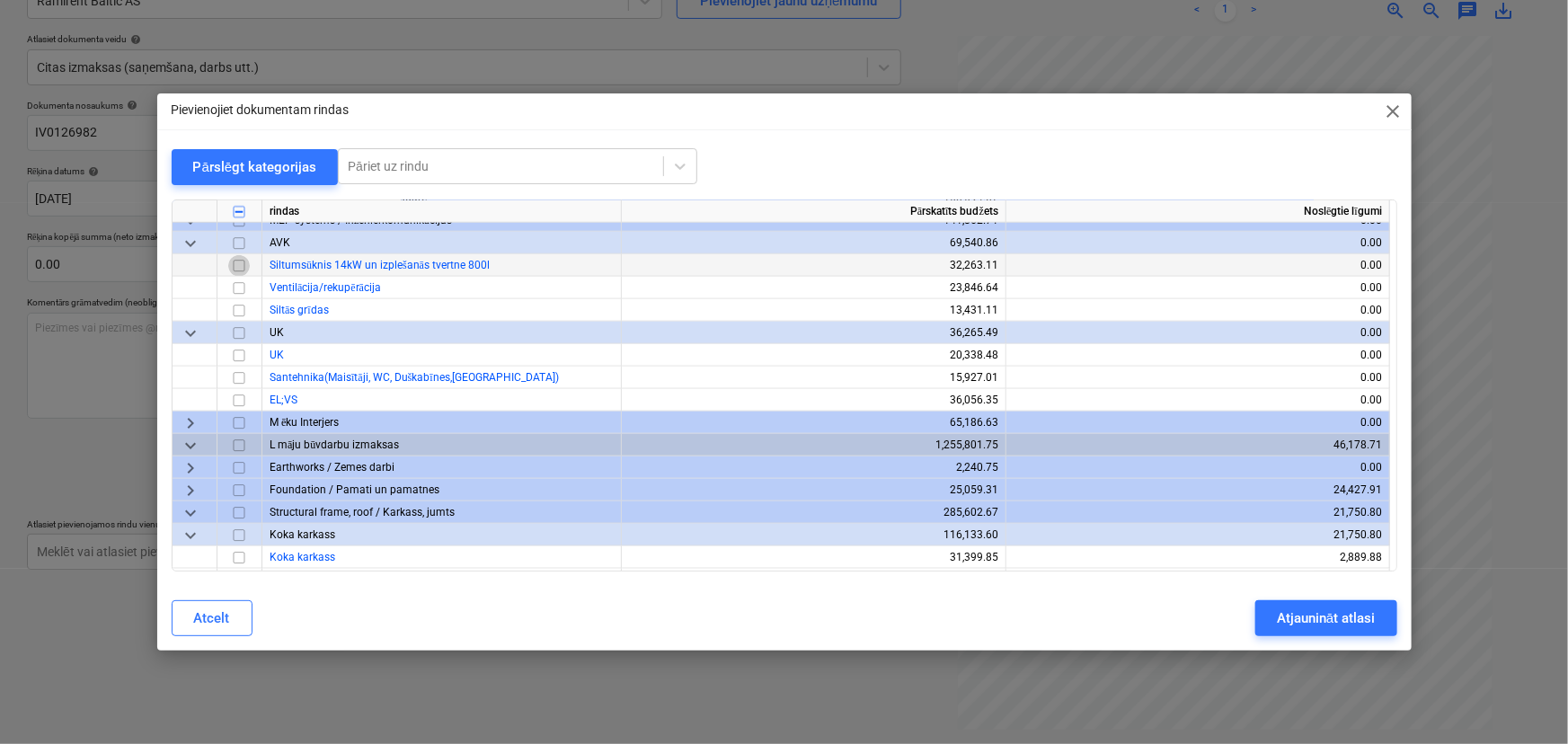 click at bounding box center (239, 266) 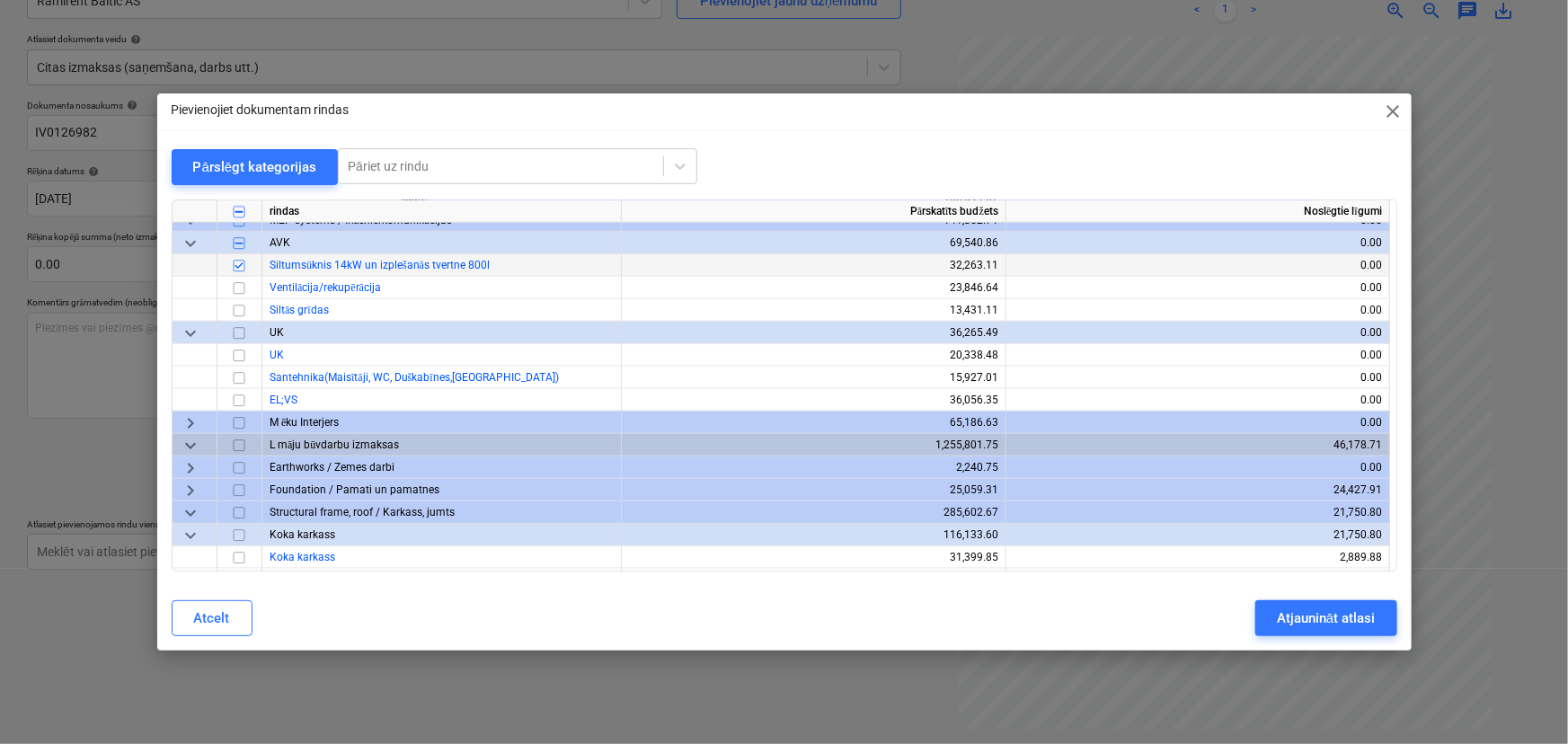 click at bounding box center (239, 266) 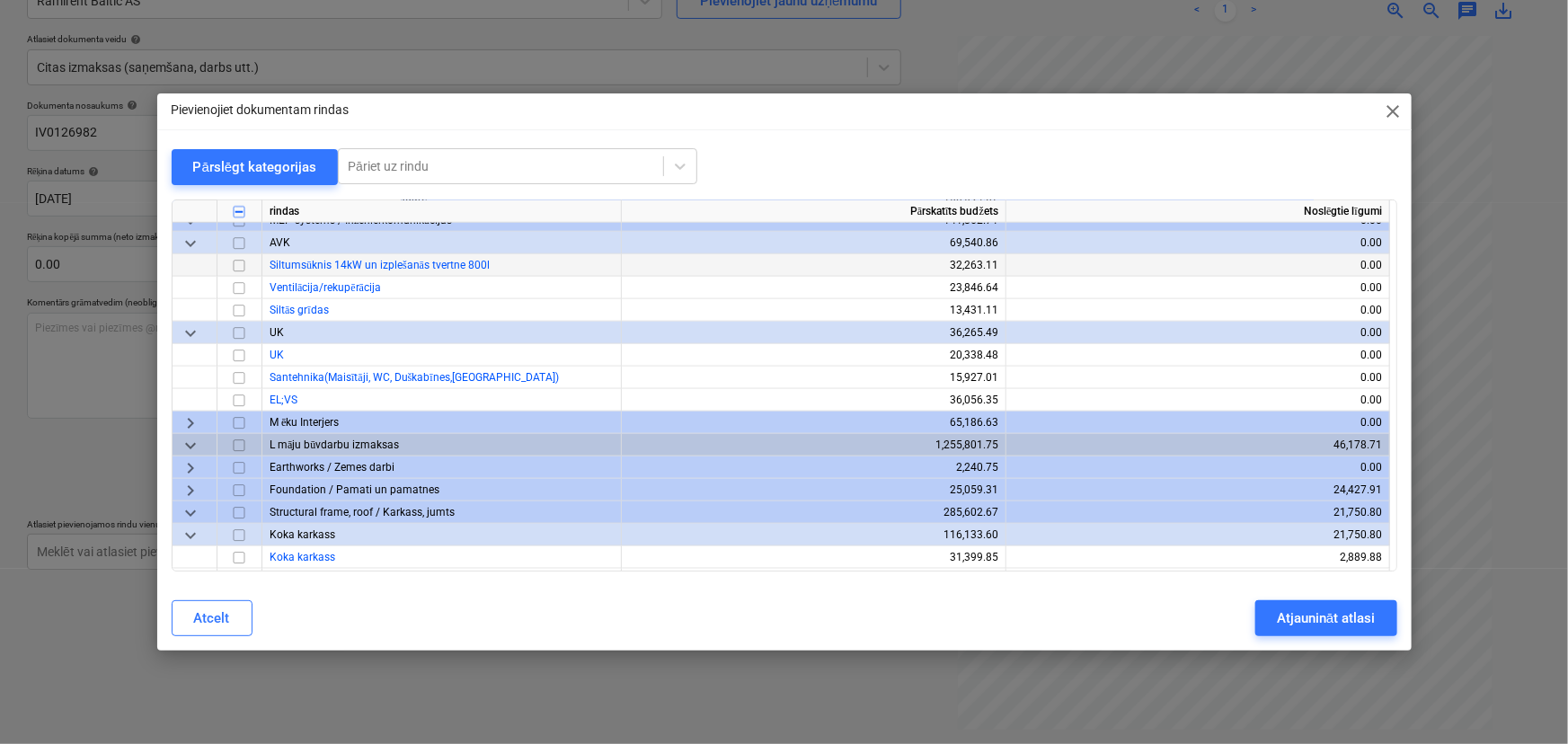click on "keyboard_arrow_down" at bounding box center (190, 244) 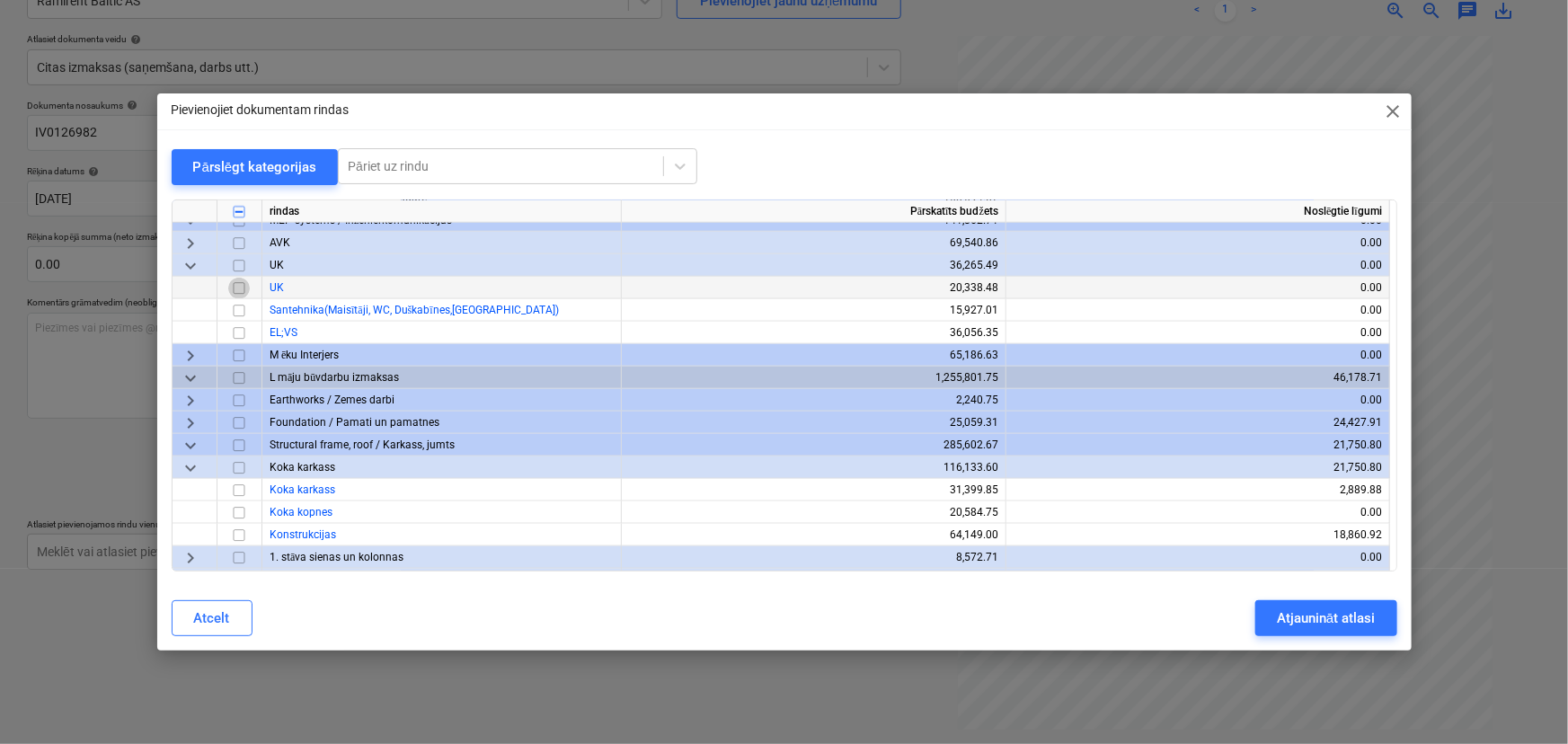 click at bounding box center (239, 288) 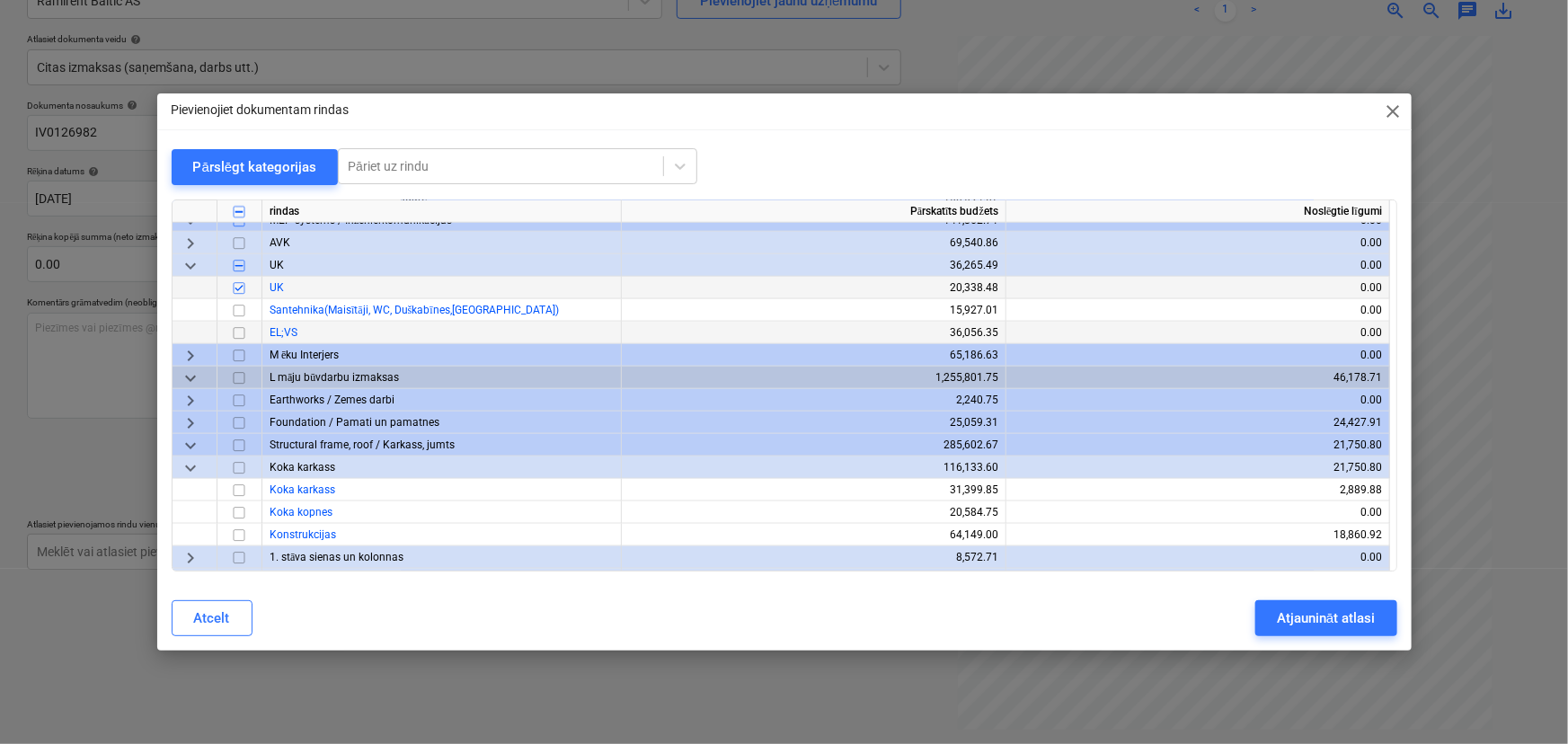 click at bounding box center (239, 333) 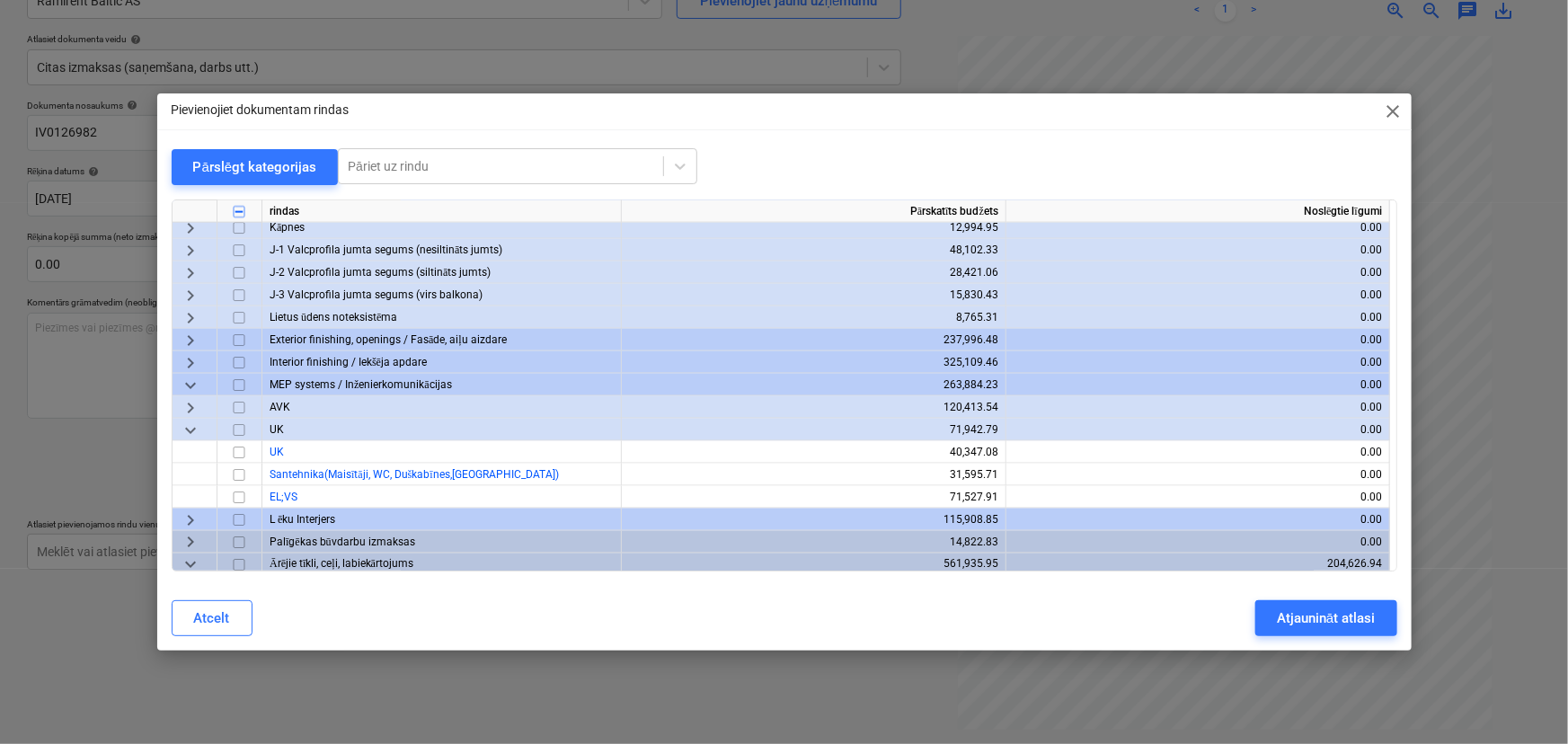 scroll, scrollTop: 1470, scrollLeft: 0, axis: vertical 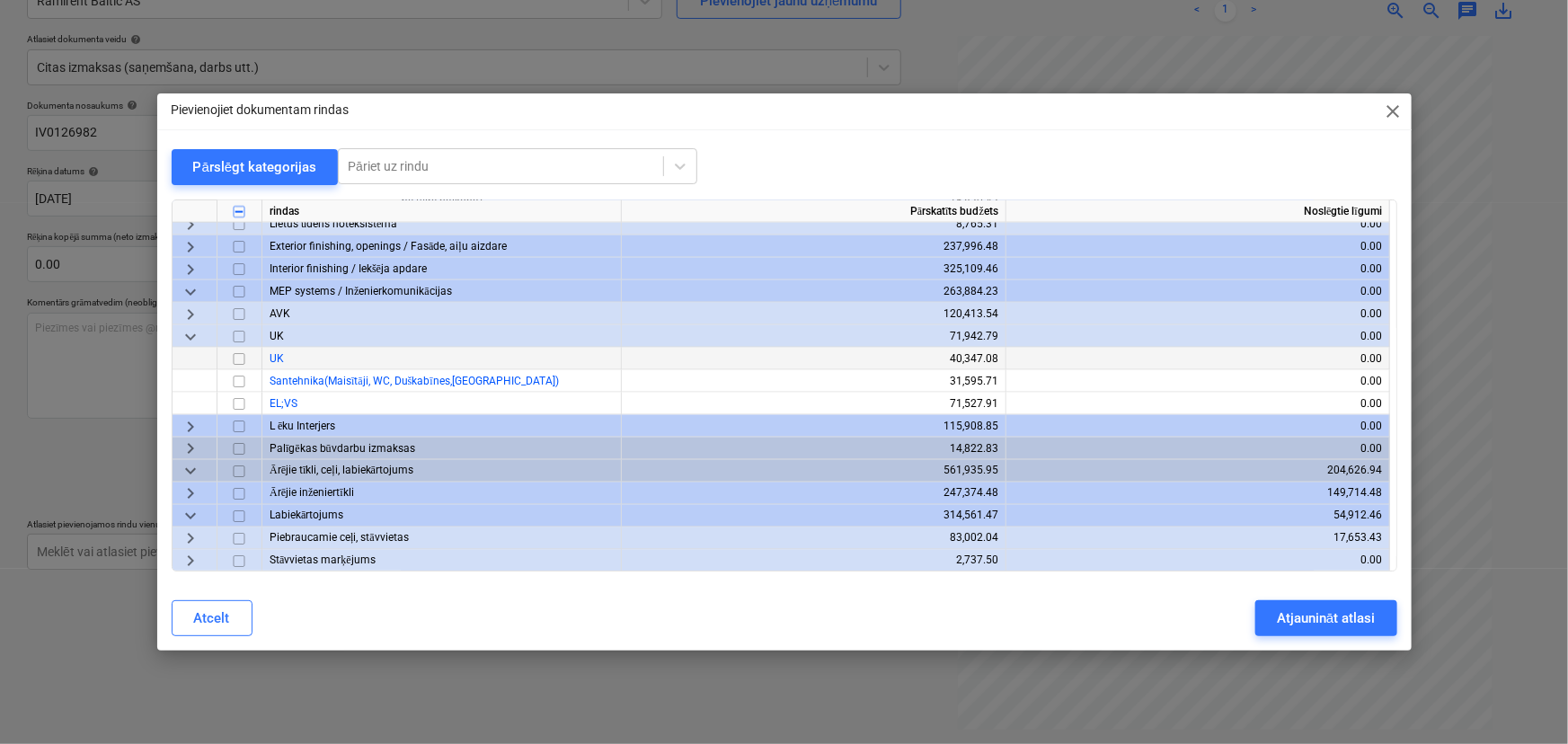 click at bounding box center [239, 359] 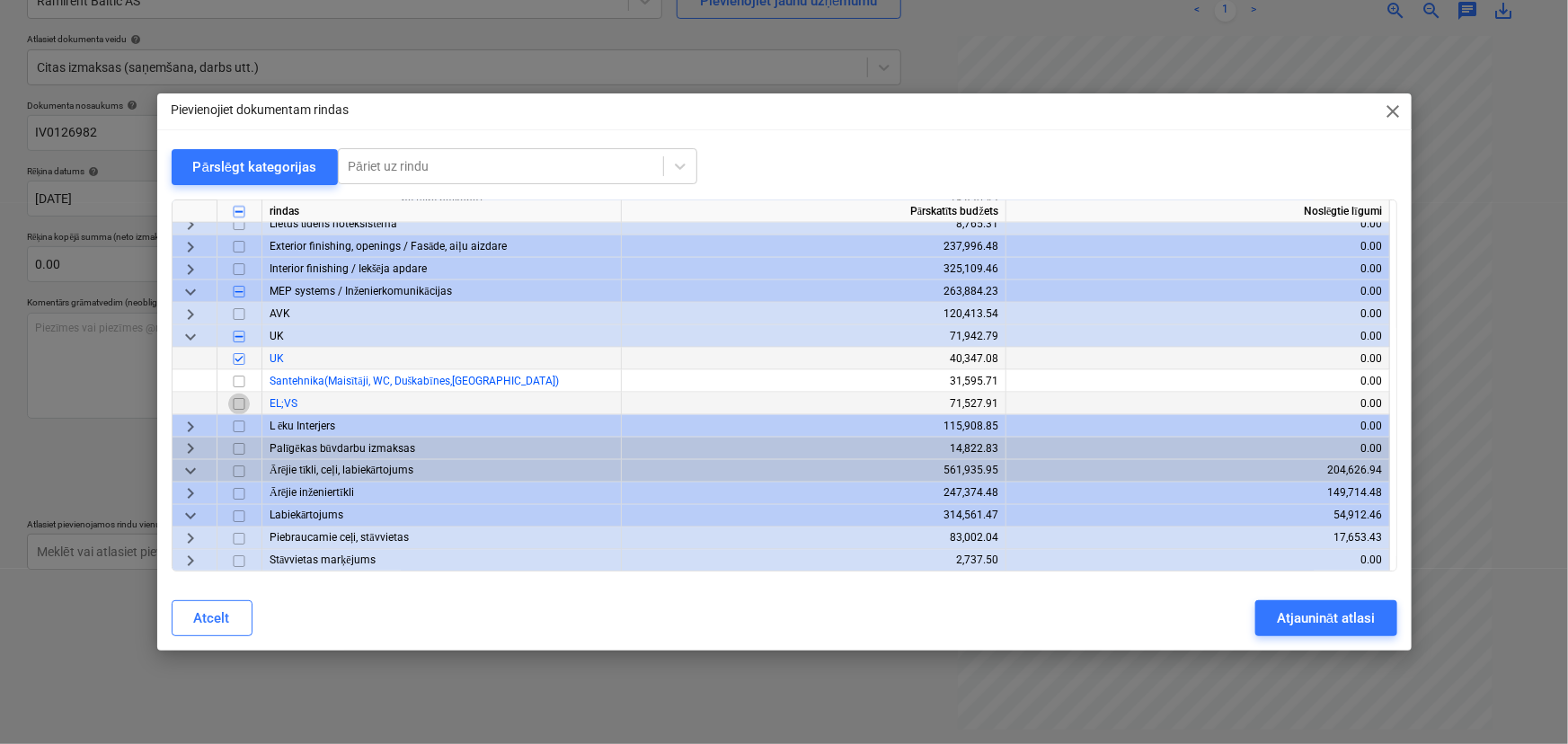 click at bounding box center (239, 404) 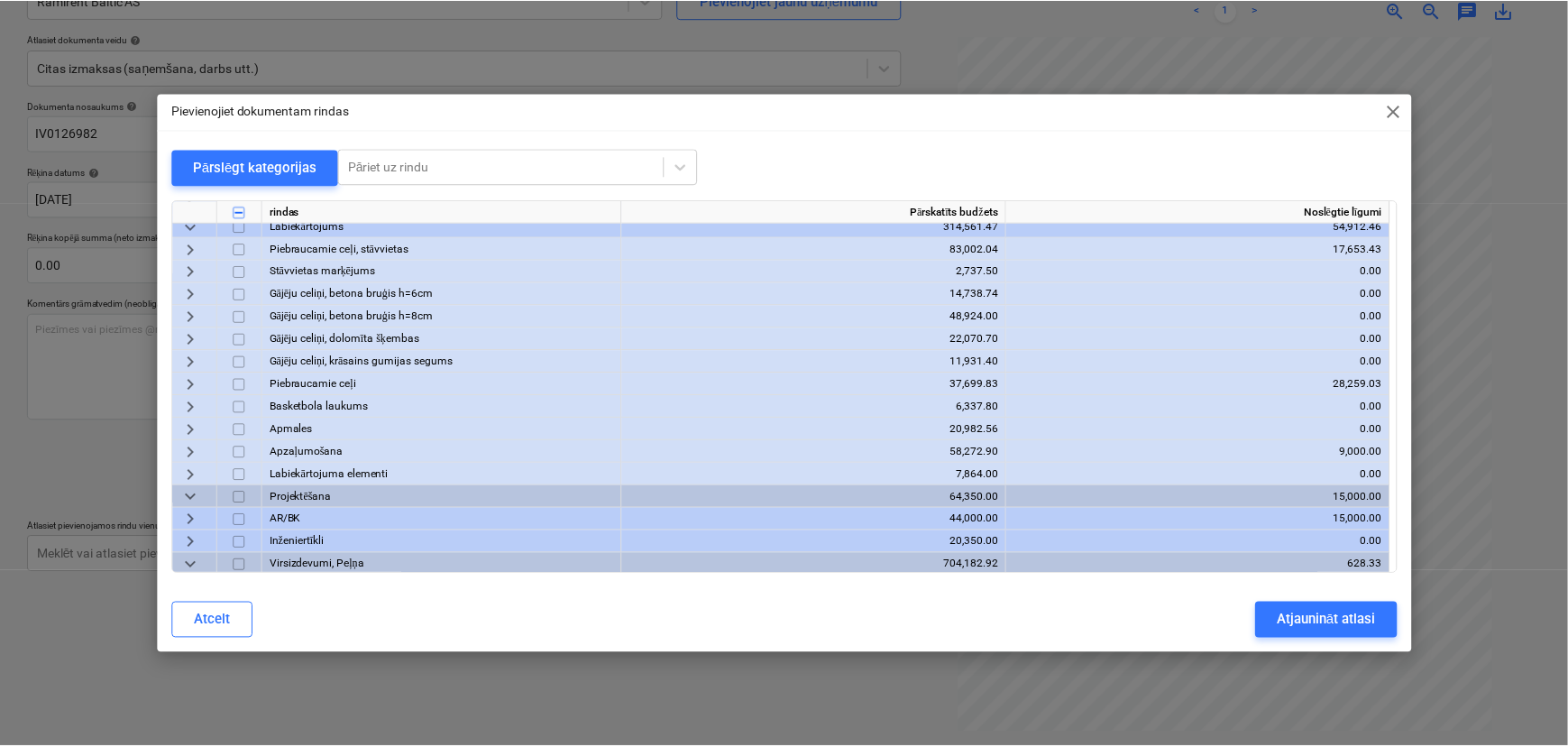 scroll, scrollTop: 1815, scrollLeft: 0, axis: vertical 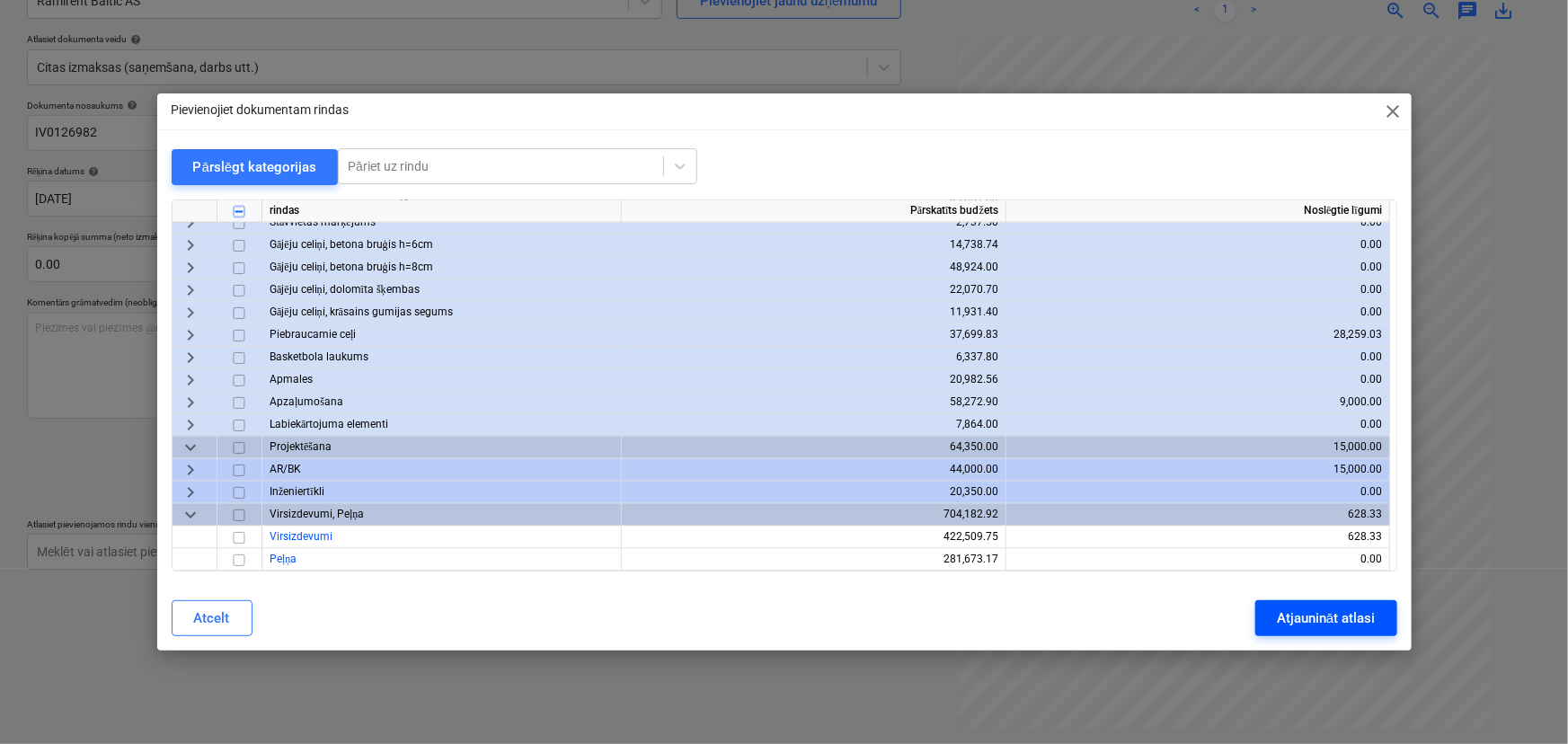 click on "Atjaunināt atlasi" at bounding box center [1325, 618] 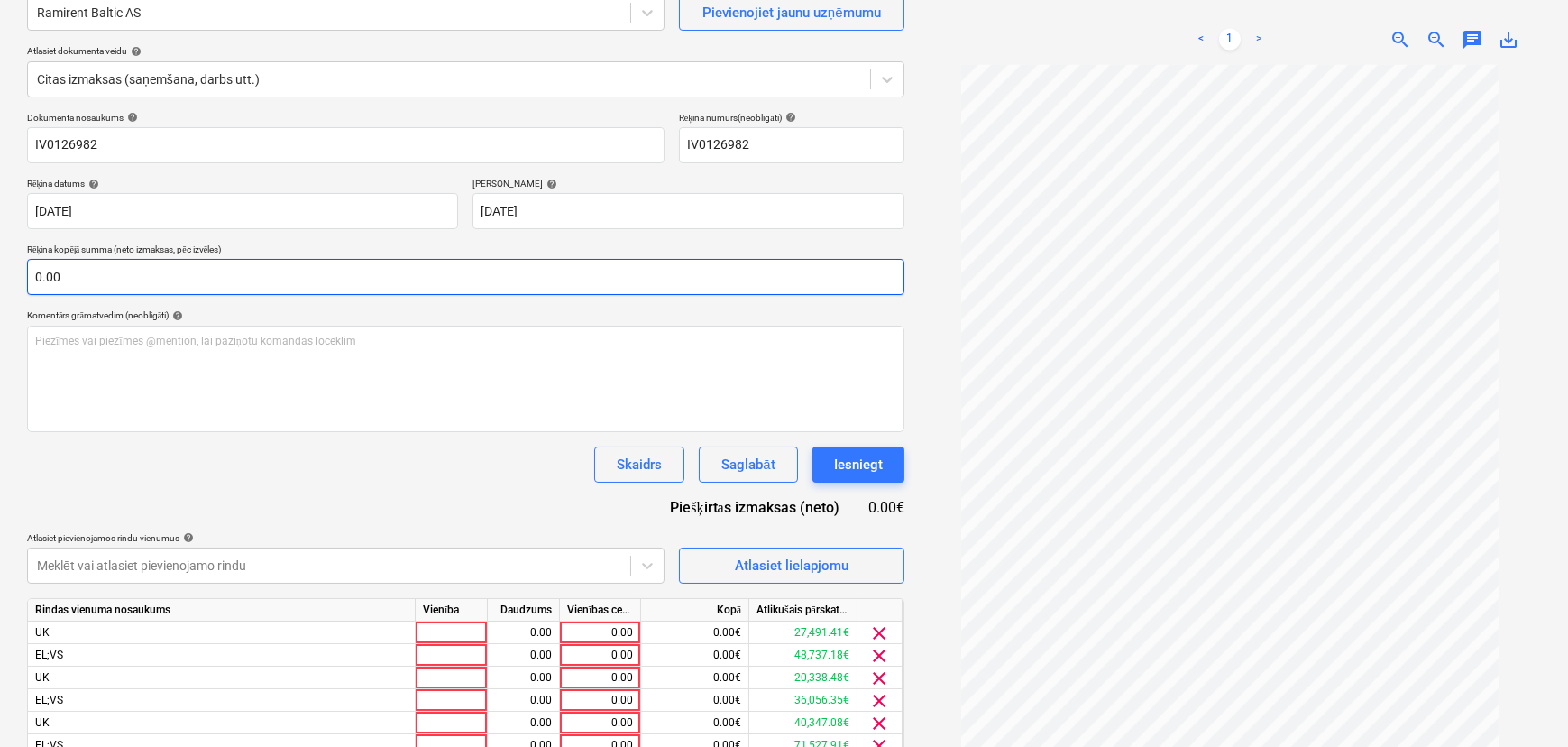 scroll, scrollTop: 251, scrollLeft: 0, axis: vertical 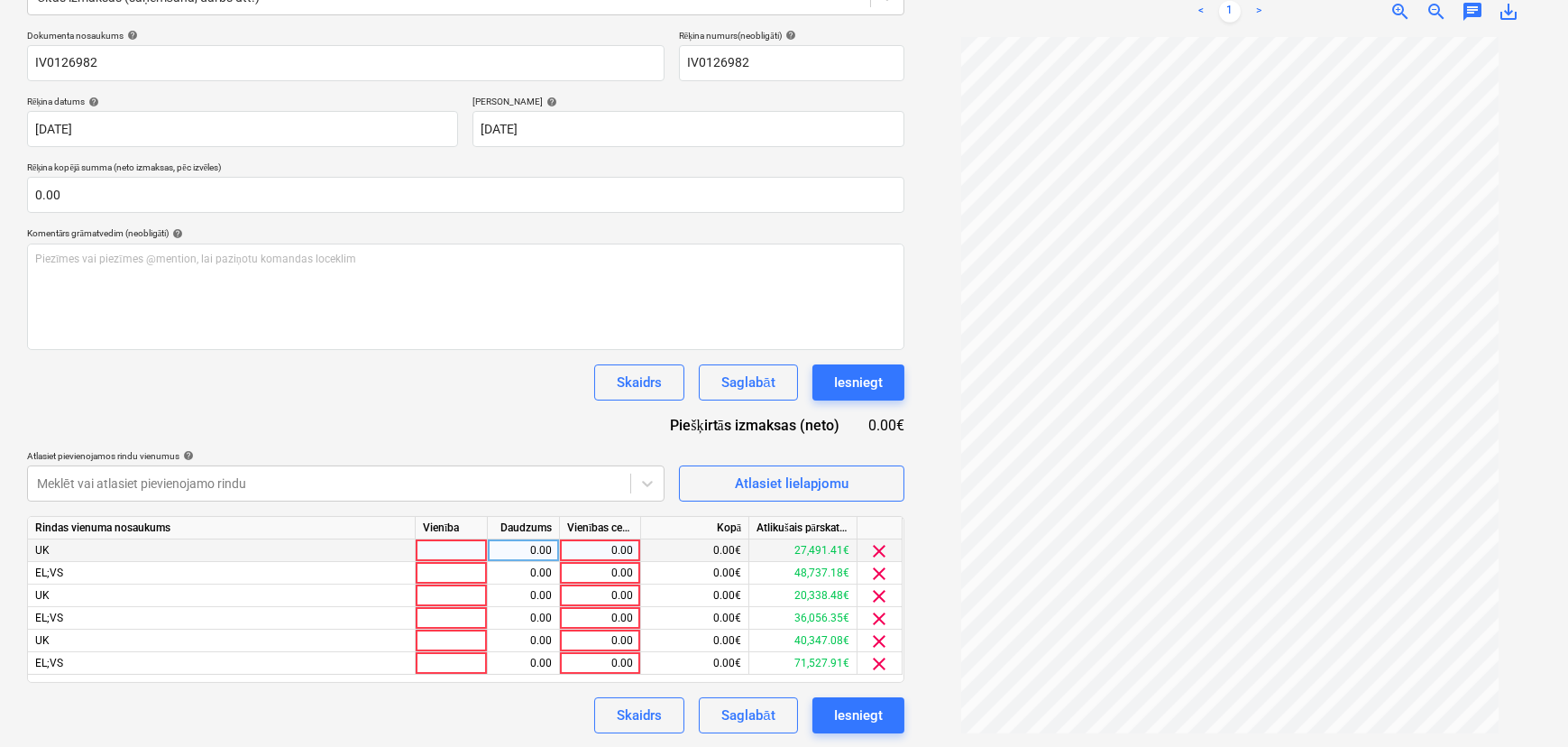 click on "0.00" at bounding box center [600, 550] 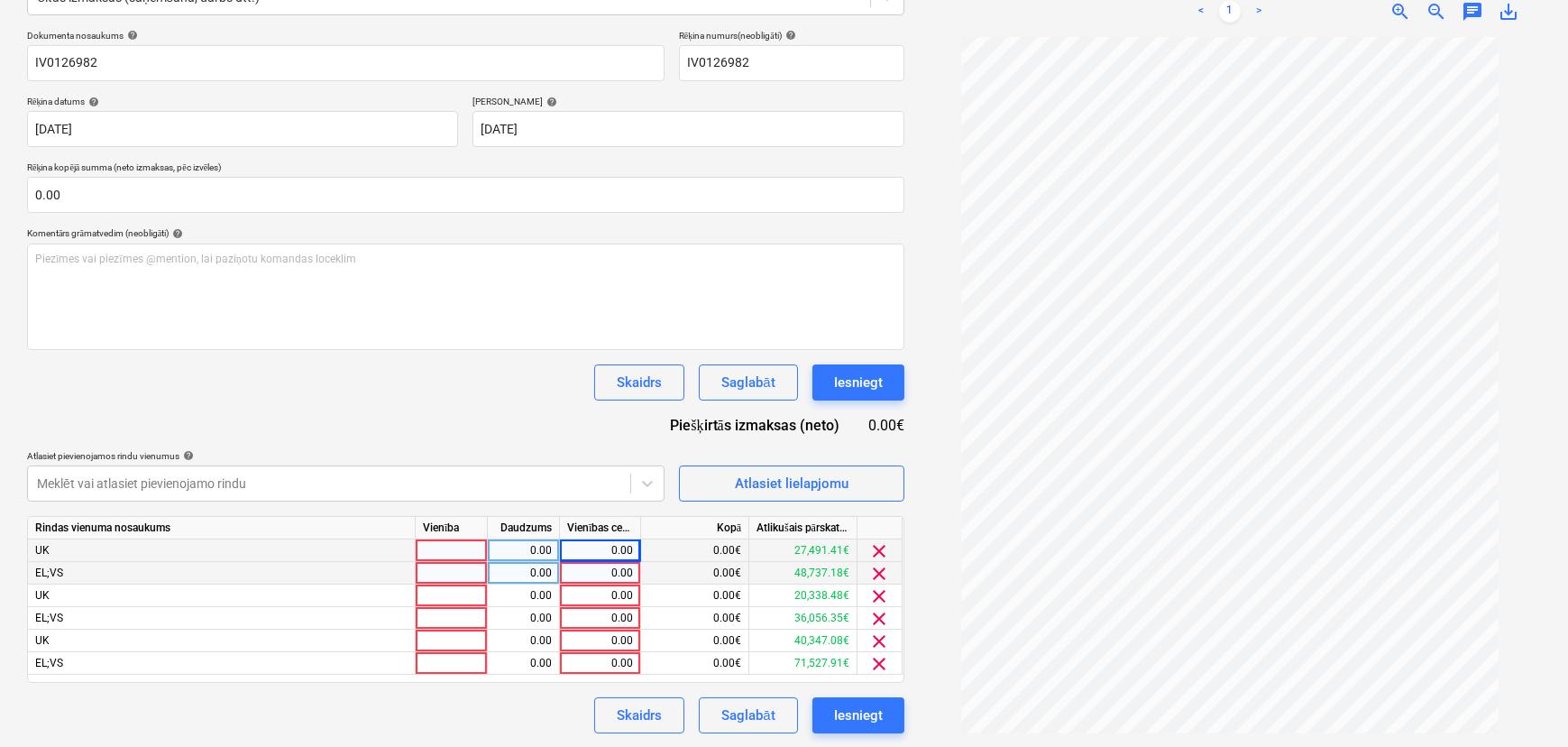 click on "0.00" at bounding box center (600, 573) 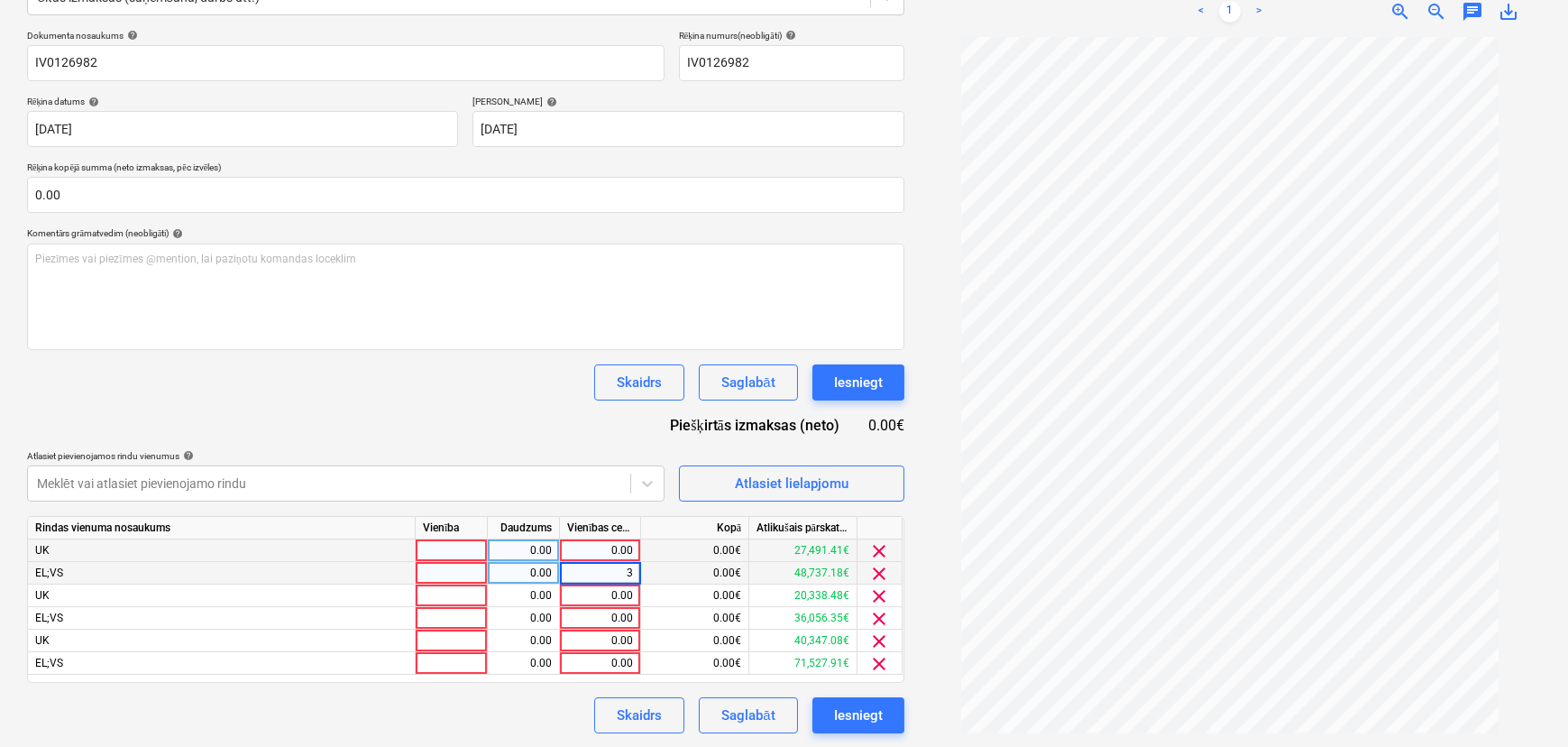 type on "30" 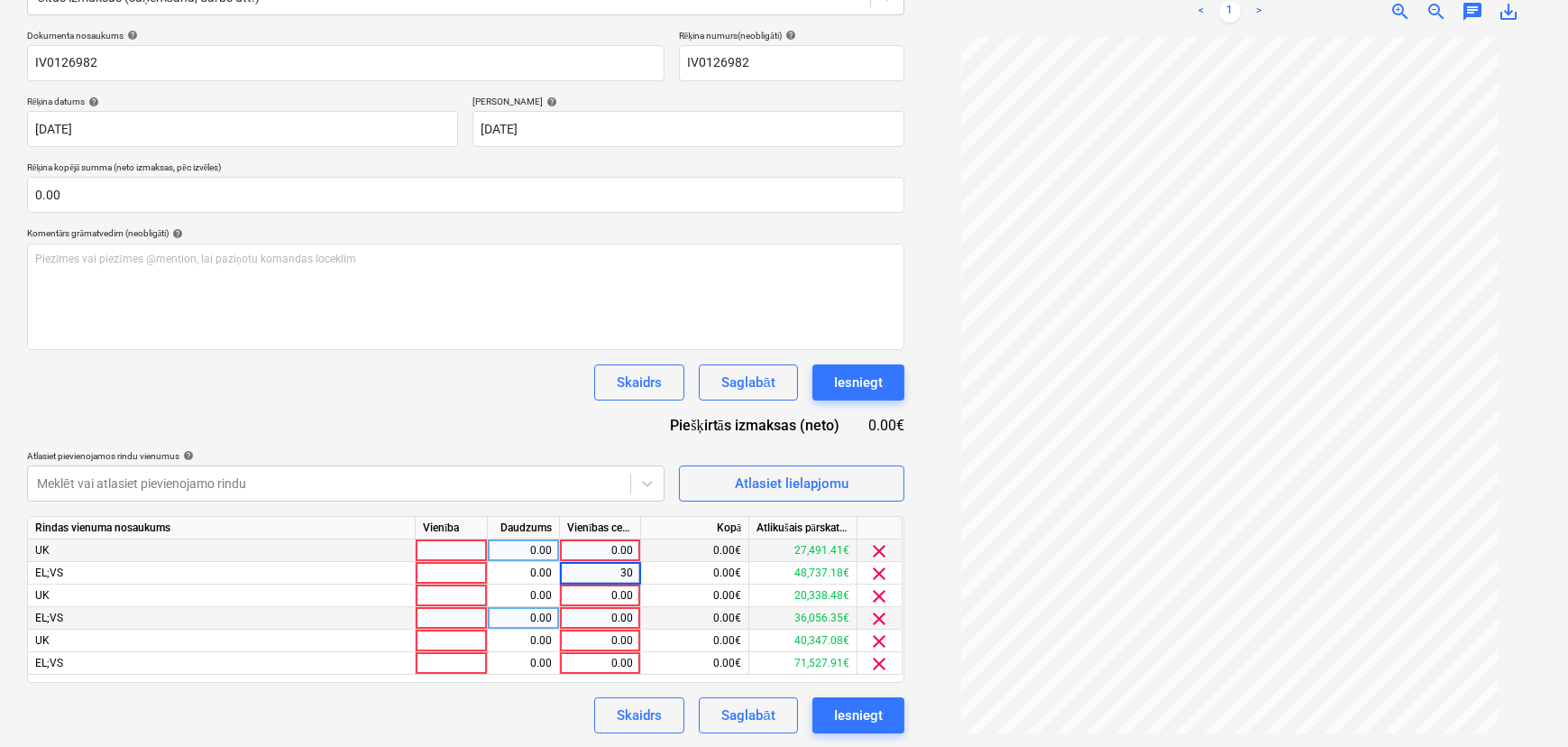 click on "0.00" at bounding box center [600, 618] 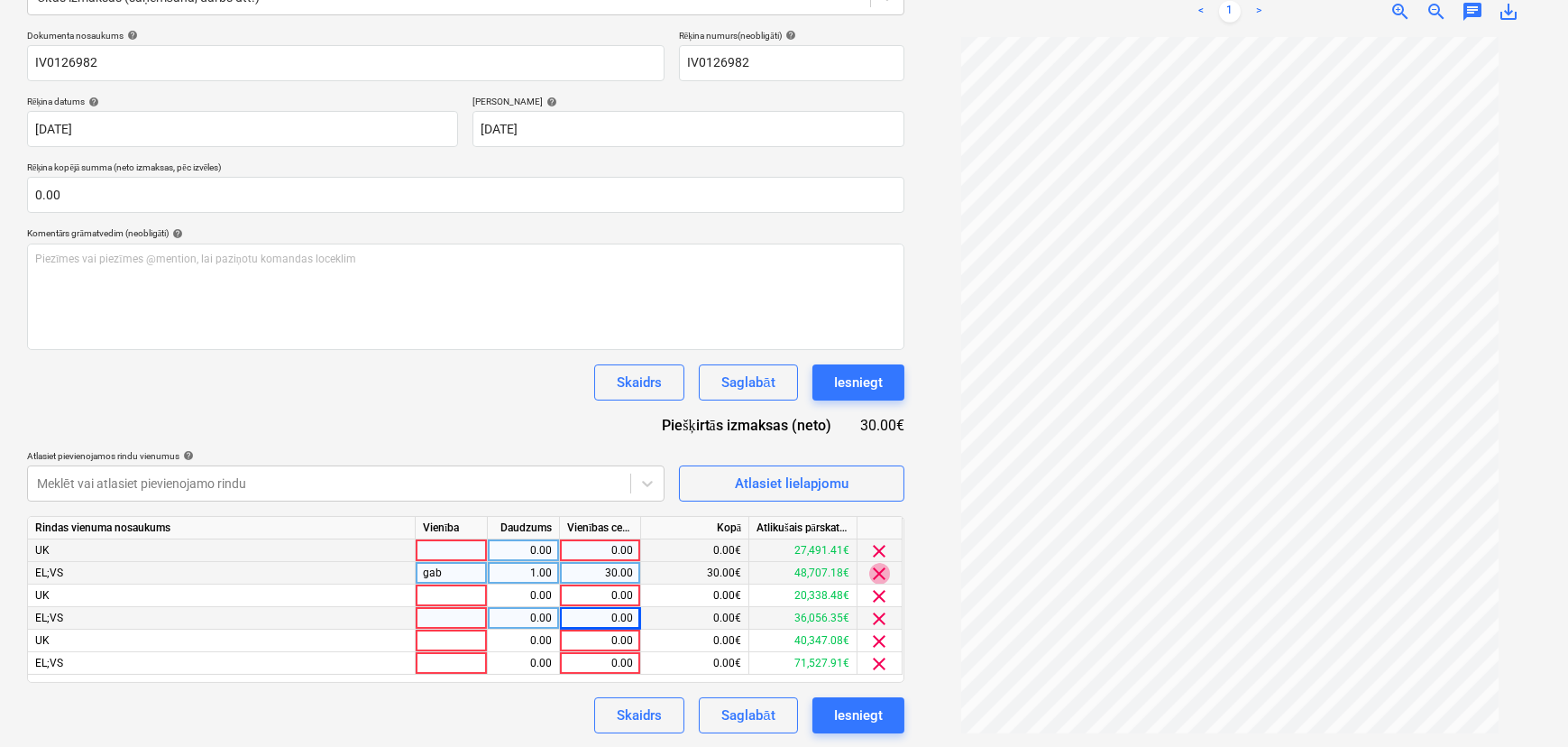 click on "clear" at bounding box center (880, 574) 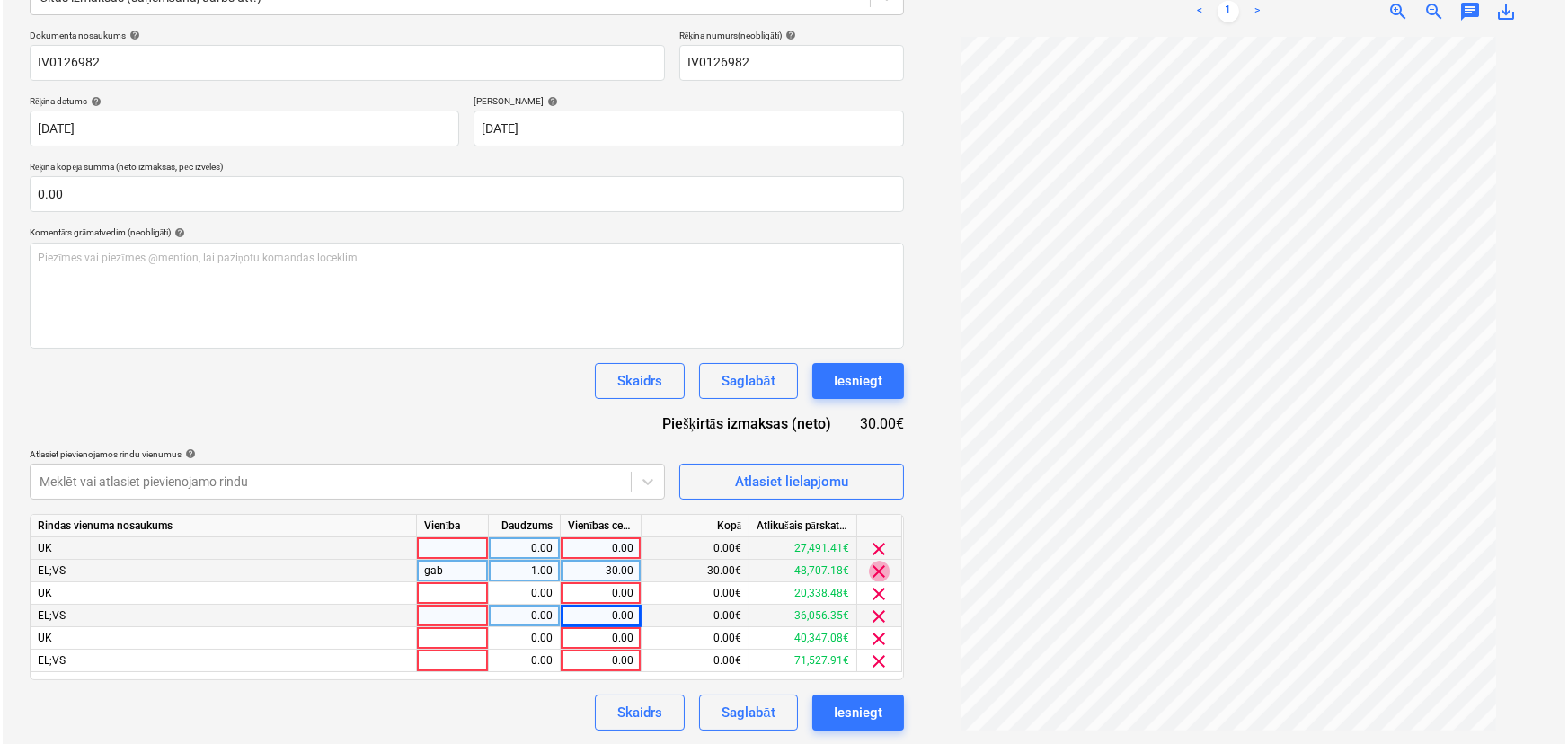scroll, scrollTop: 235, scrollLeft: 0, axis: vertical 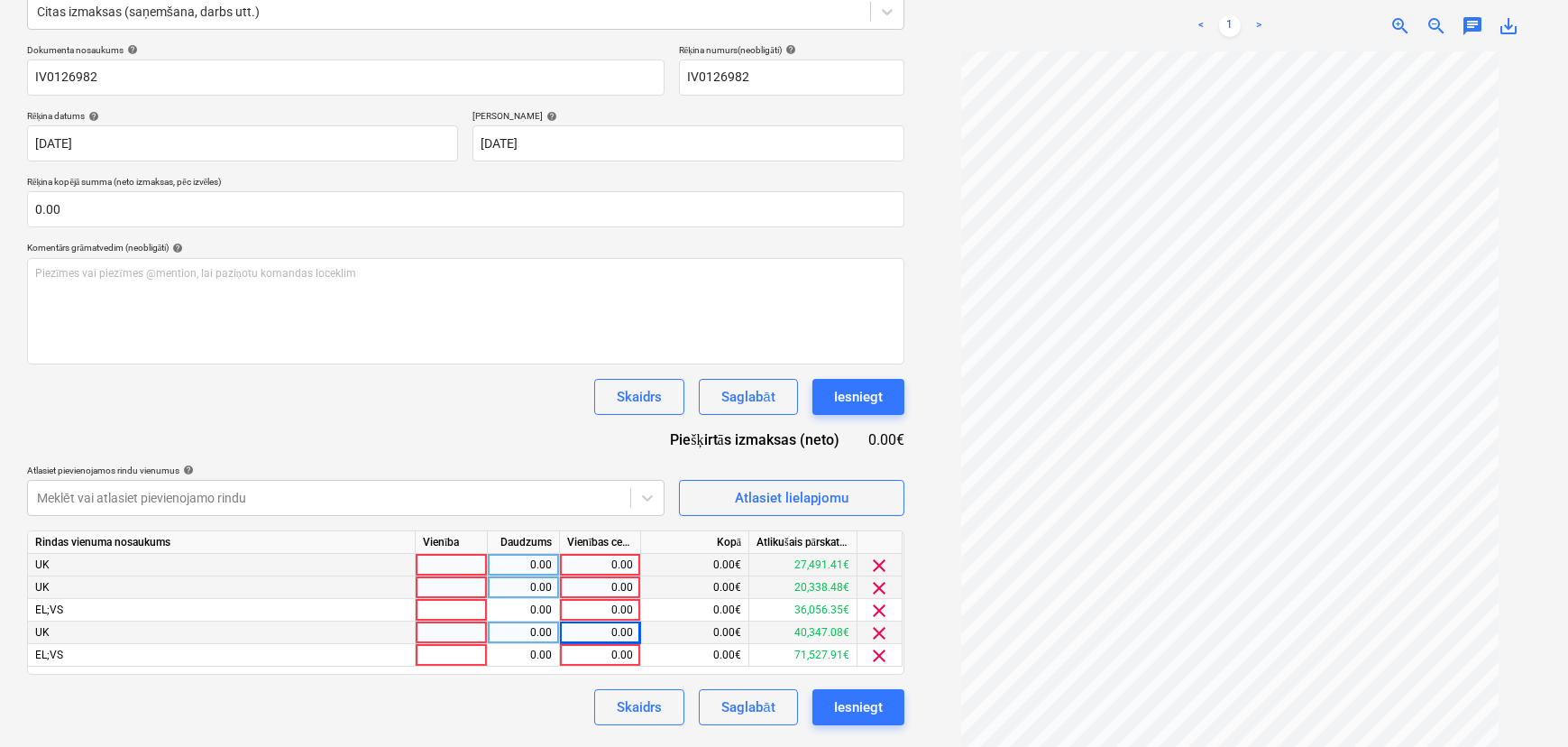 click on "clear" at bounding box center (880, 633) 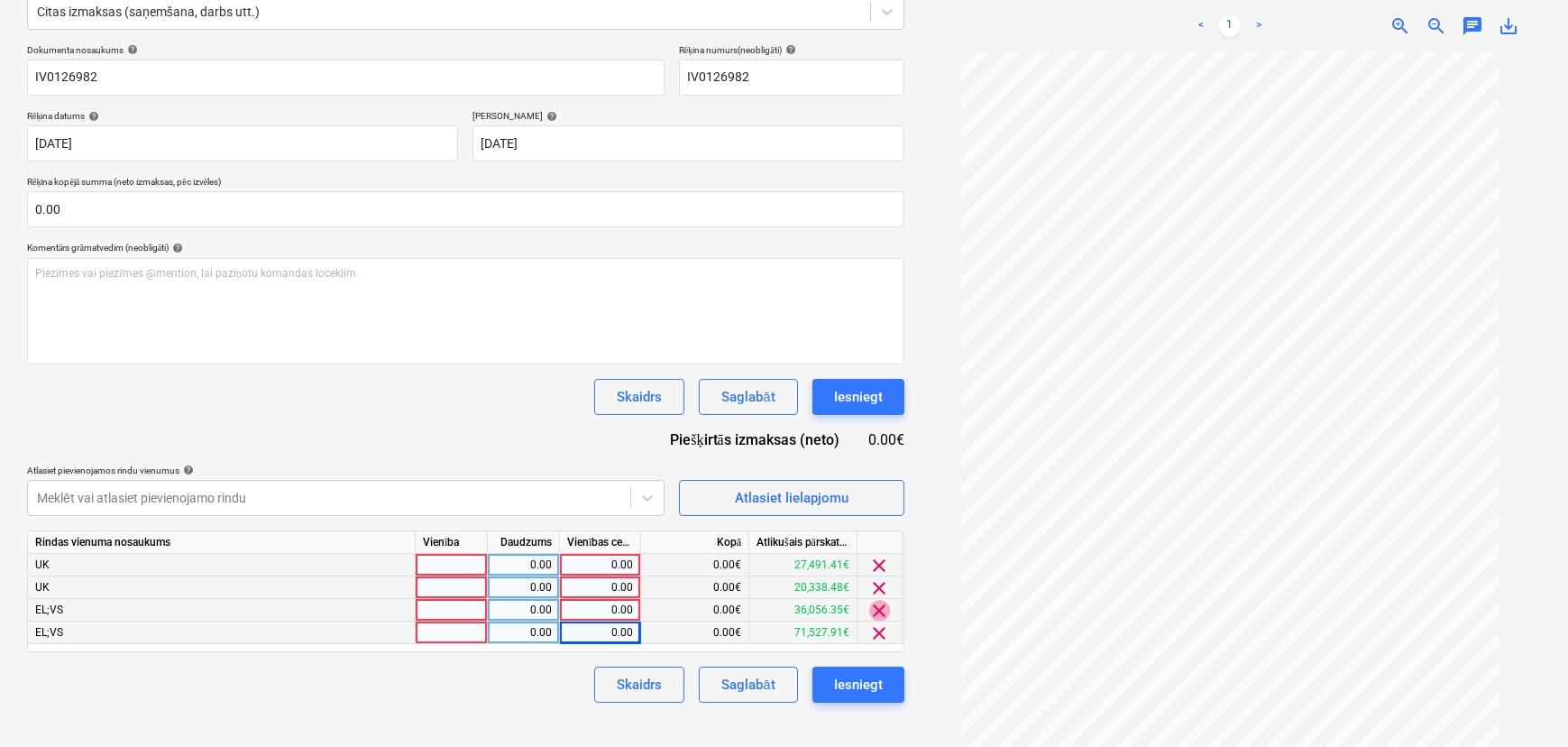 click on "clear" at bounding box center (880, 611) 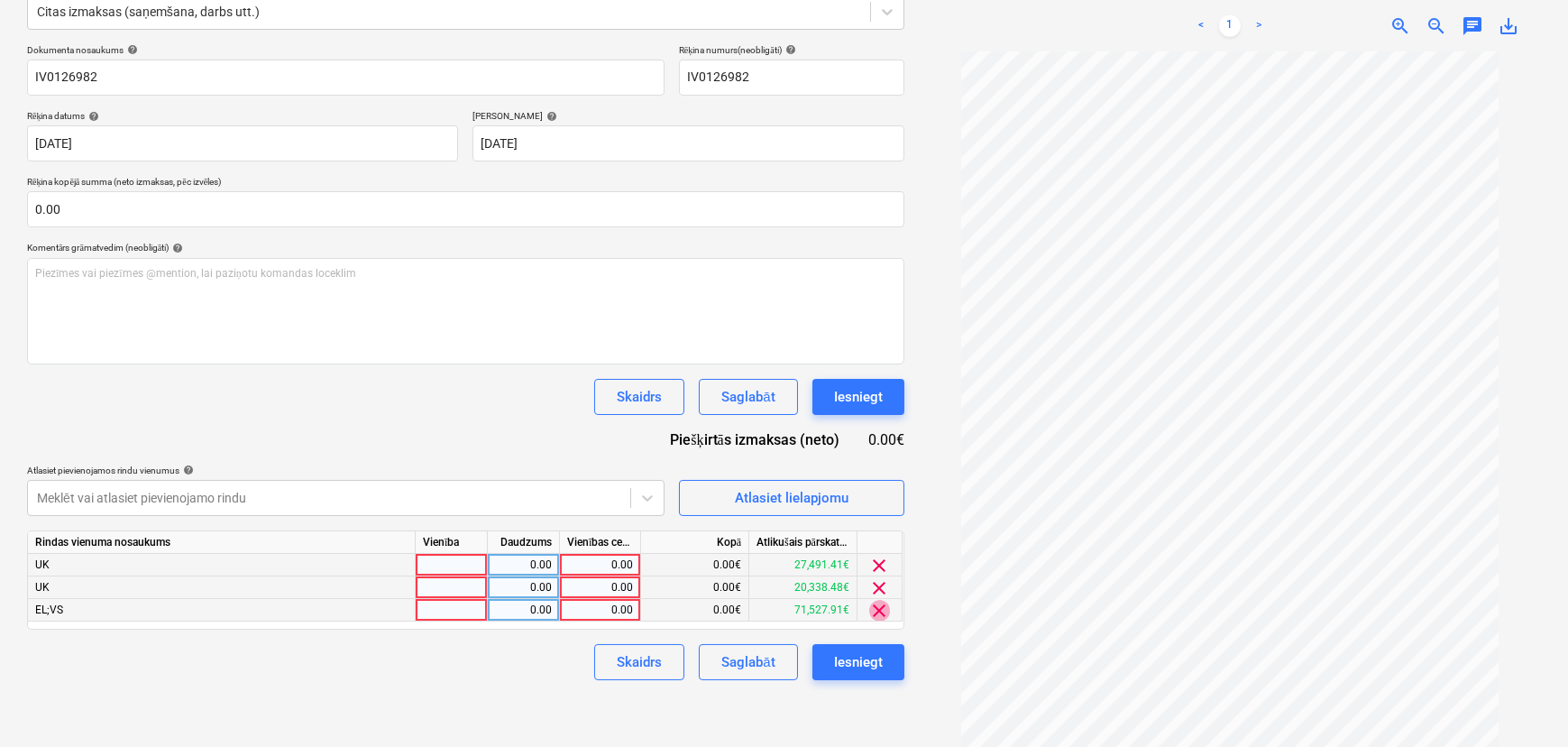 click on "clear" at bounding box center [880, 611] 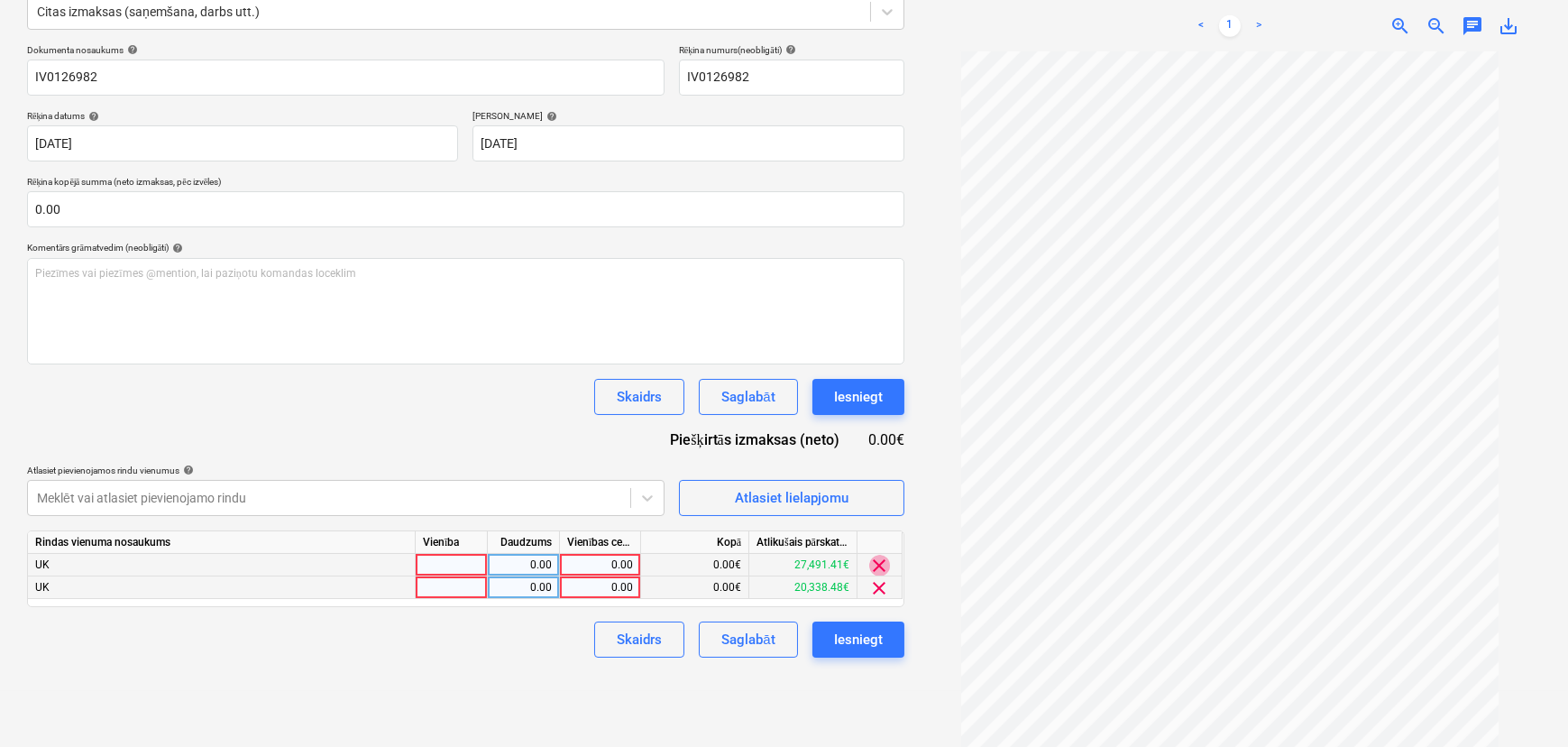 click on "clear" at bounding box center (880, 566) 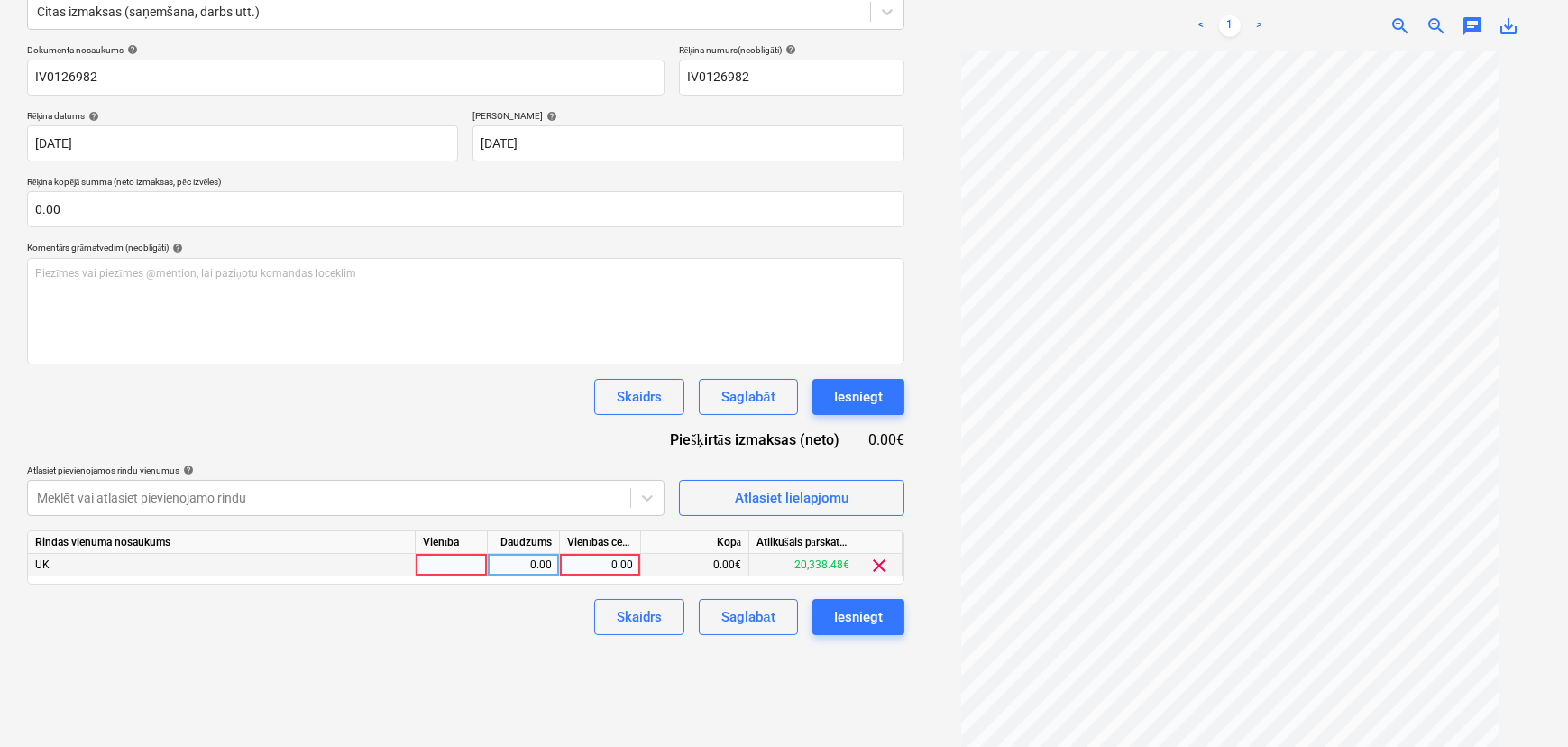 click on "clear" at bounding box center (880, 566) 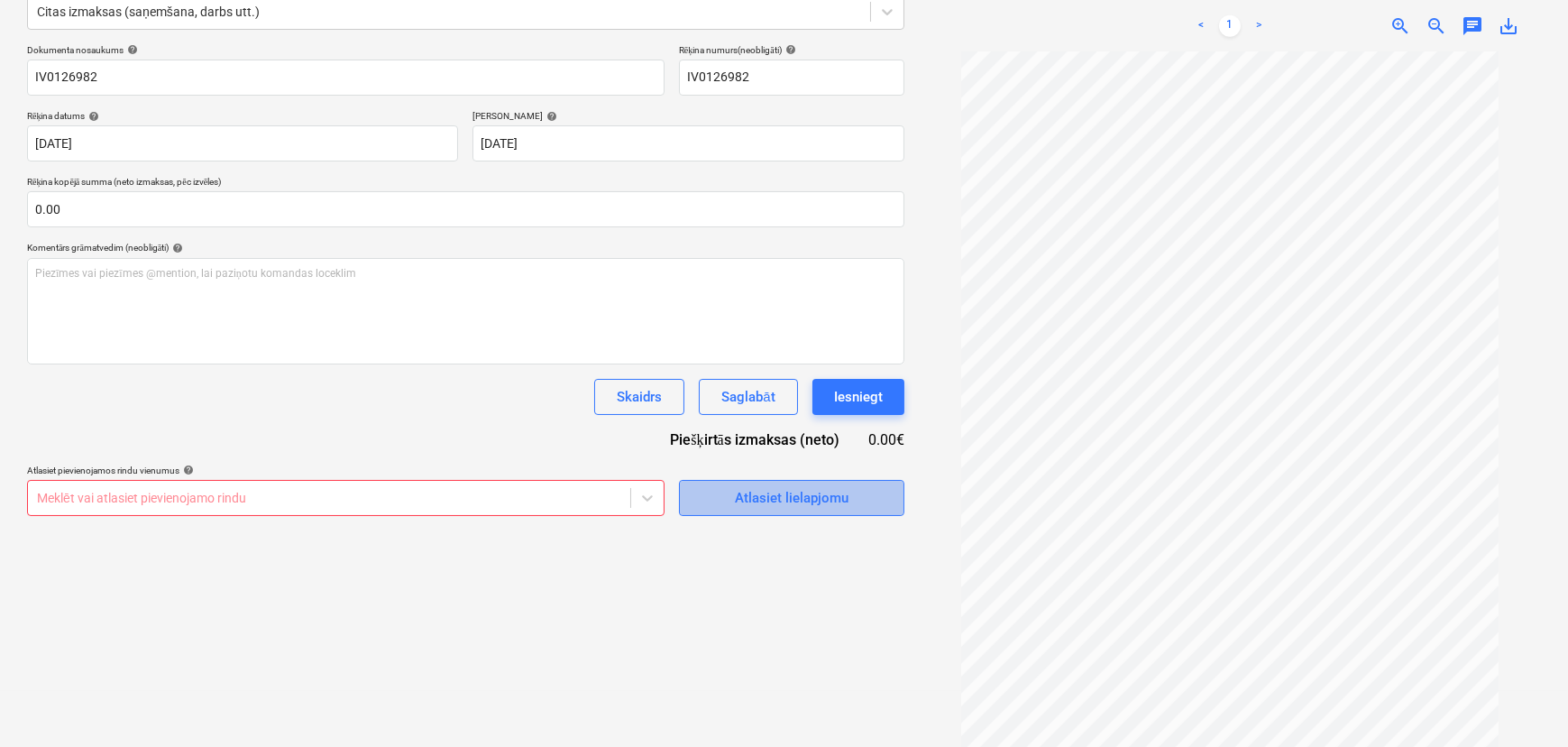 click on "Atlasiet lielapjomu" at bounding box center [792, 498] 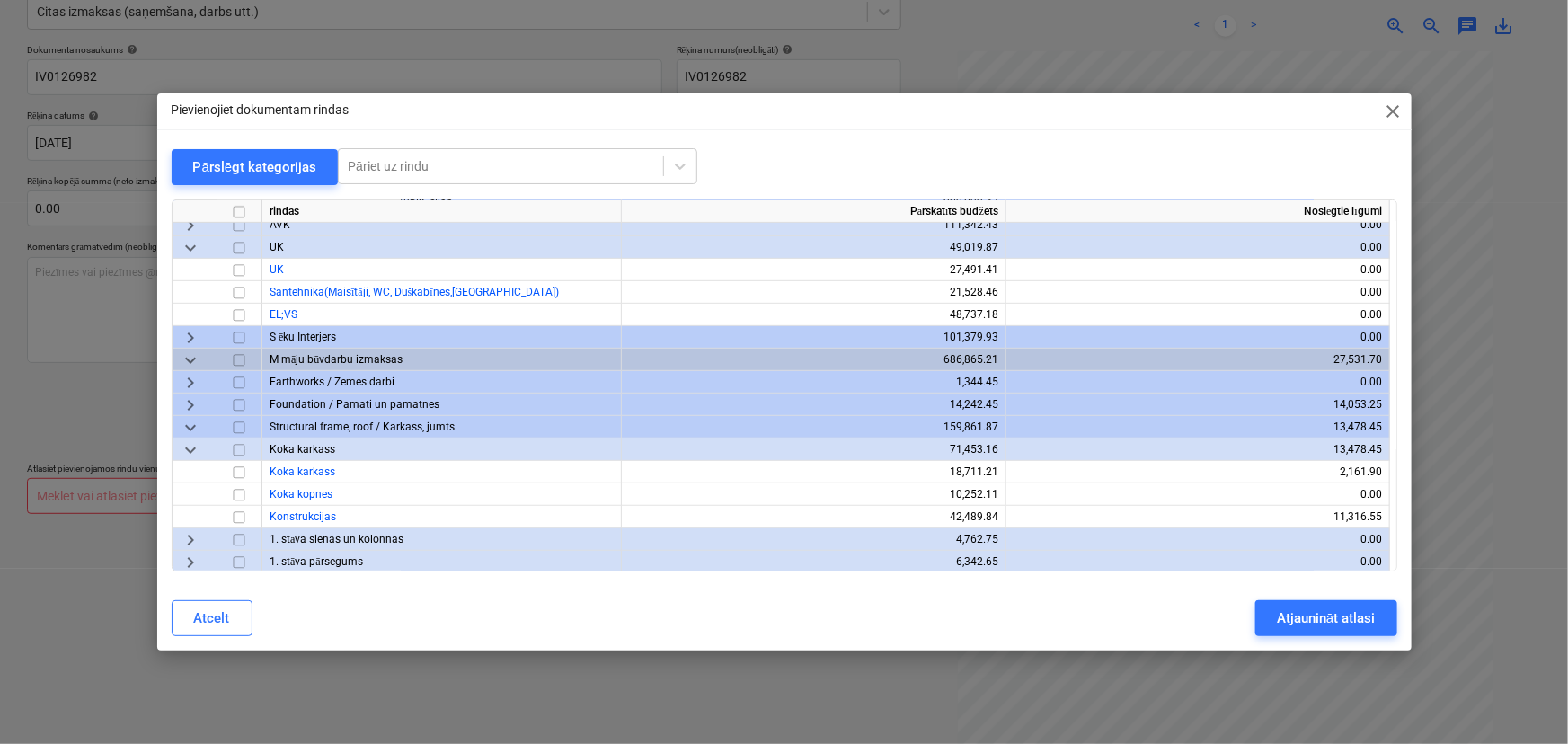 scroll, scrollTop: 408, scrollLeft: 0, axis: vertical 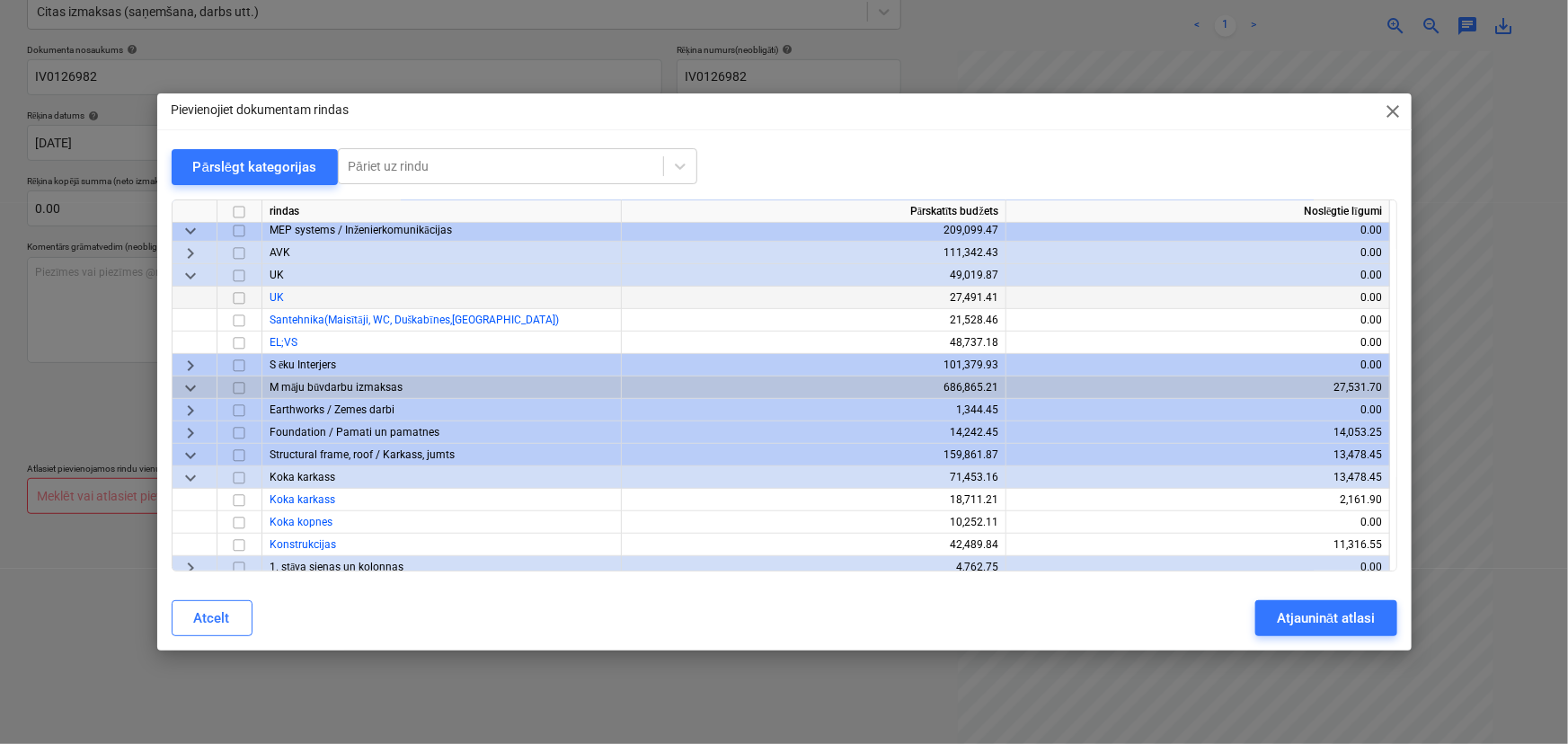 click on "UK" at bounding box center (442, 297) 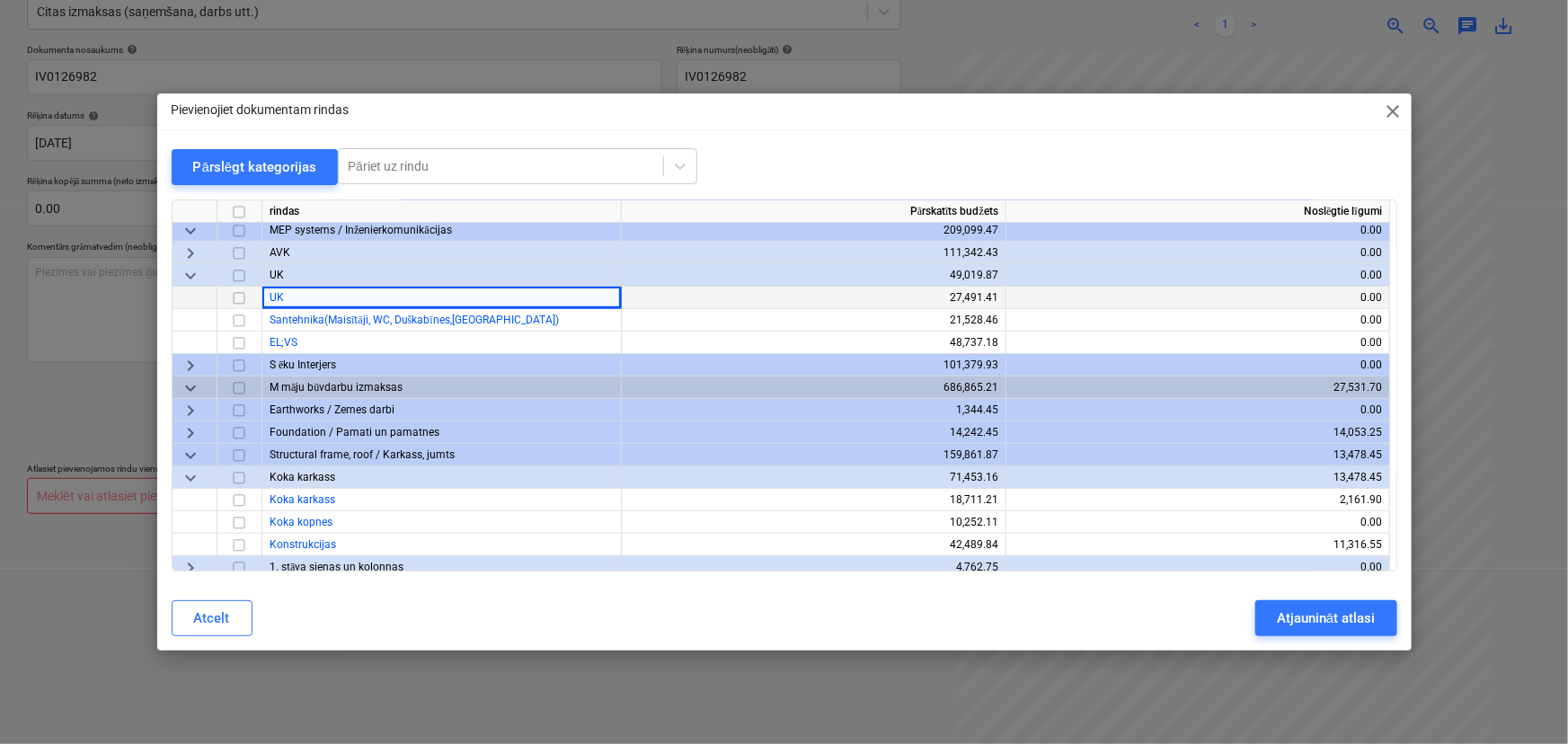 click at bounding box center [239, 298] 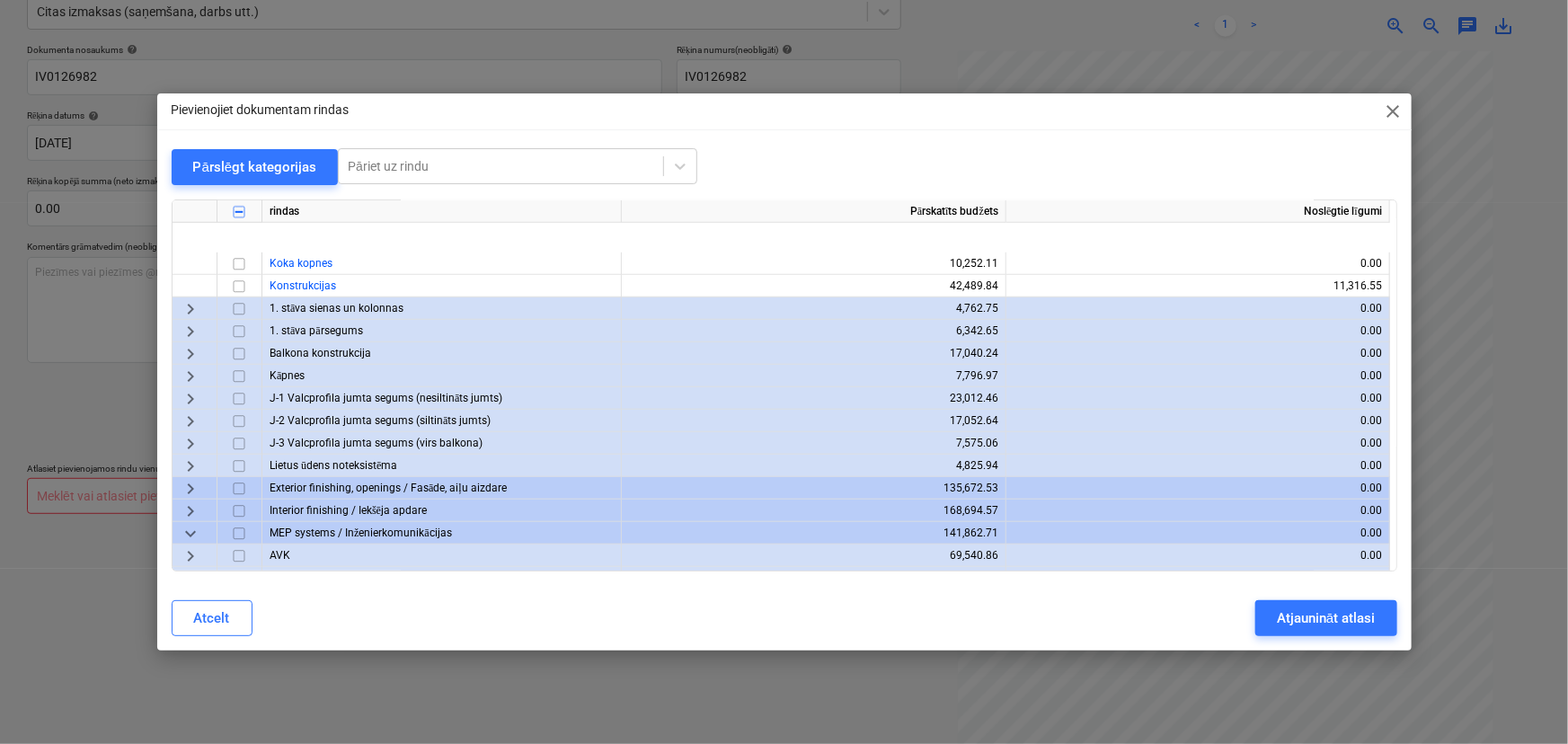scroll, scrollTop: 817, scrollLeft: 0, axis: vertical 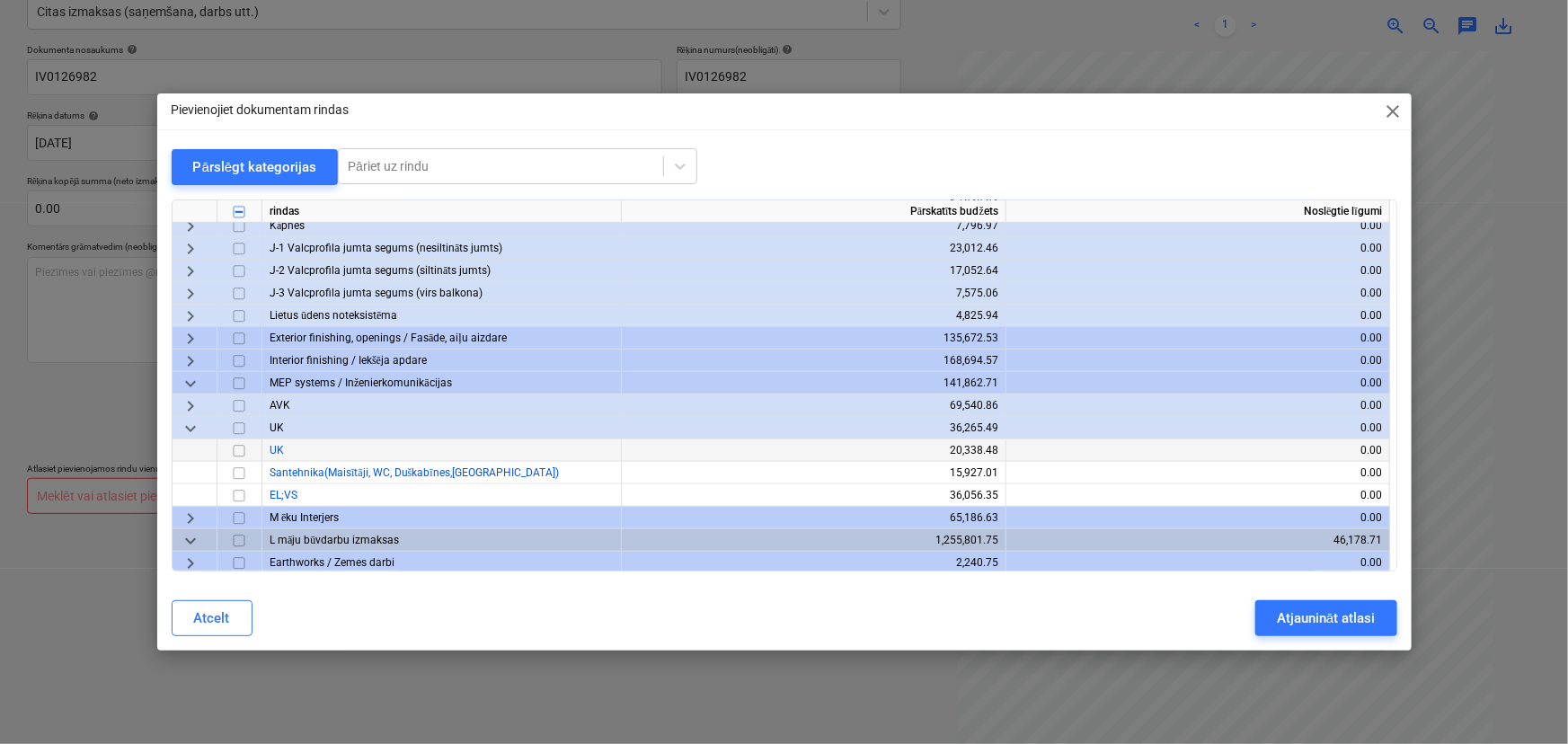 click at bounding box center (239, 451) 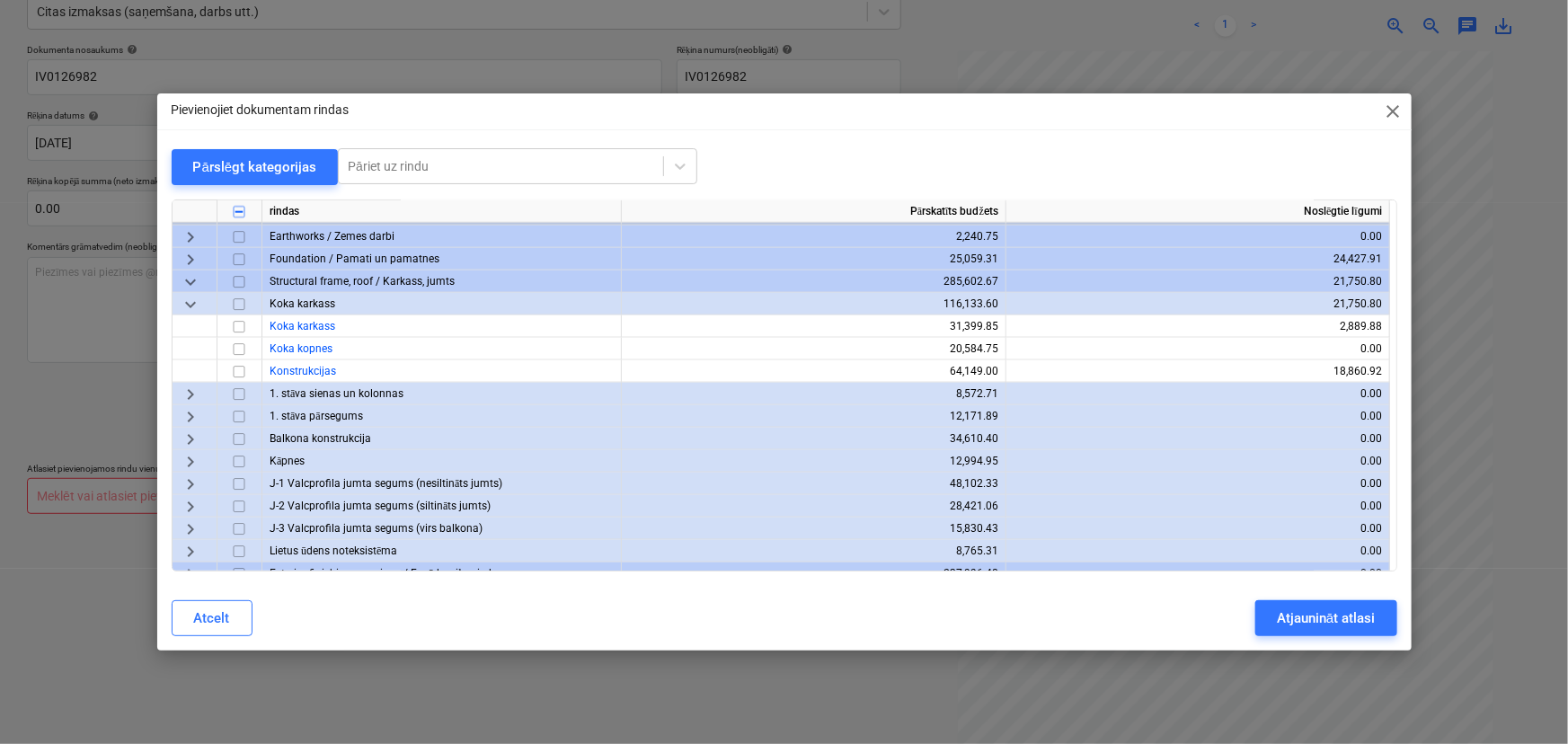 scroll, scrollTop: 1388, scrollLeft: 0, axis: vertical 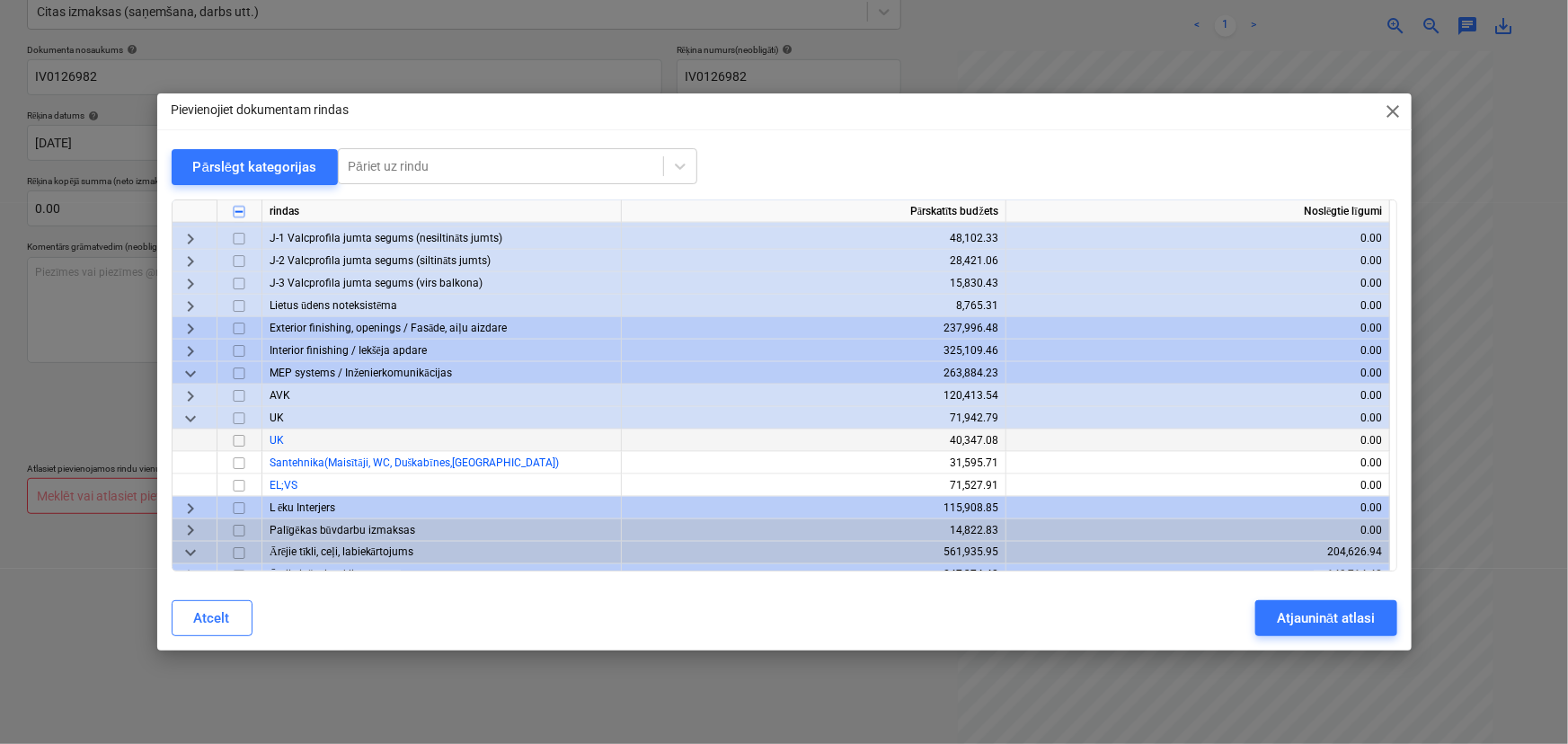 click at bounding box center (239, 441) 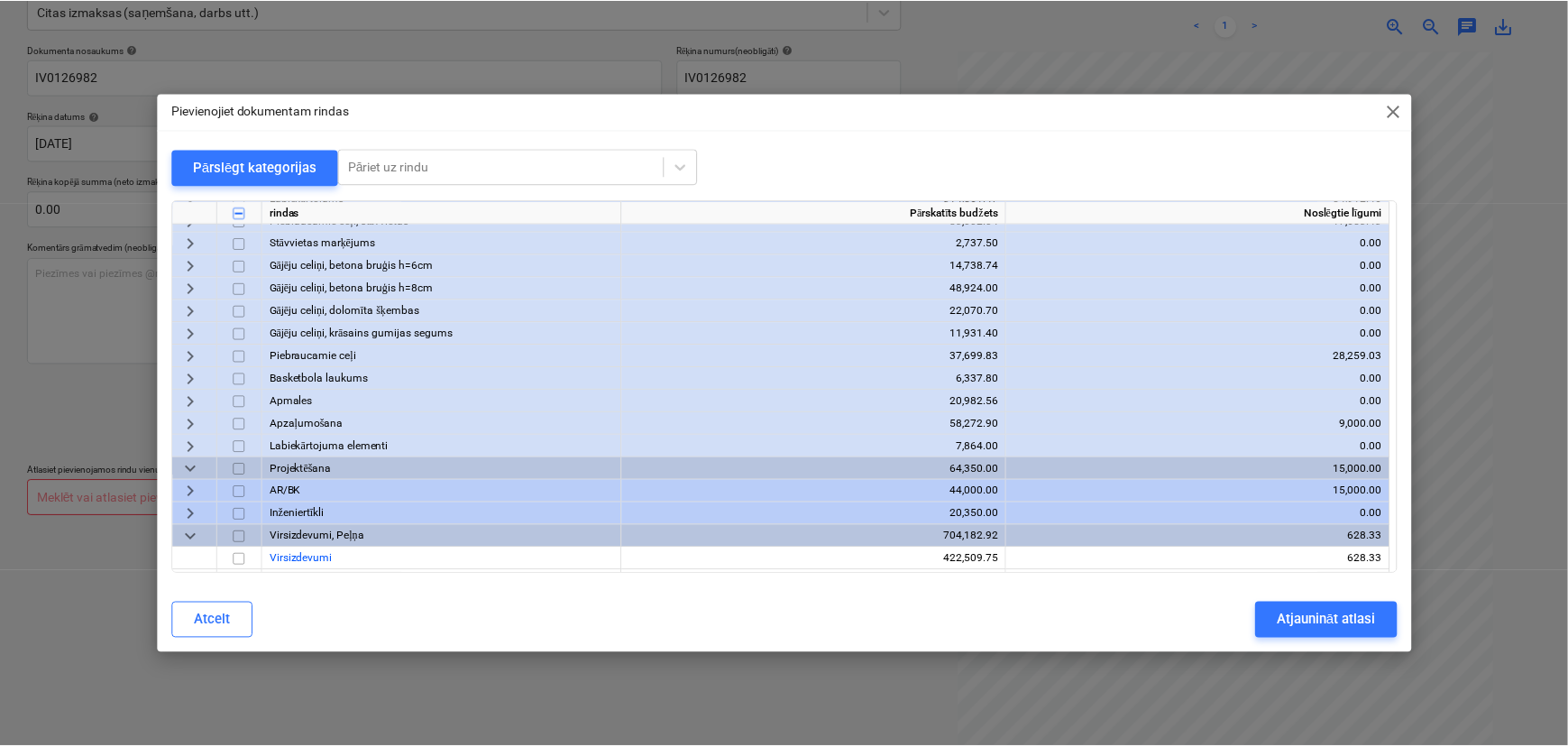 scroll, scrollTop: 1815, scrollLeft: 0, axis: vertical 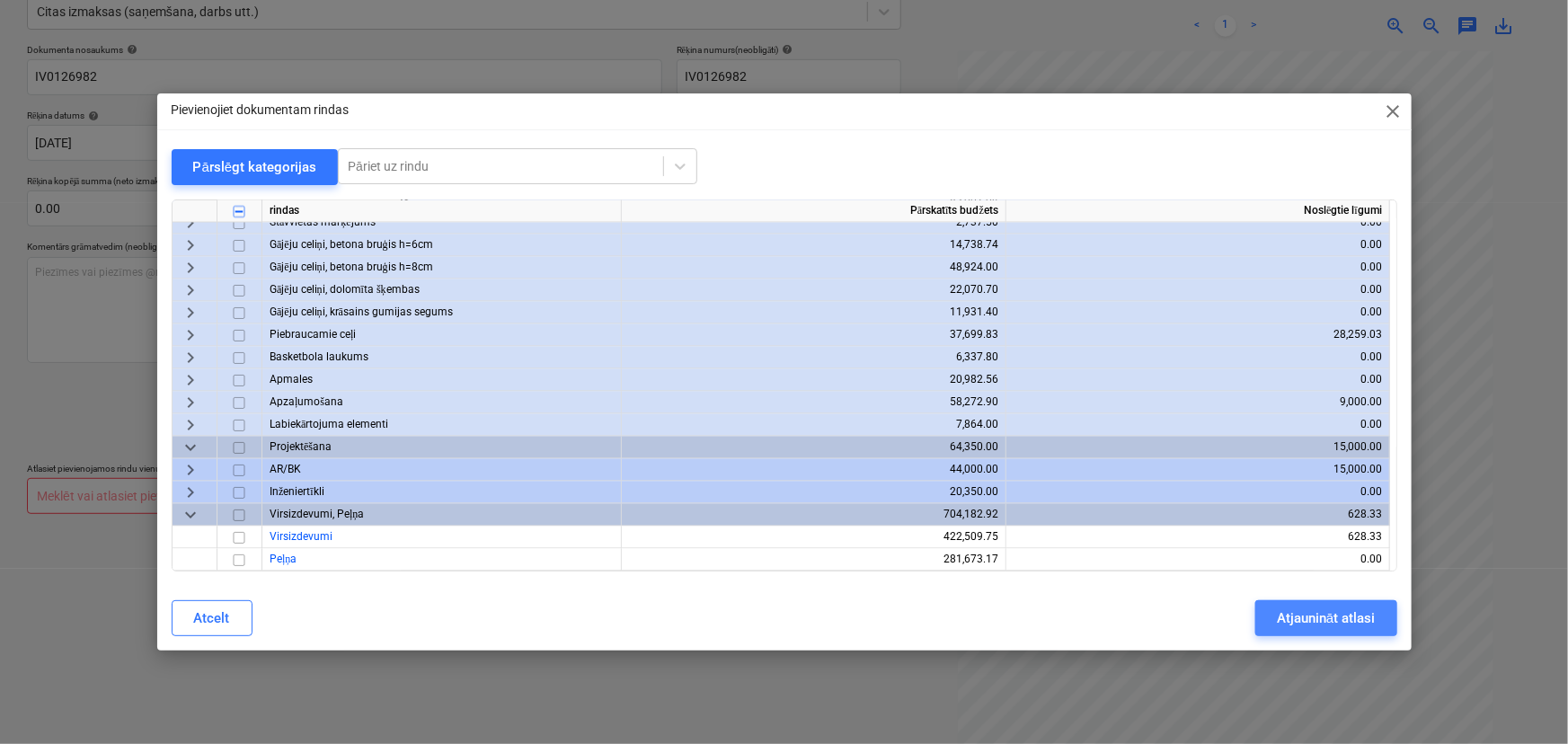 click on "Atjaunināt atlasi" at bounding box center (1325, 618) 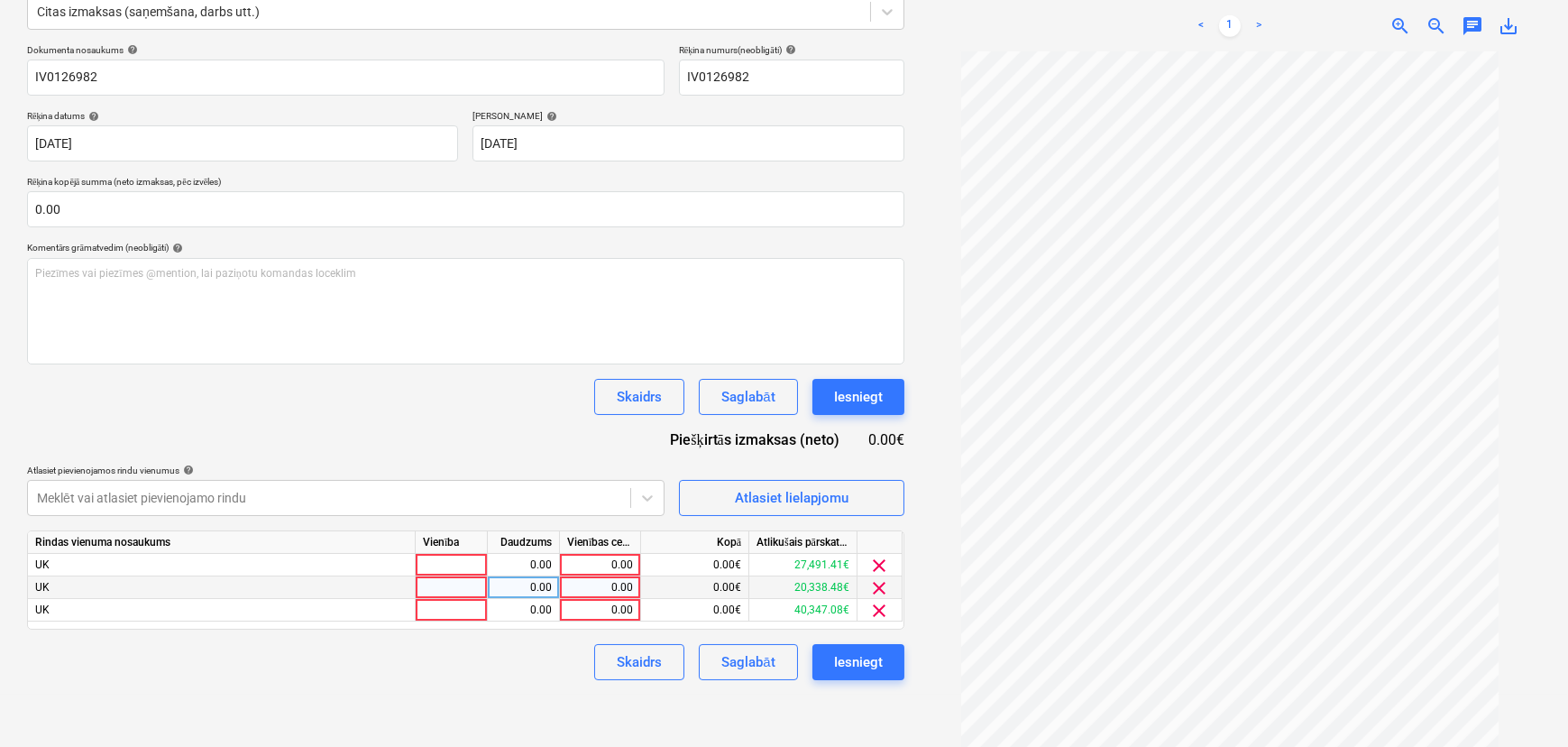 click on "0.00" at bounding box center [600, 587] 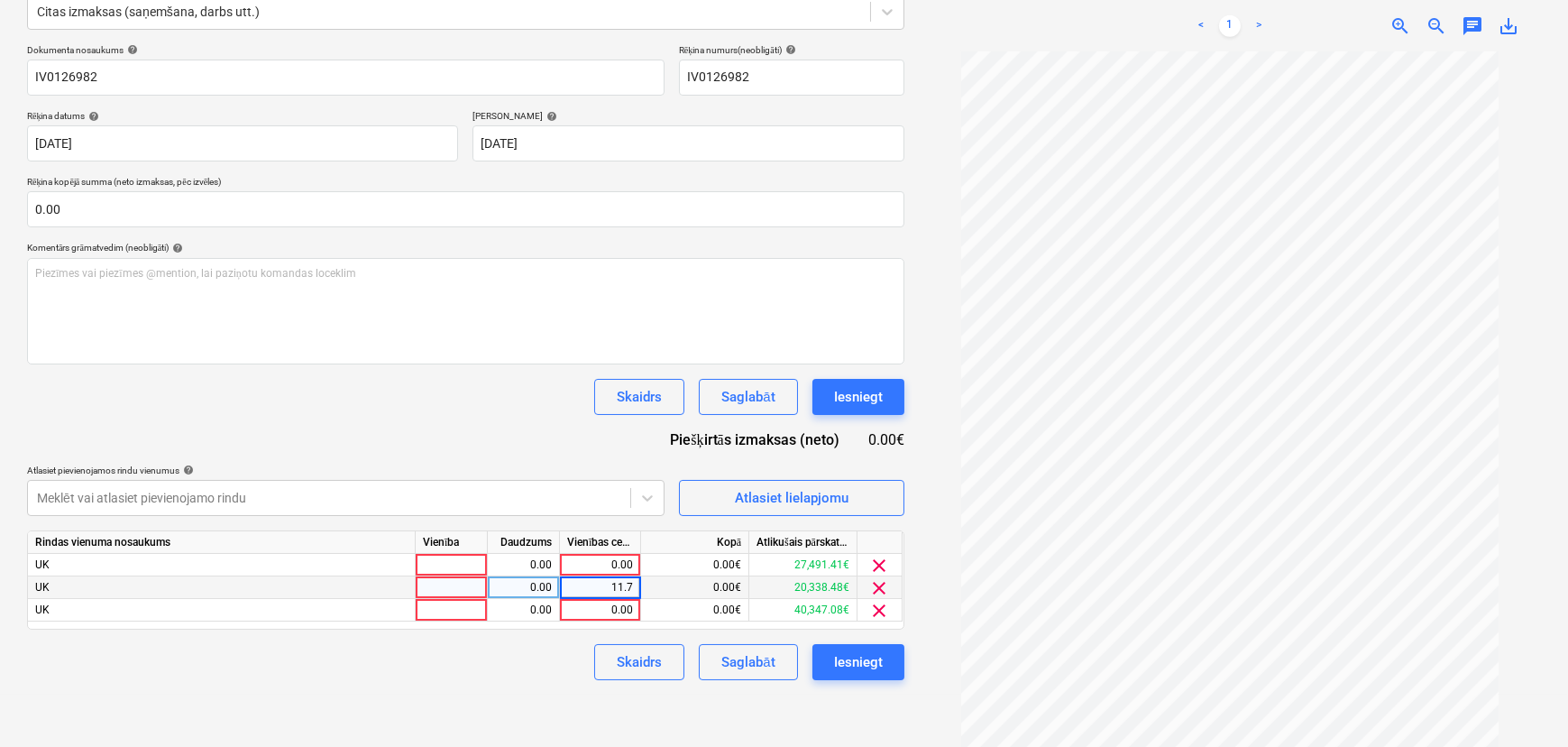 type on "11.70" 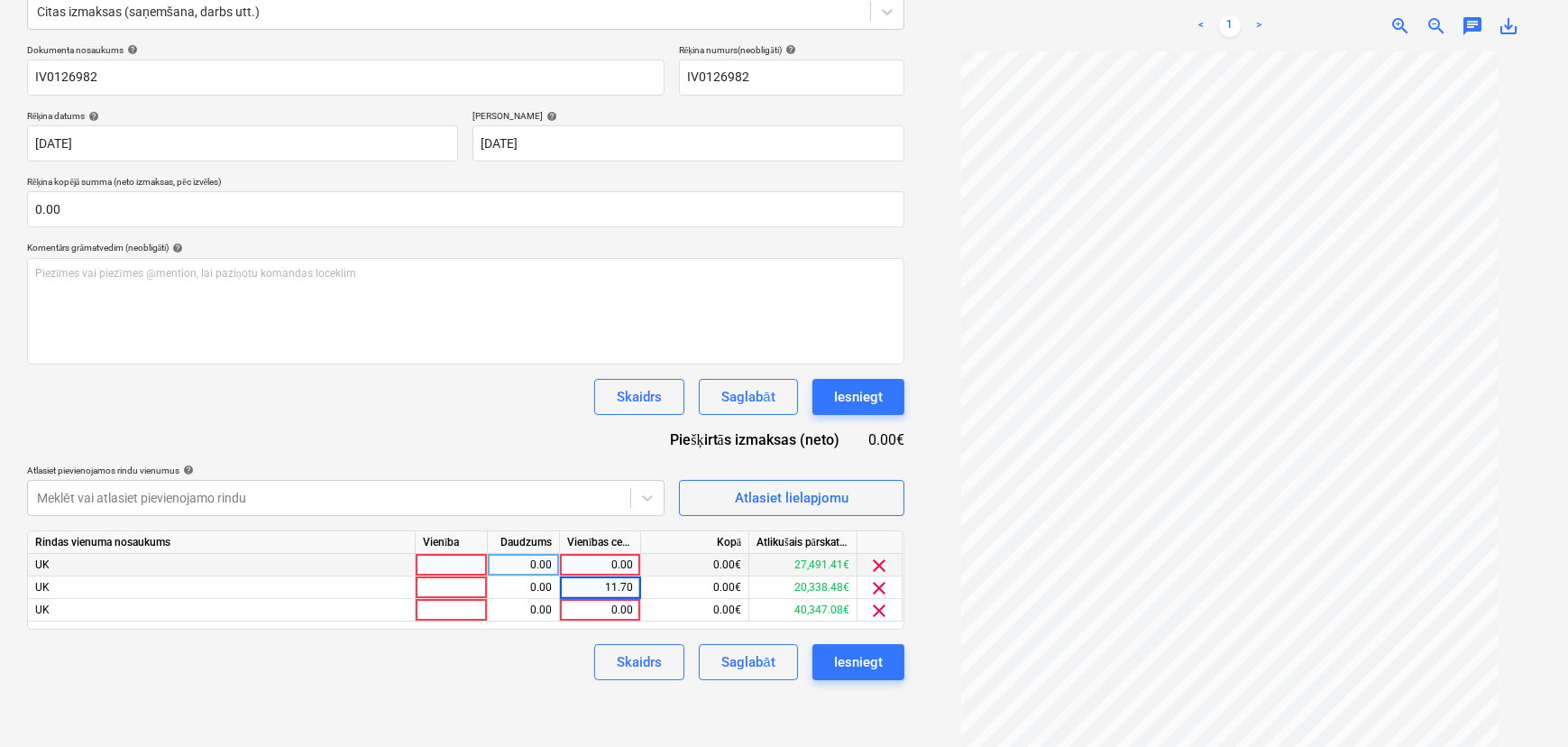 click on "0.00" at bounding box center (600, 565) 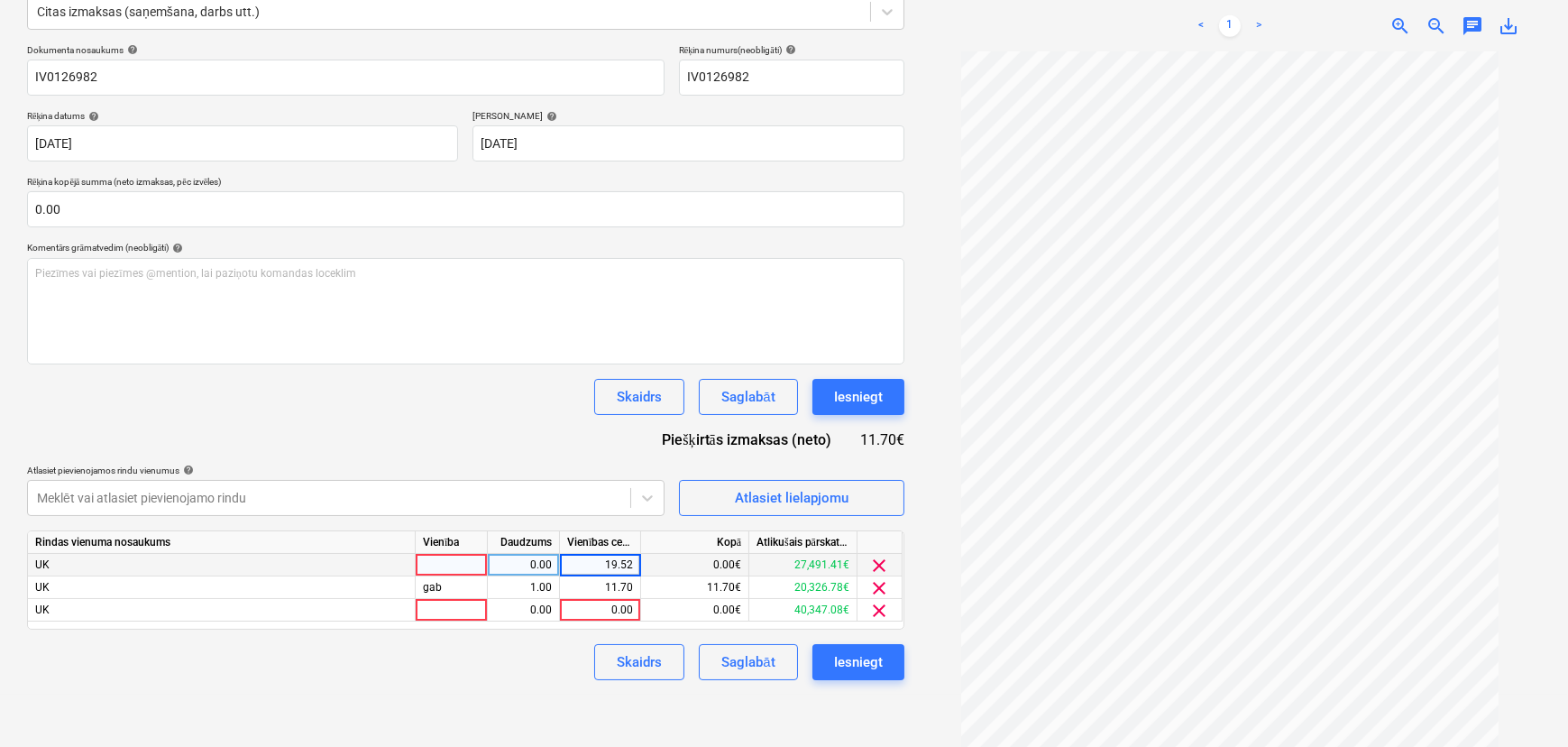 drag, startPoint x: 601, startPoint y: 558, endPoint x: 643, endPoint y: 564, distance: 42.42641 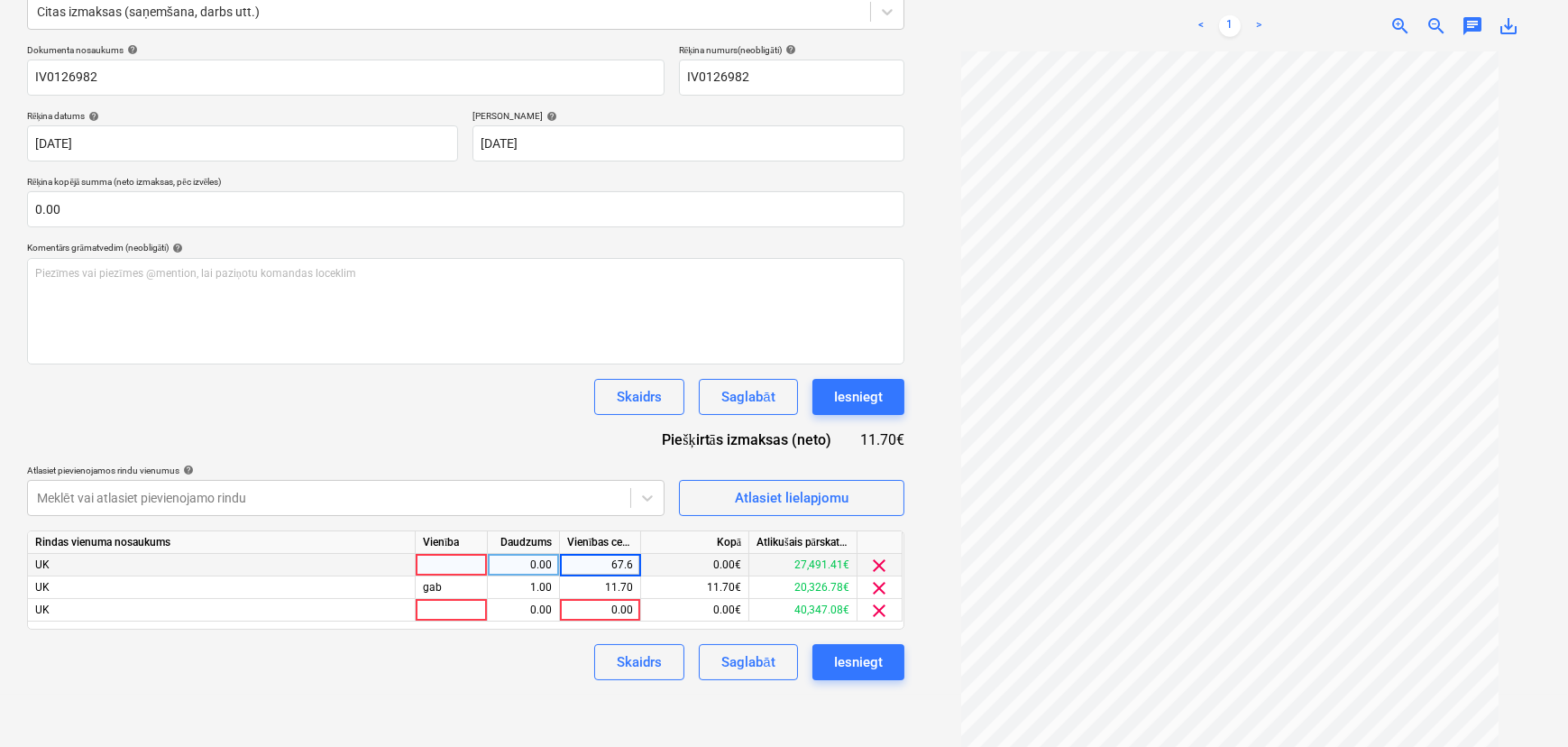 type on "67.66" 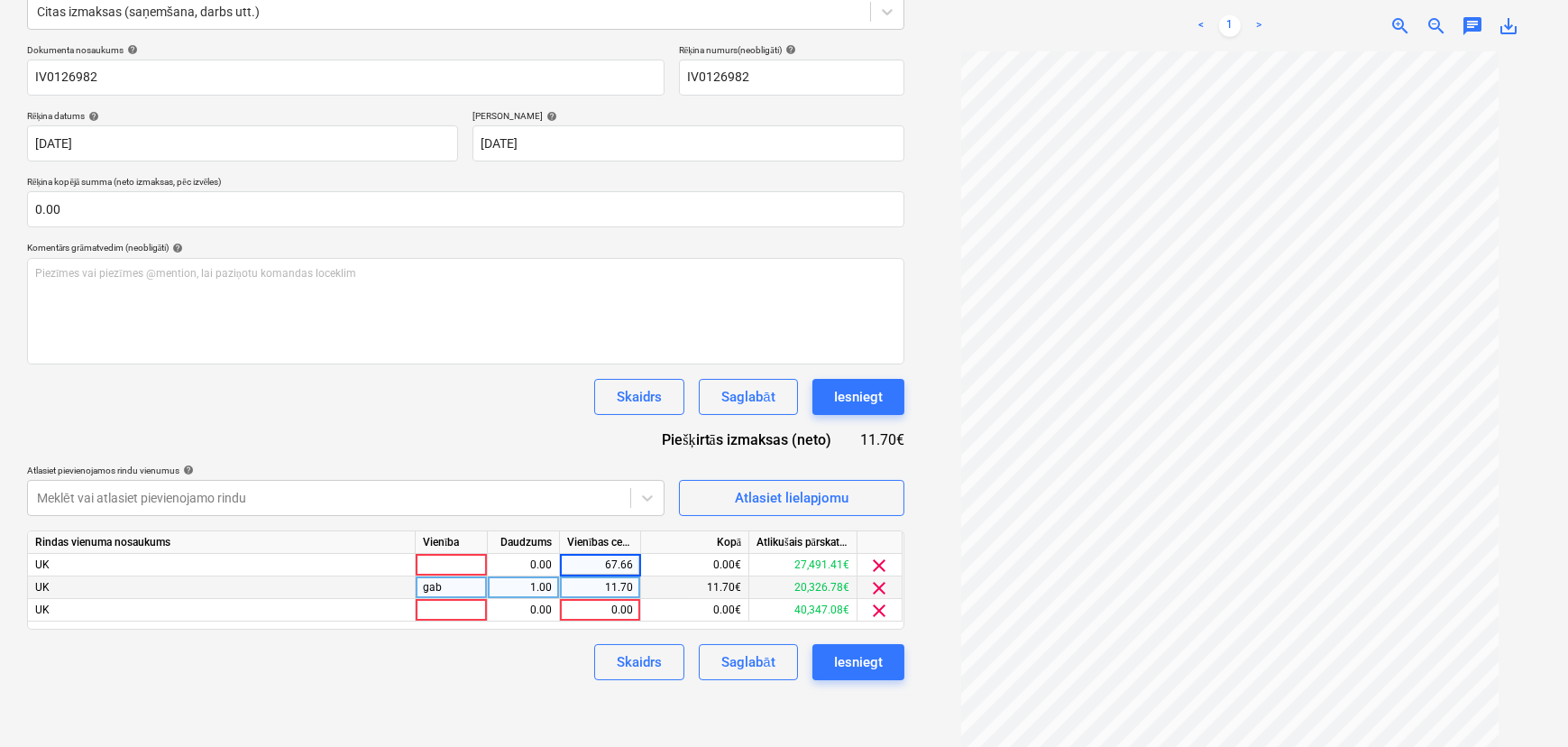 click on "11.70" at bounding box center (600, 587) 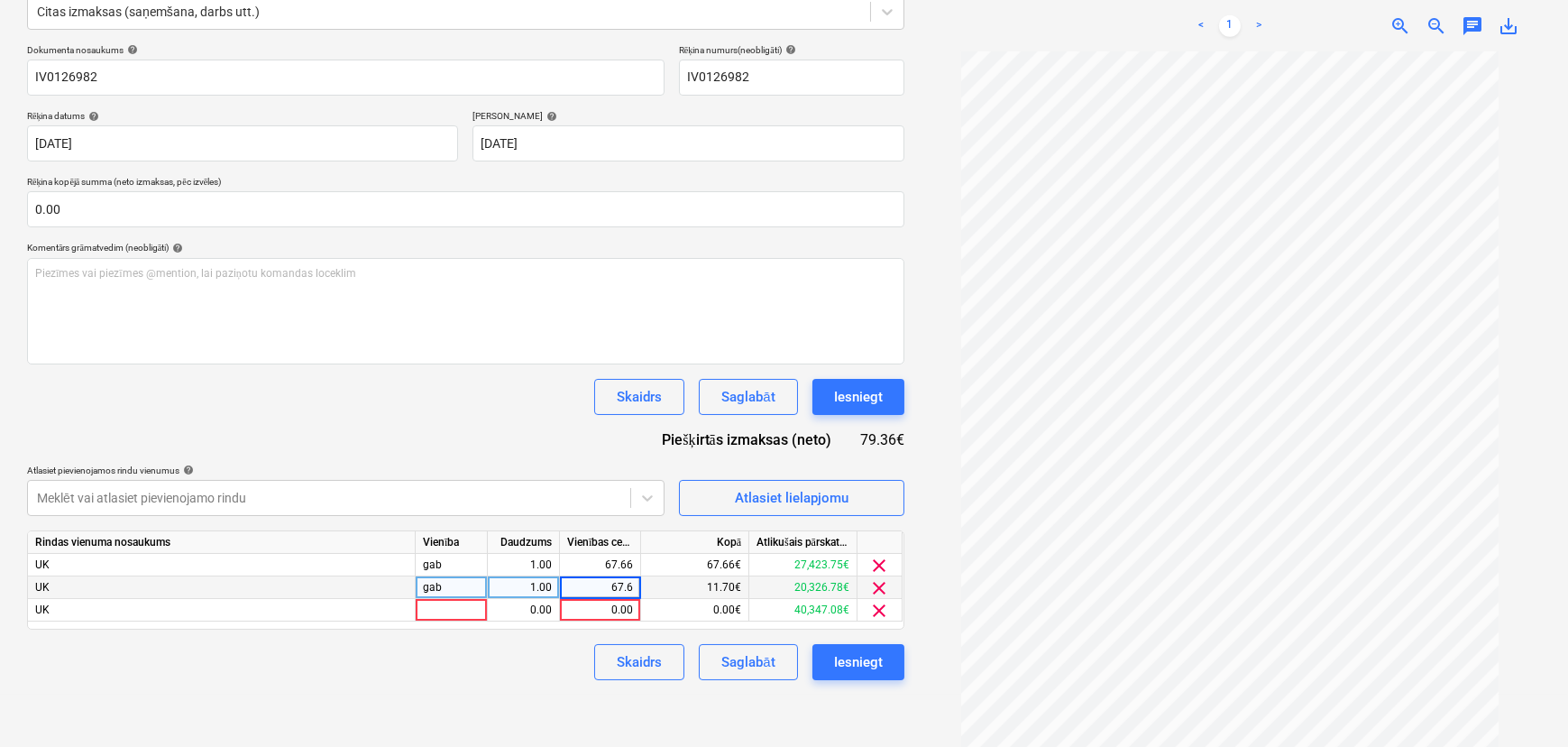 type on "67.66" 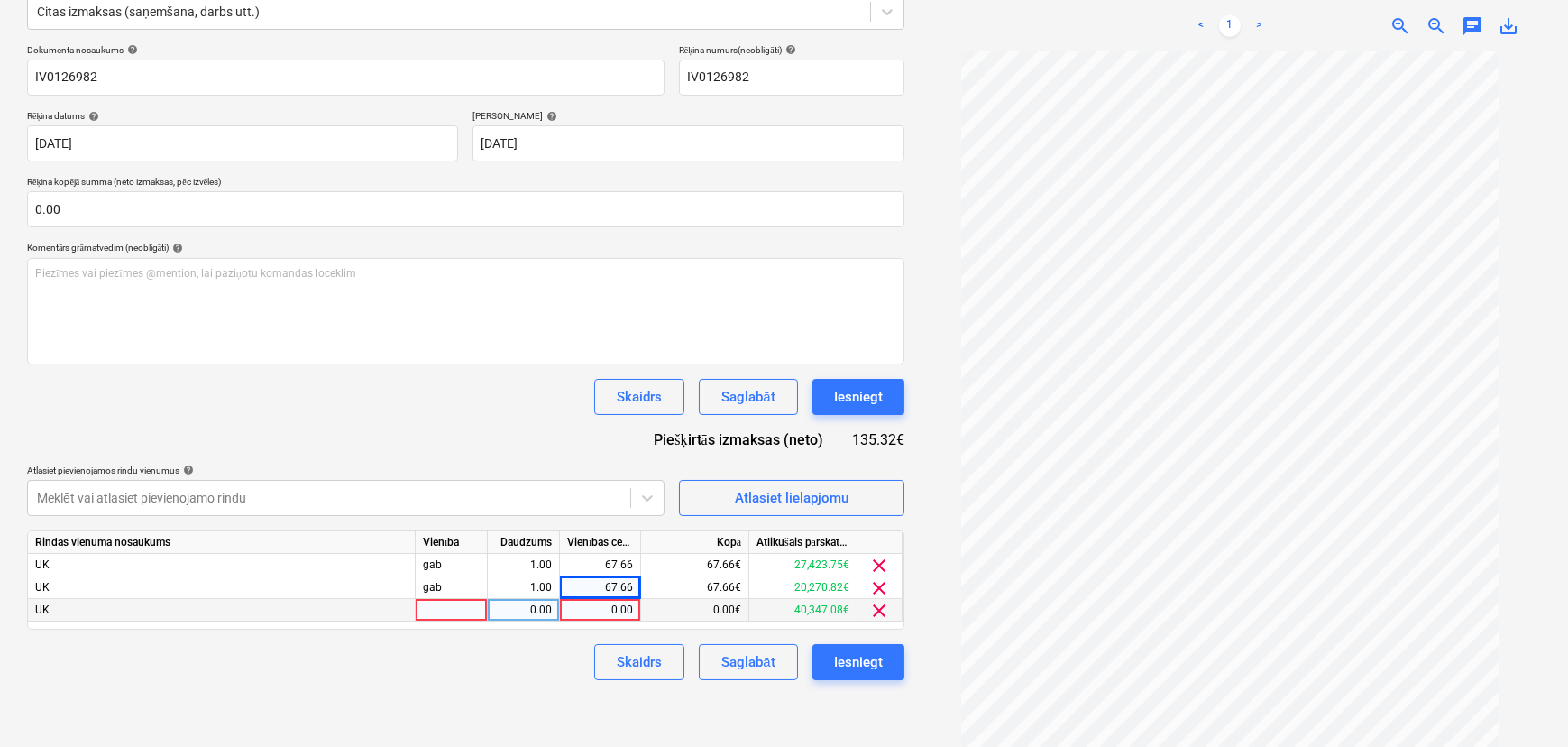 click on "0.00" at bounding box center (600, 610) 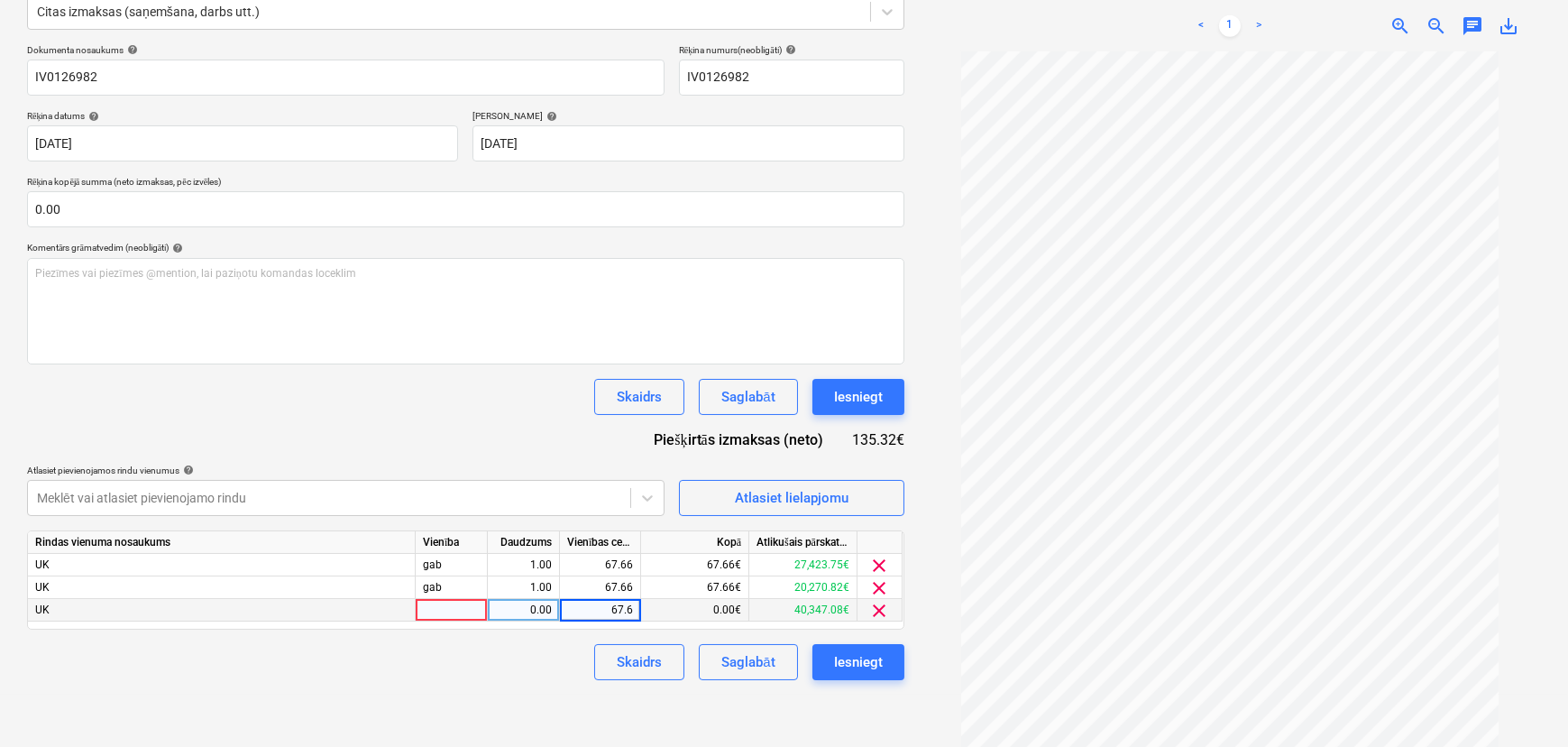 type on "67.66" 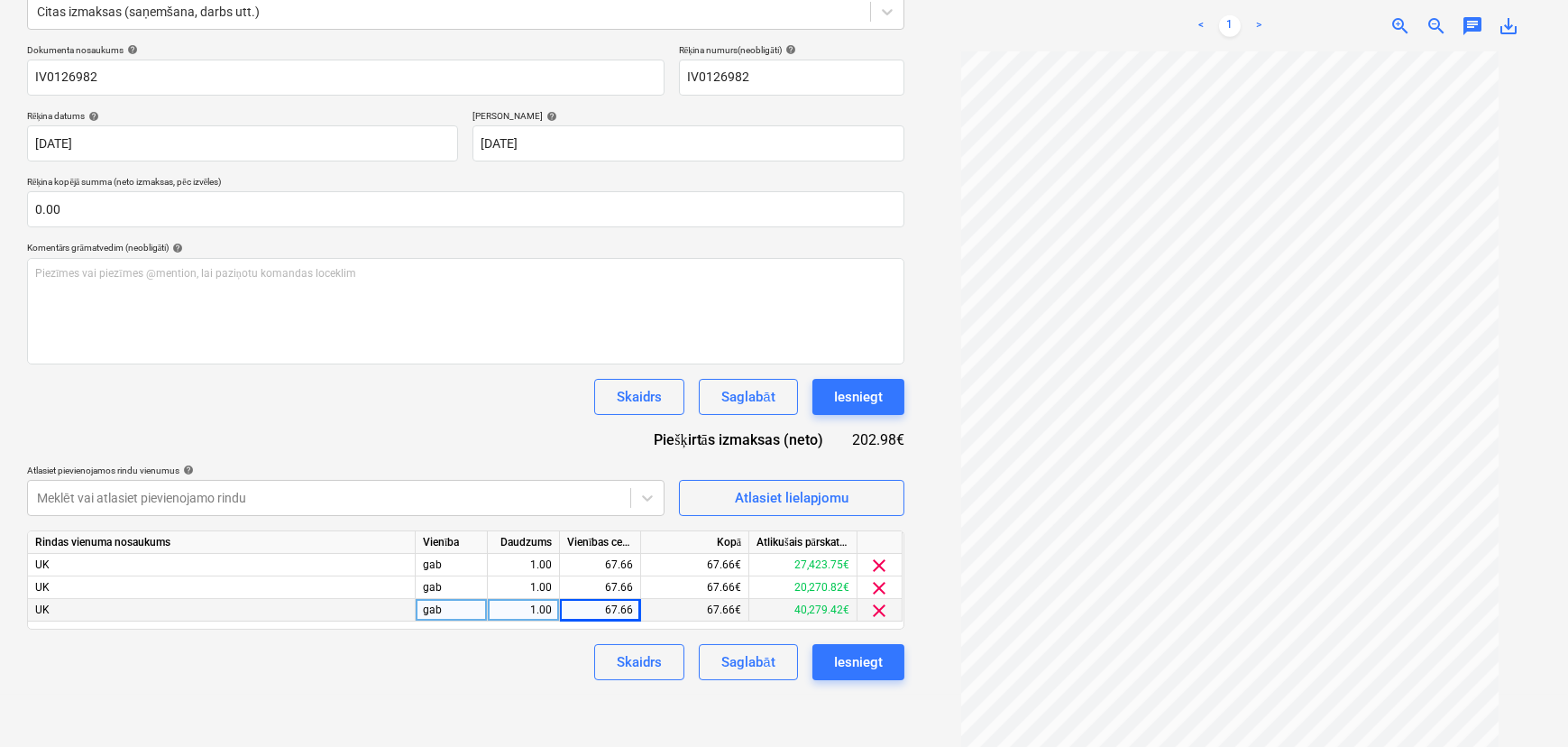 click on "Skaidrs Saglabāt Iesniegt" at bounding box center [465, 662] 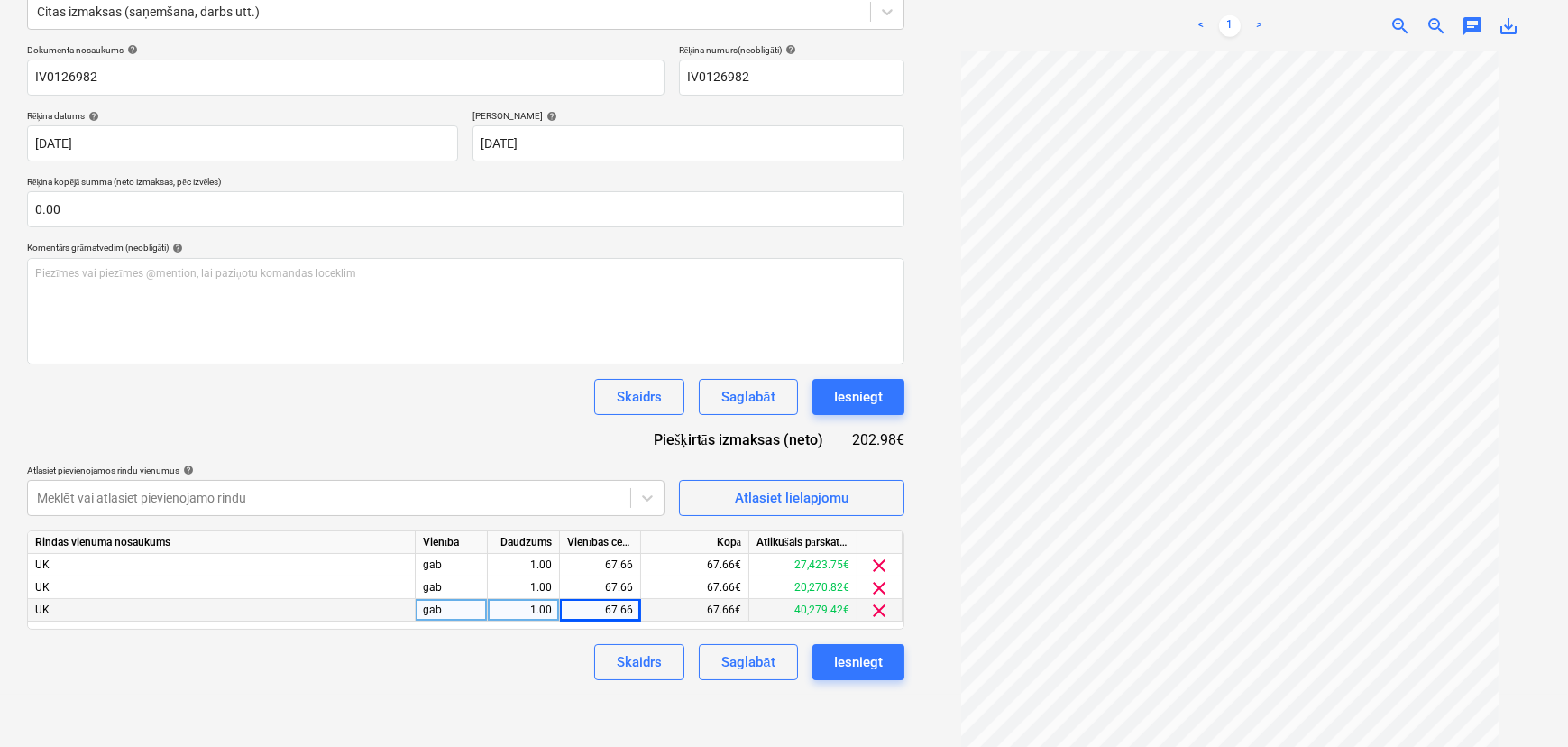 click on "67.66" at bounding box center (600, 610) 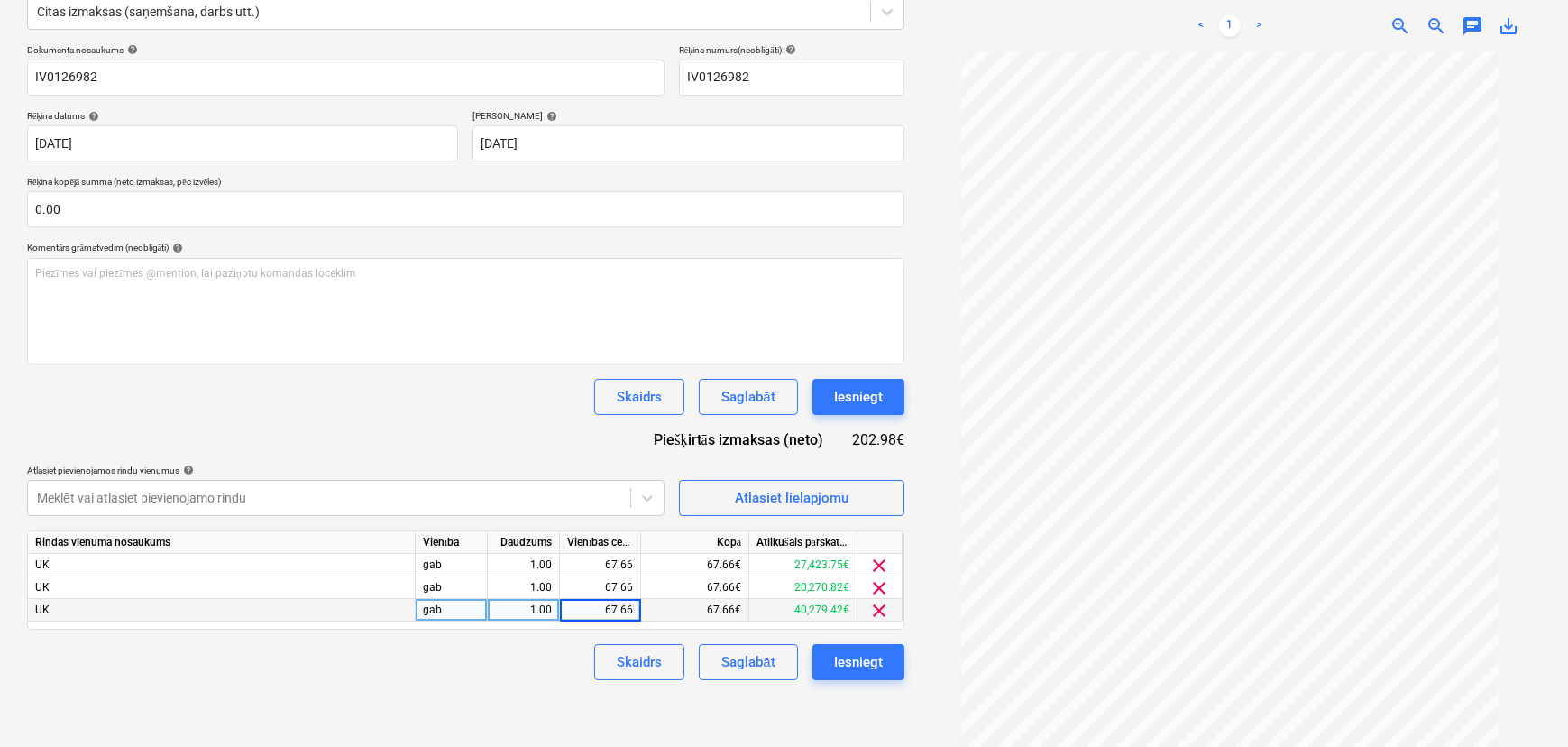 click on "67.66" at bounding box center [600, 610] 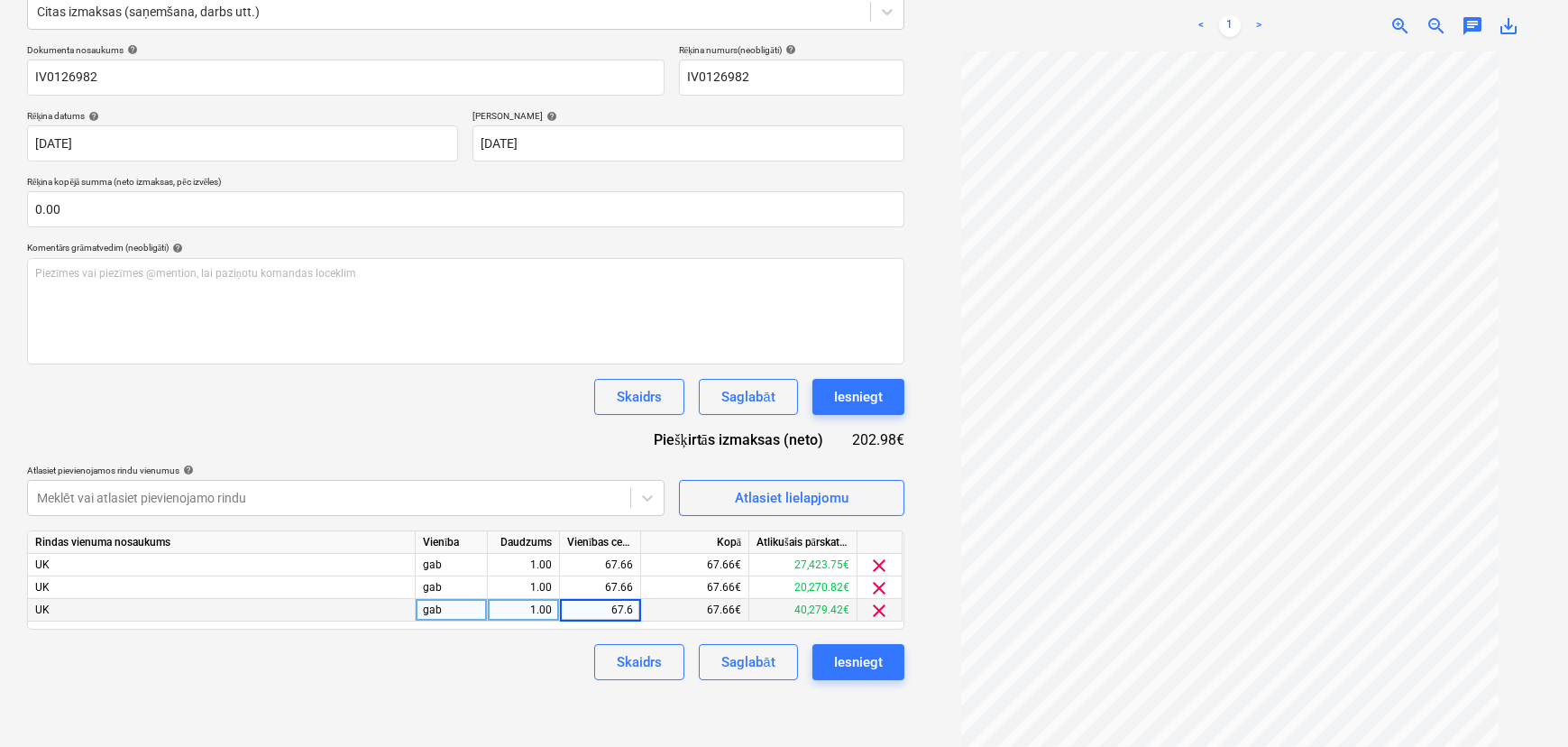 type on "67.65" 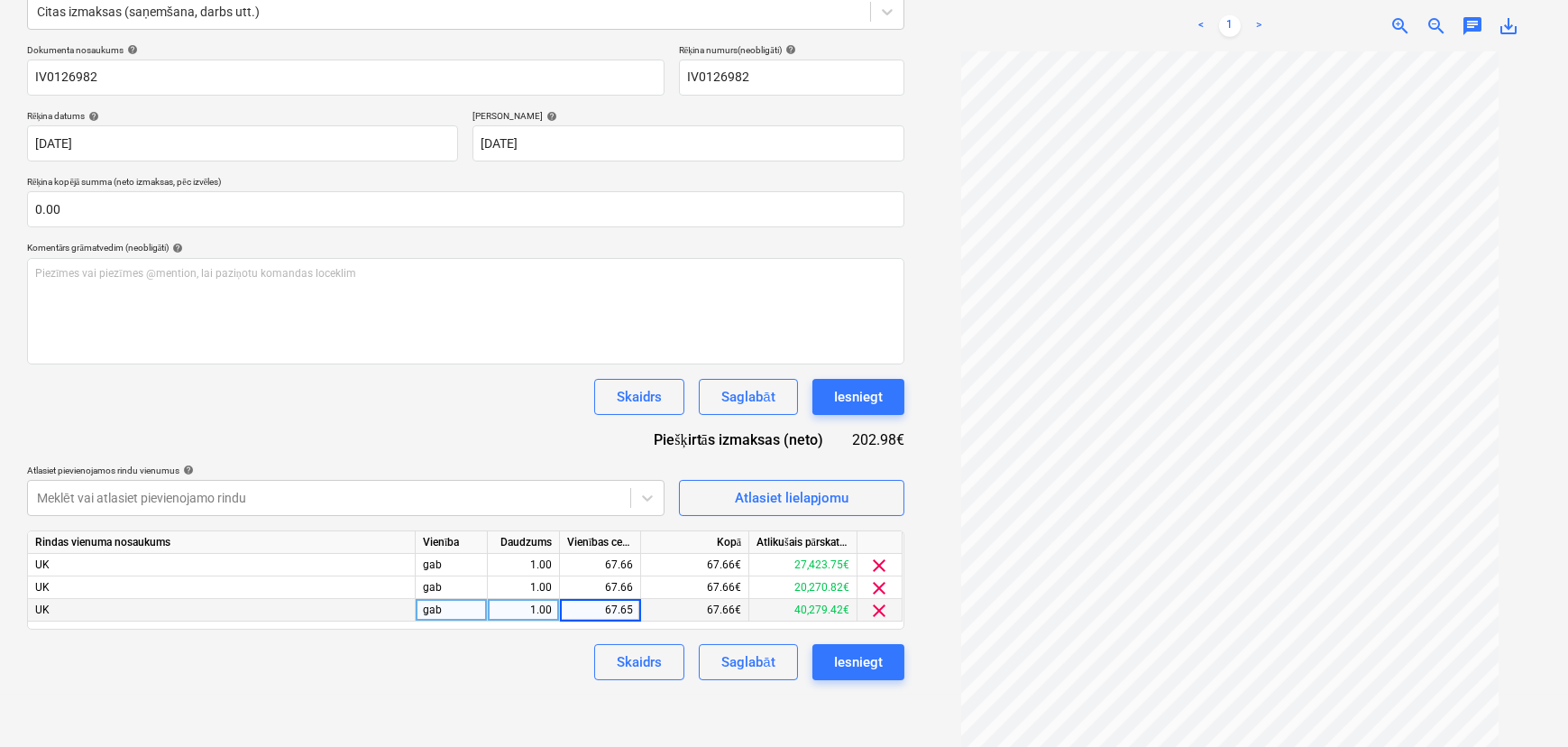 click on "Skaidrs Saglabāt Iesniegt" at bounding box center (465, 662) 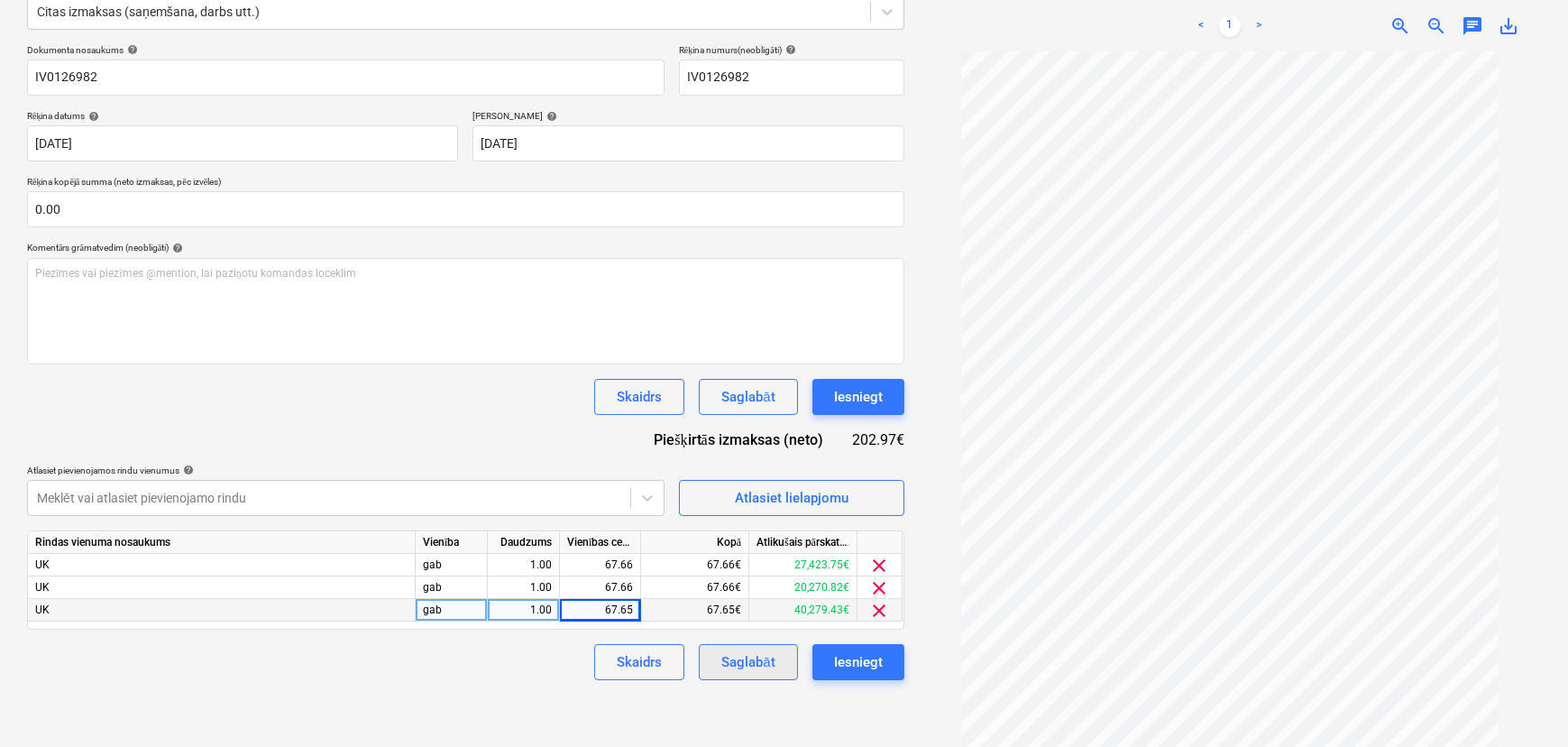 click on "Saglabāt" at bounding box center (747, 662) 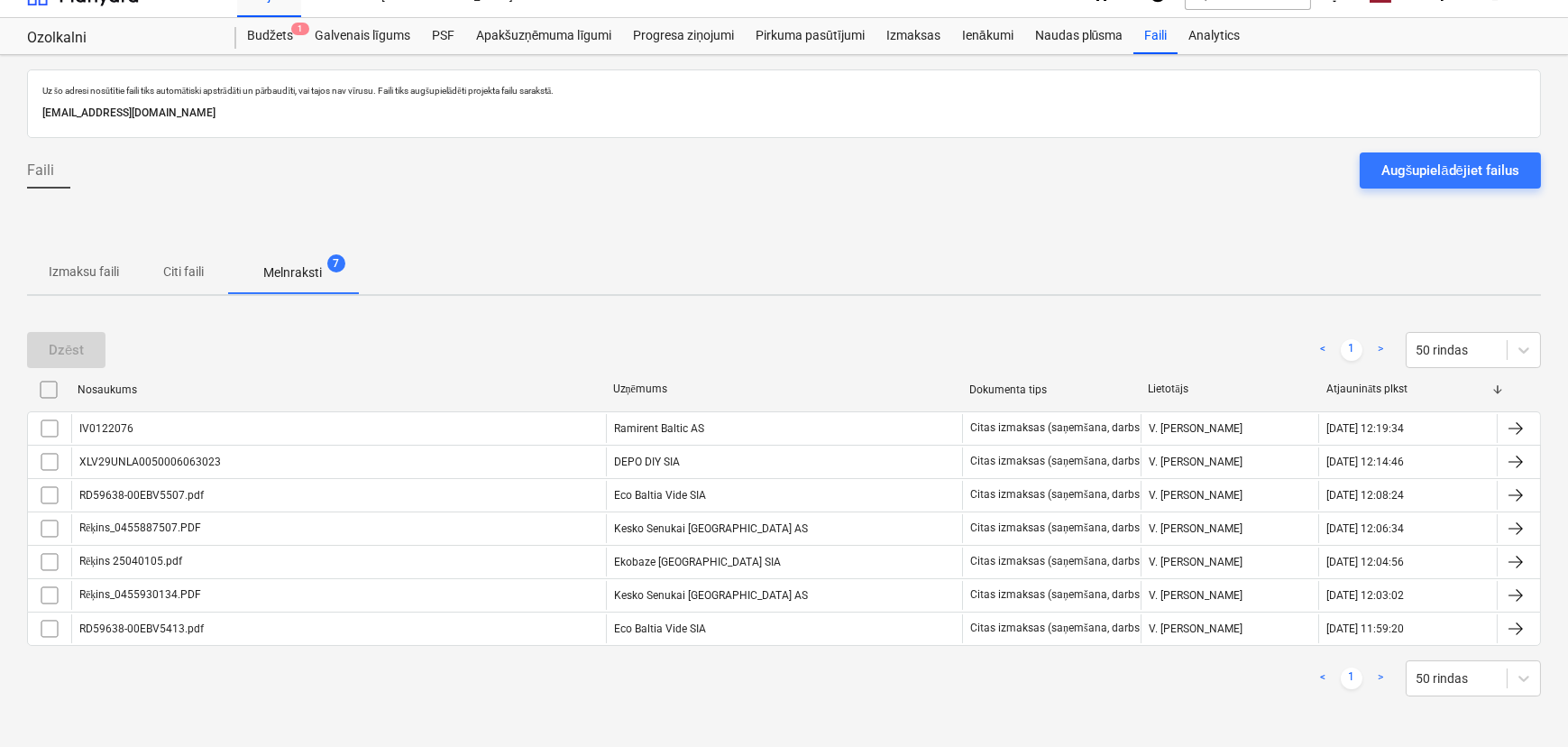 scroll, scrollTop: 26, scrollLeft: 0, axis: vertical 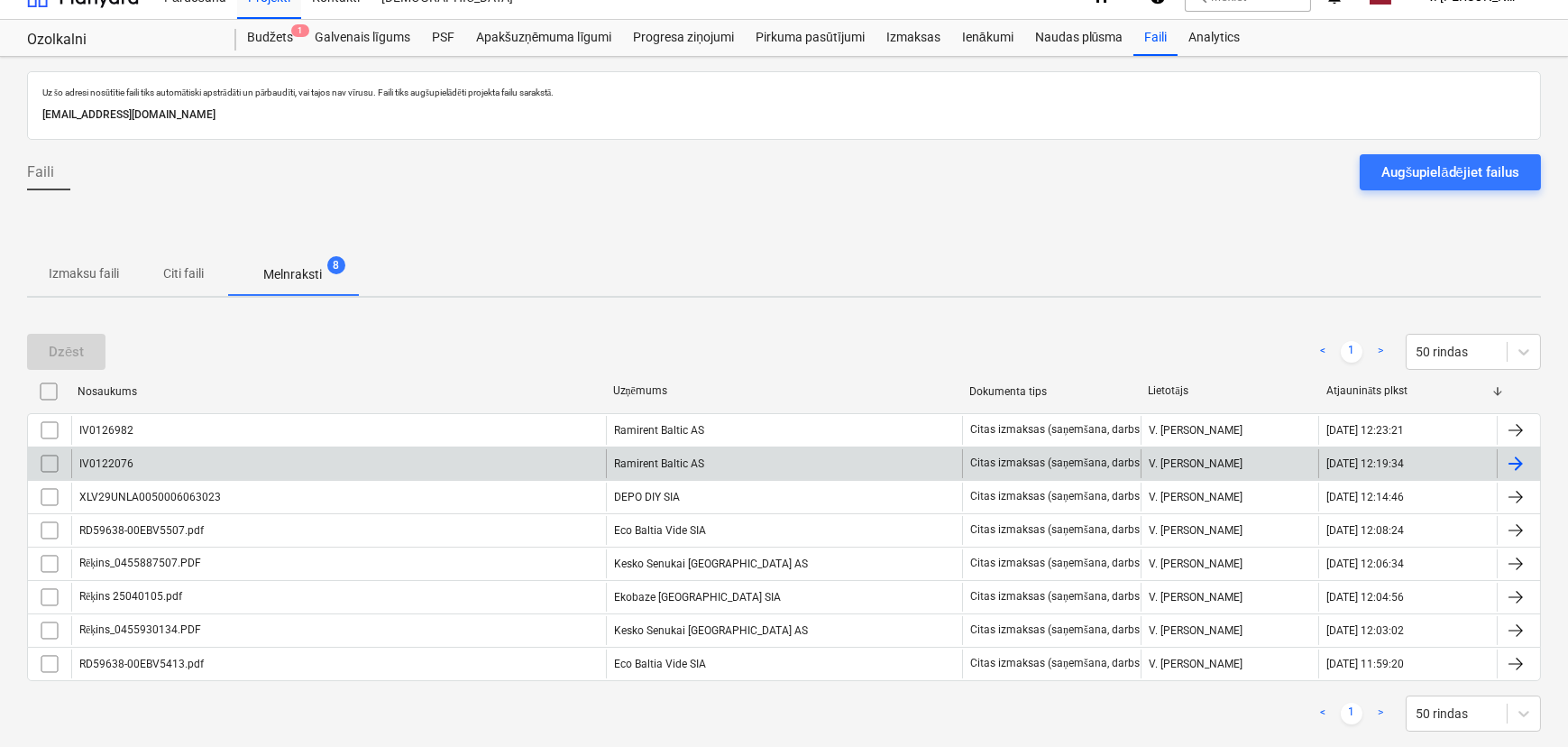 click on "IV0122076" at bounding box center (338, 464) 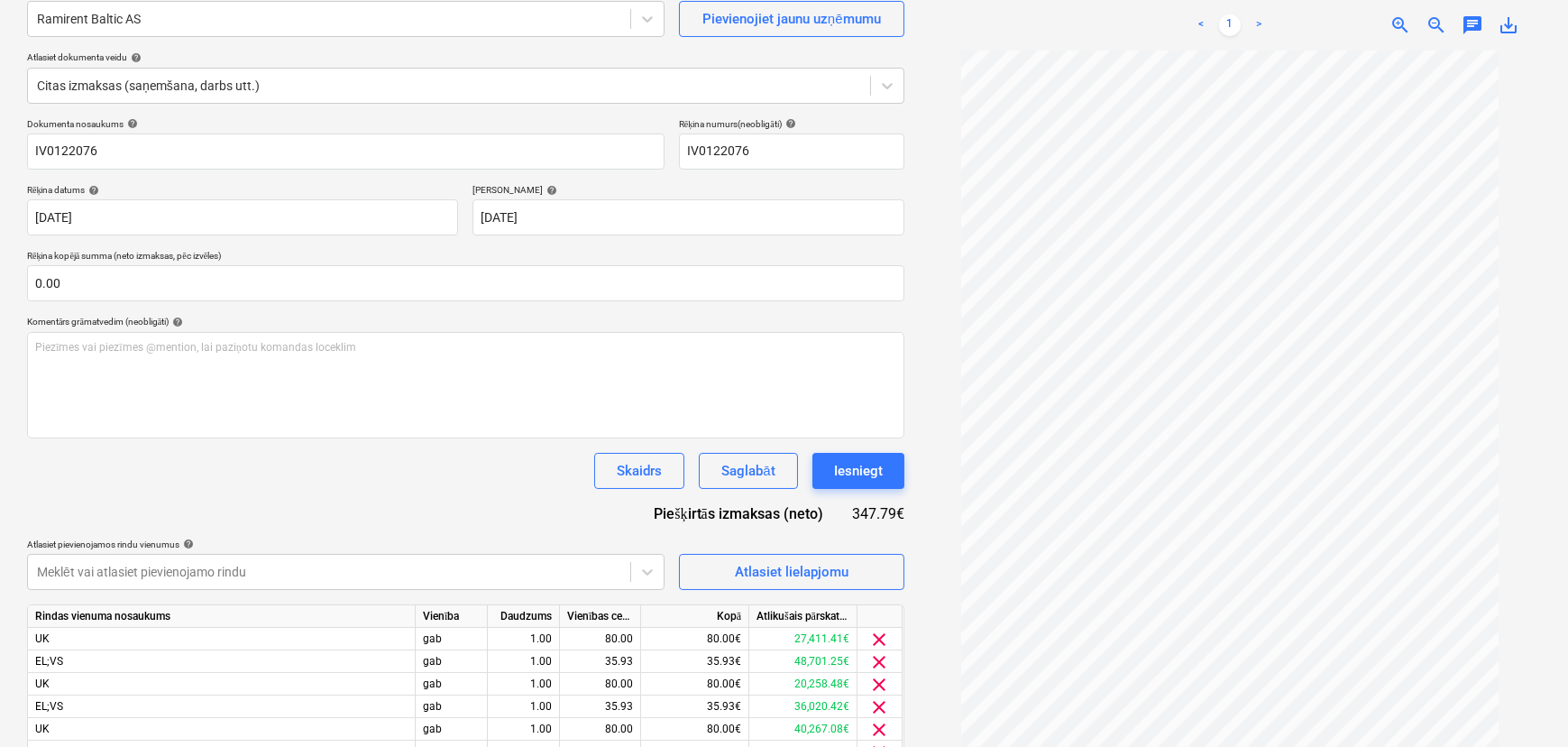 scroll, scrollTop: 251, scrollLeft: 0, axis: vertical 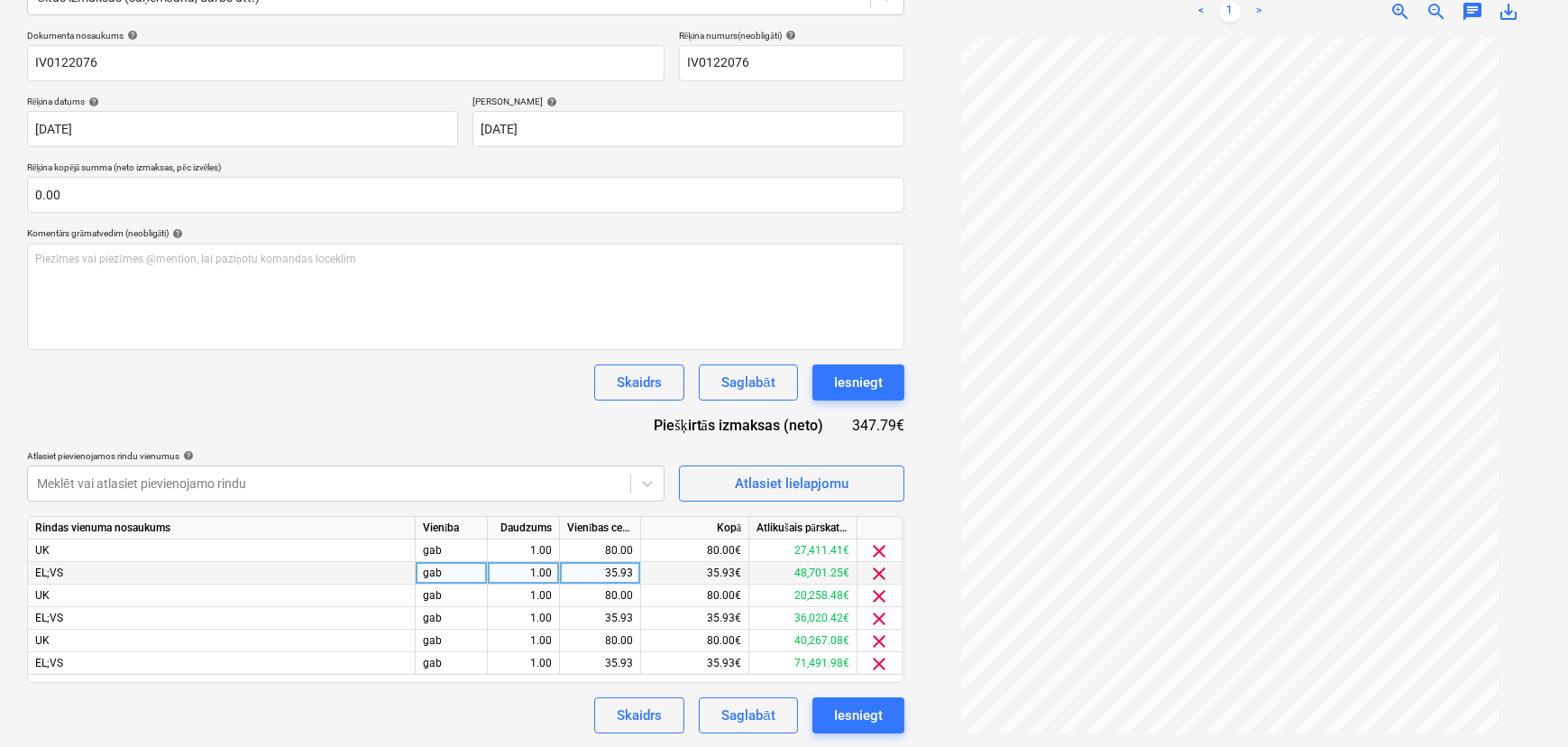 click on "clear" at bounding box center (880, 574) 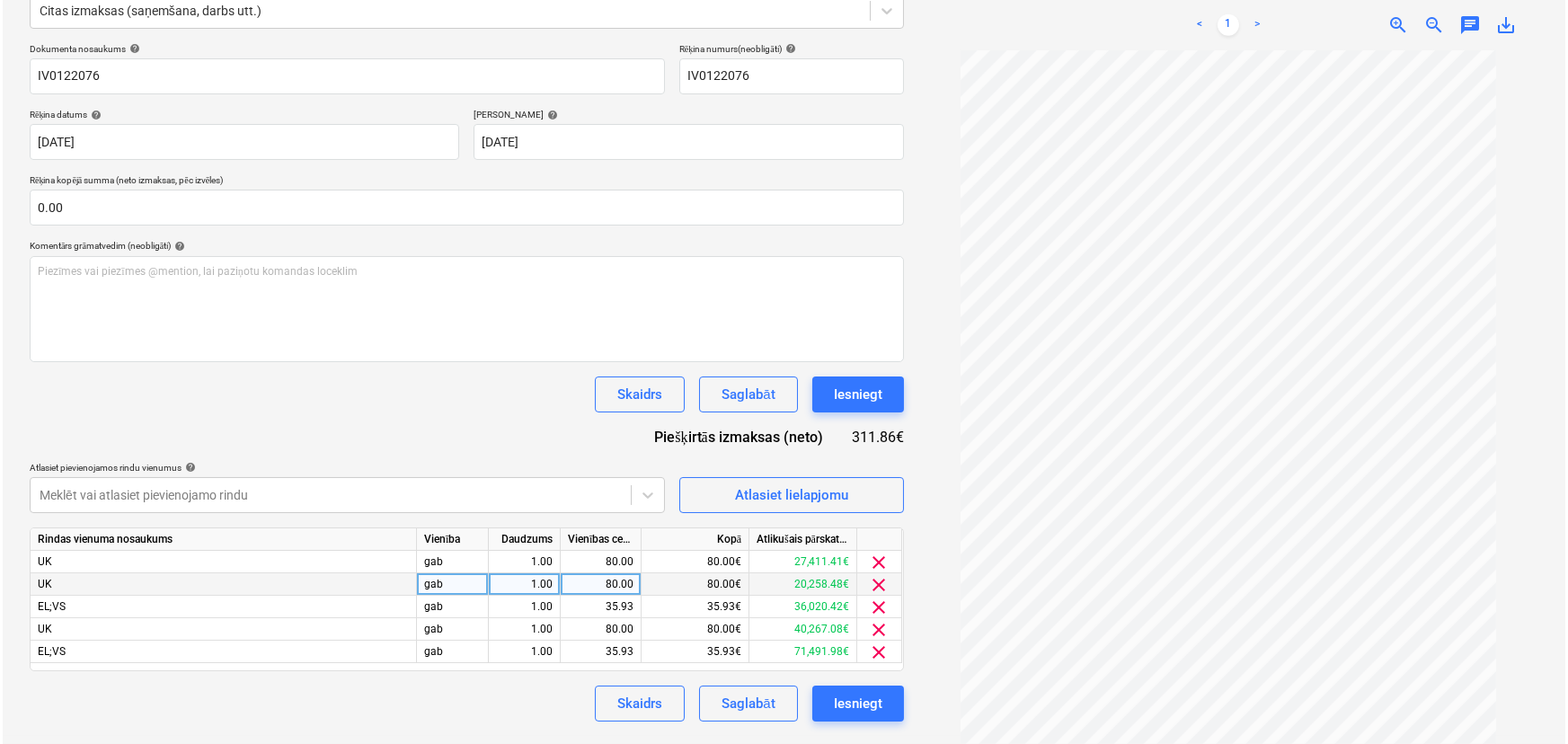 scroll, scrollTop: 235, scrollLeft: 0, axis: vertical 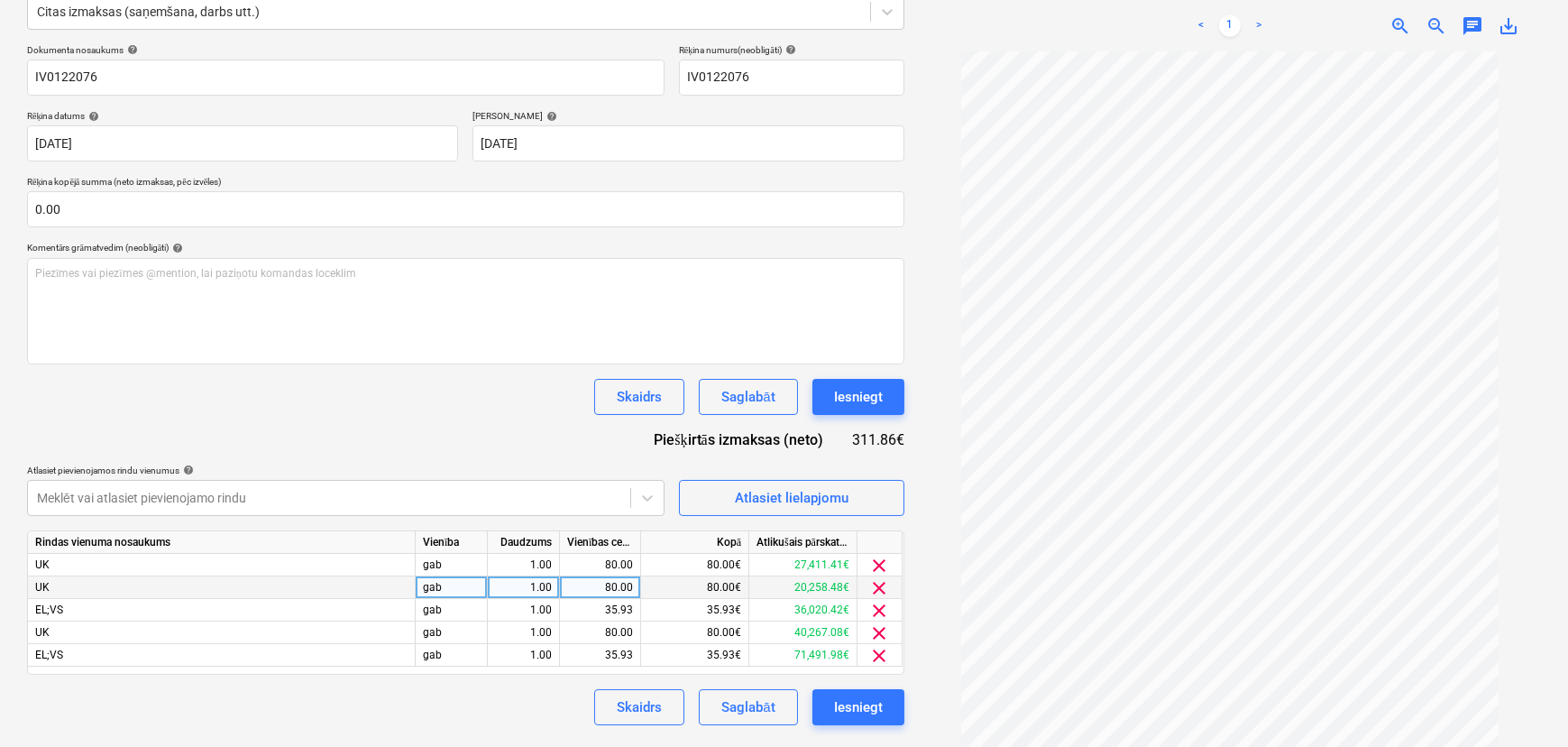 click on "clear" at bounding box center (880, 588) 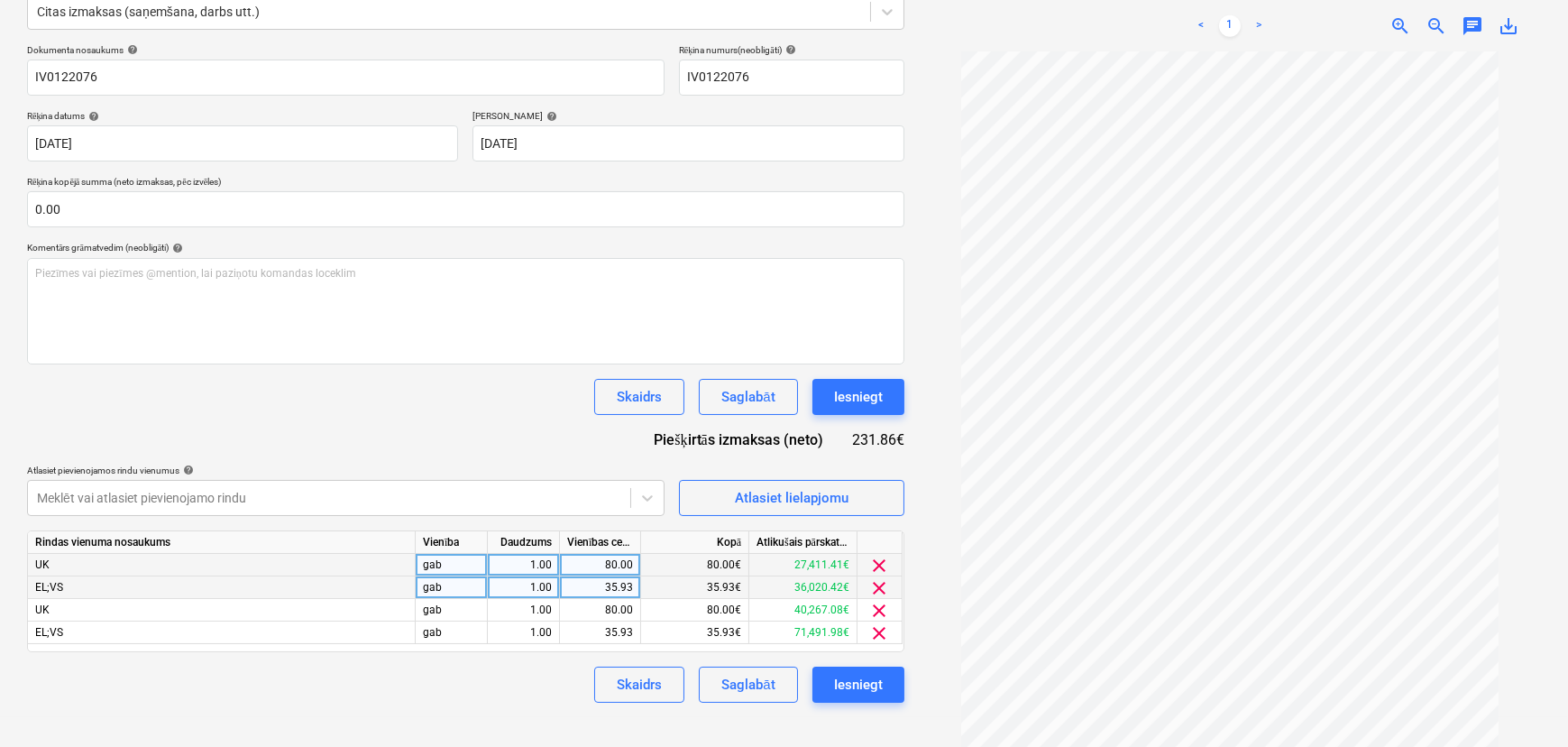 click on "clear" at bounding box center (880, 566) 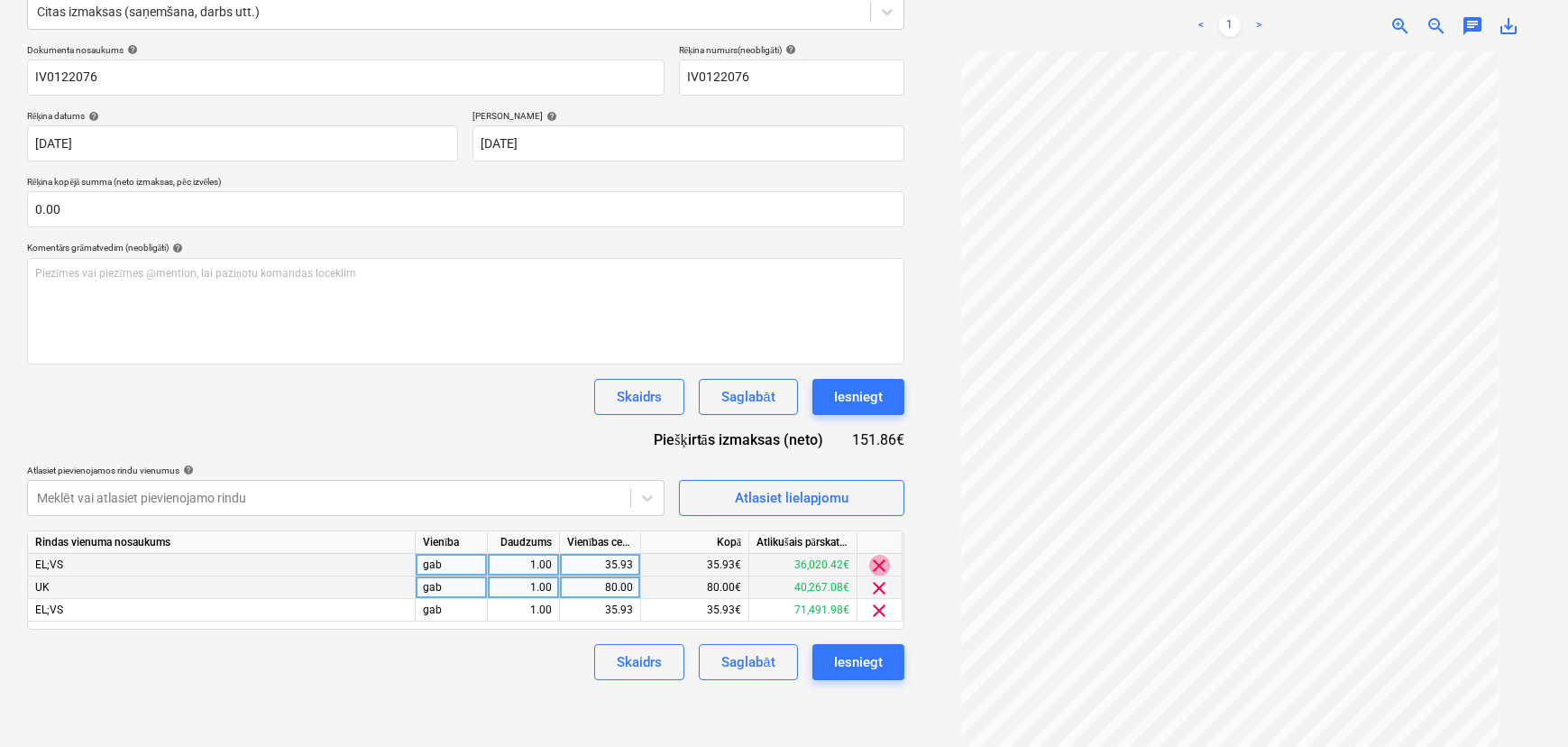 click on "clear" at bounding box center [880, 566] 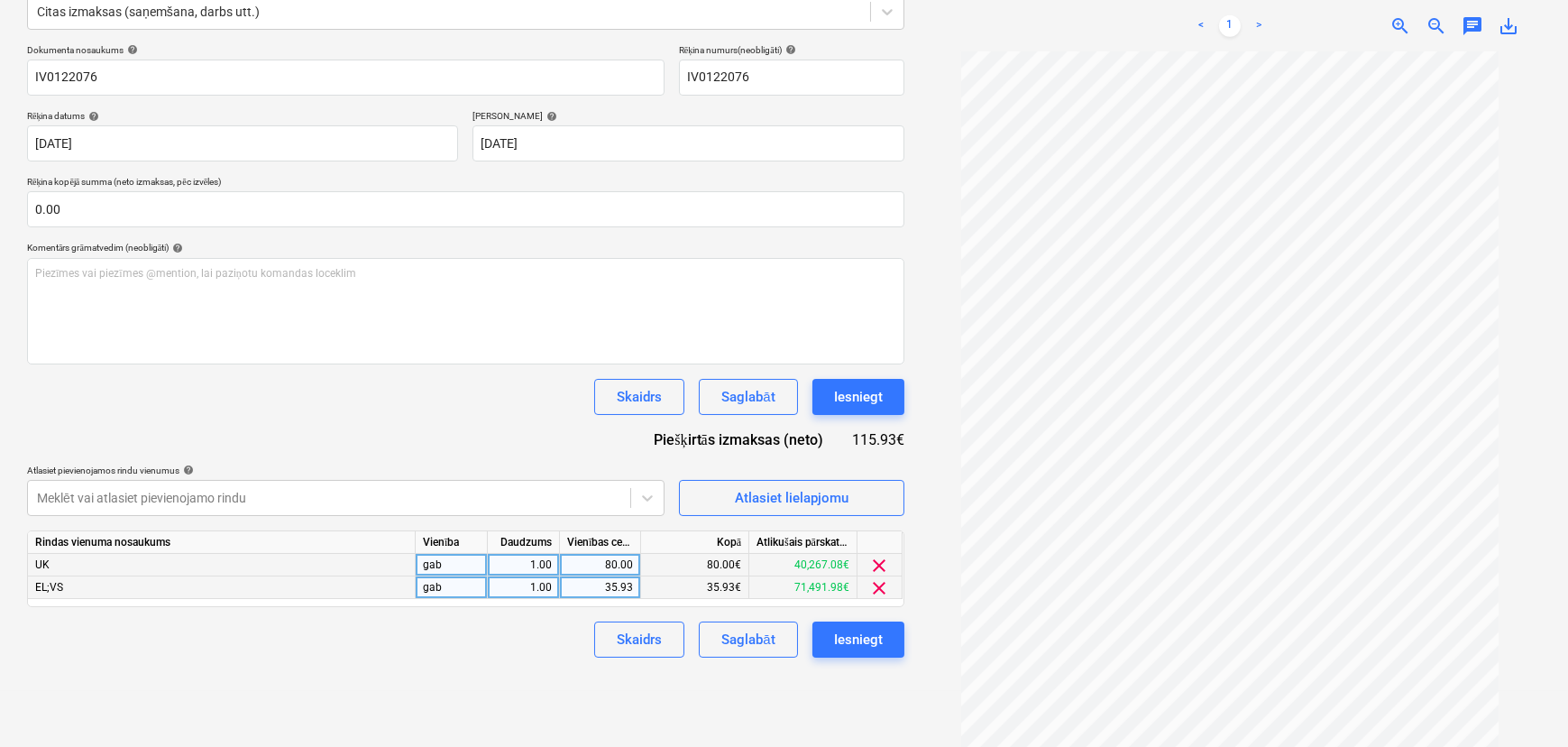 click on "clear" at bounding box center (880, 566) 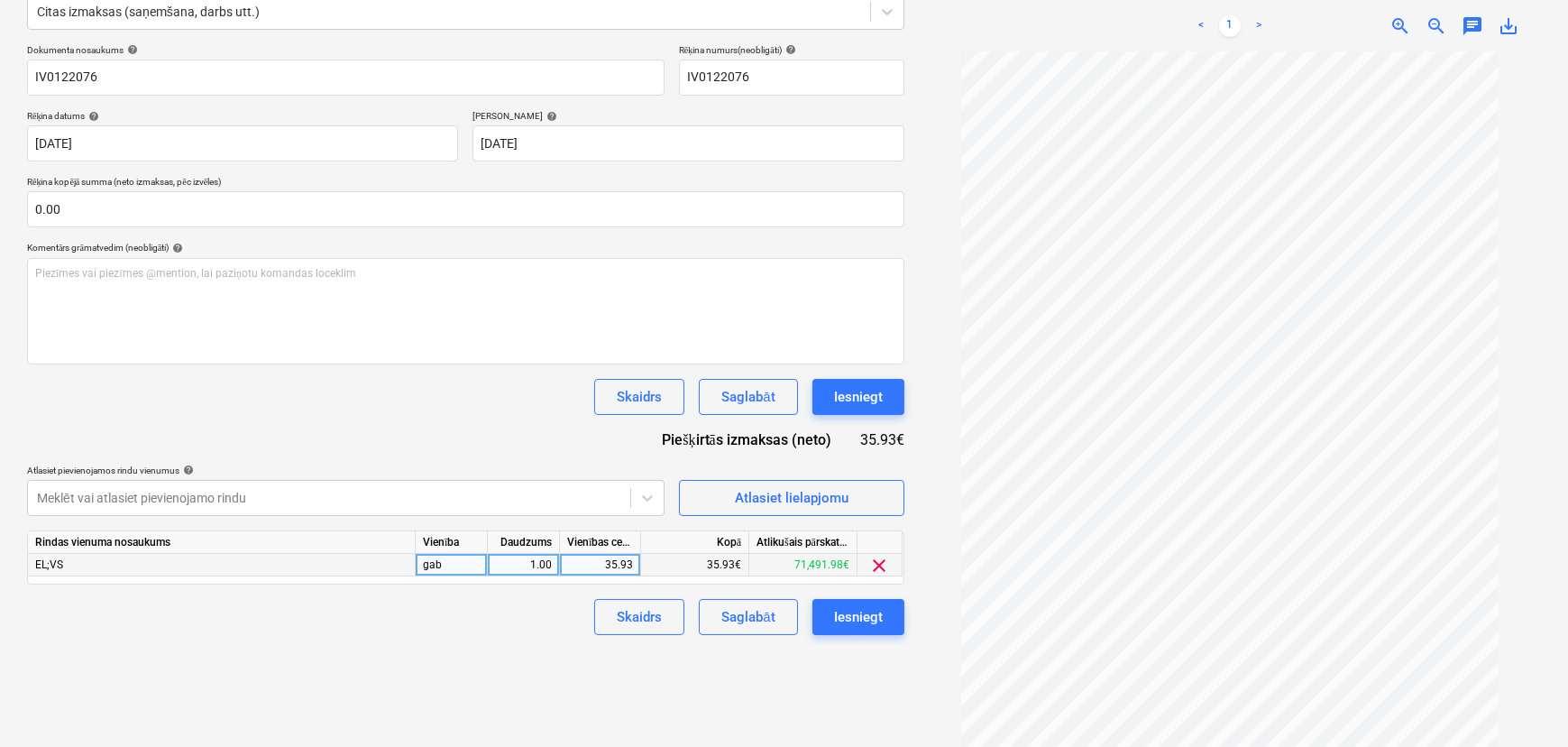 click on "clear" at bounding box center (880, 566) 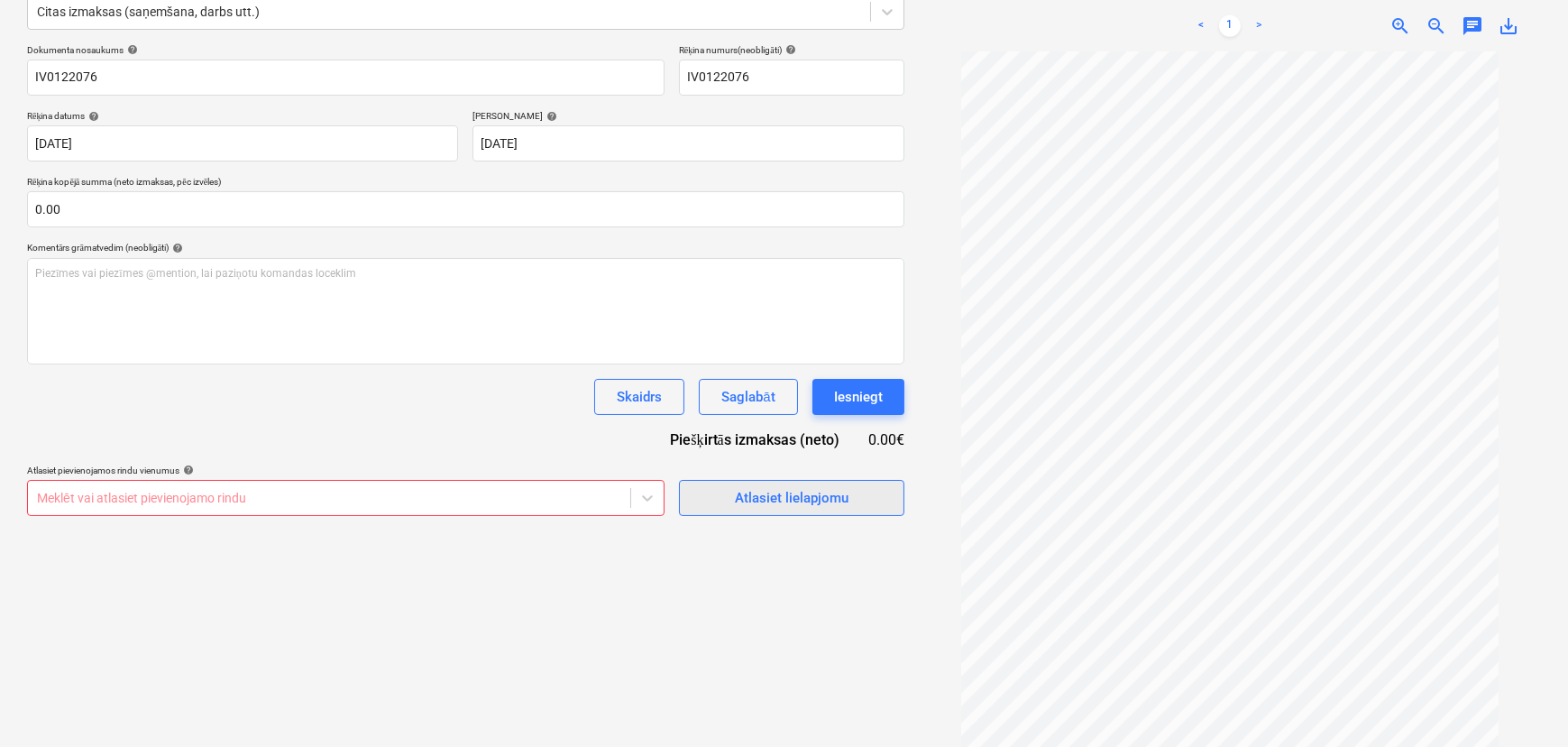 click on "Atlasiet lielapjomu" at bounding box center (792, 498) 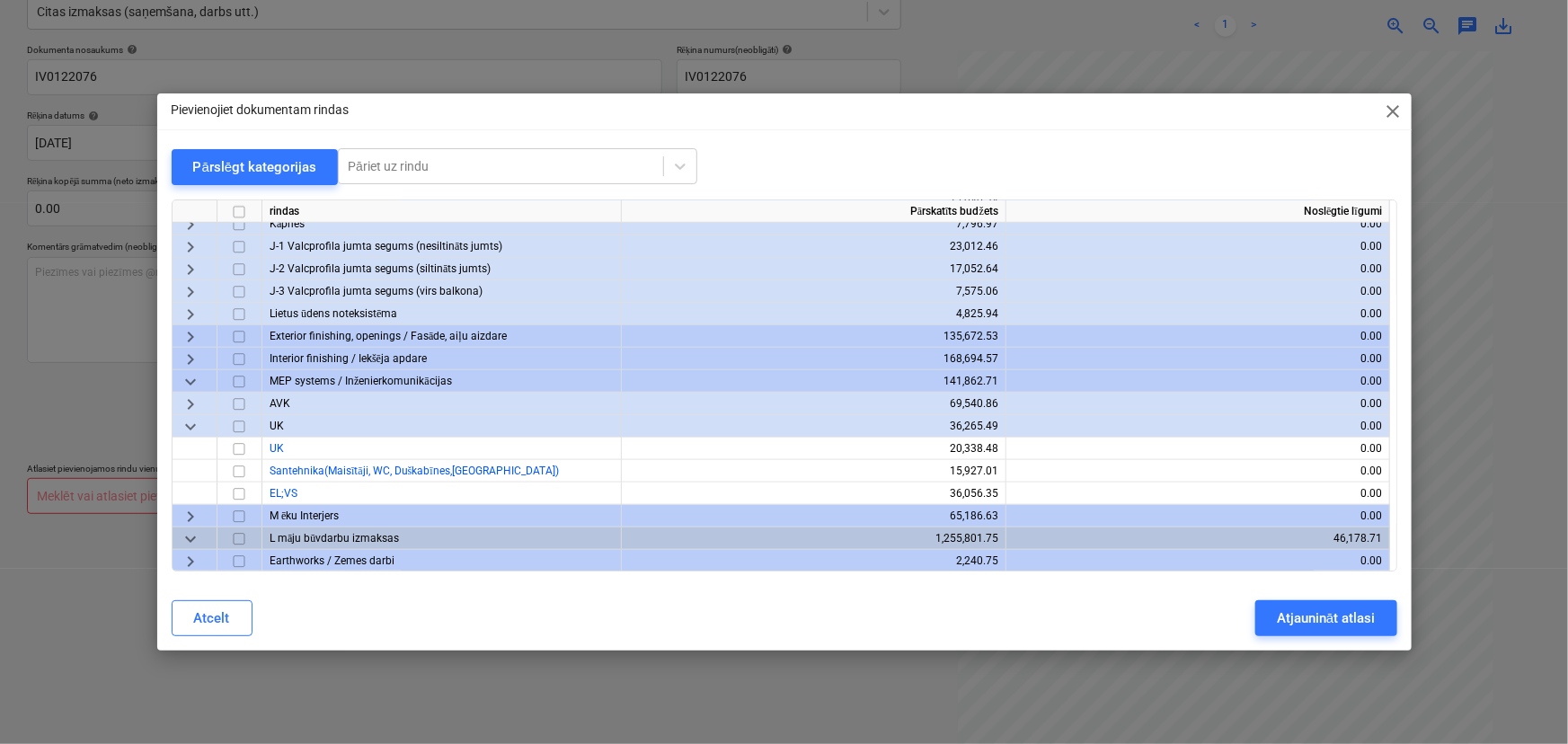 scroll, scrollTop: 899, scrollLeft: 0, axis: vertical 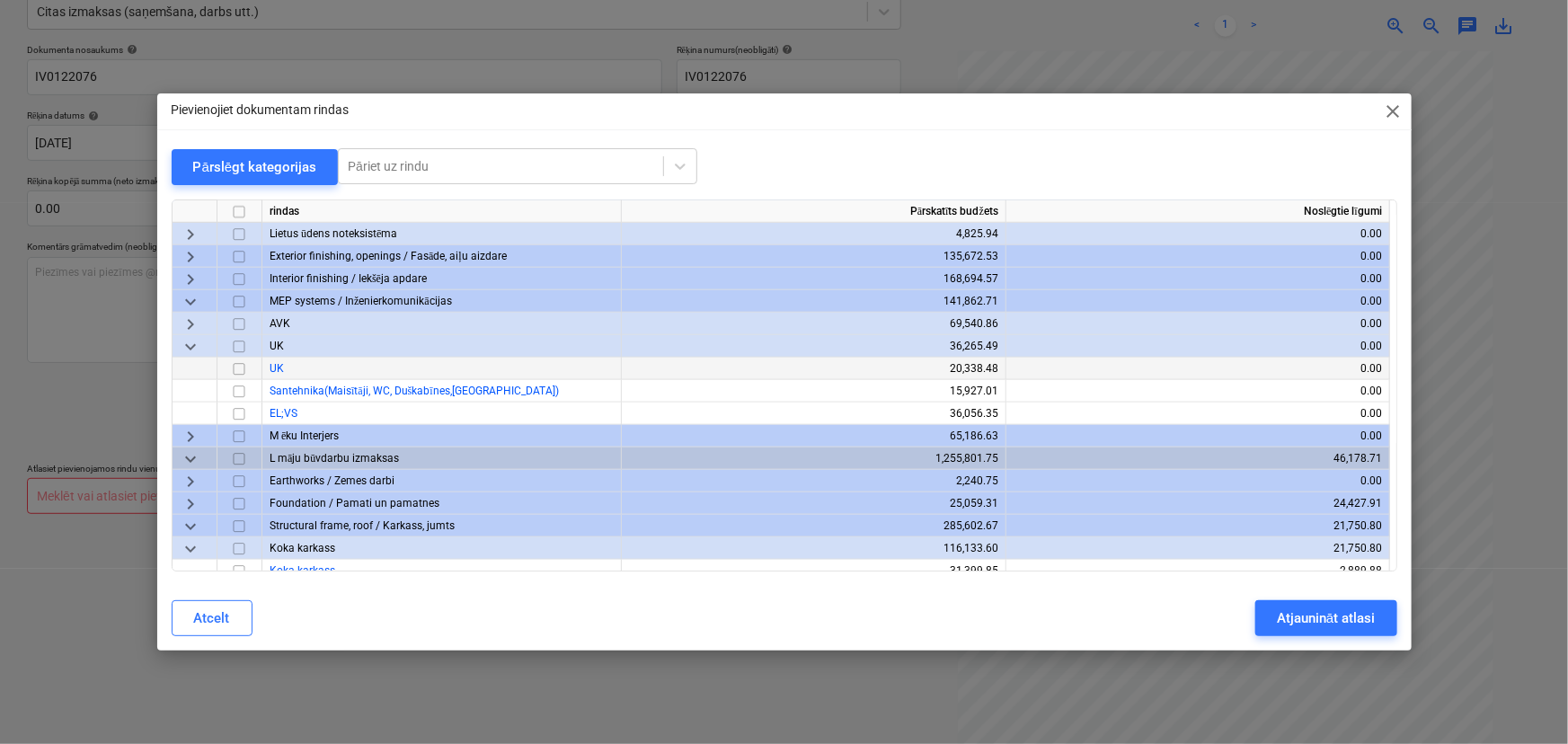 click at bounding box center (240, 368) 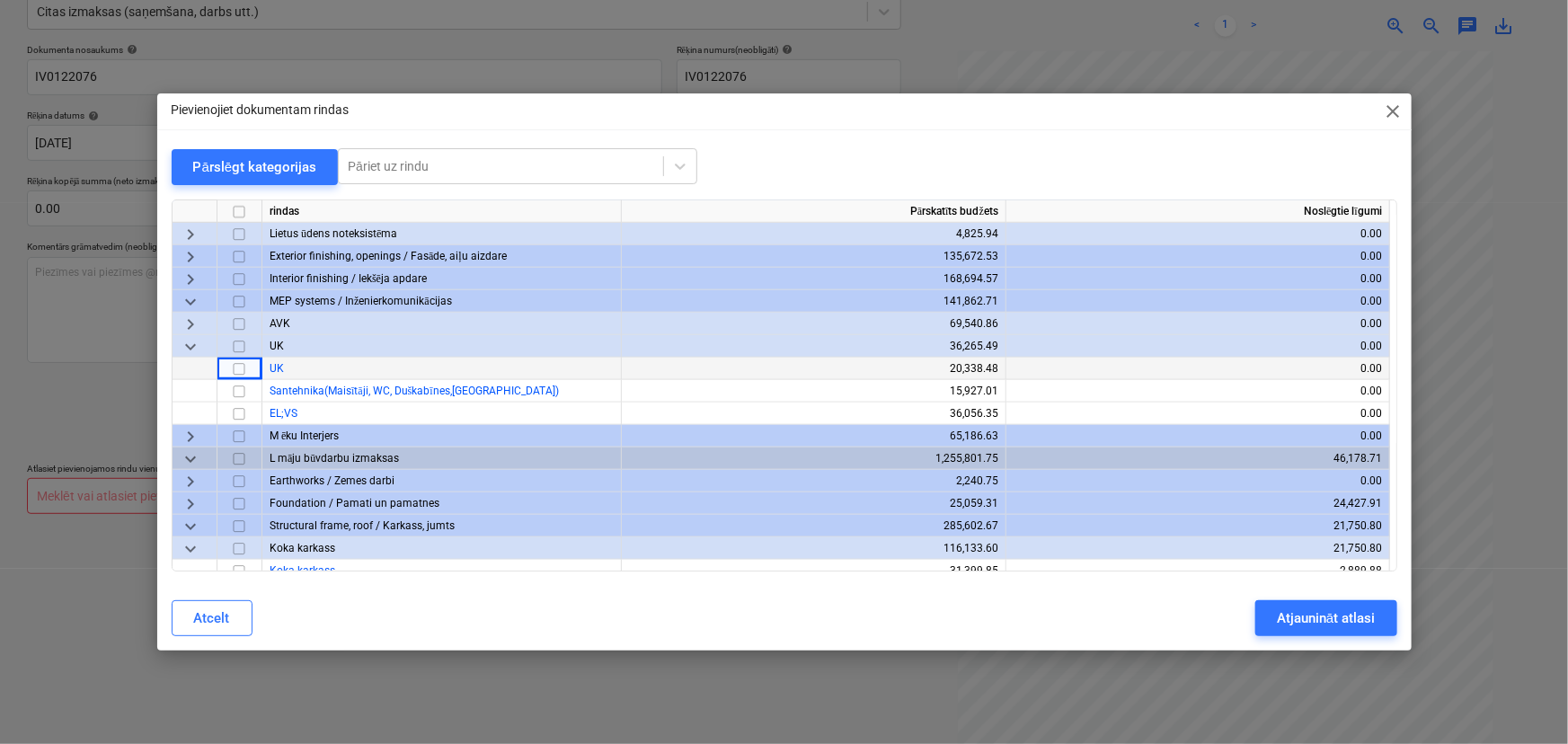 click at bounding box center [239, 369] 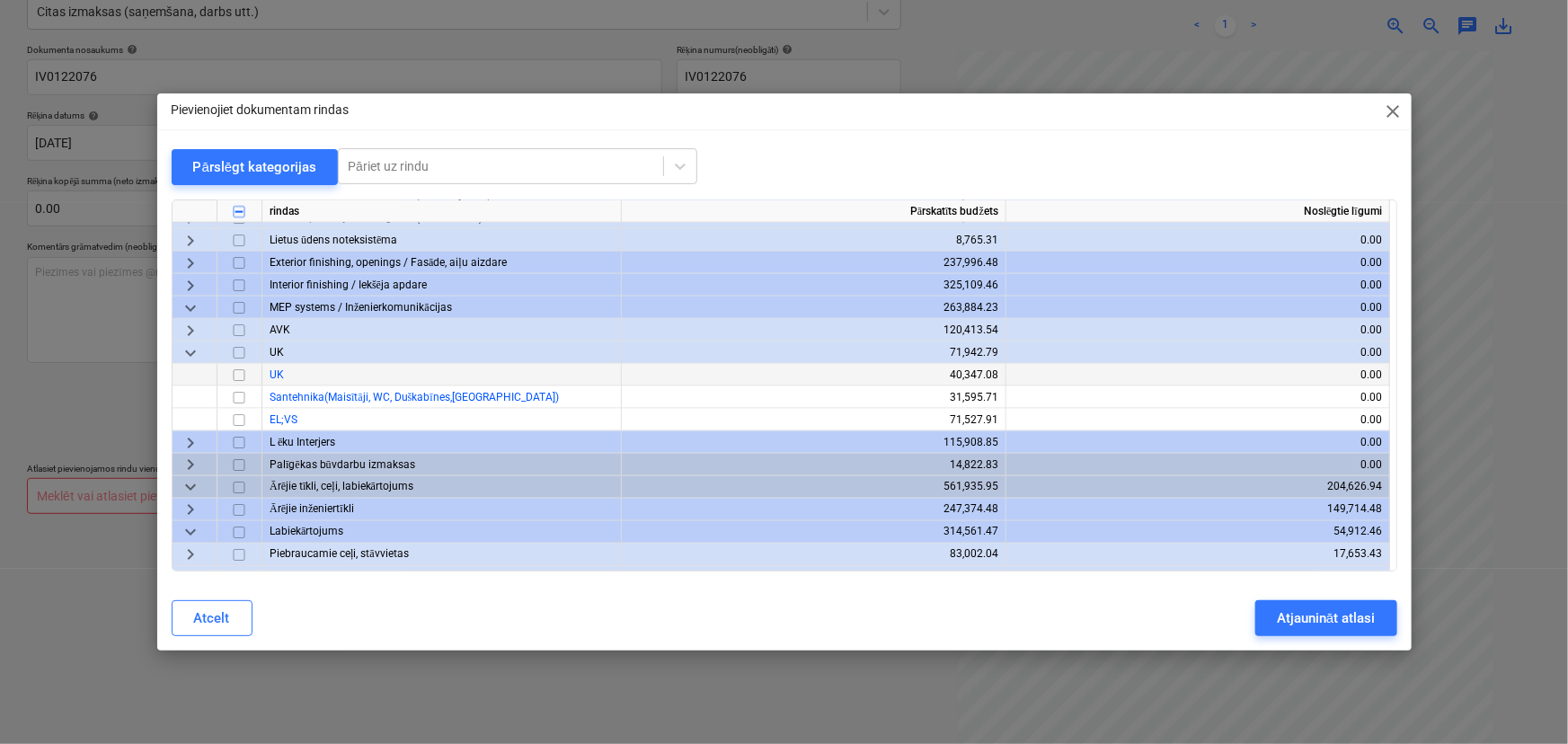 scroll, scrollTop: 1470, scrollLeft: 0, axis: vertical 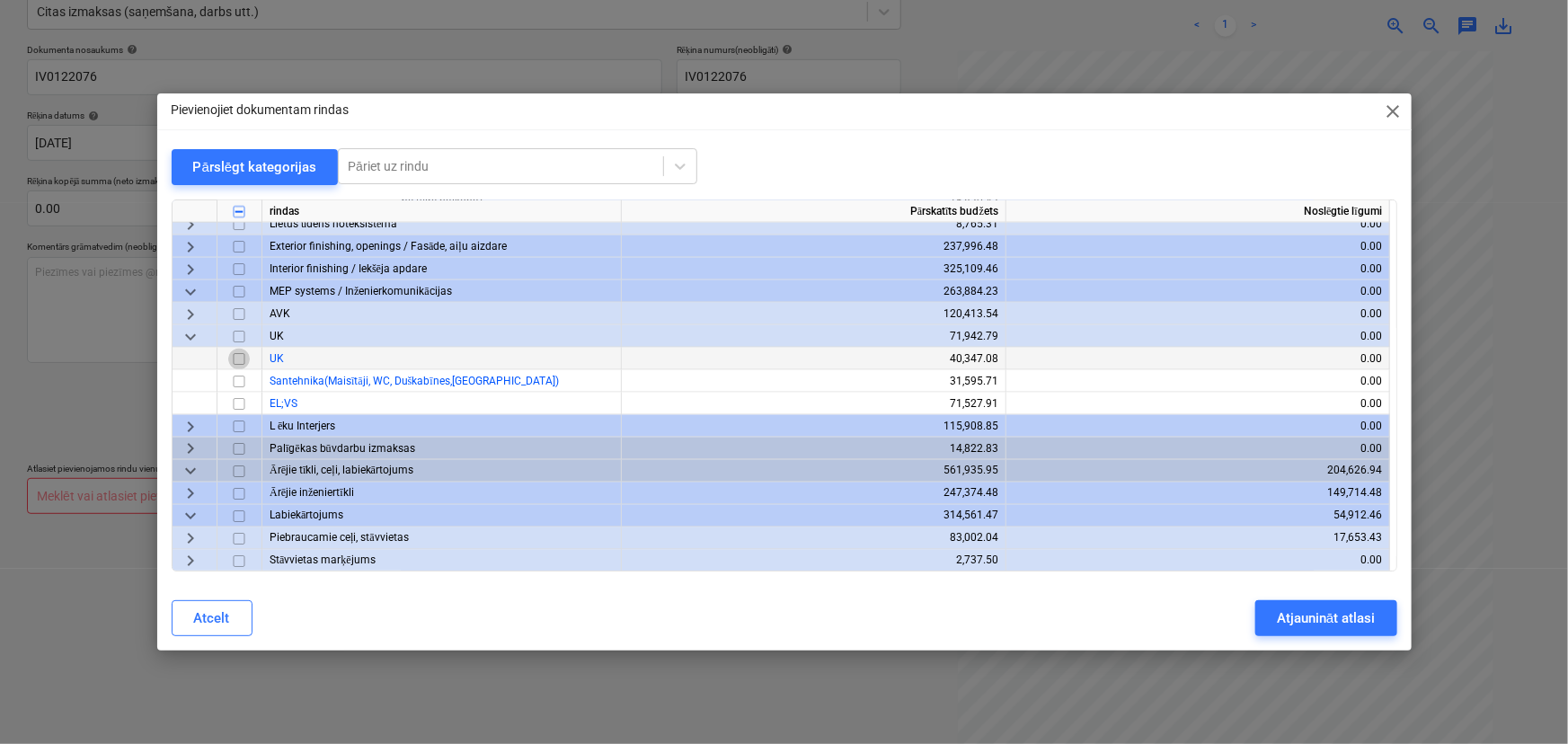 click at bounding box center (239, 359) 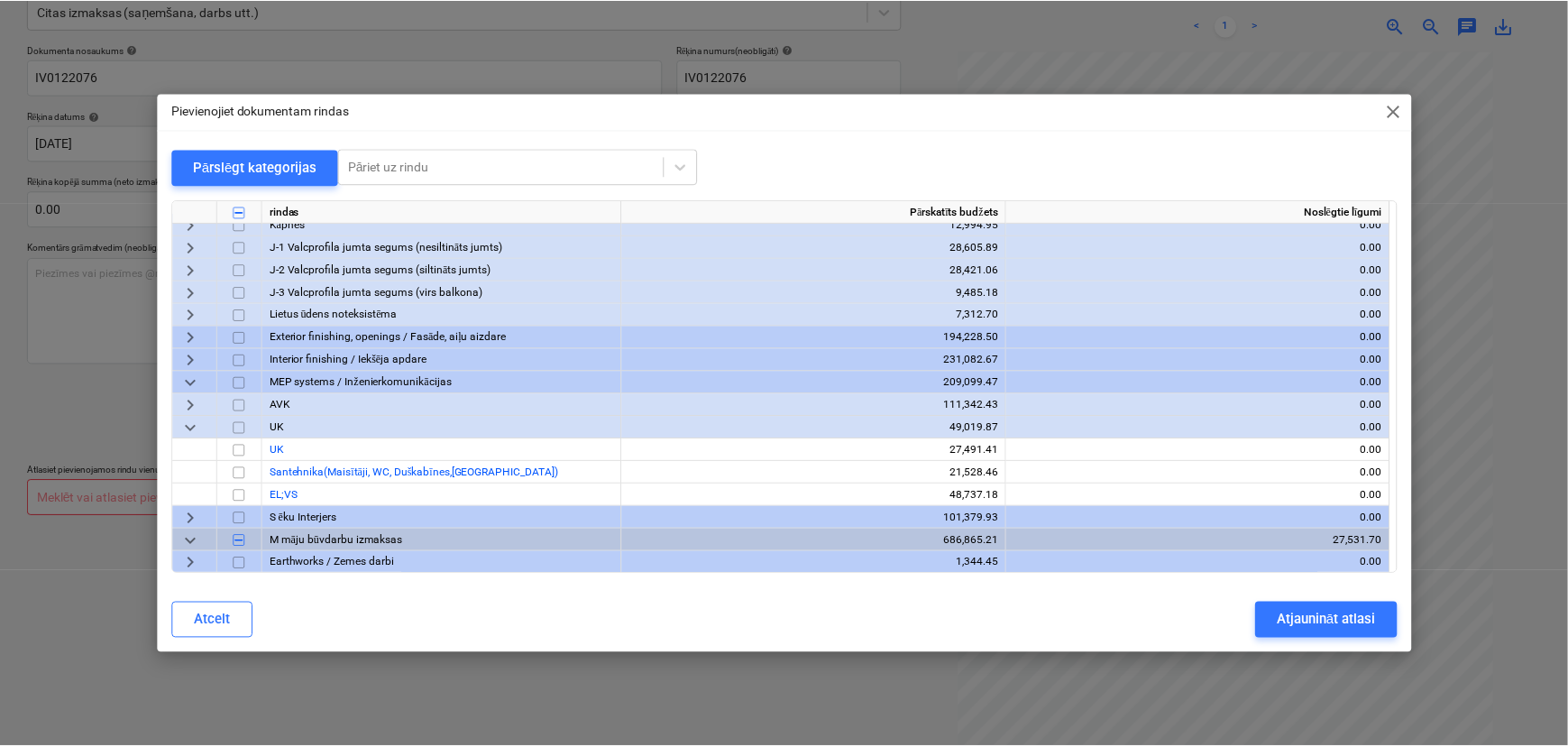 scroll, scrollTop: 257, scrollLeft: 0, axis: vertical 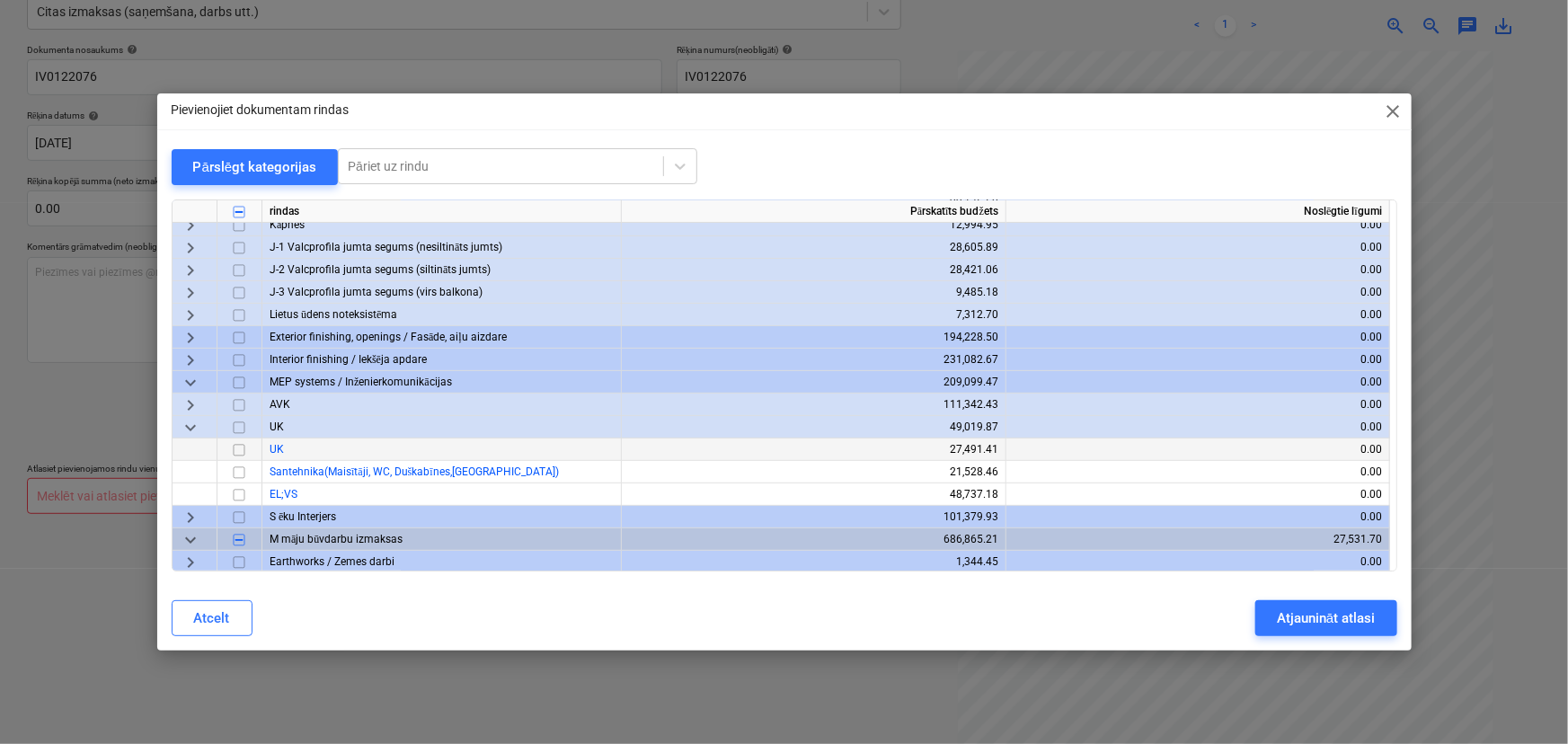 click at bounding box center (239, 450) 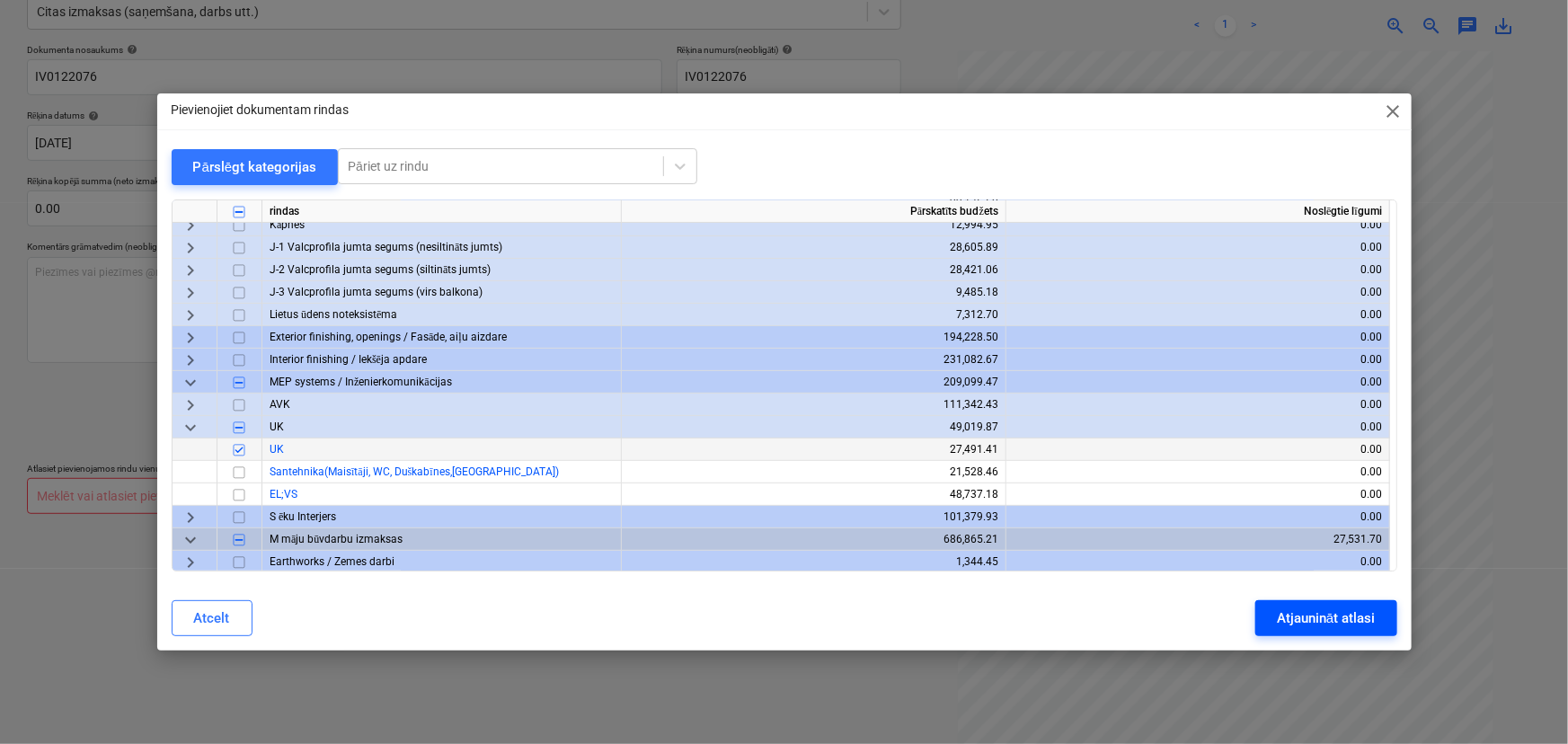 click on "Atjaunināt atlasi" at bounding box center [1325, 618] 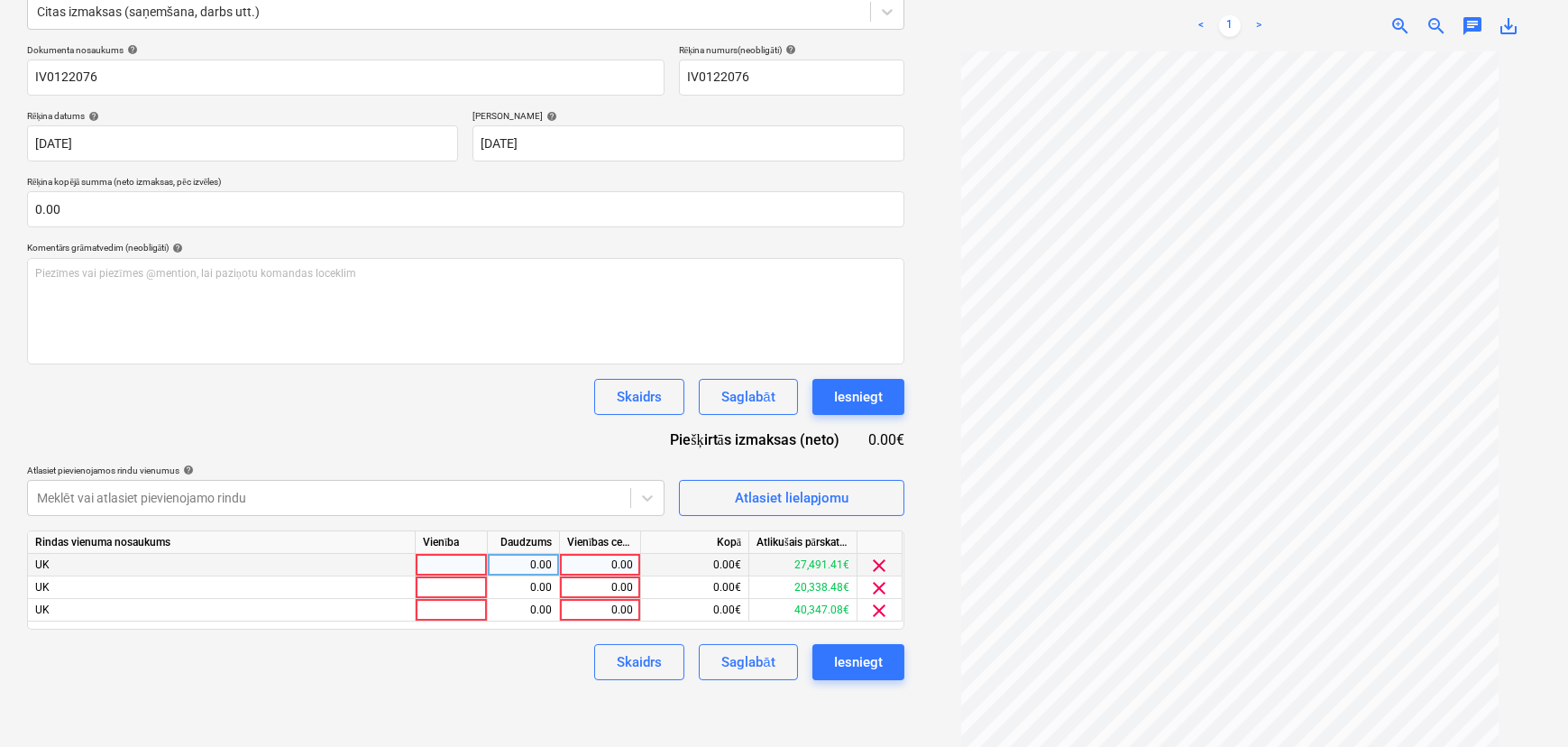 click on "0.00" at bounding box center [600, 565] 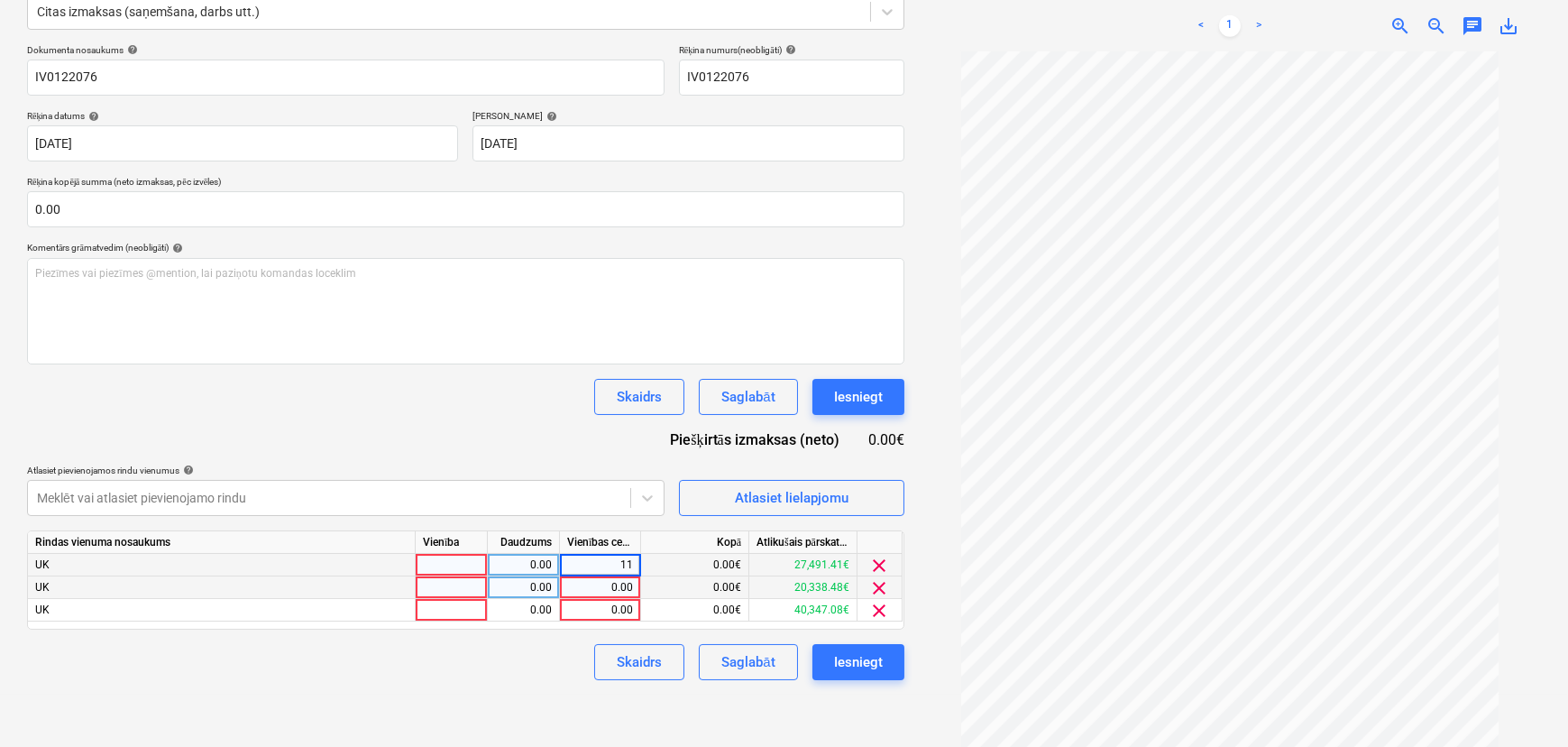 type on "115" 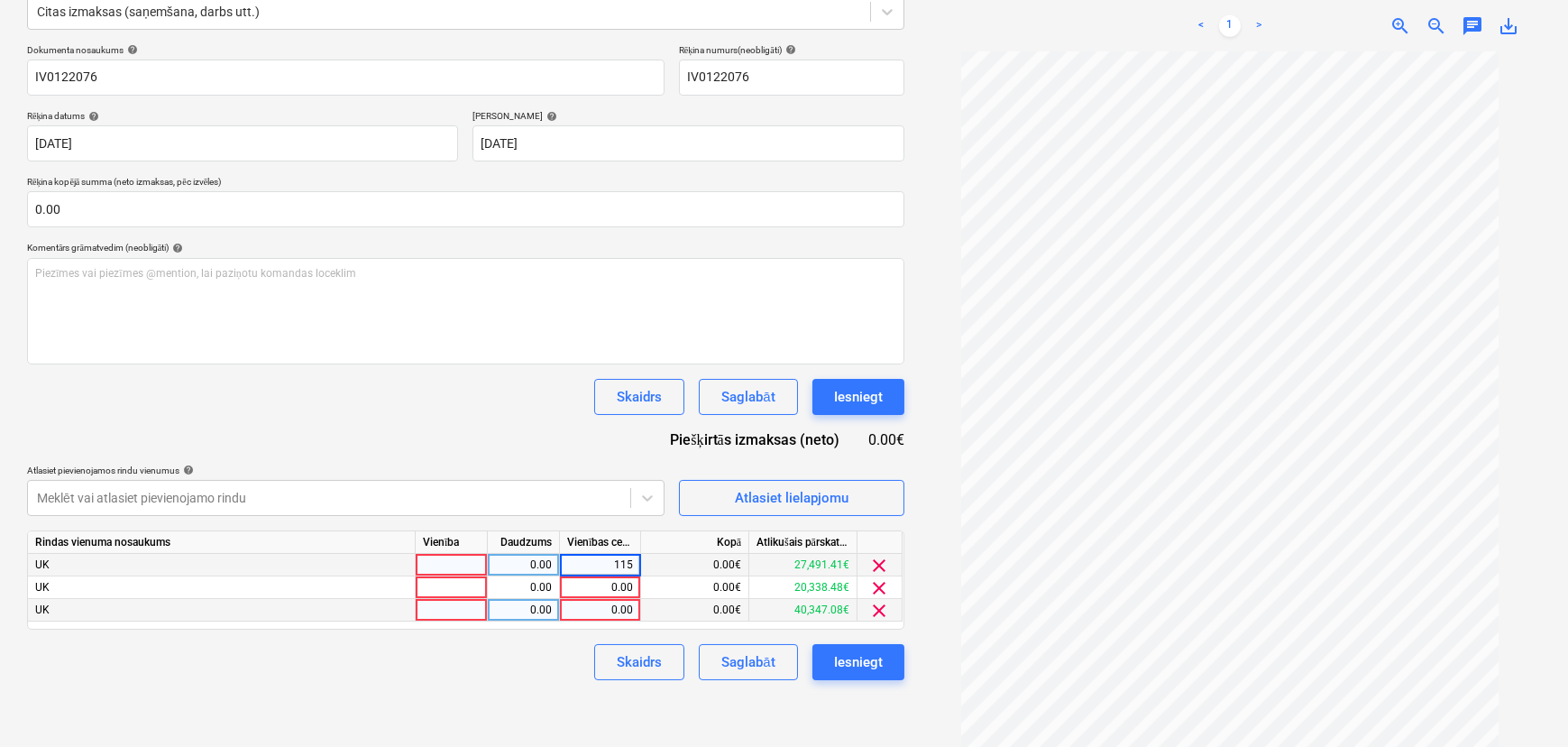 click on "0.00" at bounding box center [600, 610] 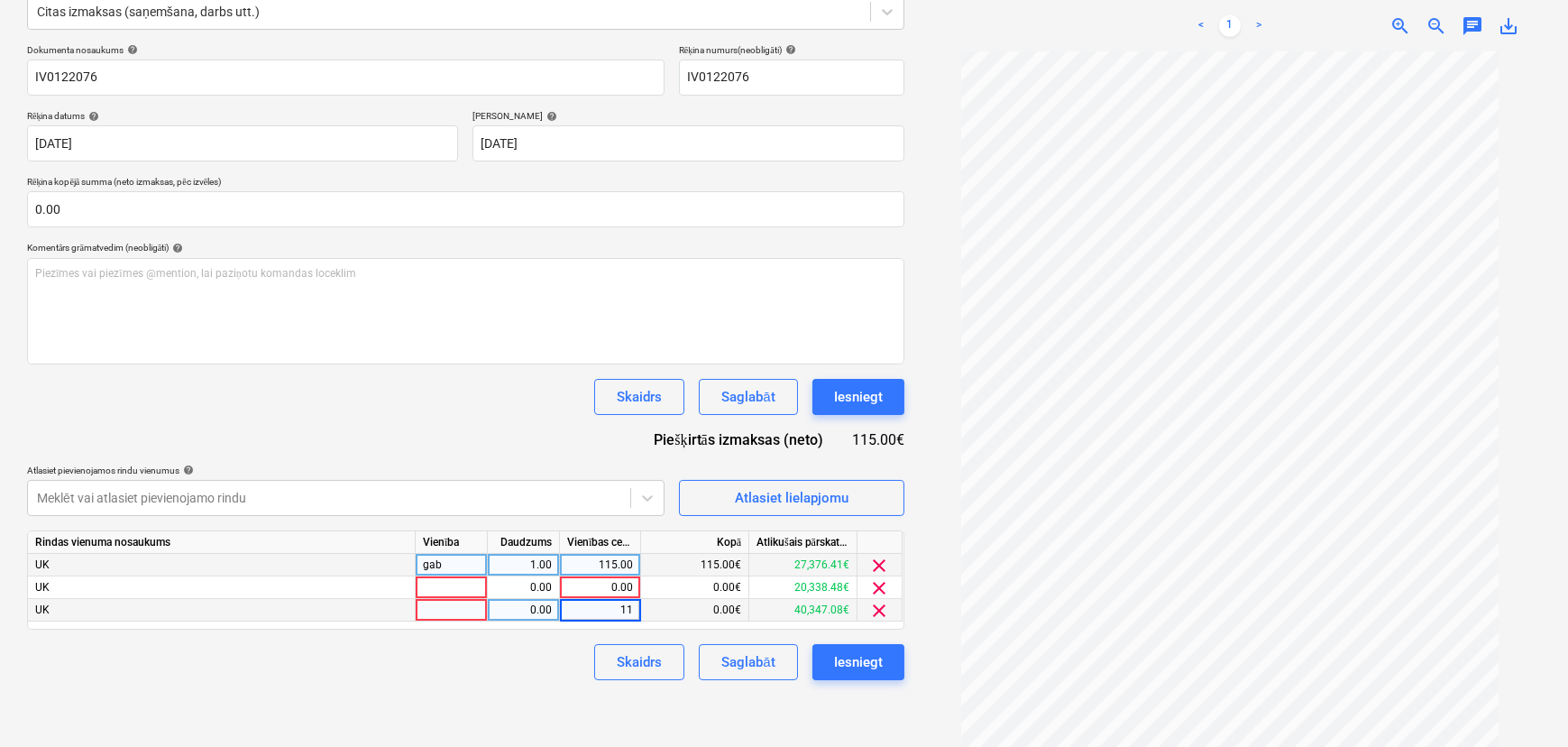 type on "115" 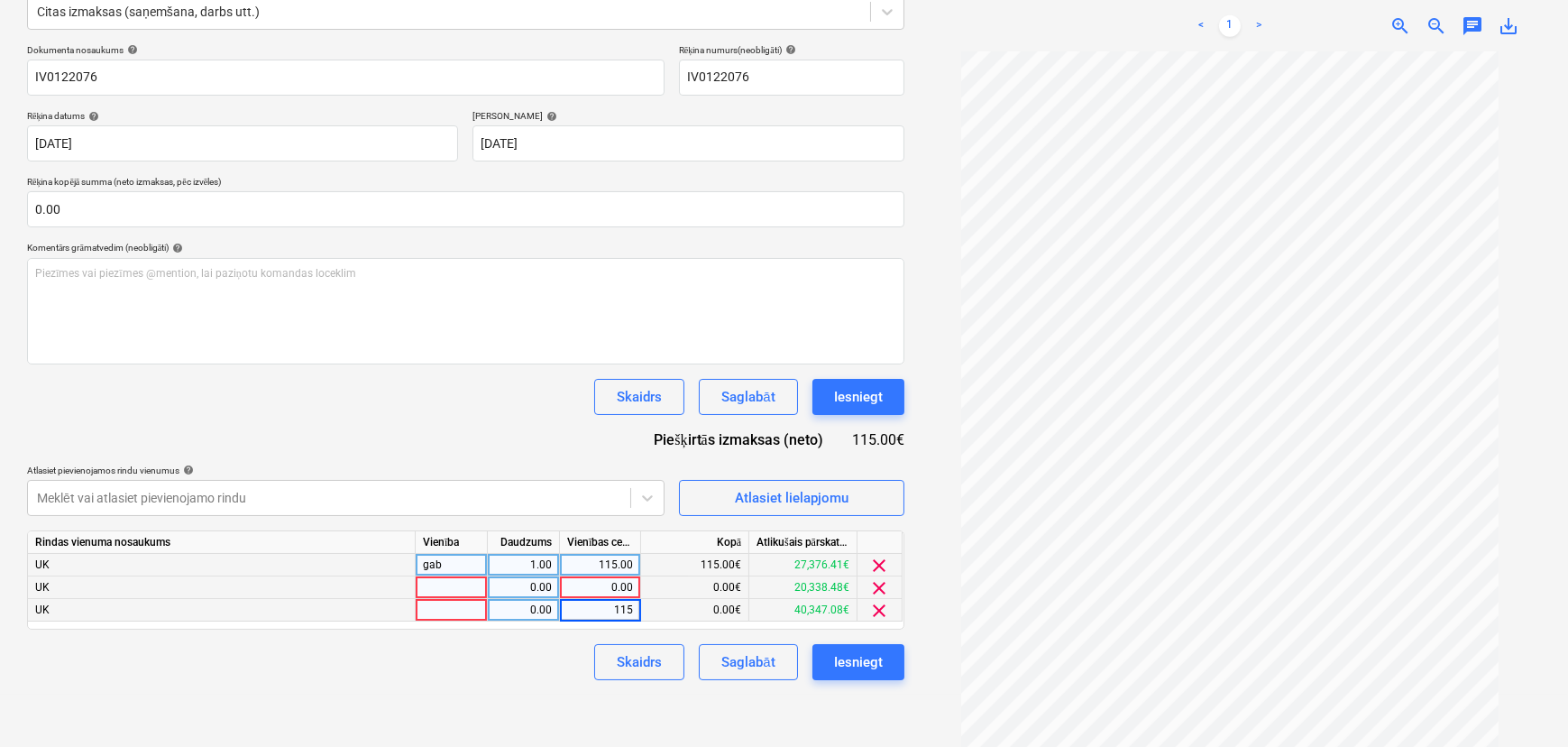 click on "0.00" at bounding box center (600, 587) 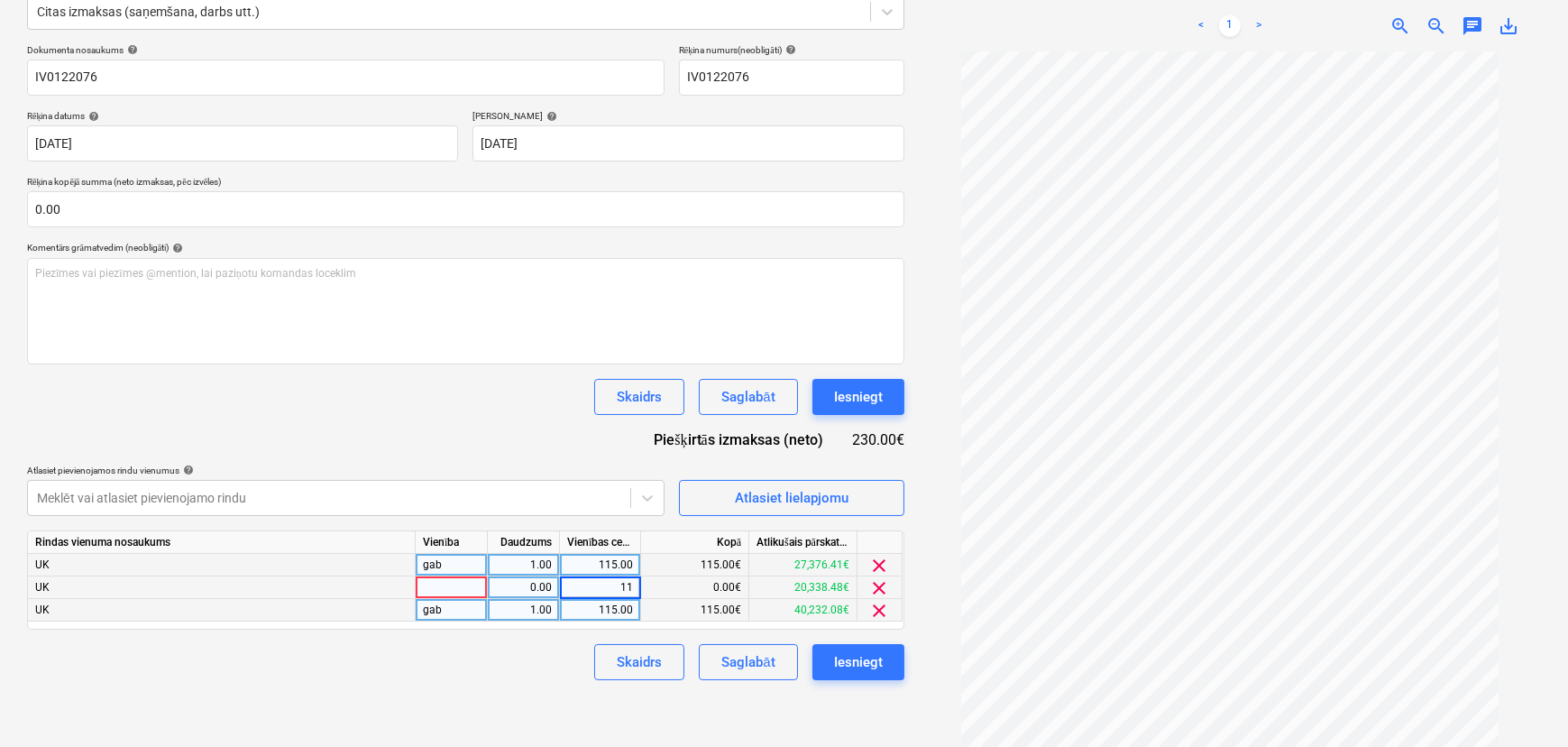 type on "115" 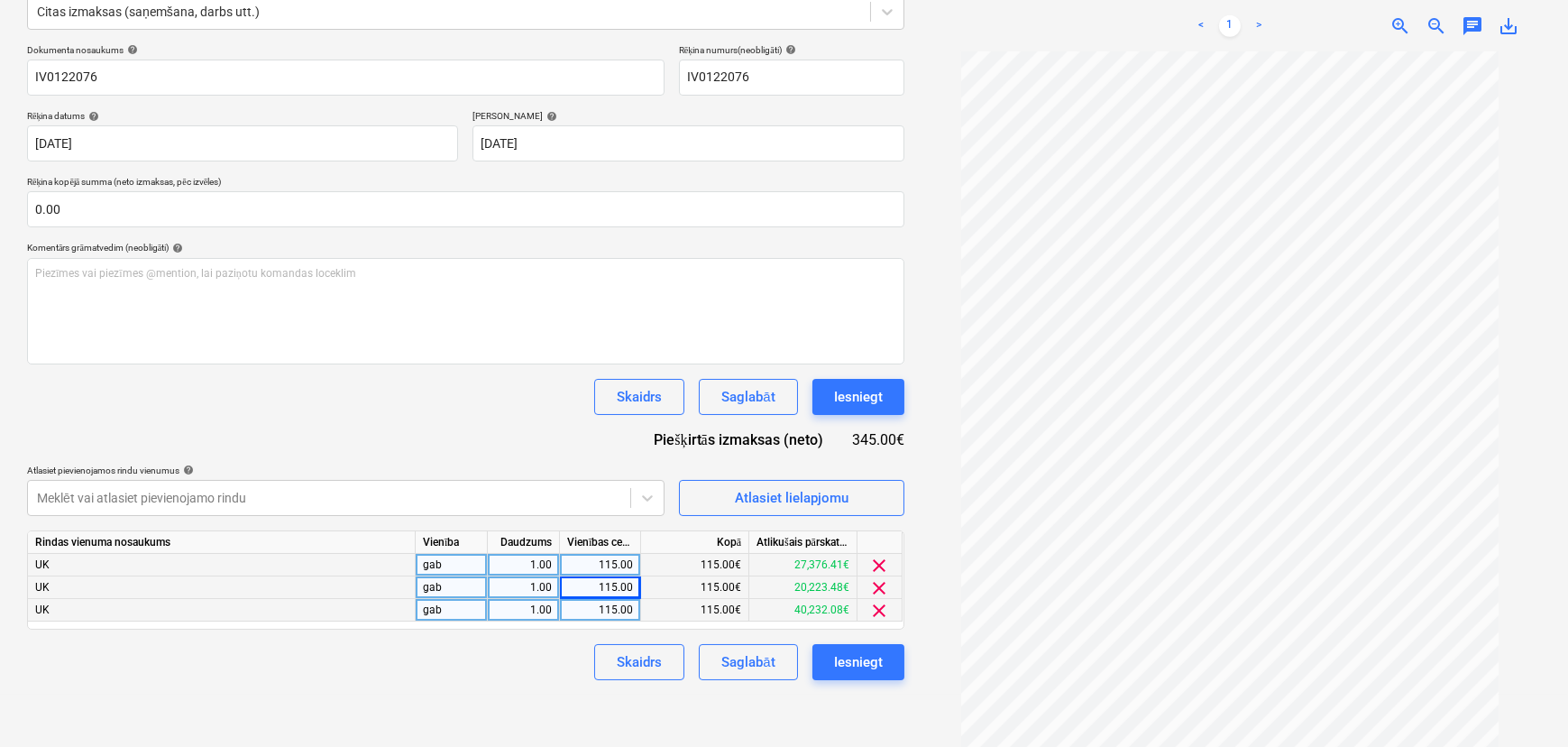 click on "Dokumenta nosaukums help IV0122076 Rēķina numurs  (neobligāti) help IV0122076 Rēķina datums help [DATE] [DATE] Press the down arrow key to interact with the calendar and
select a date. Press the question mark key to get the keyboard shortcuts for changing dates. Termiņš help [DATE] 15.06.2025 Press the down arrow key to interact with the calendar and
select a date. Press the question mark key to get the keyboard shortcuts for changing dates. Rēķina kopējā summa (neto izmaksas, pēc izvēles) 0.00 Komentārs grāmatvedim (neobligāti) help Piezīmes vai piezīmes @mention, lai paziņotu komandas loceklim ﻿ Skaidrs Saglabāt Iesniegt Piešķirtās izmaksas (neto) 345.00€ Atlasiet pievienojamos rindu vienumus help Meklēt vai atlasiet pievienojamo rindu Atlasiet lielapjomu Rindas vienuma nosaukums Vienība Daudzums Vienības cena Kopā Atlikušais pārskatītais budžets  UK gab 1.00 115.00 115.00€ 27,376.41€ clear  UK gab 1.00 115.00 115.00€ 20,223.48€ clear  UK gab 1.00" at bounding box center (465, 362) 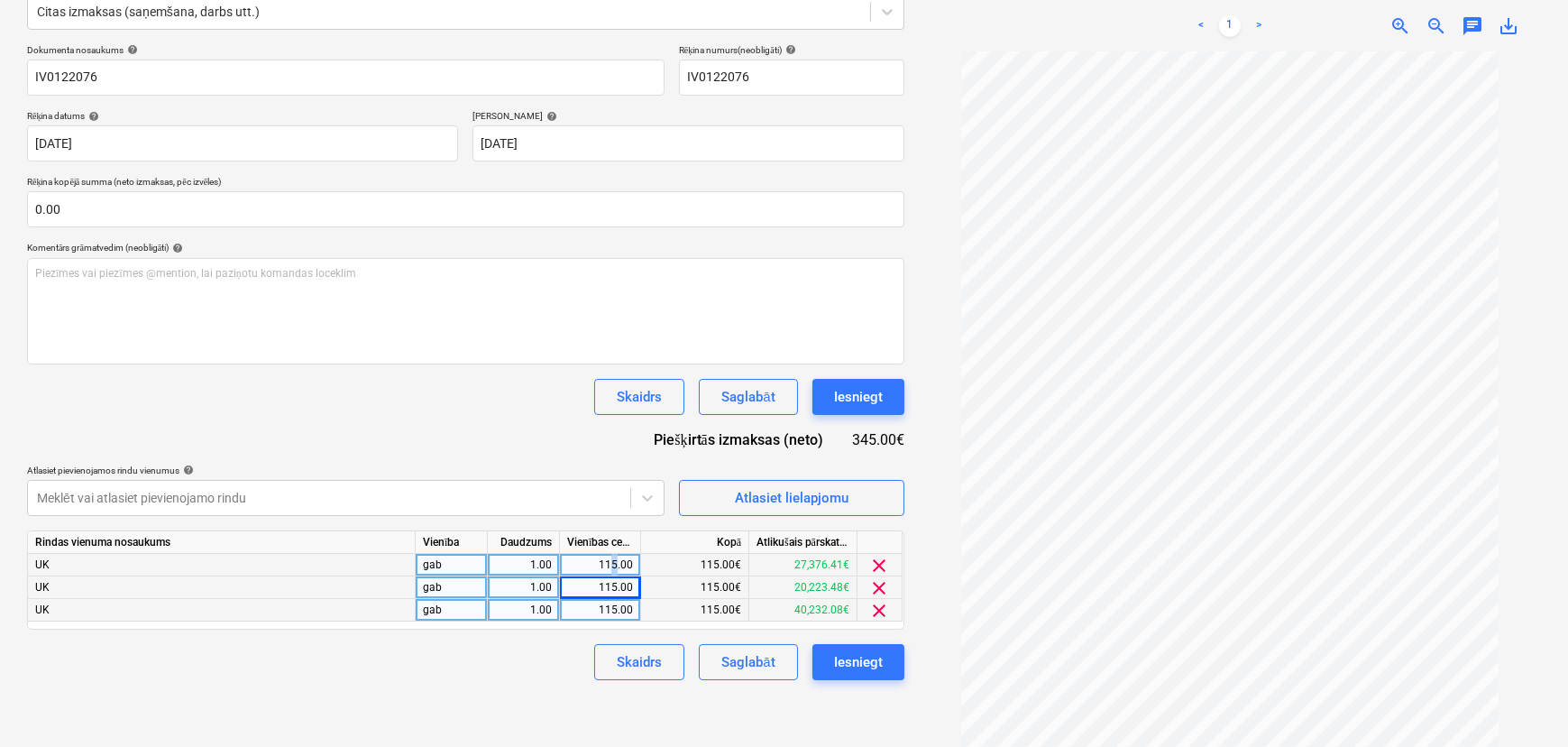 click on "115.00" at bounding box center (600, 565) 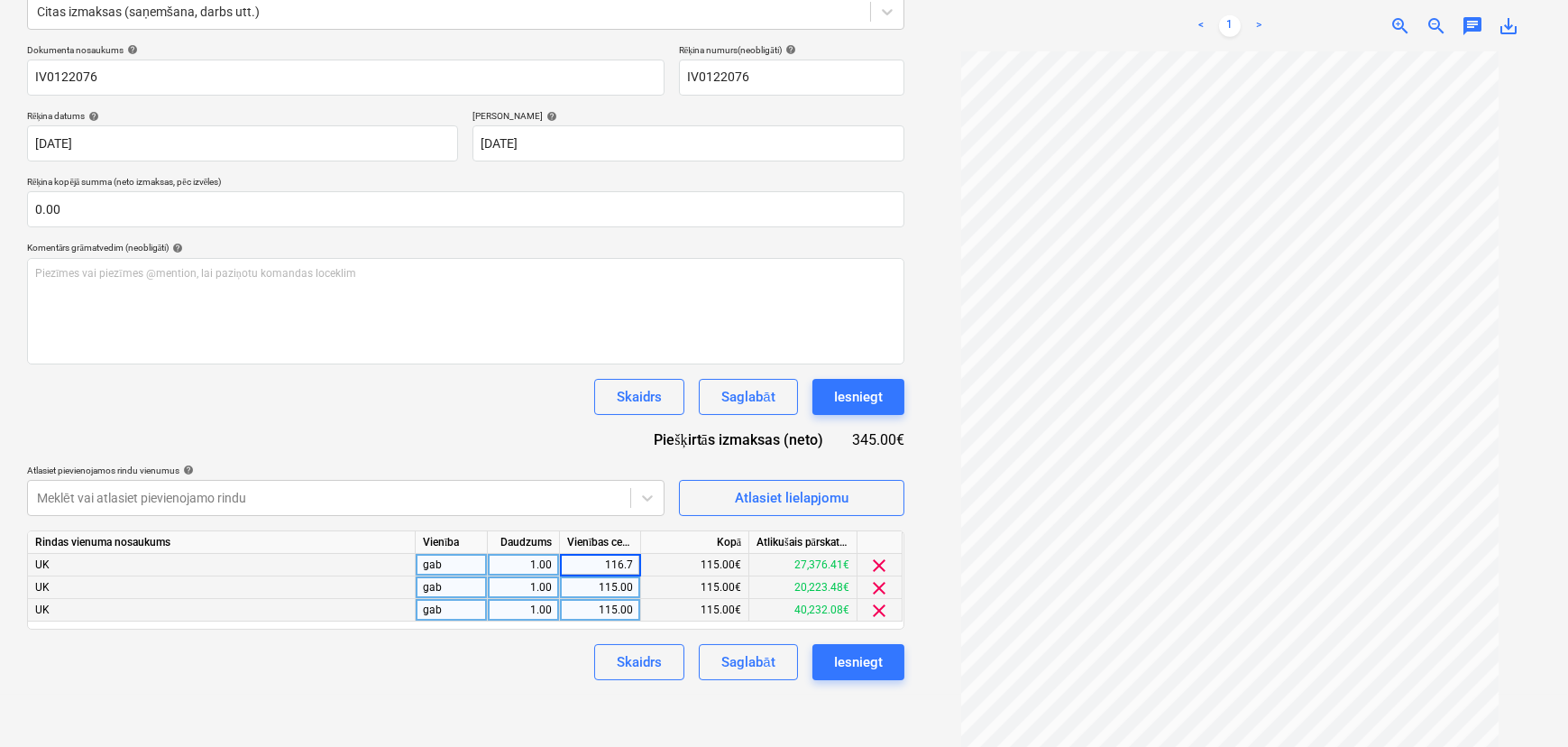 type on "116.79" 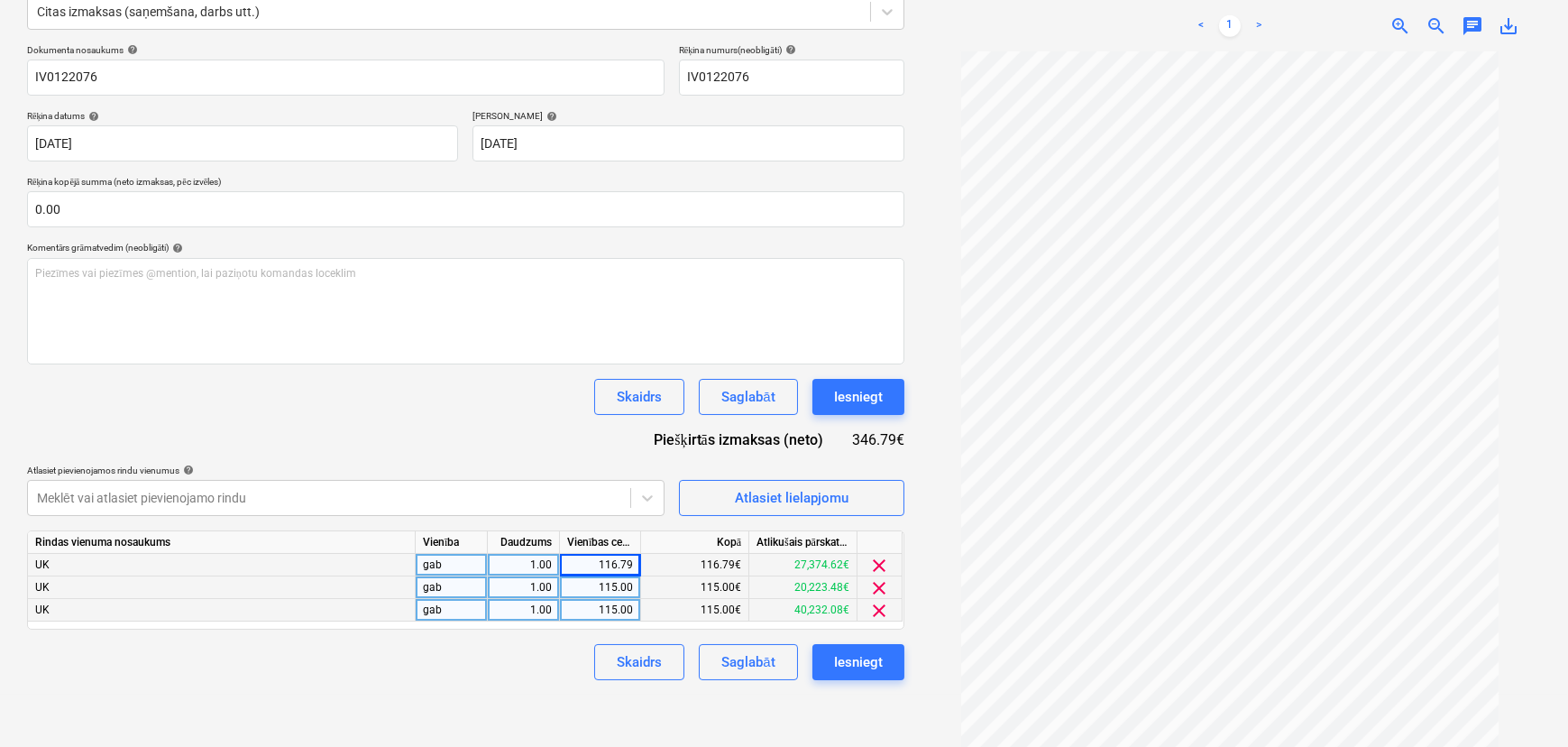 click on "Skaidrs Saglabāt Iesniegt" at bounding box center (465, 662) 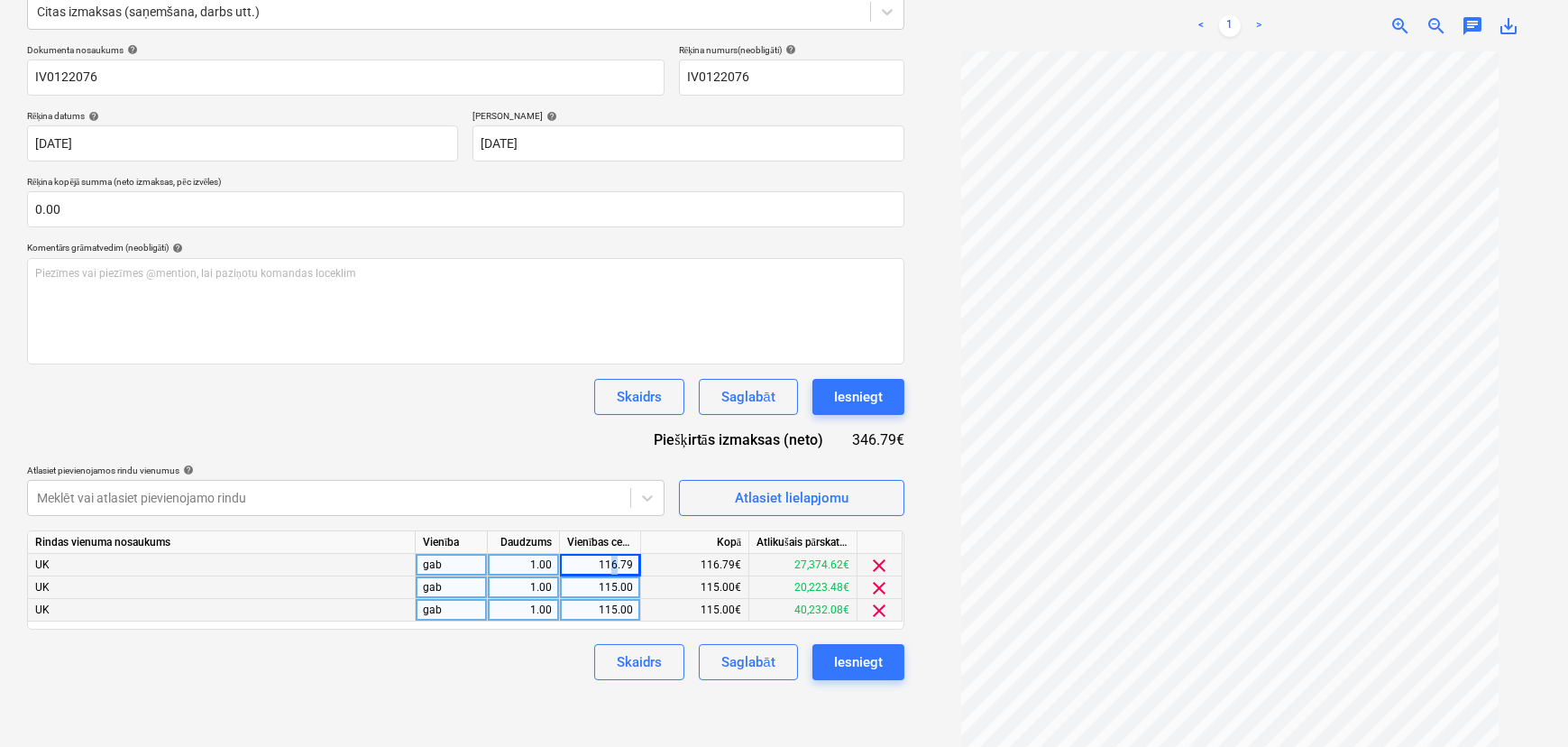 click on "116.79" at bounding box center (600, 565) 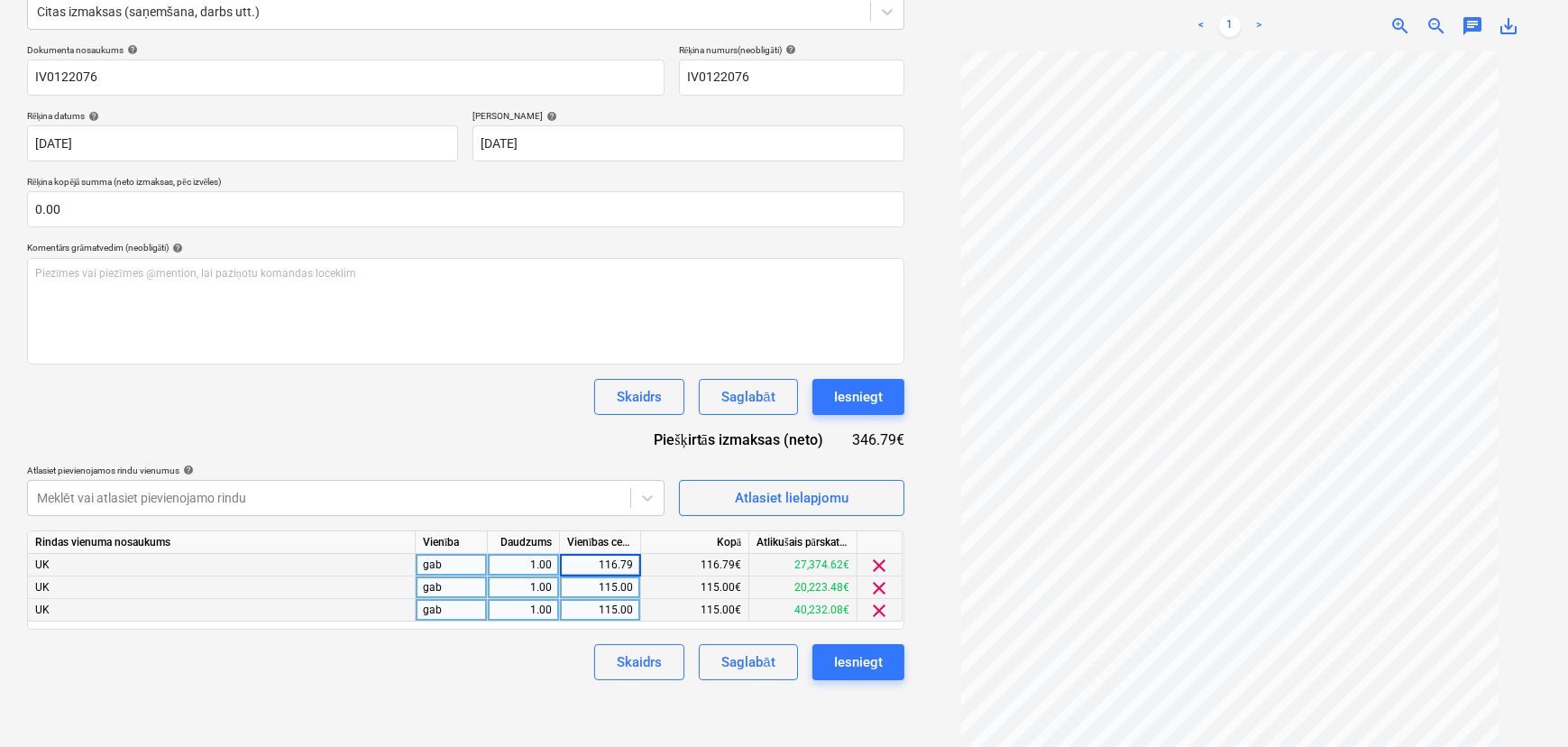 type on "5" 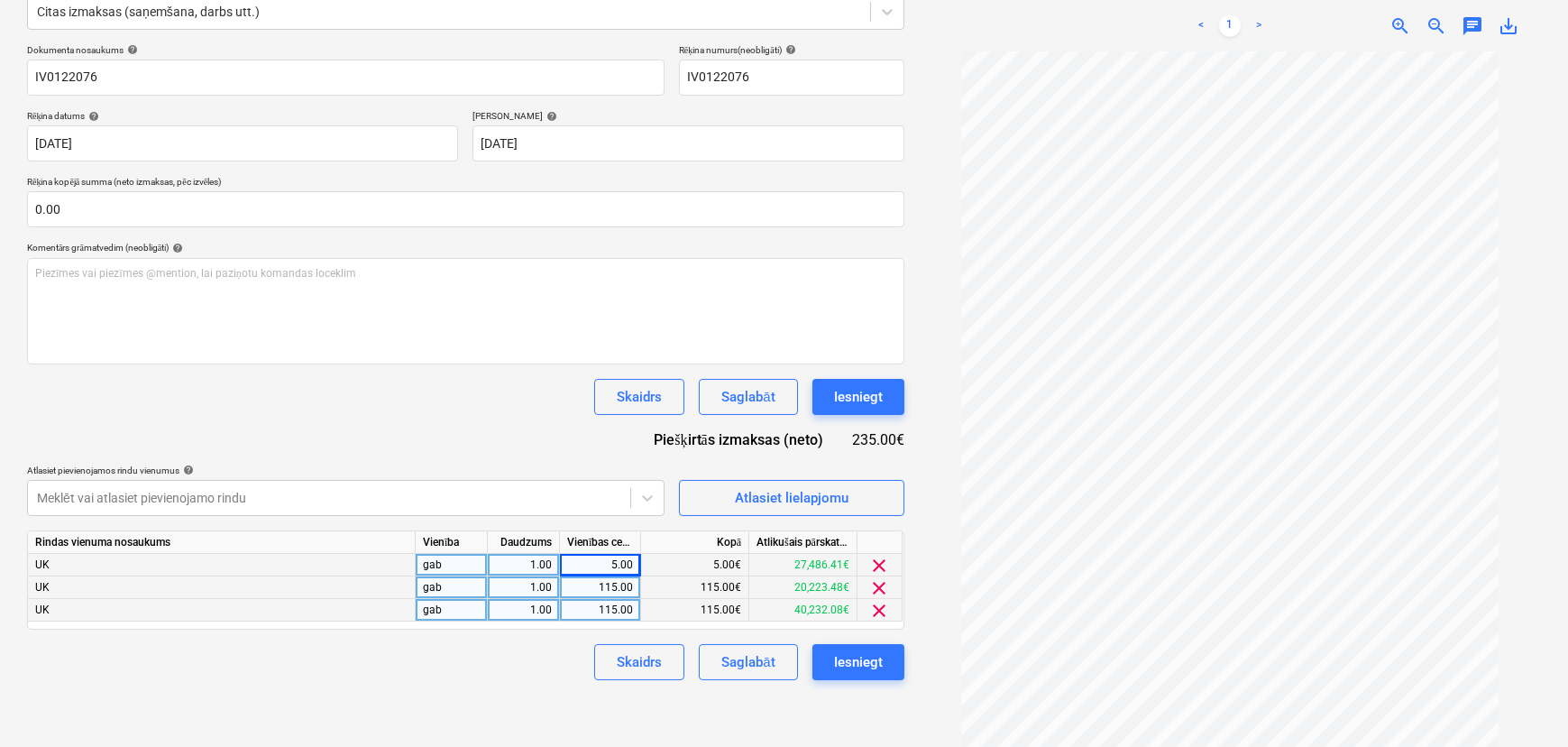 click on "Pārdošana Projekti Kontakti Iesūtne format_size keyboard_arrow_down help search Meklēt notifications 0 keyboard_arrow_down V. Filipčenko keyboard_arrow_down Ozolkalni Ozolkalni Budžets 1 Galvenais līgums PSF Apakšuzņēmuma līgumi Progresa ziņojumi Pirkuma pasūtījumi Izmaksas Ienākumi Naudas plūsma Faili Analytics Izveidot jaunu dokumentu Izvēlieties uzņēmumu Ramirent Baltic AS   Pievienojiet jaunu uzņēmumu Atlasiet dokumenta veidu help Citas izmaksas (saņemšana, darbs utt.) Dokumenta nosaukums help IV0122076 Rēķina numurs  (neobligāti) help IV0122076 Rēķina datums help [DATE] [DATE] Press the down arrow key to interact with the calendar and
select a date. Press the question mark key to get the keyboard shortcuts for changing dates. Termiņš help [DATE] 15.06.2025 Press the down arrow key to interact with the calendar and
select a date. Press the question mark key to get the keyboard shortcuts for changing dates. 0.00 help ﻿ Skaidrs Saglabāt Iesniegt" at bounding box center (784, 137) 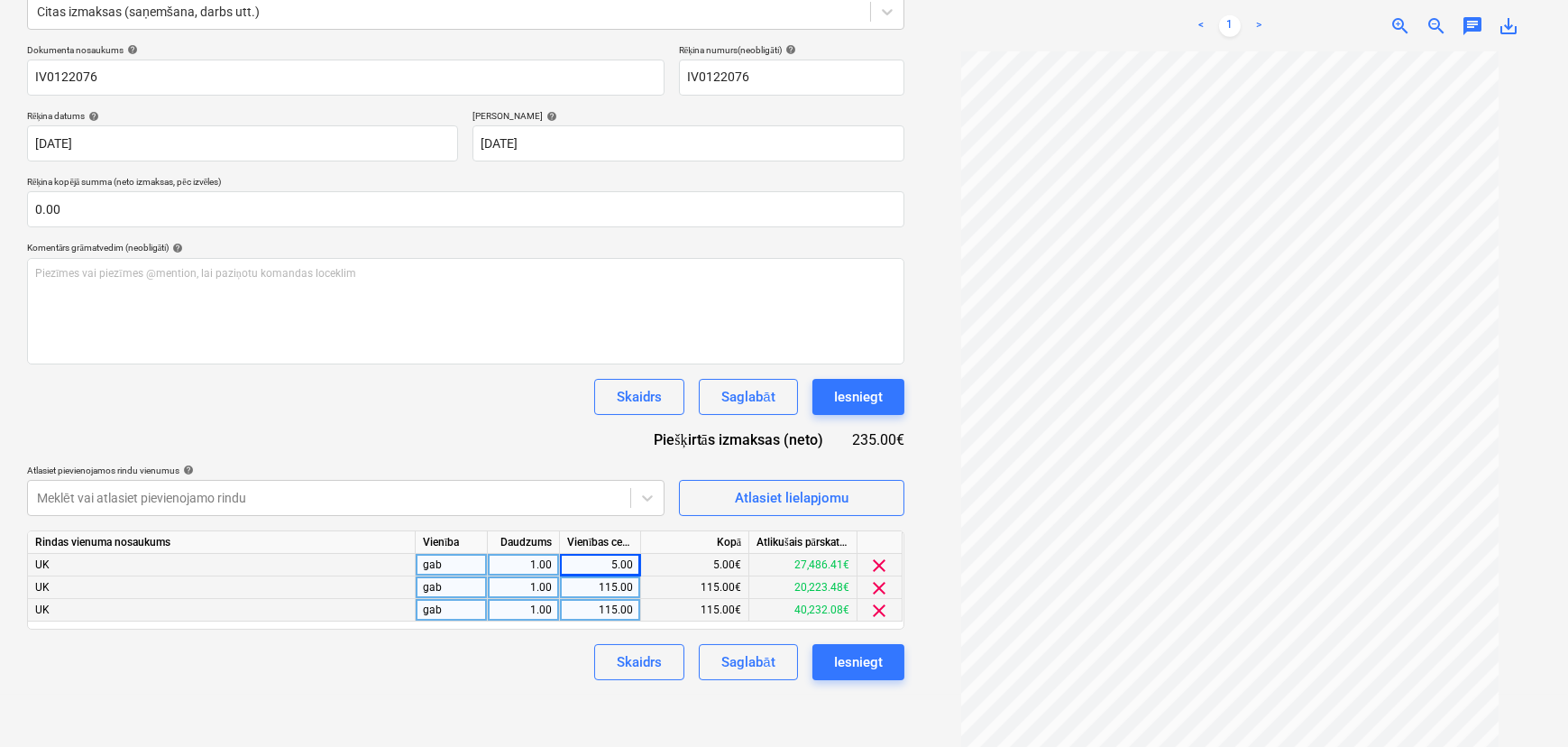 click on "5.00" at bounding box center [600, 565] 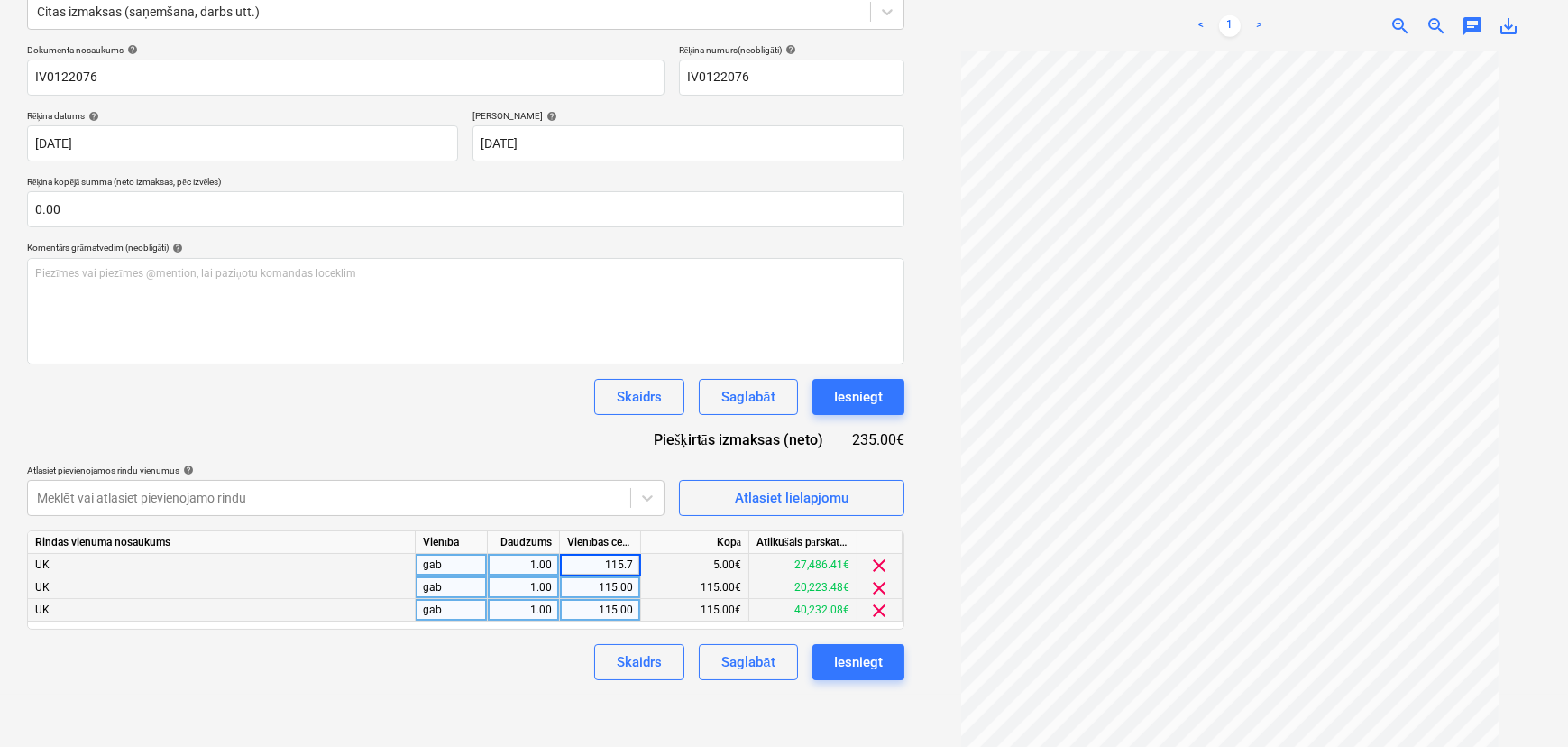 type on "115.79" 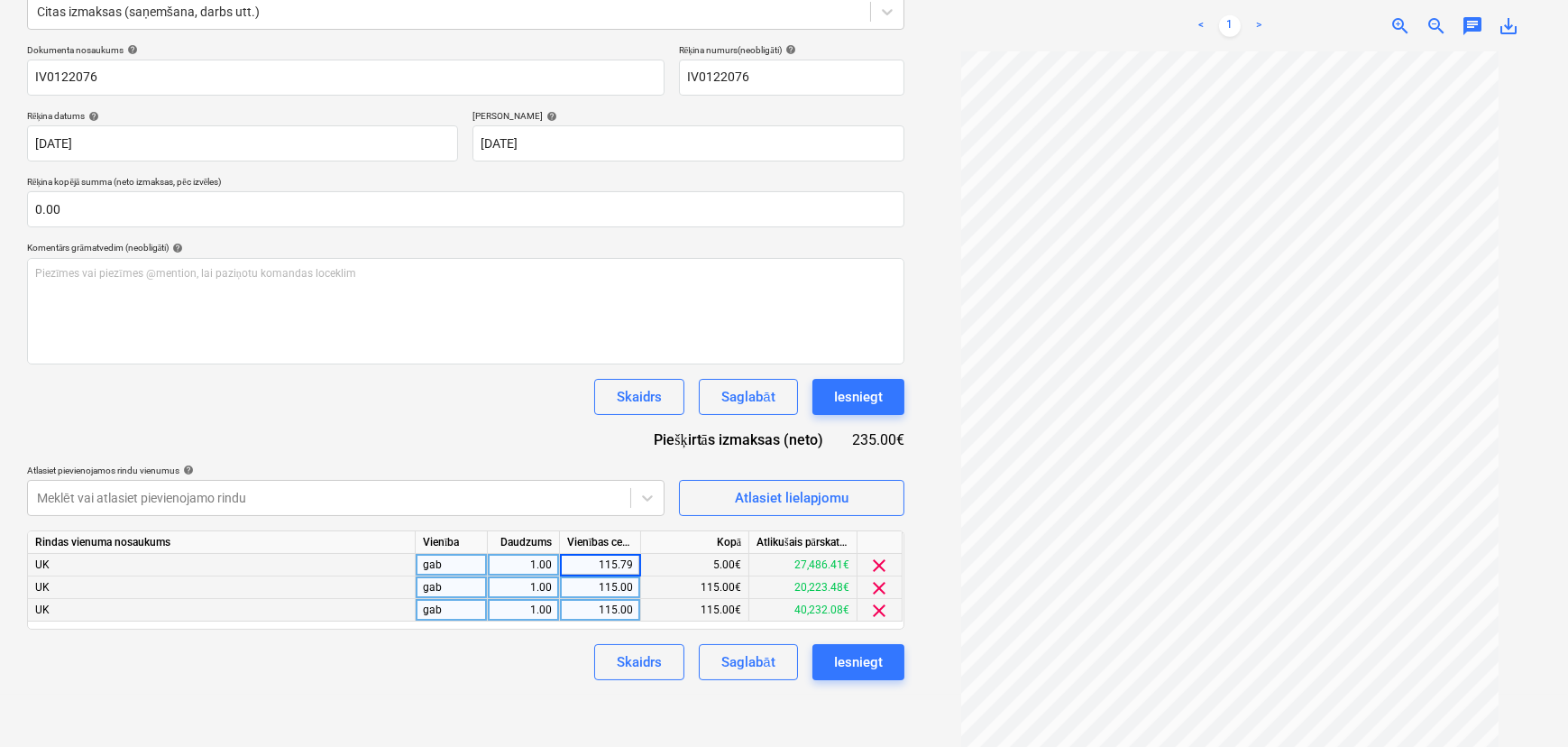 click on "Skaidrs Saglabāt Iesniegt" at bounding box center [465, 662] 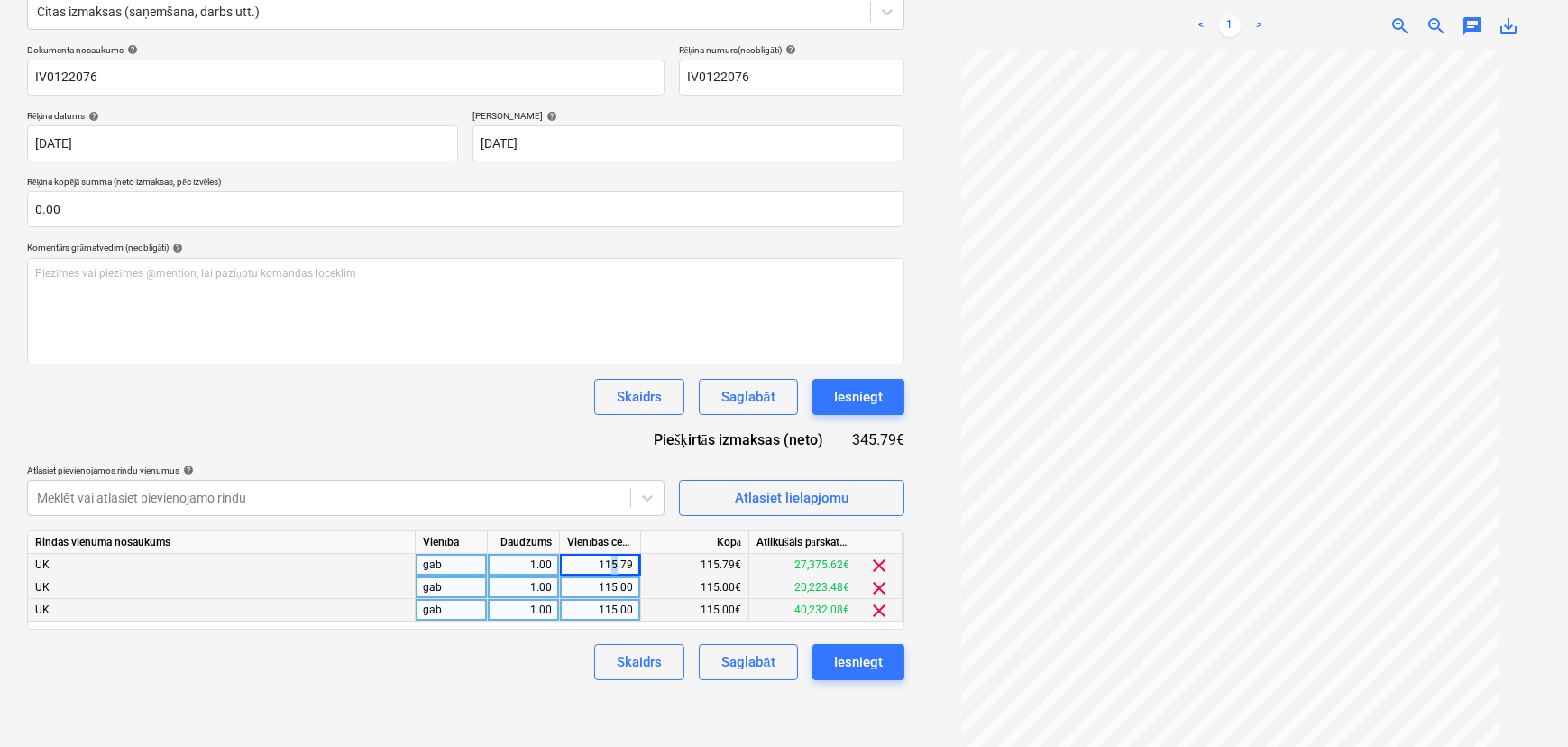 click on "115.79" at bounding box center [600, 565] 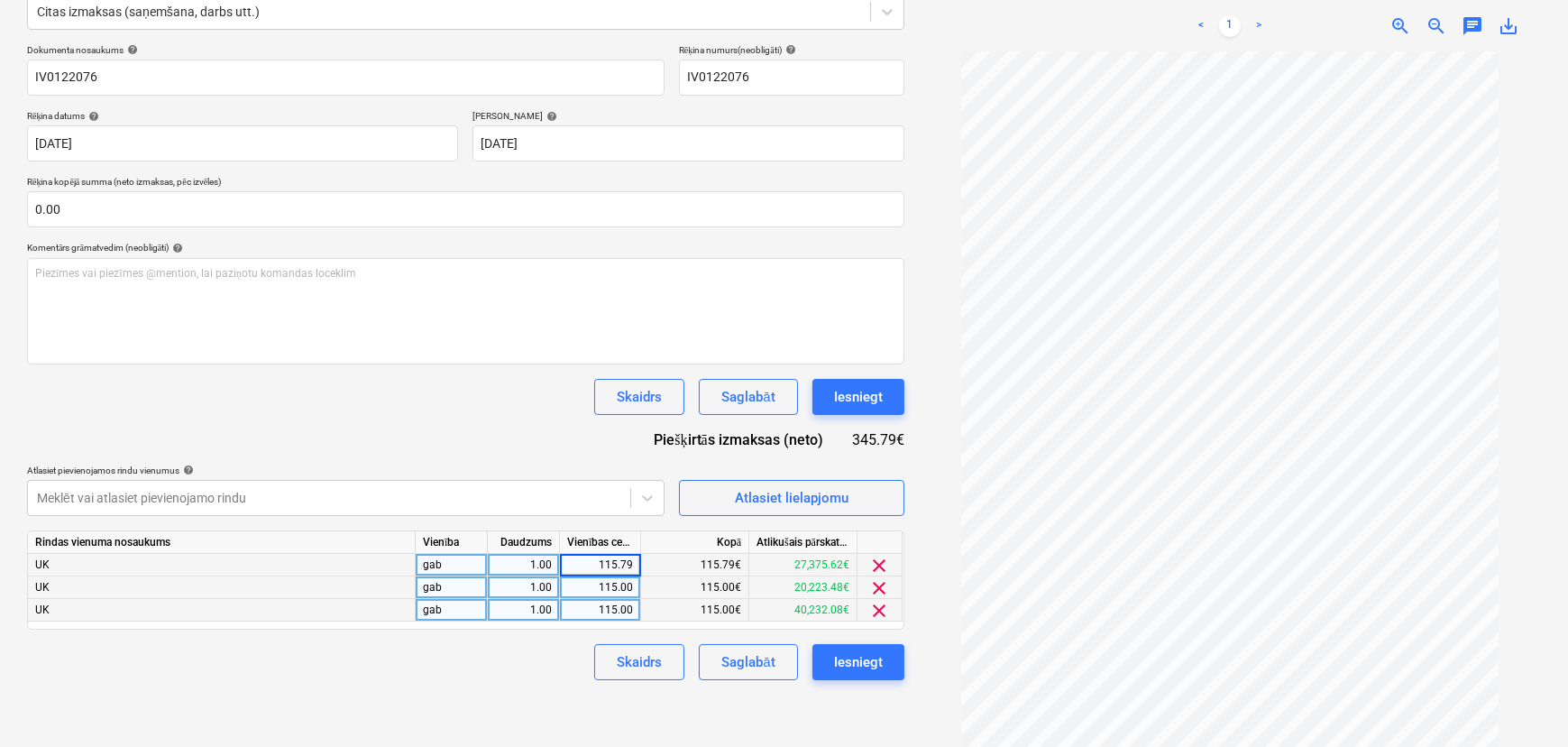 click on "115.79" at bounding box center [600, 565] 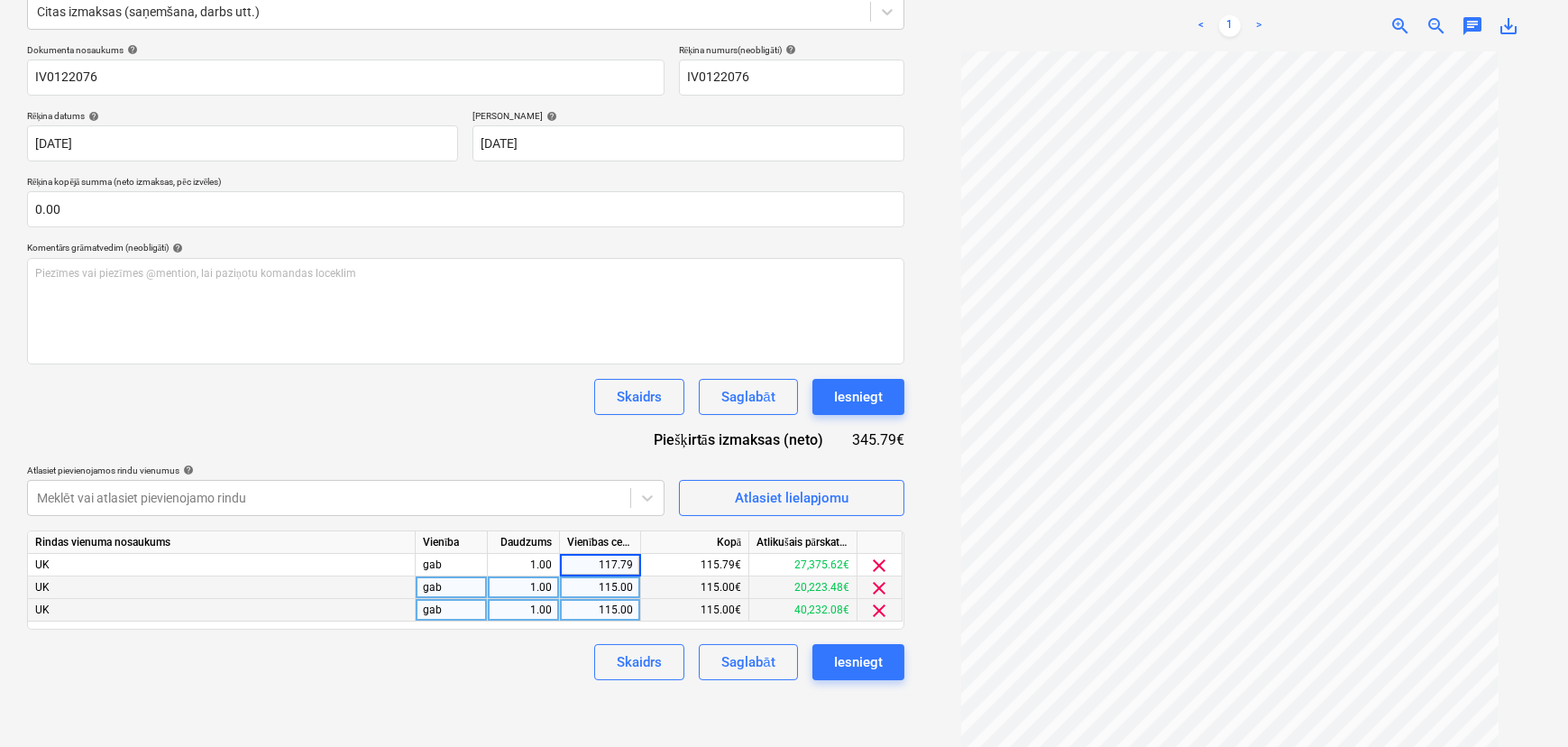 click on "Pārdošana Projekti Kontakti Iesūtne format_size keyboard_arrow_down help search Meklēt notifications 0 keyboard_arrow_down V. Filipčenko keyboard_arrow_down Ozolkalni Ozolkalni Budžets 1 Galvenais līgums PSF Apakšuzņēmuma līgumi Progresa ziņojumi Pirkuma pasūtījumi Izmaksas Ienākumi Naudas plūsma Faili Analytics Izveidot jaunu dokumentu Izvēlieties uzņēmumu Ramirent Baltic AS   Pievienojiet jaunu uzņēmumu Atlasiet dokumenta veidu help Citas izmaksas (saņemšana, darbs utt.) Dokumenta nosaukums help IV0122076 Rēķina numurs  (neobligāti) help IV0122076 Rēķina datums help [DATE] [DATE] Press the down arrow key to interact with the calendar and
select a date. Press the question mark key to get the keyboard shortcuts for changing dates. Termiņš help [DATE] 15.06.2025 Press the down arrow key to interact with the calendar and
select a date. Press the question mark key to get the keyboard shortcuts for changing dates. 0.00 help ﻿ Skaidrs Saglabāt Iesniegt" at bounding box center (784, 137) 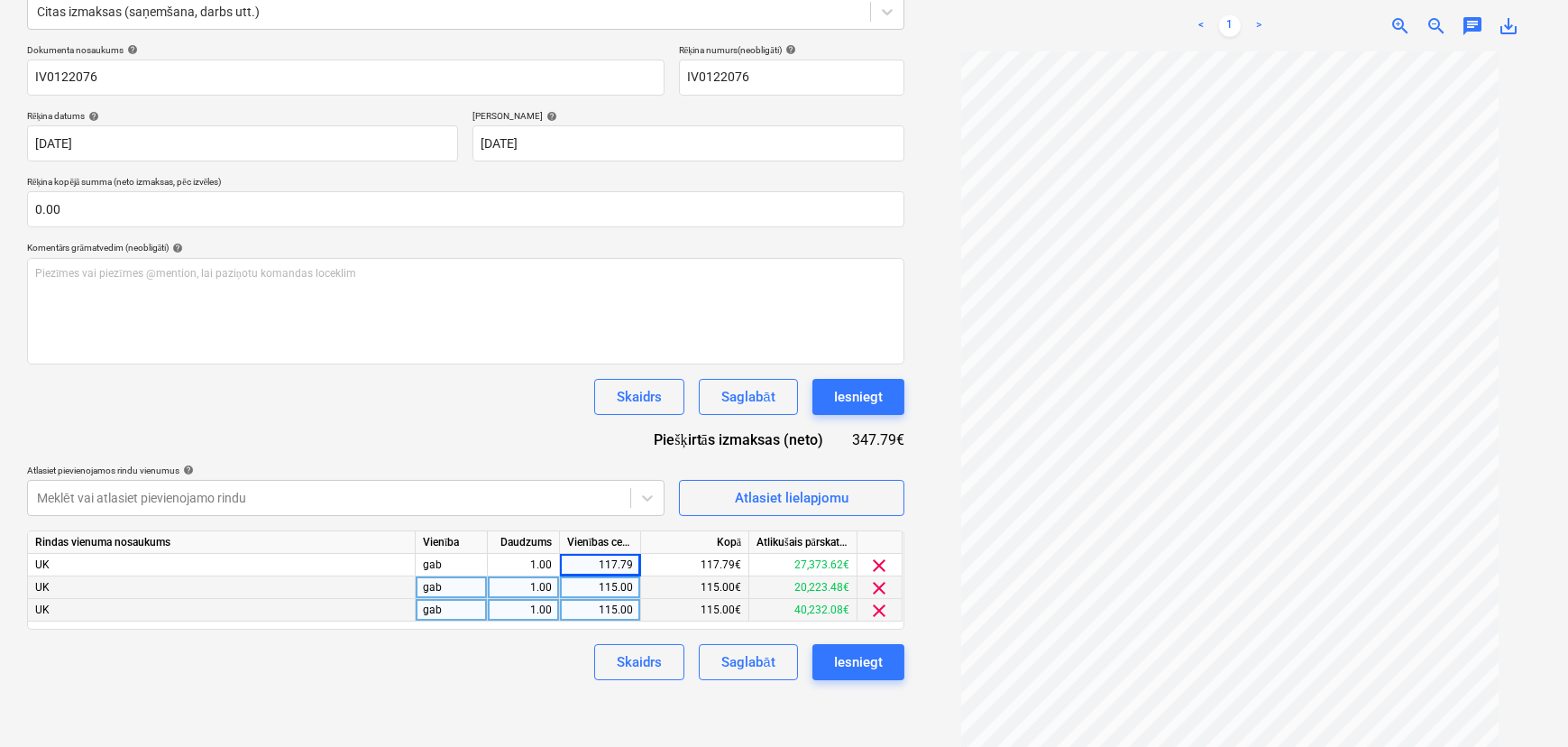 click on "Skaidrs Saglabāt Iesniegt" at bounding box center (465, 662) 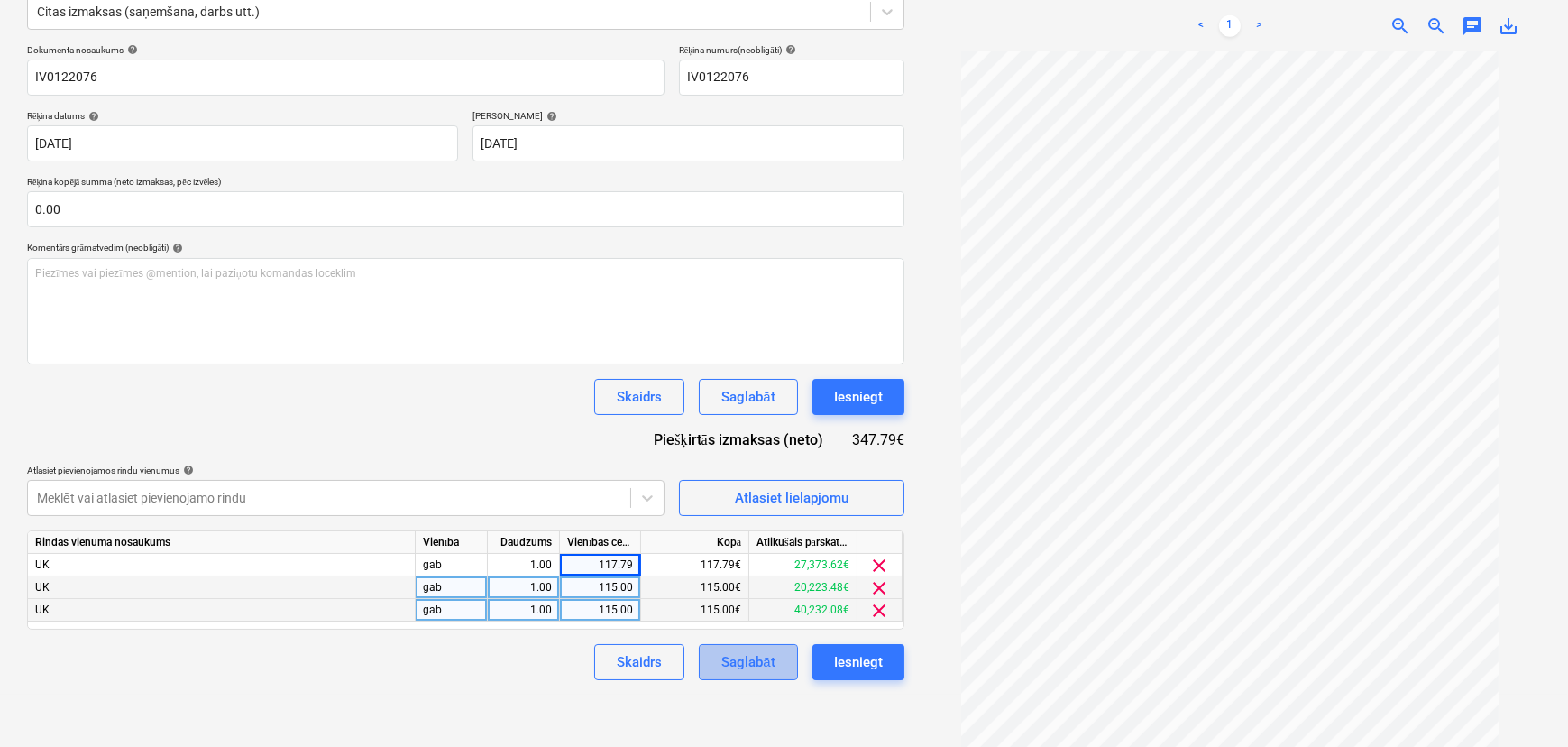 click on "Saglabāt" at bounding box center (747, 662) 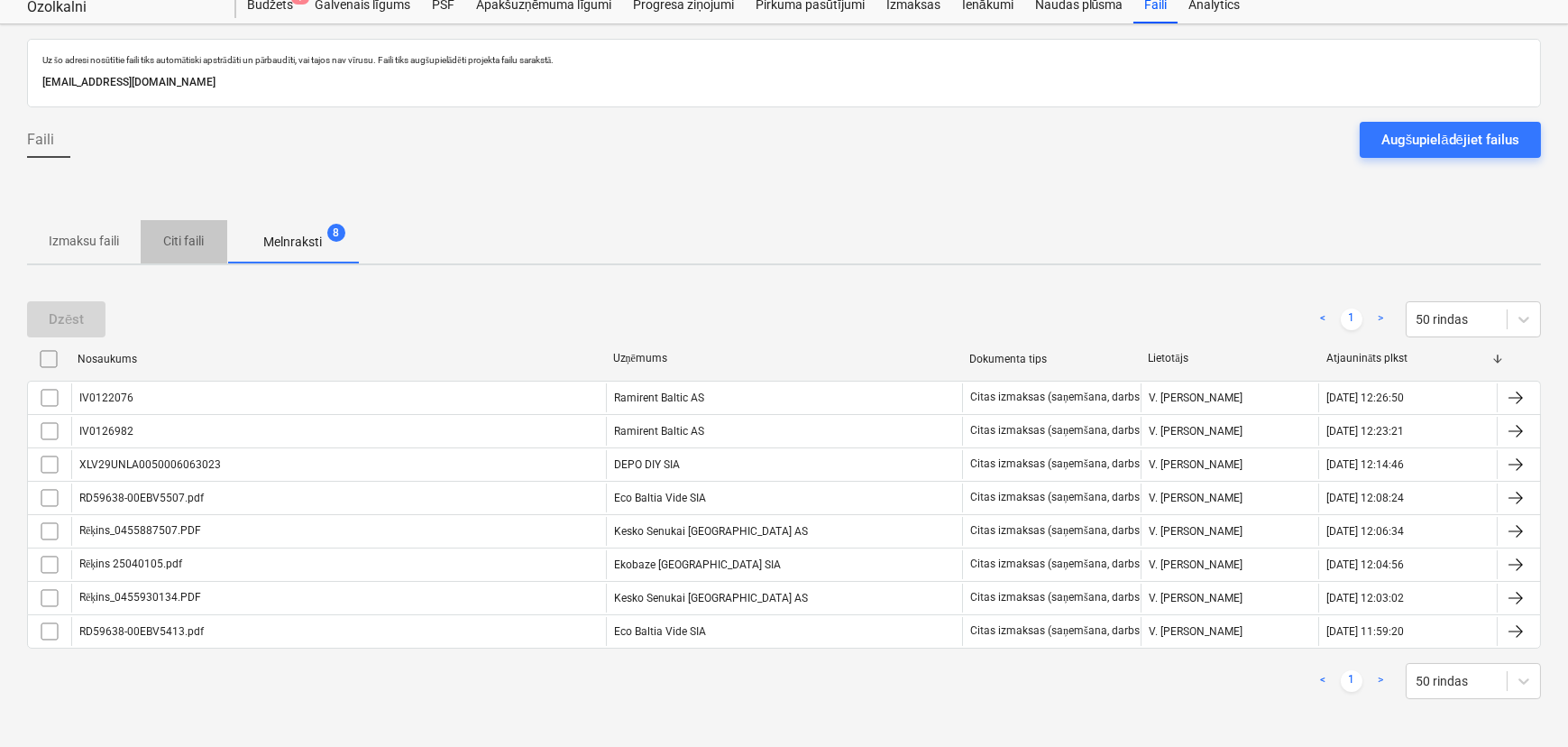 click on "Citi faili" at bounding box center (184, 241) 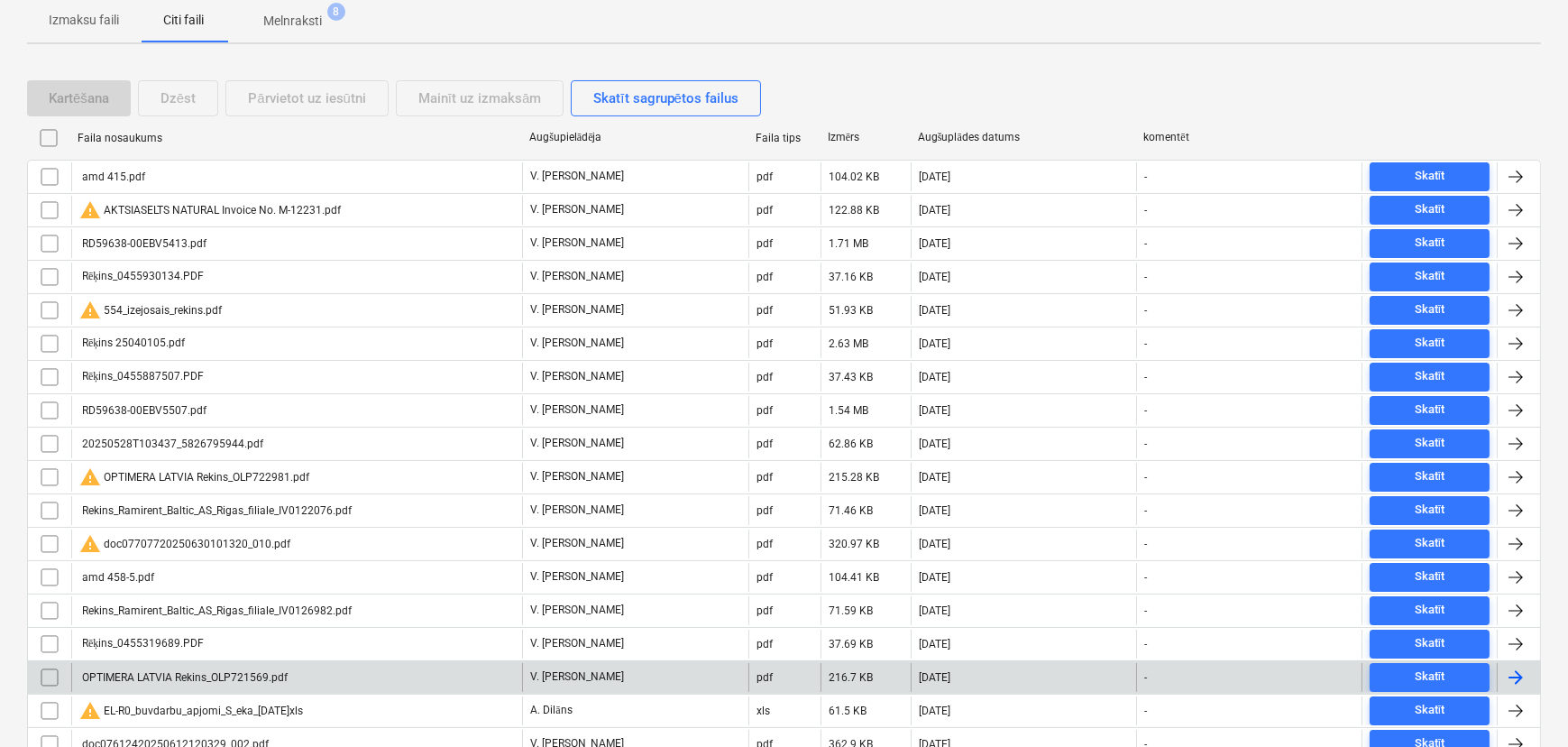 scroll, scrollTop: 305, scrollLeft: 0, axis: vertical 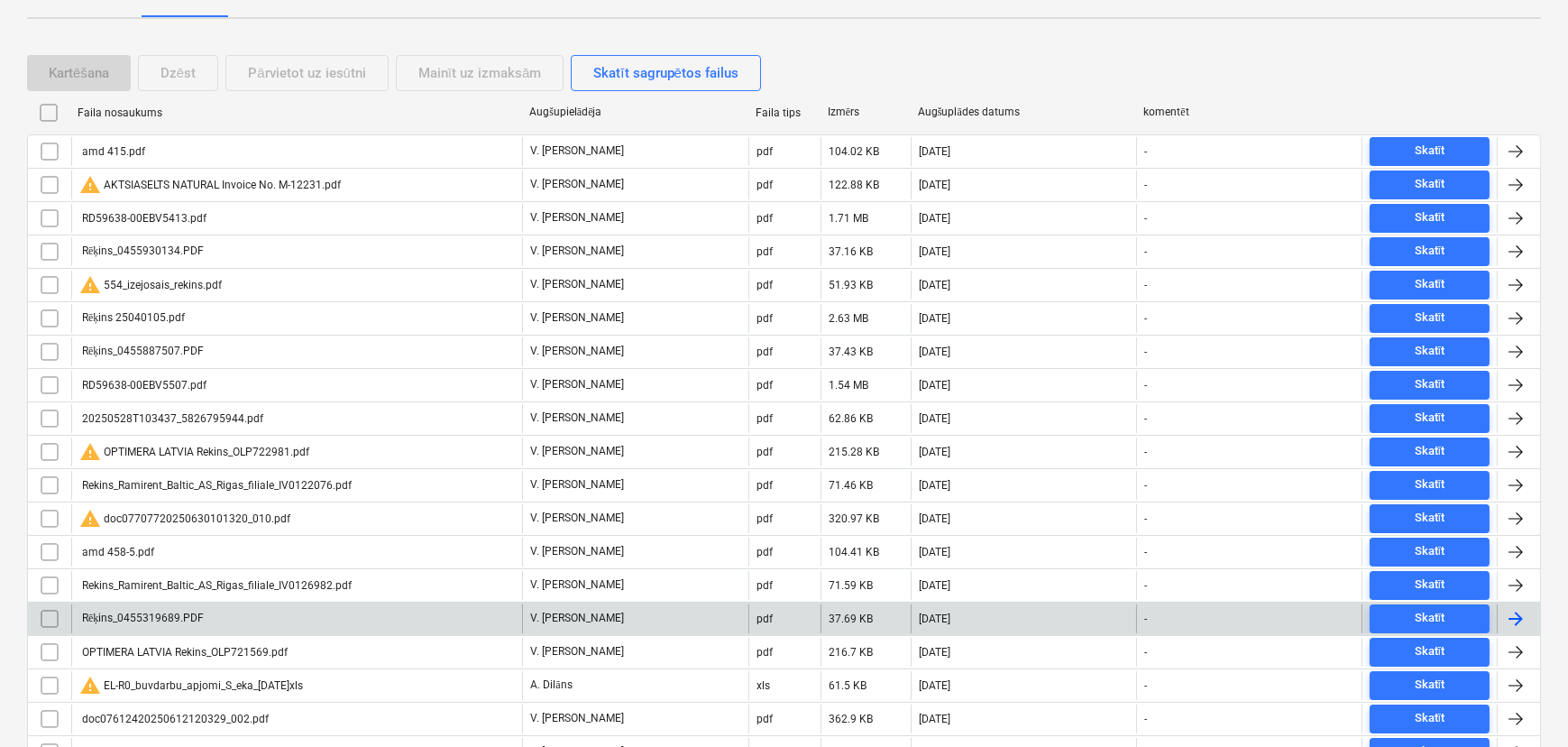 click on "Rēķins_0455319689.PDF" at bounding box center (297, 619) 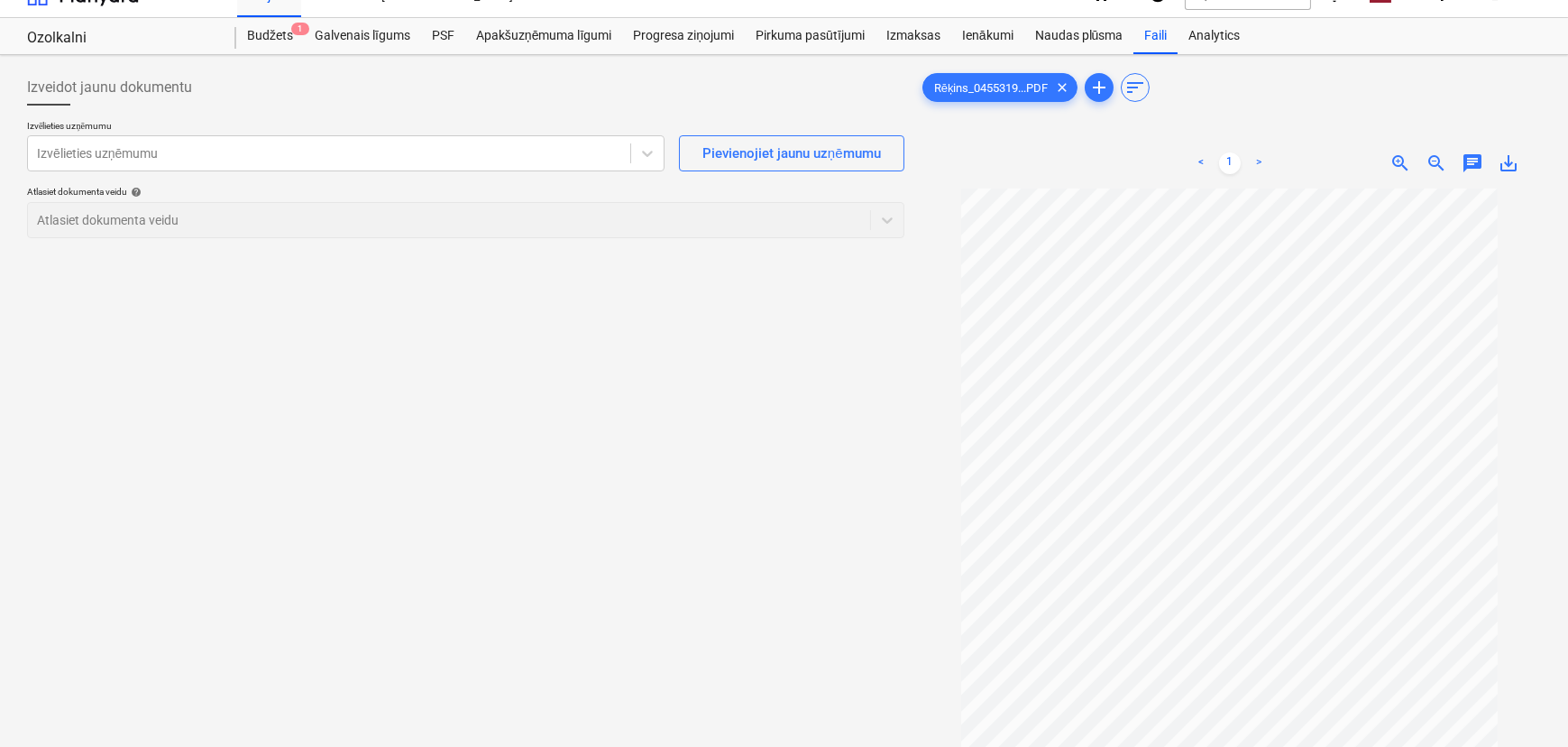scroll, scrollTop: 0, scrollLeft: 0, axis: both 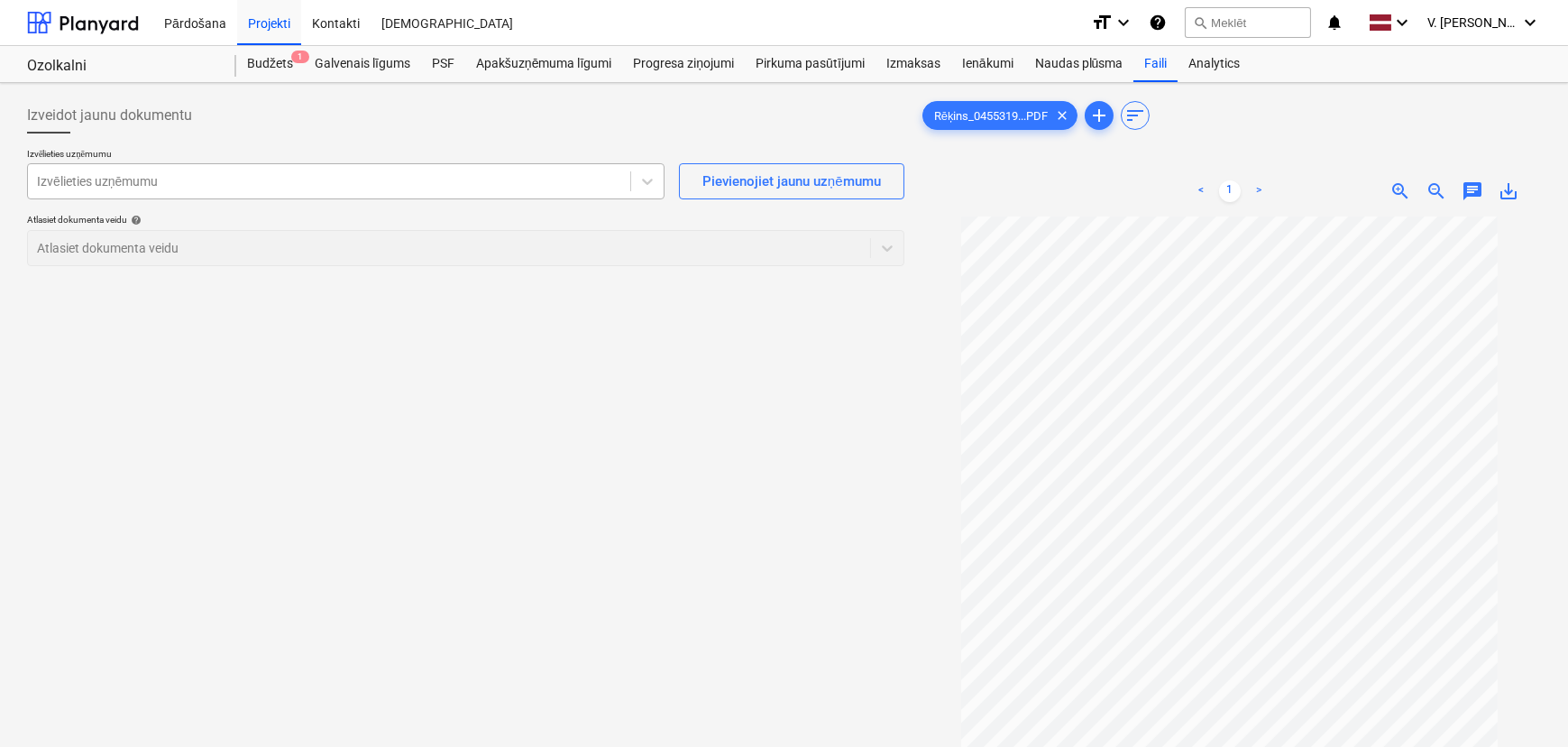 click at bounding box center [329, 181] 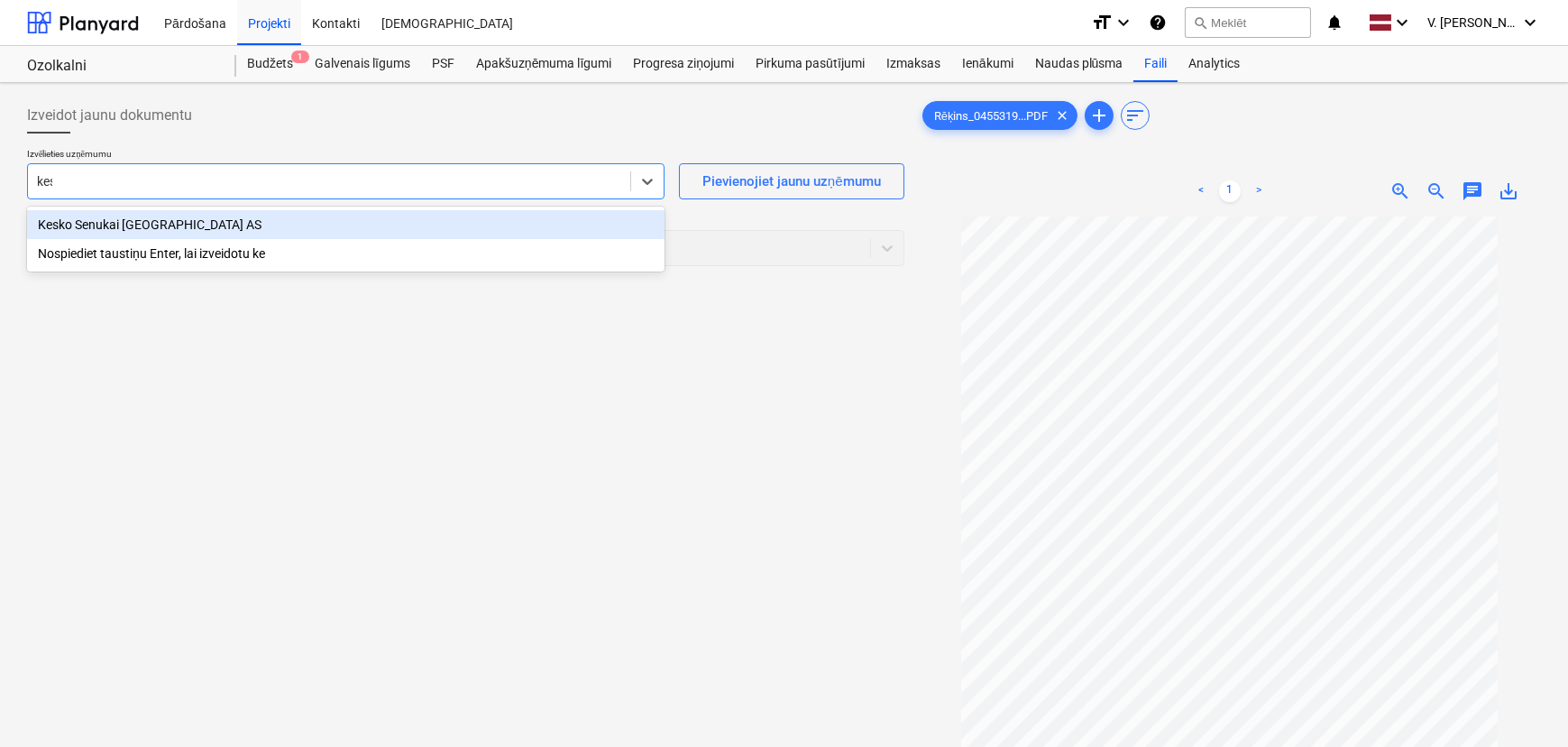 type on "kesko" 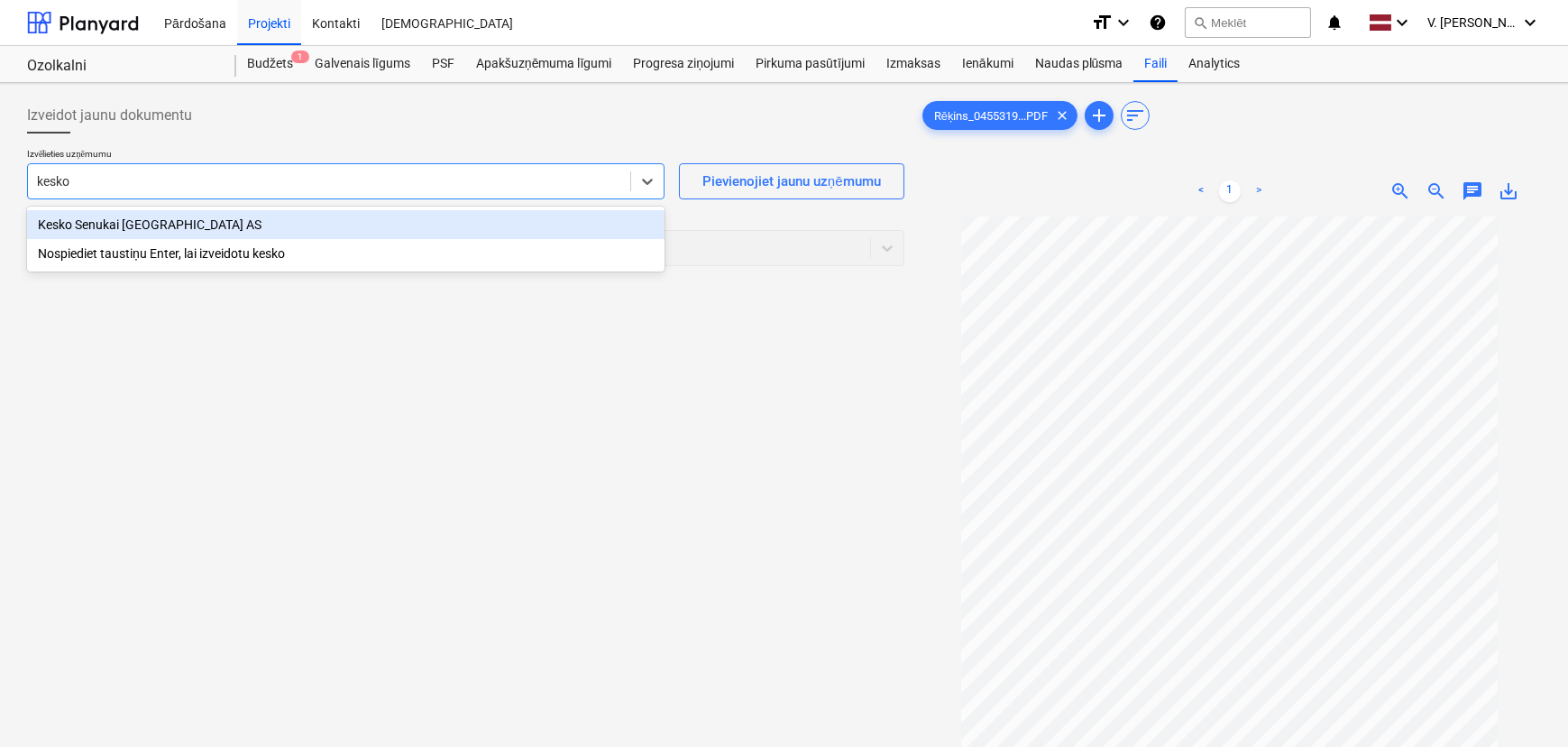 click on "Kesko Senukai [GEOGRAPHIC_DATA] AS" at bounding box center (345, 225) 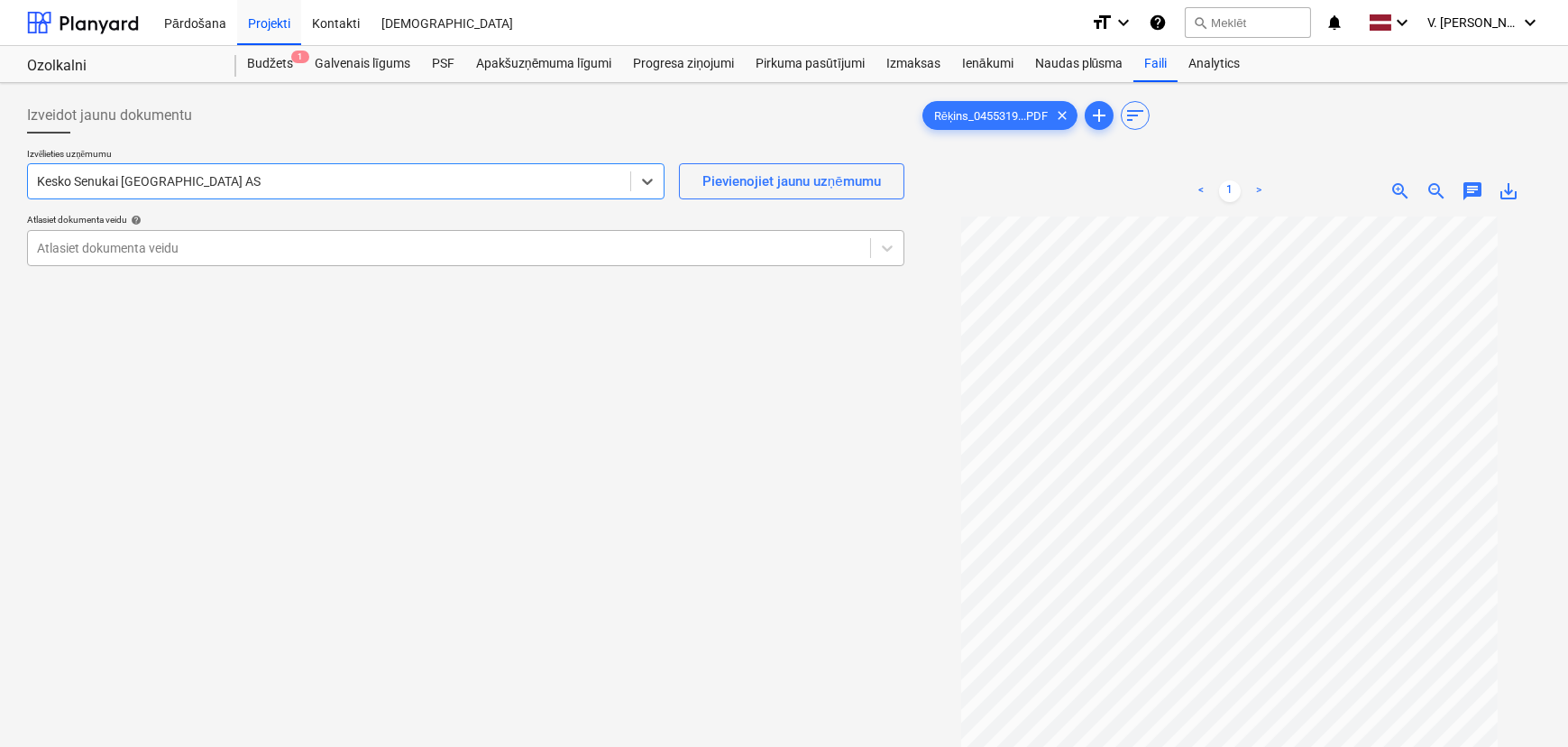 click at bounding box center [449, 248] 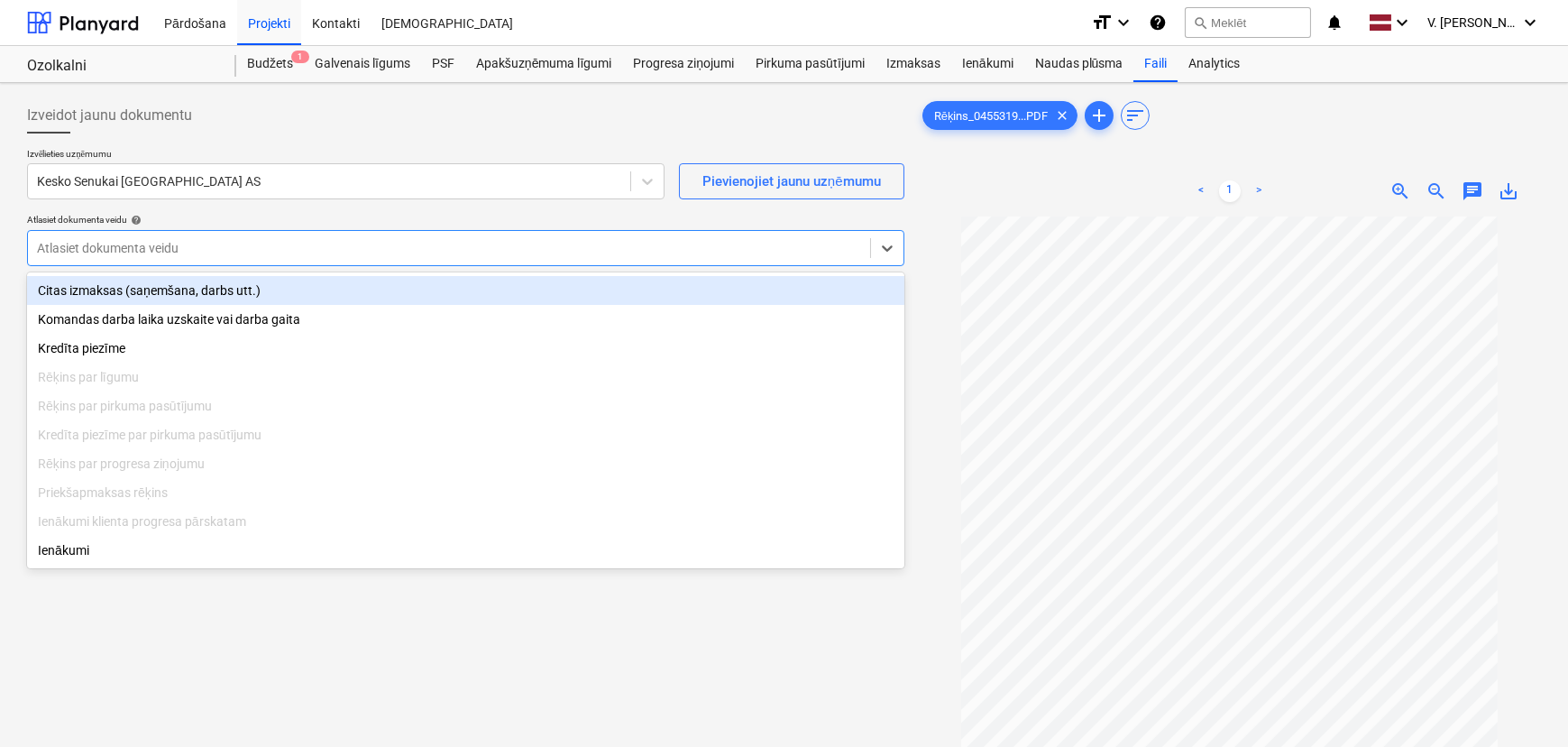 click on "Citas izmaksas (saņemšana, darbs utt.)" at bounding box center [465, 290] 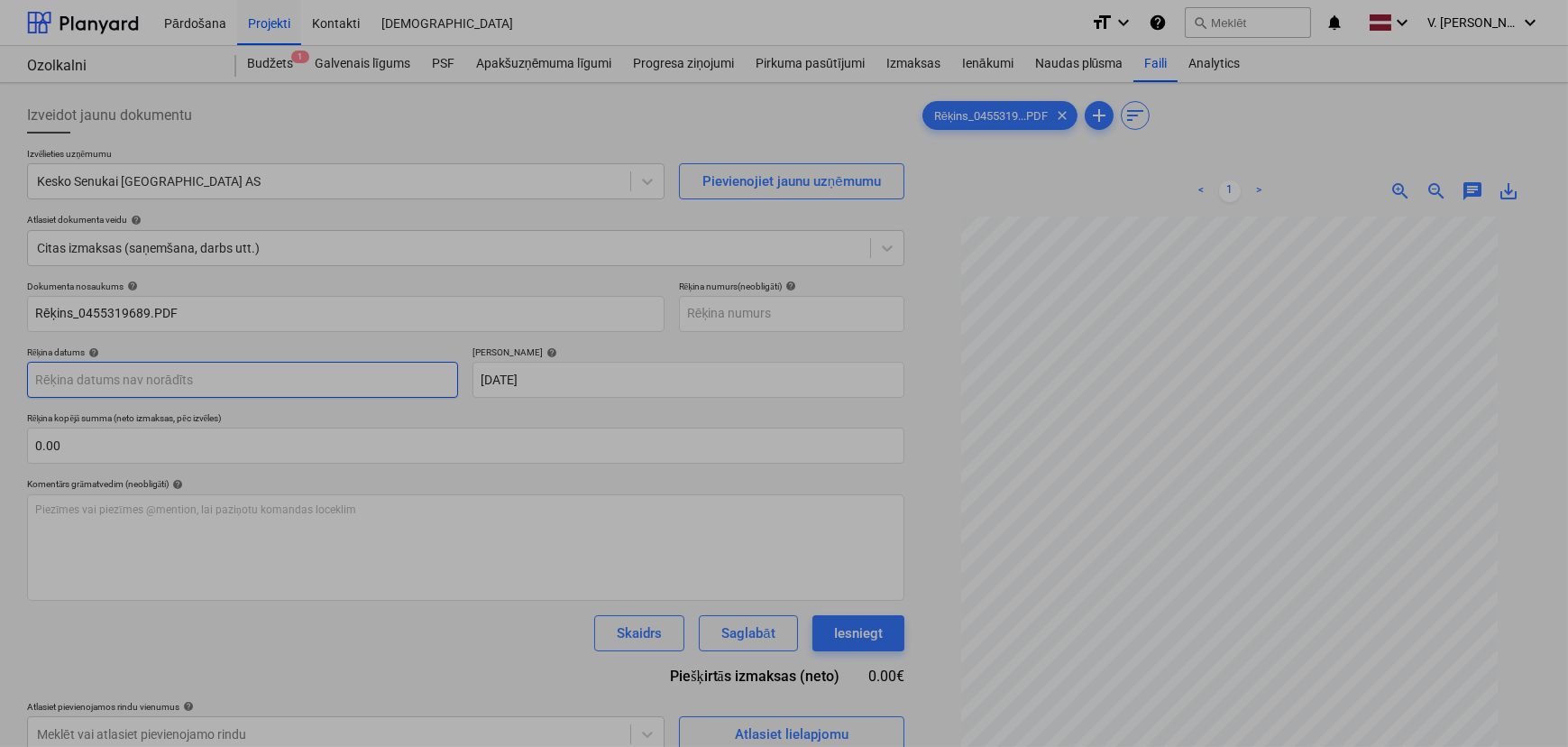 click on "Pārdošana Projekti Kontakti Iesūtne format_size keyboard_arrow_down help search Meklēt notifications 0 keyboard_arrow_down V. Filipčenko keyboard_arrow_down Ozolkalni Ozolkalni Budžets 1 Galvenais līgums PSF Apakšuzņēmuma līgumi Progresa ziņojumi Pirkuma pasūtījumi Izmaksas Ienākumi Naudas plūsma Faili Analytics Izveidot jaunu dokumentu Izvēlieties uzņēmumu Kesko Senukai Latvia AS   Pievienojiet jaunu uzņēmumu Atlasiet dokumenta veidu help Citas izmaksas (saņemšana, darbs utt.) Dokumenta nosaukums help Rēķins_0455319689.PDF Rēķina numurs  (neobligāti) help Rēķina datums help Press the down arrow key to interact with the calendar and
select a date. Press the question mark key to get the keyboard shortcuts for changing dates. Termiņš help [DATE] 23.06.2025 Press the down arrow key to interact with the calendar and
select a date. Press the question mark key to get the keyboard shortcuts for changing dates. Rēķina kopējā summa (neto izmaksas, pēc izvēles) 0.00" at bounding box center (784, 374) 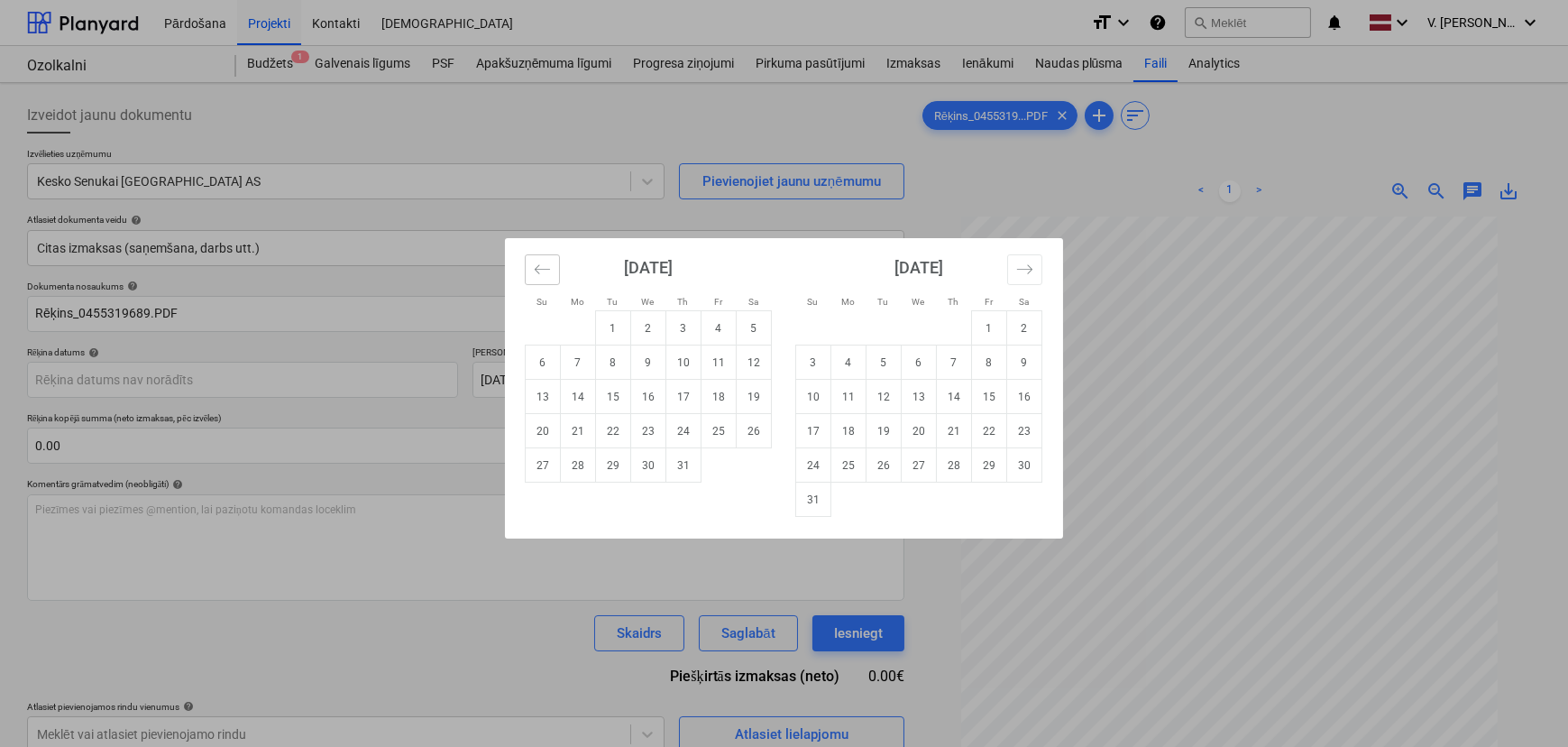 click 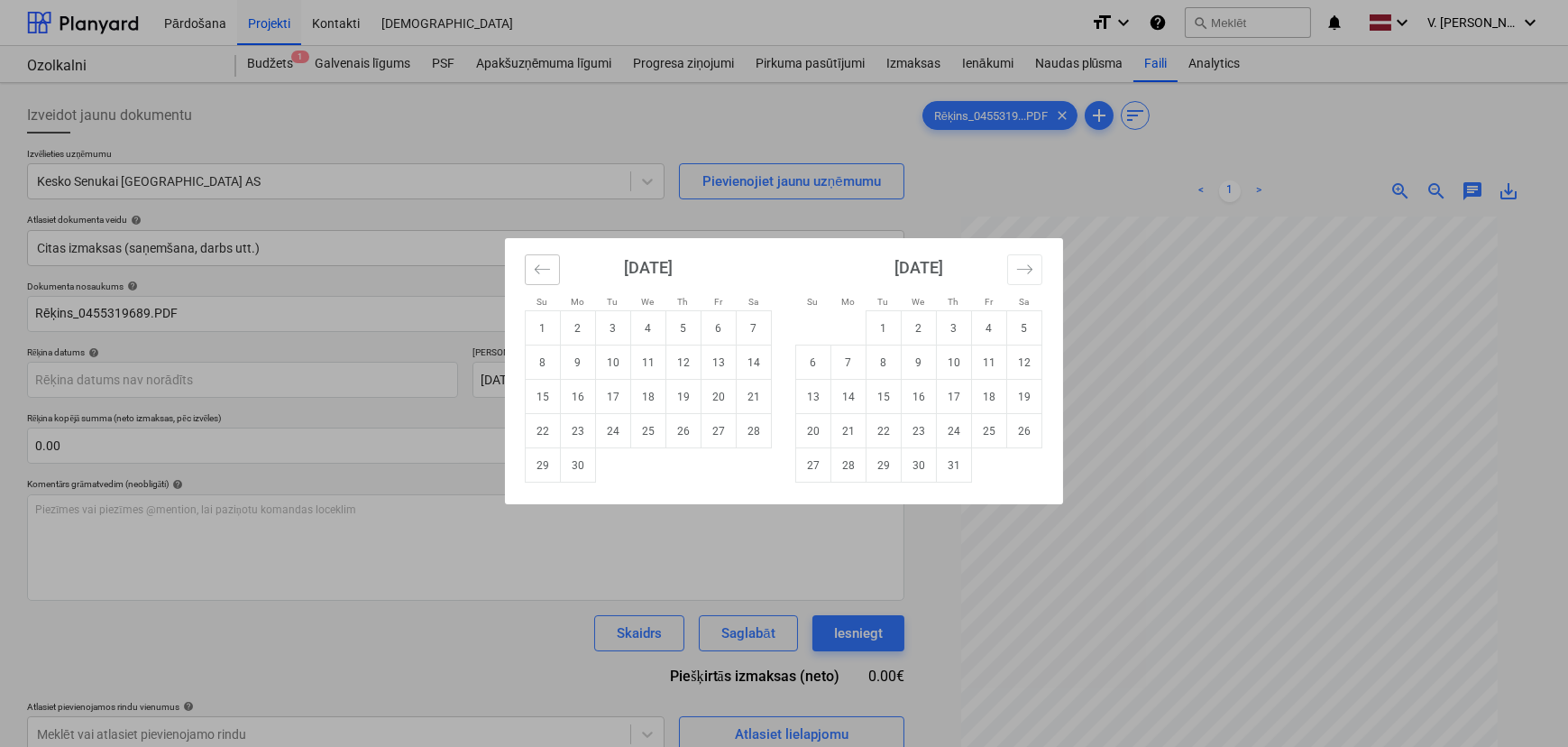 click at bounding box center (542, 270) 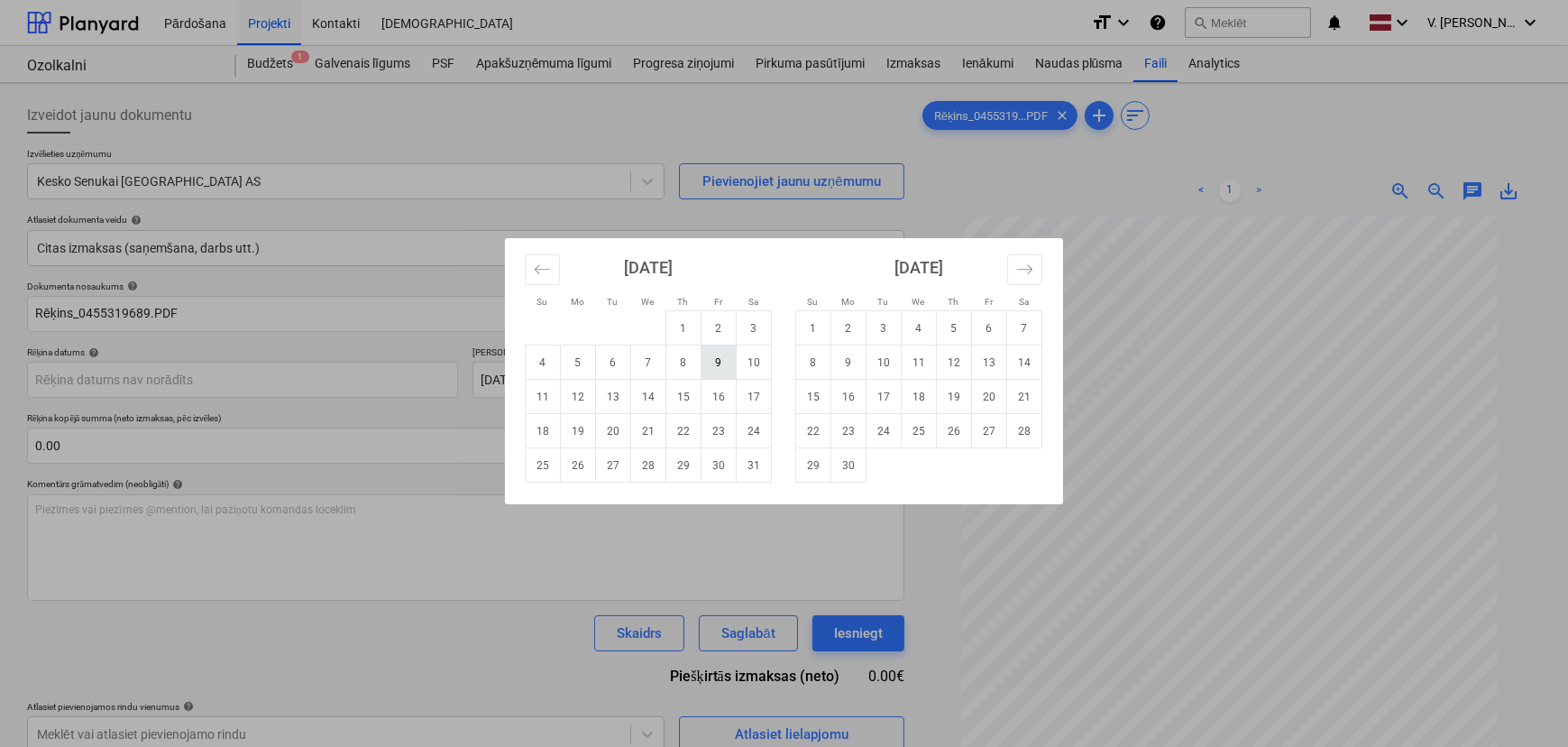 click on "9" at bounding box center [719, 363] 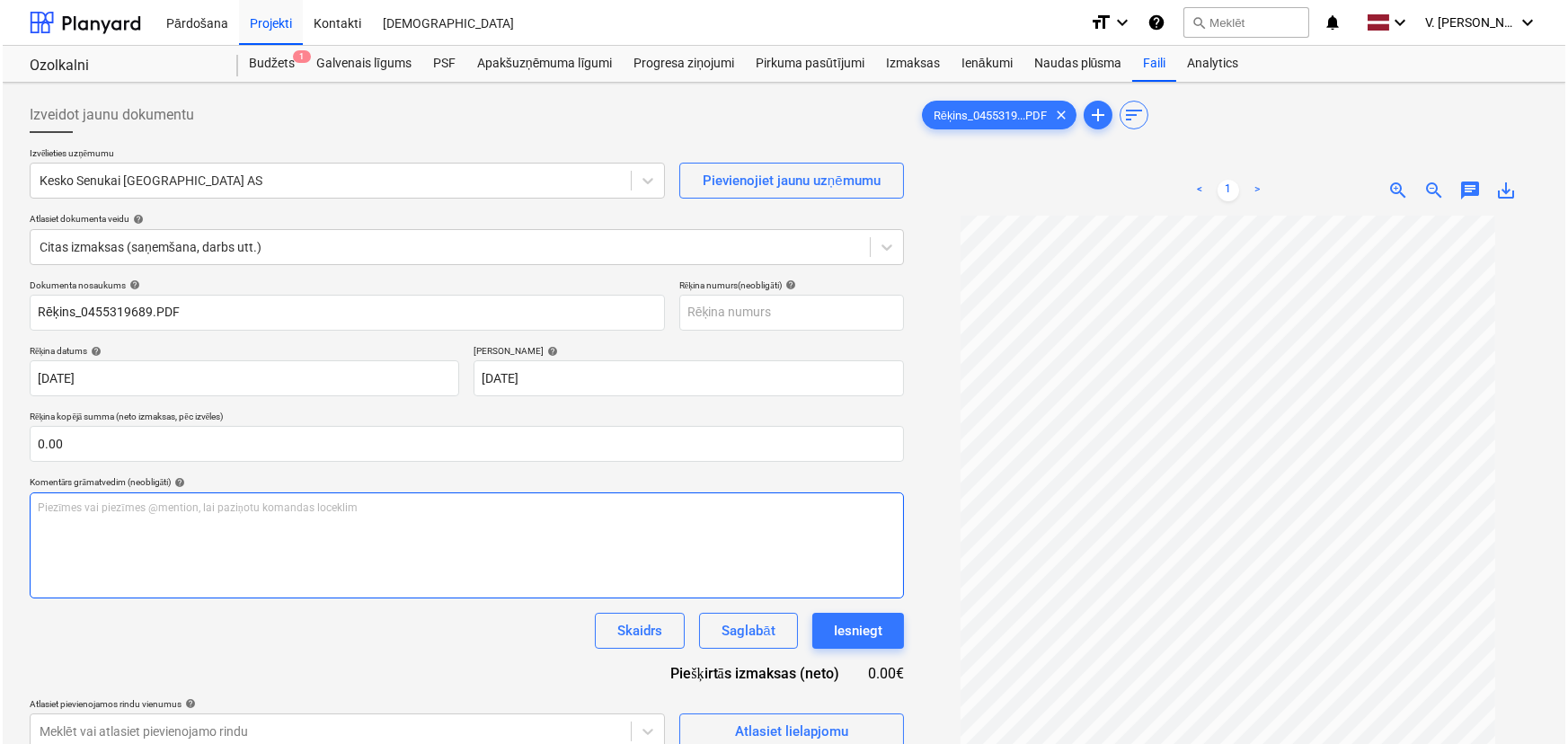scroll, scrollTop: 163, scrollLeft: 0, axis: vertical 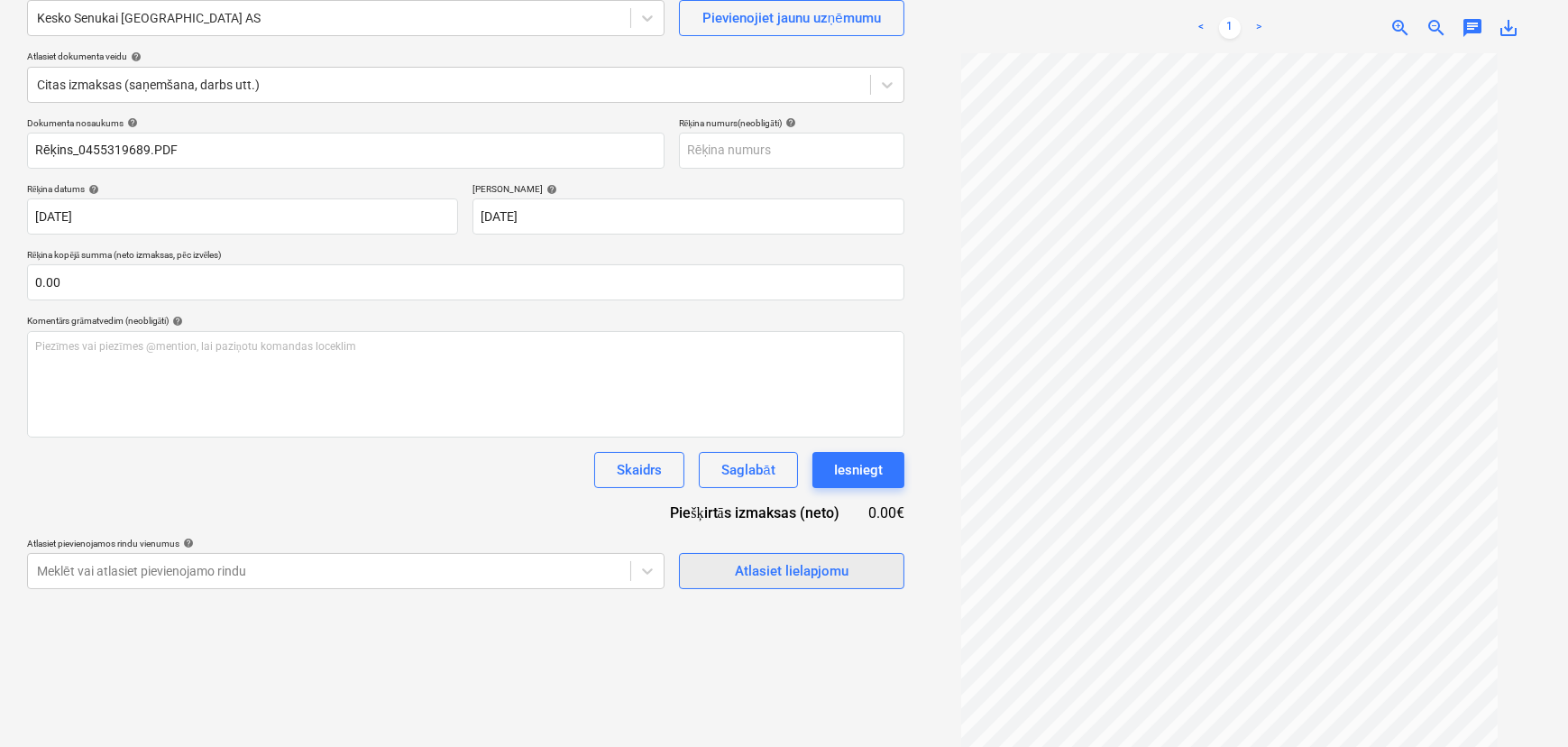click on "Atlasiet lielapjomu" at bounding box center [792, 571] 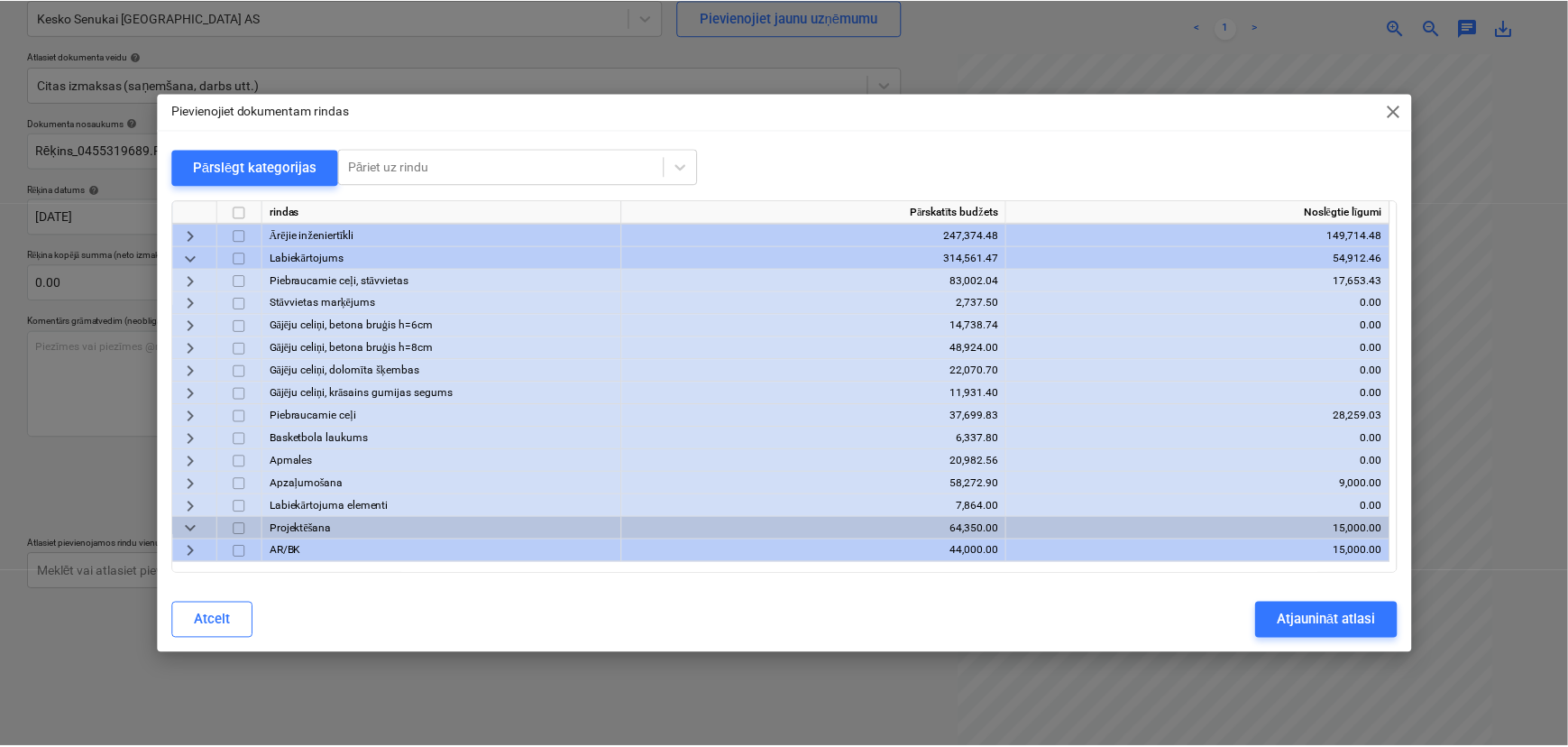 scroll, scrollTop: 1815, scrollLeft: 0, axis: vertical 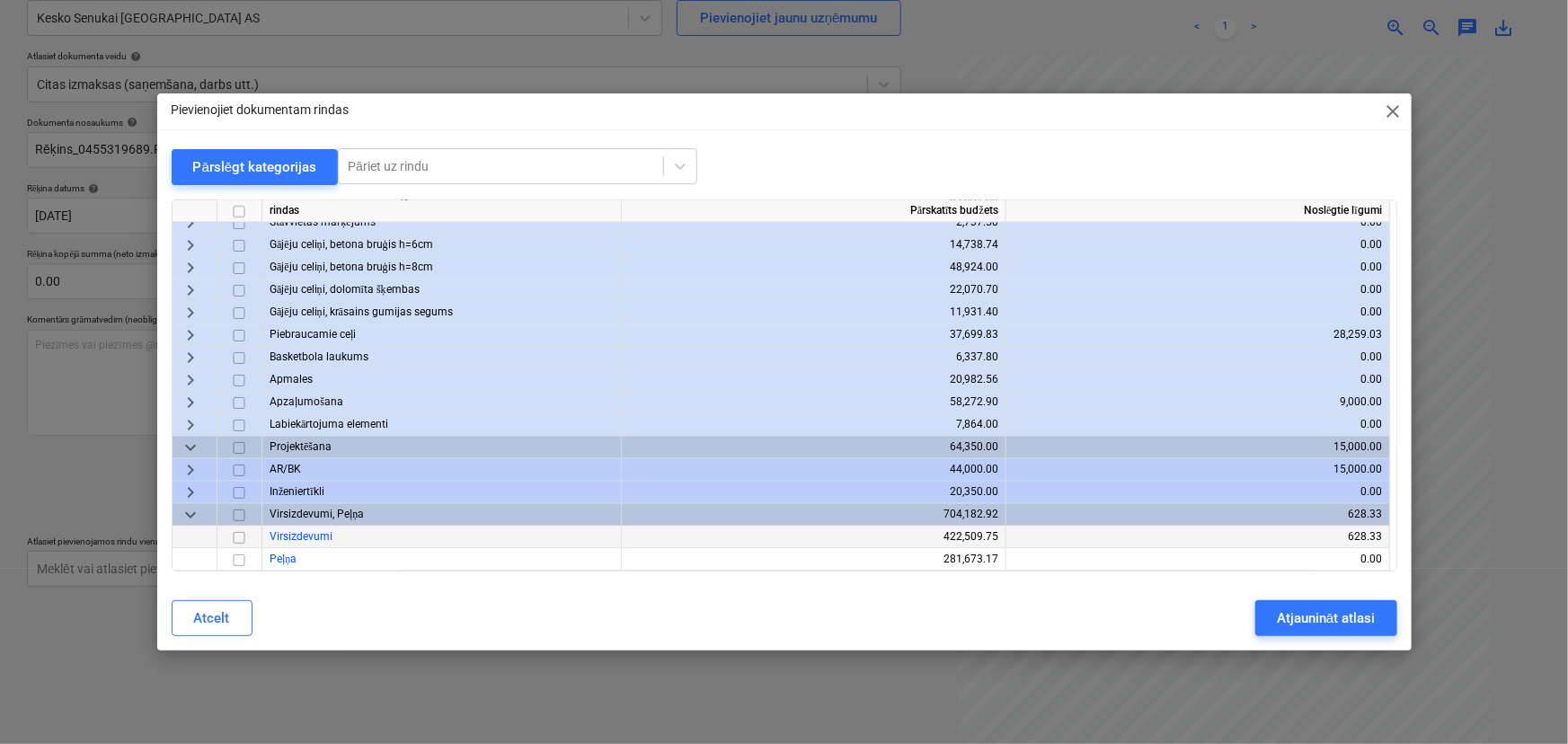 click at bounding box center [239, 538] 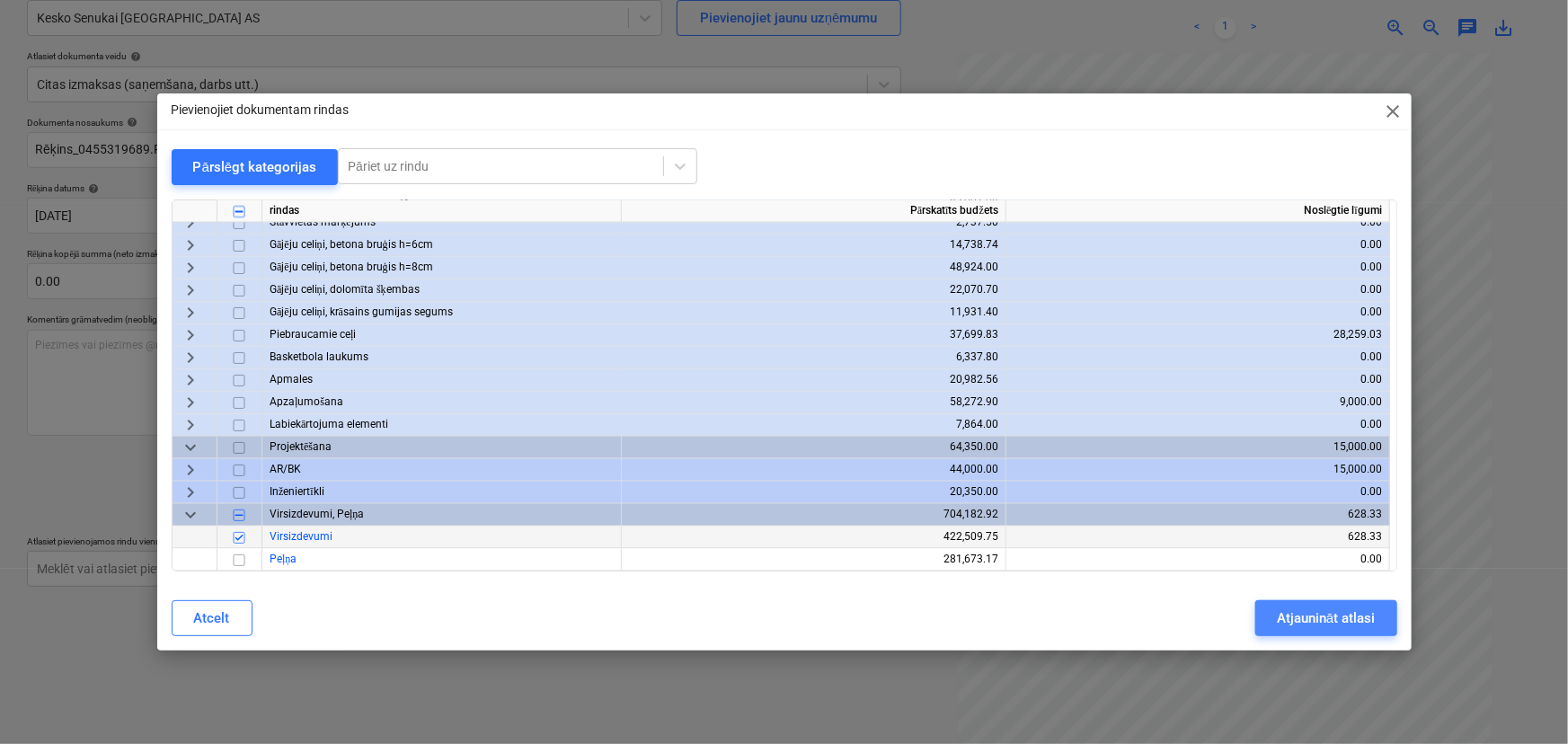 click on "Atjaunināt atlasi" at bounding box center [1325, 618] 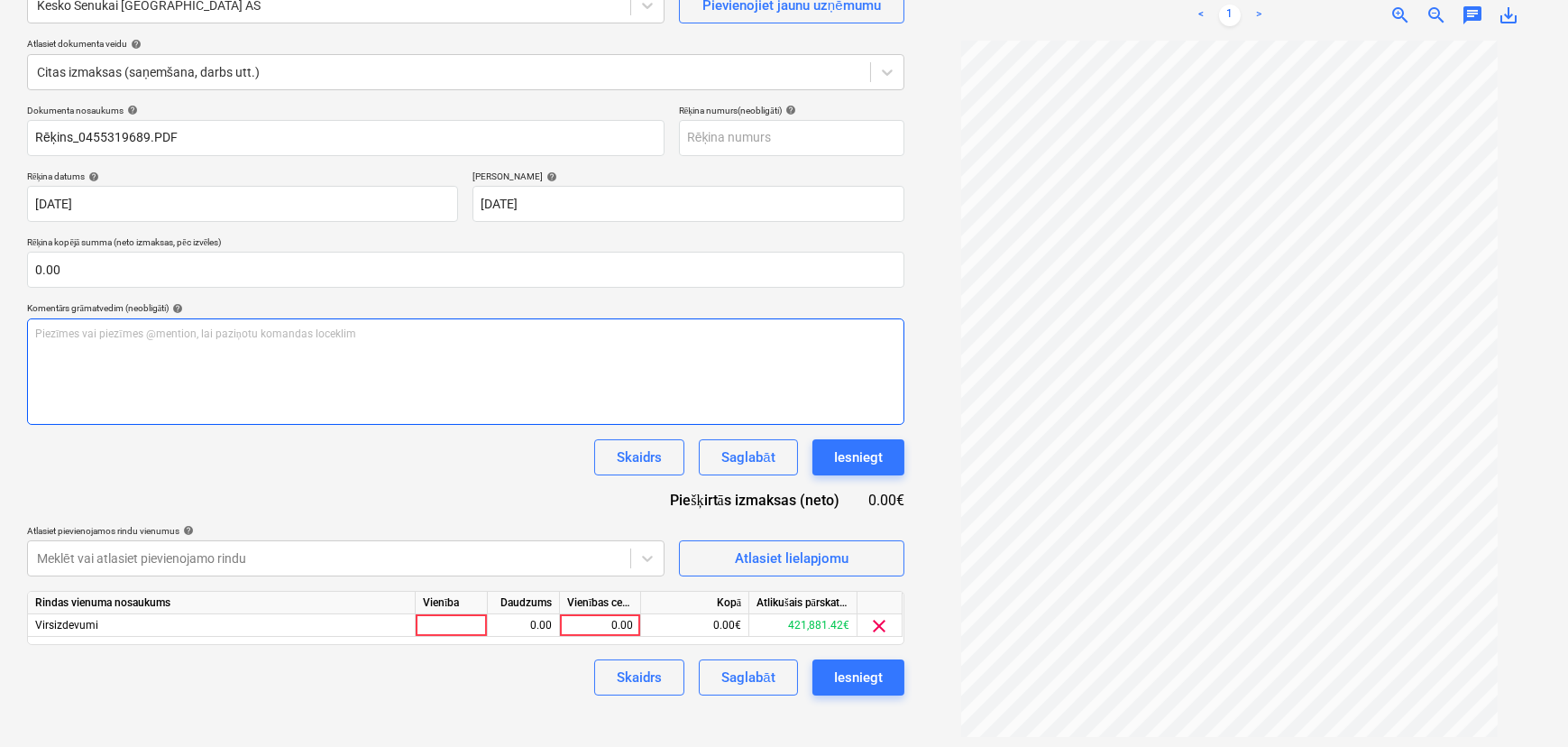 scroll, scrollTop: 180, scrollLeft: 0, axis: vertical 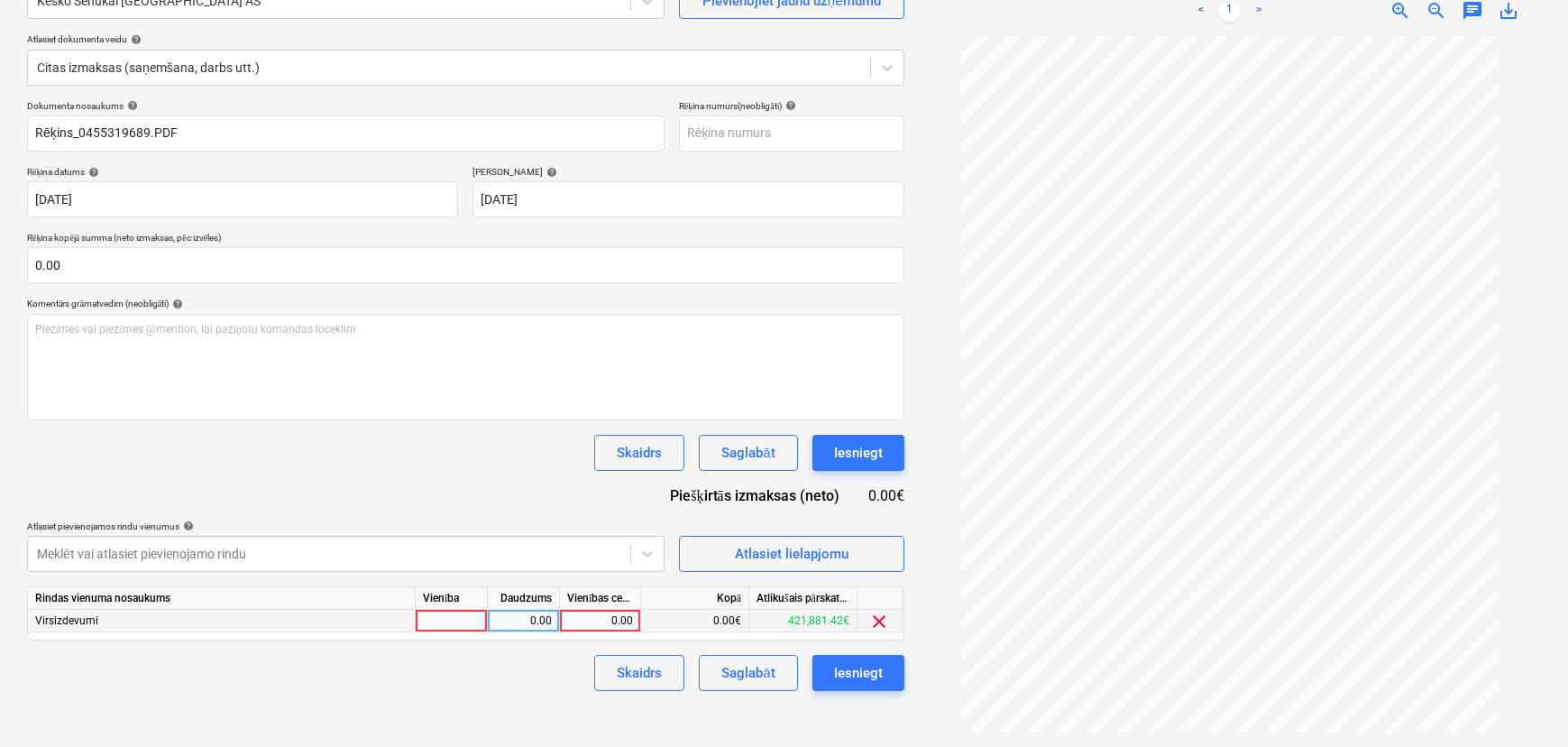 click on "0.00" at bounding box center (600, 621) 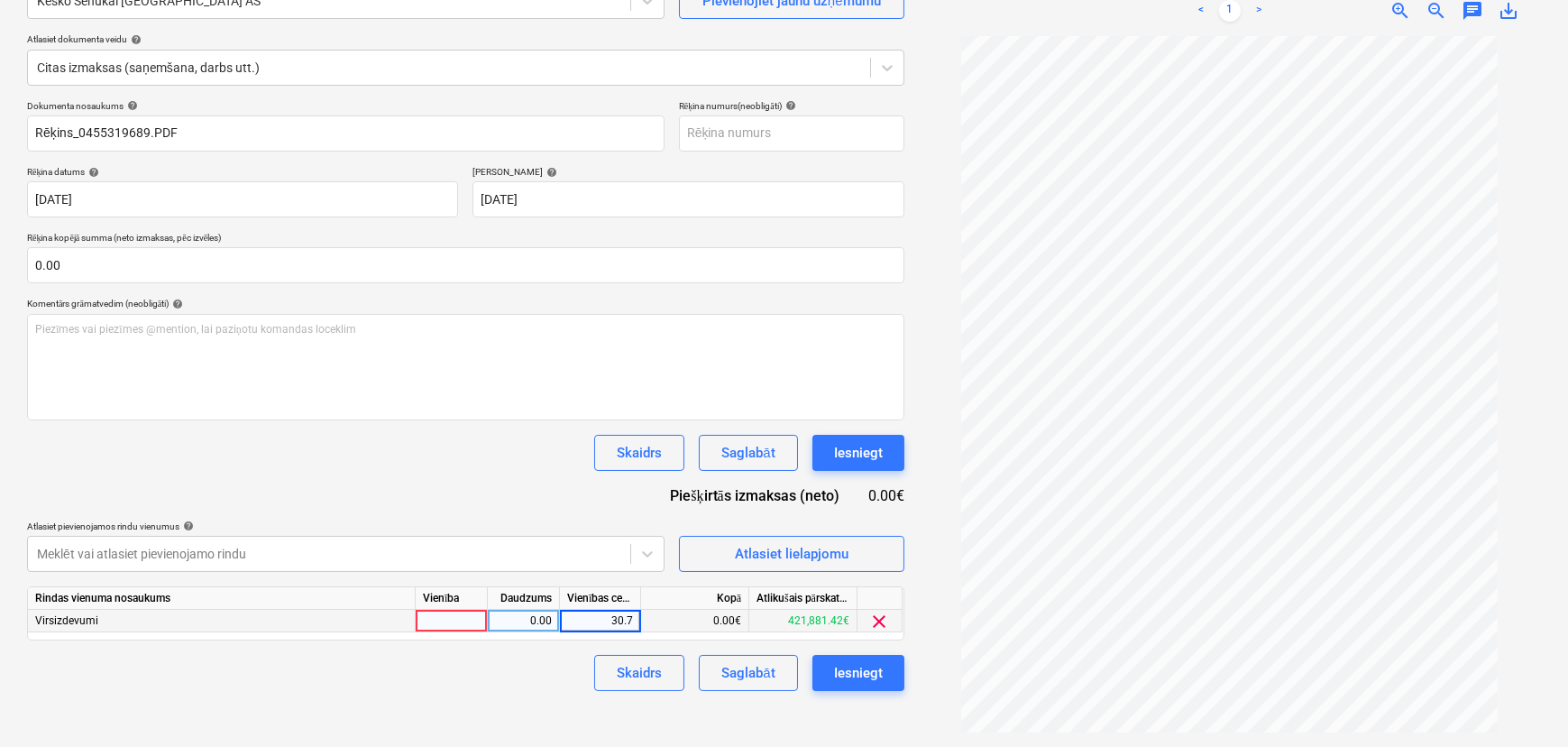 type on "30.74" 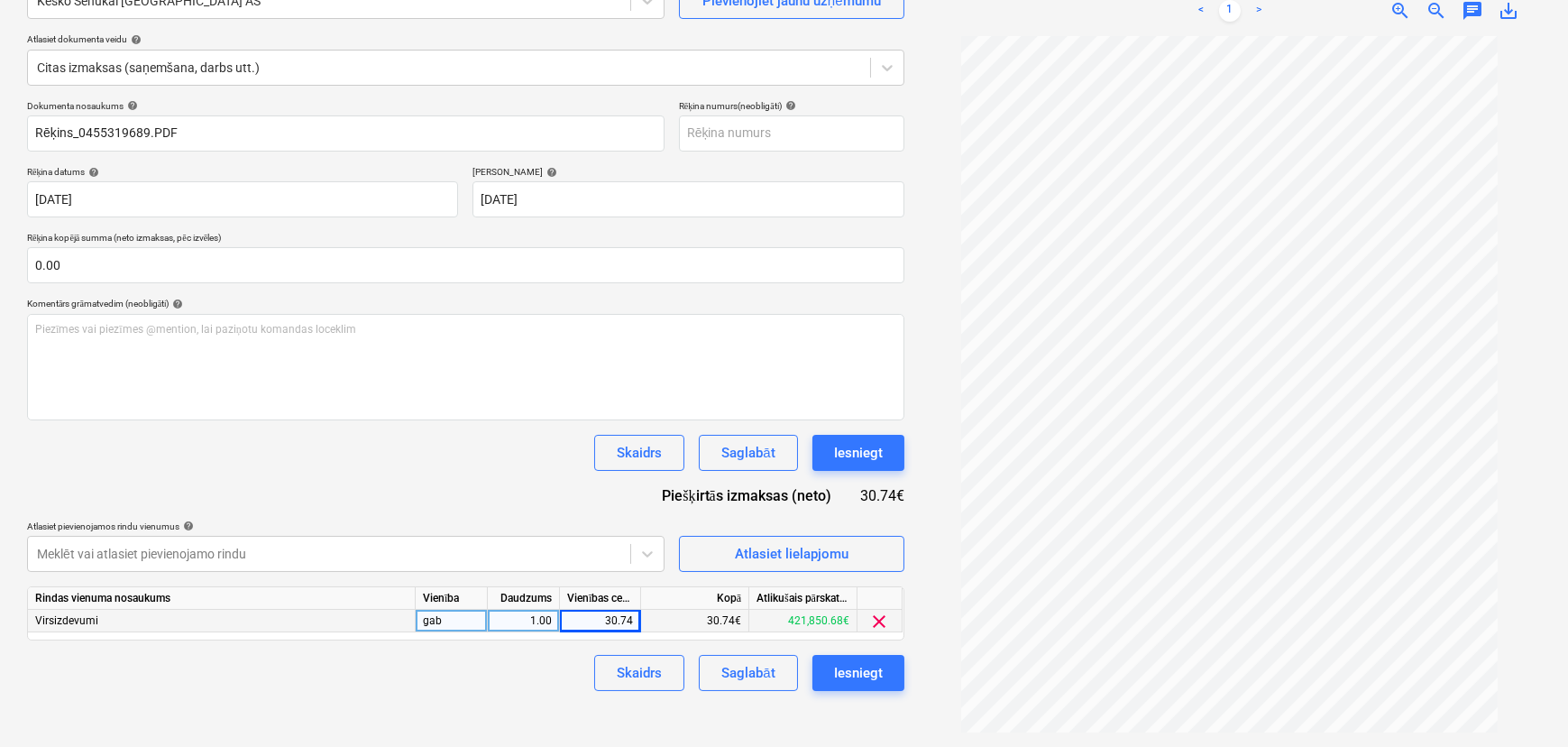 click on "Skaidrs Saglabāt Iesniegt" at bounding box center (465, 673) 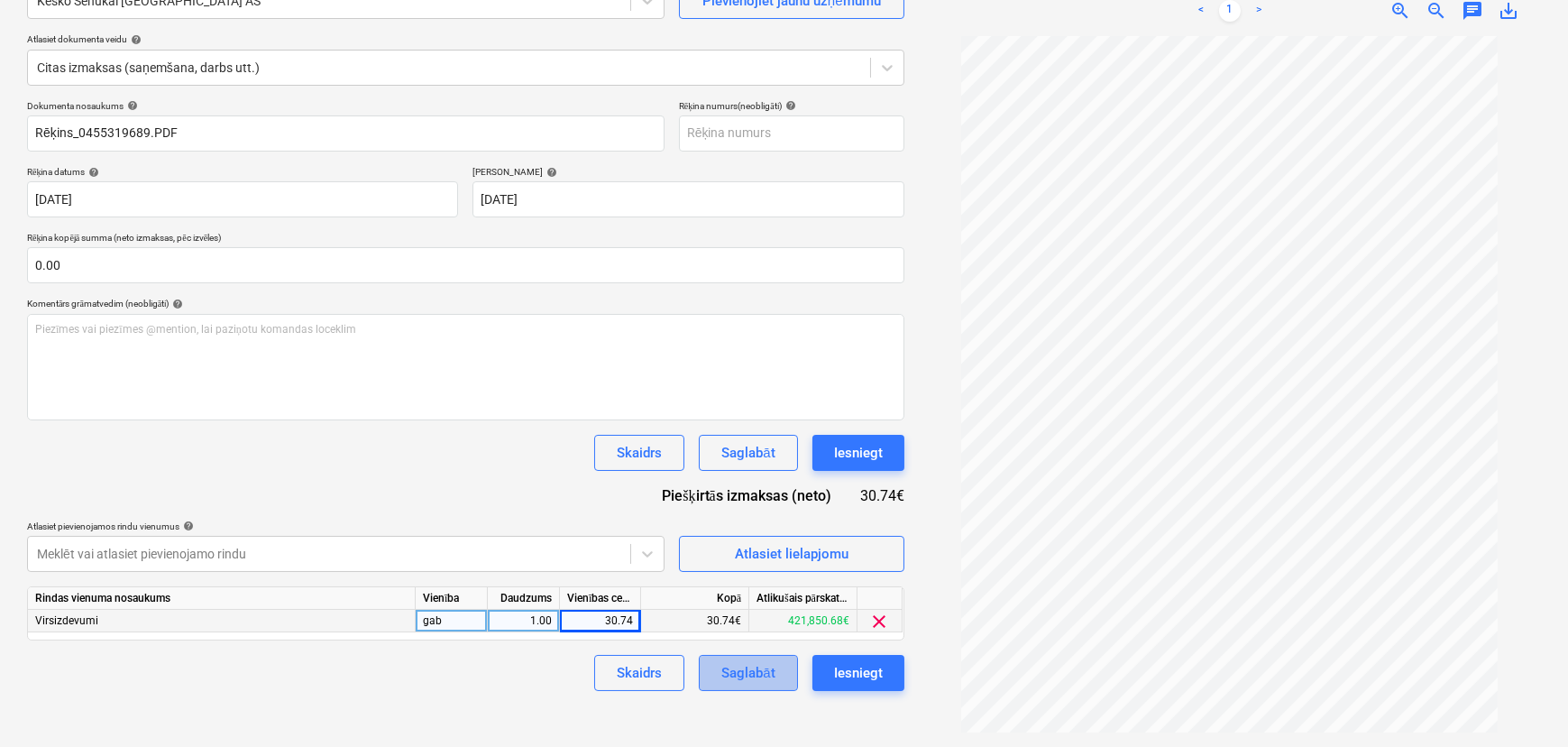 click on "Saglabāt" at bounding box center (747, 673) 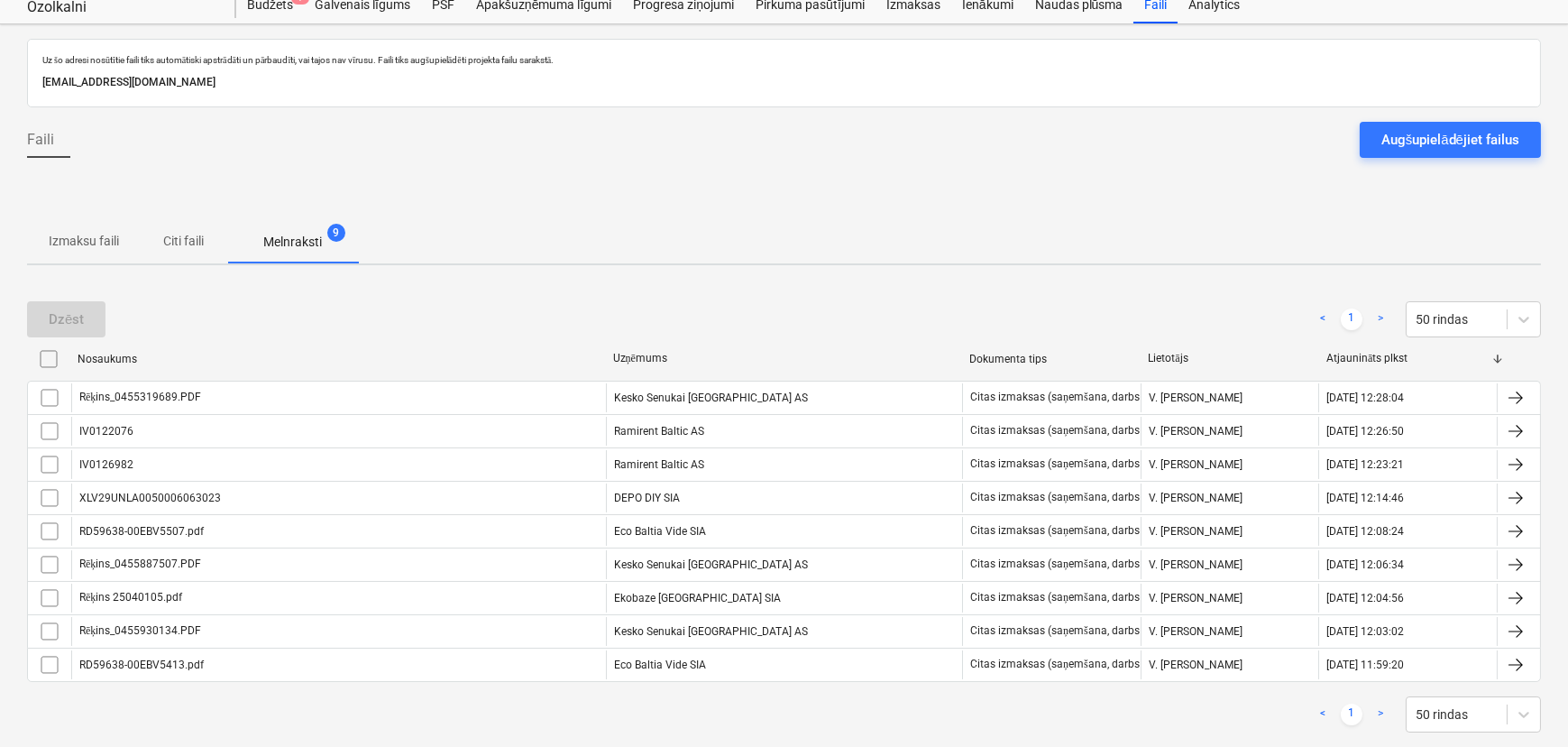 click on "Citi faili" at bounding box center [184, 241] 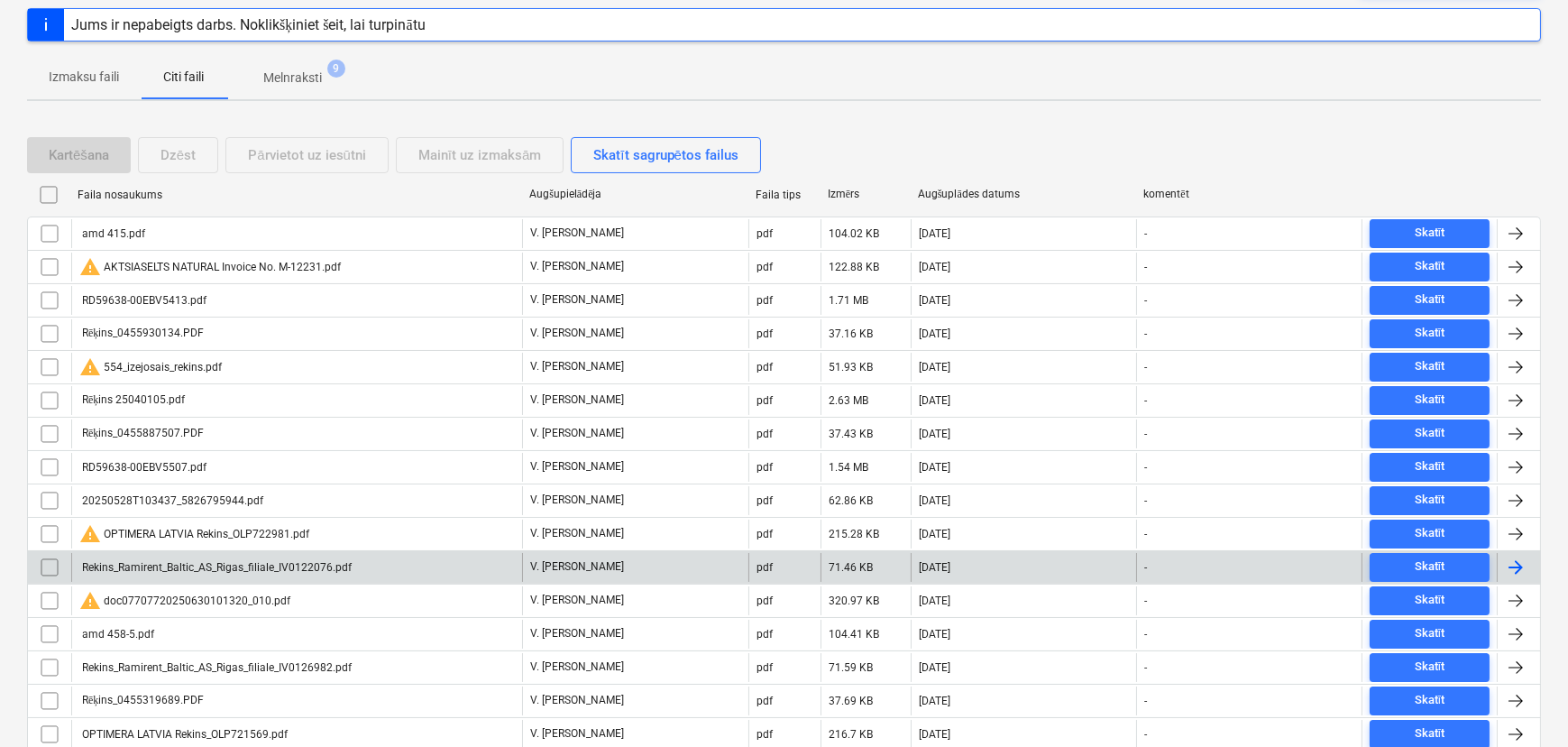 scroll, scrollTop: 305, scrollLeft: 0, axis: vertical 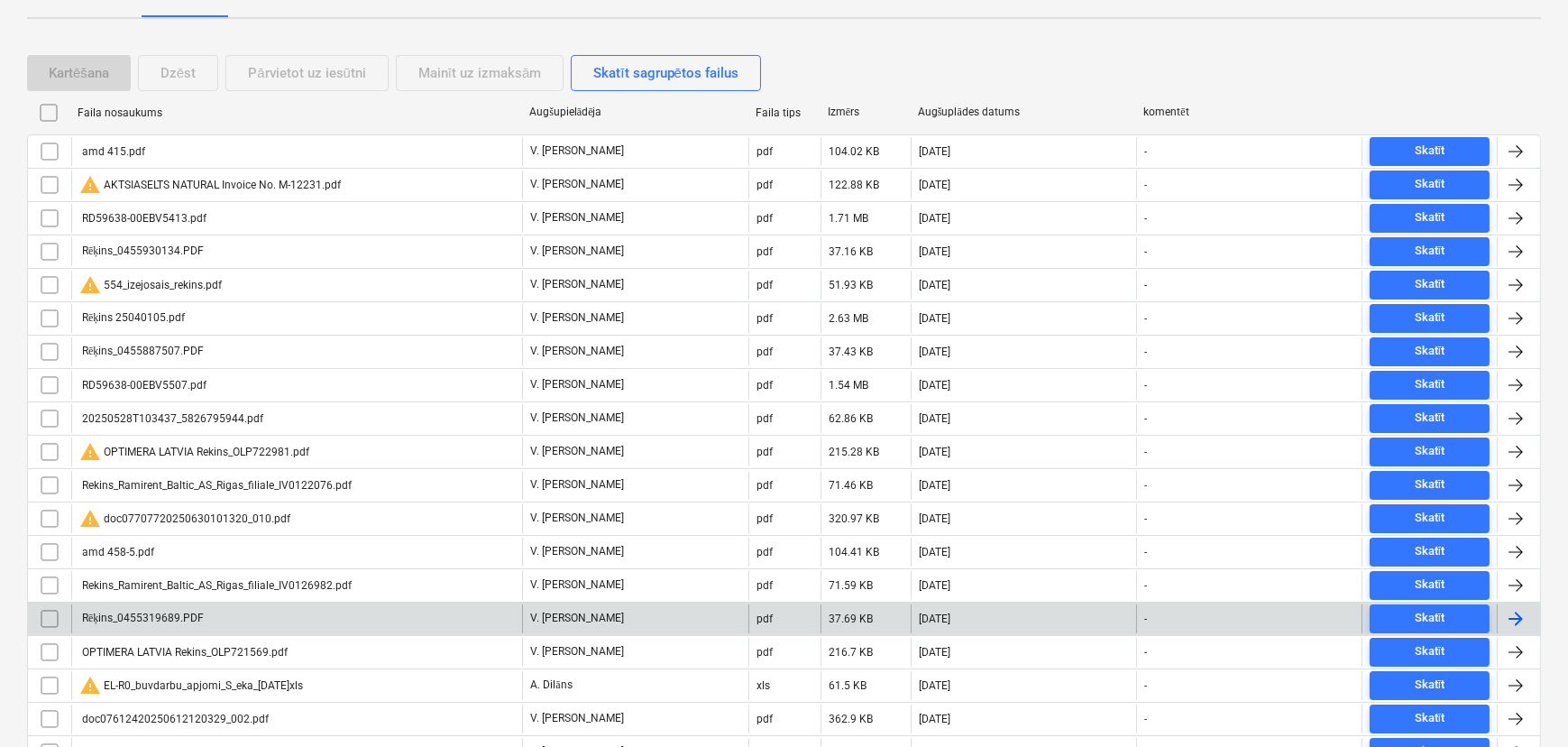 click on "Rēķins_0455319689.PDF" at bounding box center (297, 619) 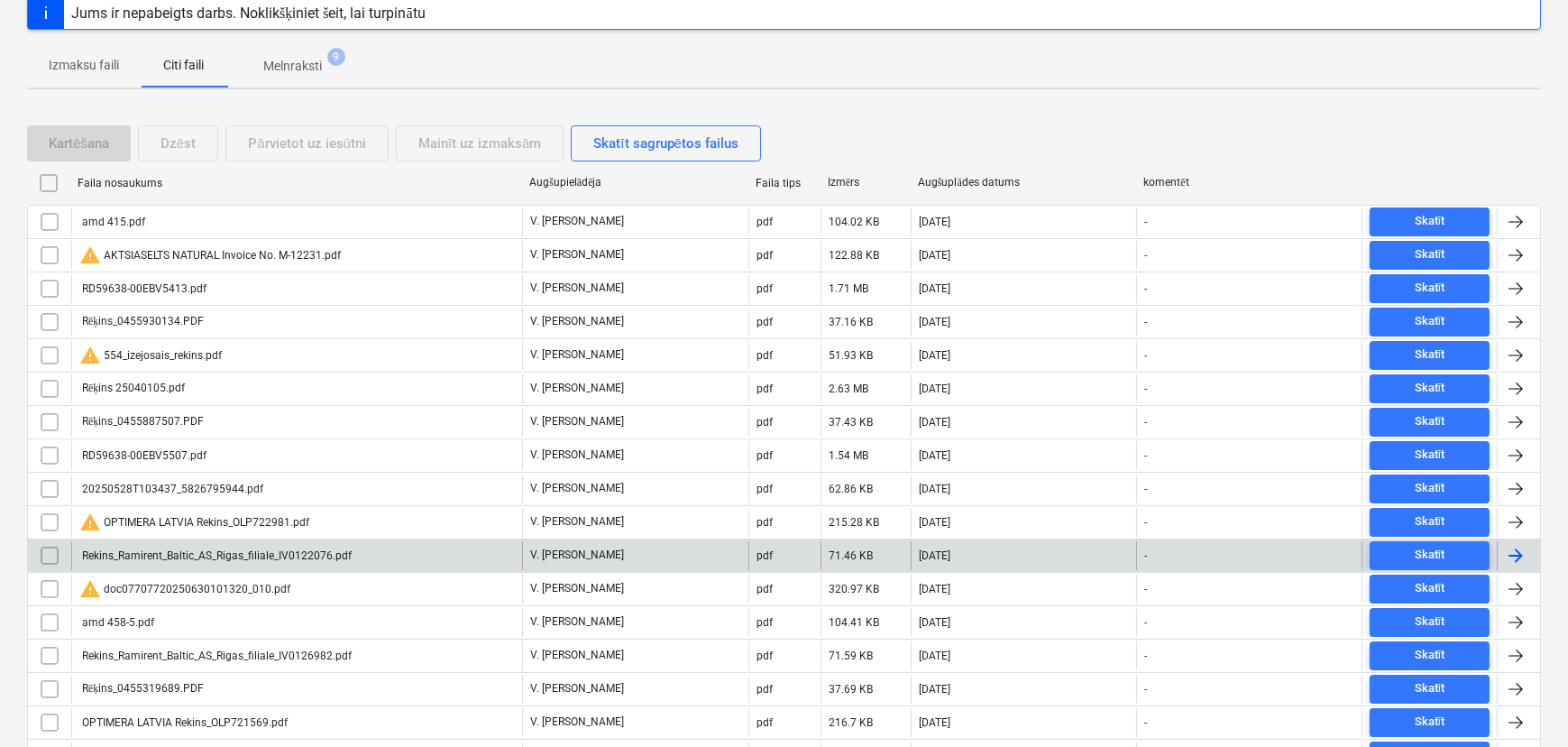 scroll, scrollTop: 262, scrollLeft: 0, axis: vertical 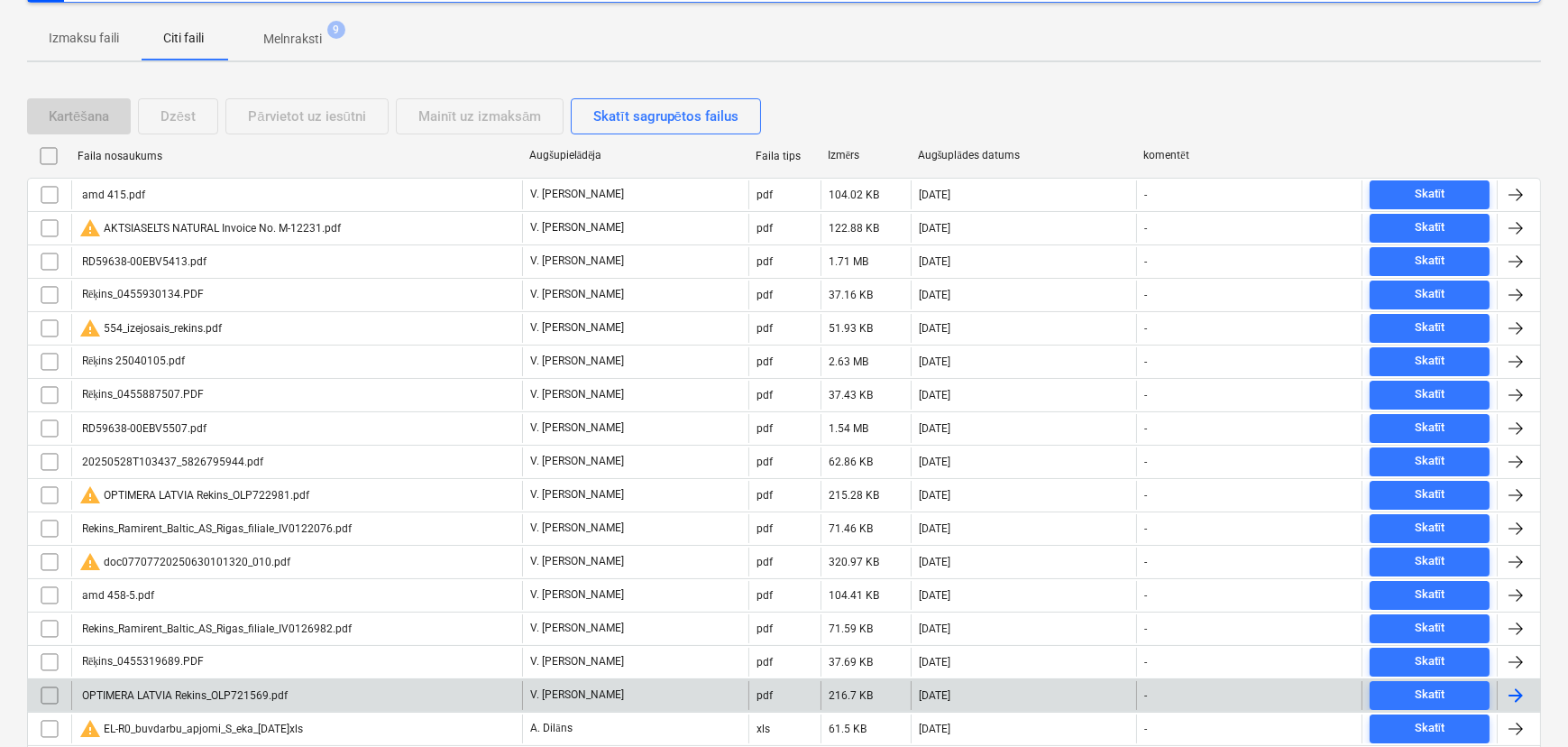 click on "OPTIMERA LATVIA Rekins_OLP721569.pdf" at bounding box center (297, 696) 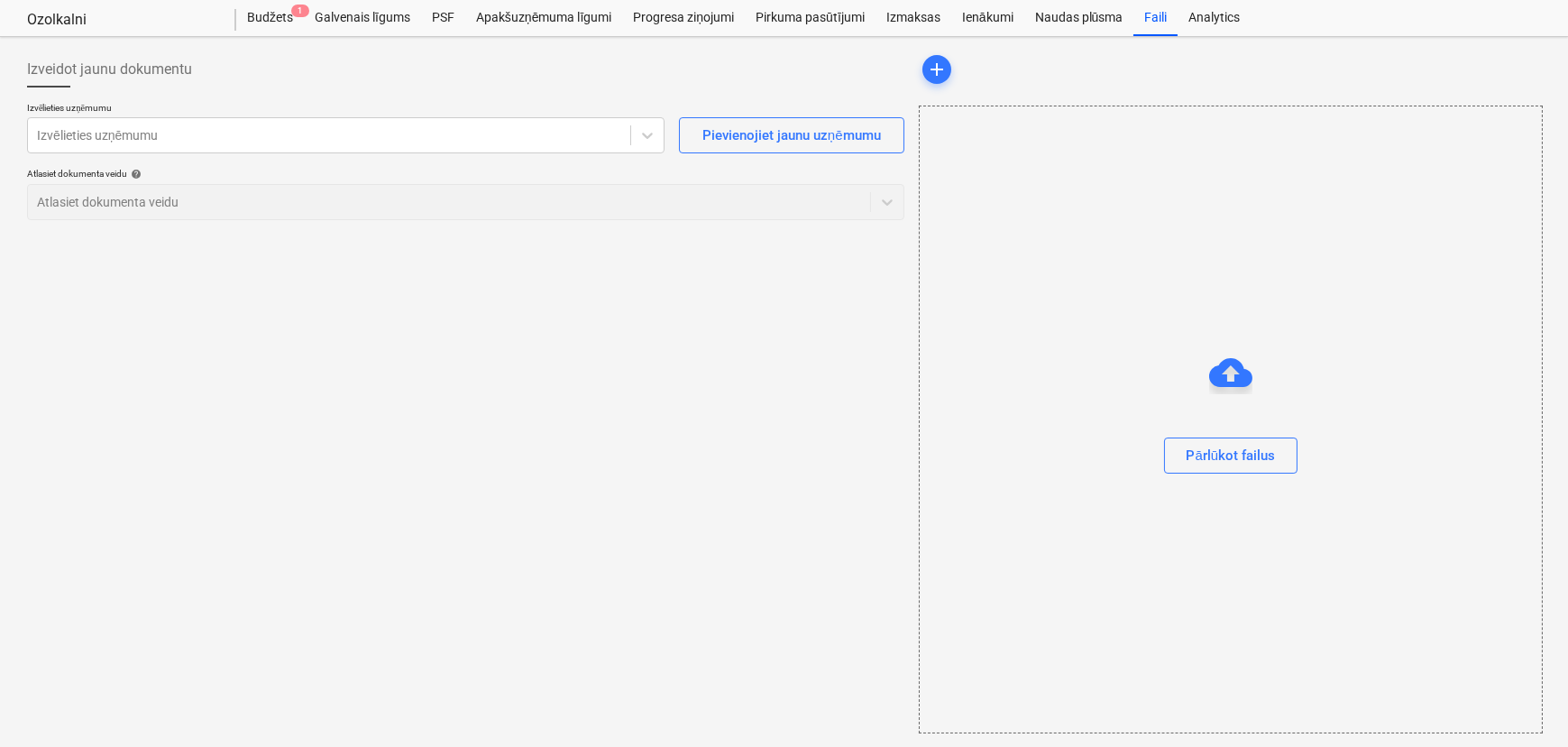 scroll, scrollTop: 0, scrollLeft: 0, axis: both 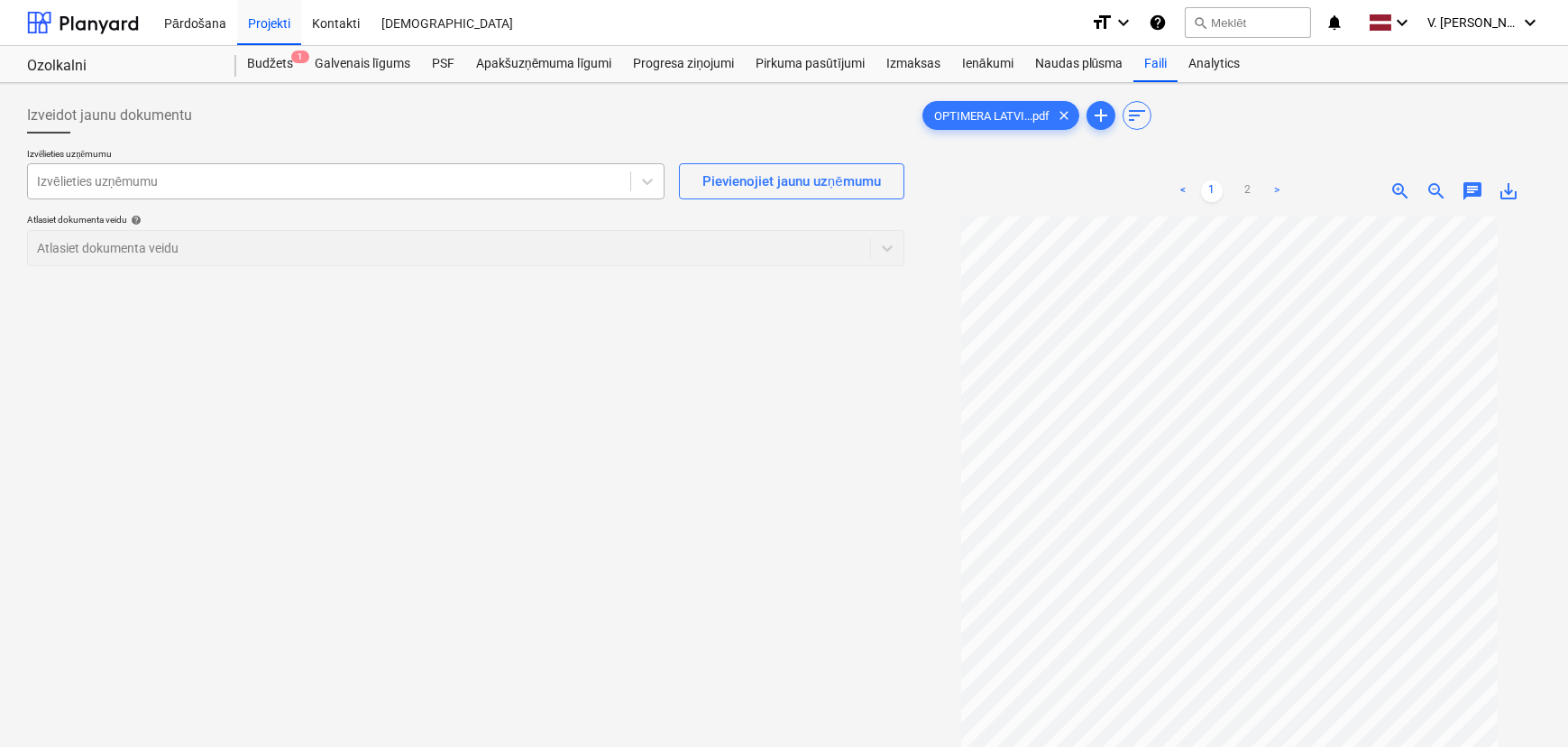 click at bounding box center (329, 181) 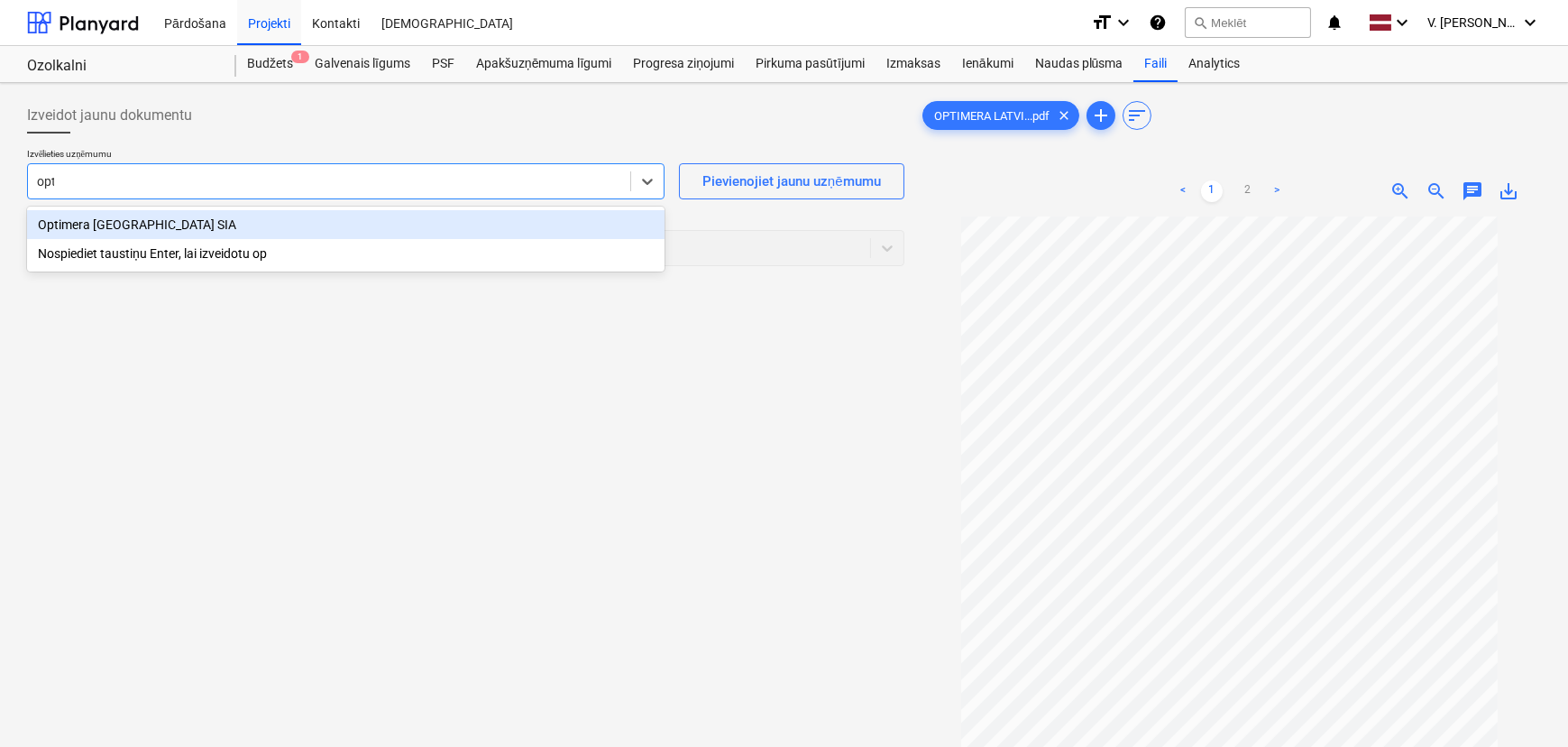 type on "opti" 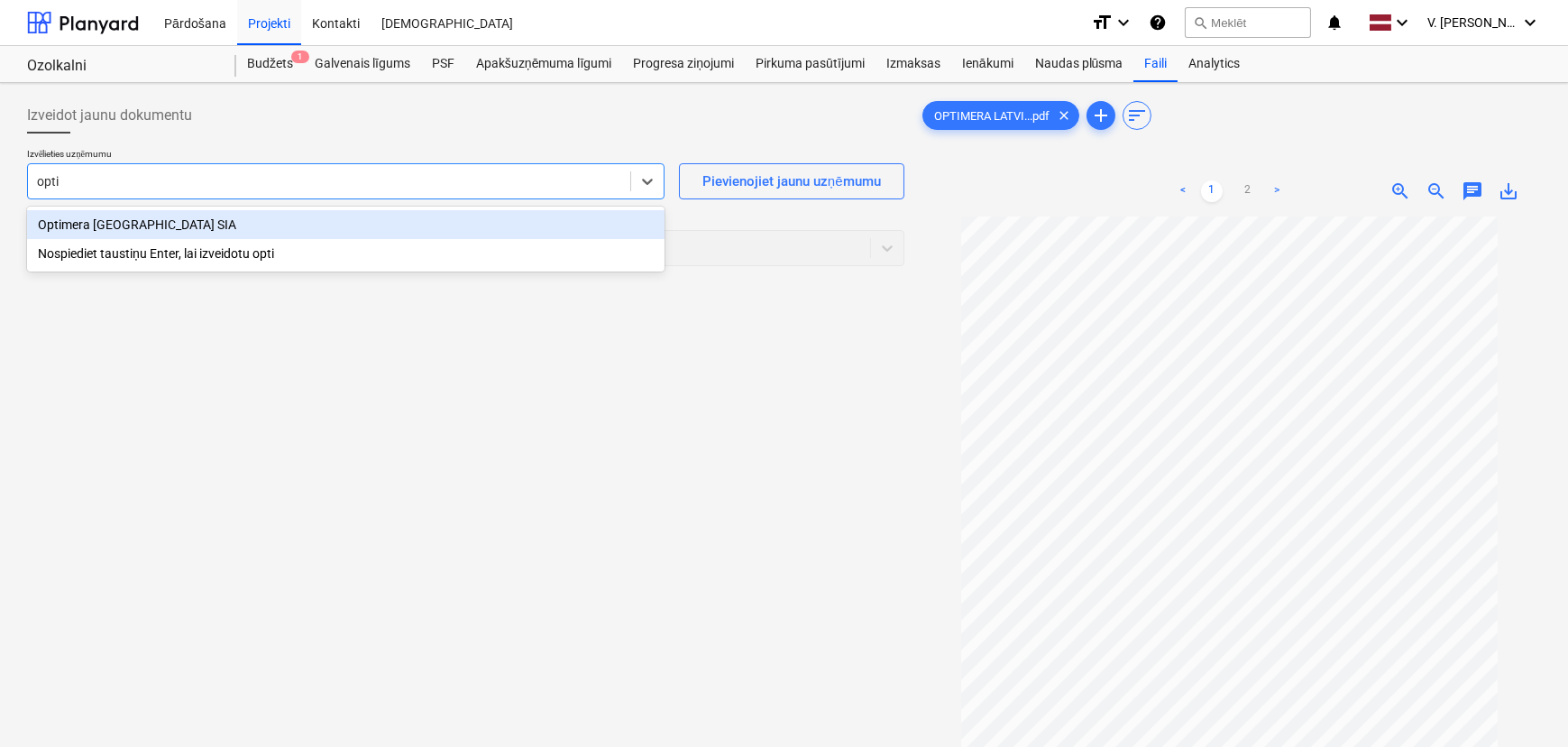 click on "Optimera [GEOGRAPHIC_DATA] SIA" at bounding box center [345, 225] 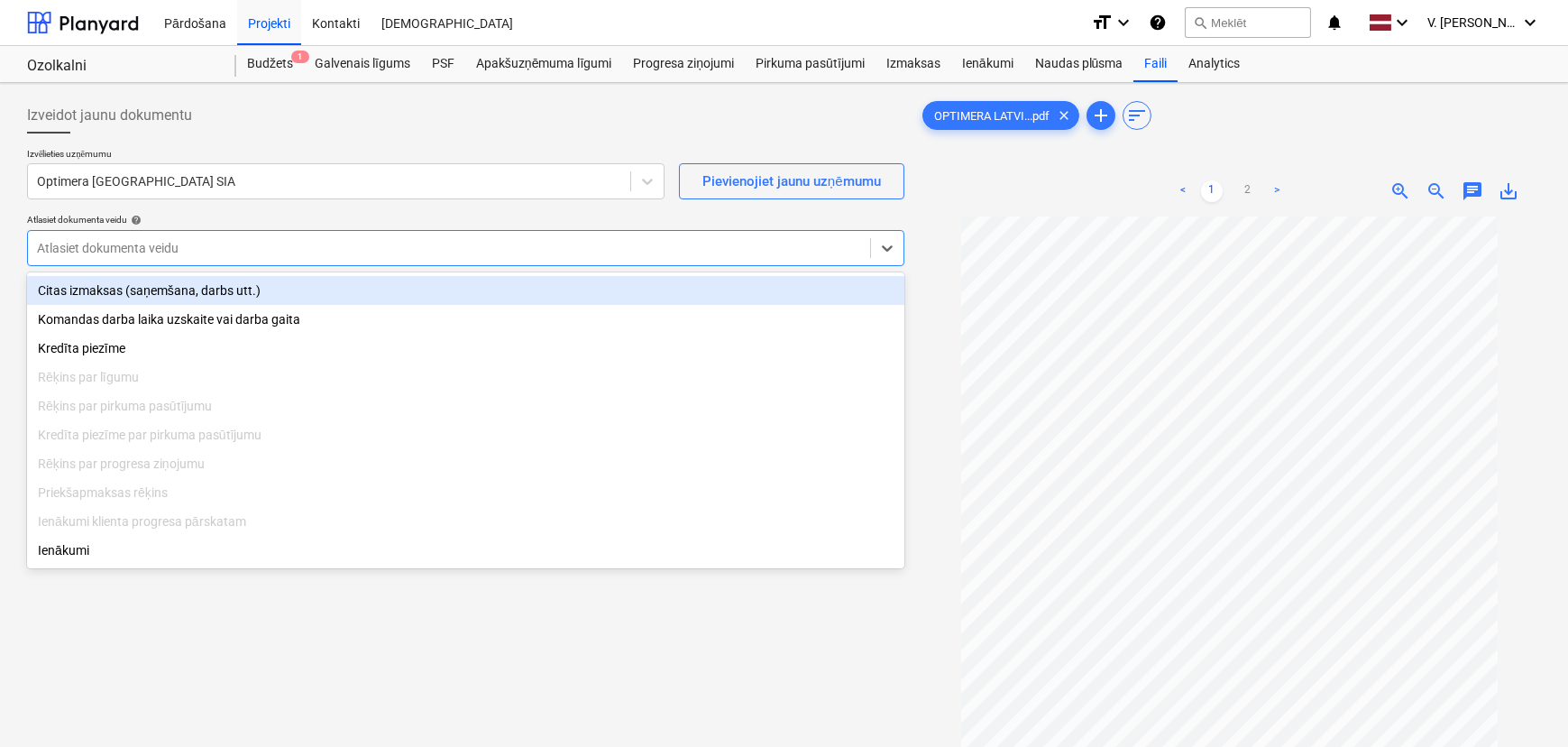 drag, startPoint x: 402, startPoint y: 244, endPoint x: 394, endPoint y: 253, distance: 12.041595 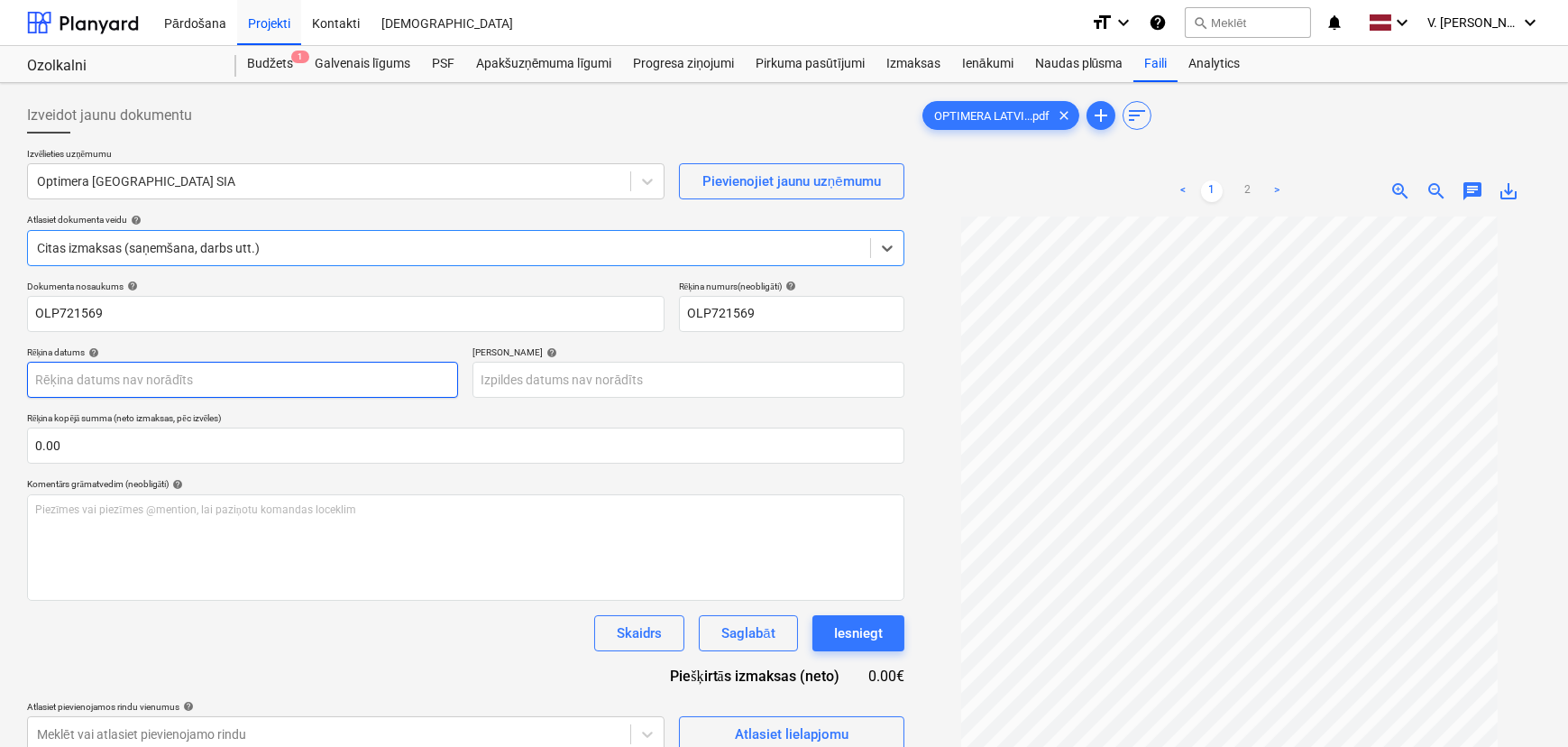 click on "Pārdošana Projekti Kontakti Iesūtne format_size keyboard_arrow_down help search Meklēt notifications 0 keyboard_arrow_down V. Filipčenko keyboard_arrow_down Ozolkalni Ozolkalni Budžets 1 Galvenais līgums PSF Apakšuzņēmuma līgumi Progresa ziņojumi Pirkuma pasūtījumi Izmaksas Ienākumi Naudas plūsma Faili Analytics Izveidot jaunu dokumentu Izvēlieties uzņēmumu Optimera Latvia SIA   Pievienojiet jaunu uzņēmumu Atlasiet dokumenta veidu help option Citas izmaksas (saņemšana, darbs utt.), selected.   Select is focused ,type to refine list, press Down to open the menu,  Citas izmaksas (saņemšana, darbs utt.) Dokumenta nosaukums help OLP721569 Rēķina numurs  (neobligāti) help OLP721569 Rēķina datums help Press the down arrow key to interact with the calendar and
select a date. Press the question mark key to get the keyboard shortcuts for changing dates. Termiņš help Rēķina kopējā summa (neto izmaksas, pēc izvēles) 0.00 Komentārs grāmatvedim (neobligāti) help ﻿ [PERSON_NAME]" at bounding box center (784, 374) 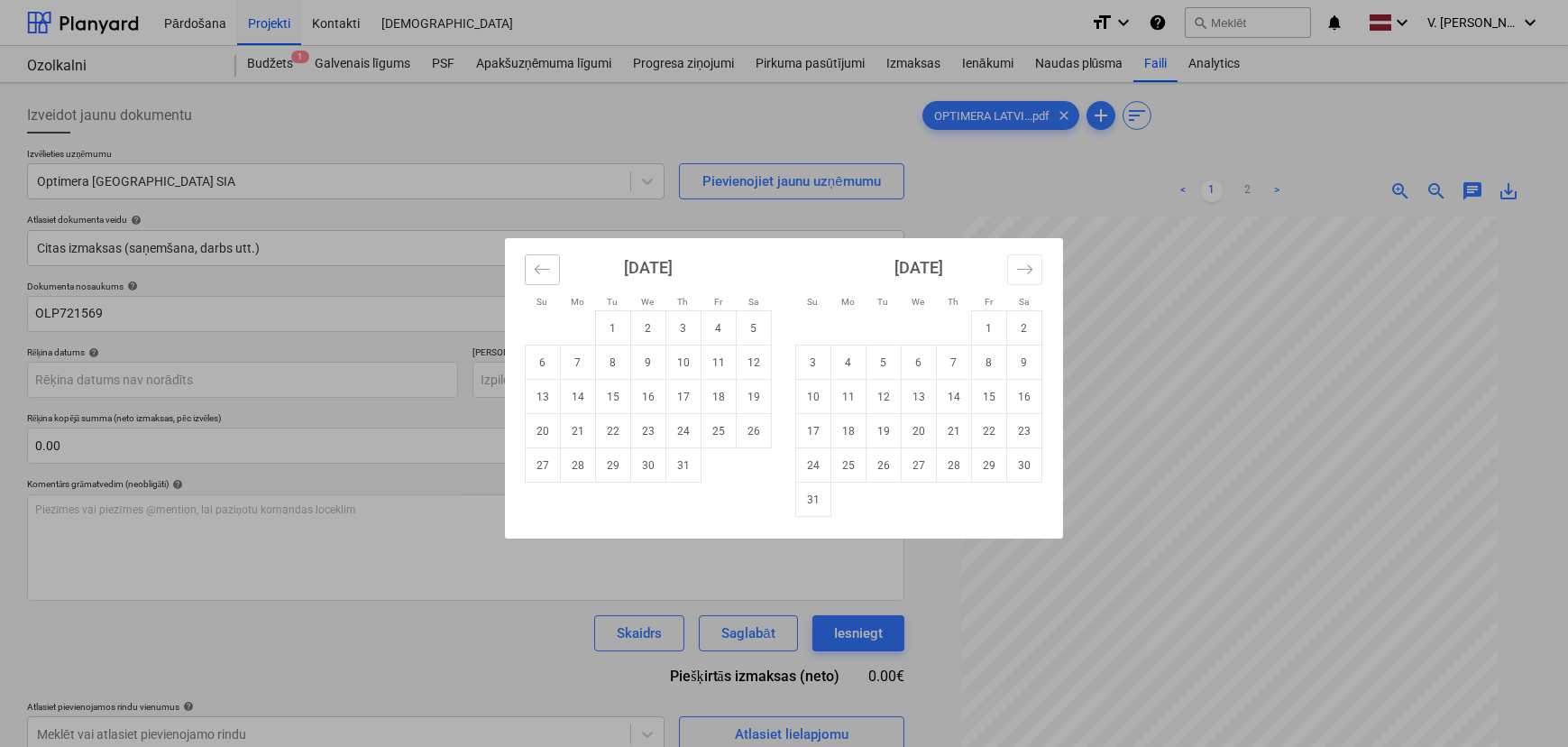 click 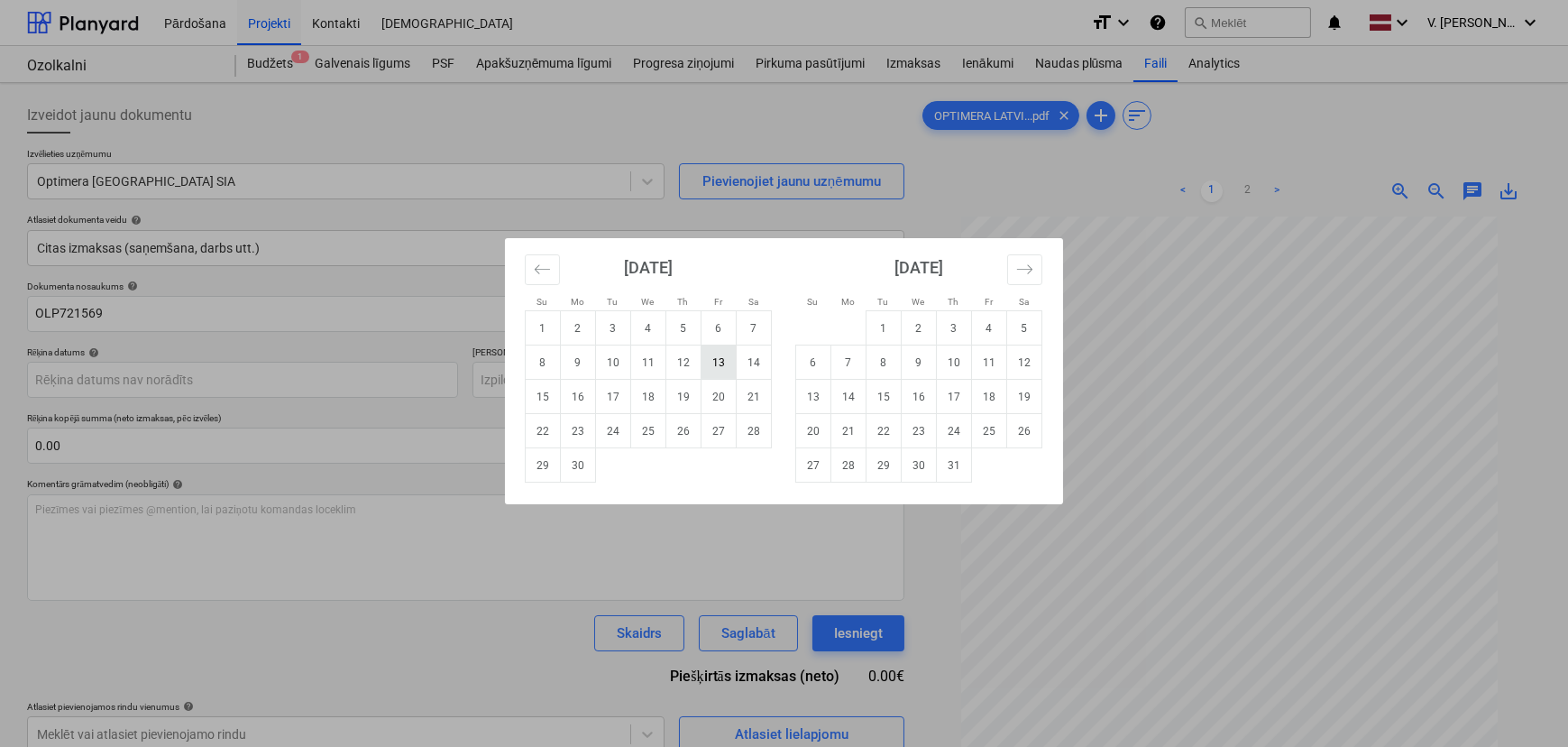 click on "13" at bounding box center [719, 363] 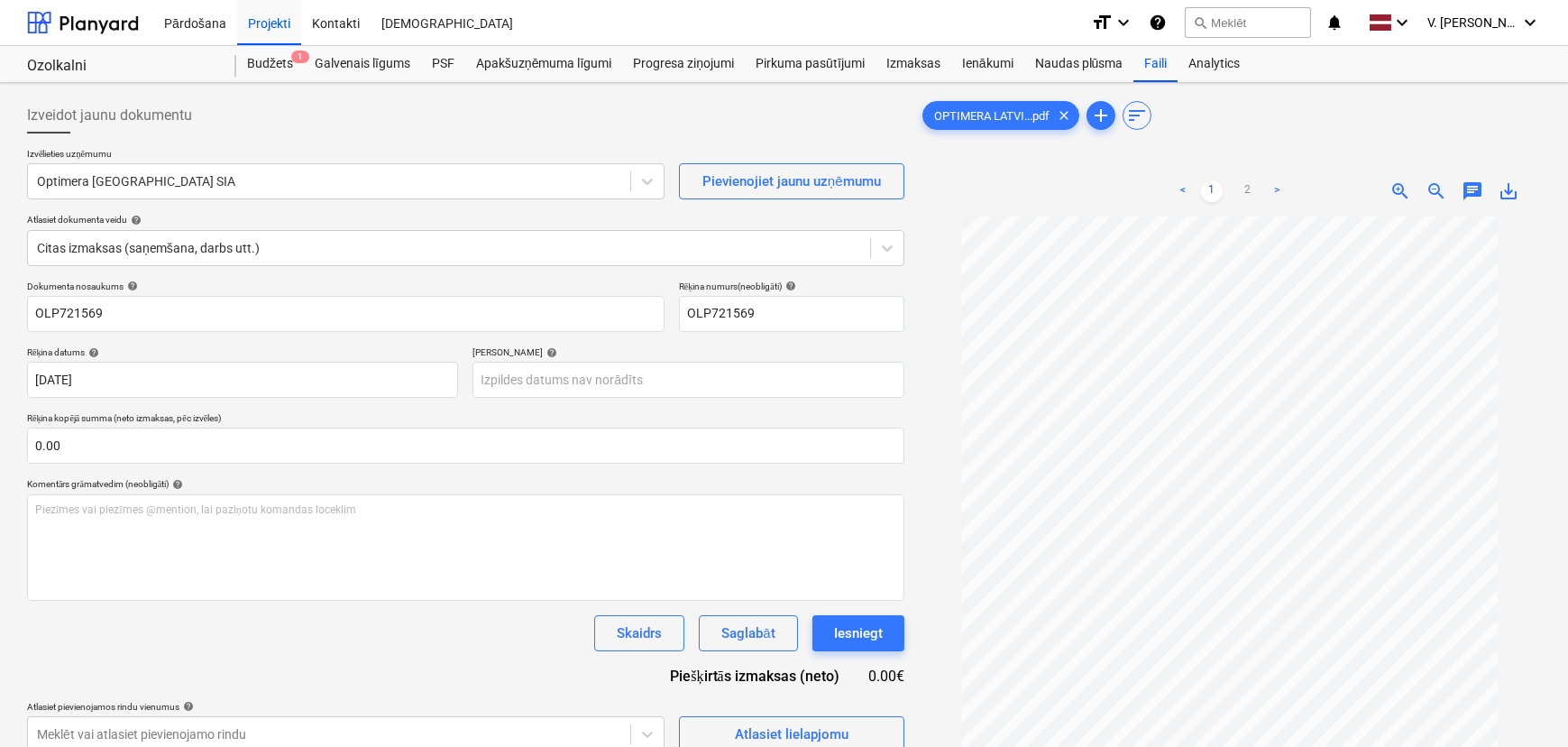 type on "[DATE]" 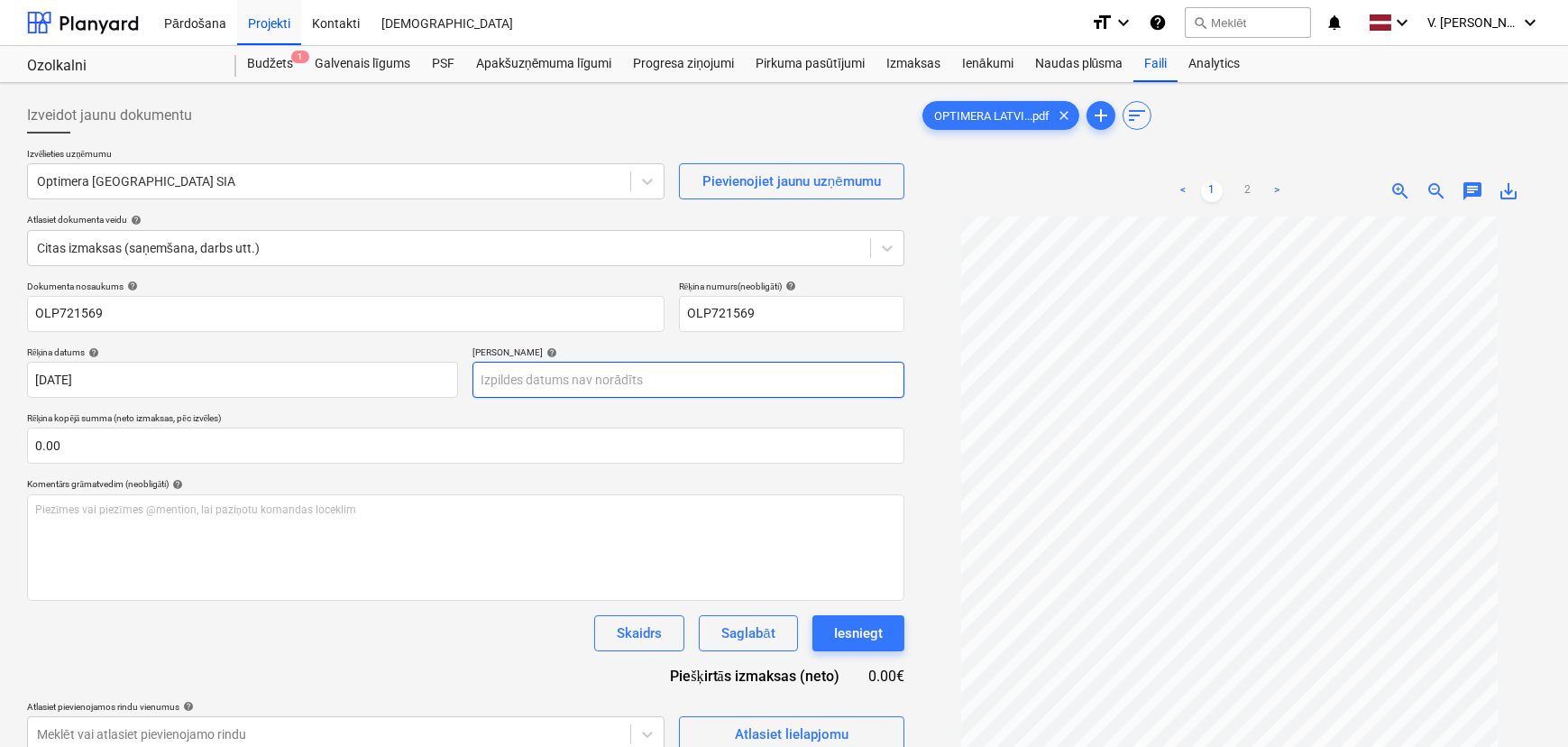 click on "Pārdošana Projekti Kontakti Iesūtne format_size keyboard_arrow_down help search Meklēt notifications 0 keyboard_arrow_down V. Filipčenko keyboard_arrow_down Ozolkalni Ozolkalni Budžets 1 Galvenais līgums PSF Apakšuzņēmuma līgumi Progresa ziņojumi Pirkuma pasūtījumi Izmaksas Ienākumi Naudas plūsma Faili Analytics Izveidot jaunu dokumentu Izvēlieties uzņēmumu Optimera [GEOGRAPHIC_DATA] SIA   Pievienojiet jaunu uzņēmumu Atlasiet dokumenta veidu help Citas izmaksas (saņemšana, darbs utt.) Dokumenta nosaukums help OLP721569 Rēķina numurs  (neobligāti) help OLP721569 Rēķina datums help [DATE] 13.06.2025 Press the down arrow key to interact with the calendar and
select a date. Press the question mark key to get the keyboard shortcuts for changing dates. Termiņš help Press the down arrow key to interact with the calendar and
select a date. Press the question mark key to get the keyboard shortcuts for changing dates. Rēķina kopējā summa (neto izmaksas, pēc izvēles) 0.00 help ﻿" at bounding box center (784, 374) 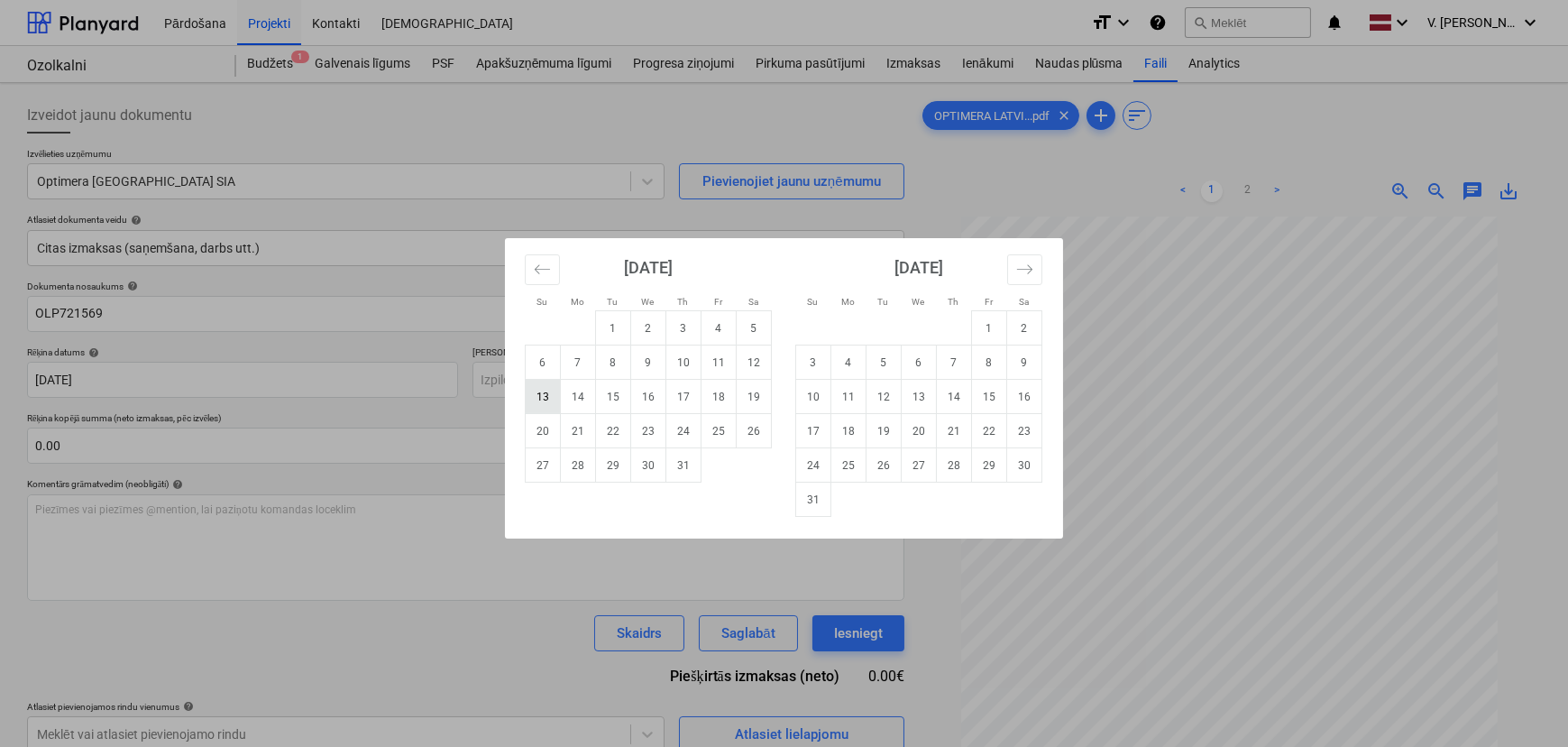 click on "13" at bounding box center (543, 397) 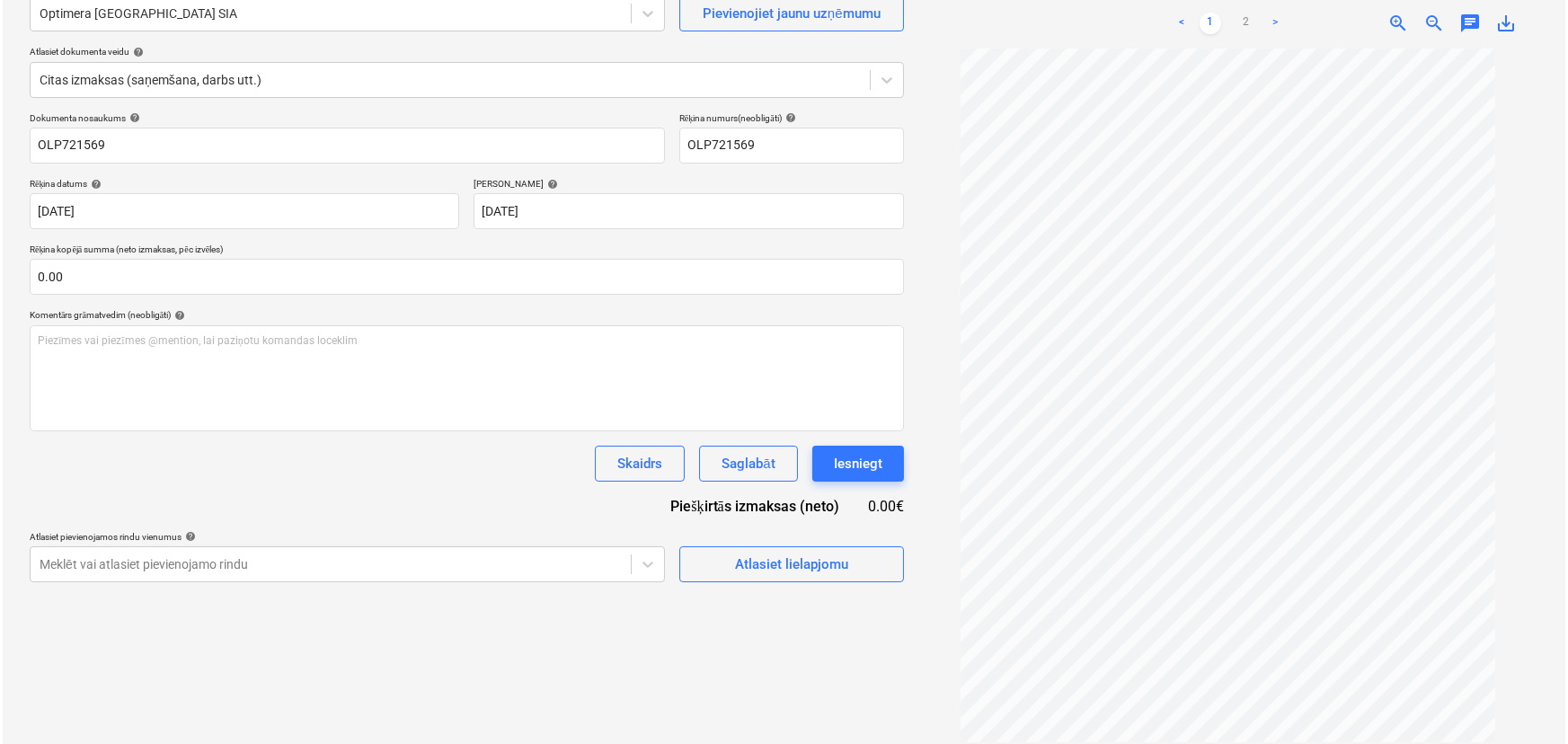 scroll, scrollTop: 180, scrollLeft: 0, axis: vertical 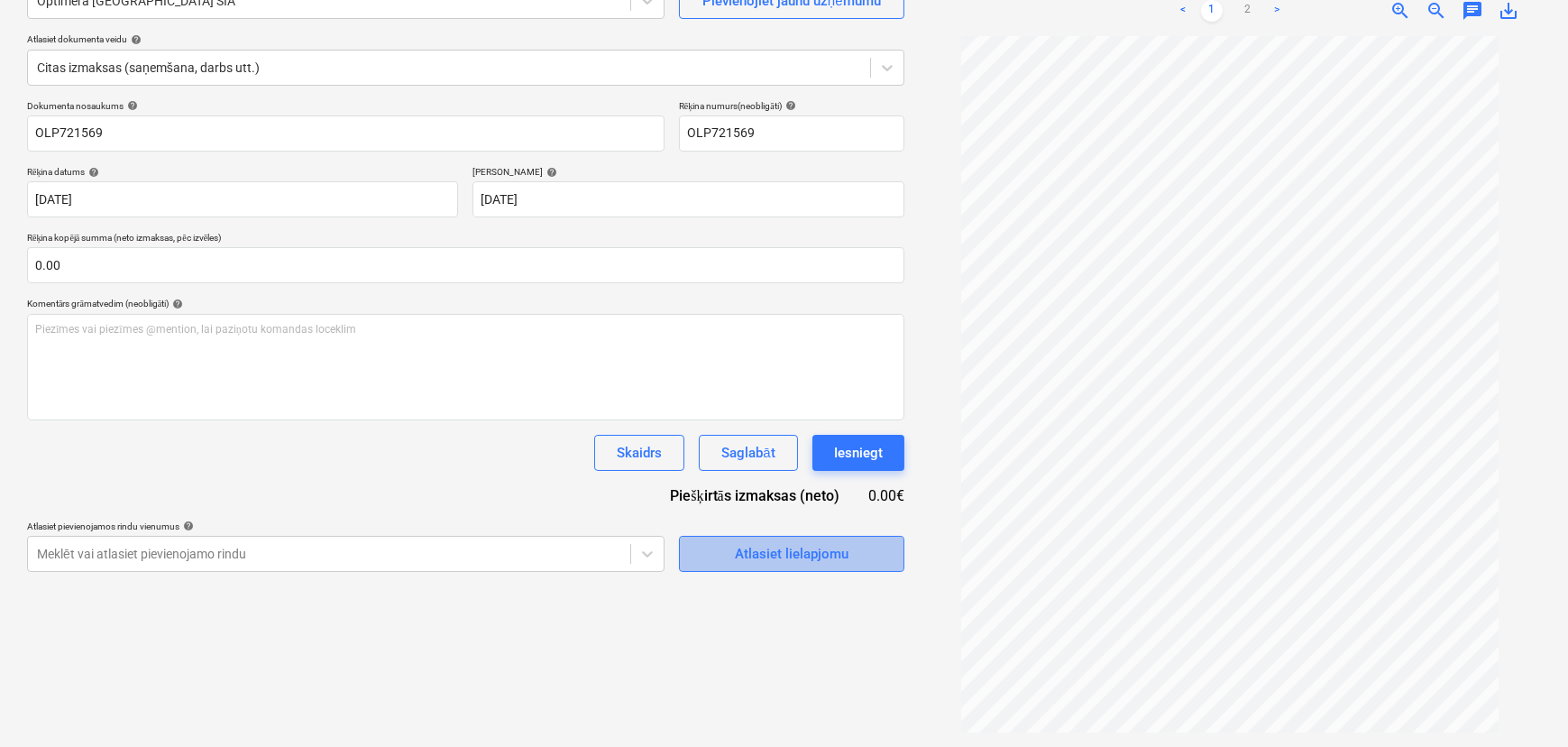 click on "Atlasiet lielapjomu" at bounding box center (792, 554) 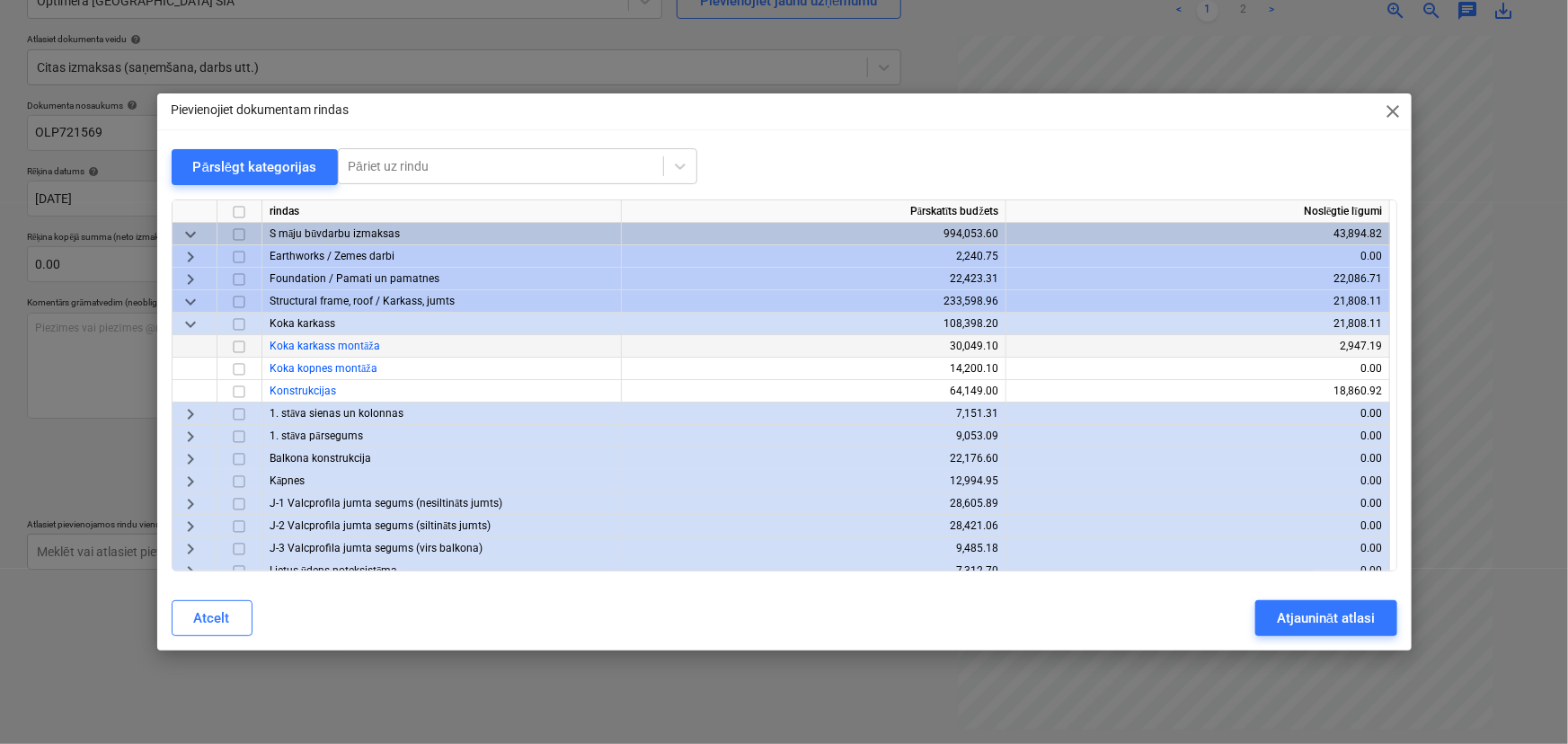 click at bounding box center [239, 347] 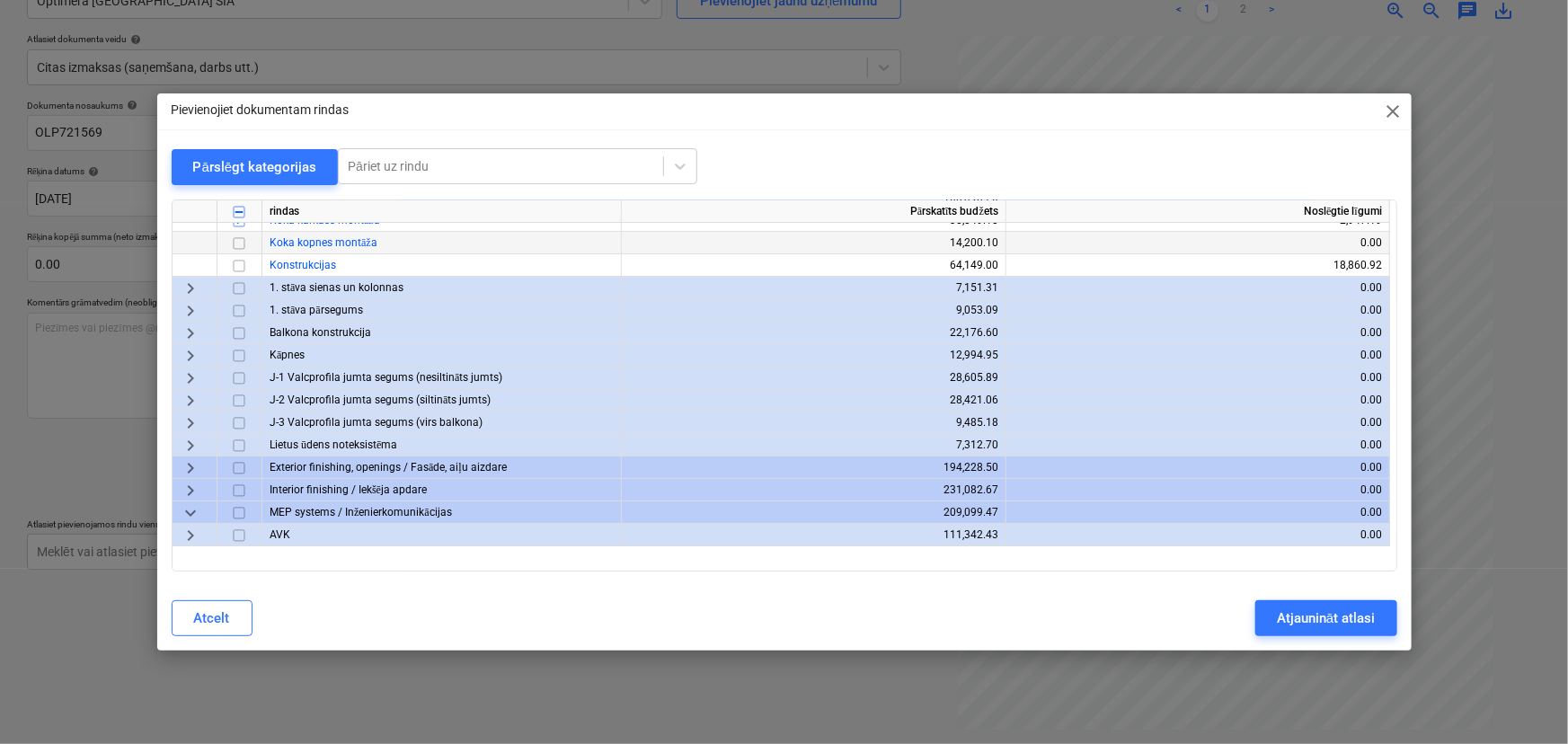 scroll, scrollTop: 0, scrollLeft: 0, axis: both 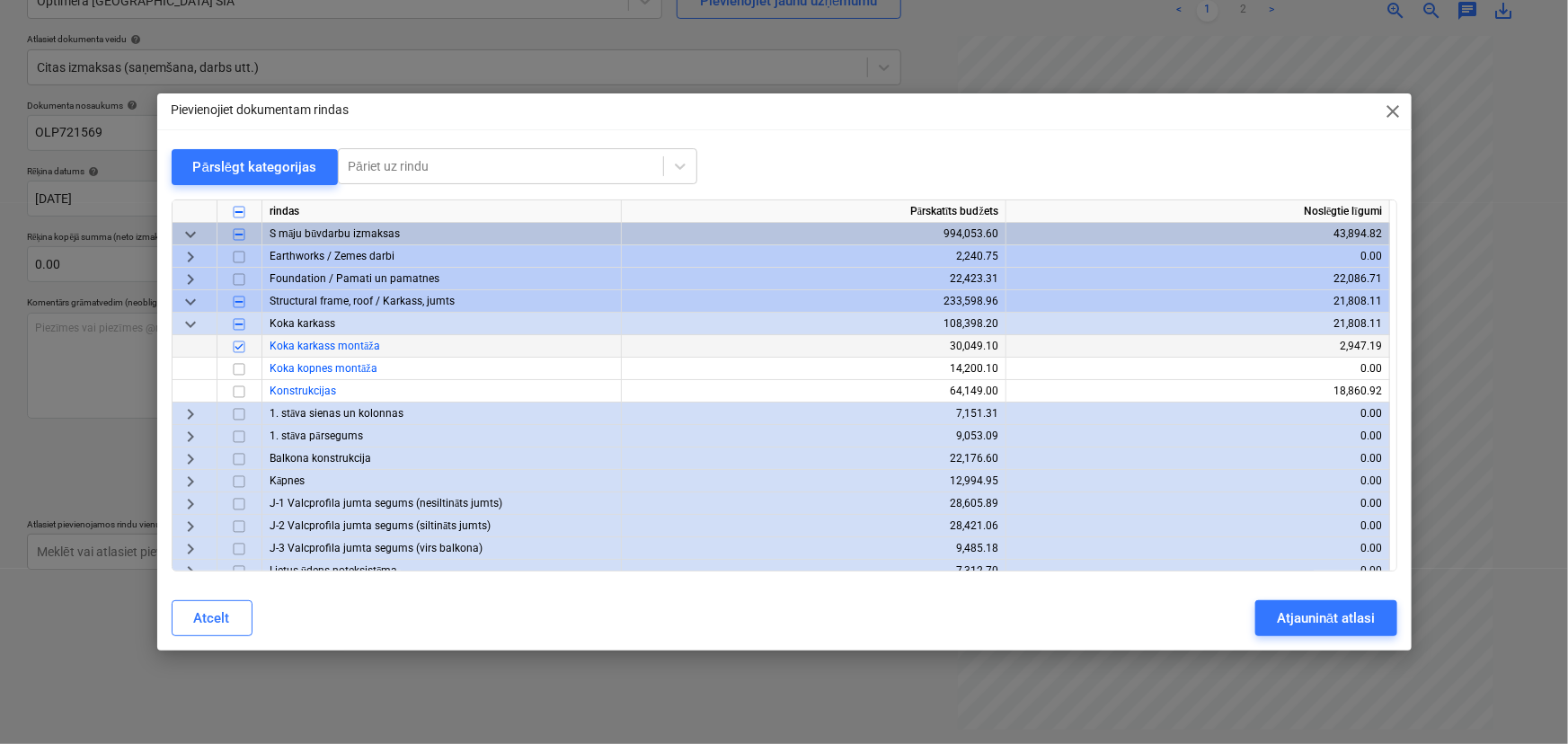 click at bounding box center (239, 347) 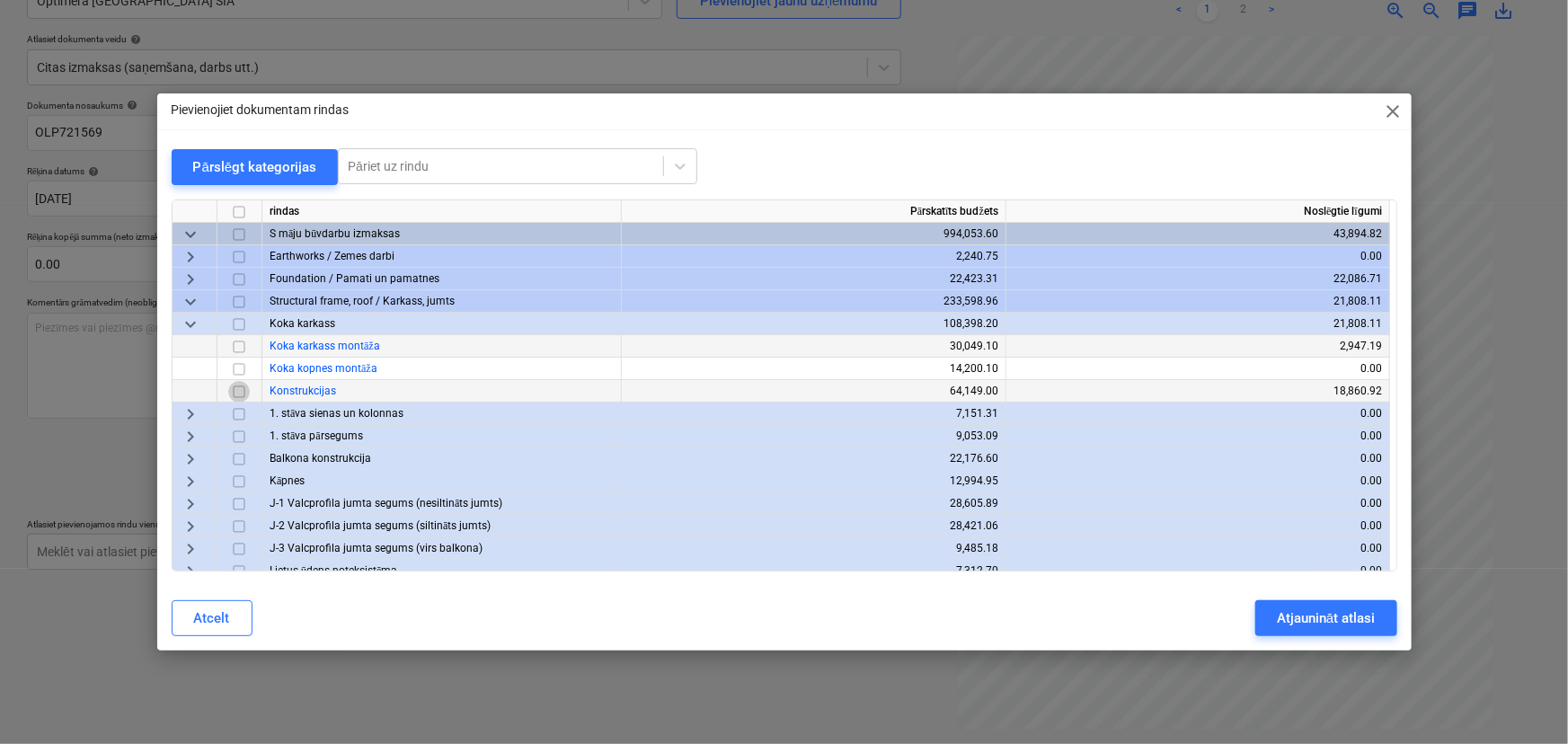 click at bounding box center (239, 392) 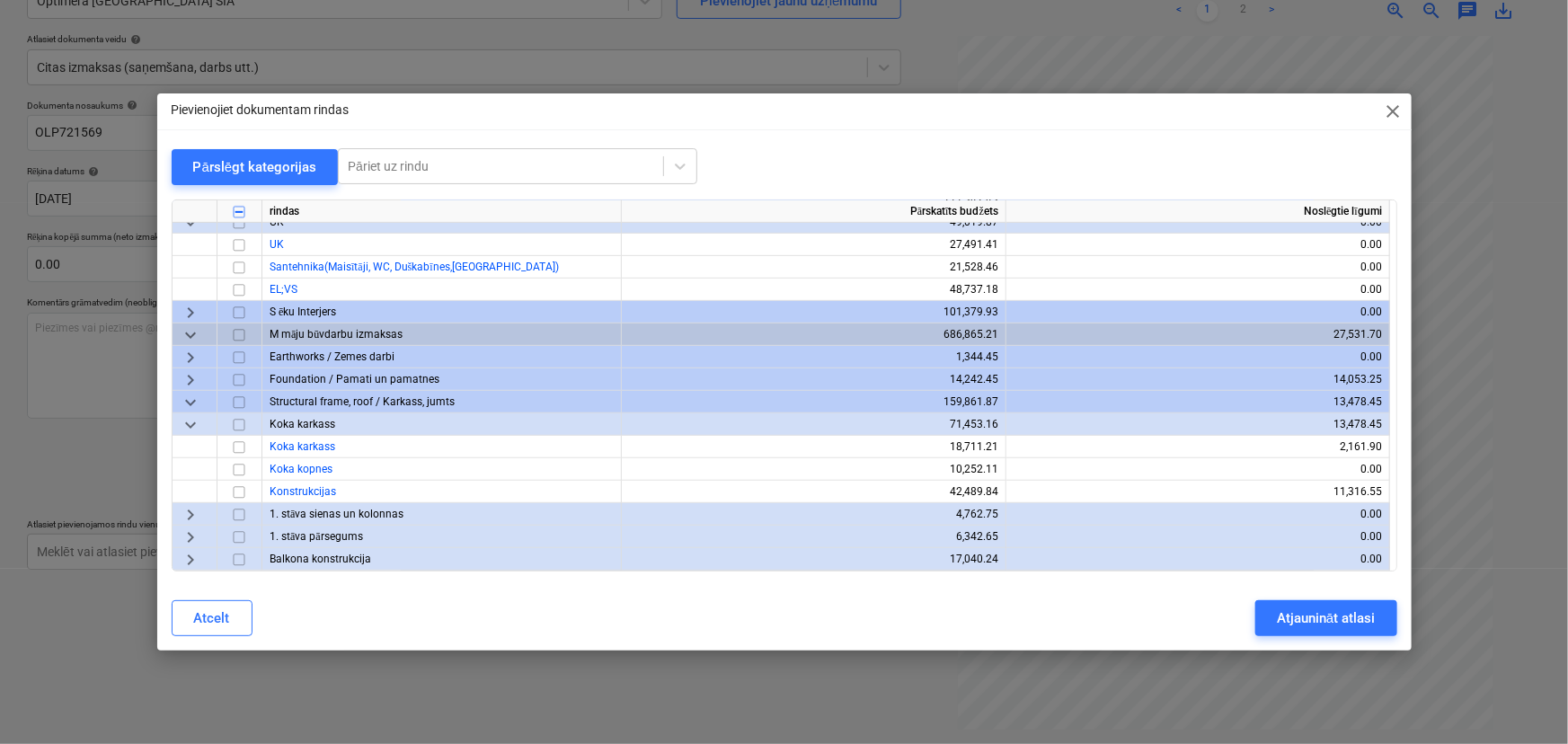 scroll, scrollTop: 490, scrollLeft: 0, axis: vertical 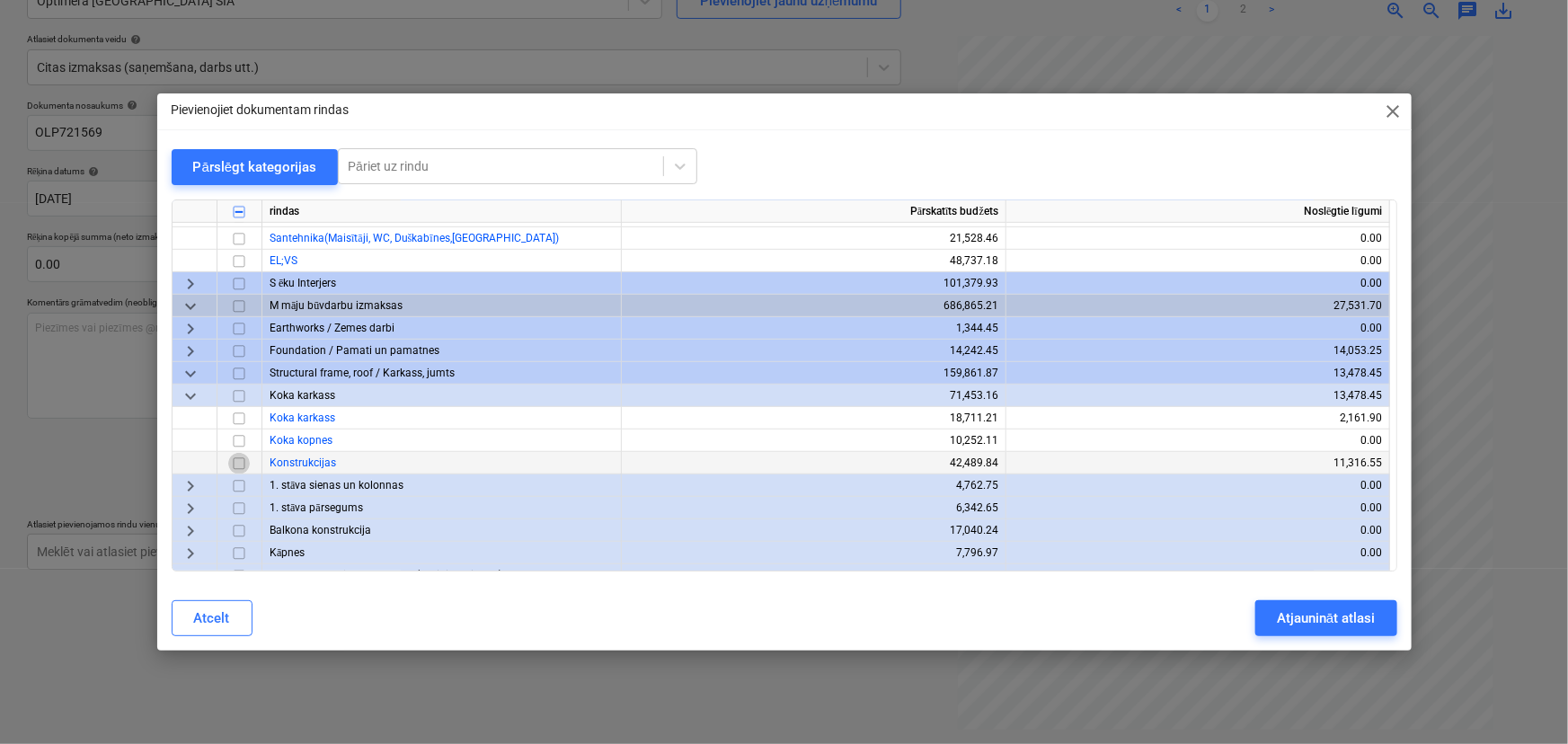click at bounding box center (239, 464) 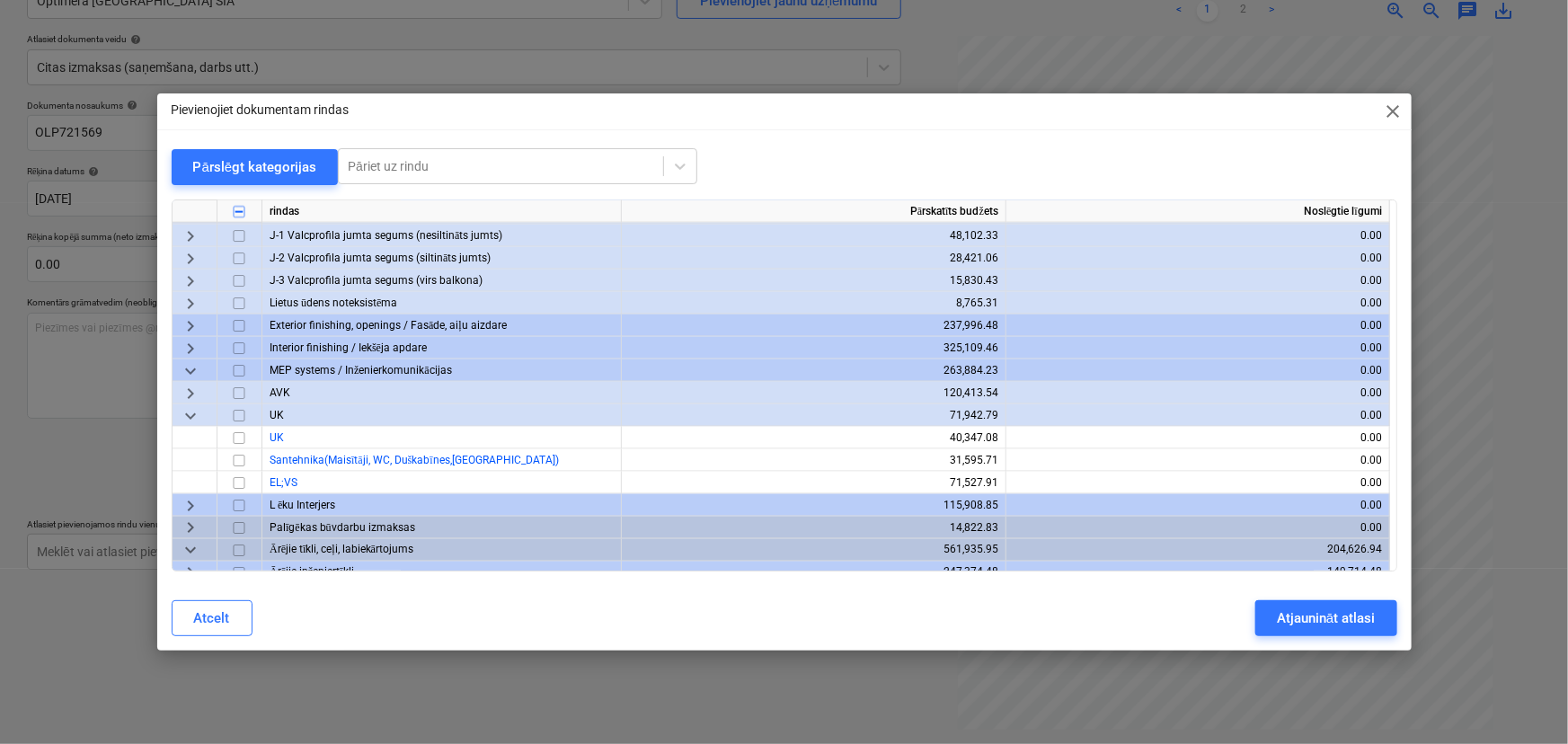 scroll, scrollTop: 1225, scrollLeft: 0, axis: vertical 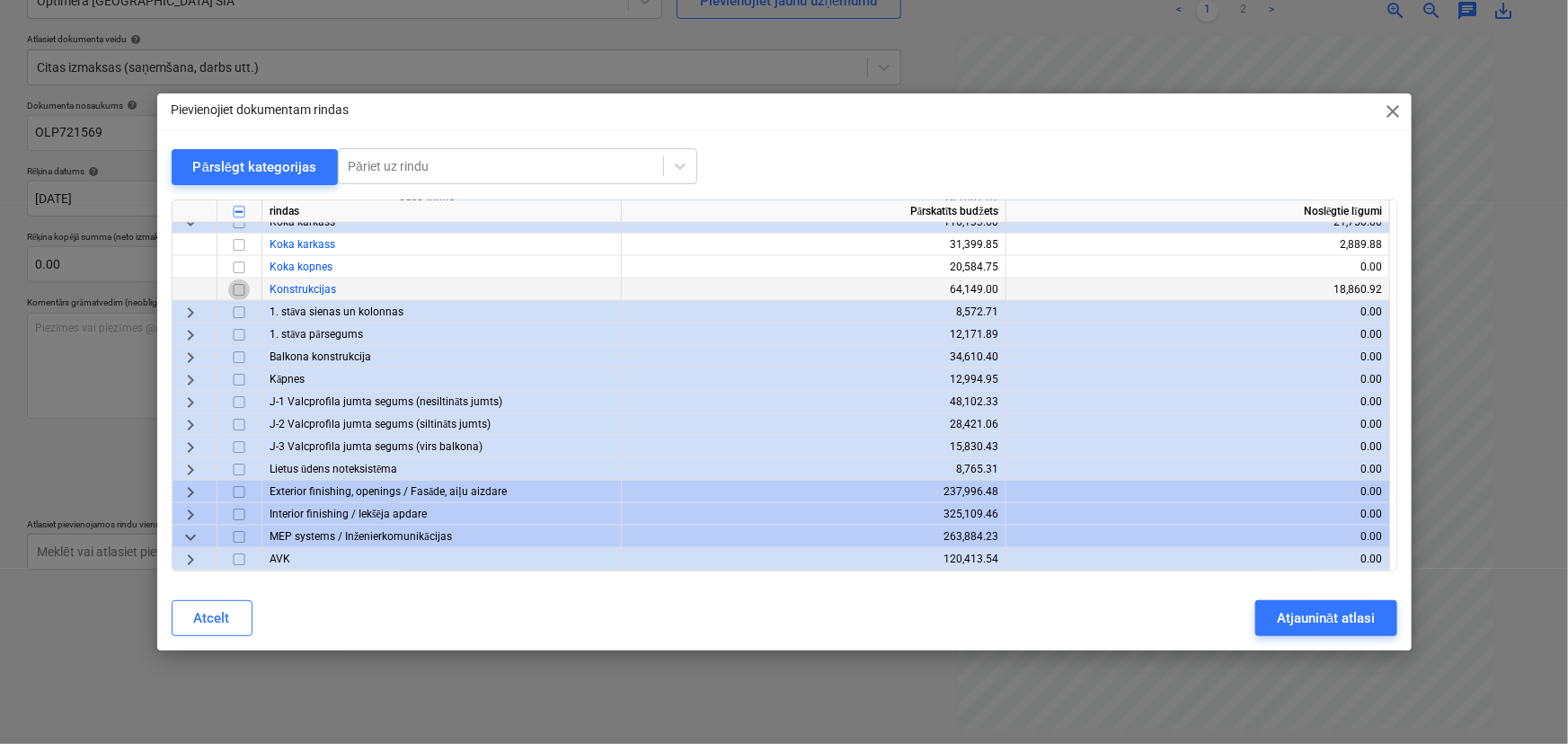click at bounding box center [239, 290] 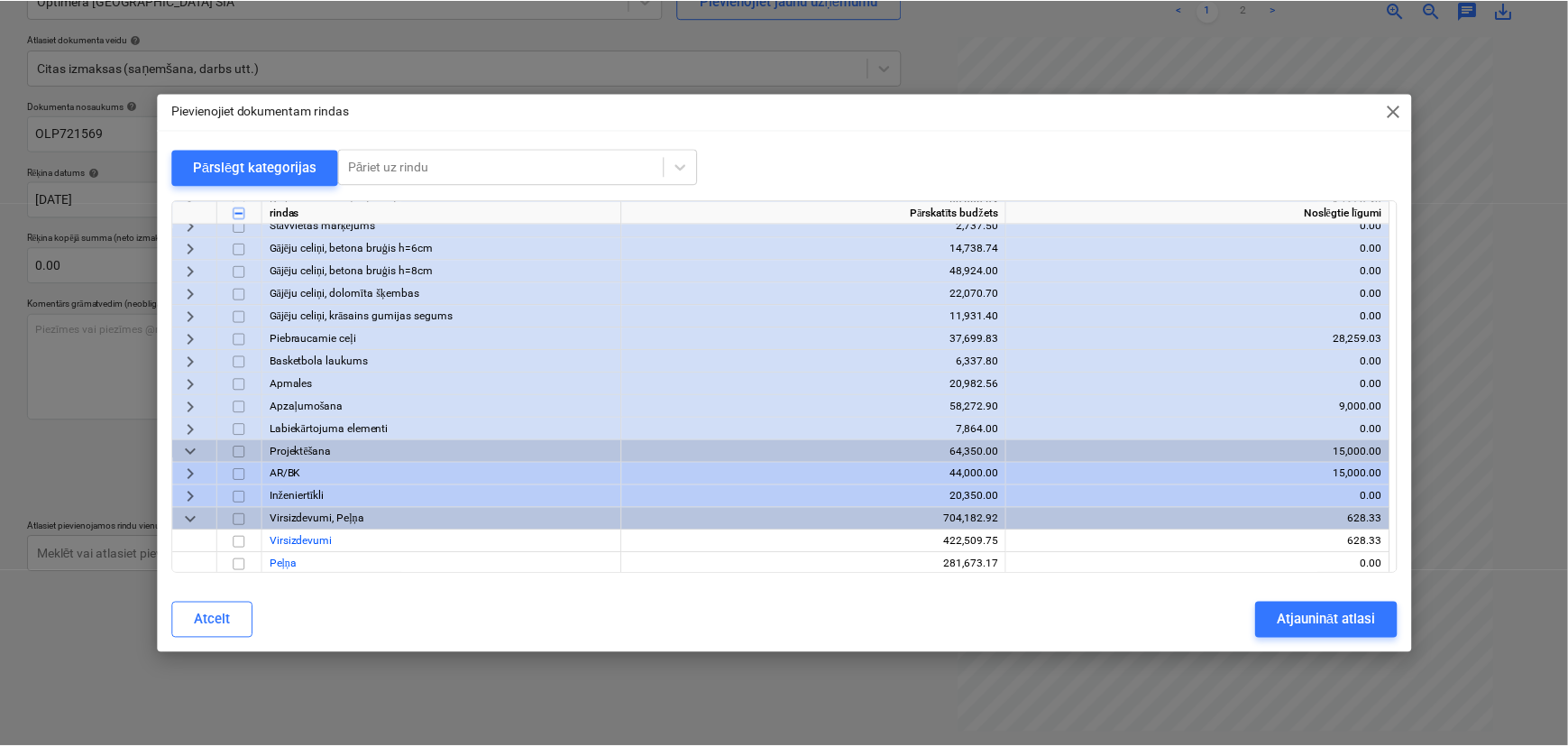 scroll, scrollTop: 1815, scrollLeft: 0, axis: vertical 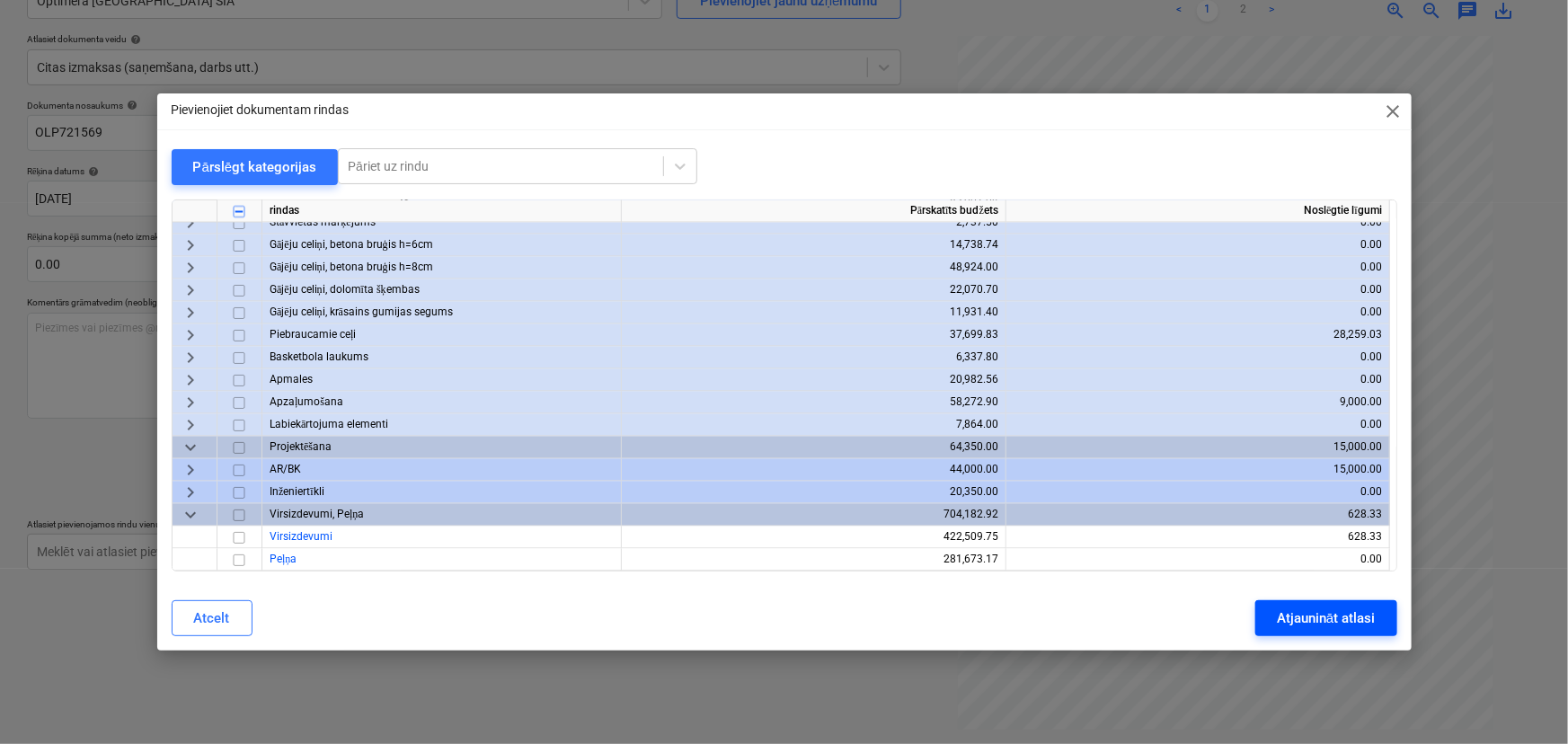 click on "Atjaunināt atlasi" at bounding box center [1325, 618] 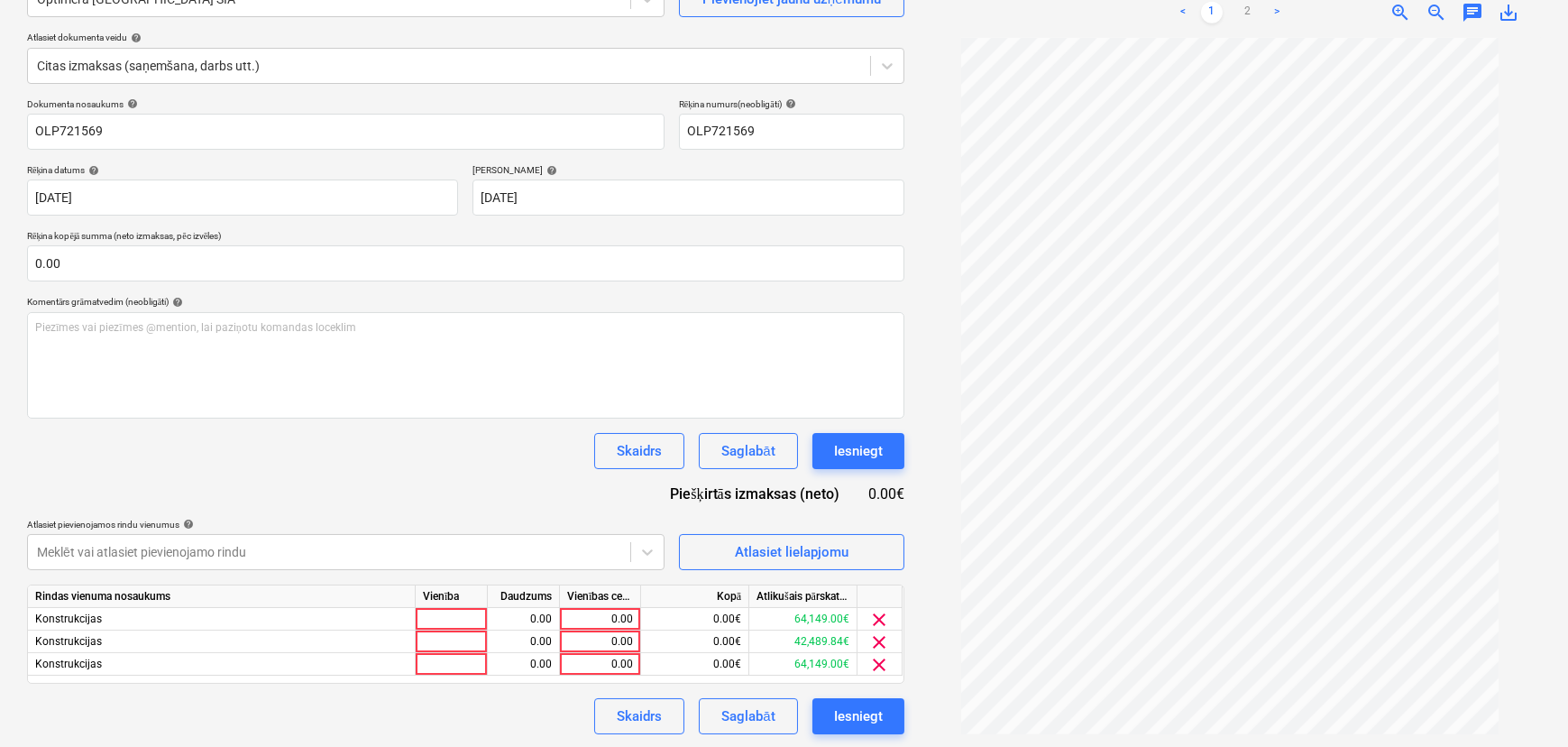 scroll, scrollTop: 183, scrollLeft: 0, axis: vertical 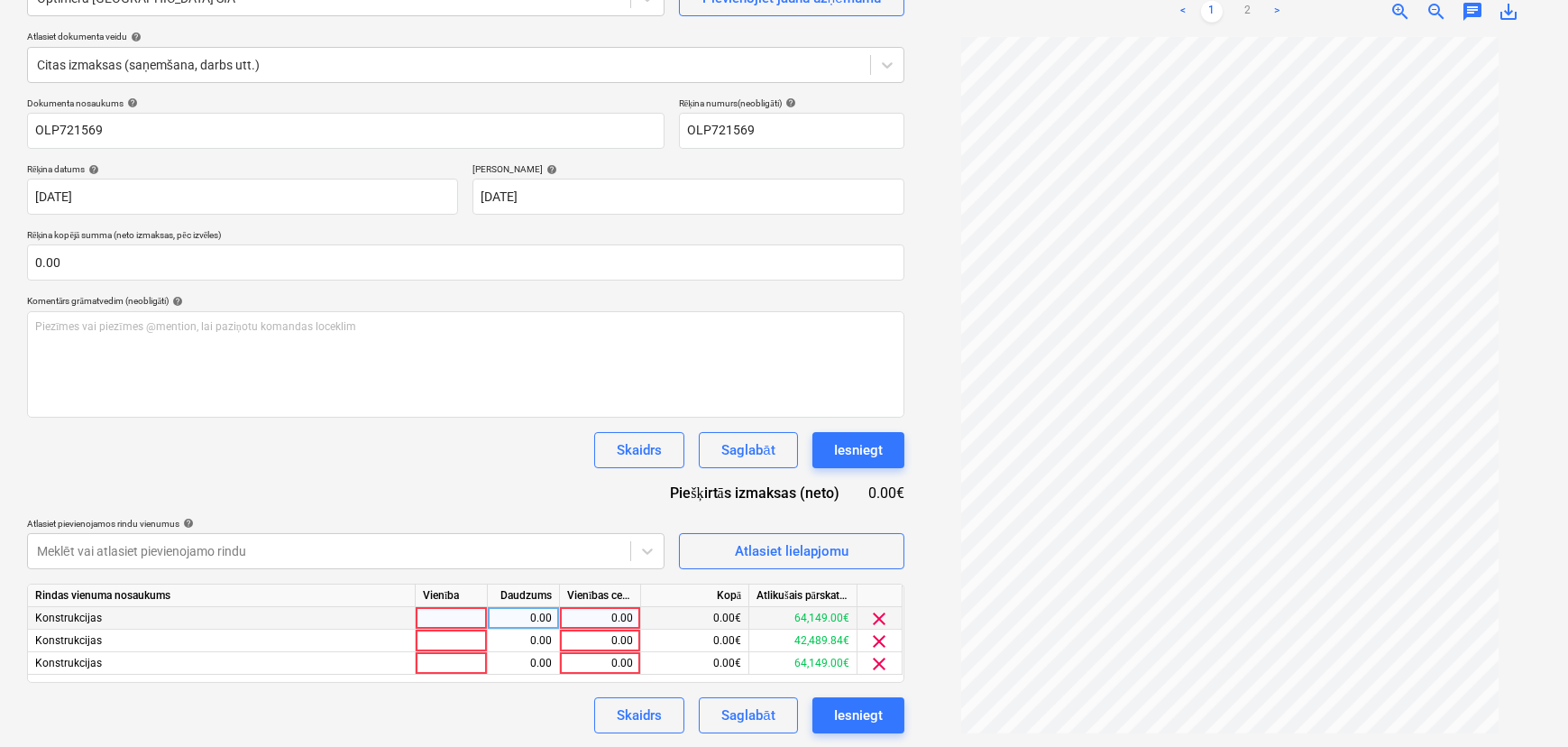 click on "0.00" at bounding box center (600, 618) 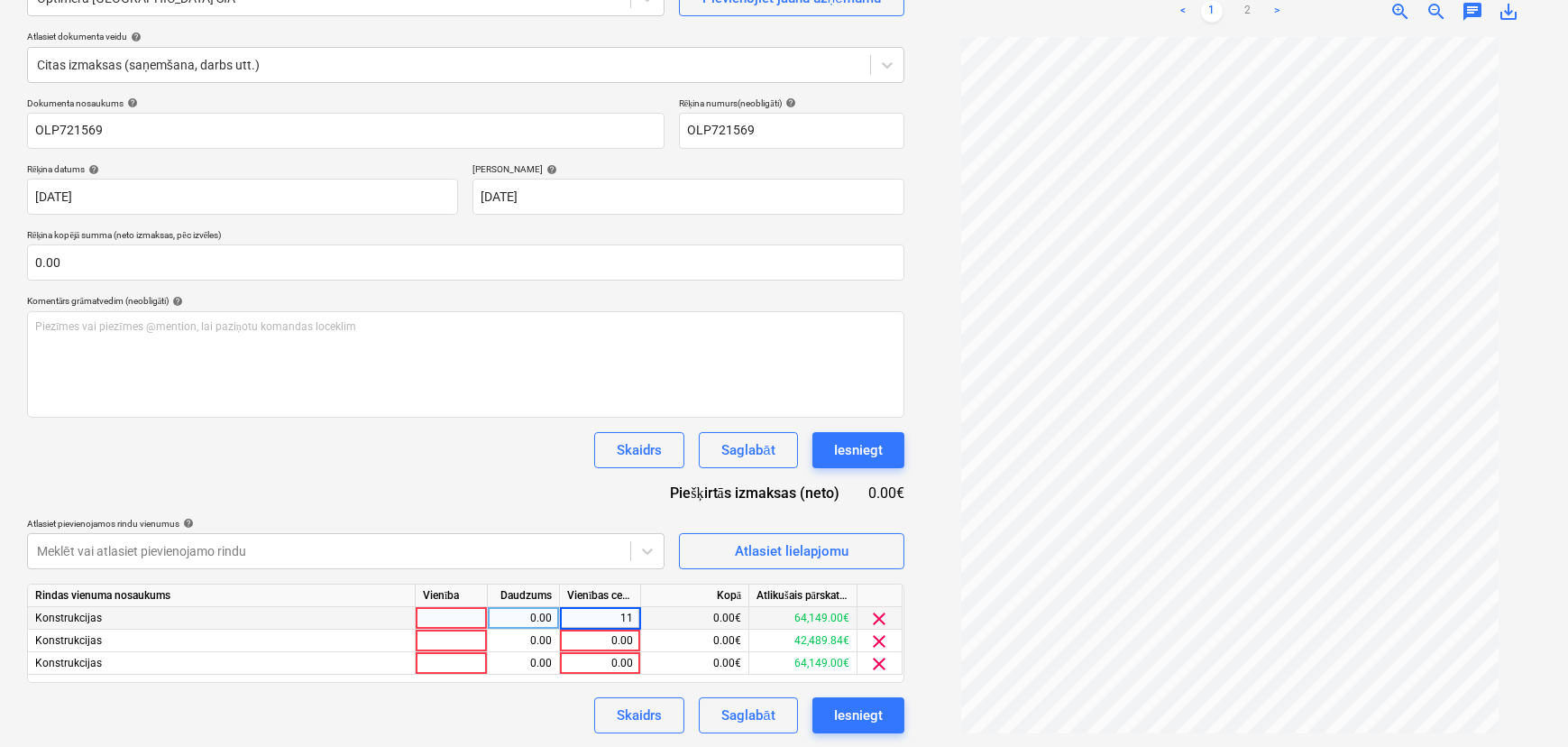 type on "112" 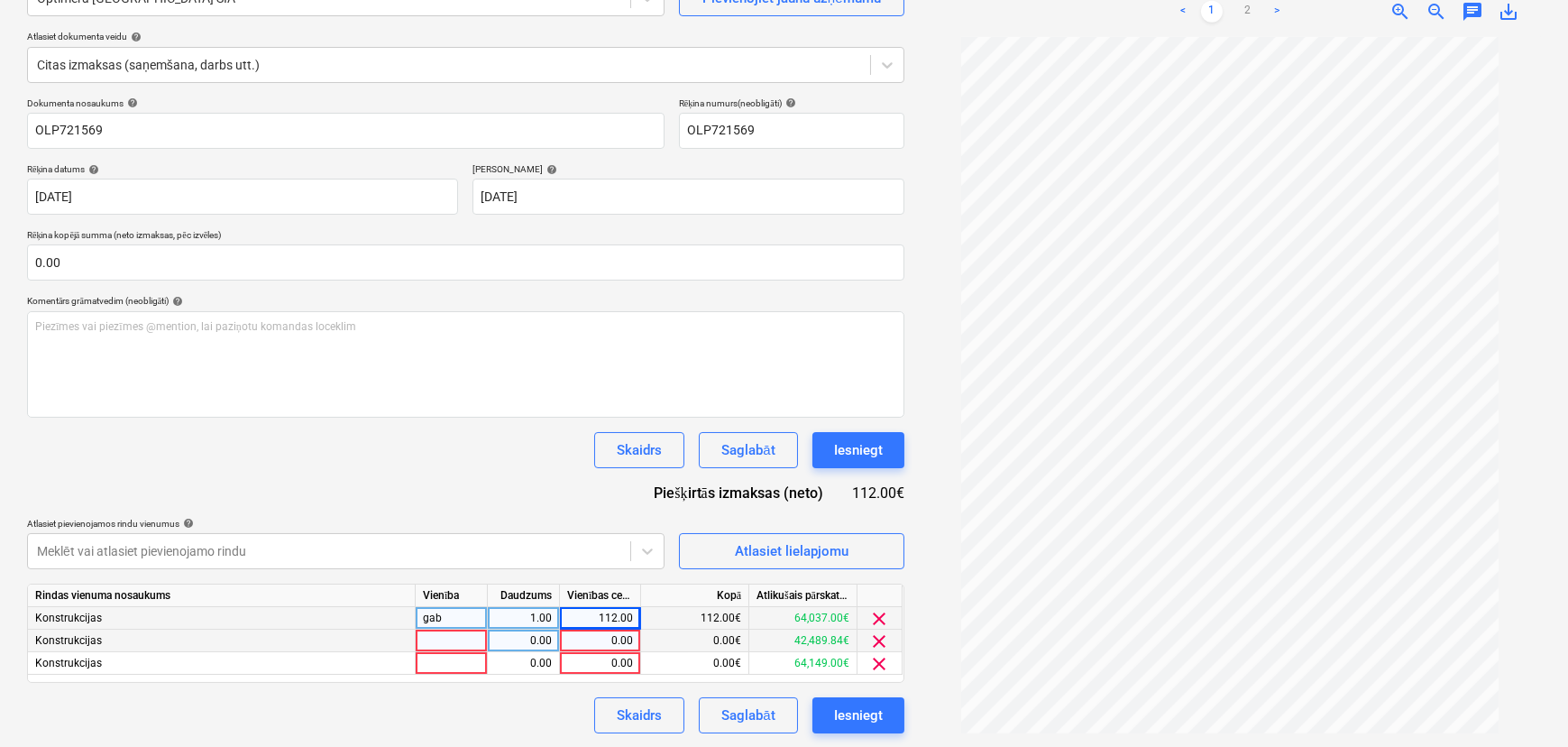 click on "0.00" at bounding box center [600, 641] 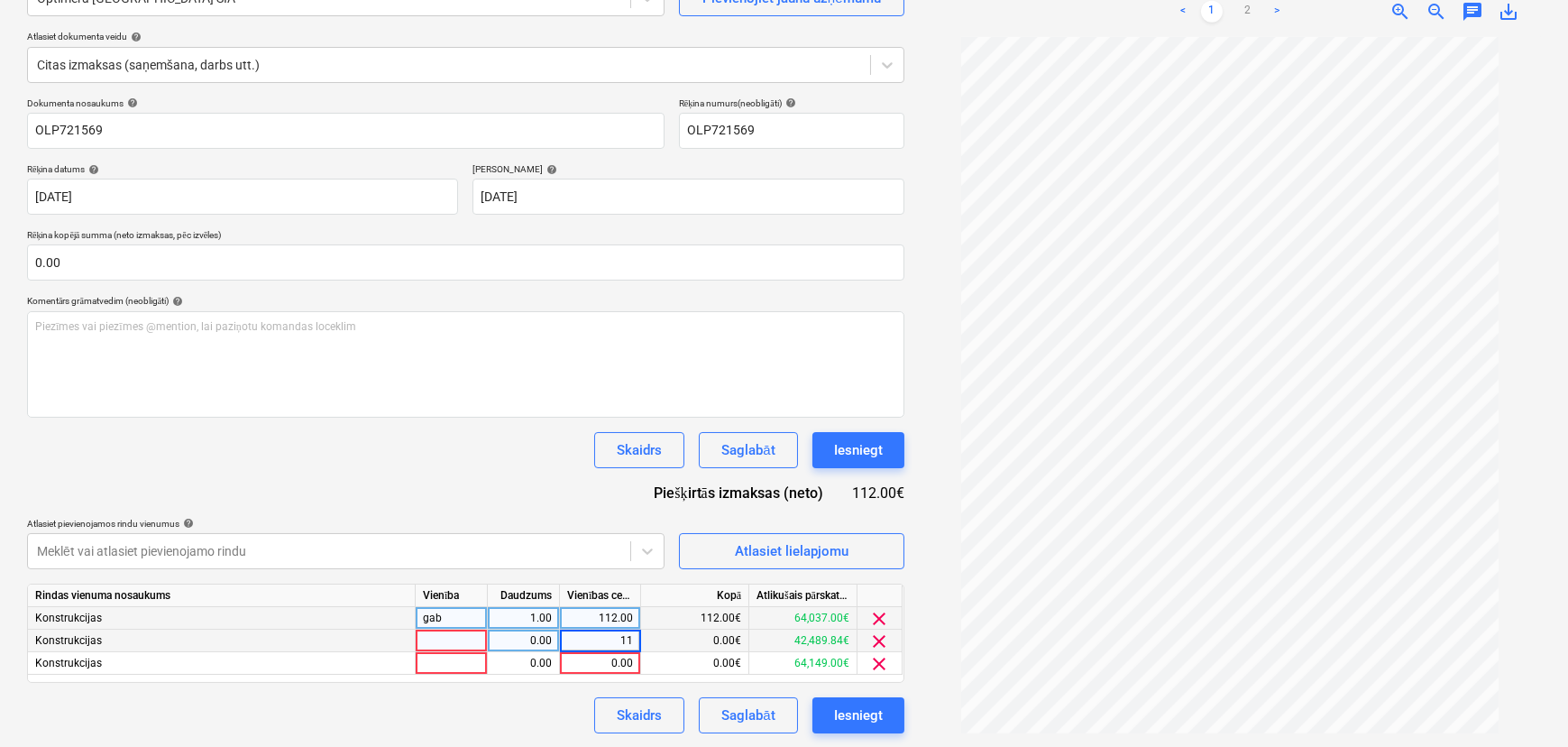 type on "112" 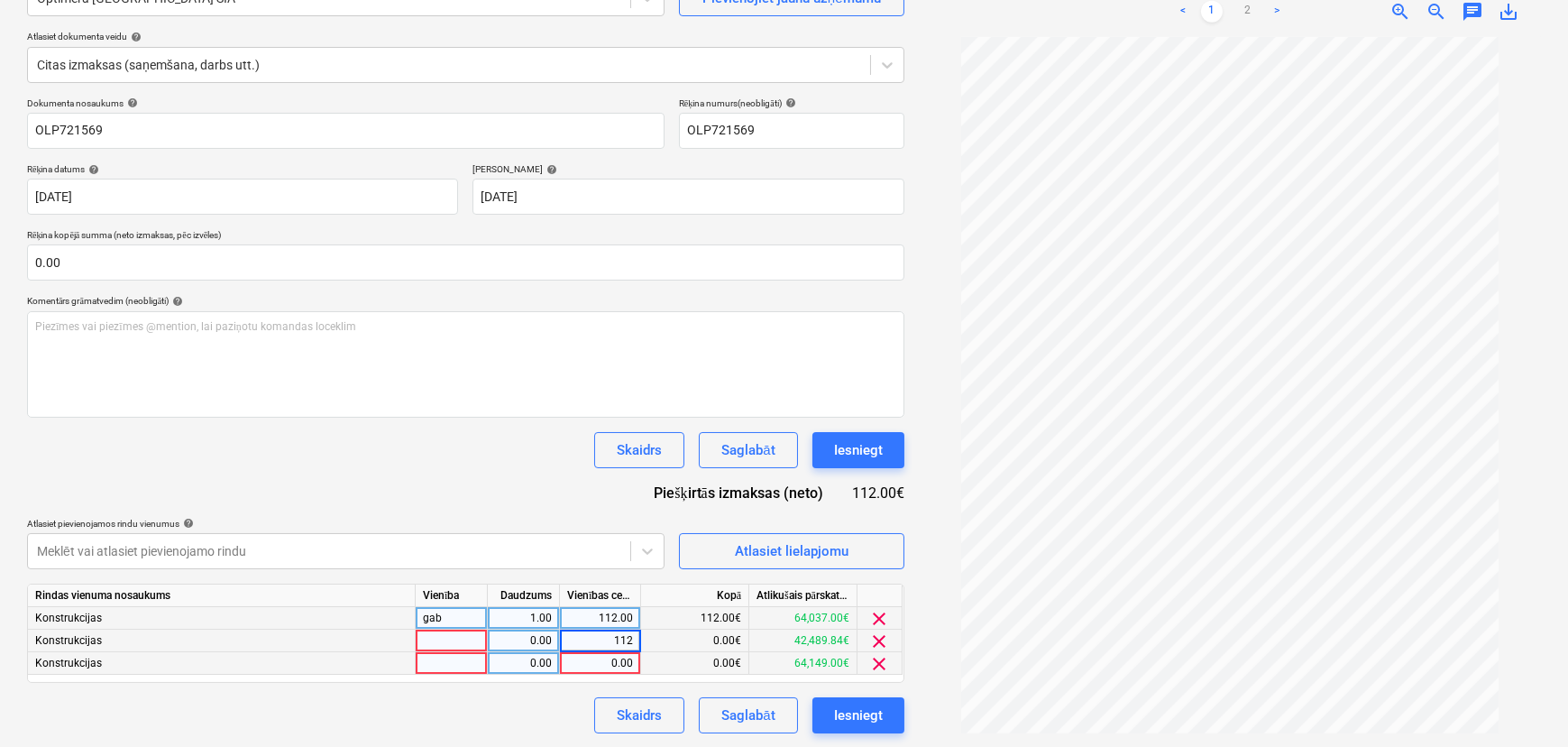 click on "0.00" at bounding box center (600, 663) 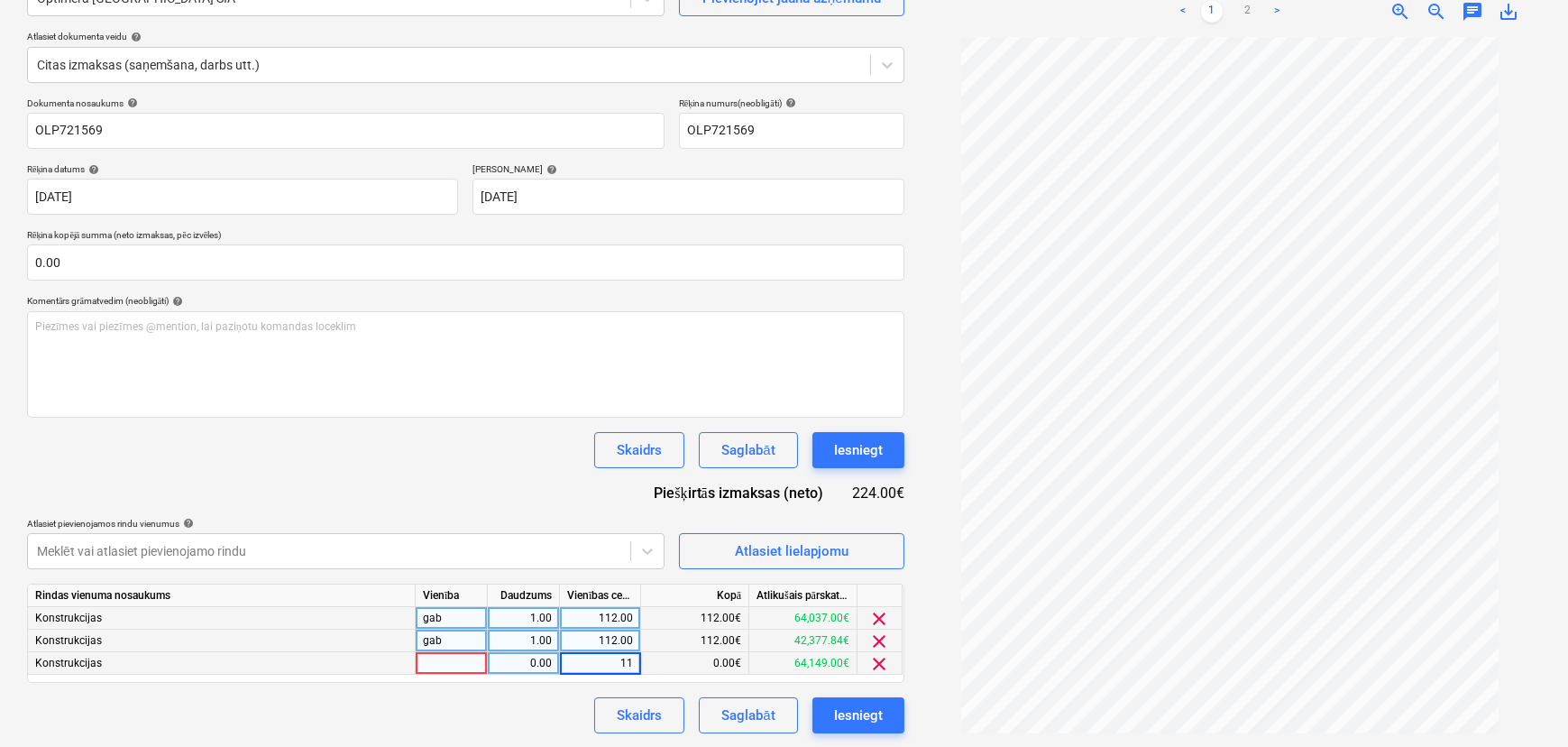 type on "112" 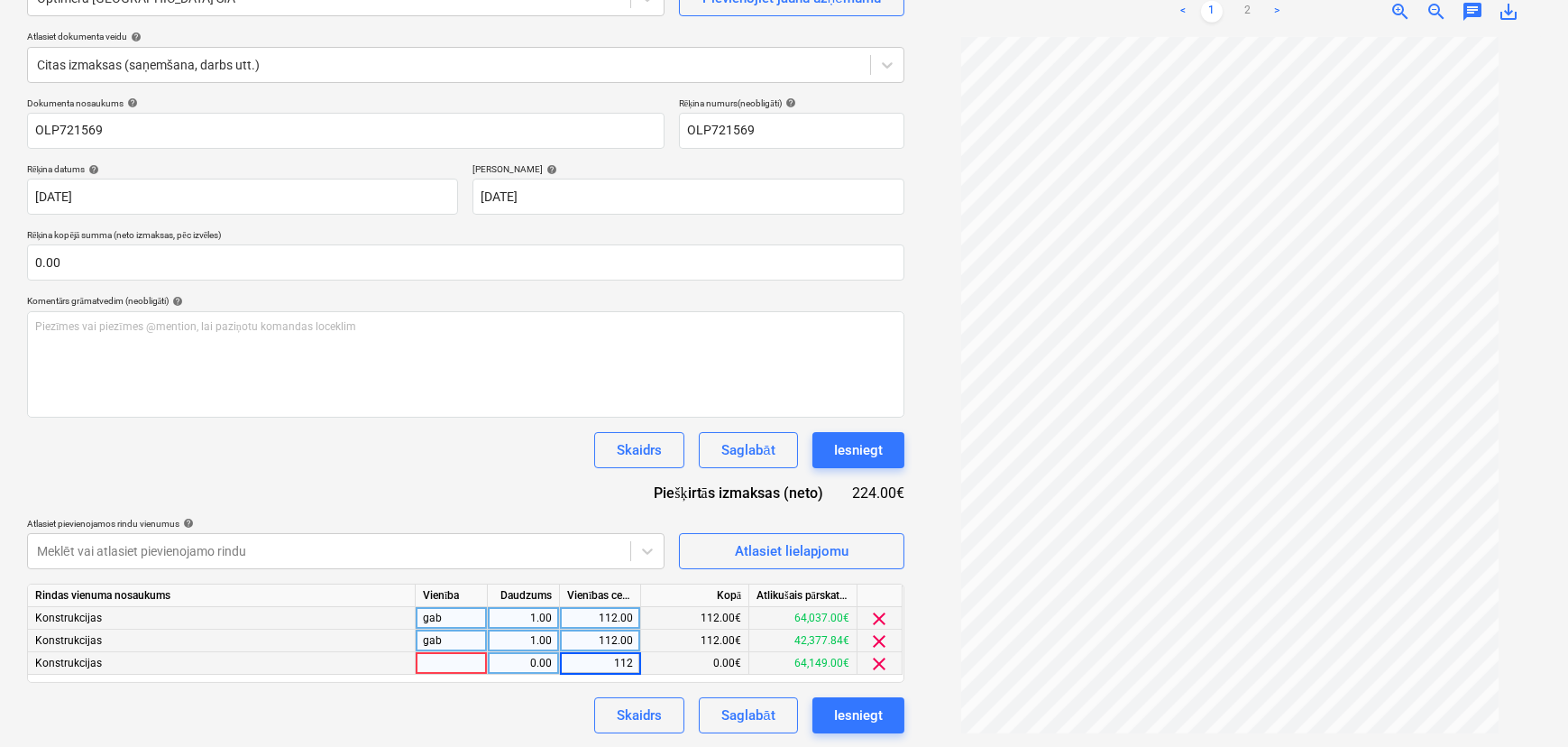 click on "Dokumenta nosaukums help OLP721569 Rēķina numurs  (neobligāti) help OLP721569 Rēķina datums help [DATE] 13.06.2025 Press the down arrow key to interact with the calendar and
select a date. Press the question mark key to get the keyboard shortcuts for changing dates. Termiņš help [DATE] 13.07.2025 Press the down arrow key to interact with the calendar and
select a date. Press the question mark key to get the keyboard shortcuts for changing dates. Rēķina kopējā summa (neto izmaksas, pēc izvēles) 0.00 Komentārs grāmatvedim (neobligāti) help Piezīmes vai piezīmes @mention, lai paziņotu komandas loceklim ﻿ Skaidrs Saglabāt Iesniegt Piešķirtās izmaksas (neto) 224.00€ Atlasiet pievienojamos rindu vienumus help Meklēt vai atlasiet pievienojamo rindu Atlasiet lielapjomu Rindas vienuma nosaukums Vienība Daudzums Vienības cena Kopā Atlikušais pārskatītais budžets  Konstrukcijas gab 1.00 112.00 112.00€ 64,037.00€ clear  Konstrukcijas gab 1.00 112.00 112.00€ clear 112" at bounding box center [465, 415] 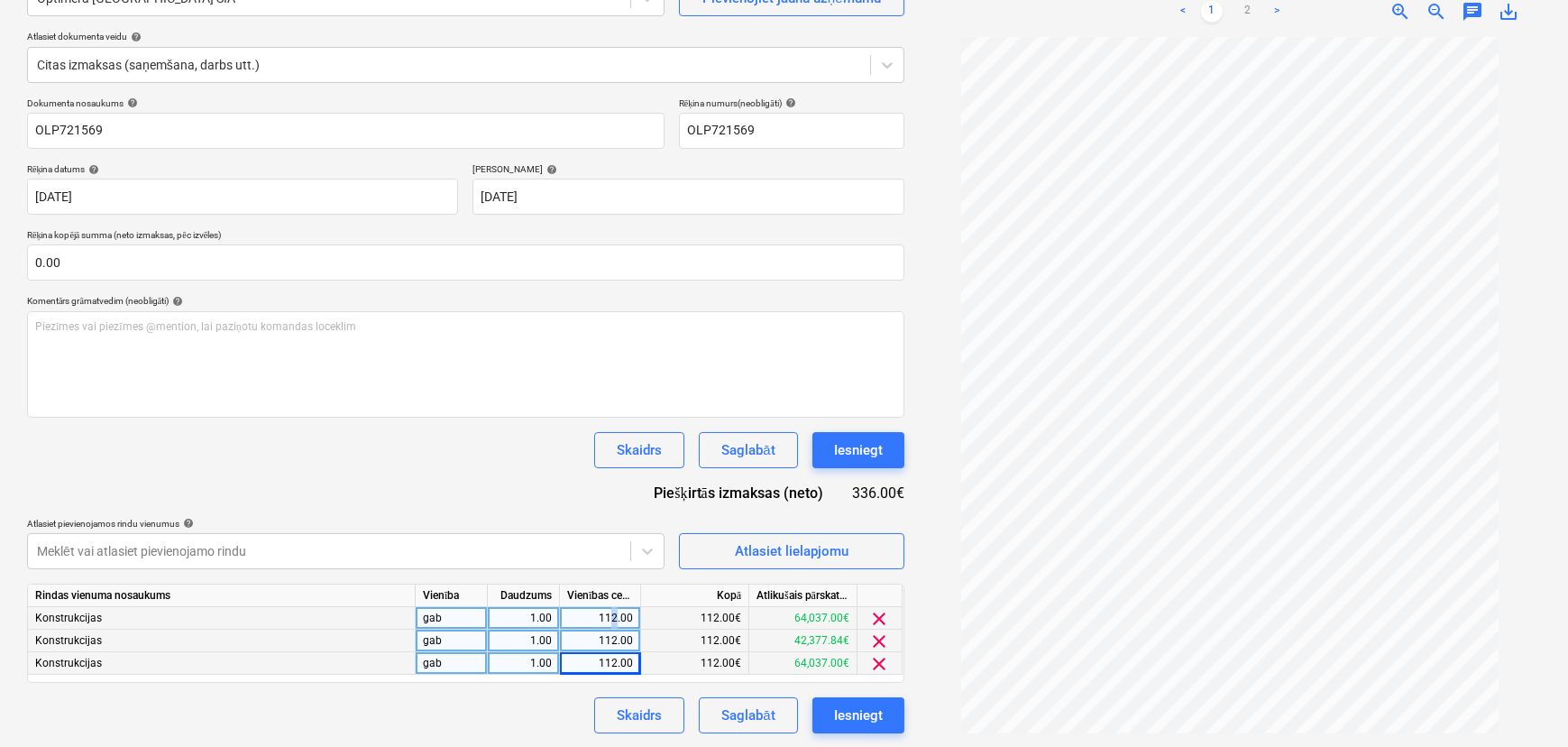 click on "112.00" at bounding box center (600, 618) 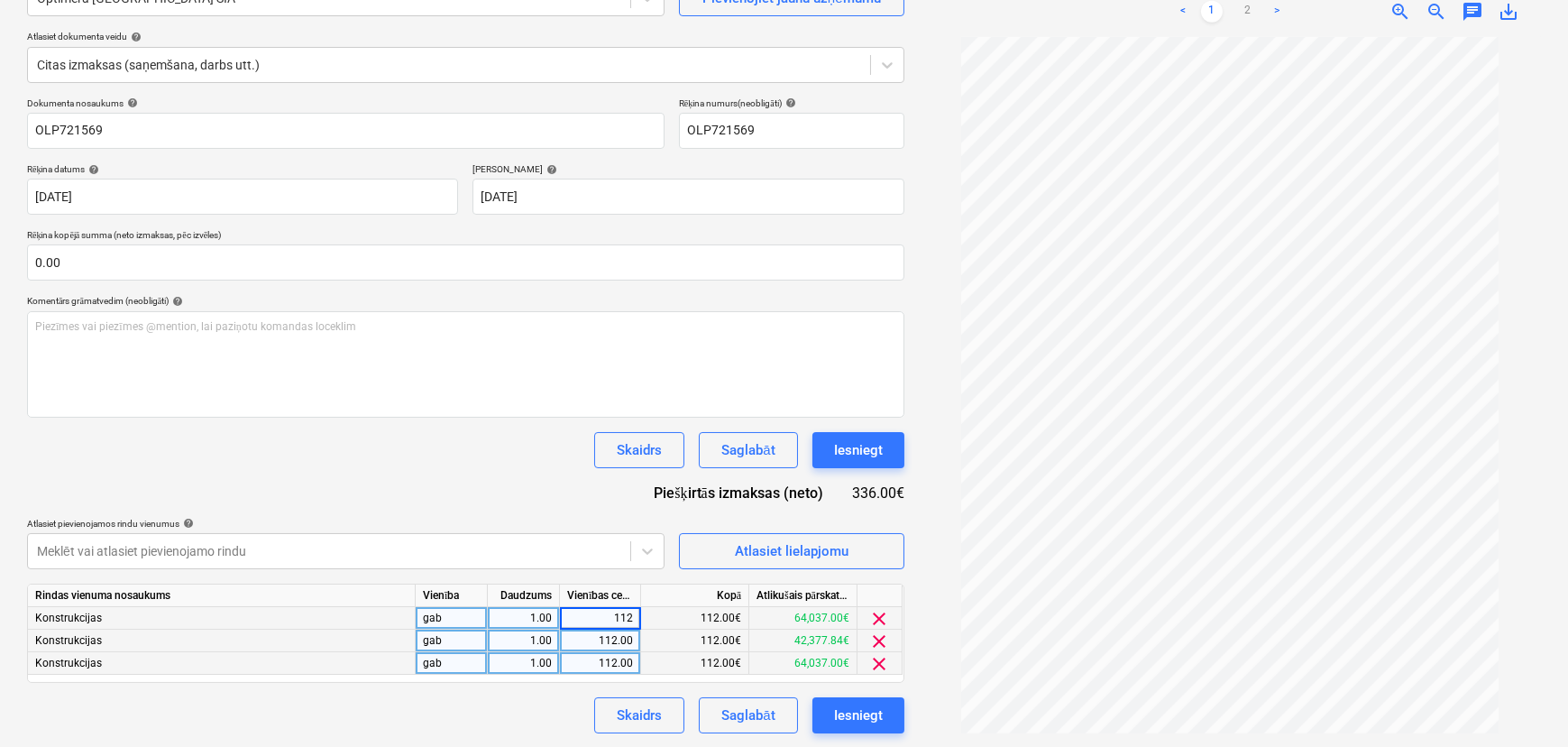 click on "112" at bounding box center [600, 618] 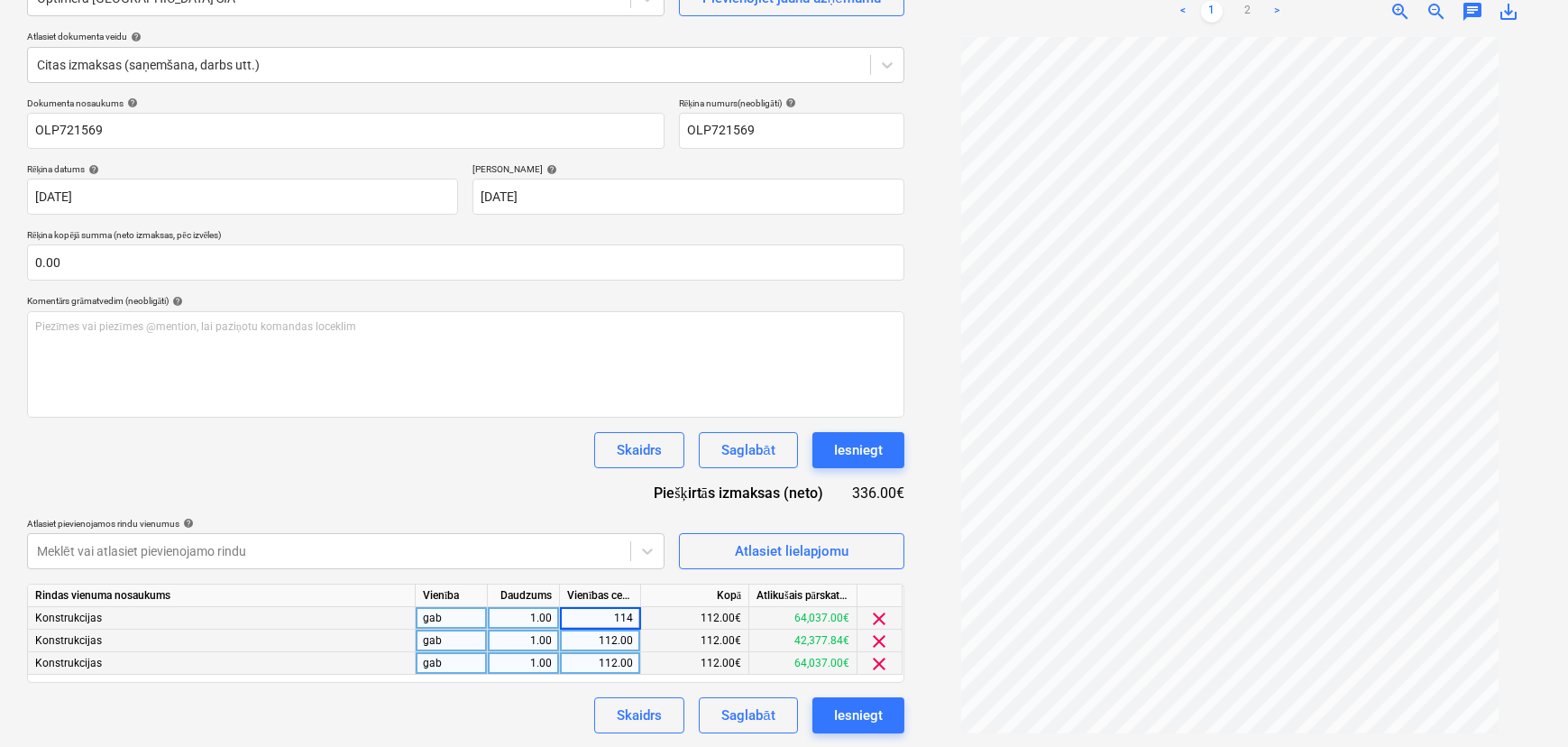 click on "114" at bounding box center [600, 618] 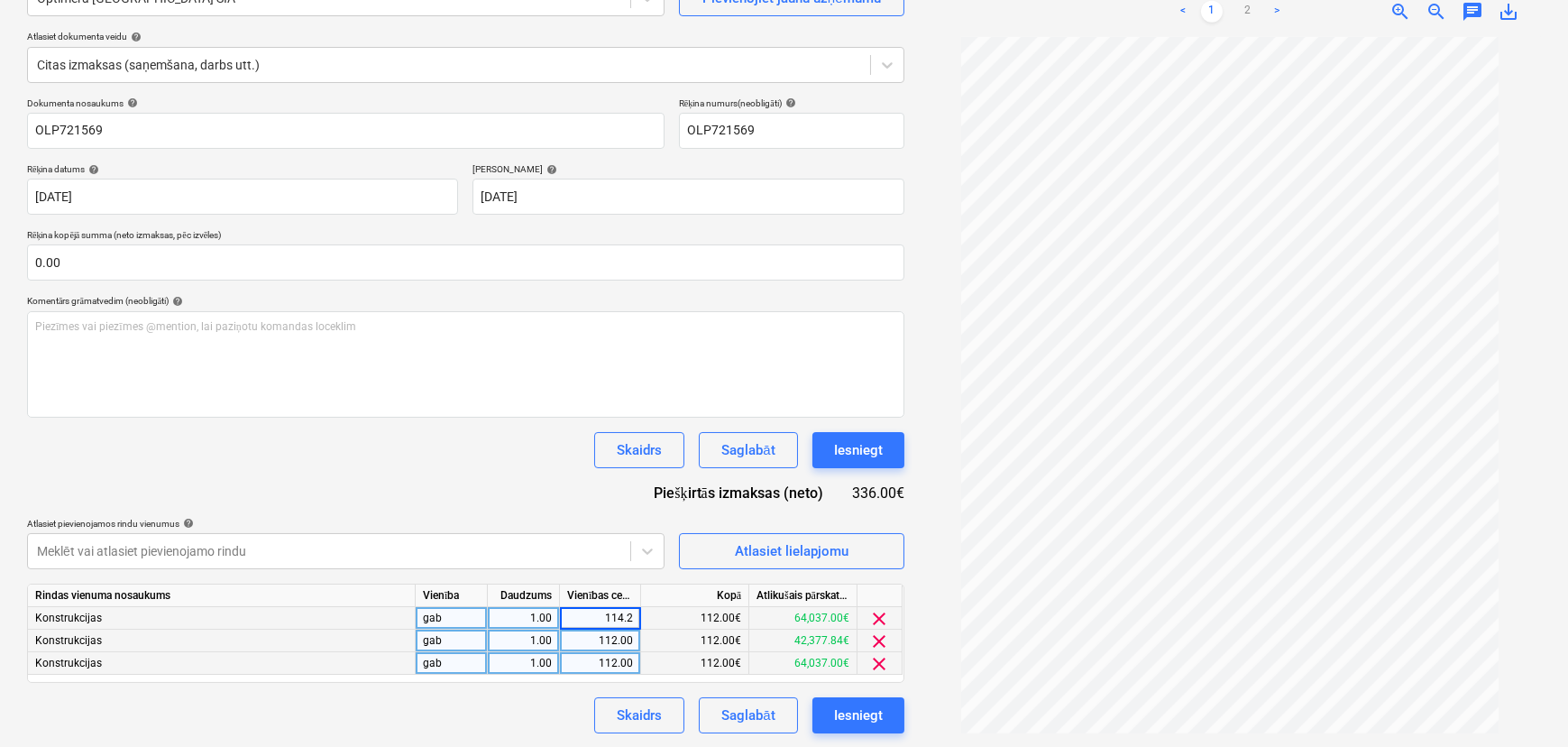 type on "114.22" 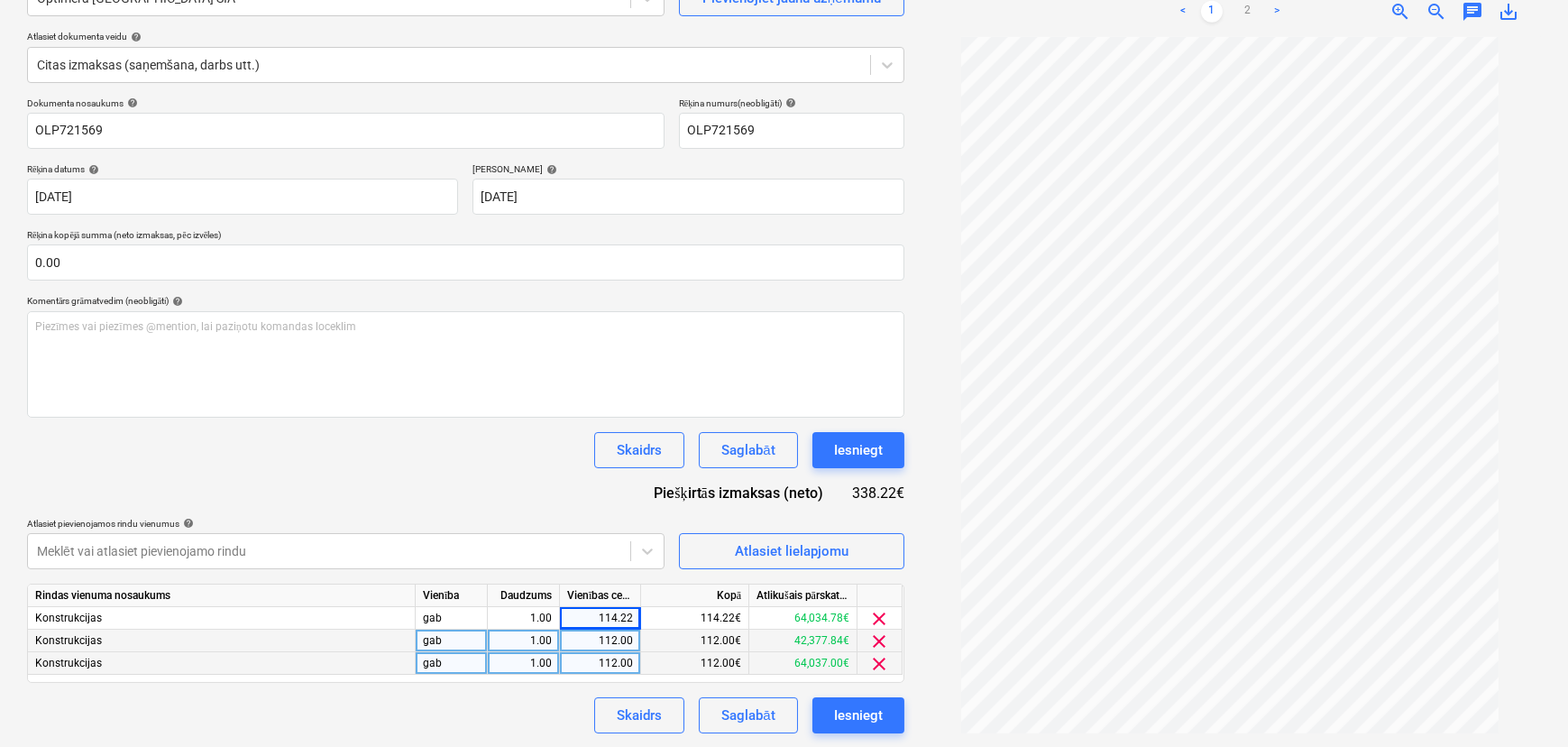 click on "Skaidrs Saglabāt Iesniegt" at bounding box center [465, 715] 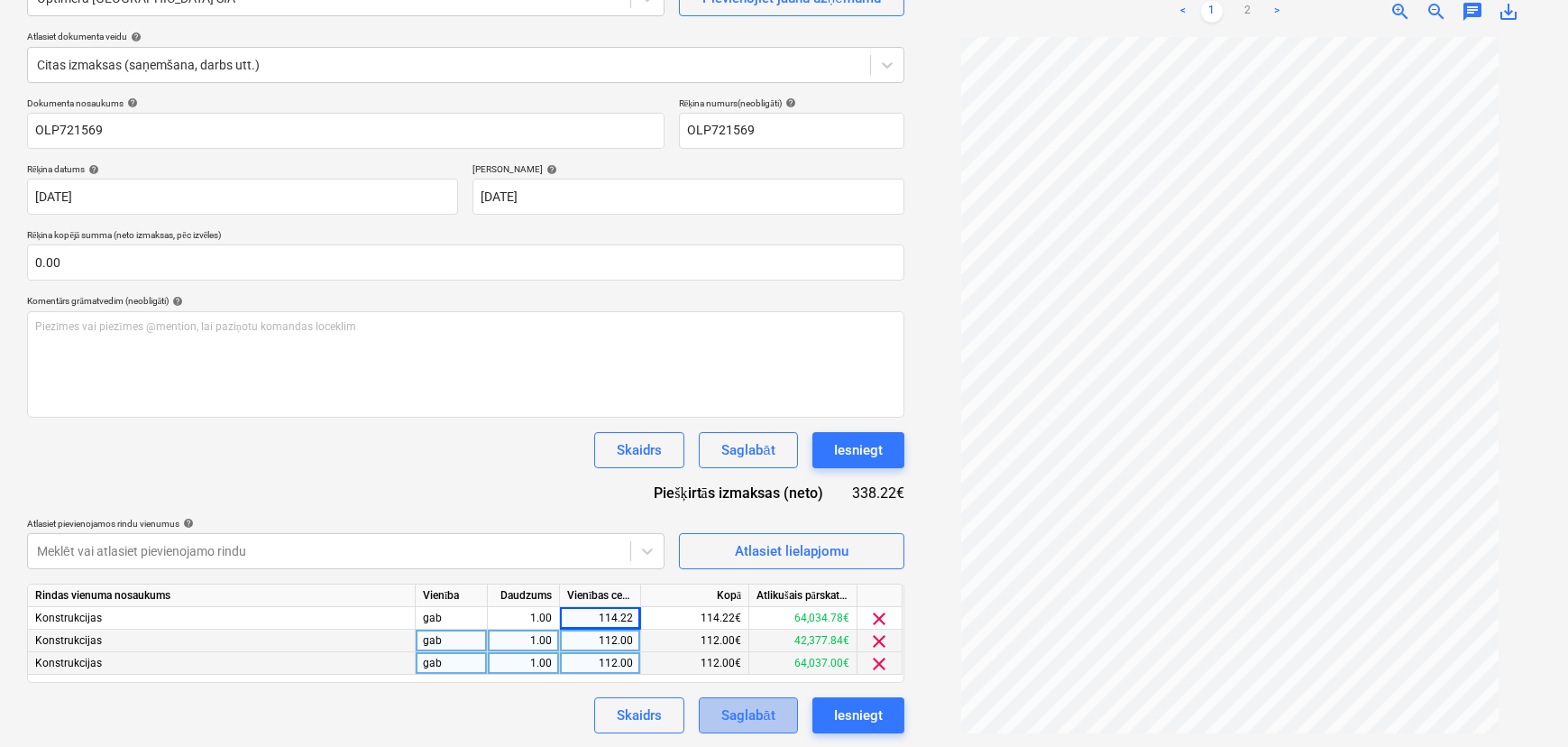click on "Saglabāt" at bounding box center (747, 715) 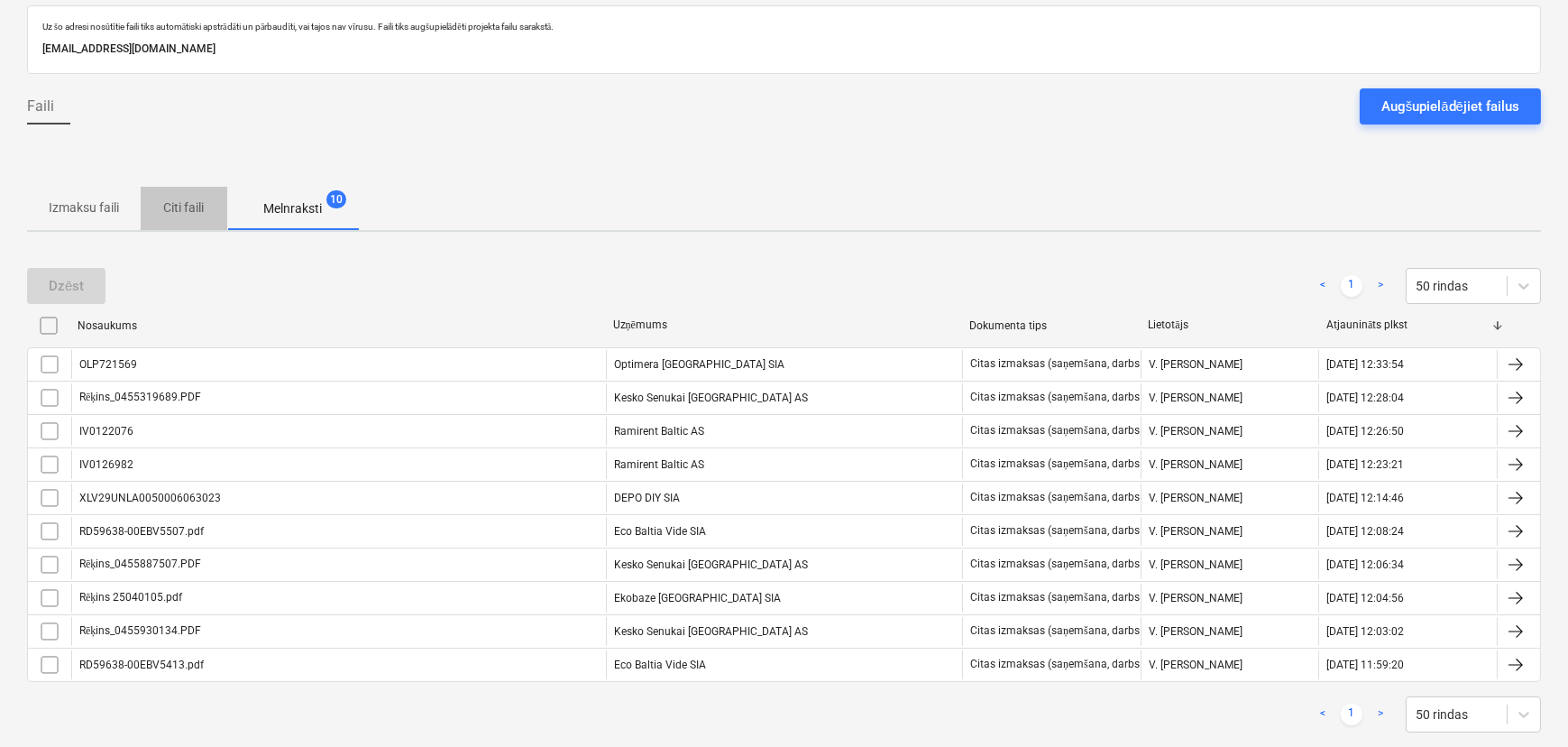 click on "Citi faili" at bounding box center (184, 208) 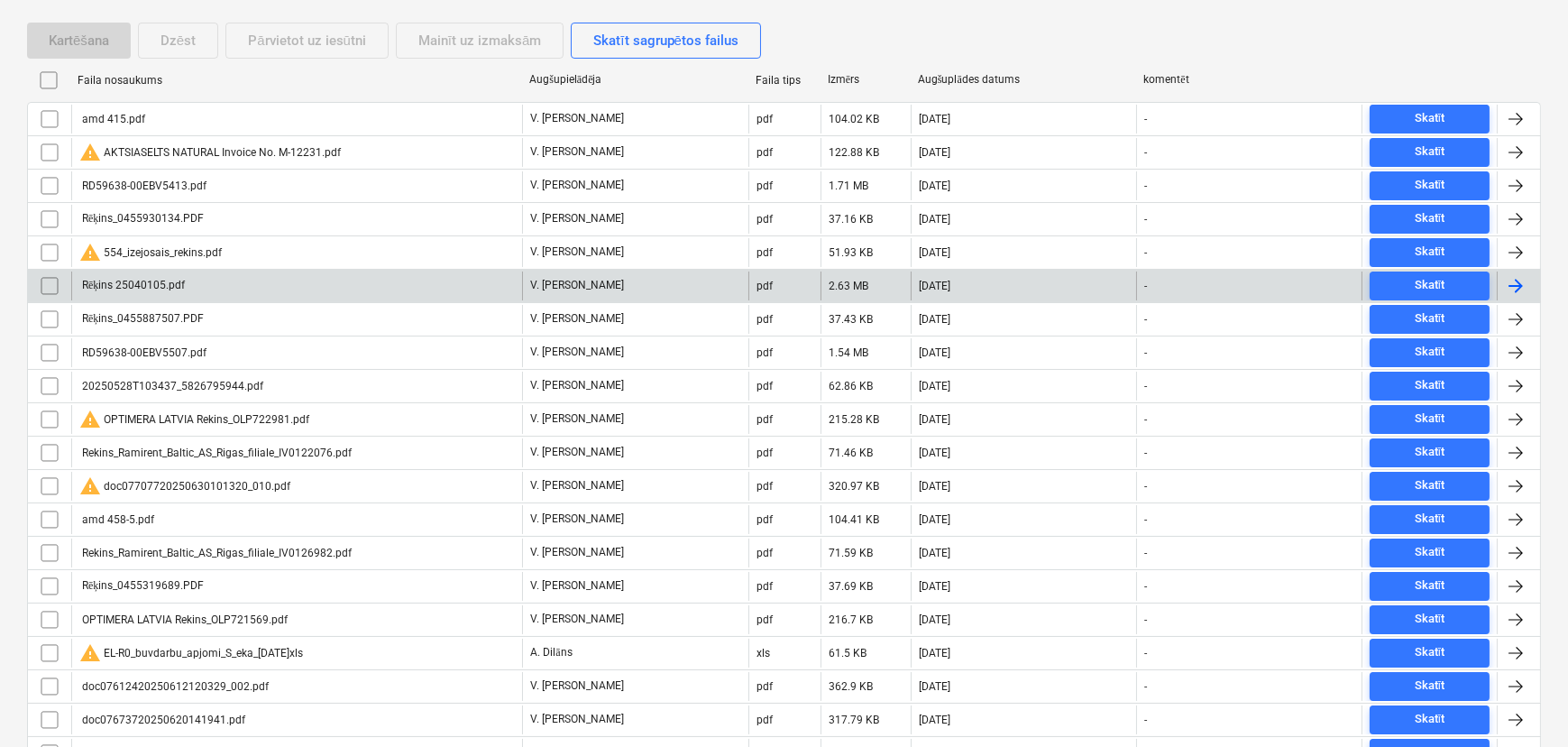 scroll, scrollTop: 338, scrollLeft: 0, axis: vertical 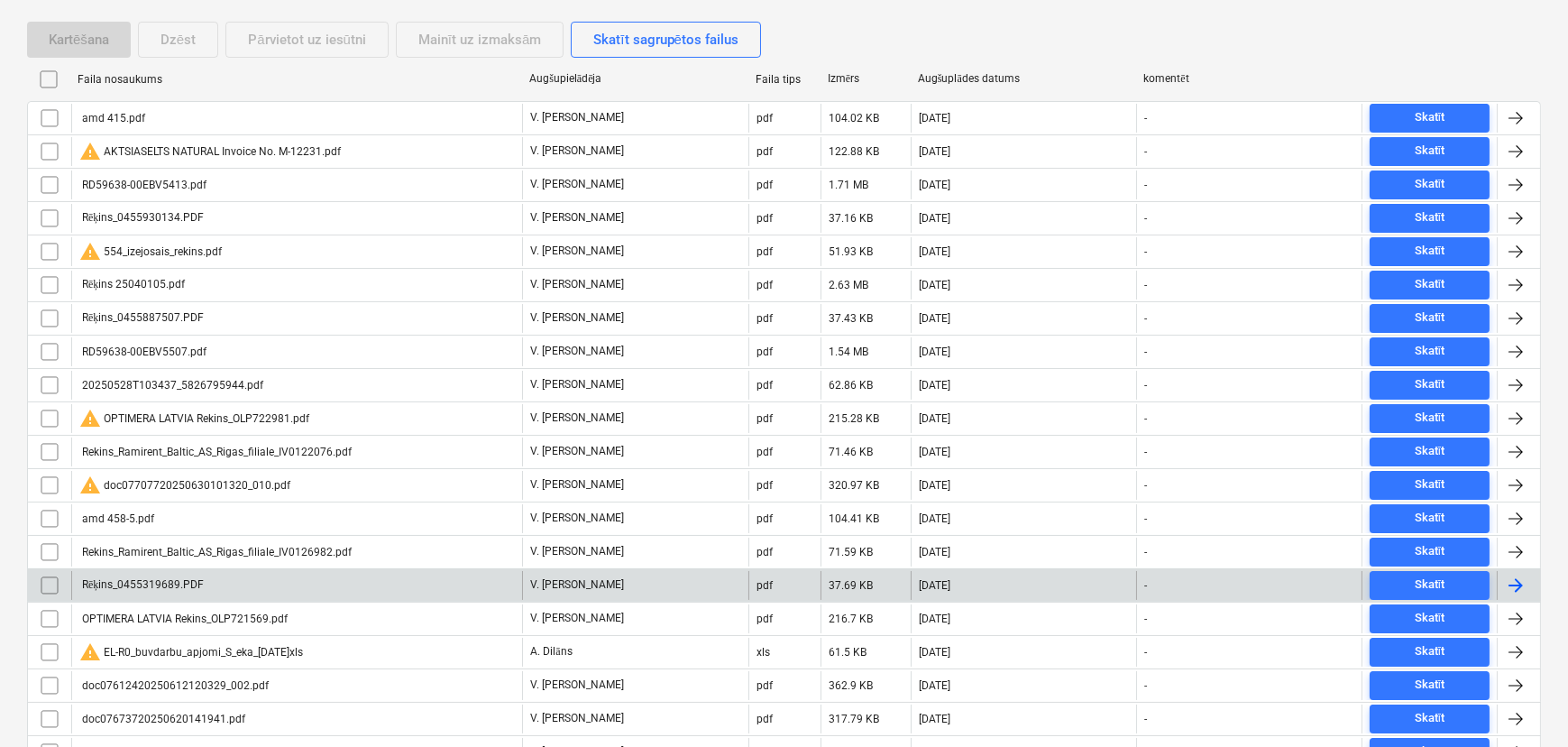click on "Rēķins_0455319689.PDF" at bounding box center [297, 586] 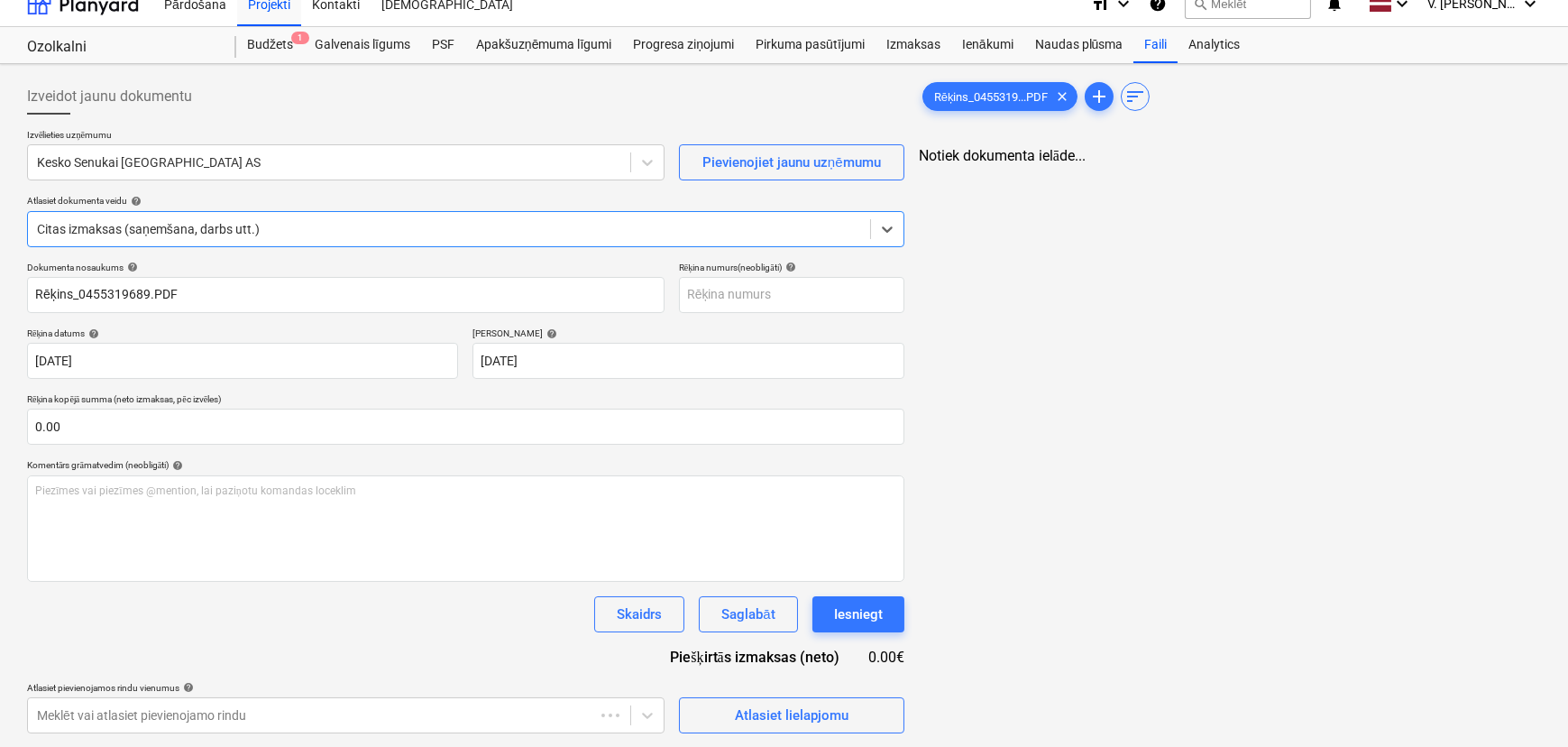 scroll, scrollTop: 46, scrollLeft: 0, axis: vertical 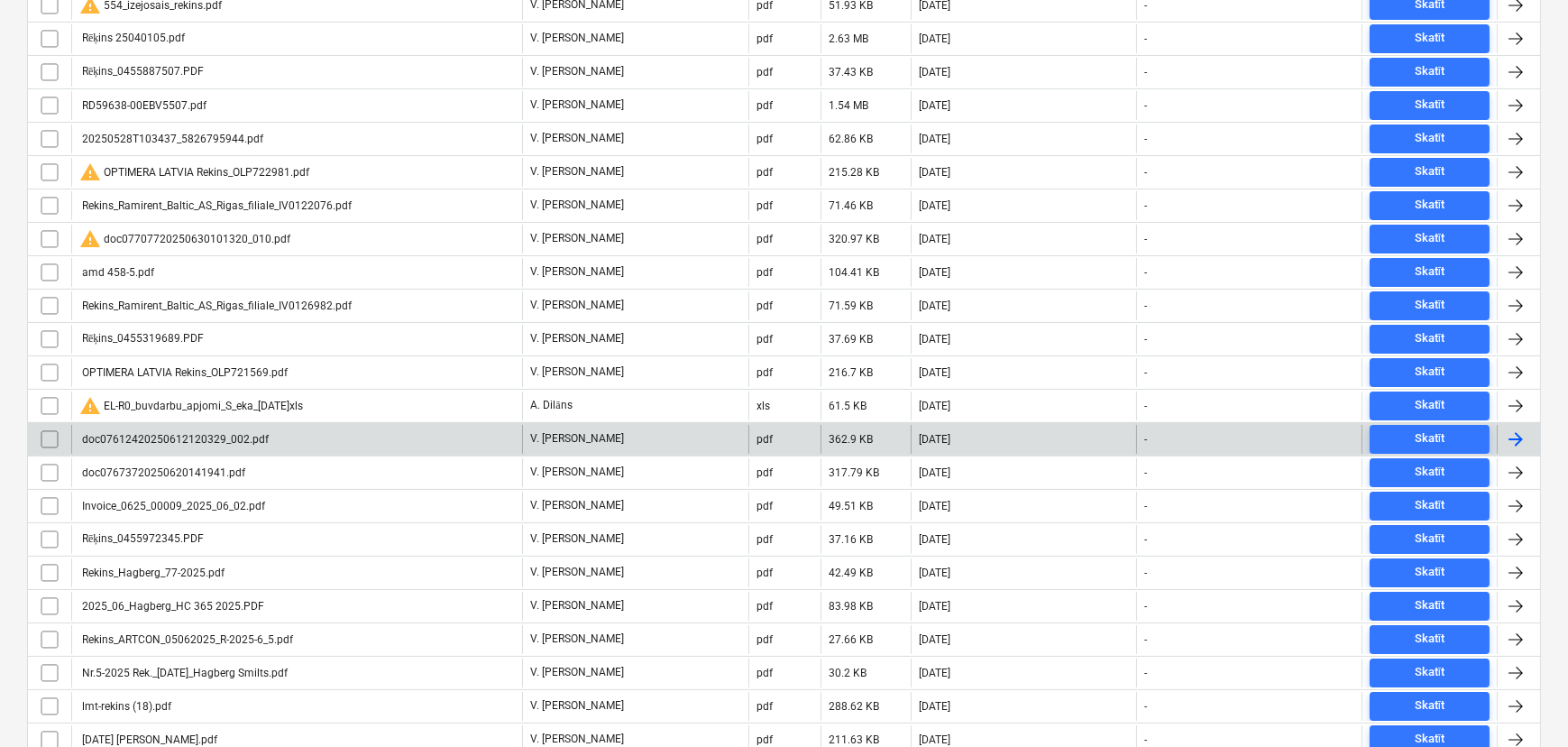 click on "doc07612420250612120329_002.pdf" at bounding box center (297, 439) 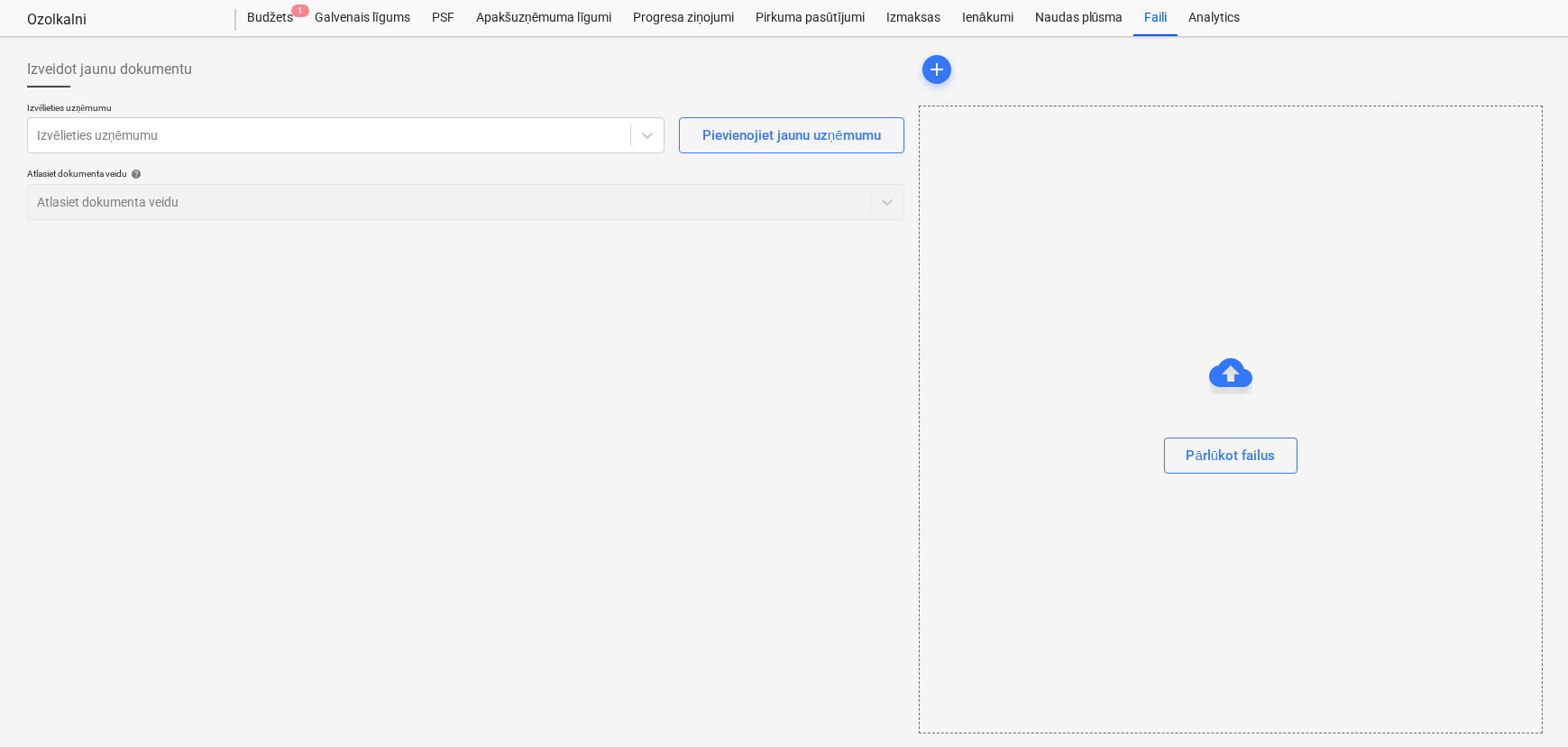 scroll, scrollTop: 0, scrollLeft: 0, axis: both 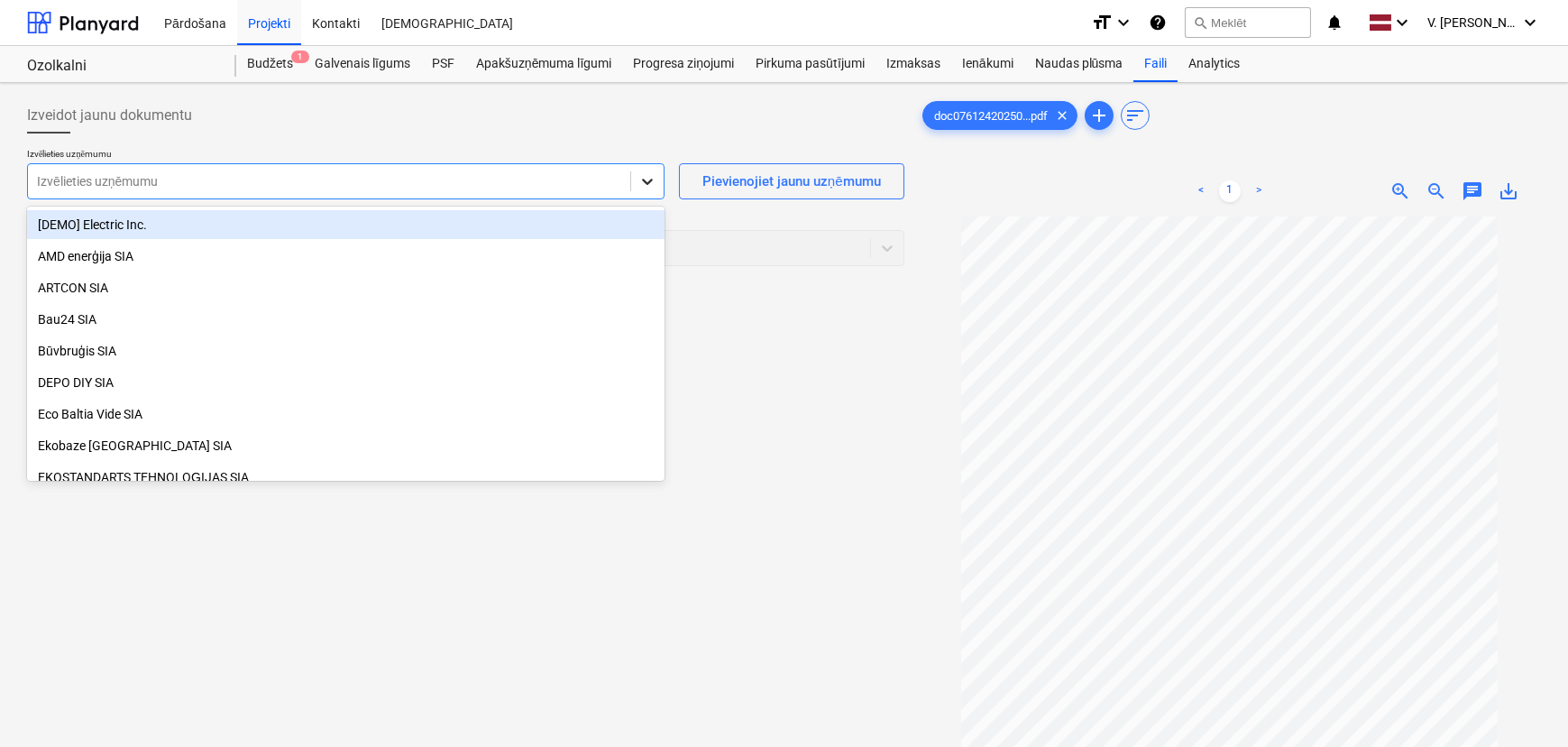 click 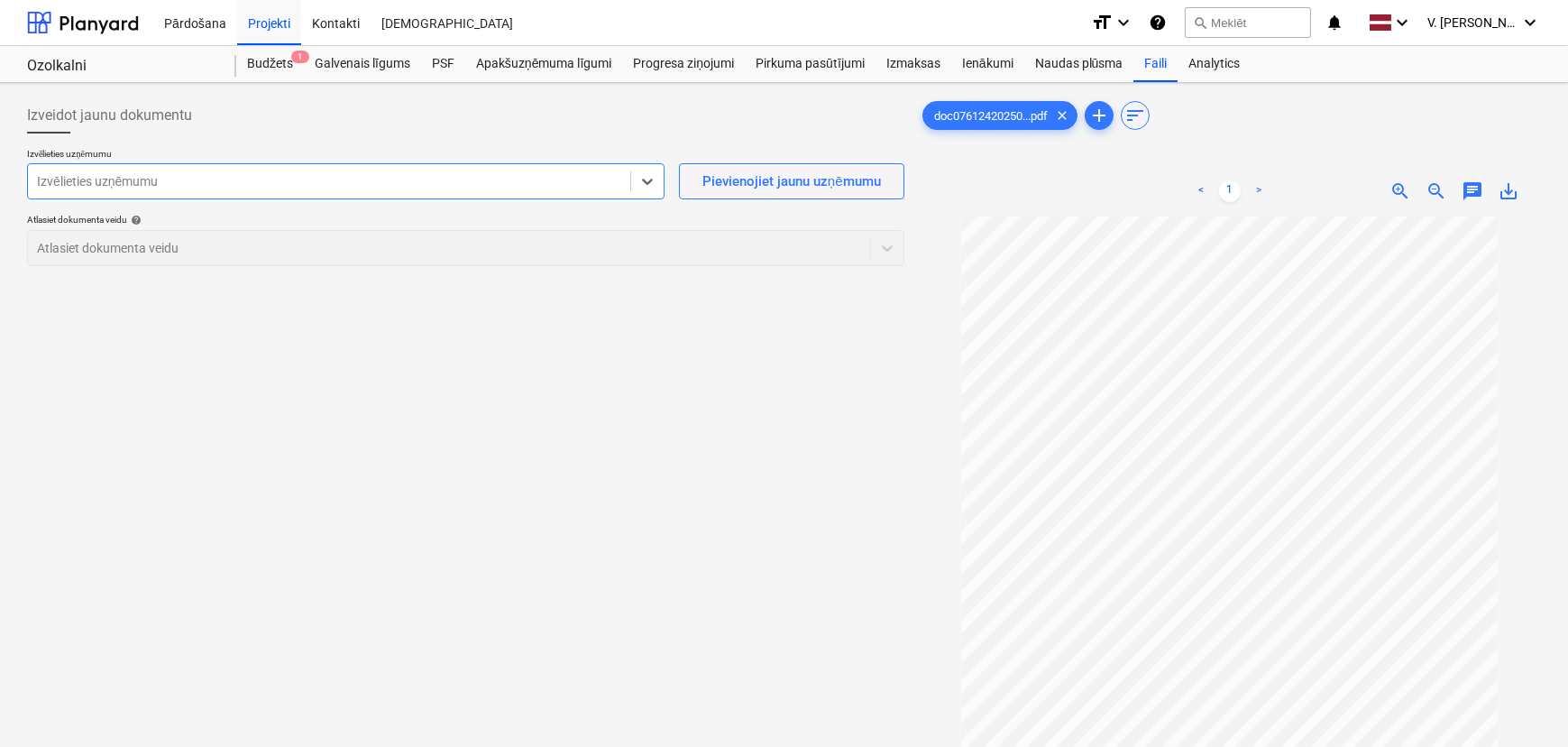 click at bounding box center (329, 181) 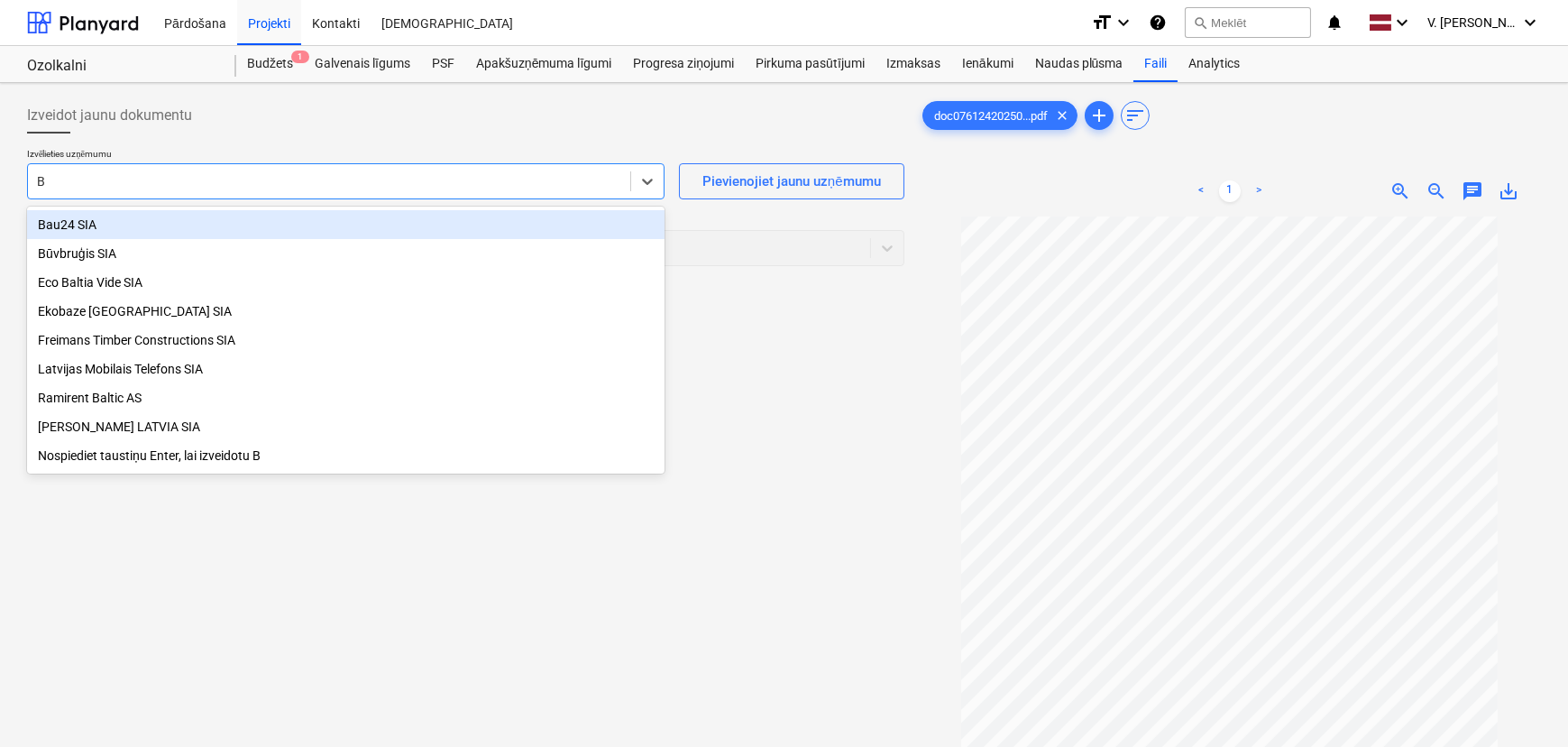 type on "Ba" 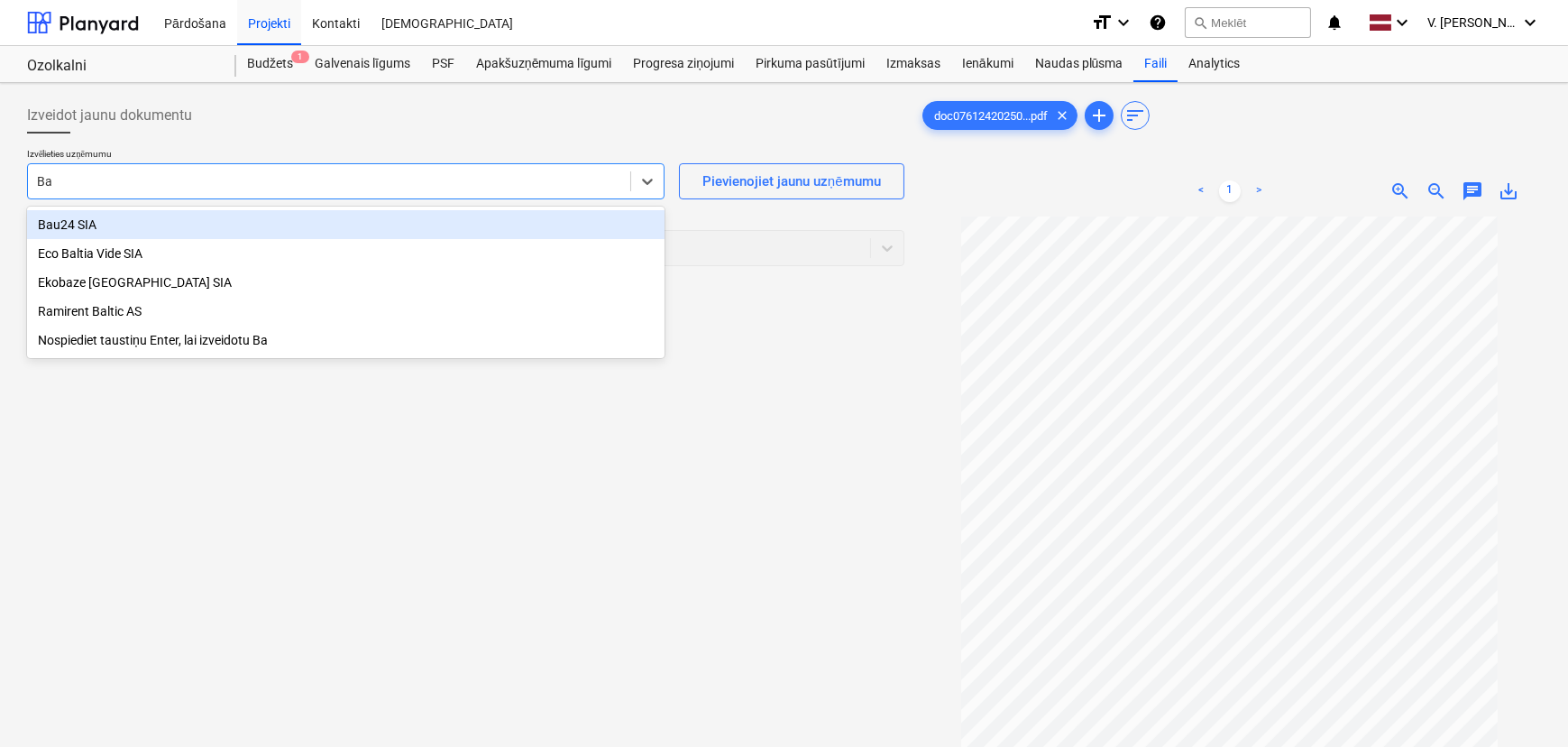 click on "Bau24 SIA" at bounding box center (345, 225) 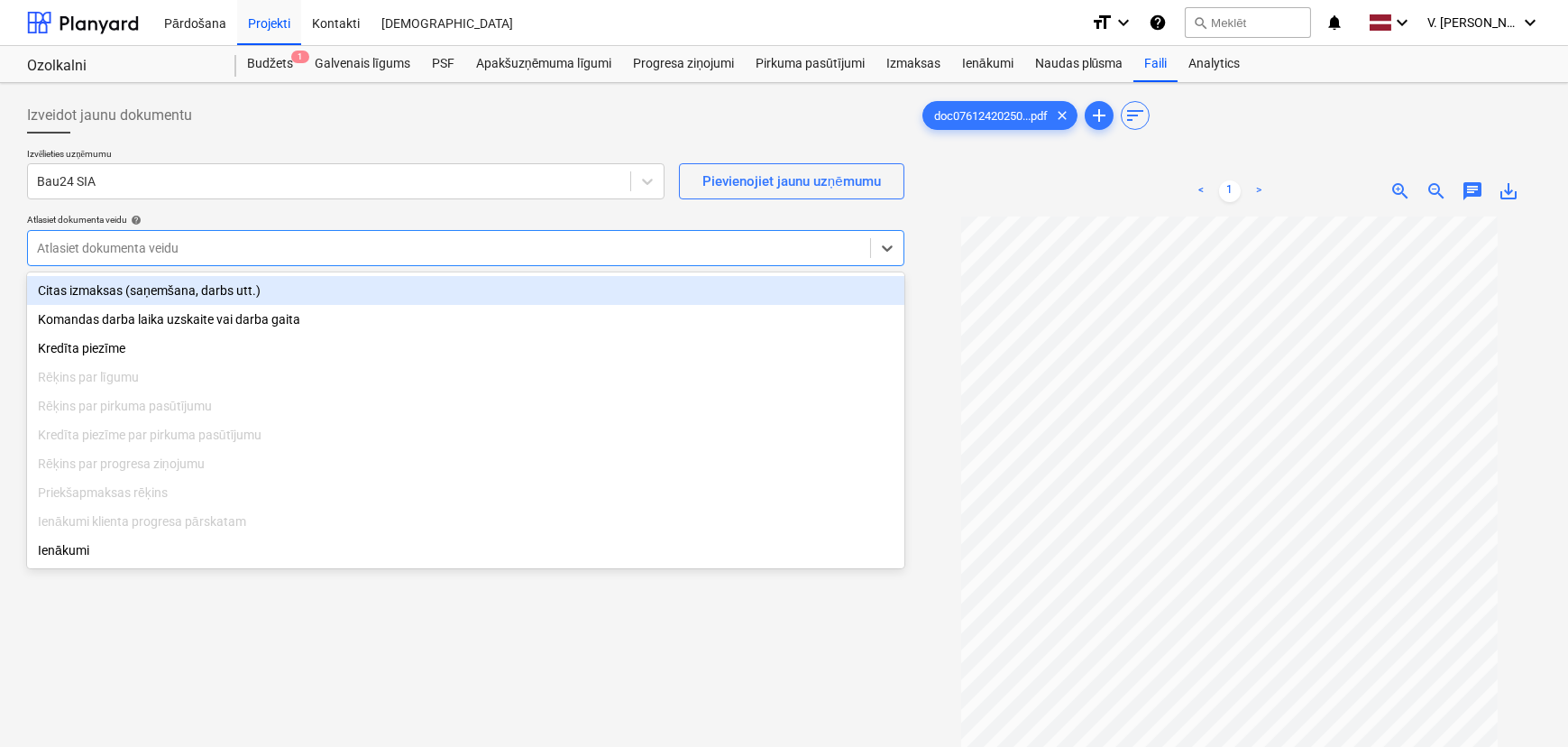 drag, startPoint x: 518, startPoint y: 243, endPoint x: 500, endPoint y: 248, distance: 18.681542 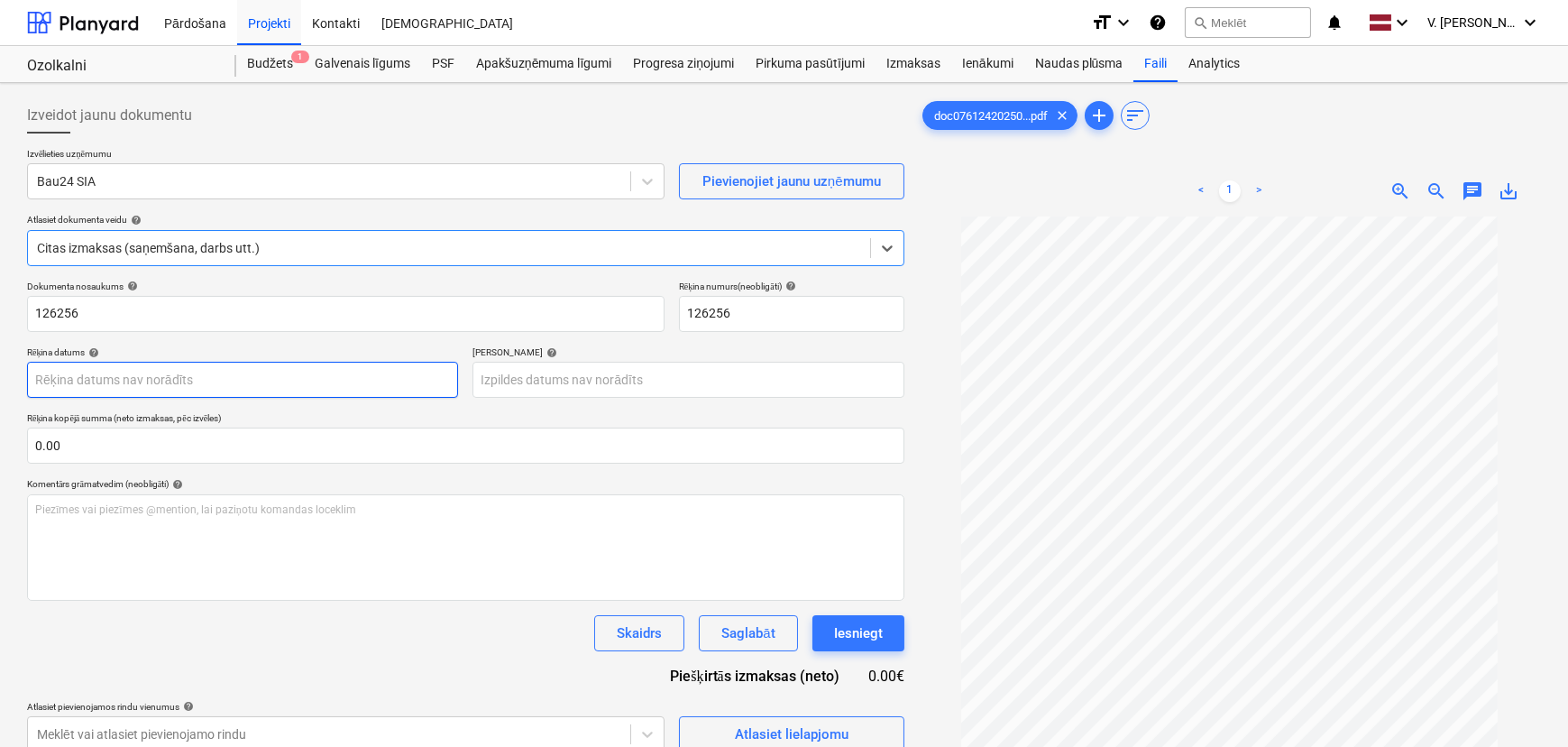 click on "Pārdošana Projekti Kontakti Iesūtne format_size keyboard_arrow_down help search Meklēt notifications 0 keyboard_arrow_down V. Filipčenko keyboard_arrow_down Ozolkalni Ozolkalni Budžets 1 Galvenais līgums PSF Apakšuzņēmuma līgumi Progresa ziņojumi Pirkuma pasūtījumi Izmaksas Ienākumi Naudas plūsma Faili Analytics Izveidot jaunu dokumentu Izvēlieties uzņēmumu Bau24 SIA   Pievienojiet jaunu uzņēmumu Atlasiet dokumenta veidu help option Citas izmaksas (saņemšana, darbs utt.), selected.   Select is focused ,type to refine list, press Down to open the menu,  Citas izmaksas (saņemšana, darbs utt.) Dokumenta nosaukums help 126256 Rēķina numurs  (neobligāti) help 126256 Rēķina datums help Press the down arrow key to interact with the calendar and
select a date. Press the question mark key to get the keyboard shortcuts for changing dates. Termiņš help Rēķina kopējā summa (neto izmaksas, pēc izvēles) 0.00 Komentārs grāmatvedim (neobligāti) help ﻿ Skaidrs Saglabāt help" at bounding box center [784, 374] 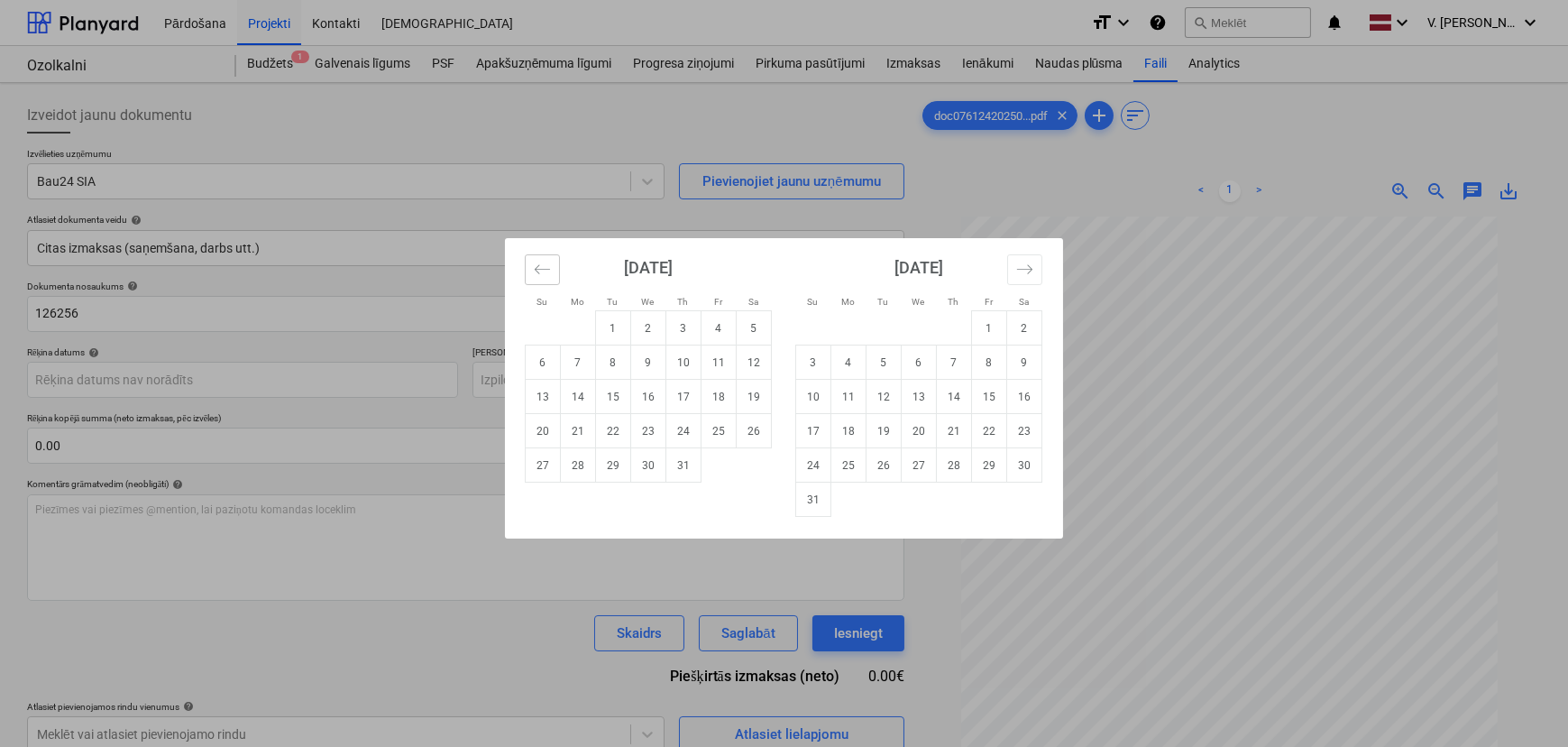 click 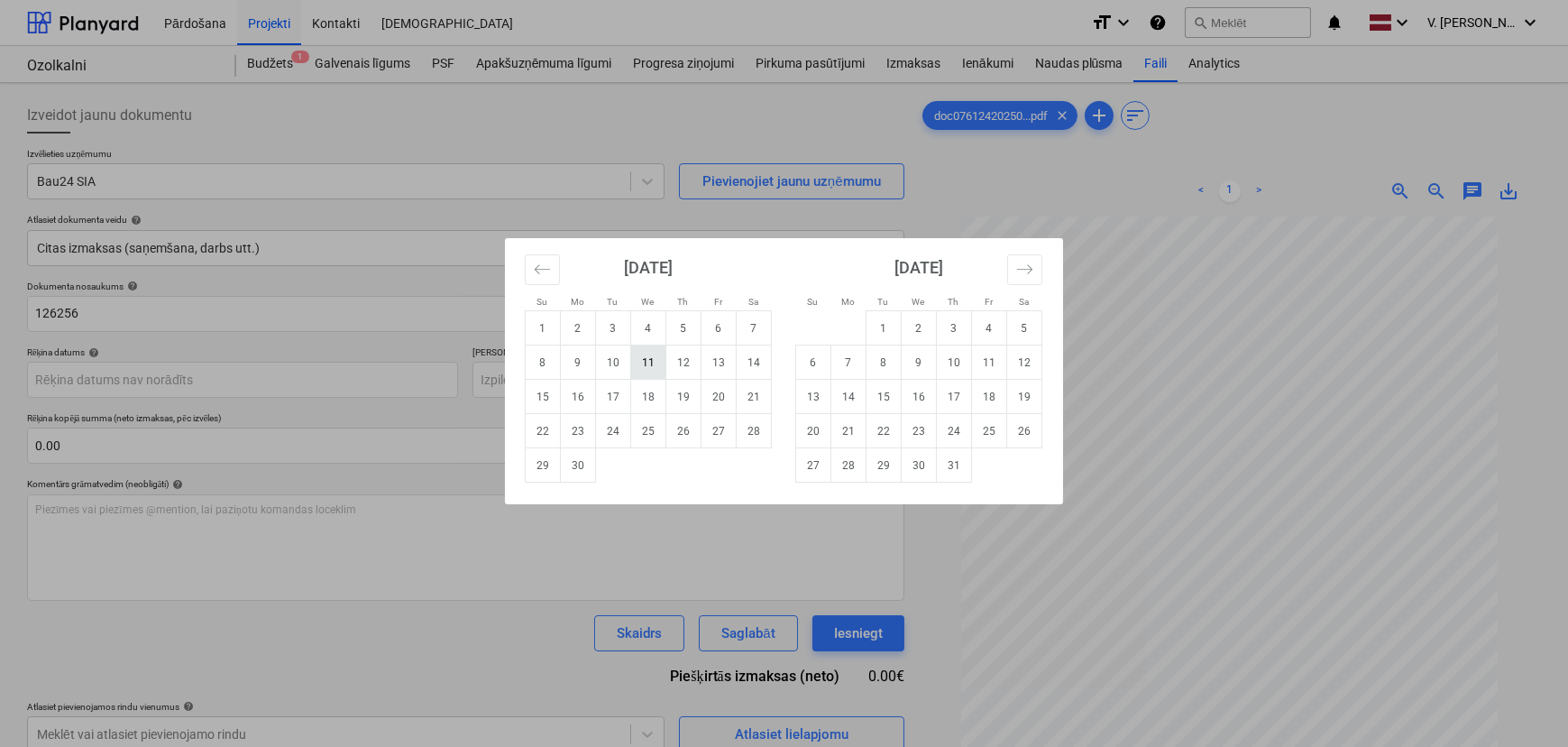 click on "11" at bounding box center (648, 363) 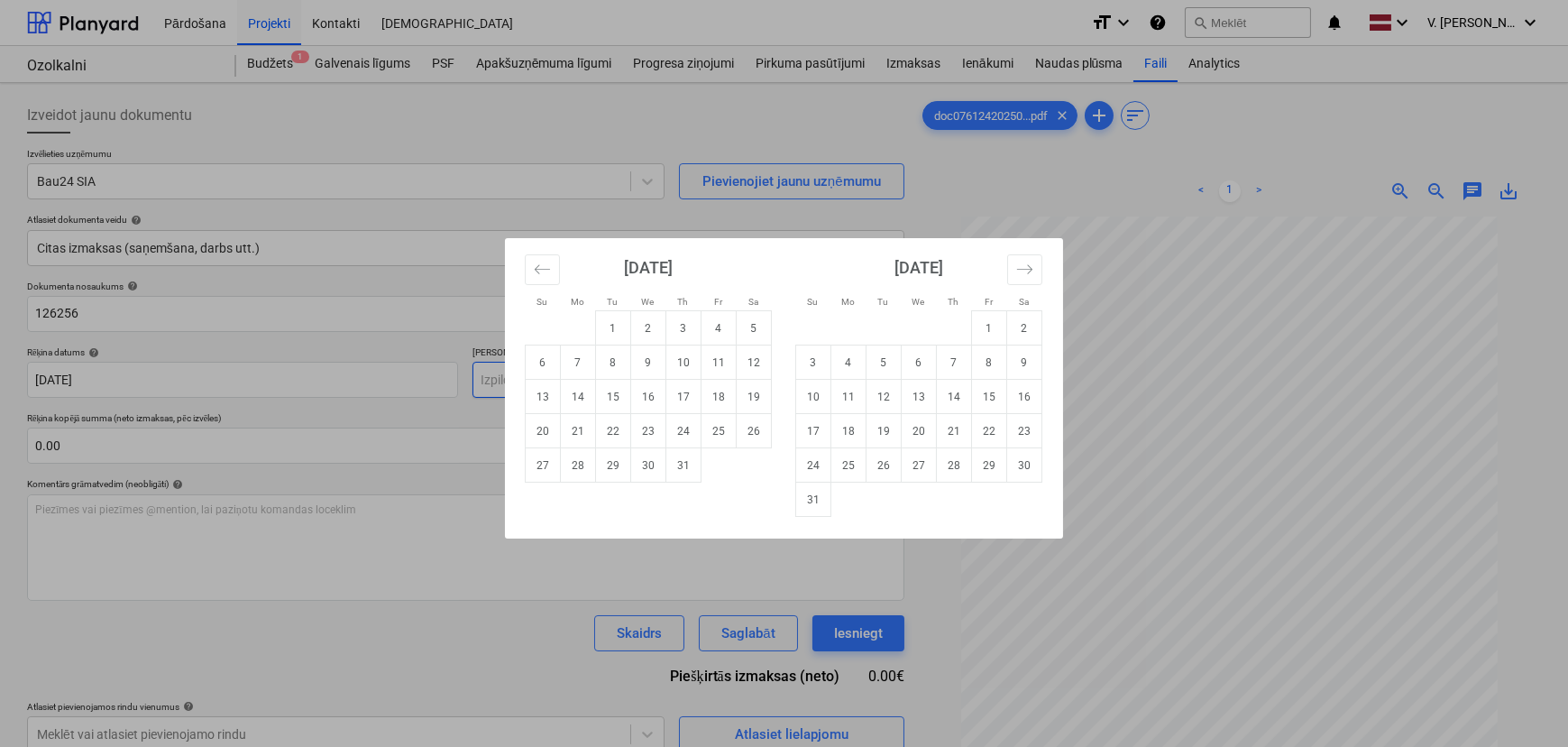 click on "Pārdošana Projekti Kontakti Iesūtne format_size keyboard_arrow_down help search Meklēt notifications 0 keyboard_arrow_down V. Filipčenko keyboard_arrow_down Ozolkalni Ozolkalni Budžets 1 Galvenais līgums PSF Apakšuzņēmuma līgumi Progresa ziņojumi Pirkuma pasūtījumi Izmaksas Ienākumi Naudas plūsma Faili Analytics Izveidot jaunu dokumentu Izvēlieties uzņēmumu Bau24 SIA   Pievienojiet jaunu uzņēmumu Atlasiet dokumenta veidu help Citas izmaksas (saņemšana, darbs utt.) Dokumenta nosaukums help 126256 Rēķina numurs  (neobligāti) help 126256 Rēķina datums help 11 Jun 2025 11.06.2025 Press the down arrow key to interact with the calendar and
select a date. Press the question mark key to get the keyboard shortcuts for changing dates. Termiņš help Press the down arrow key to interact with the calendar and
select a date. Press the question mark key to get the keyboard shortcuts for changing dates. Rēķina kopējā summa (neto izmaksas, pēc izvēles) 0.00 help ﻿ Skaidrs 0.00€" at bounding box center [784, 374] 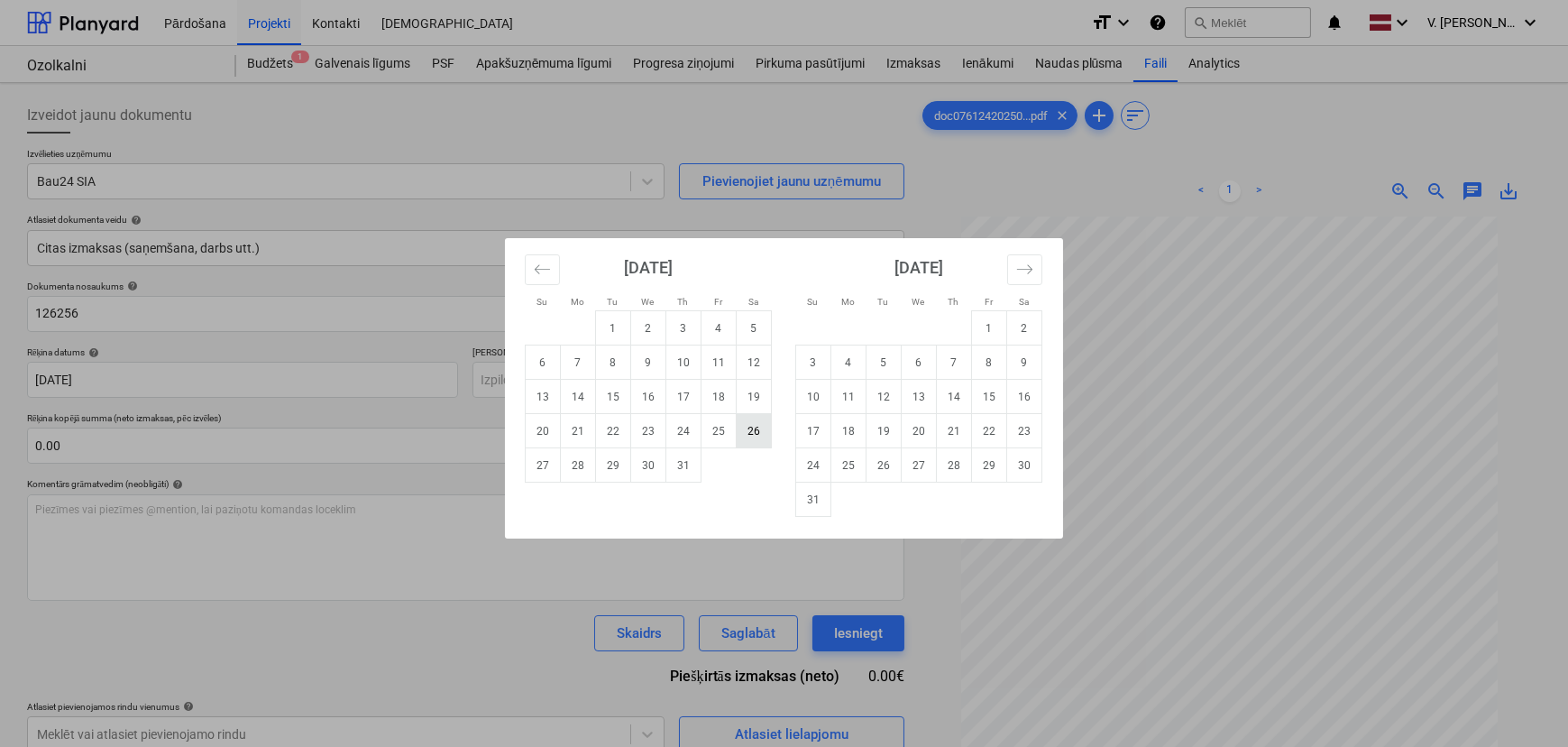 click on "26" at bounding box center (754, 431) 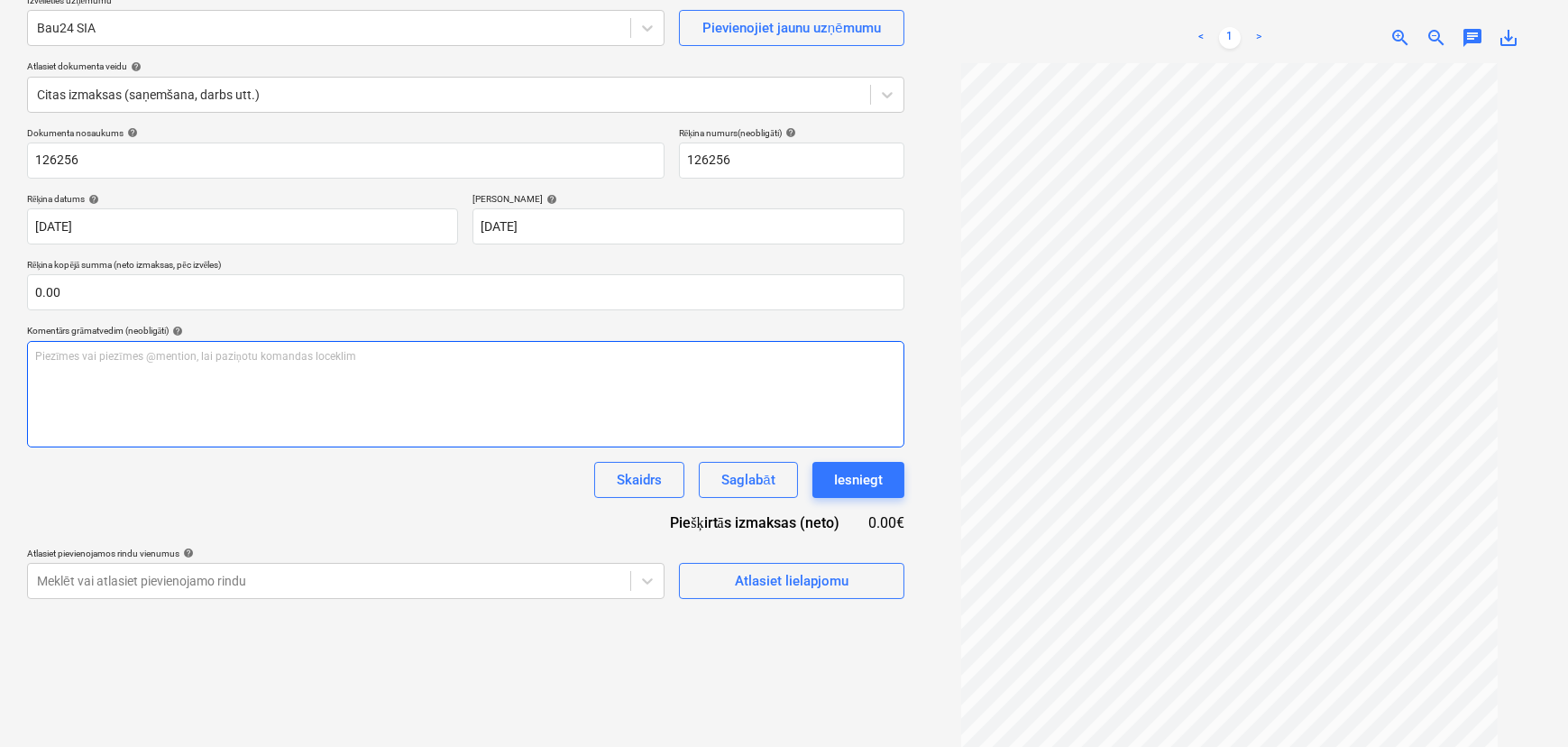 scroll, scrollTop: 163, scrollLeft: 0, axis: vertical 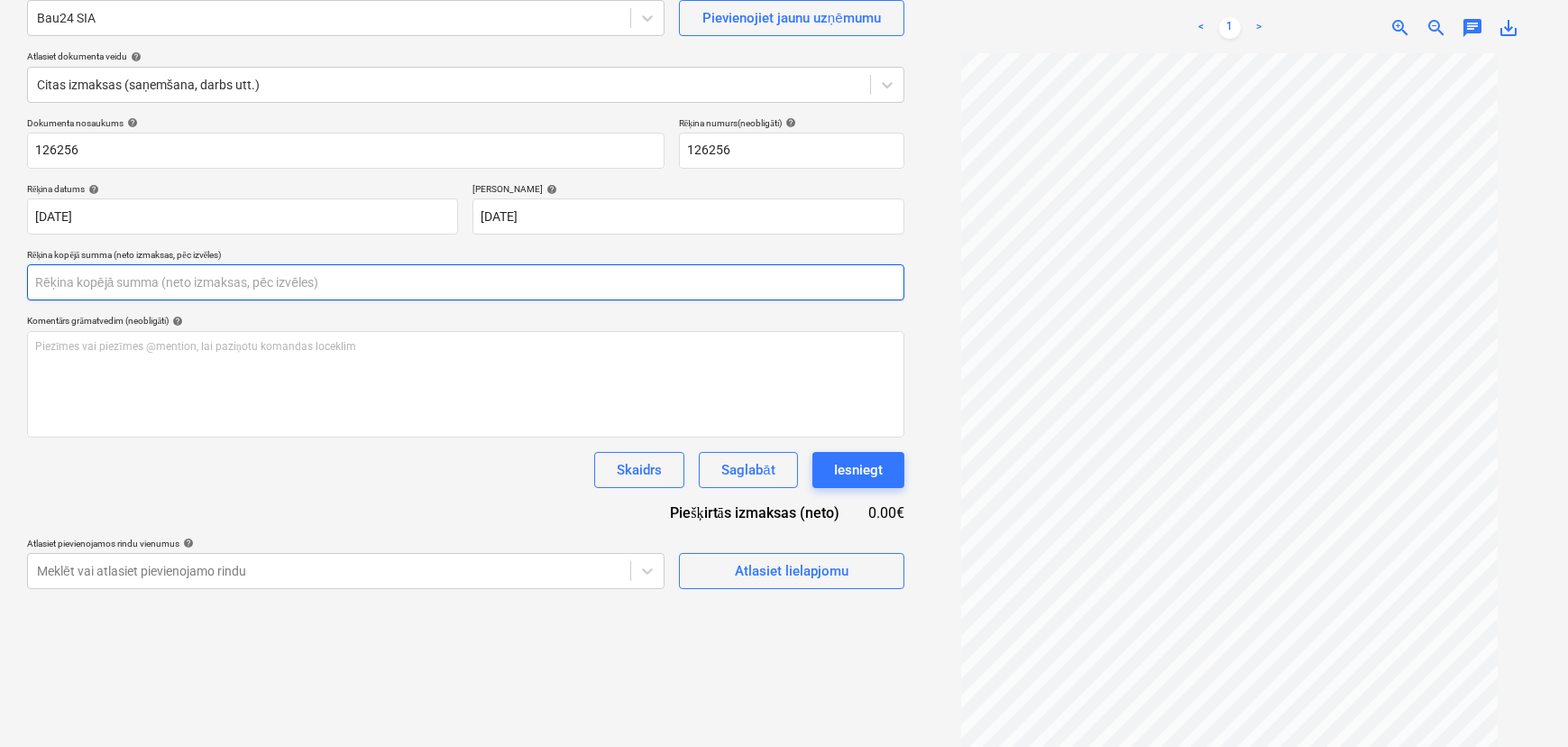 click at bounding box center (465, 282) 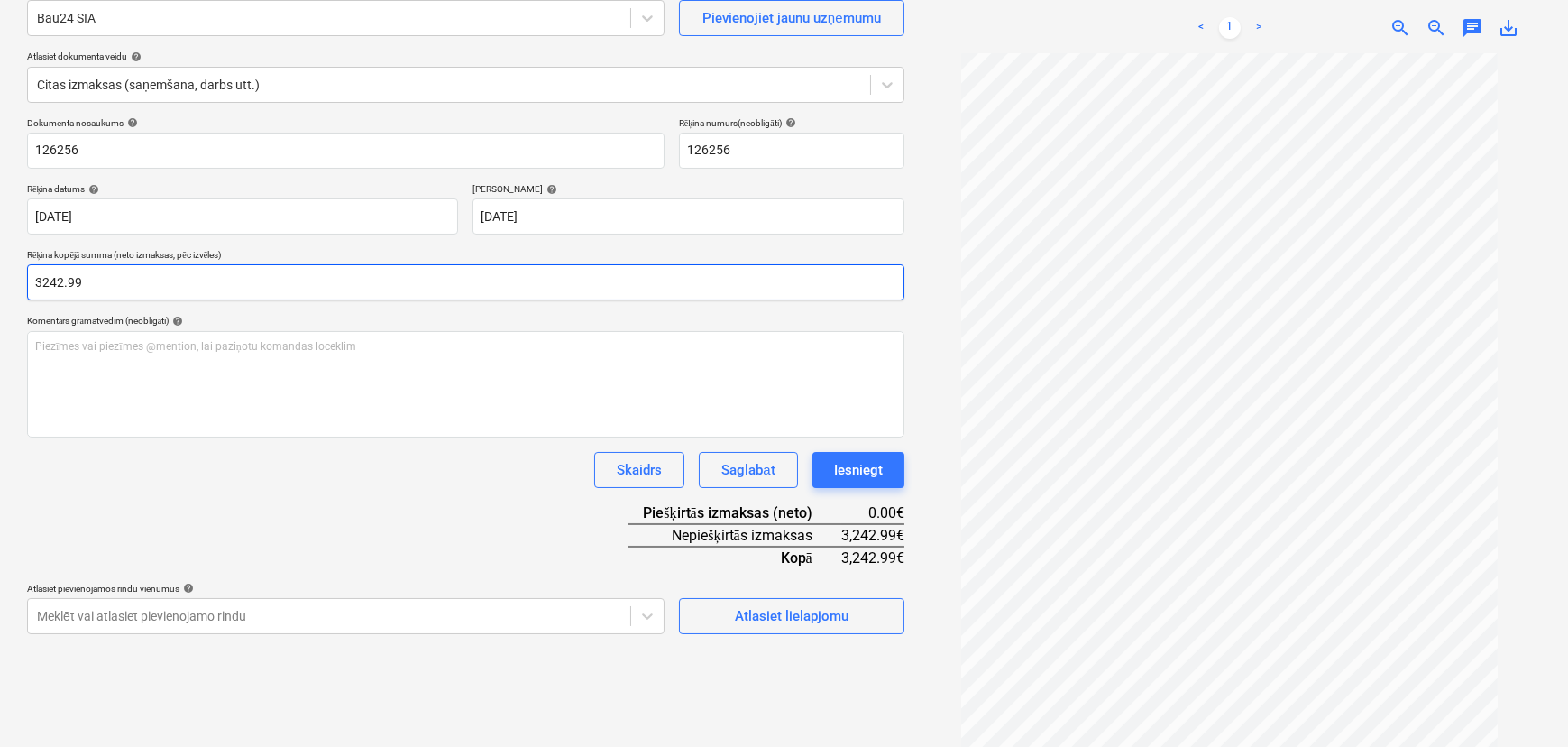 type on "3242.99" 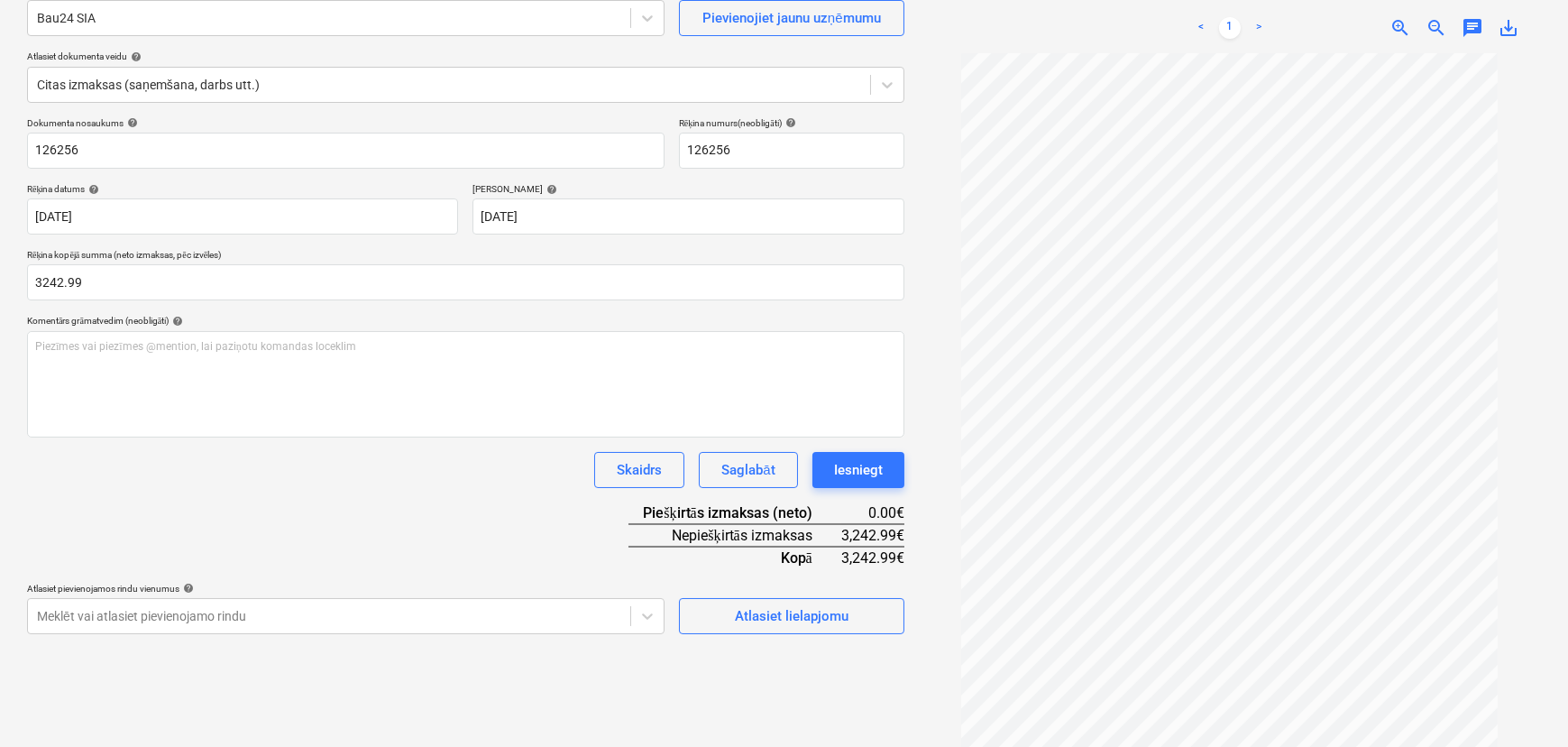 click on "Dokumenta nosaukums help 126256 Rēķina numurs  (neobligāti) help 126256 Rēķina datums help 11 Jun 2025 11.06.2025 Press the down arrow key to interact with the calendar and
select a date. Press the question mark key to get the keyboard shortcuts for changing dates. Termiņš help 26 Jul 2025 26.07.2025 Press the down arrow key to interact with the calendar and
select a date. Press the question mark key to get the keyboard shortcuts for changing dates. Rēķina kopējā summa (neto izmaksas, pēc izvēles) 3242.99 Komentārs grāmatvedim (neobligāti) help Piezīmes vai piezīmes @mention, lai paziņotu komandas loceklim ﻿ Skaidrs Saglabāt Iesniegt Piešķirtās izmaksas (neto) 0.00€ Nepiešķirtās izmaksas 3,242.99€ Kopā 3,242.99€ Atlasiet pievienojamos rindu vienumus help Meklēt vai atlasiet pievienojamo rindu Atlasiet lielapjomu" at bounding box center [465, 375] 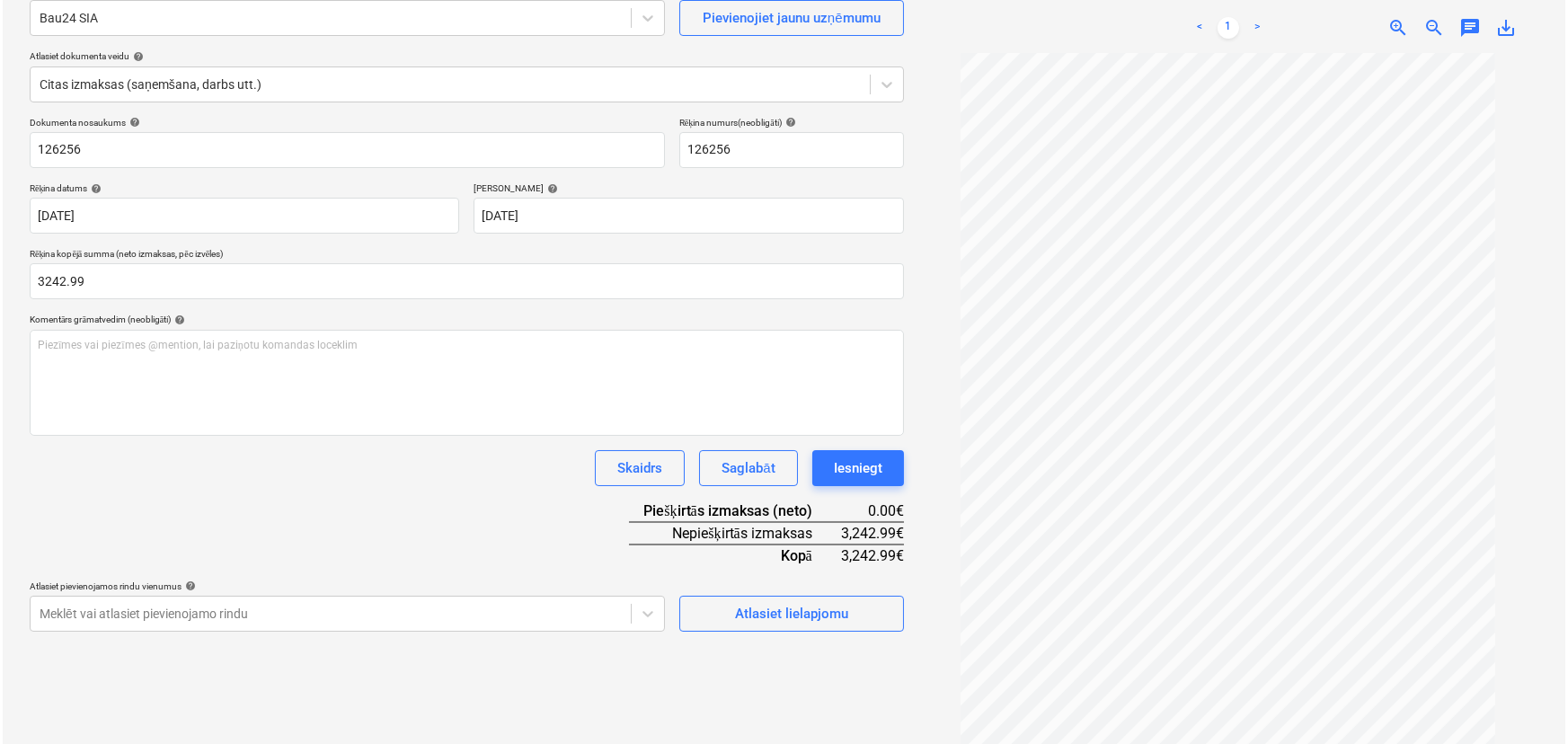 scroll, scrollTop: 180, scrollLeft: 0, axis: vertical 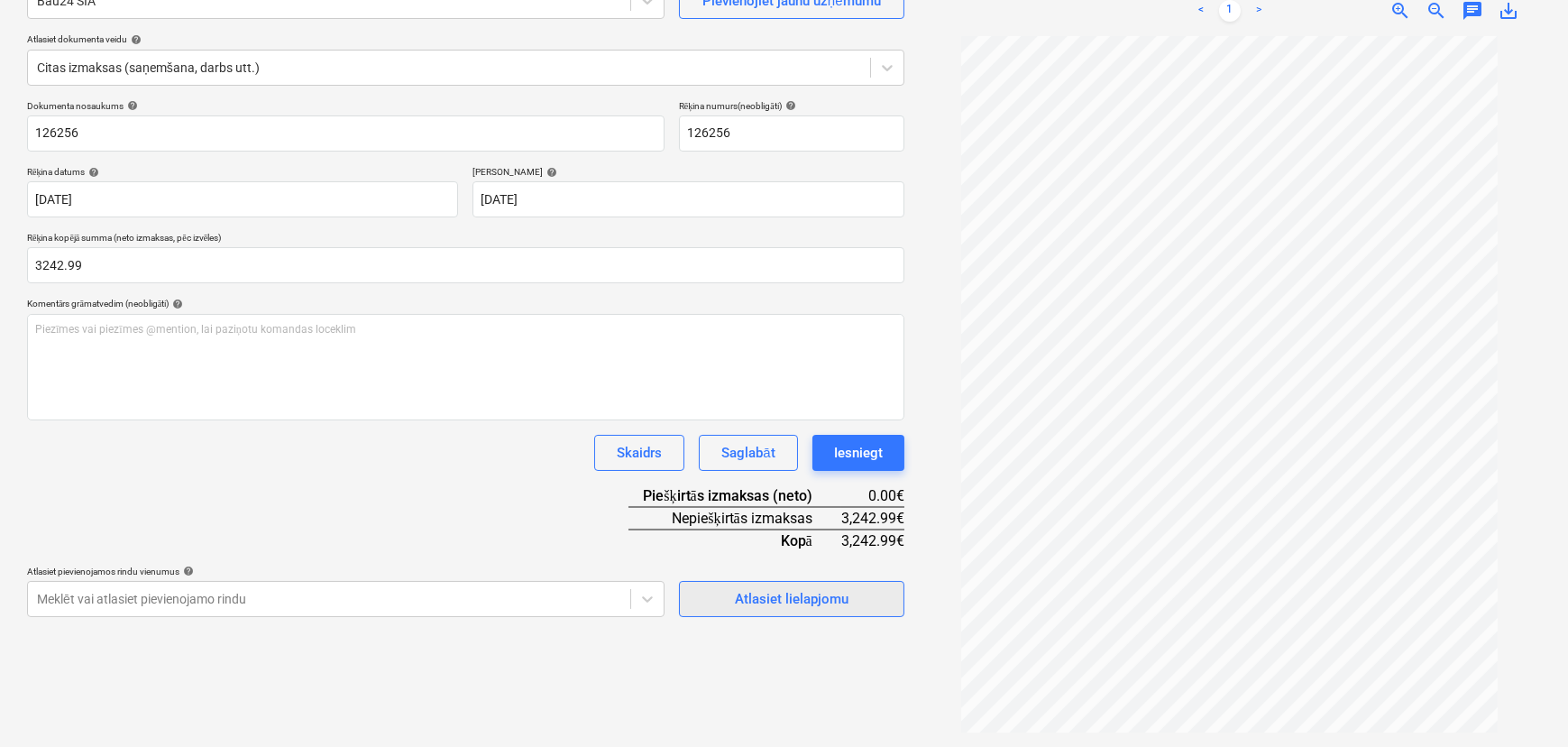 click on "Atlasiet lielapjomu" at bounding box center (792, 599) 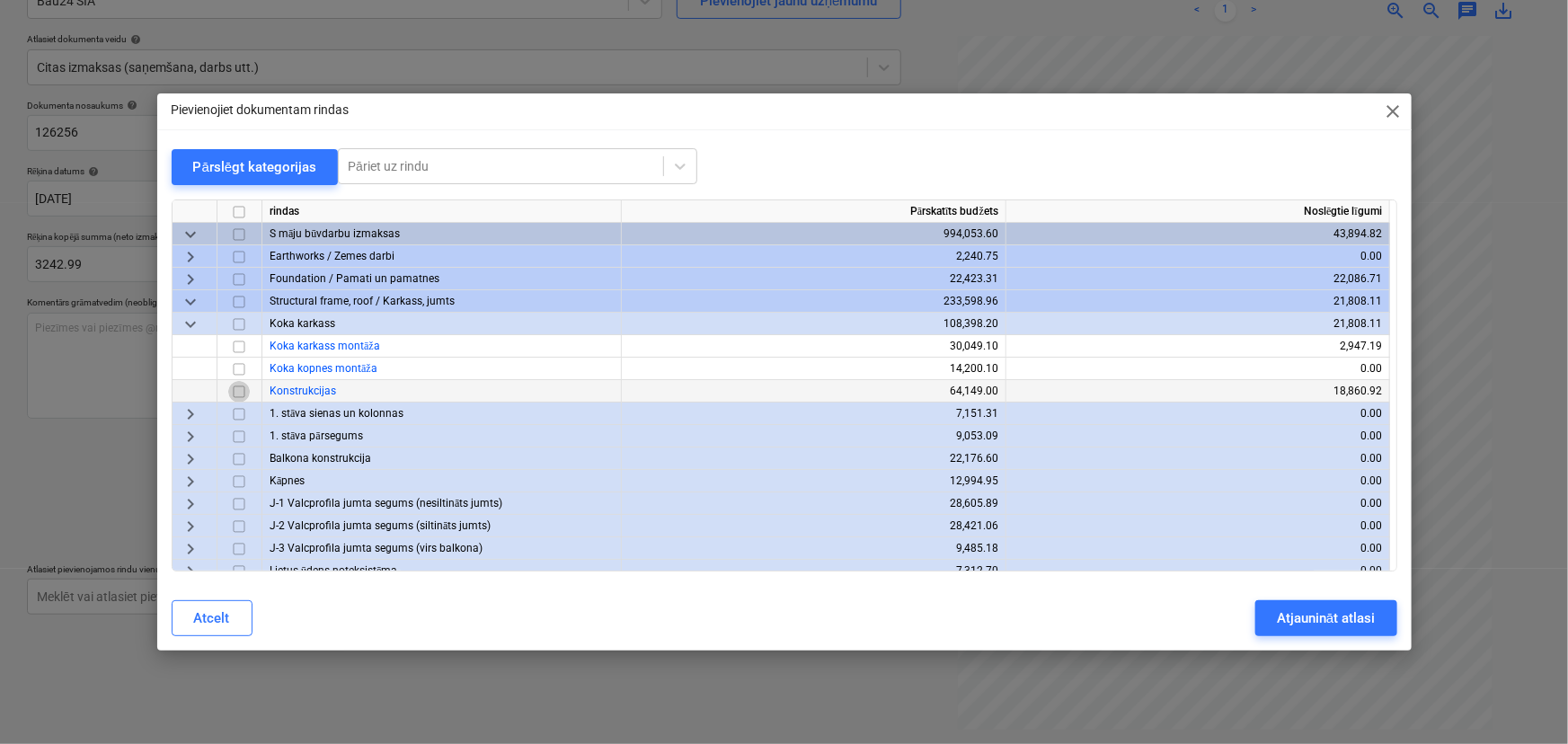 click at bounding box center (239, 392) 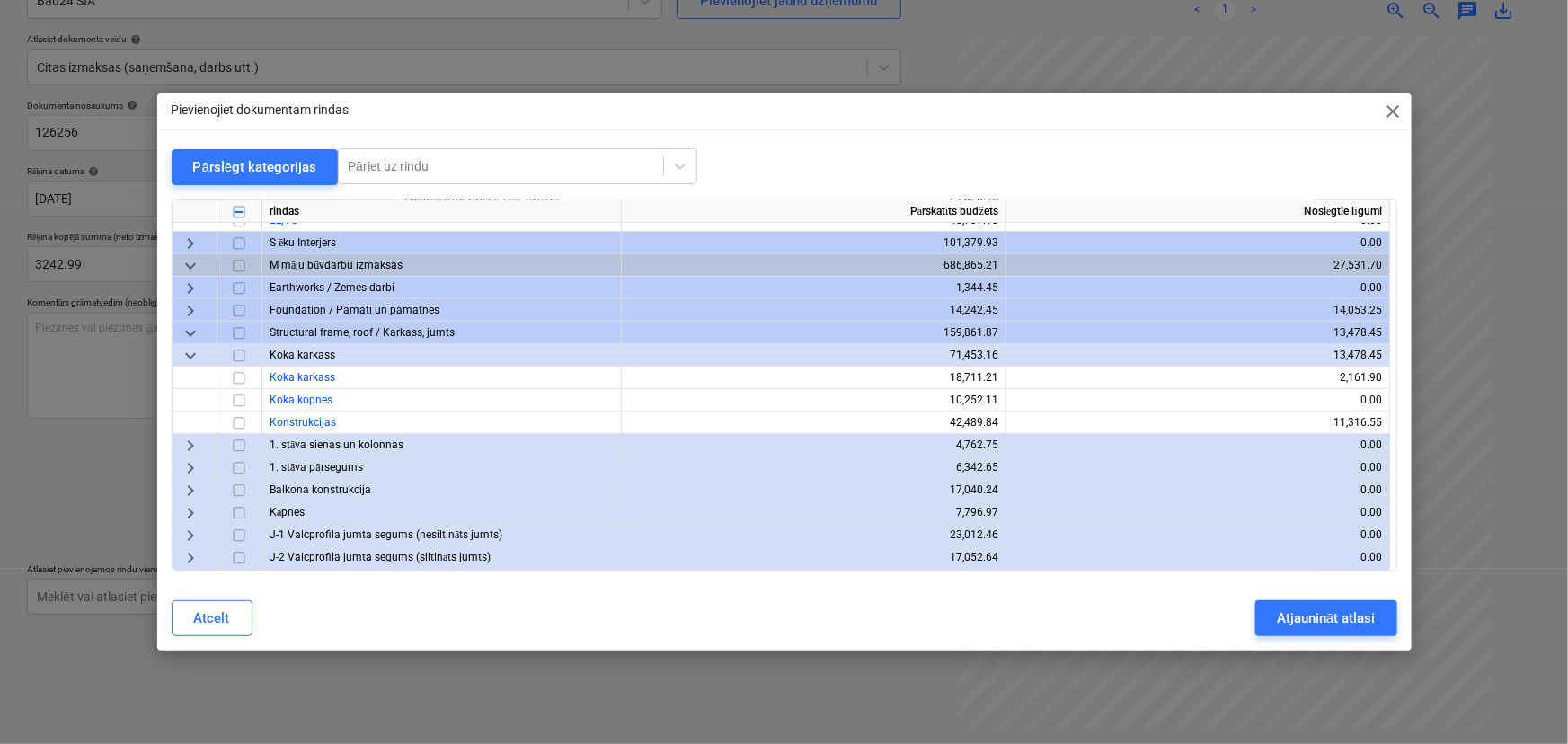 scroll, scrollTop: 571, scrollLeft: 0, axis: vertical 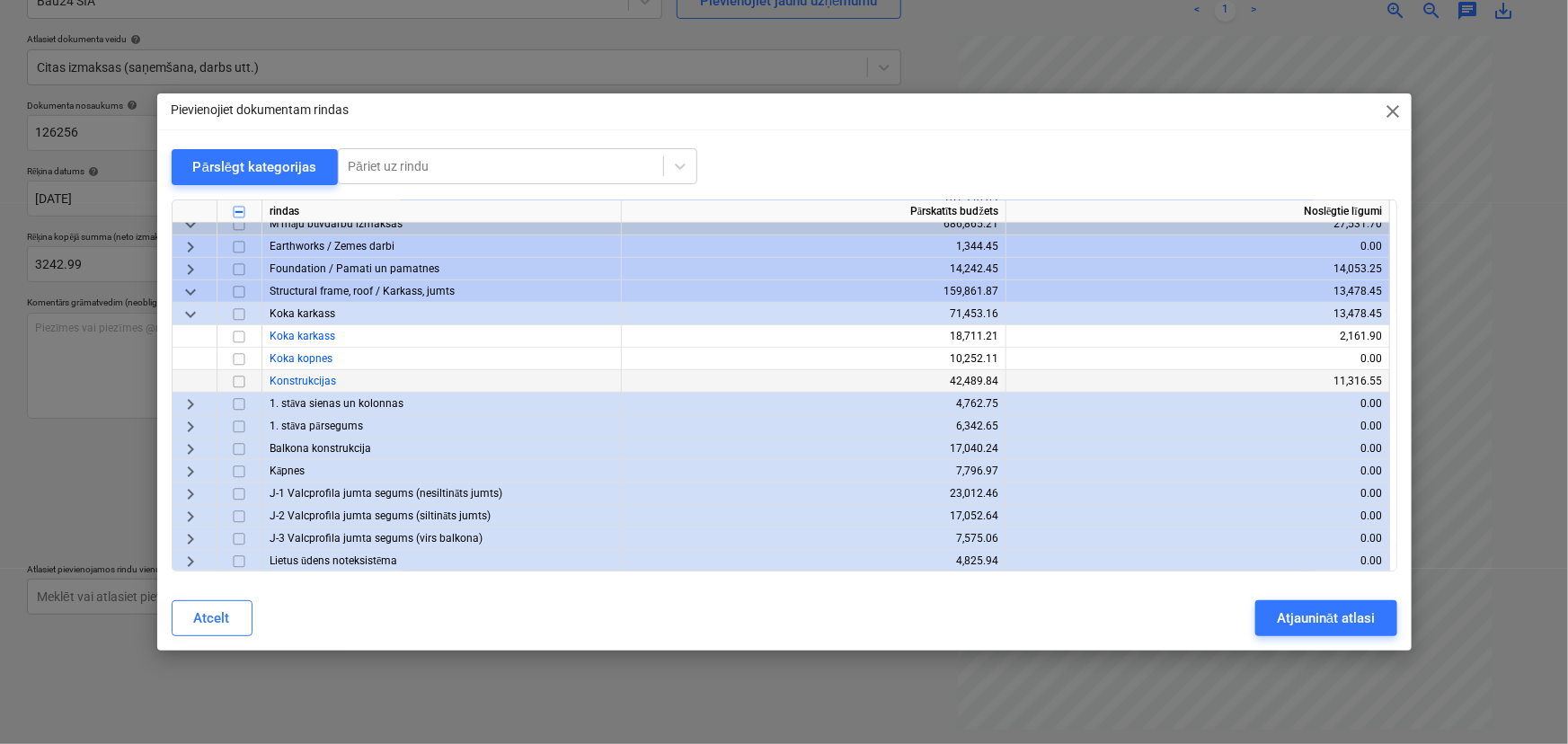 click at bounding box center [239, 382] 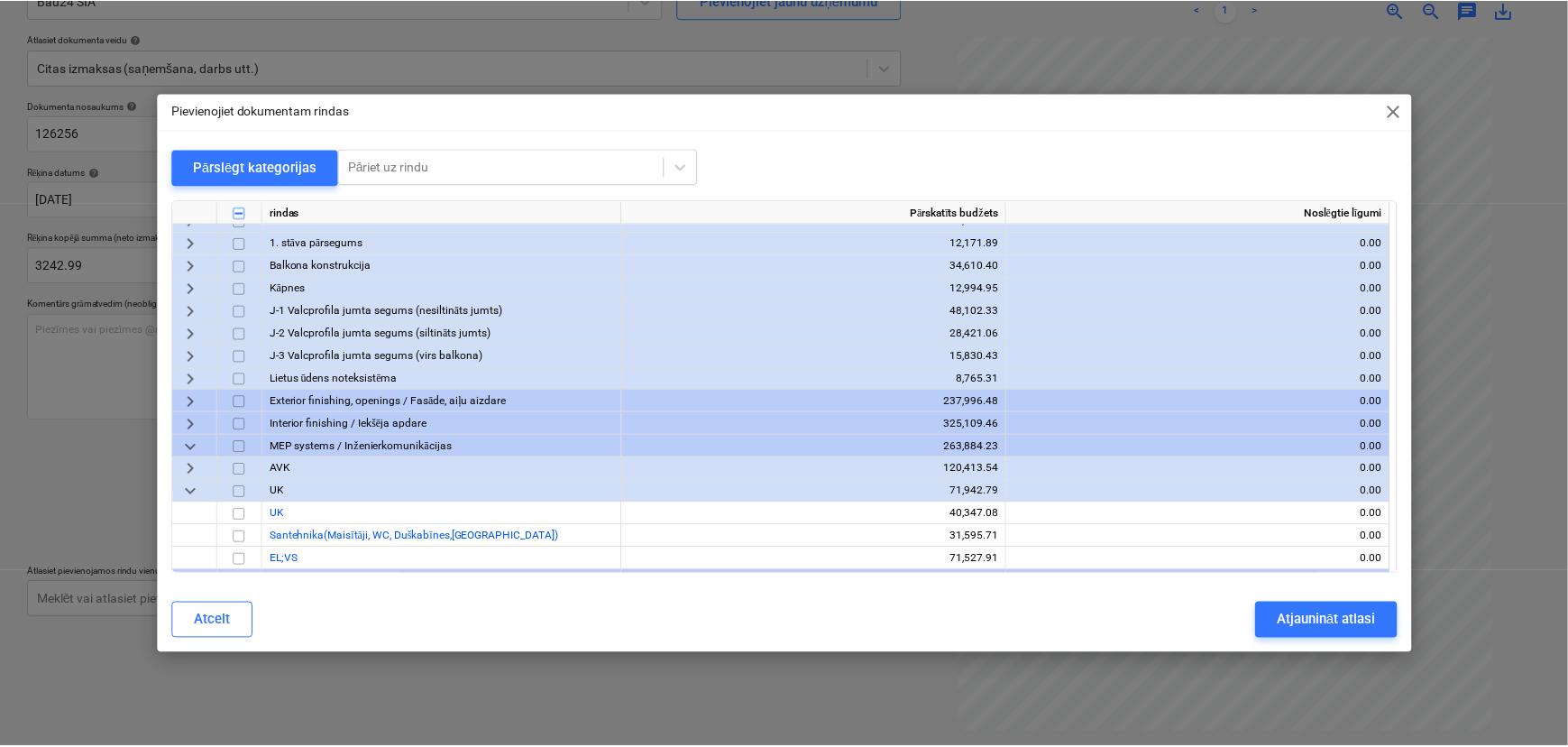 scroll, scrollTop: 1230, scrollLeft: 0, axis: vertical 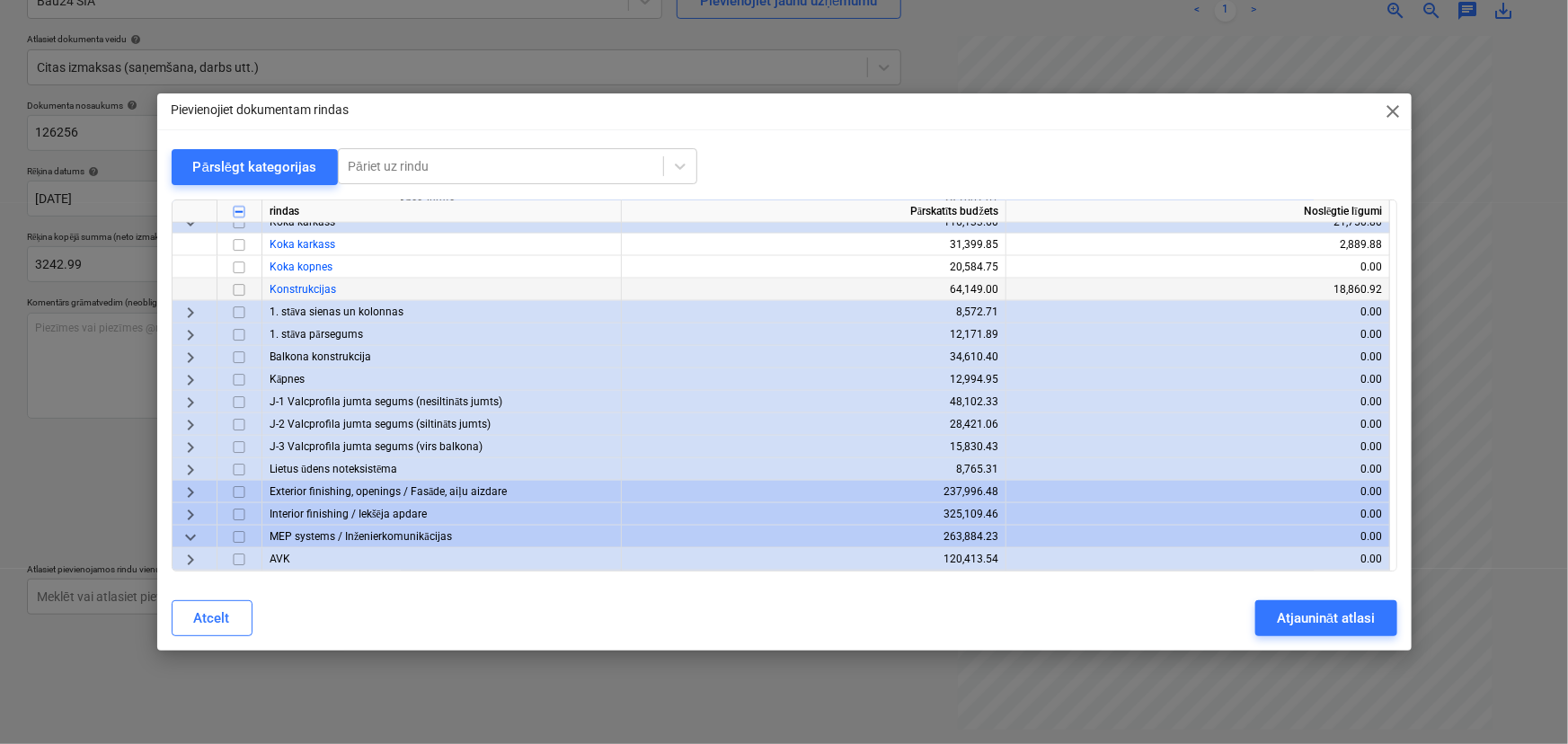 click at bounding box center (239, 290) 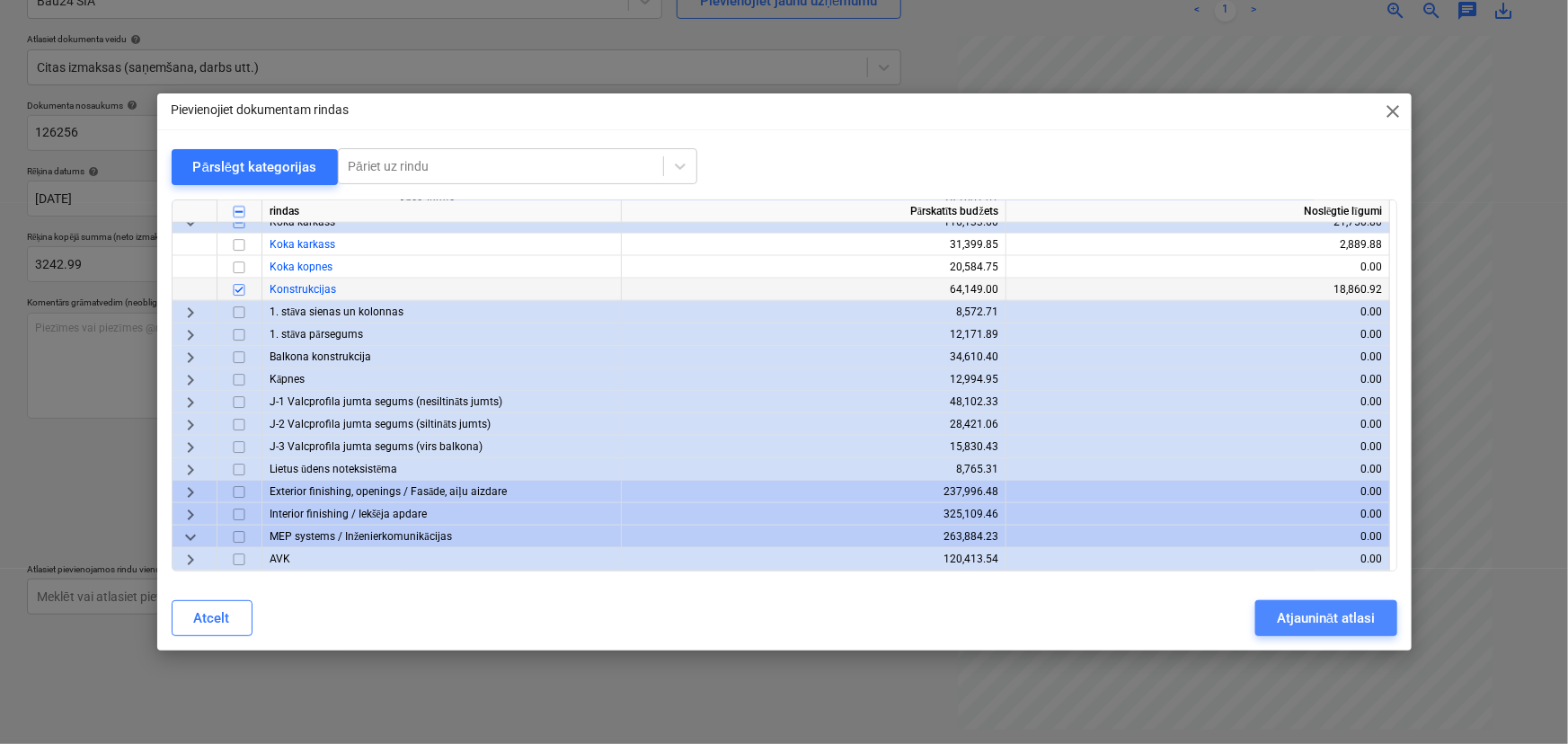 click on "Atjaunināt atlasi" at bounding box center (1325, 618) 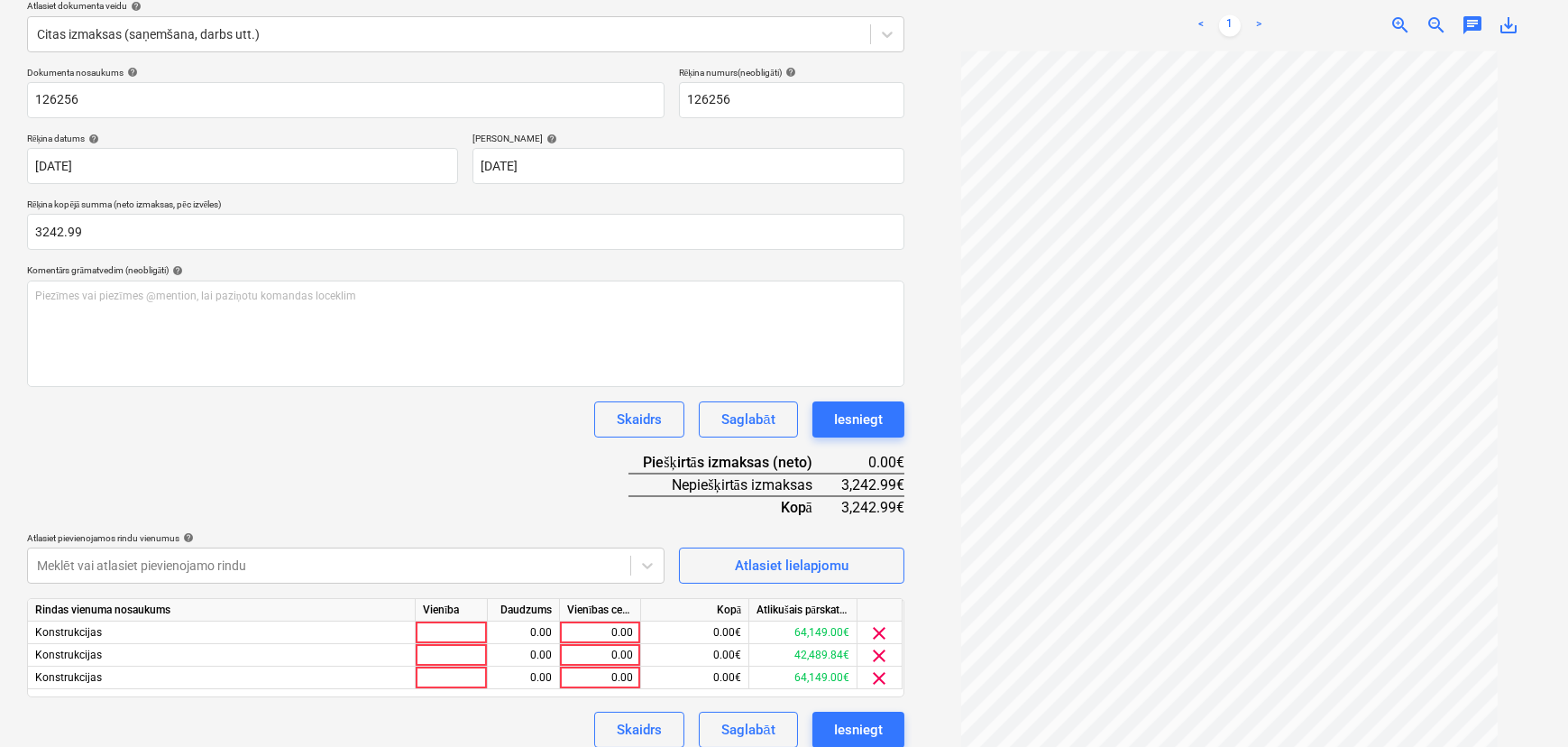 scroll, scrollTop: 228, scrollLeft: 0, axis: vertical 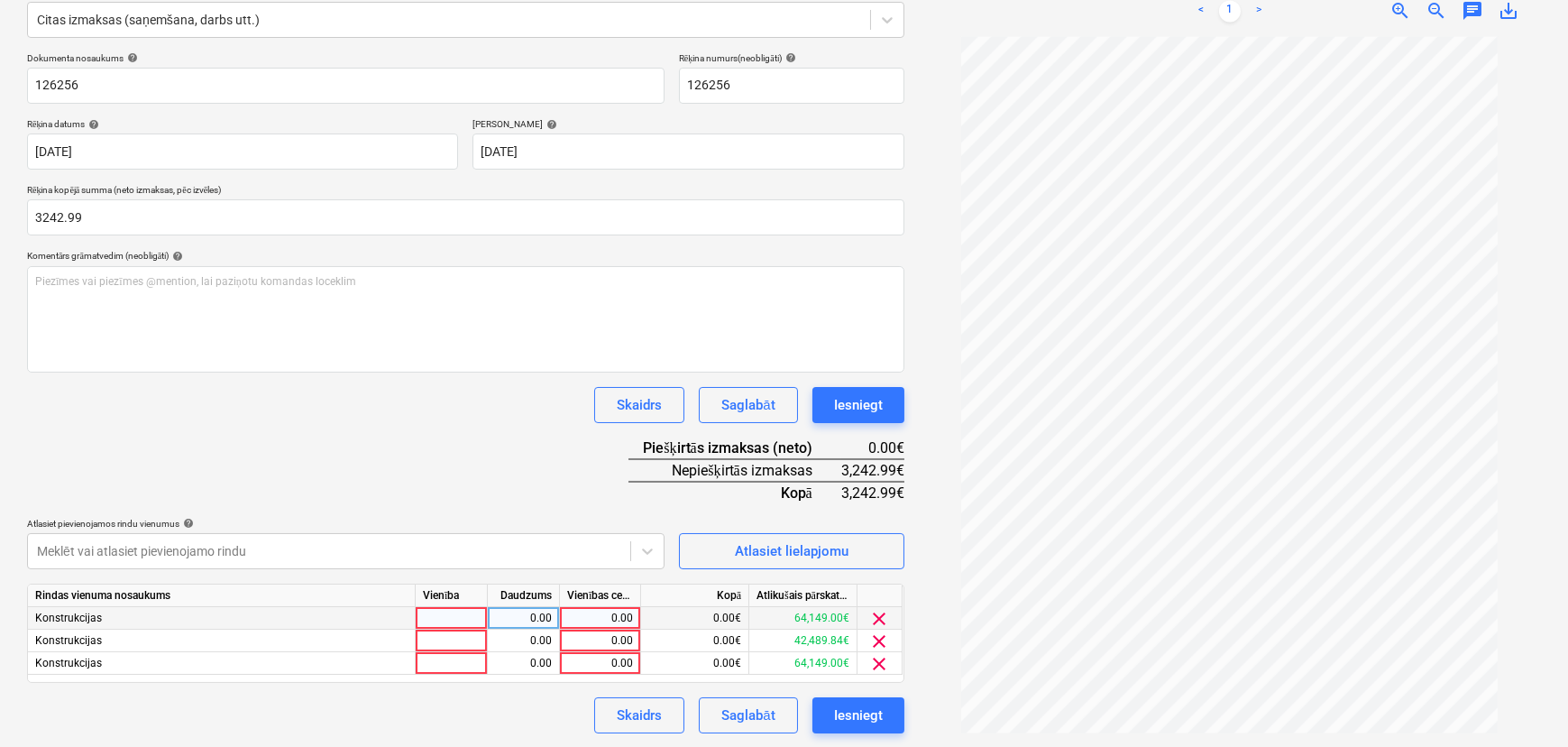 click on "0.00" at bounding box center [600, 618] 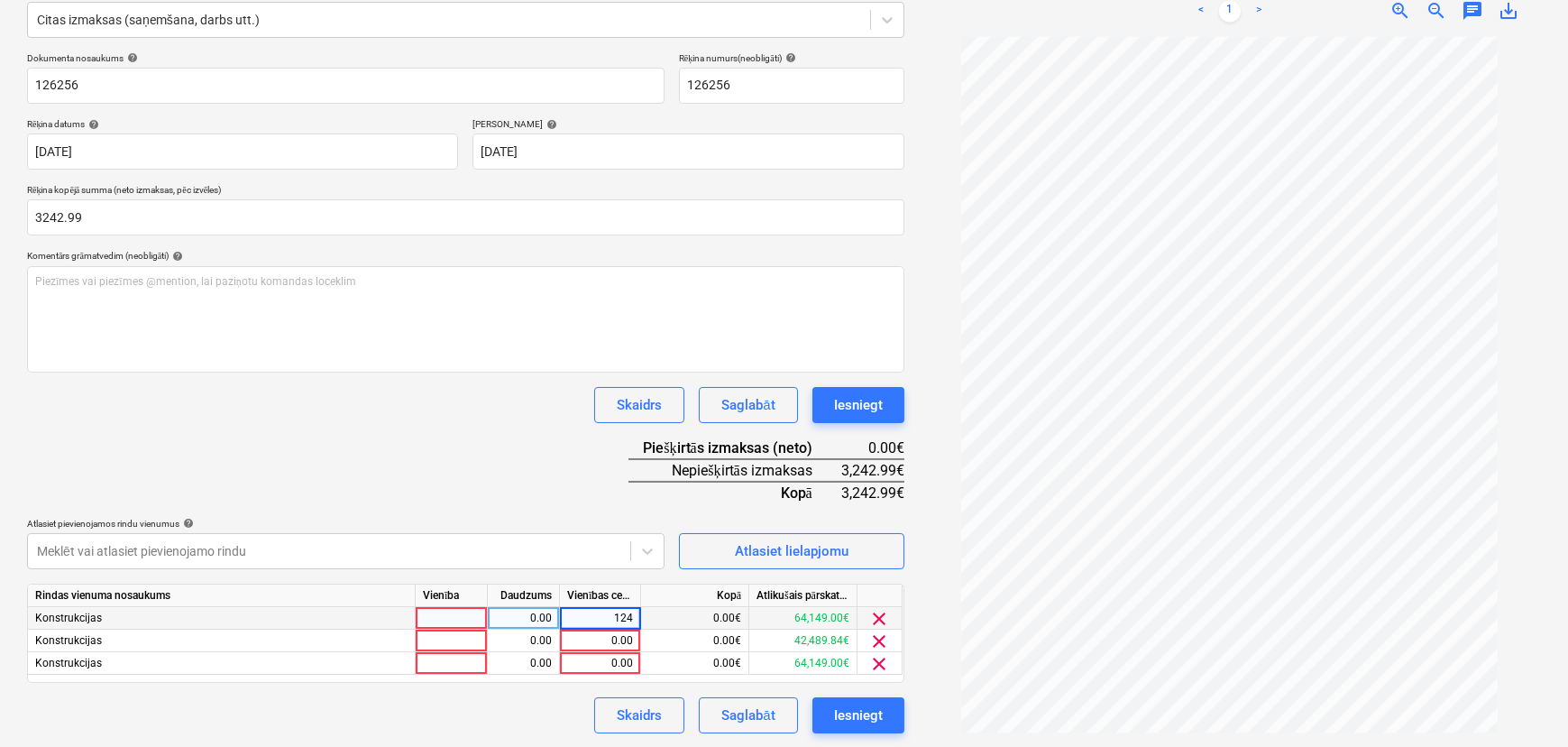 type on "1245" 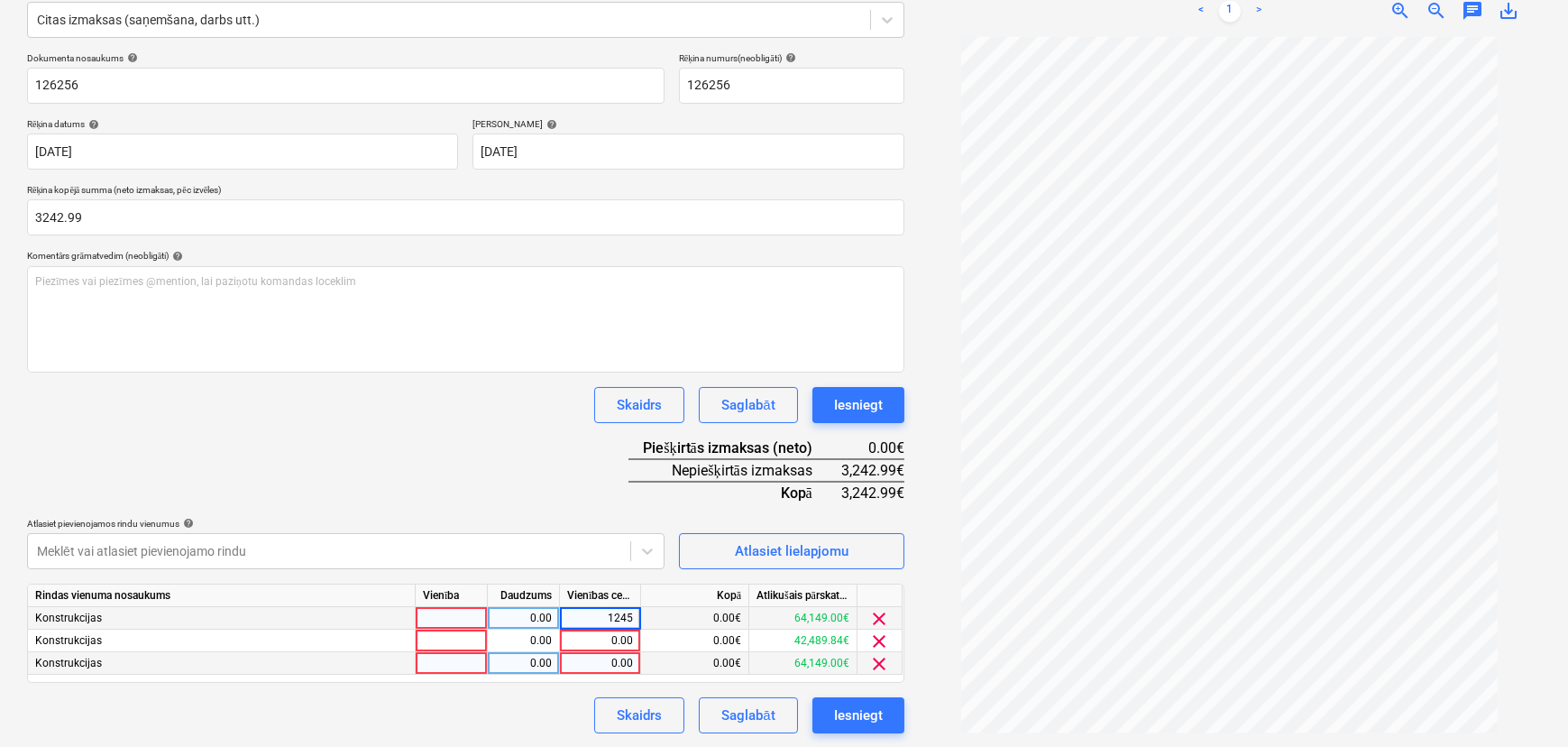click on "0.00" at bounding box center [600, 663] 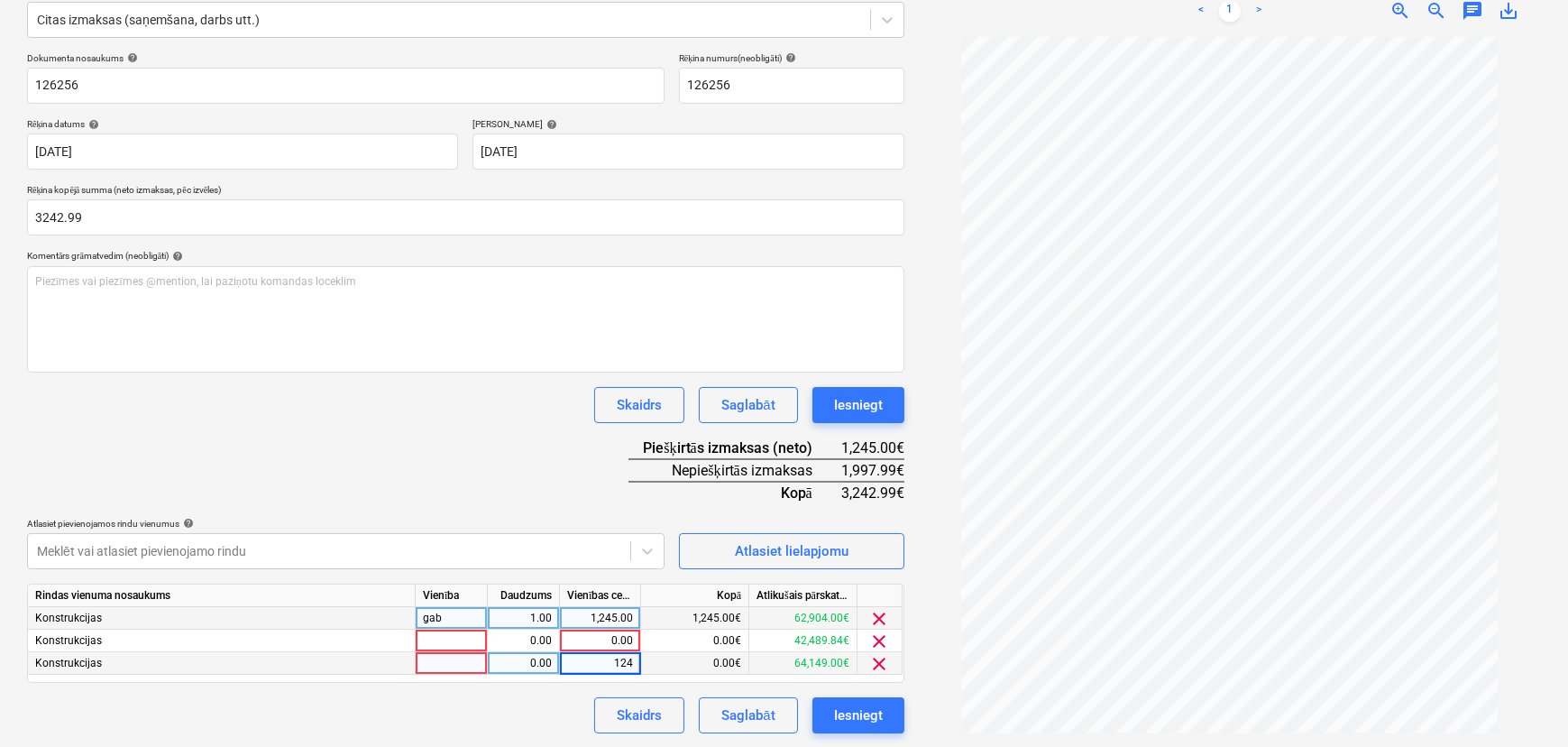 type on "1245" 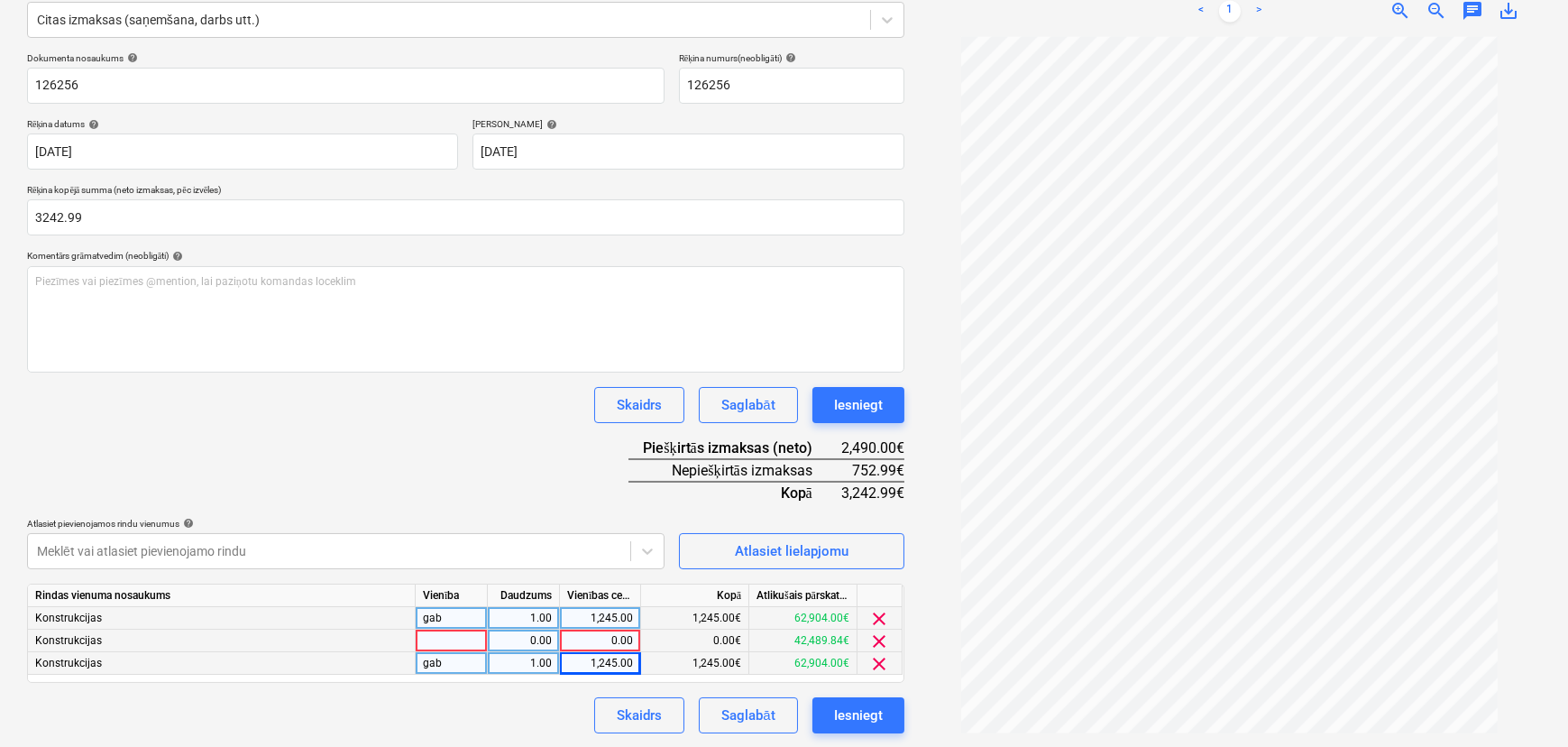 click on "0.00" at bounding box center (600, 641) 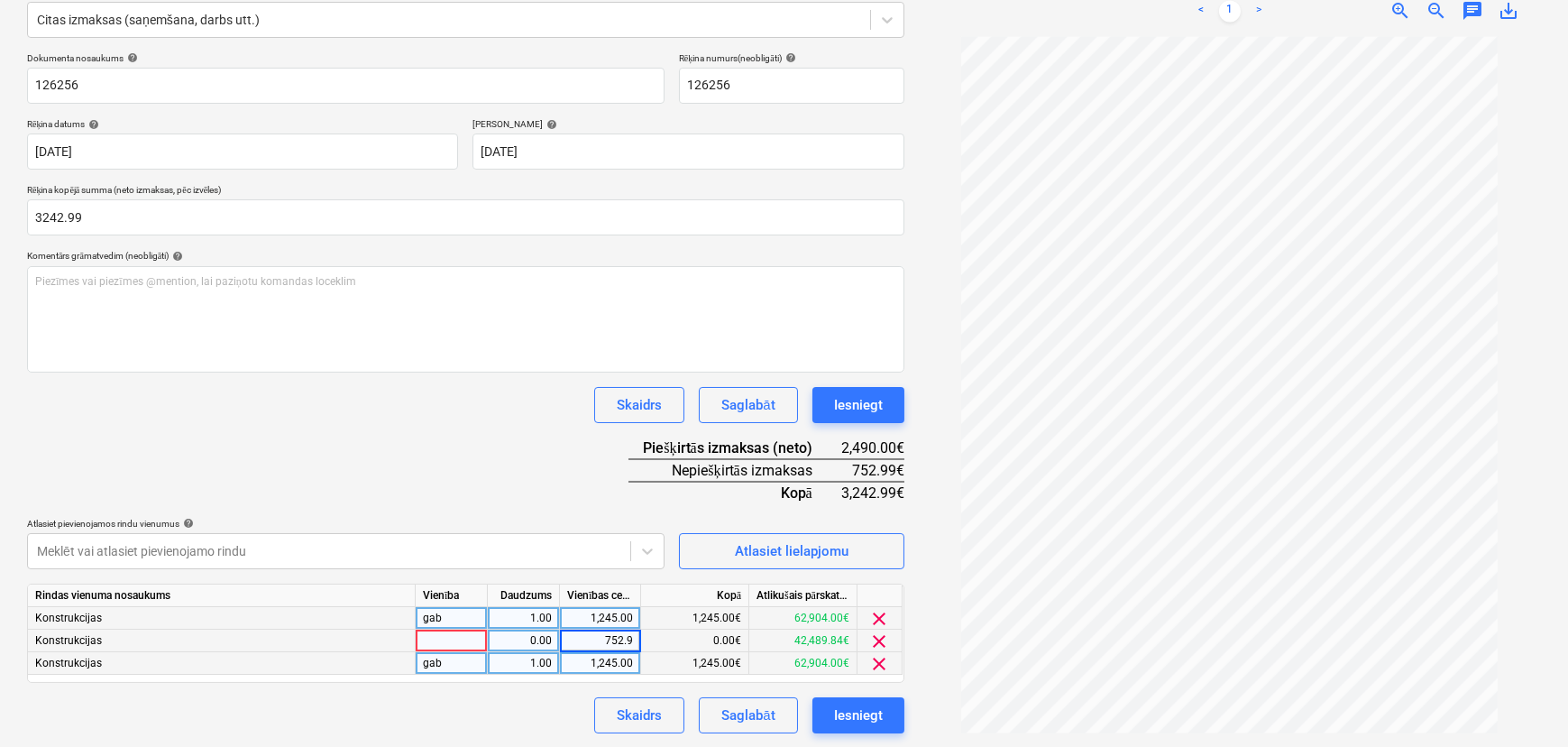 type on "752.99" 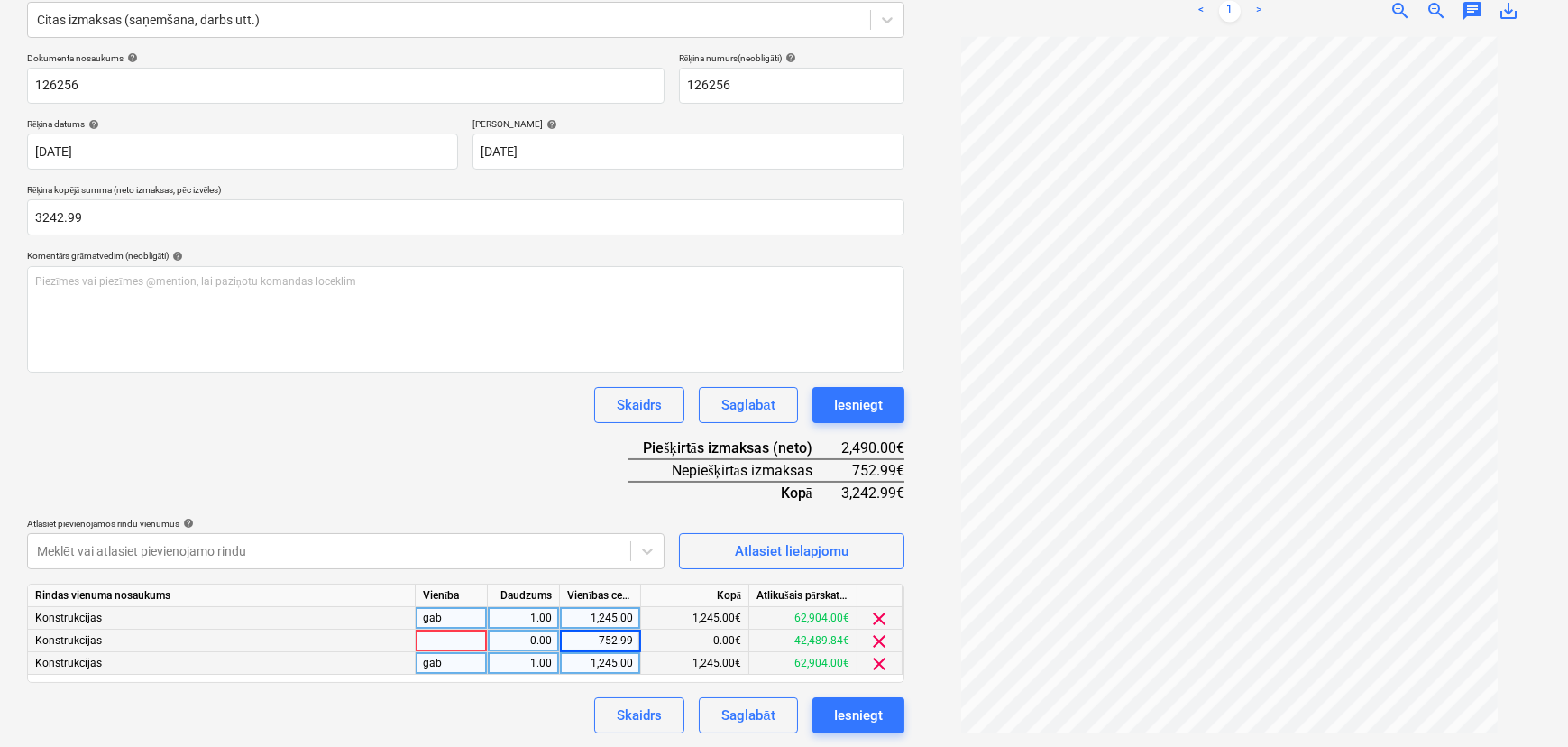 click on "Skaidrs Saglabāt Iesniegt" at bounding box center [465, 715] 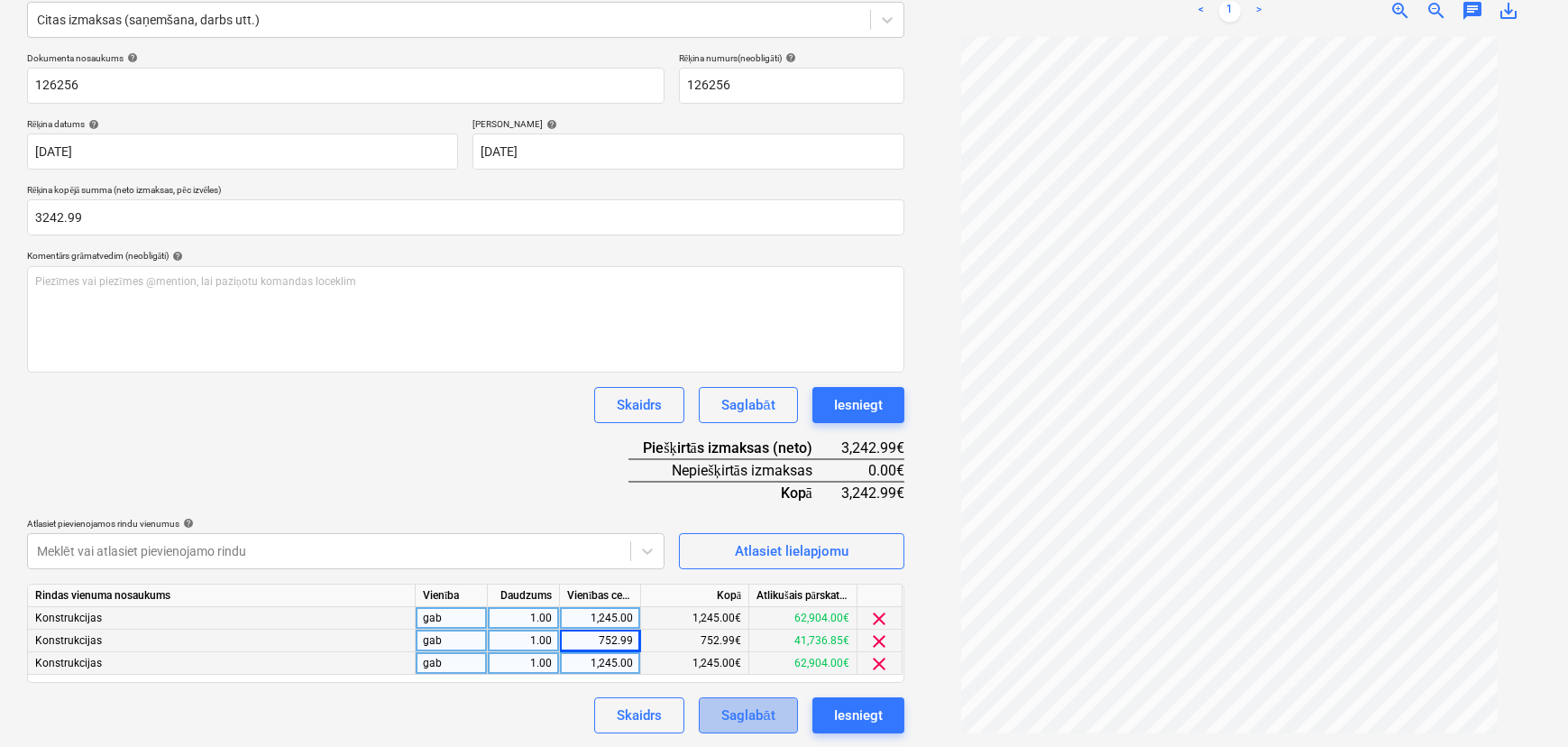 click on "Saglabāt" at bounding box center (747, 715) 